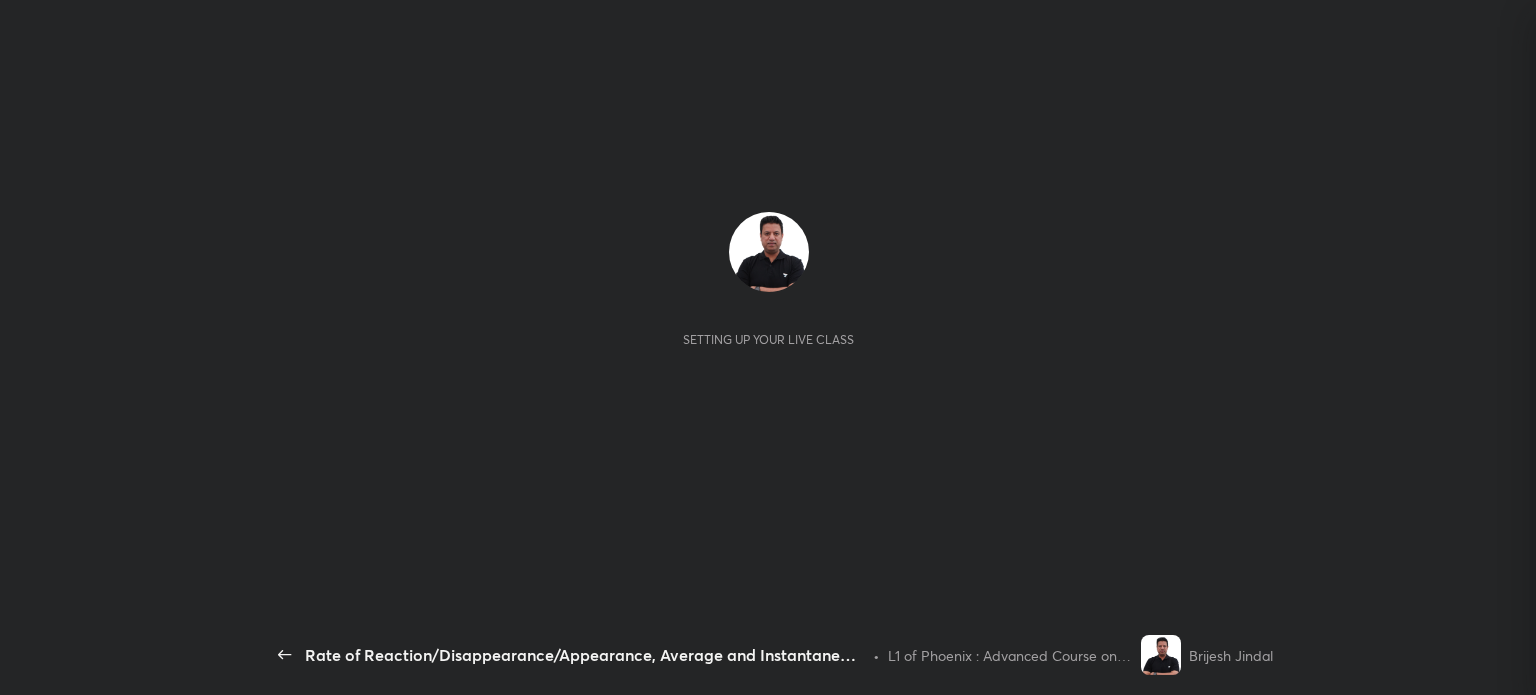 scroll, scrollTop: 0, scrollLeft: 0, axis: both 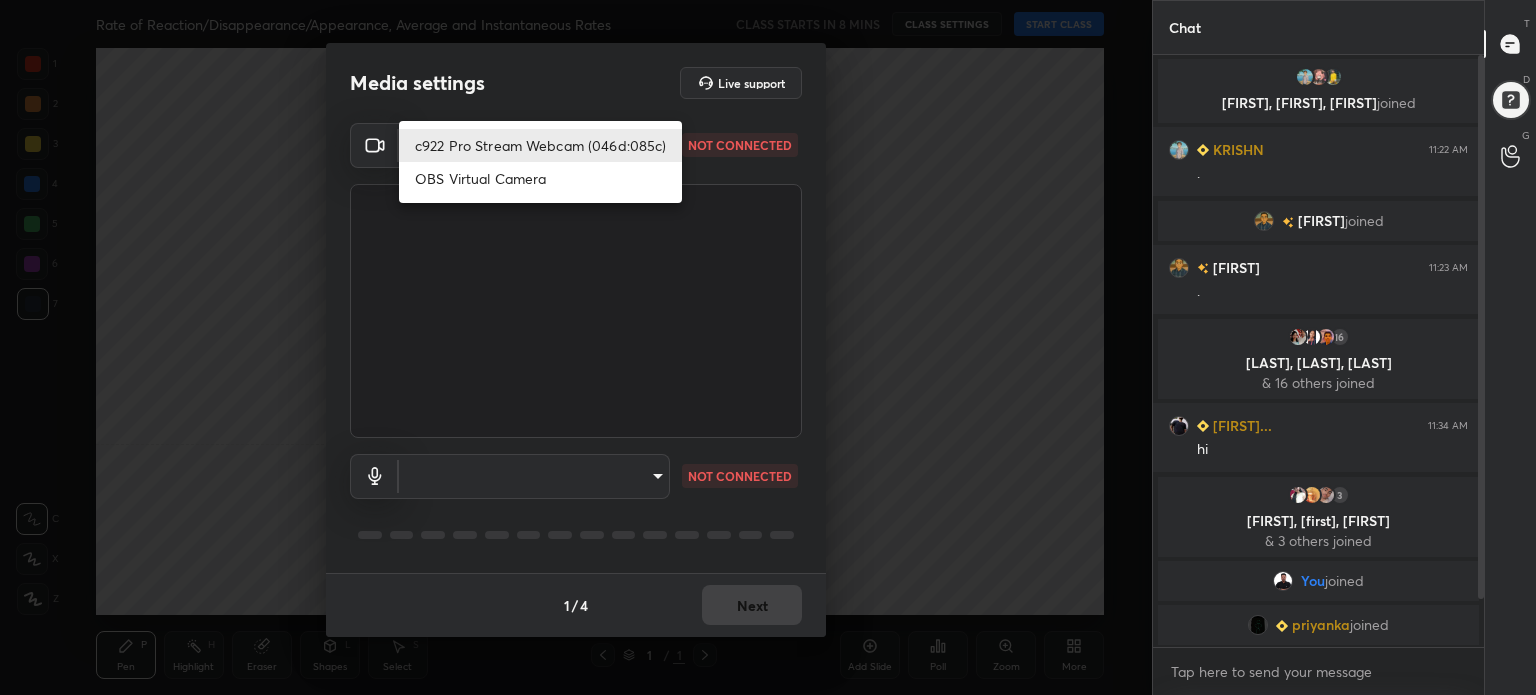 click on "1 2 3 4 5 6 7 C X Z C X Z E E Erase all   H H Rate of Reaction/Disappearance/Appearance, Average and Instantaneous Rates CLASS STARTS IN 8 MINS CLASS SETTINGS START CLASS Setting up your live class Back Rate of Reaction/Disappearance/Appearance, Average and Instantaneous Rates • L1 of Phoenix : Advanced Course on Chemical Kinetics for Droppers - IIT JEE 2026 Brijesh Jindal Pen P Highlight H Eraser Shapes L Select S 1 / 1 Add Slide Poll Zoom More Chat [NAME], [NAME], [NAME]  joined [NAME] 11:22 AM . [NAME]  joined [NAME] 11:23 AM . 16 [NAME], [NAME], [NAME] &  16 others  joined [NAME] 11:34 AM hi 3 [NAME], [NAME], [NAME] &  3 others  joined You  joined [NAME]  joined [NAME] 11:37 AM Good morning sir 3 NEW MESSAGES Enable hand raising Enable raise hand to speak to learners. Once enabled, chat will be turned off temporarily. Enable x   introducing Raise a hand with a doubt Now learners can raise their hand along with a doubt  How it works? Doubts asked by learners will show up here Enable Got it T" at bounding box center [768, 347] 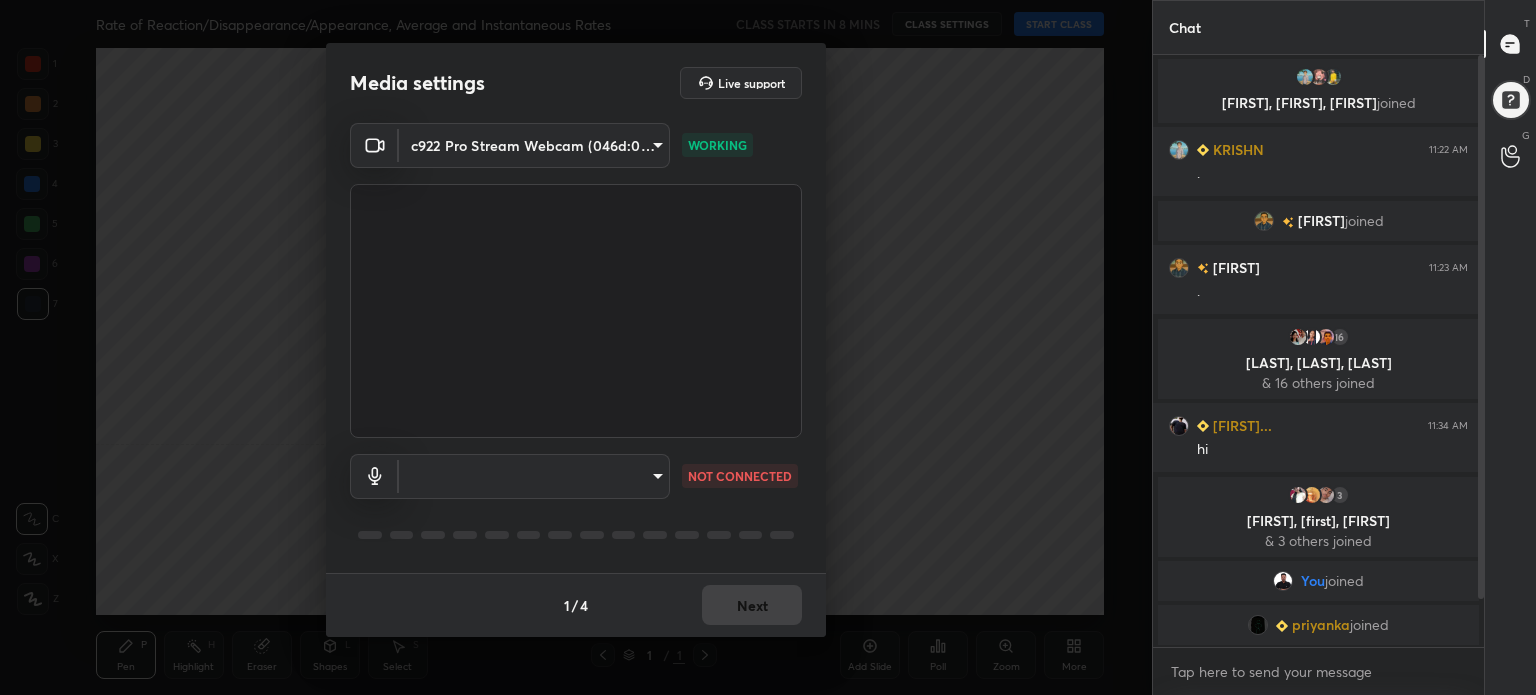 click on "1 2 3 4 5 6 7 C X Z C X Z E E Erase all   H H Rate of Reaction/Disappearance/Appearance, Average and Instantaneous Rates CLASS STARTS IN 8 MINS CLASS SETTINGS START CLASS Setting up your live class Back Rate of Reaction/Disappearance/Appearance, Average and Instantaneous Rates • L1 of Phoenix : Advanced Course on Chemical Kinetics for Droppers - IIT JEE 2026 Brijesh Jindal Pen P Highlight H Eraser Shapes L Select S 1 / 1 Add Slide Poll Zoom More Chat [NAME], [NAME], [NAME]  joined [NAME] 11:22 AM . [NAME]  joined [NAME] 11:23 AM . 16 [NAME], [NAME], [NAME] &  16 others  joined [NAME] 11:34 AM hi 3 [NAME], [NAME], [NAME] &  3 others  joined You  joined [NAME]  joined [NAME] 11:37 AM Good morning sir 3 NEW MESSAGES Enable hand raising Enable raise hand to speak to learners. Once enabled, chat will be turned off temporarily. Enable x   introducing Raise a hand with a doubt Now learners can raise their hand along with a doubt  How it works? Doubts asked by learners will show up here Enable Got it T" at bounding box center (768, 347) 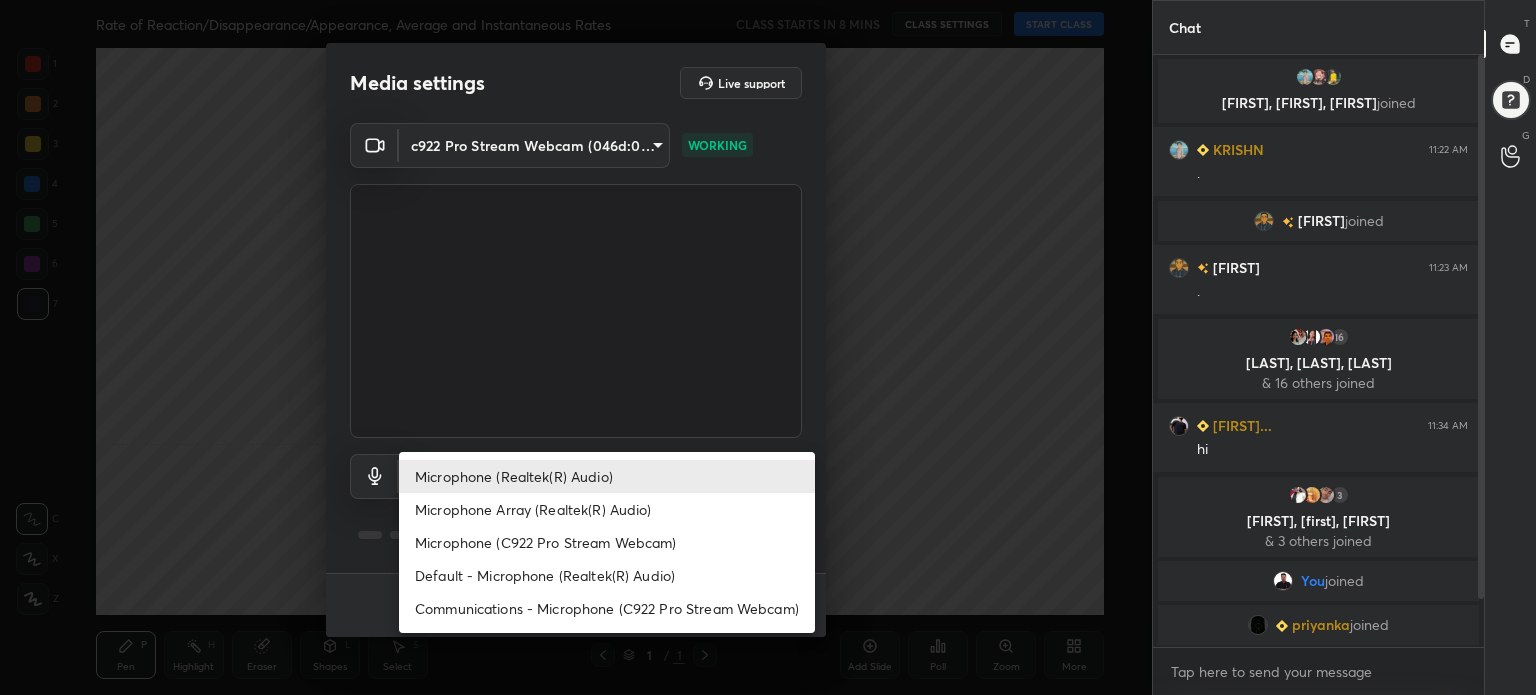 click on "Microphone (Realtek(R) Audio)" at bounding box center (607, 476) 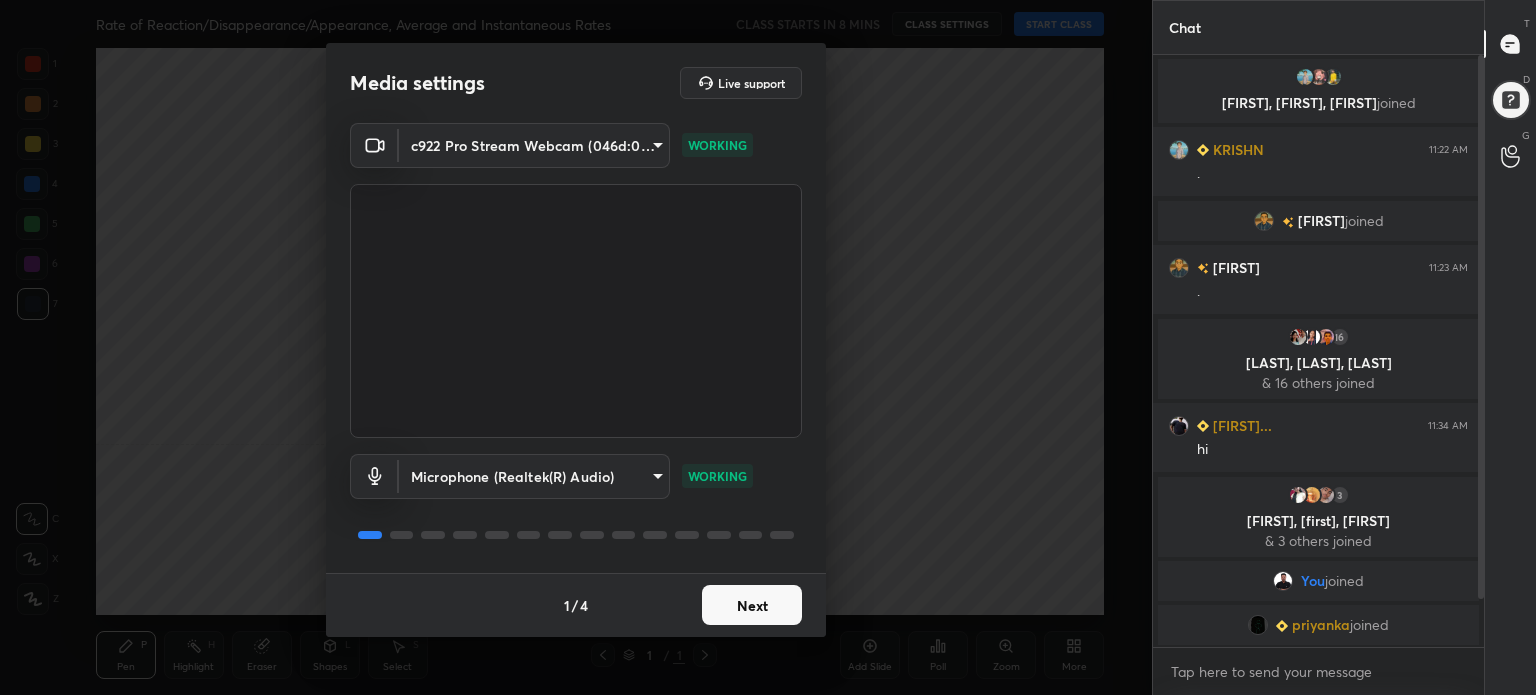 click on "Next" at bounding box center (752, 605) 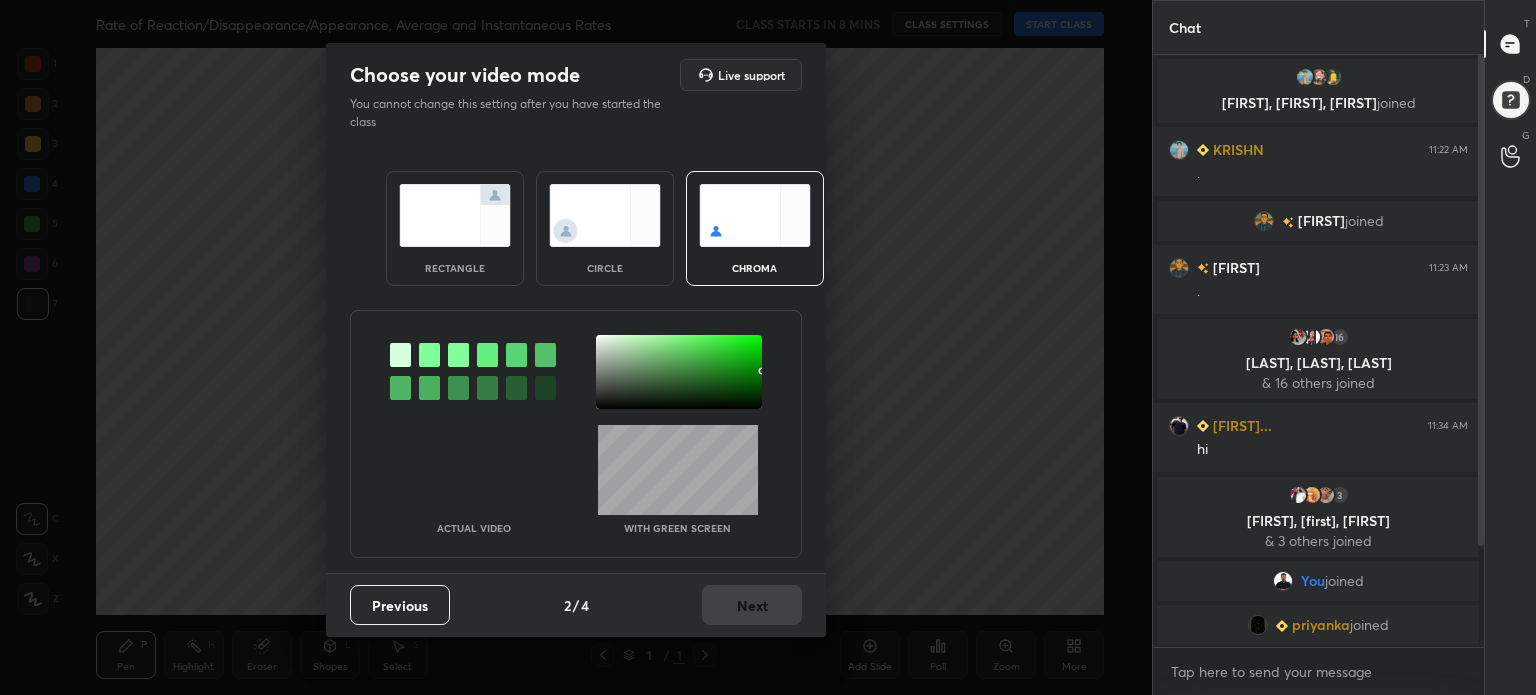click at bounding box center (679, 372) 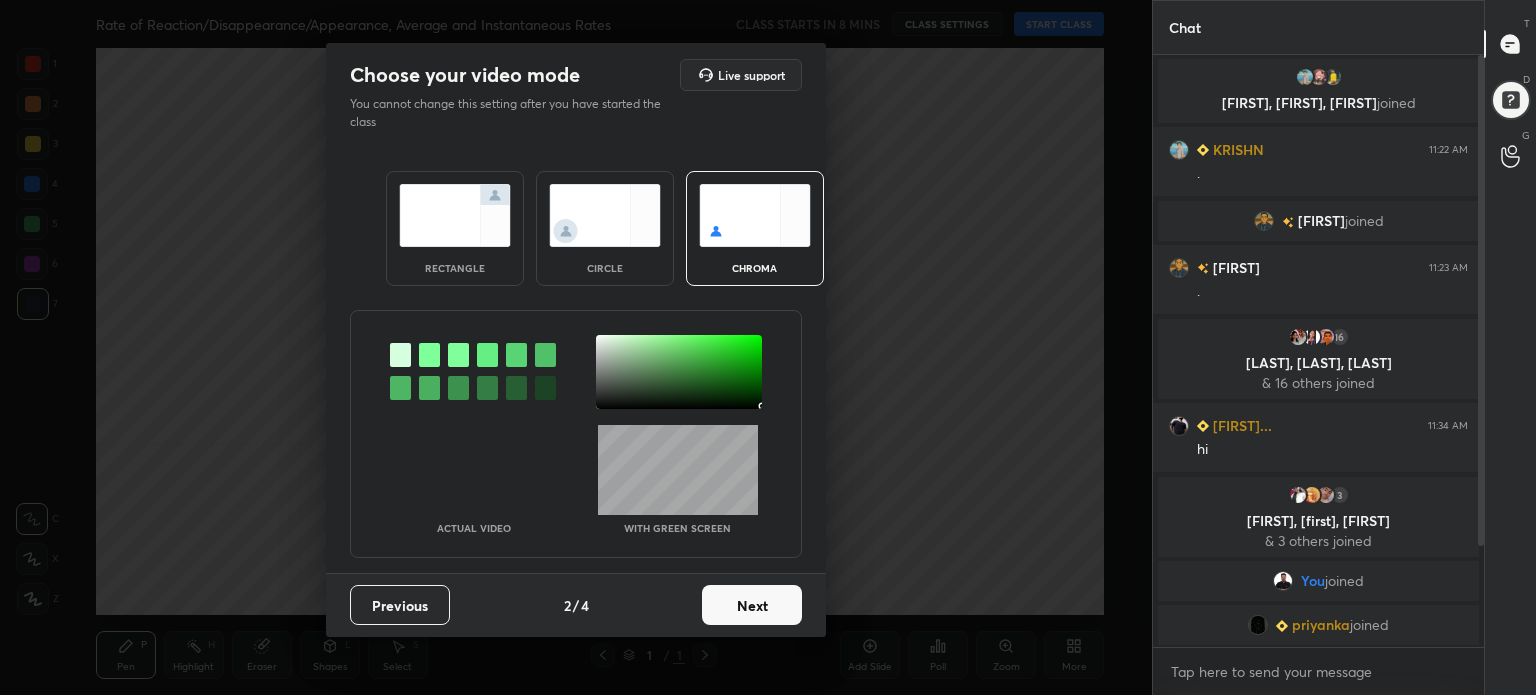click on "Next" at bounding box center [752, 605] 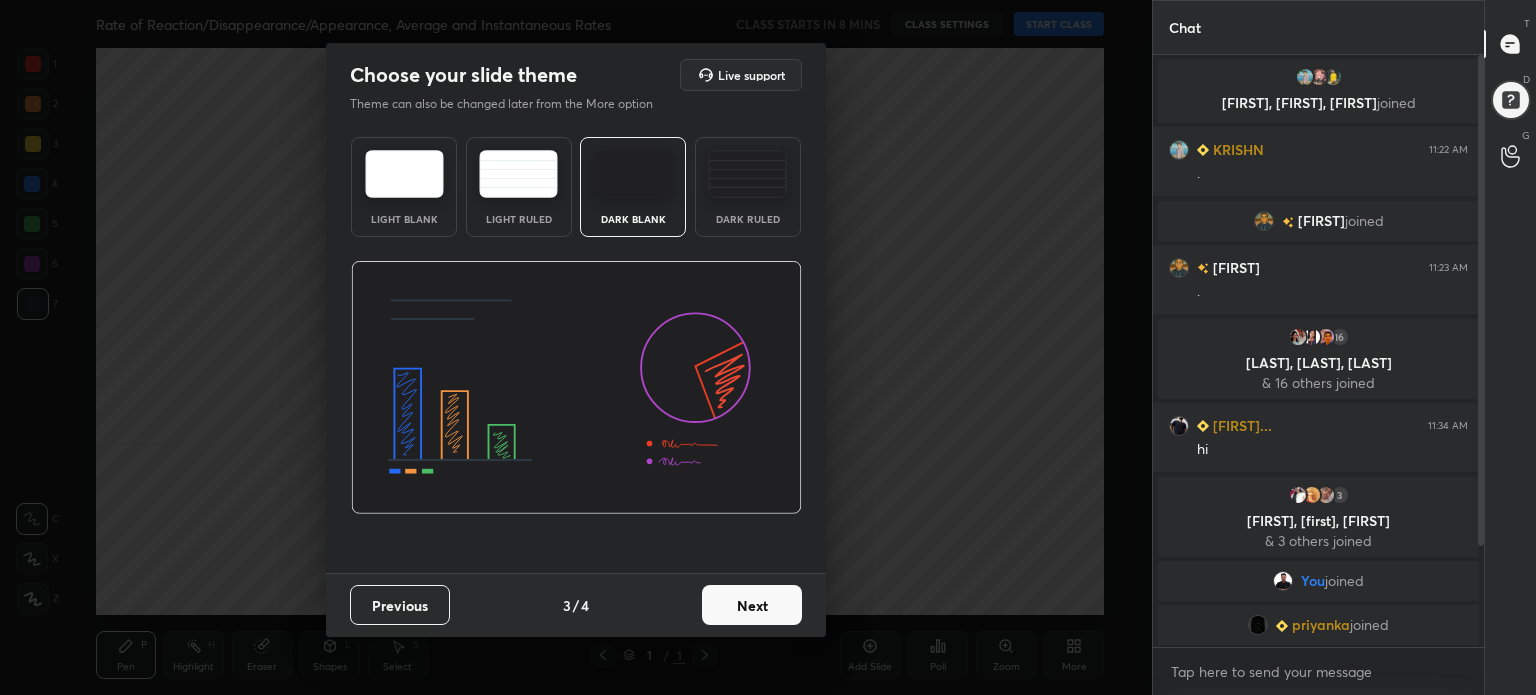 click on "Next" at bounding box center [752, 605] 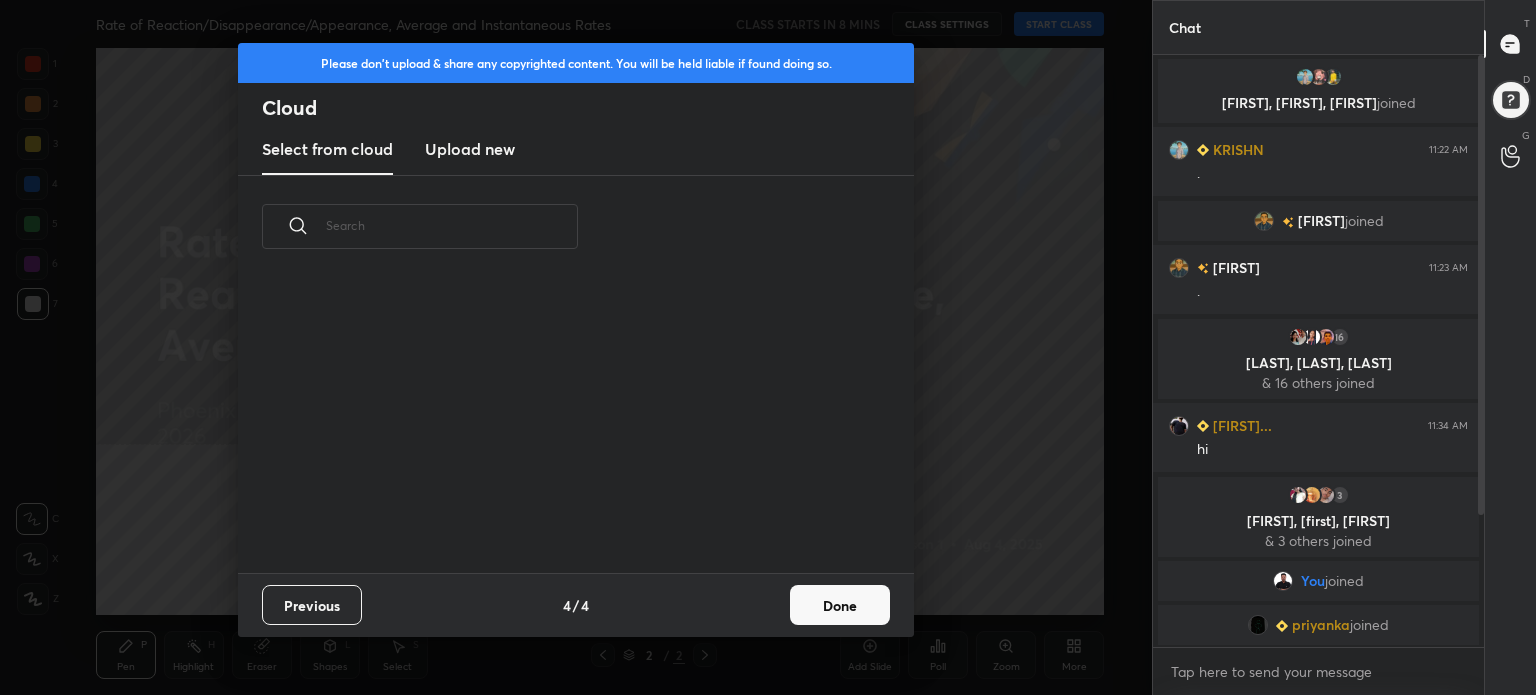 scroll, scrollTop: 6, scrollLeft: 10, axis: both 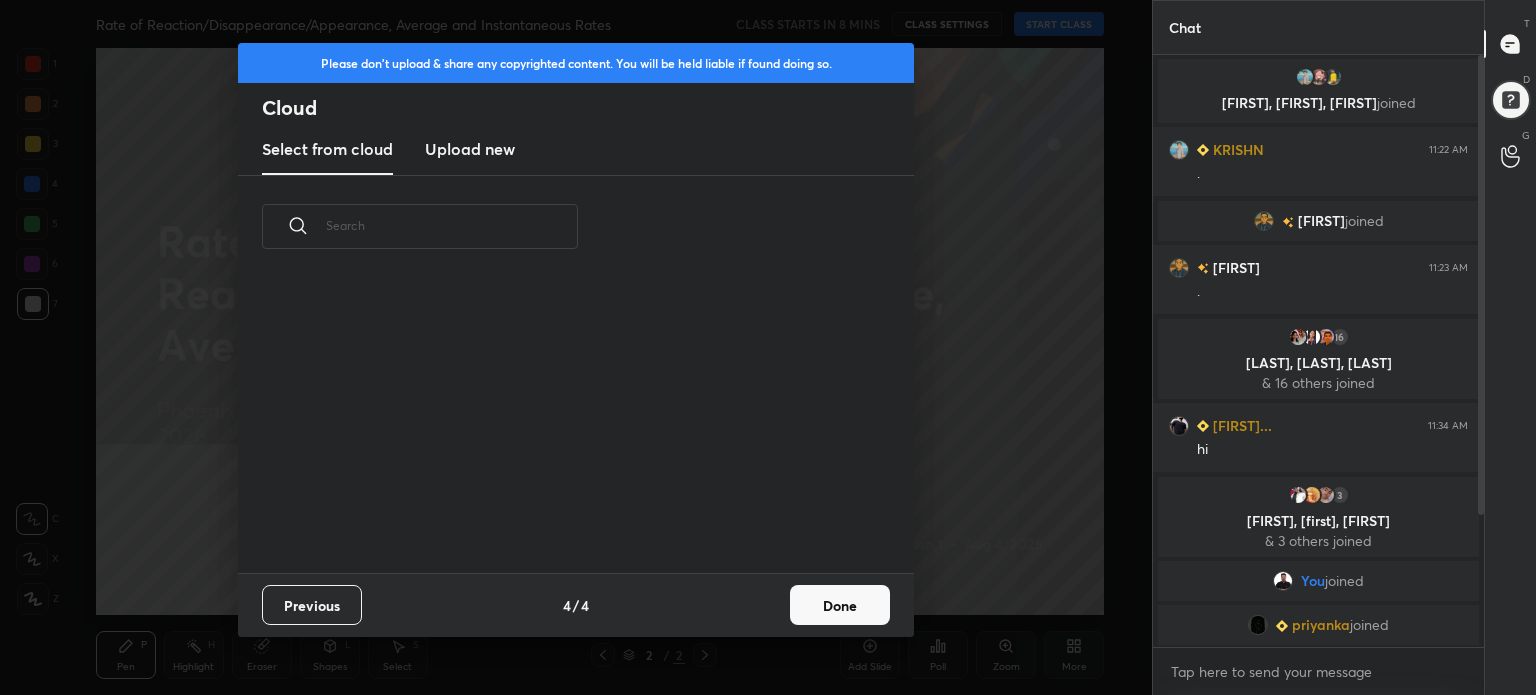 click on "Upload new" at bounding box center [470, 149] 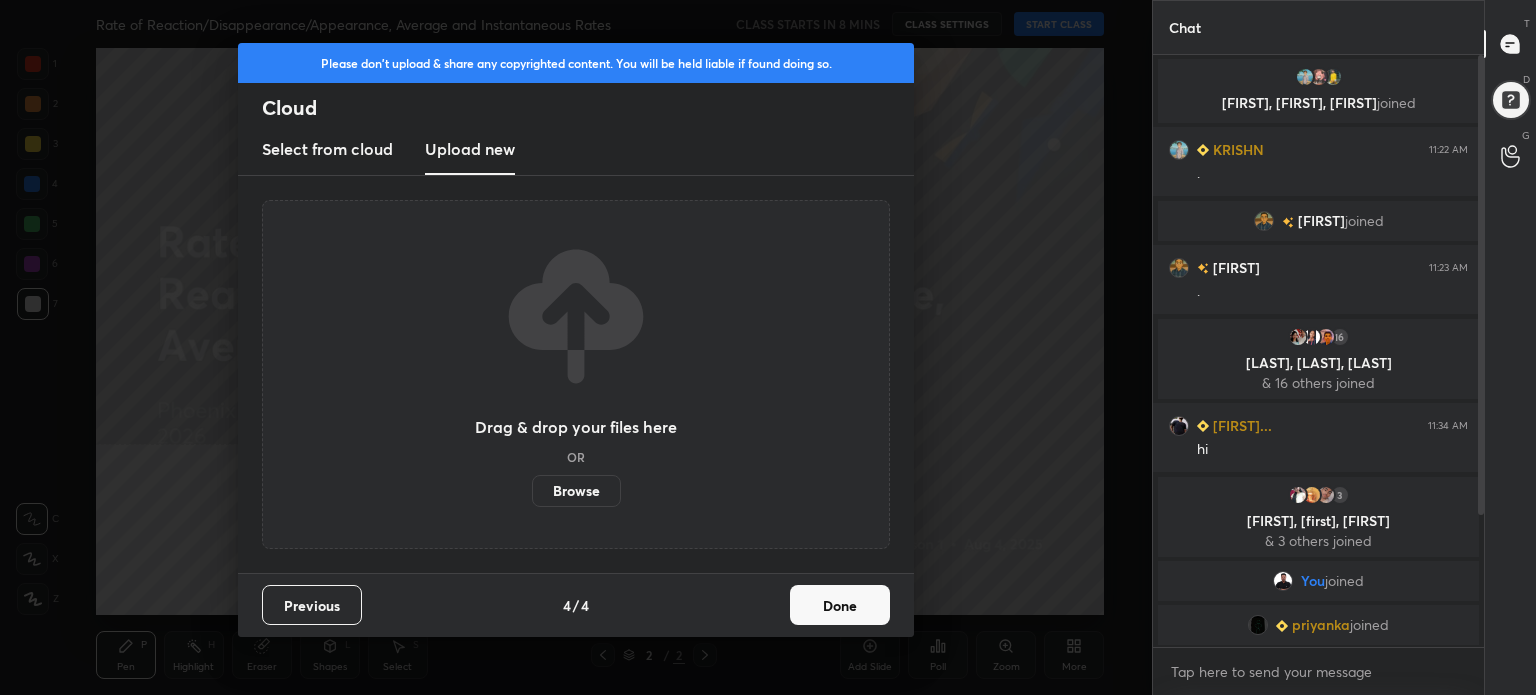 click on "Browse" at bounding box center [576, 491] 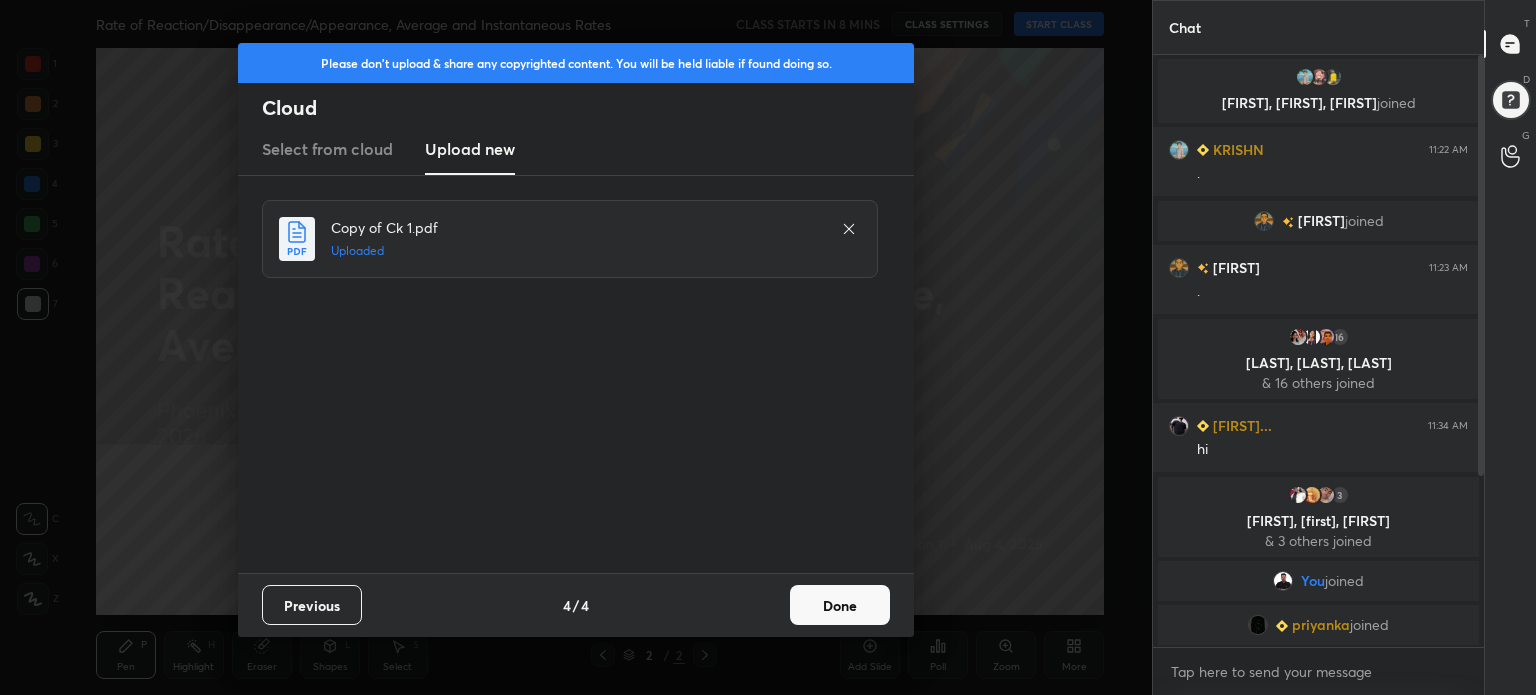 click on "Done" at bounding box center [840, 605] 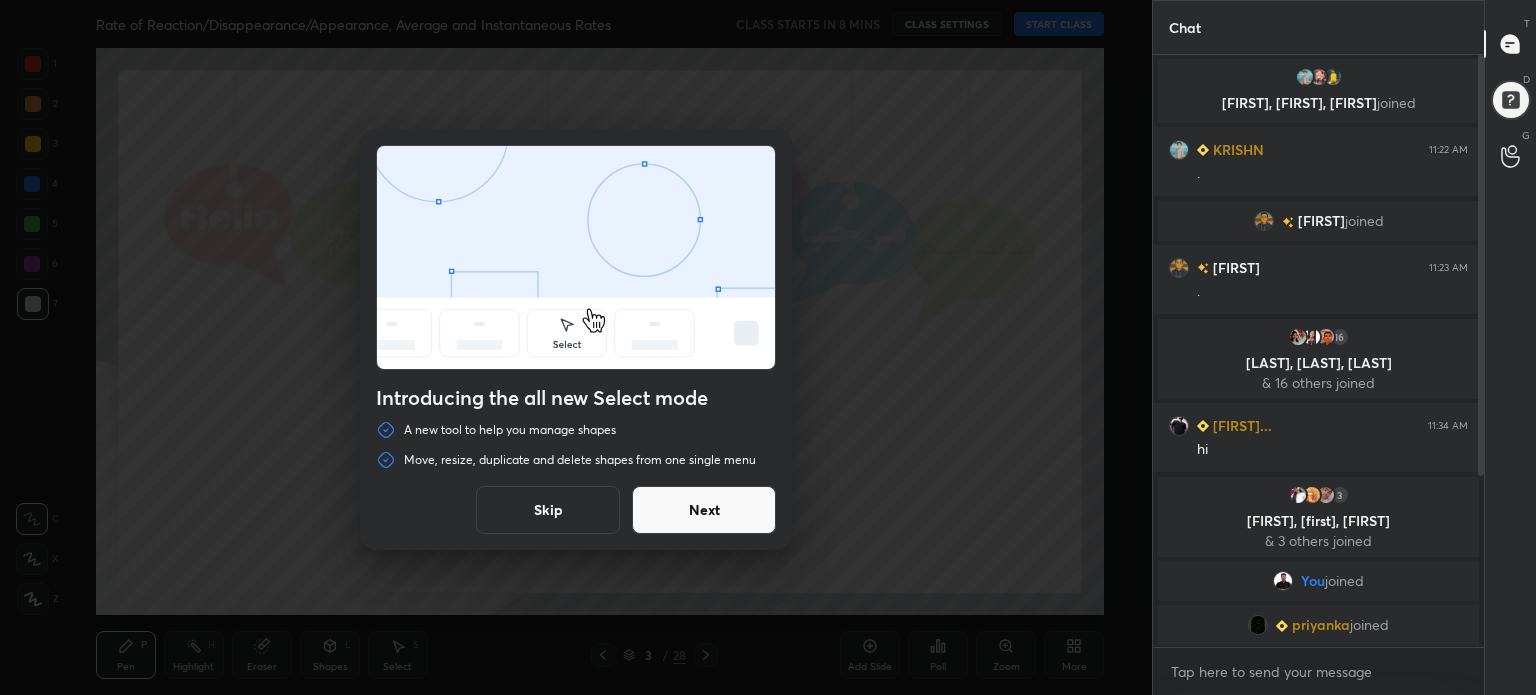 click on "Skip" at bounding box center (548, 510) 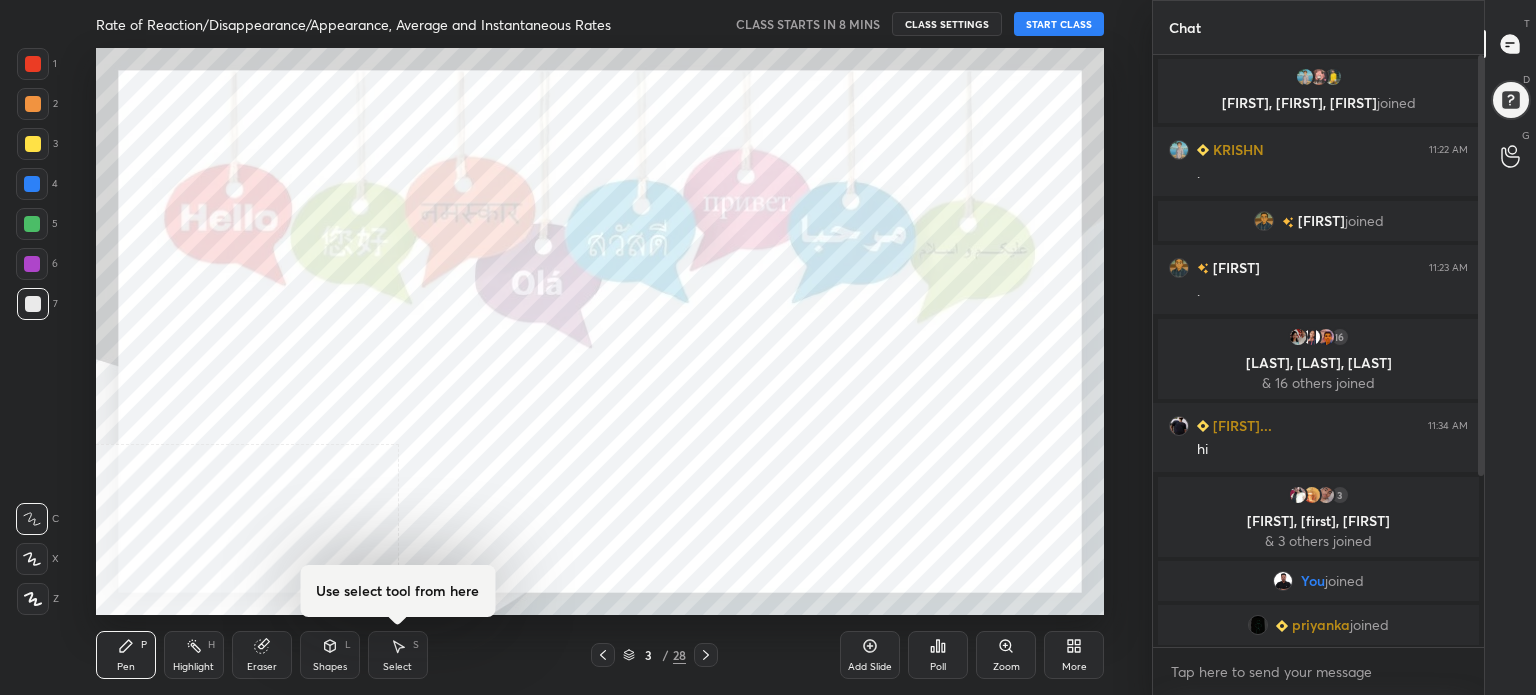 click on "[NUMBER] / [NUMBER]" at bounding box center (654, 655) 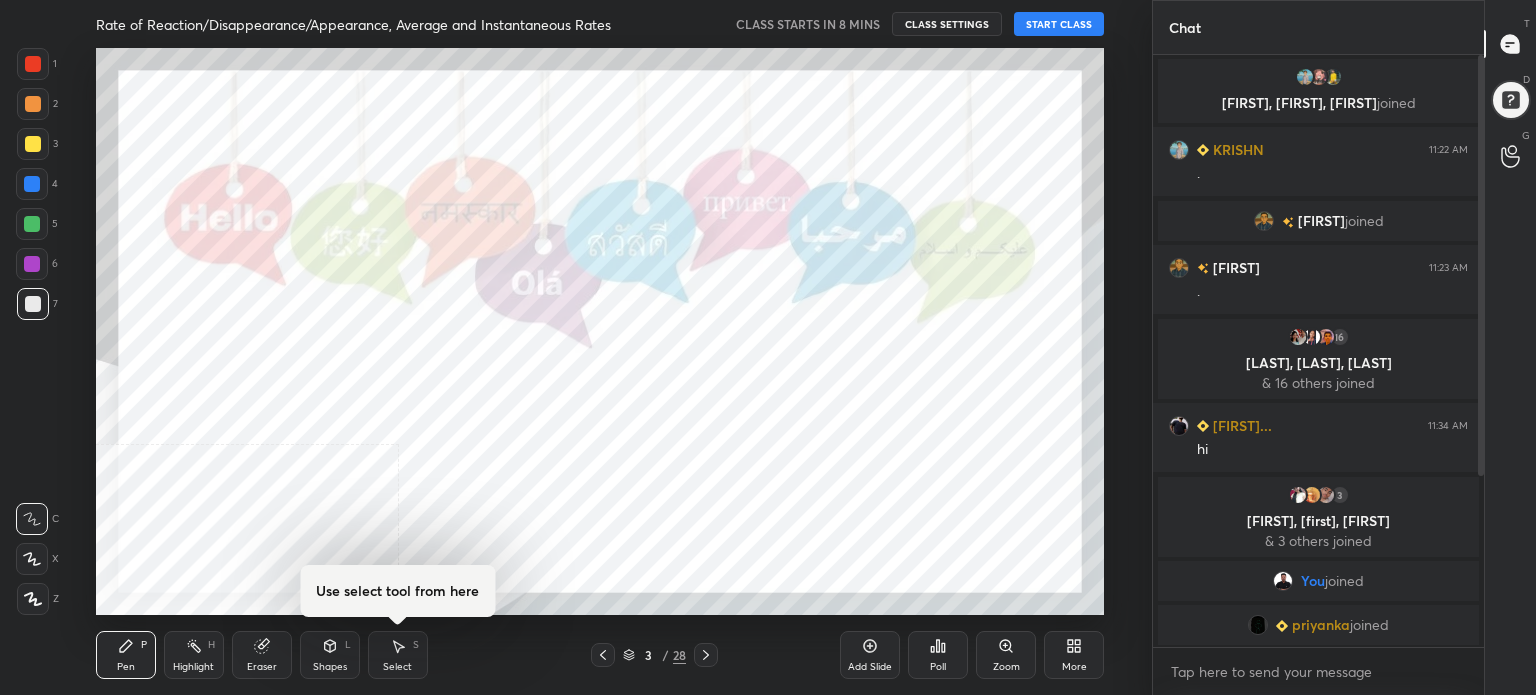 click 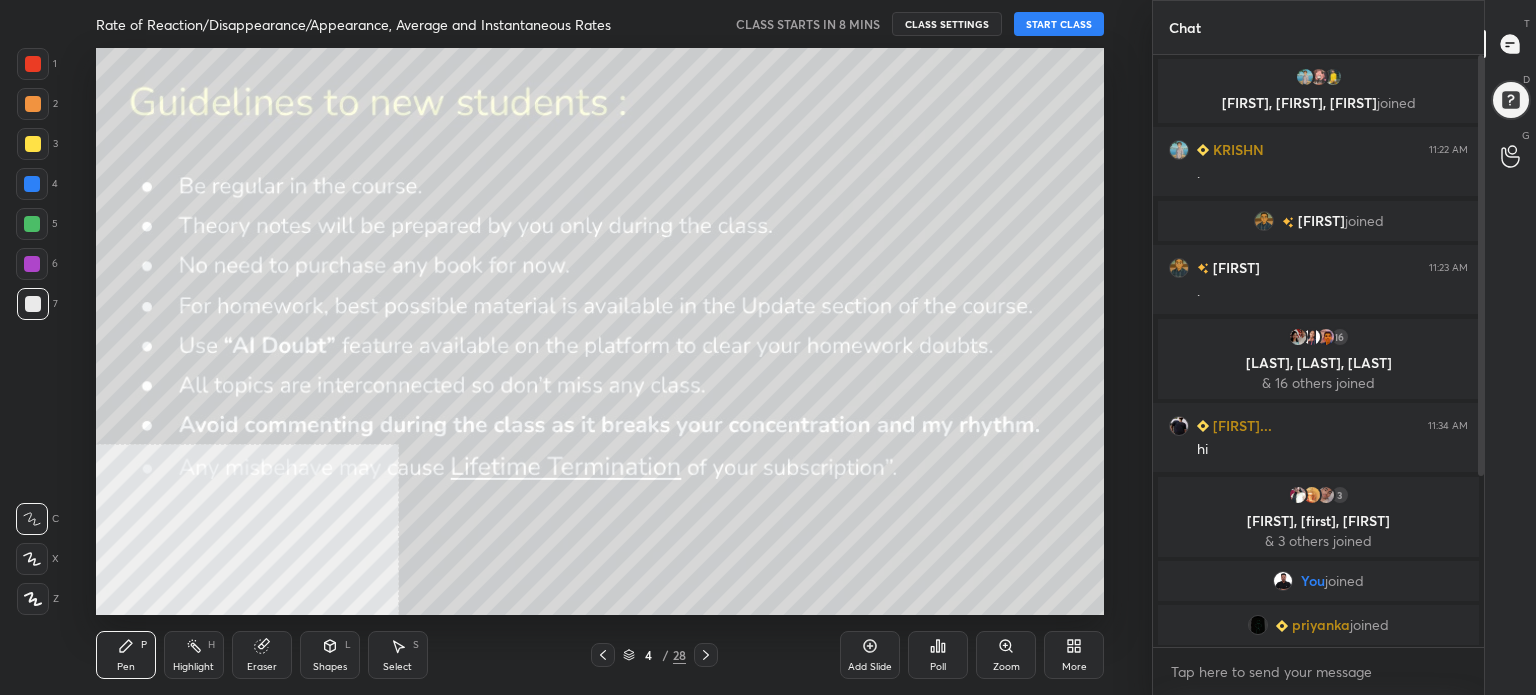 click 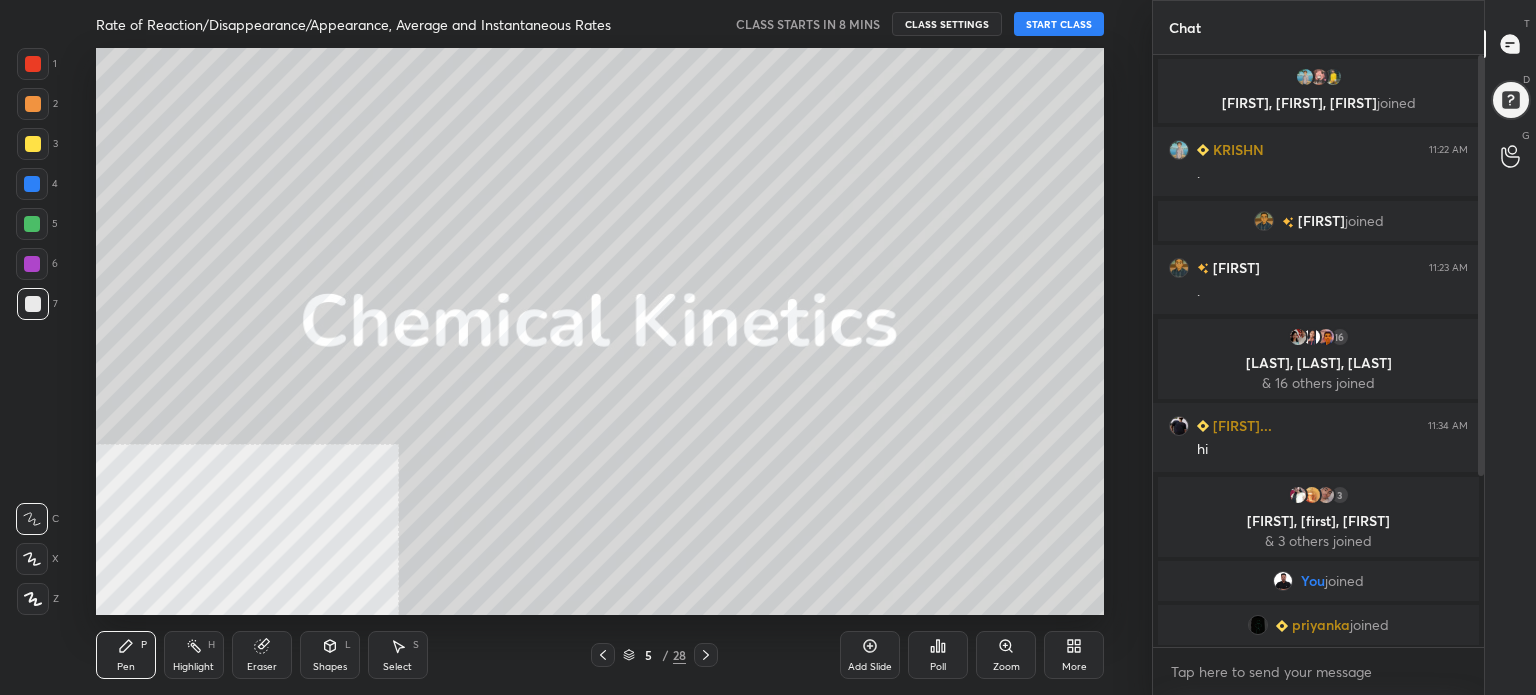 click 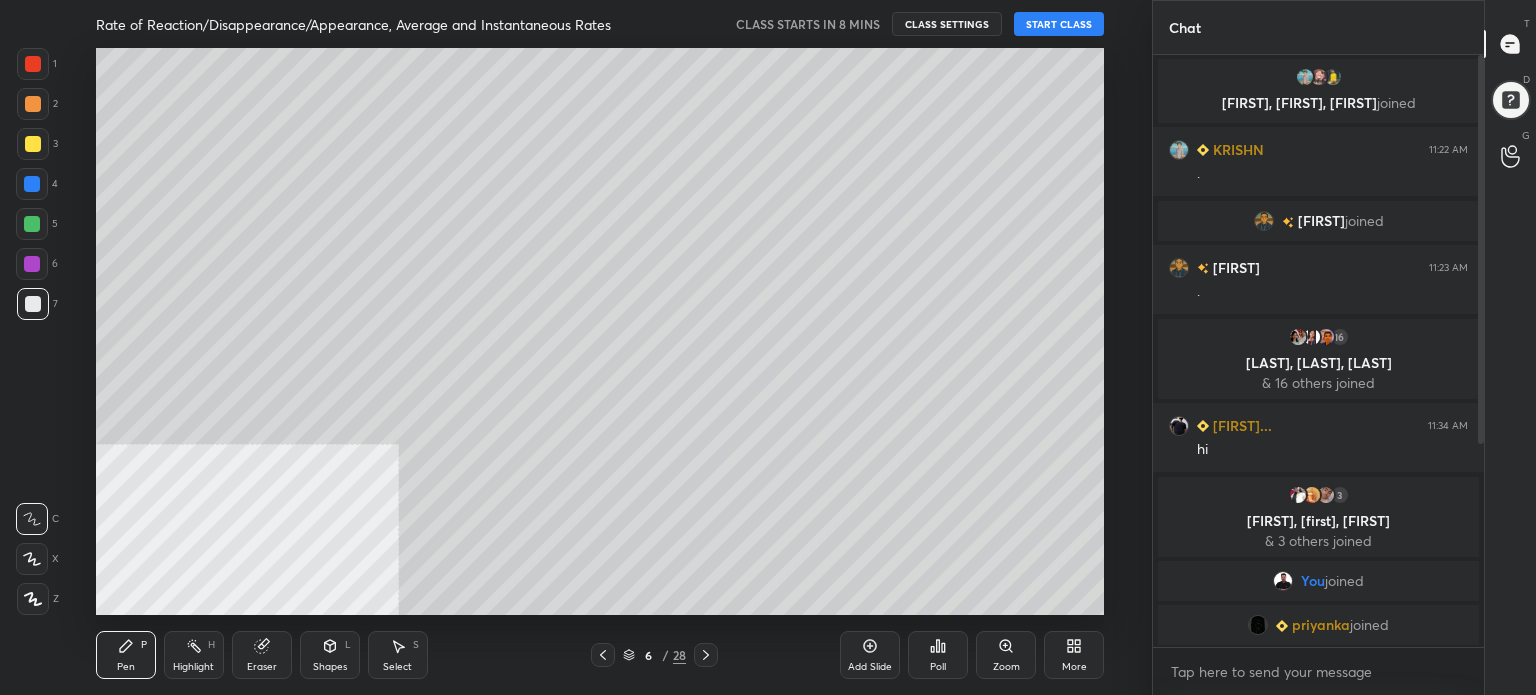 click 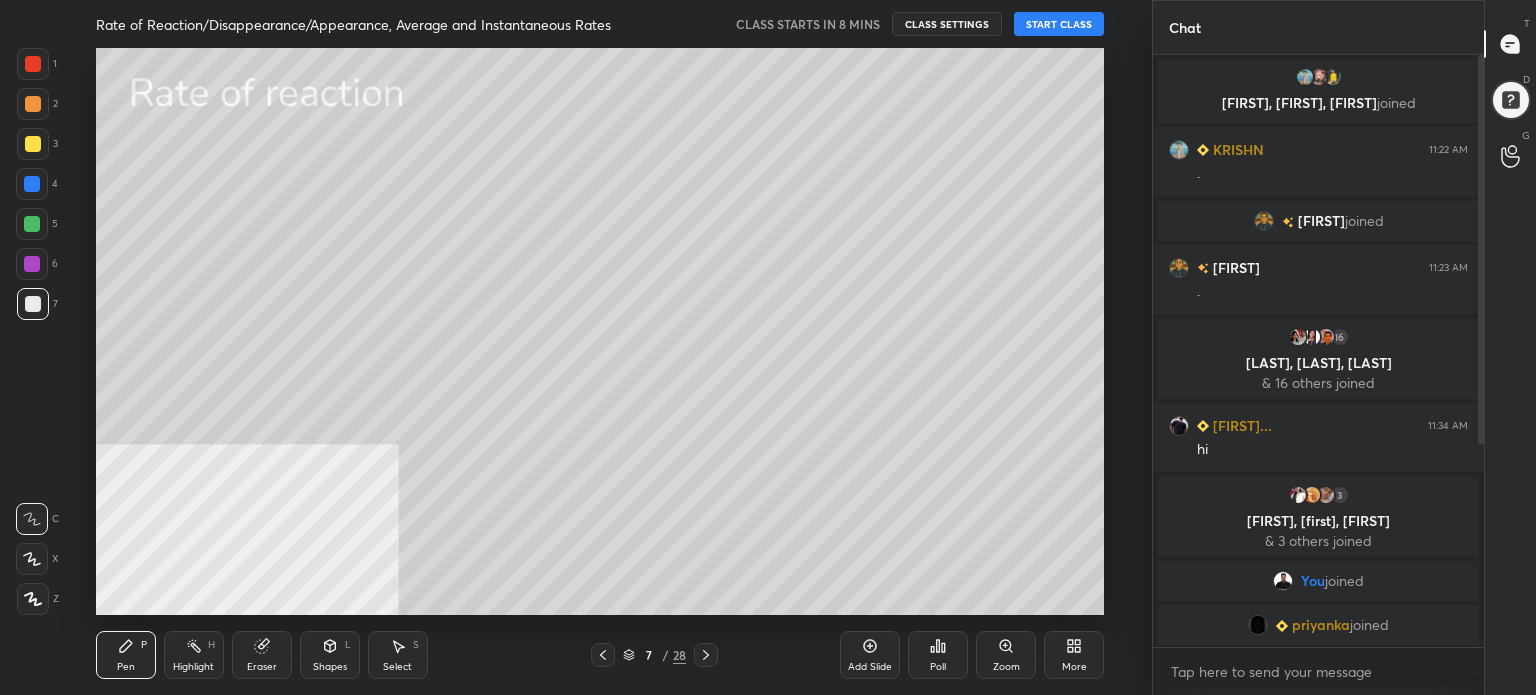 click 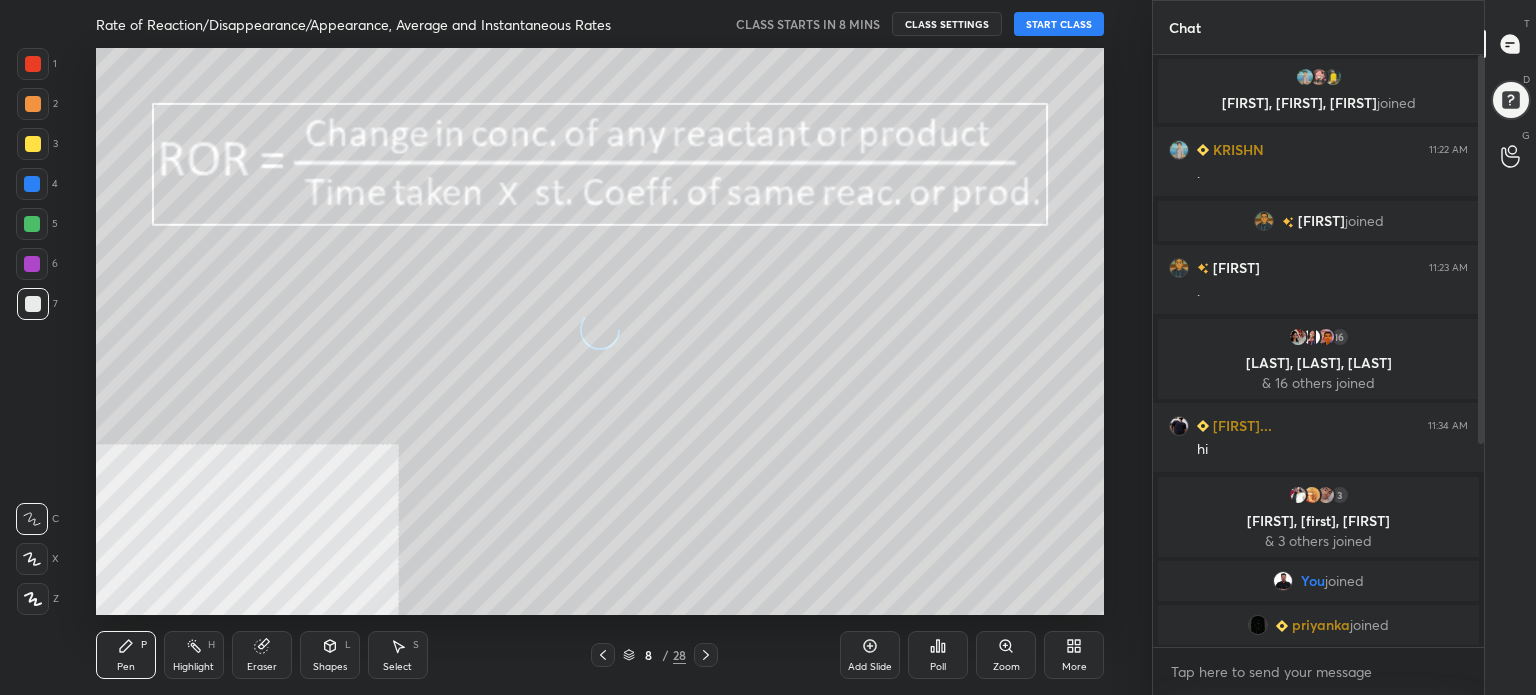 click 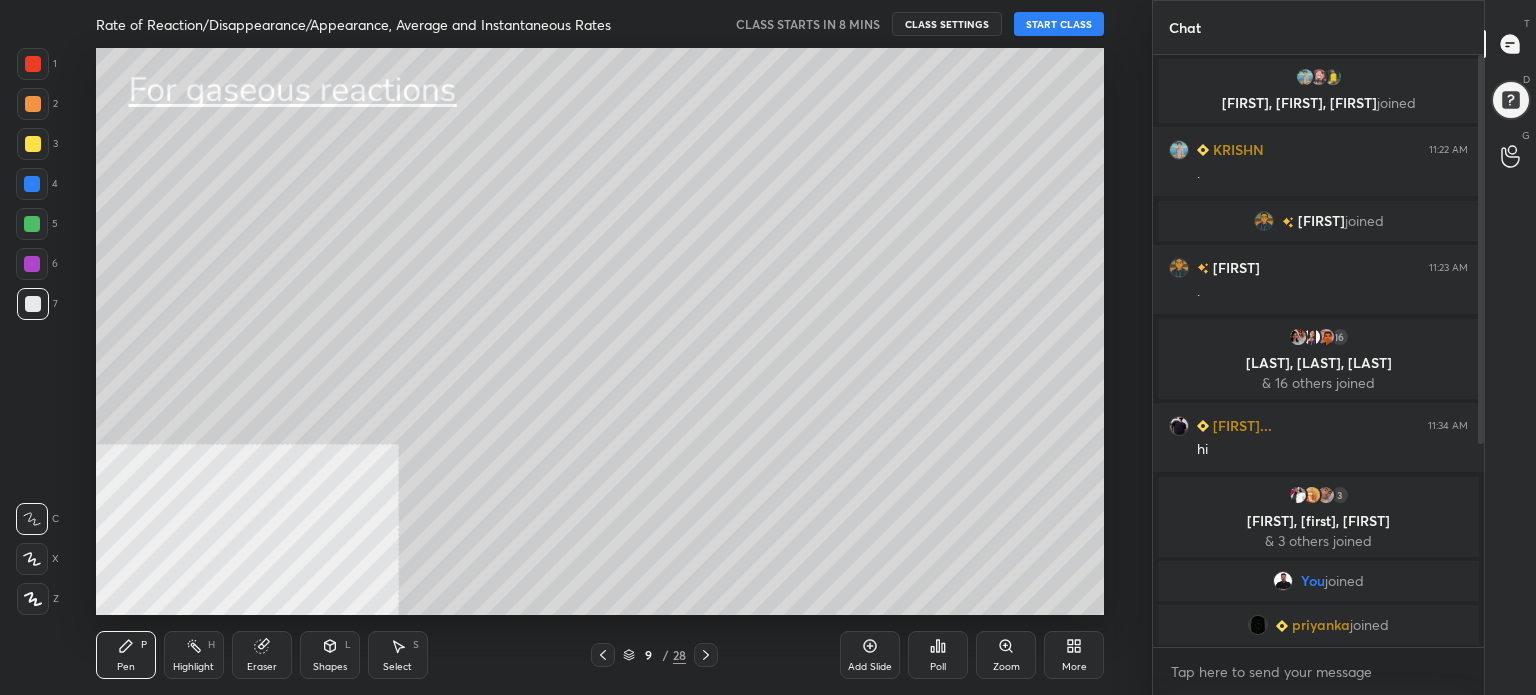 click 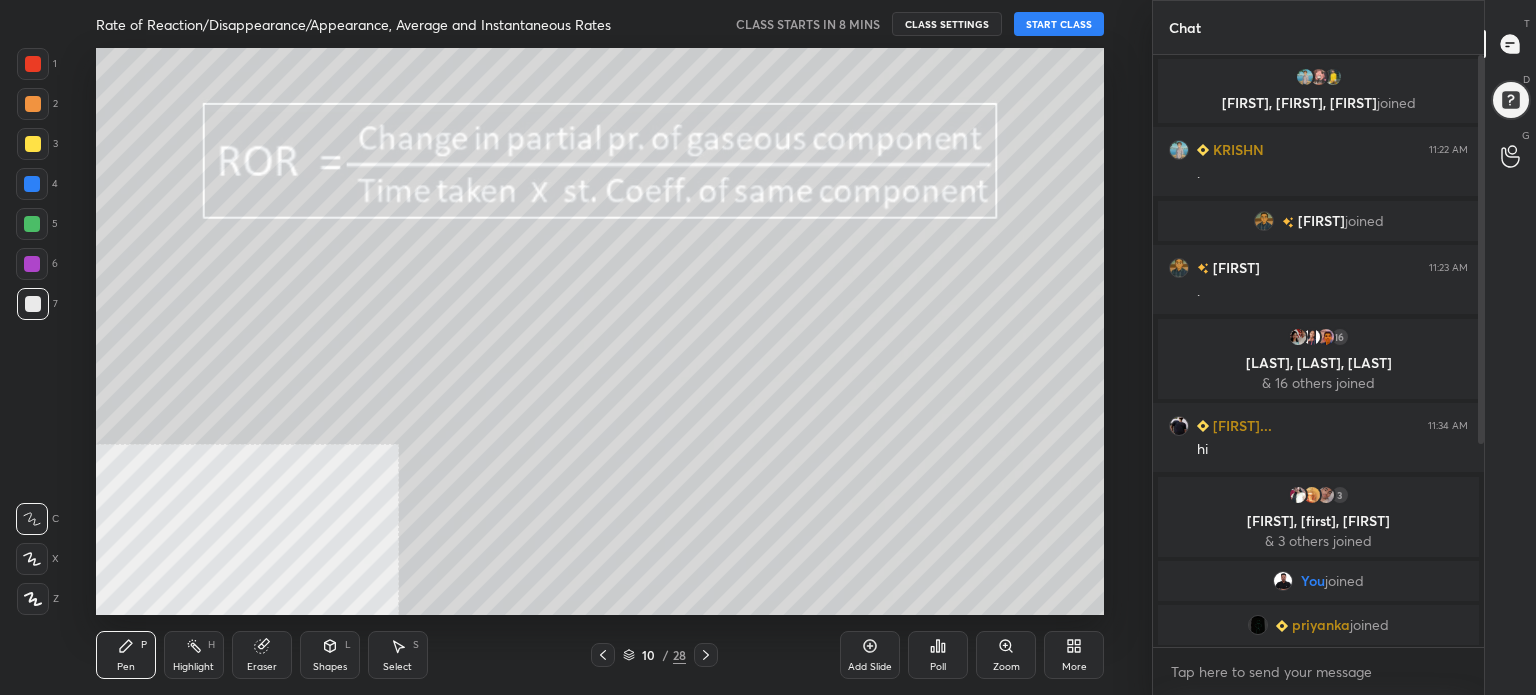click 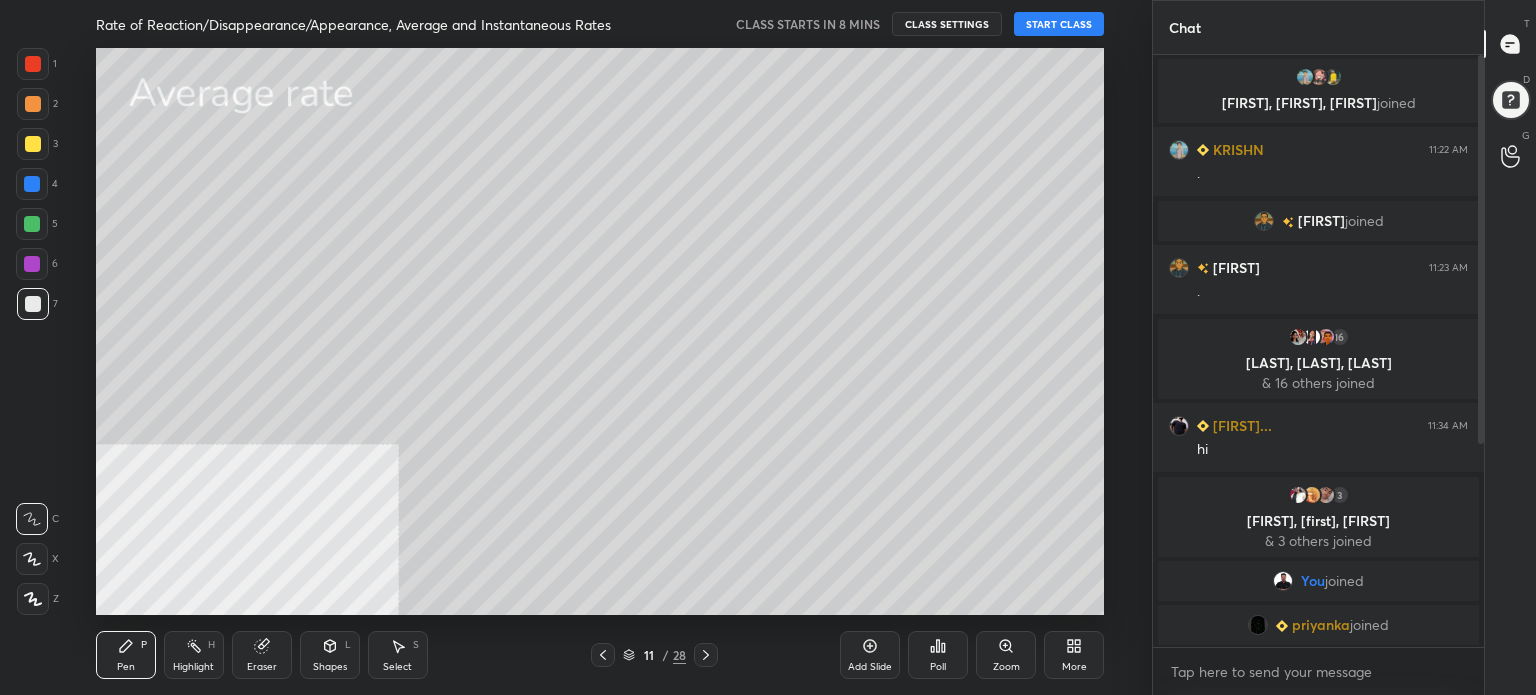 click 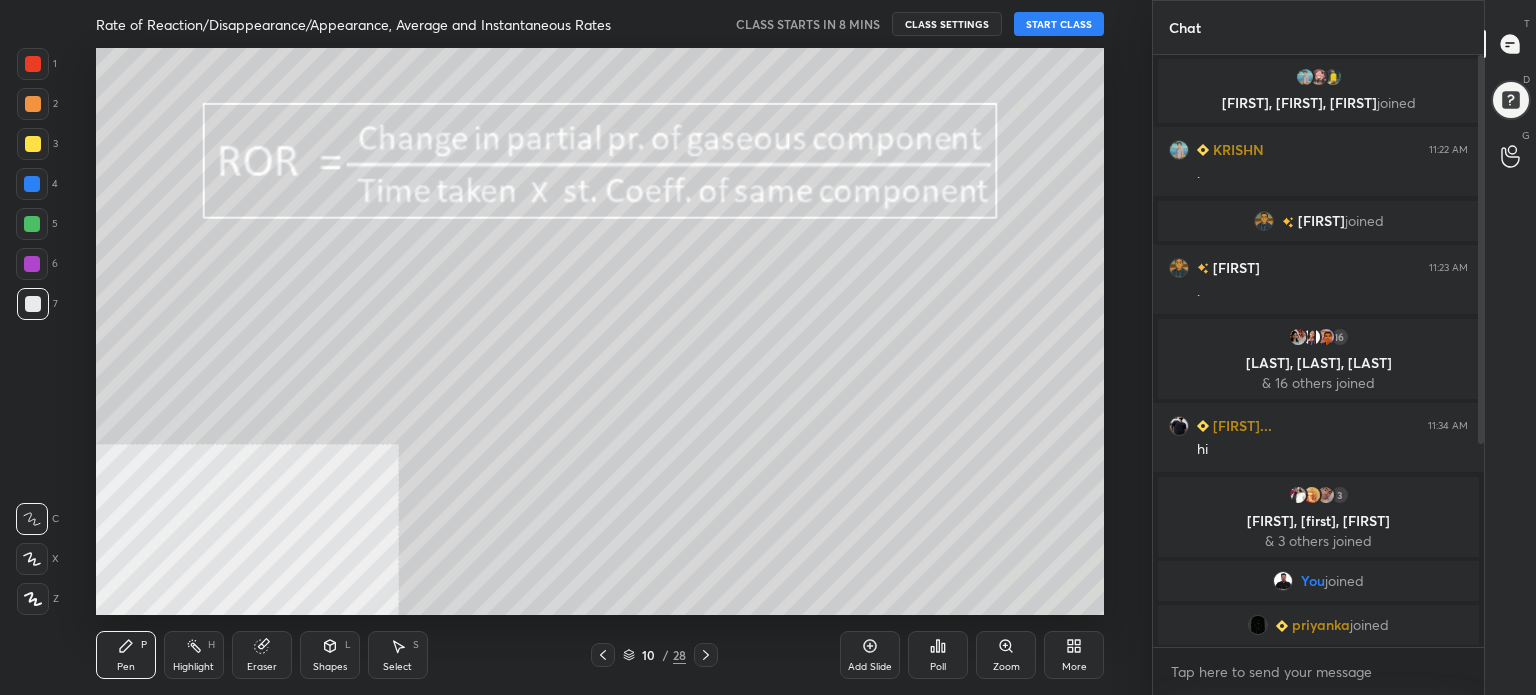 click 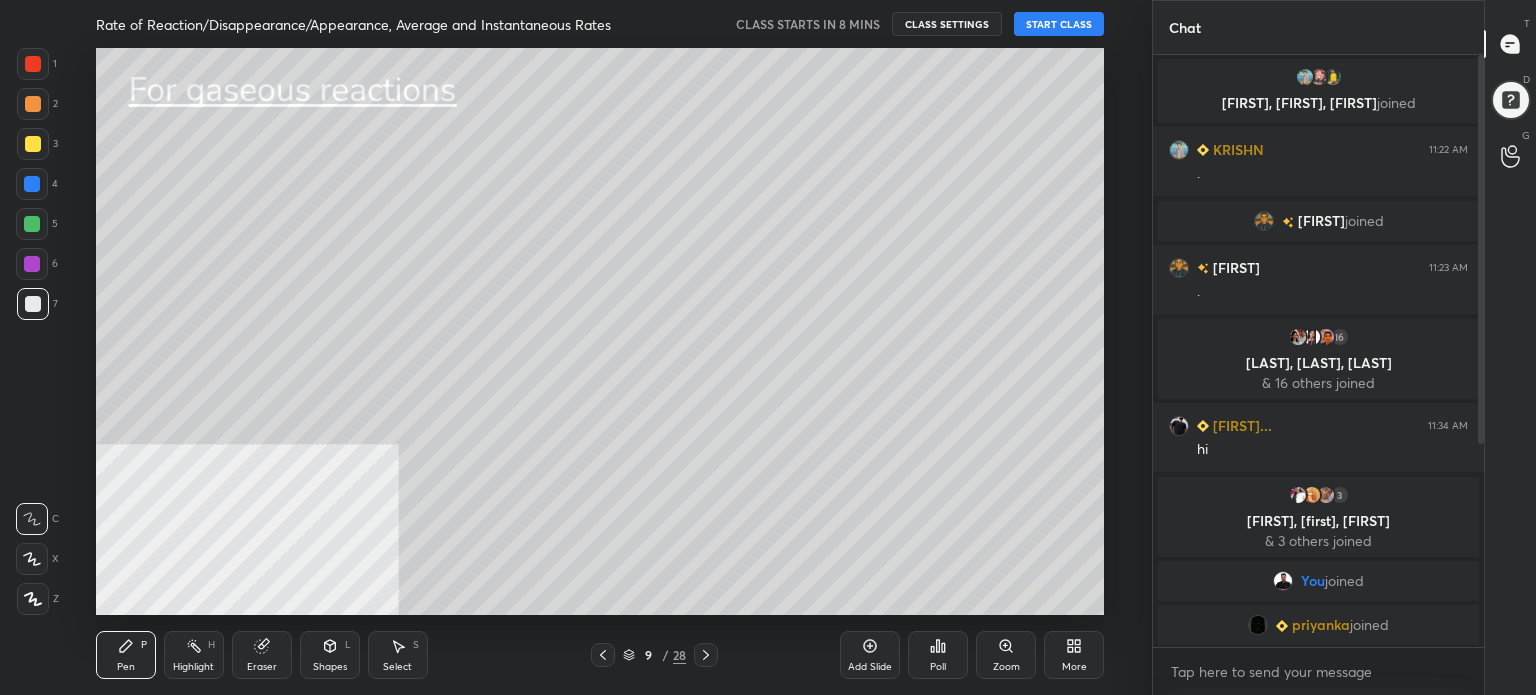 click 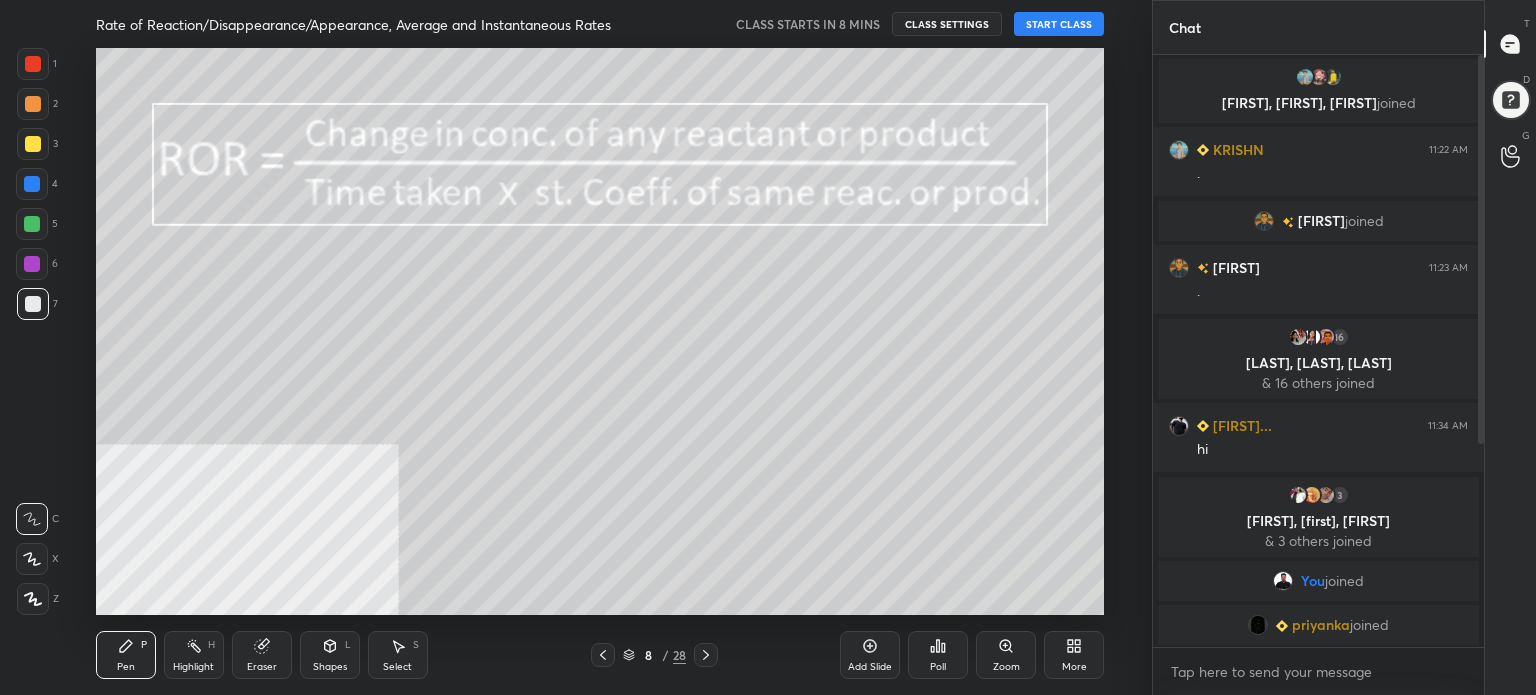 click 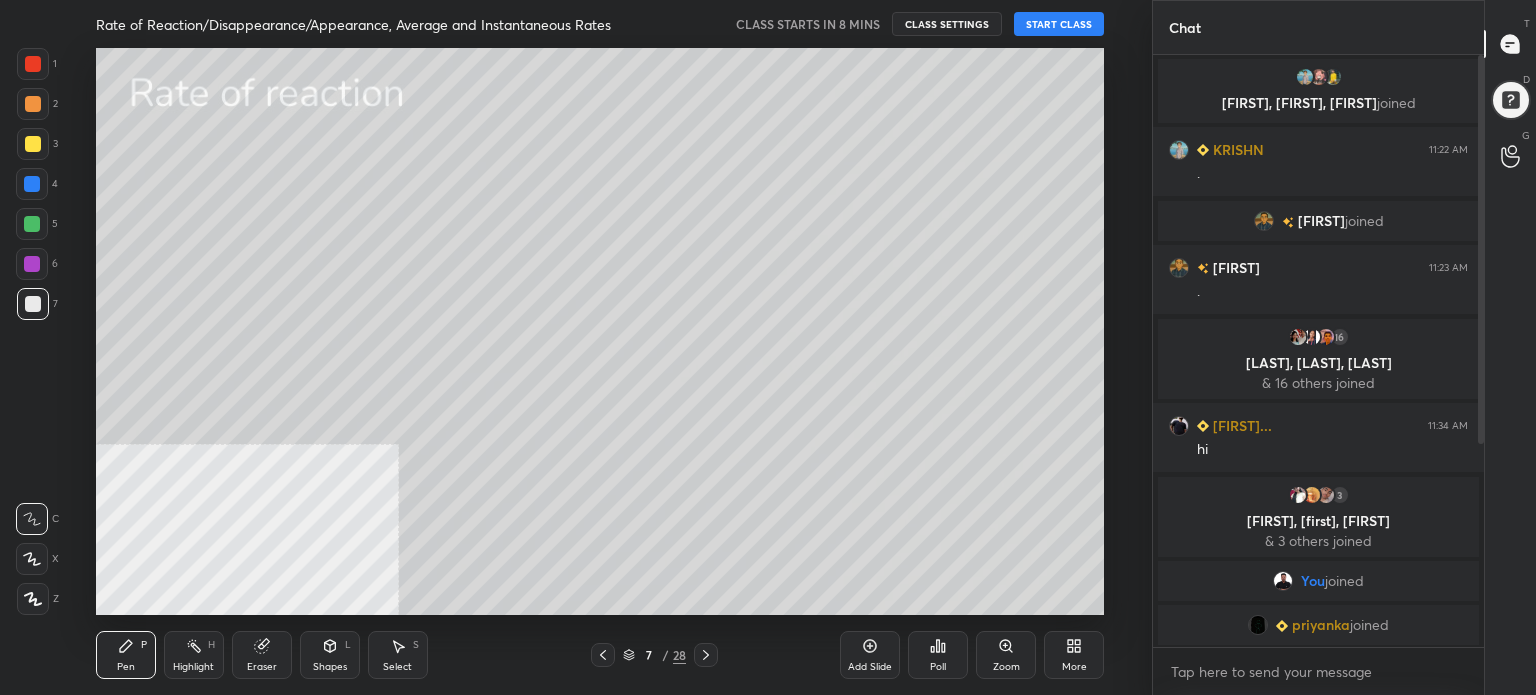 click 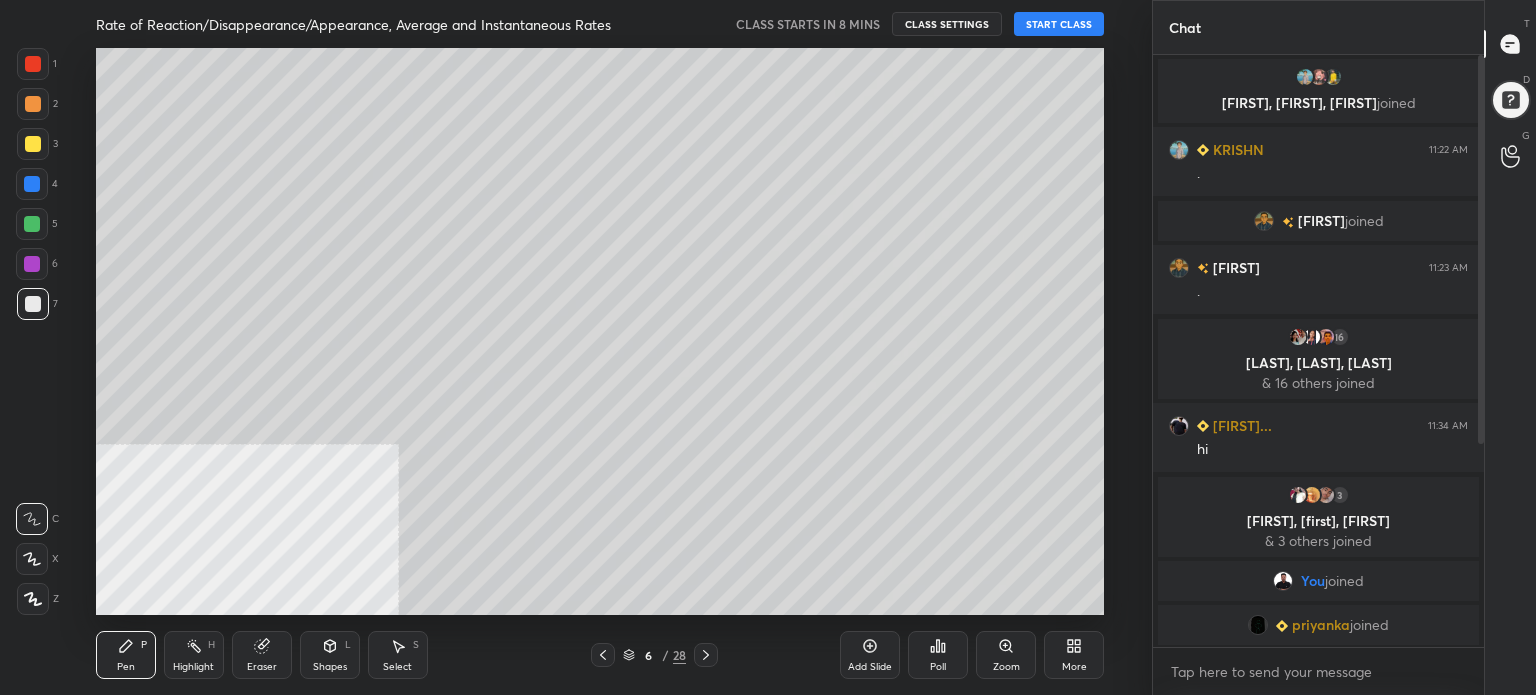 click 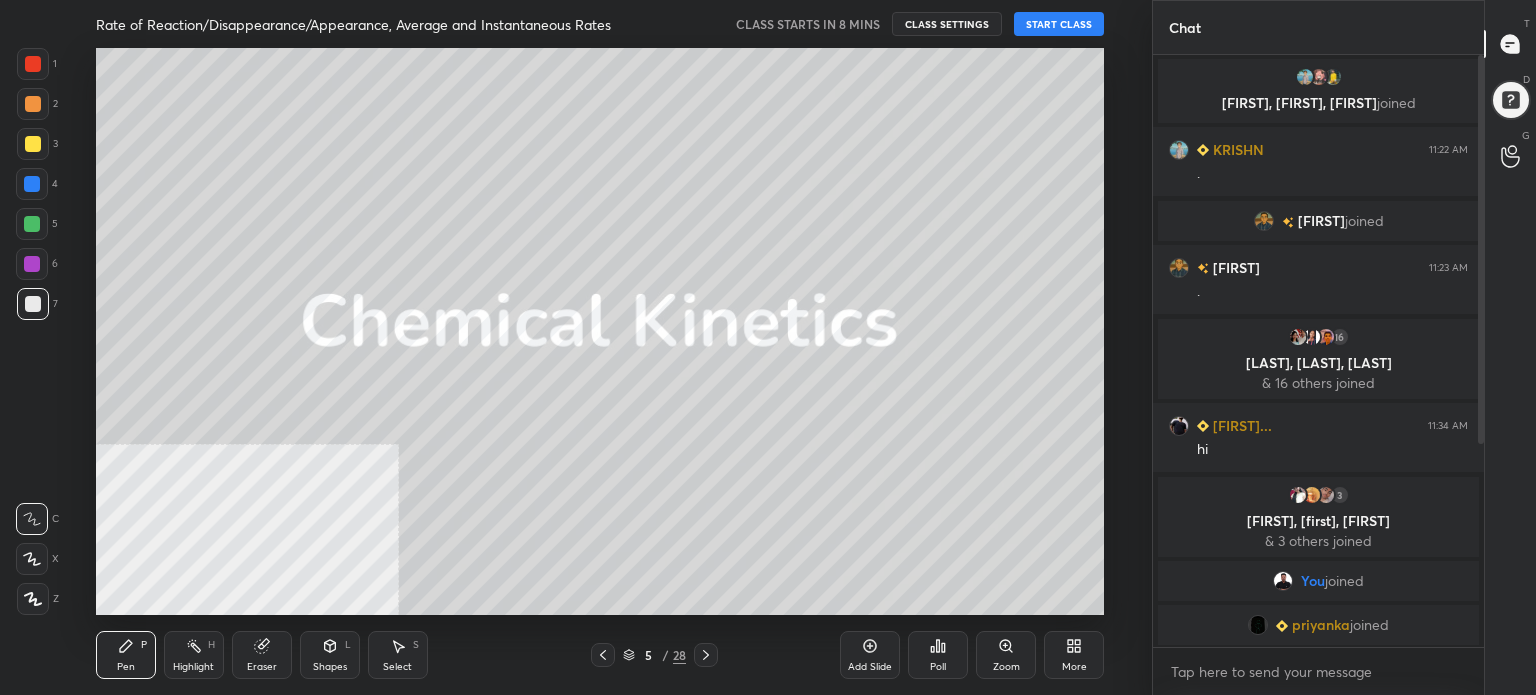 click 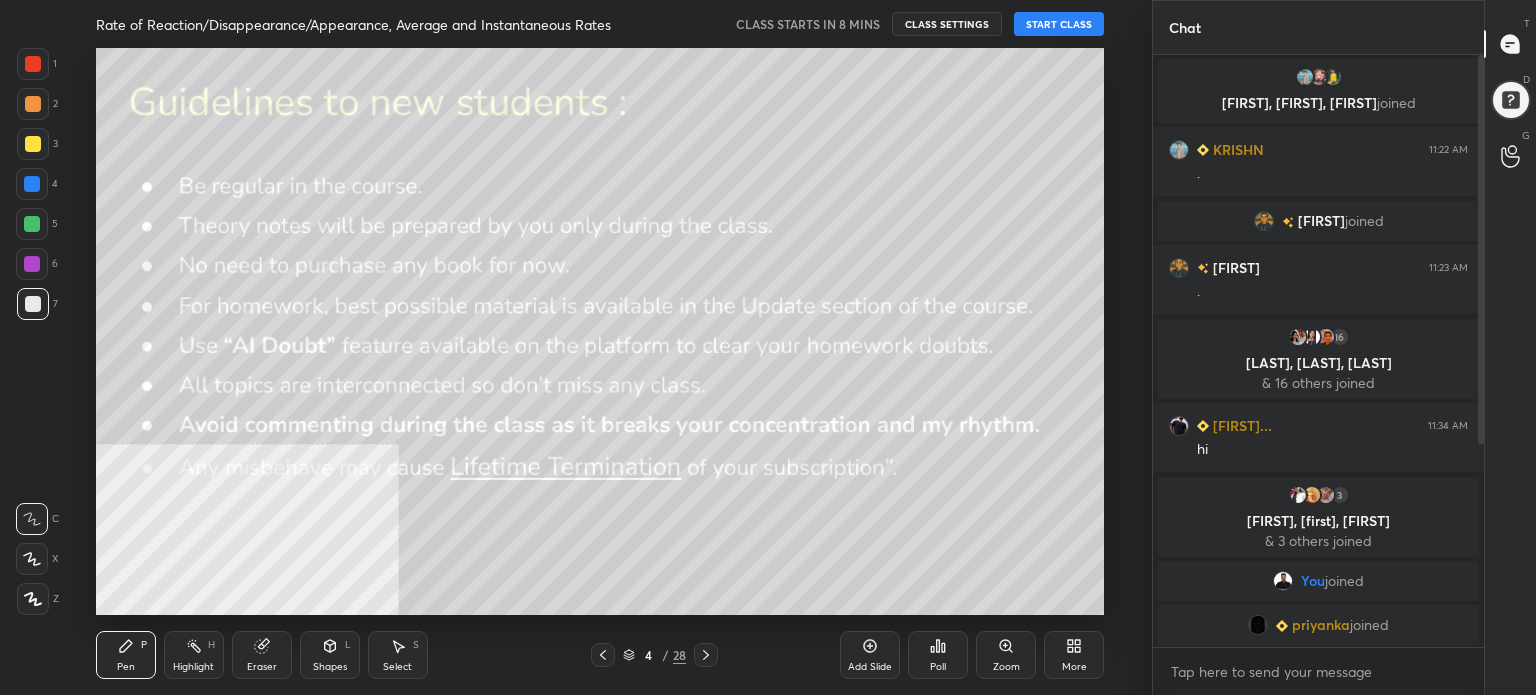 click 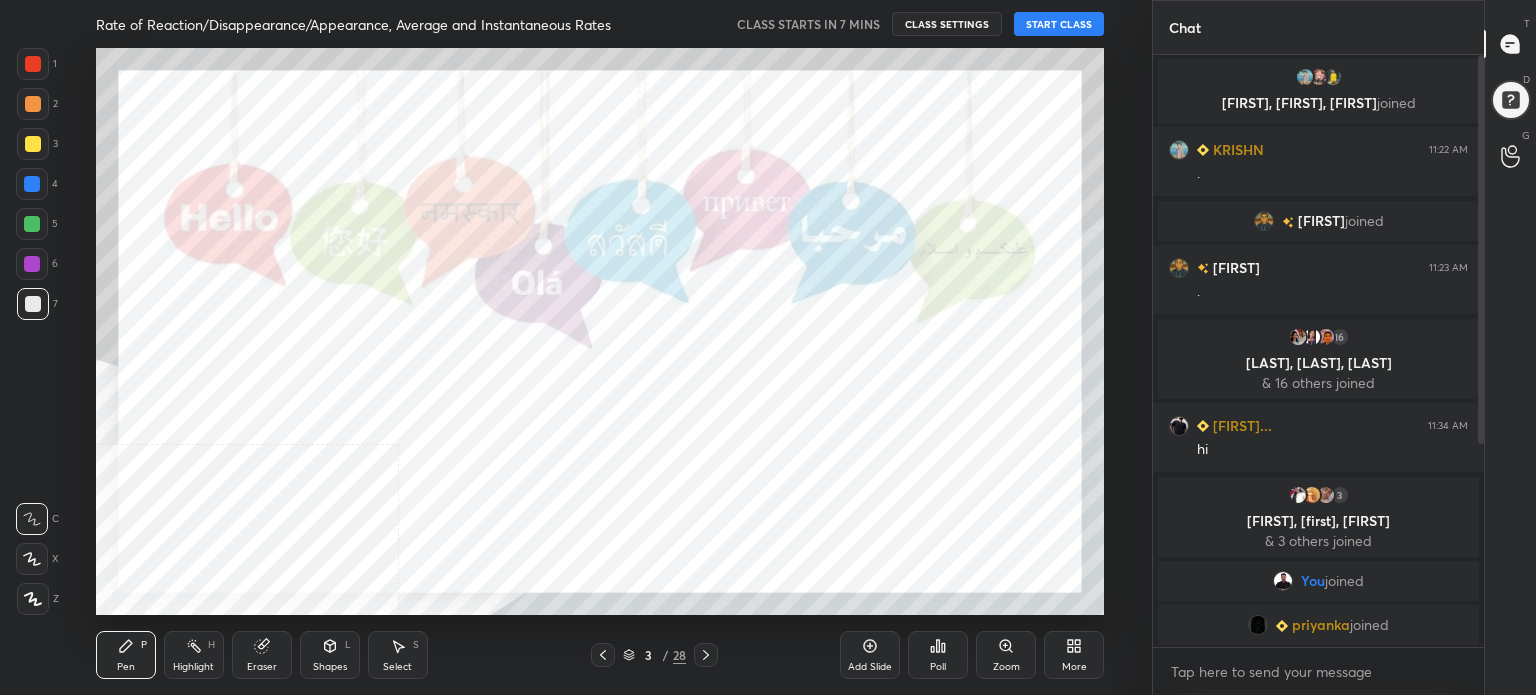 click on "More" at bounding box center [1074, 655] 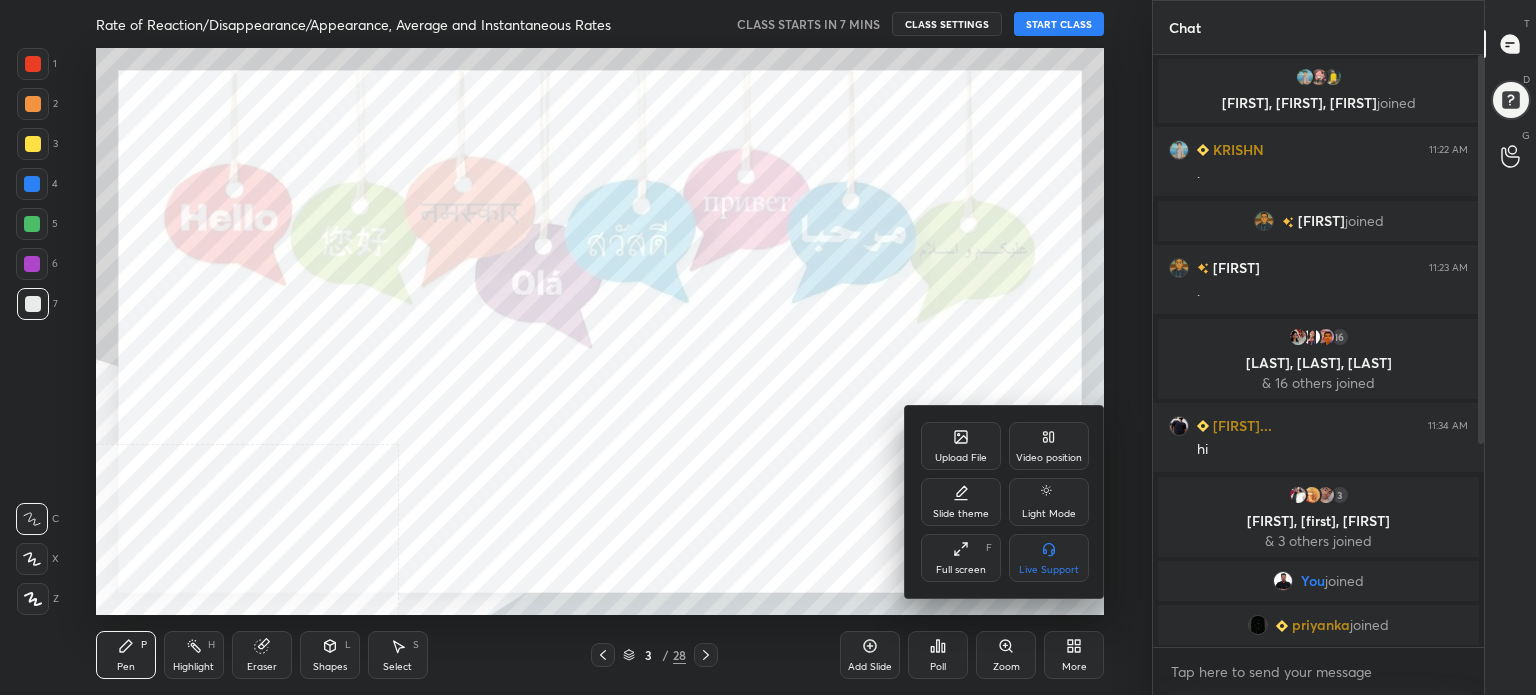drag, startPoint x: 982, startPoint y: 568, endPoint x: 904, endPoint y: 688, distance: 143.12233 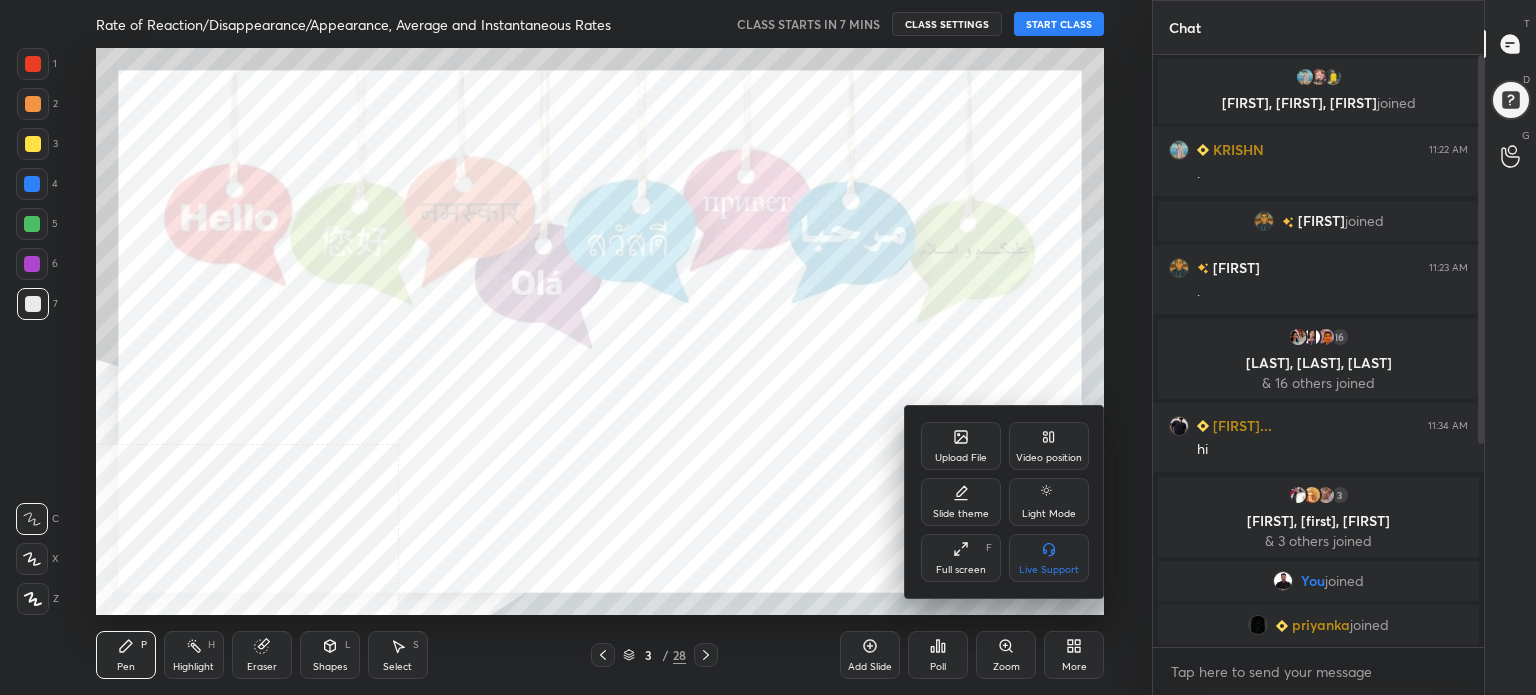 click on "Full screen" at bounding box center (961, 570) 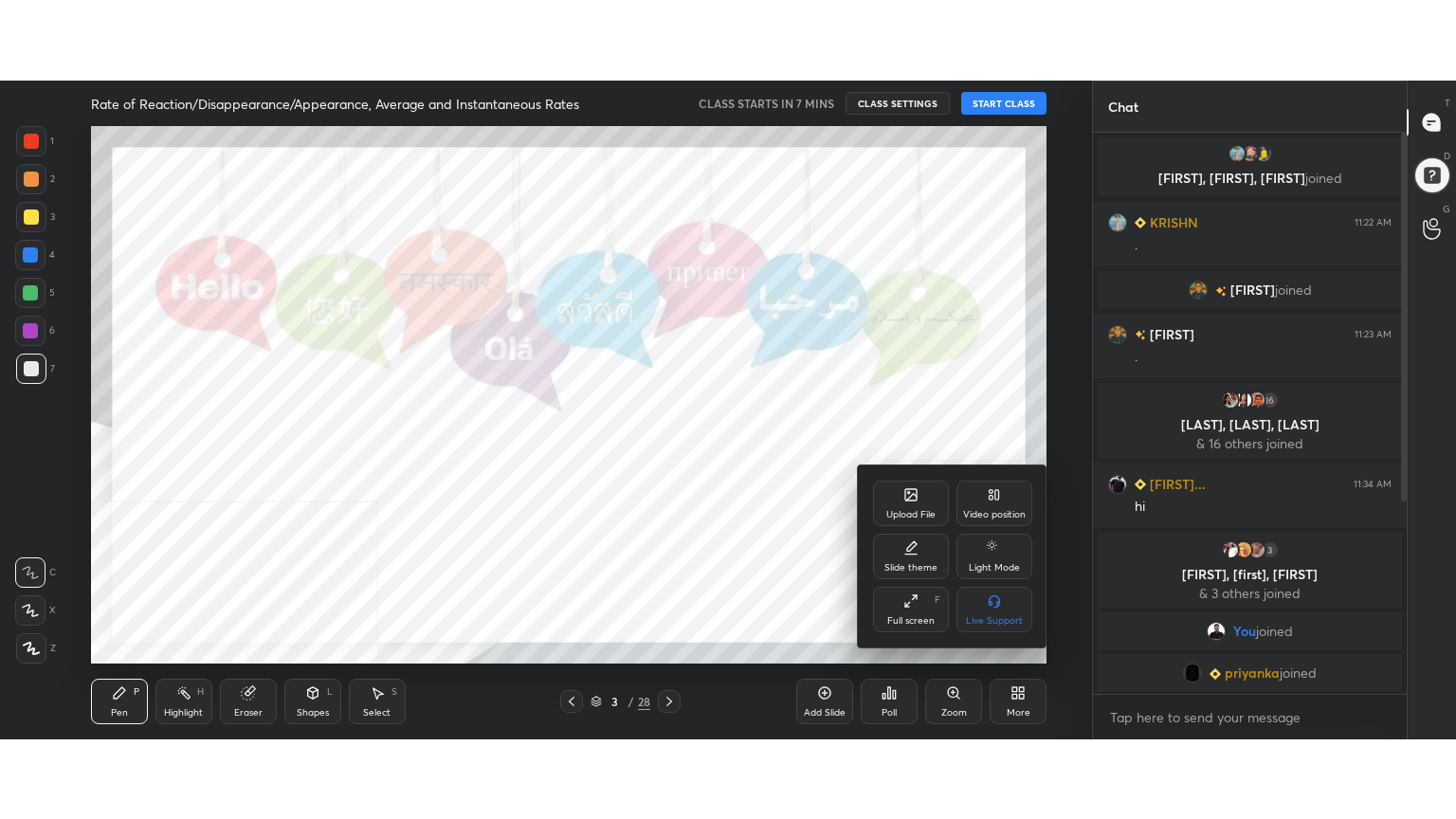 scroll, scrollTop: 94094, scrollLeft: 93776, axis: both 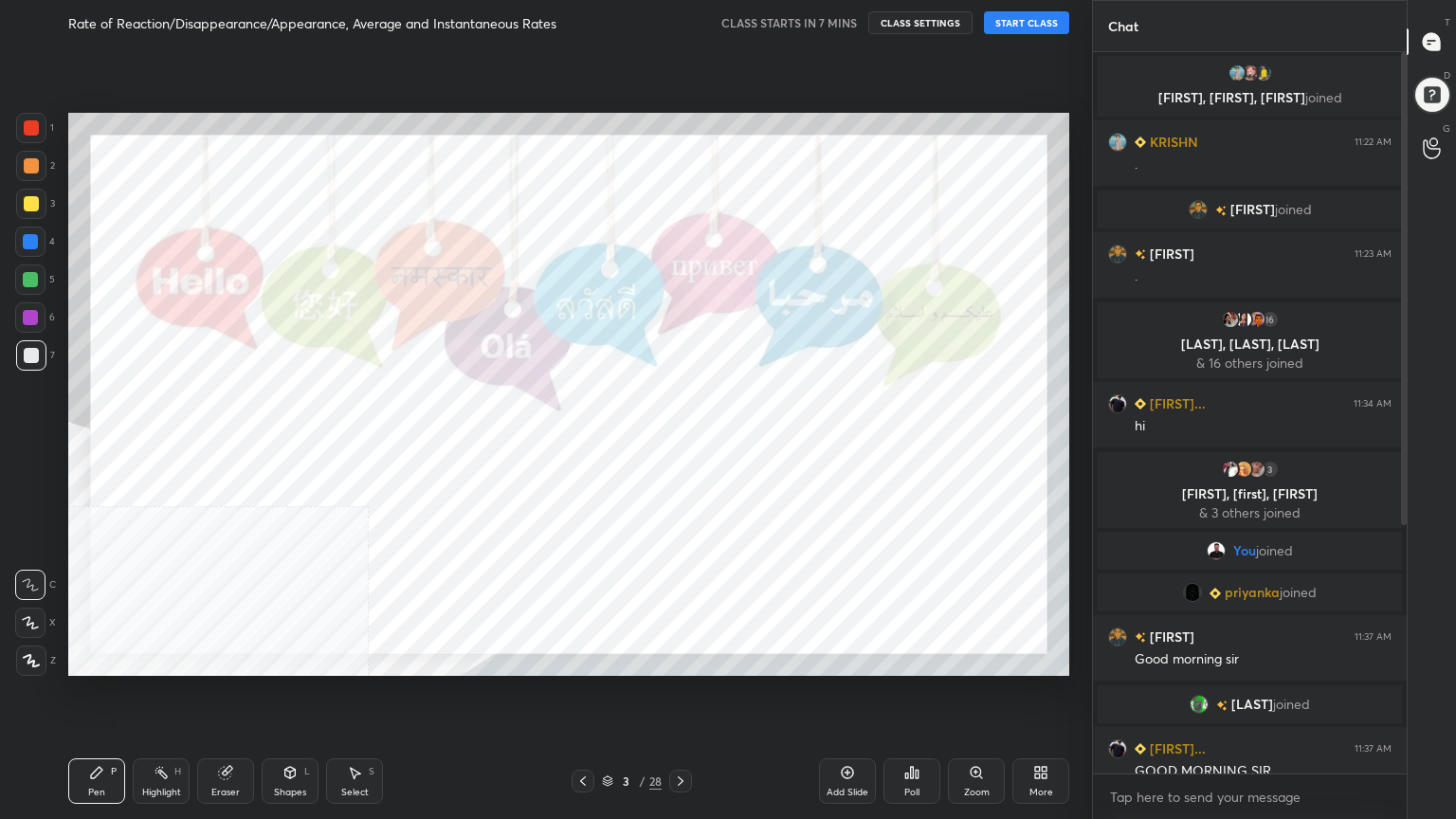 click at bounding box center [31, 204] 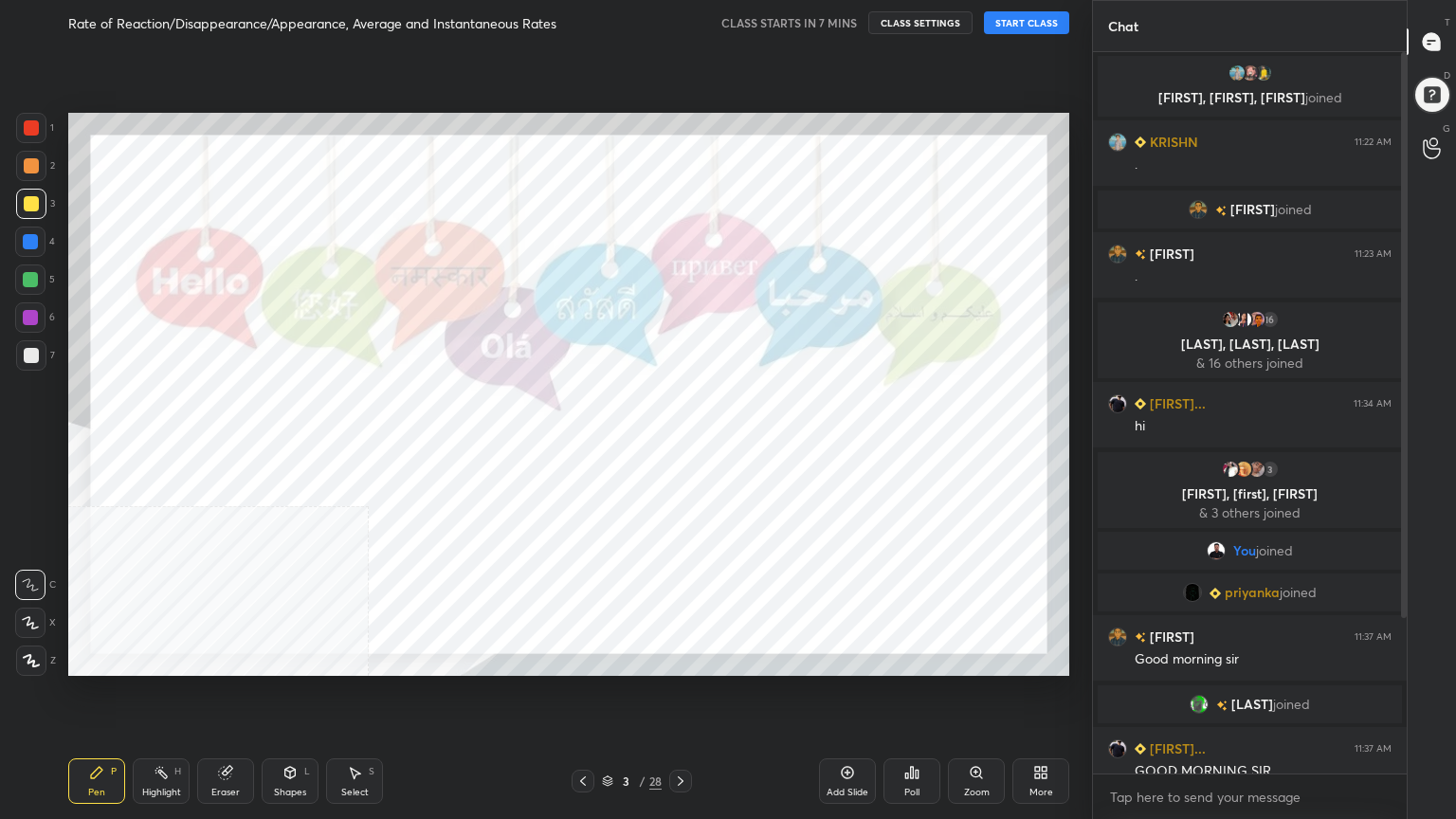 scroll, scrollTop: 198, scrollLeft: 0, axis: vertical 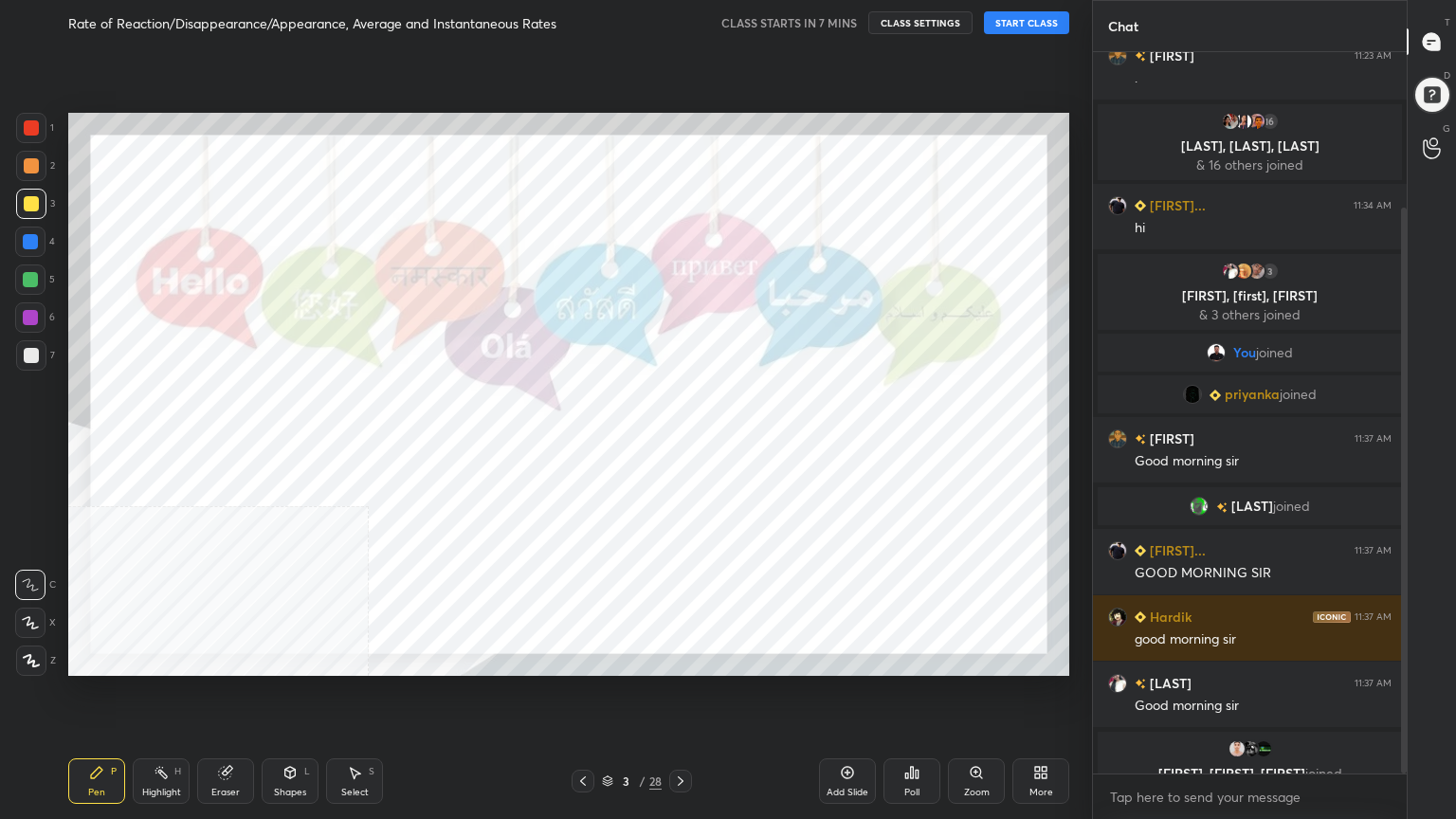 drag, startPoint x: 1406, startPoint y: 528, endPoint x: 1401, endPoint y: 669, distance: 141.08862 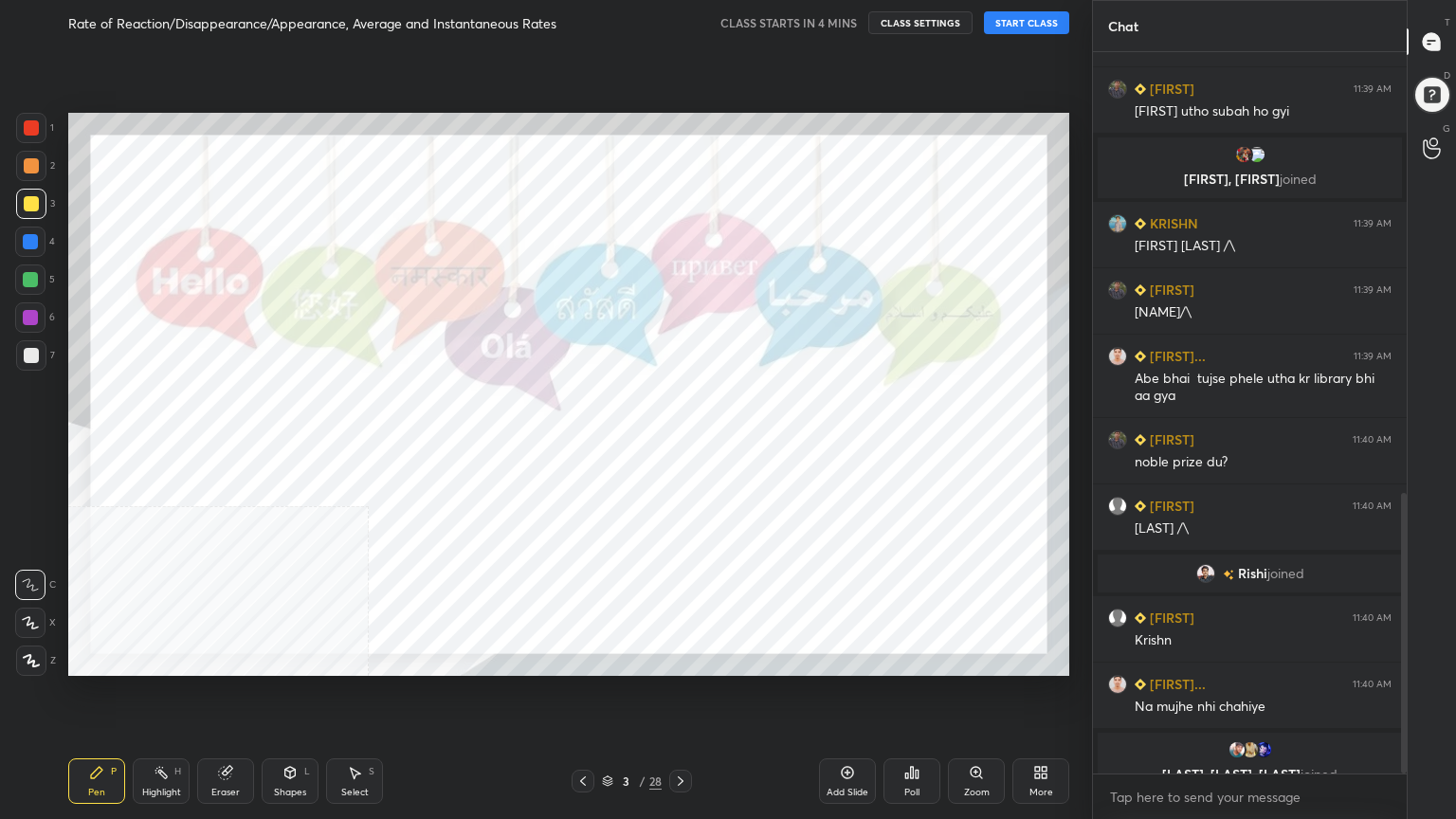 scroll, scrollTop: 1172, scrollLeft: 0, axis: vertical 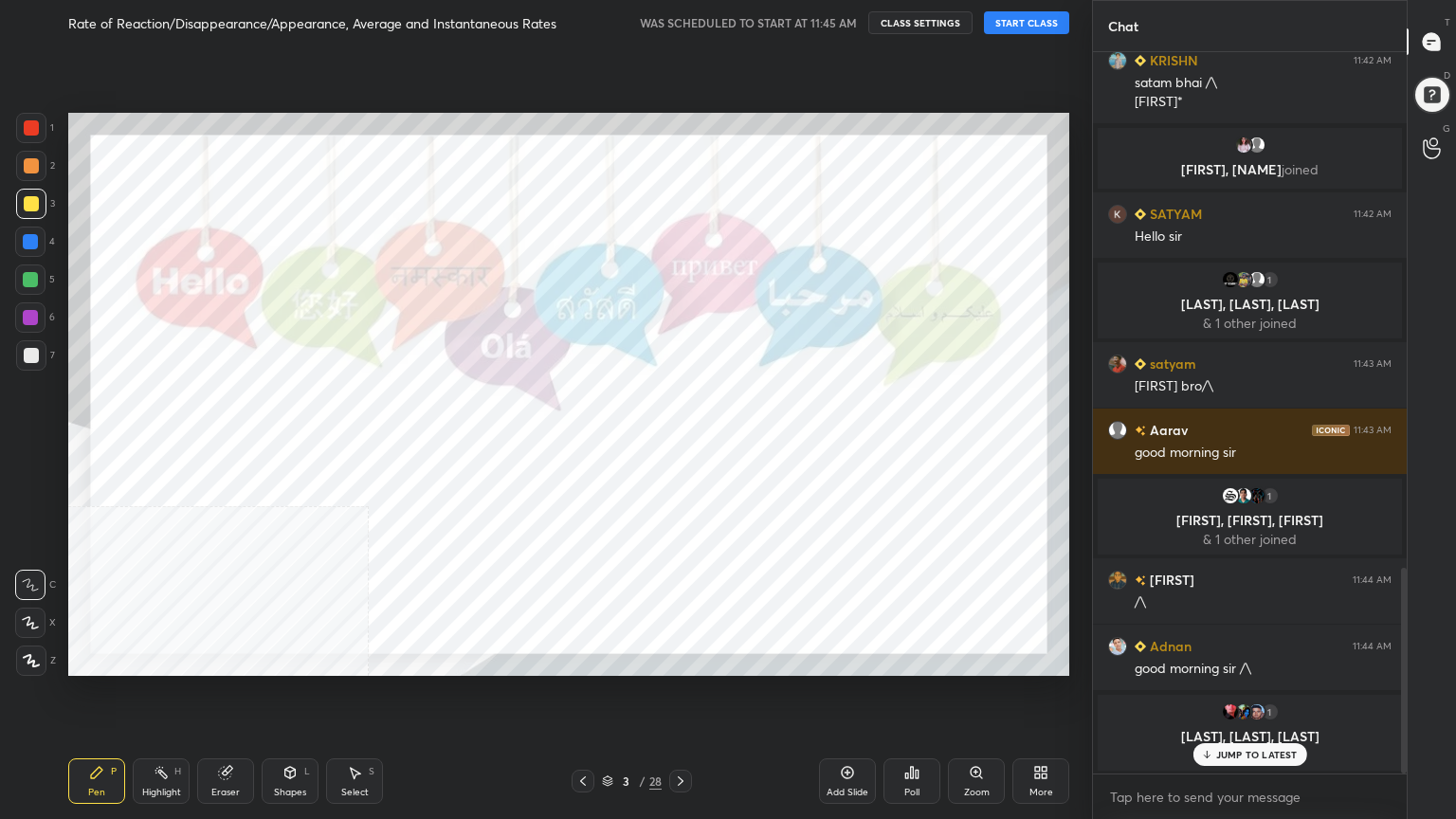 click on "START CLASS" at bounding box center (1027, 23) 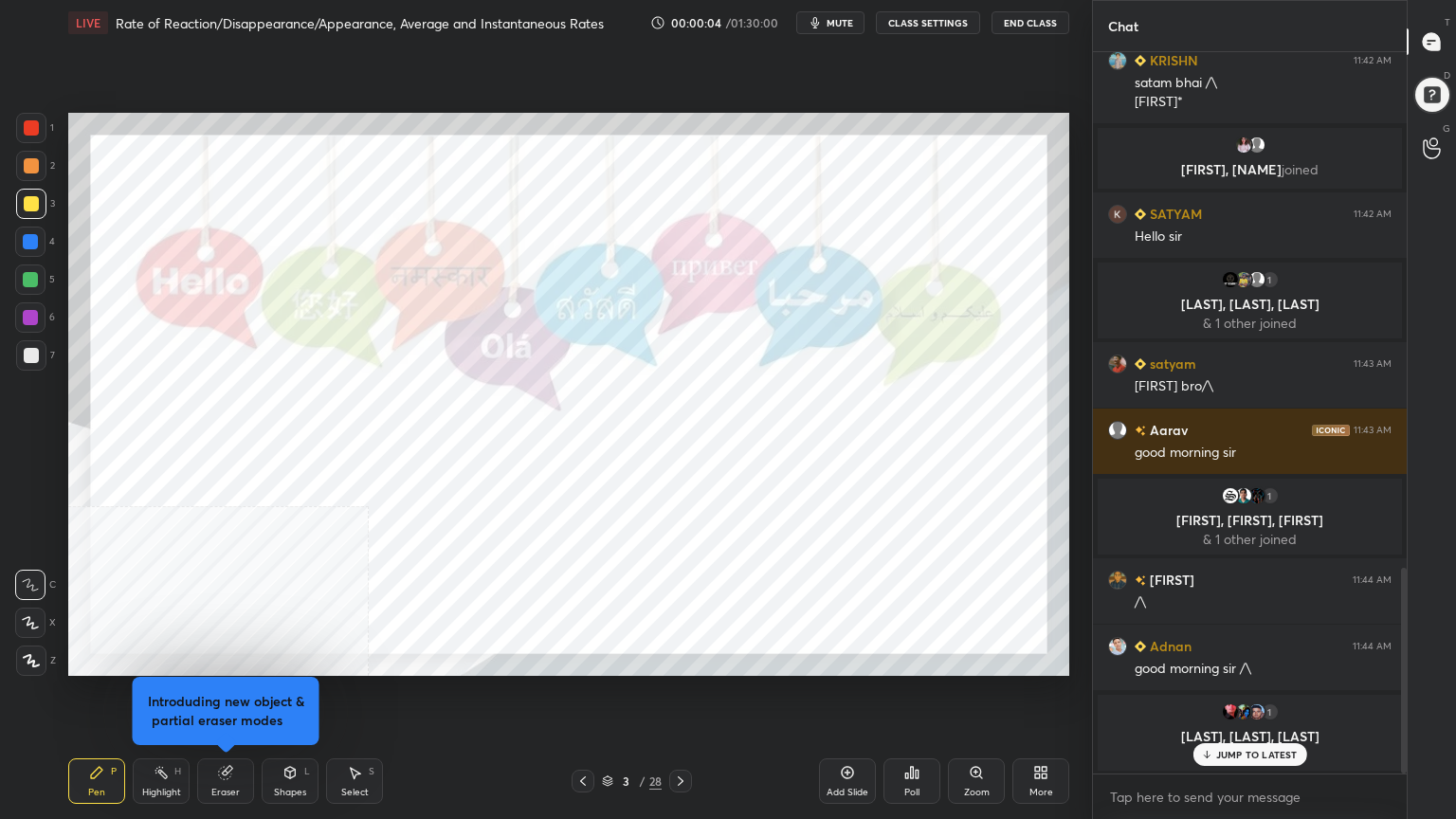 click on "CLASS SETTINGS" at bounding box center [928, 23] 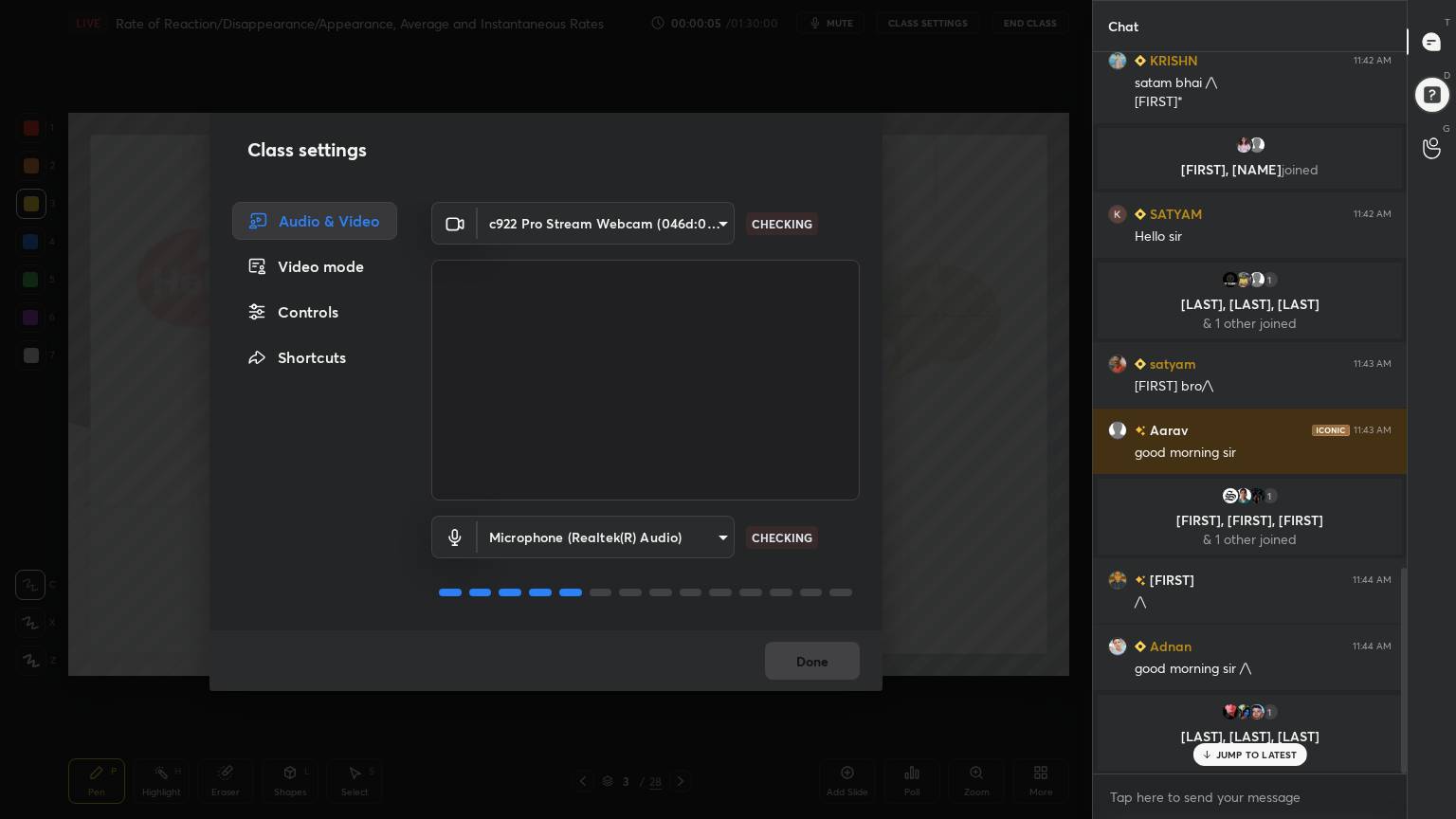 click on "Controls" at bounding box center (315, 312) 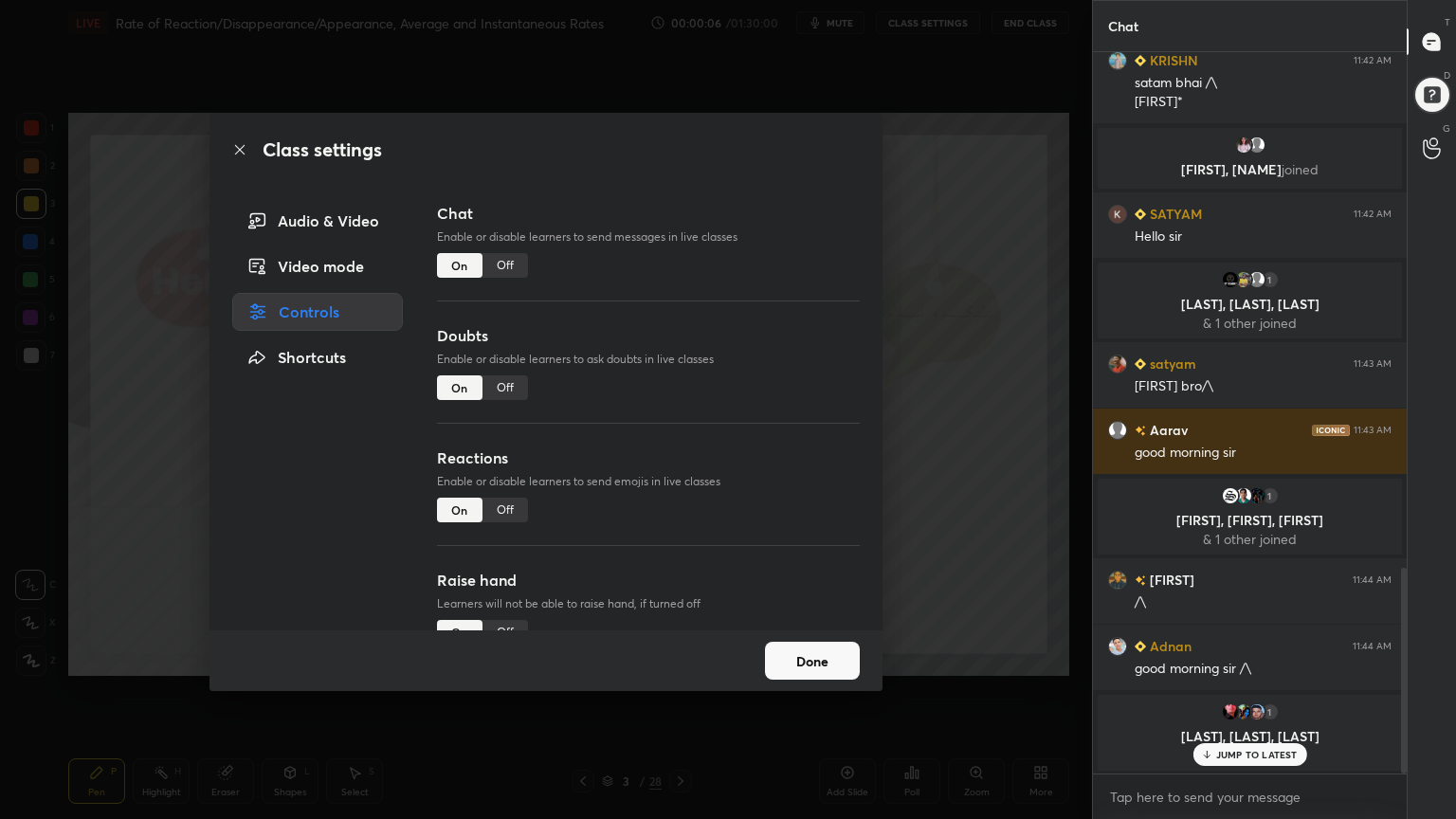 click on "Off" at bounding box center (505, 388) 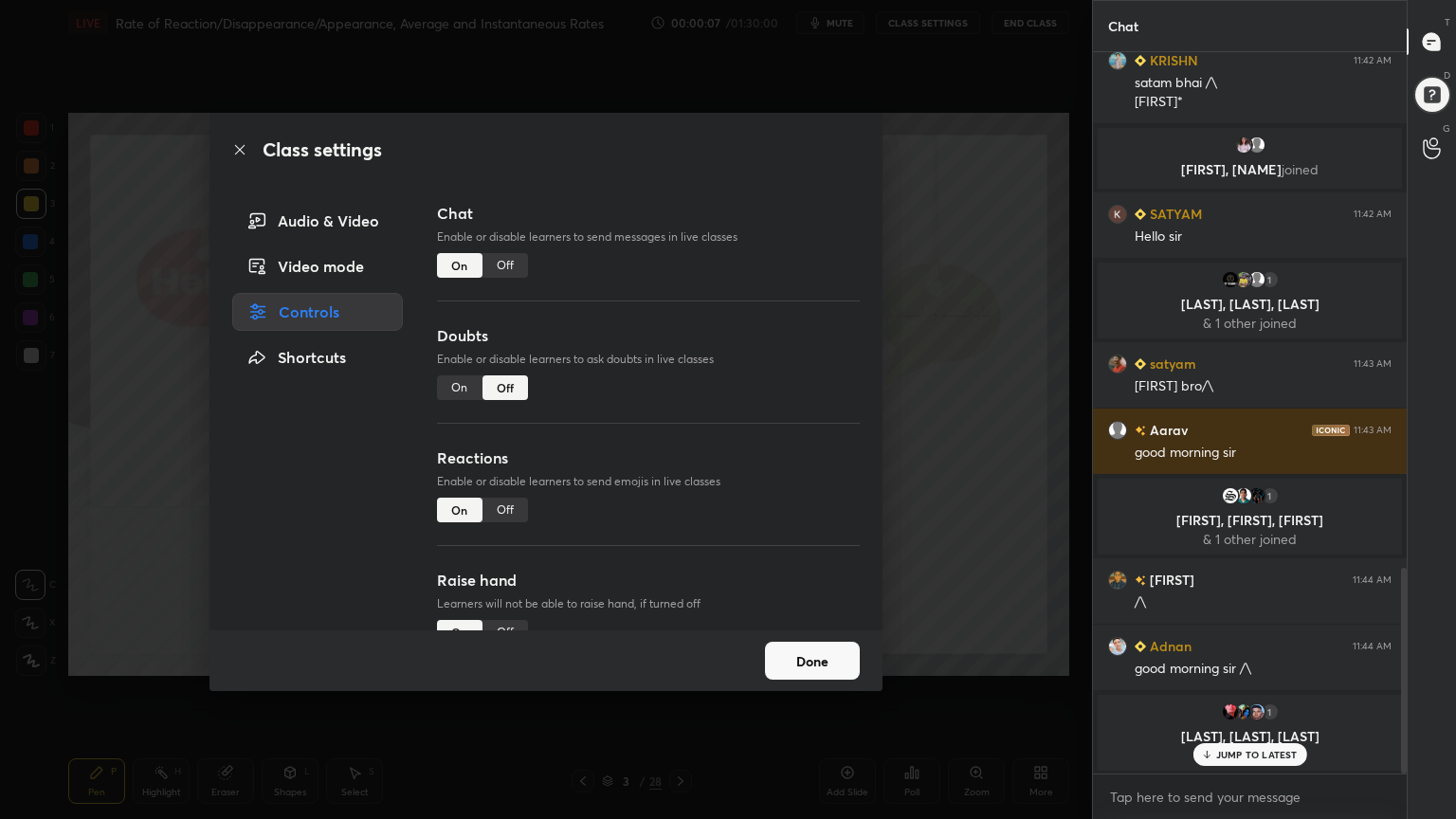 click on "Off" at bounding box center [505, 510] 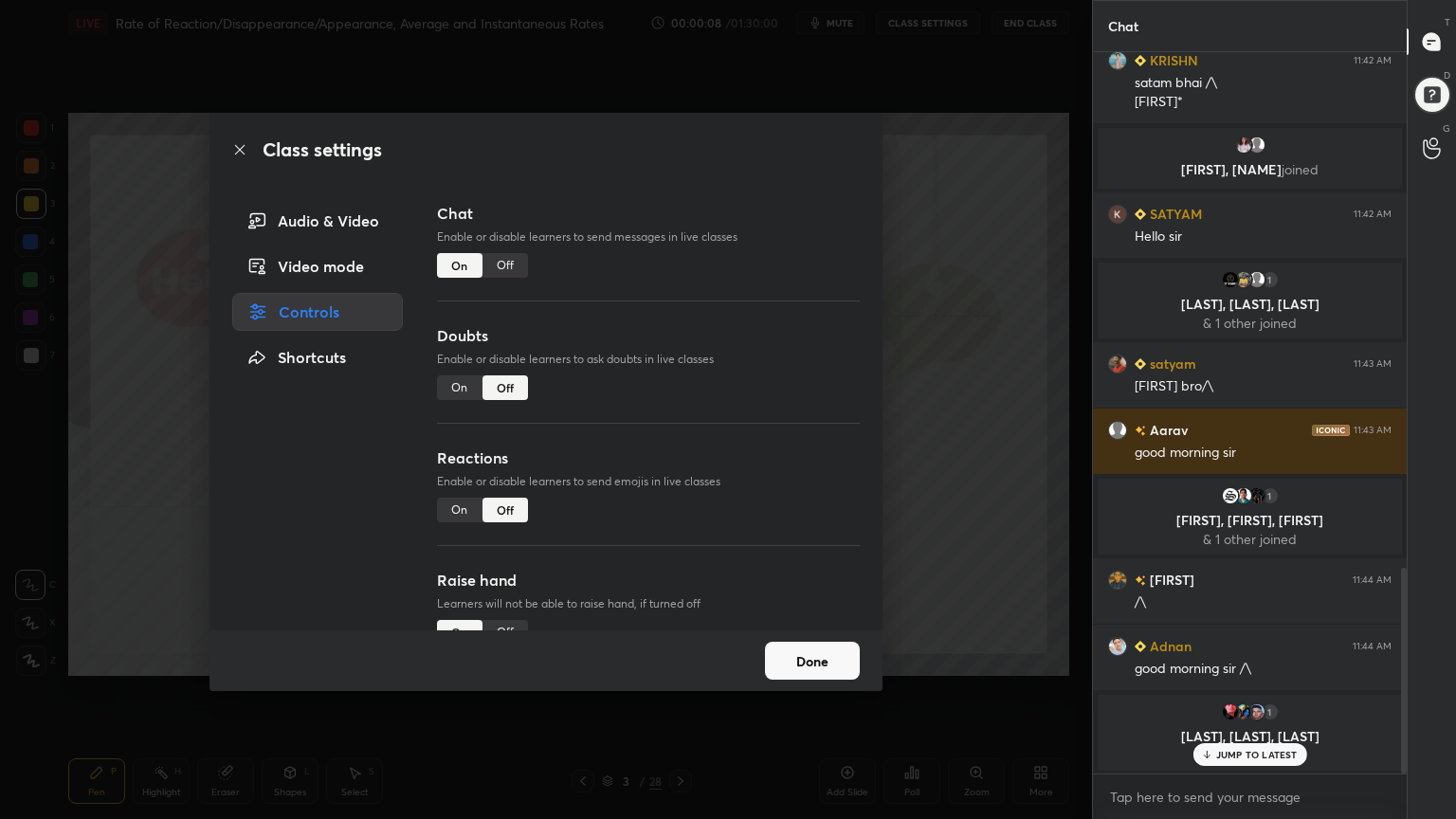 scroll, scrollTop: 1706, scrollLeft: 0, axis: vertical 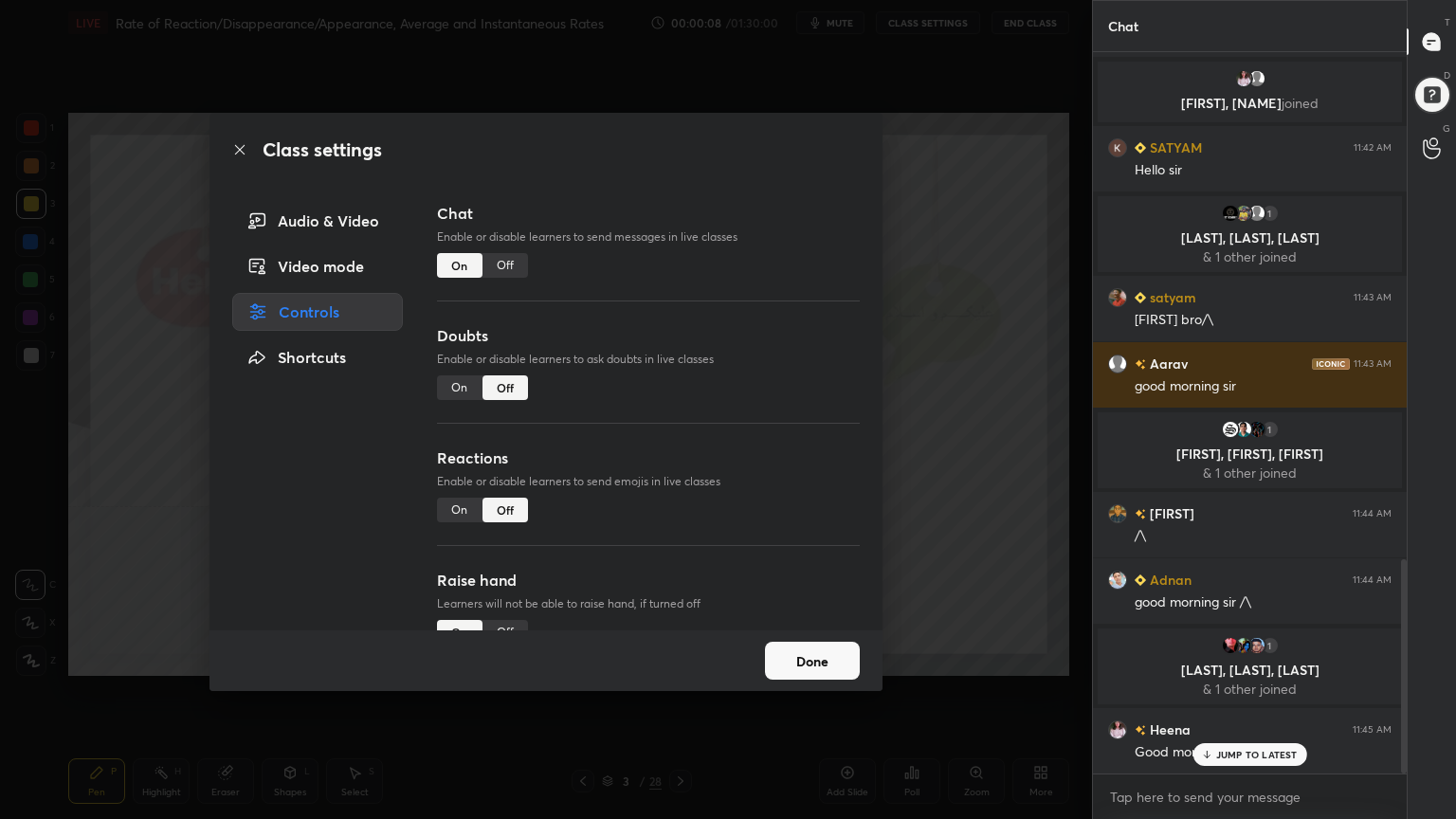 click on "Off" at bounding box center (505, 632) 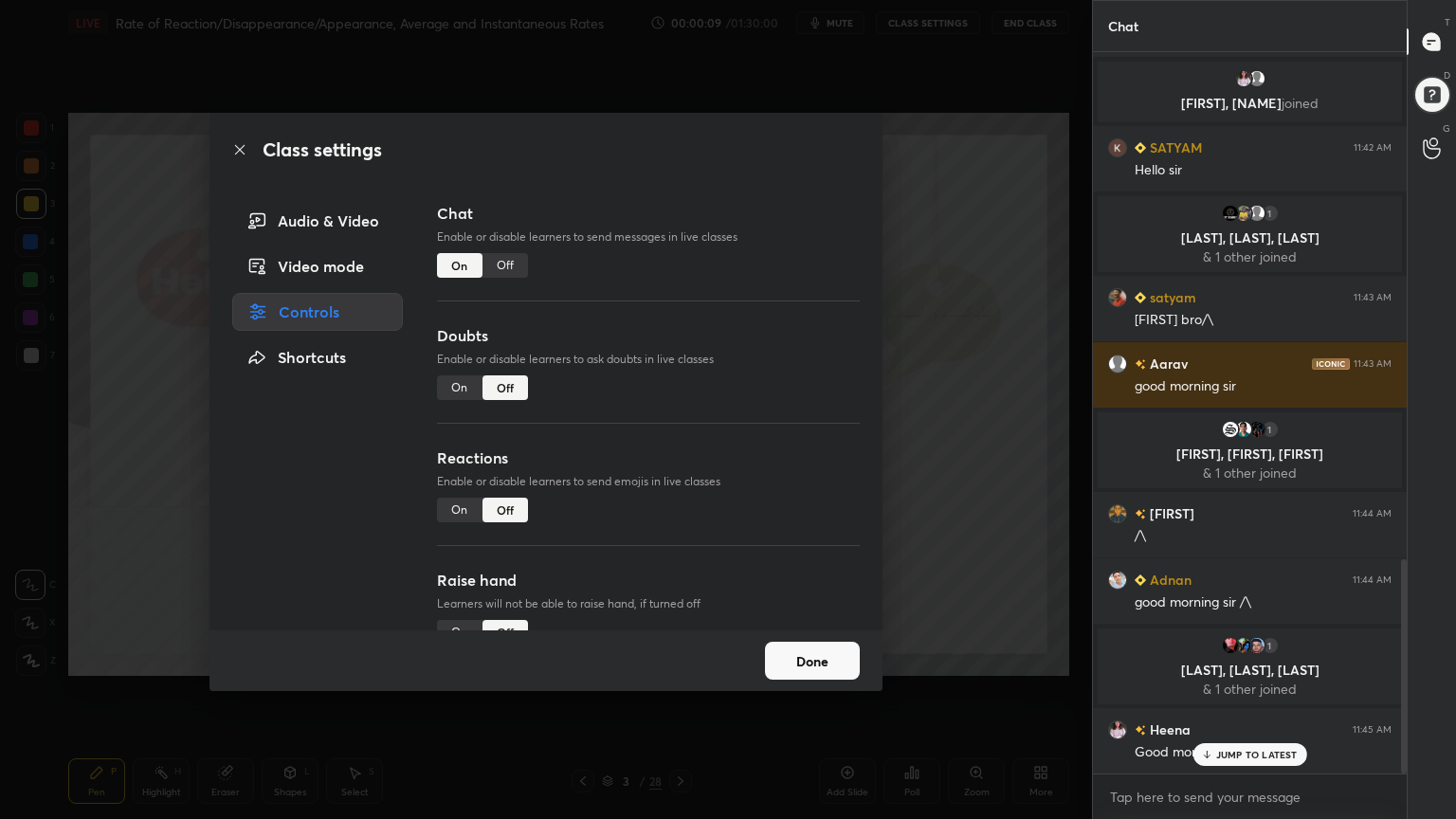 click on "Done" at bounding box center (812, 661) 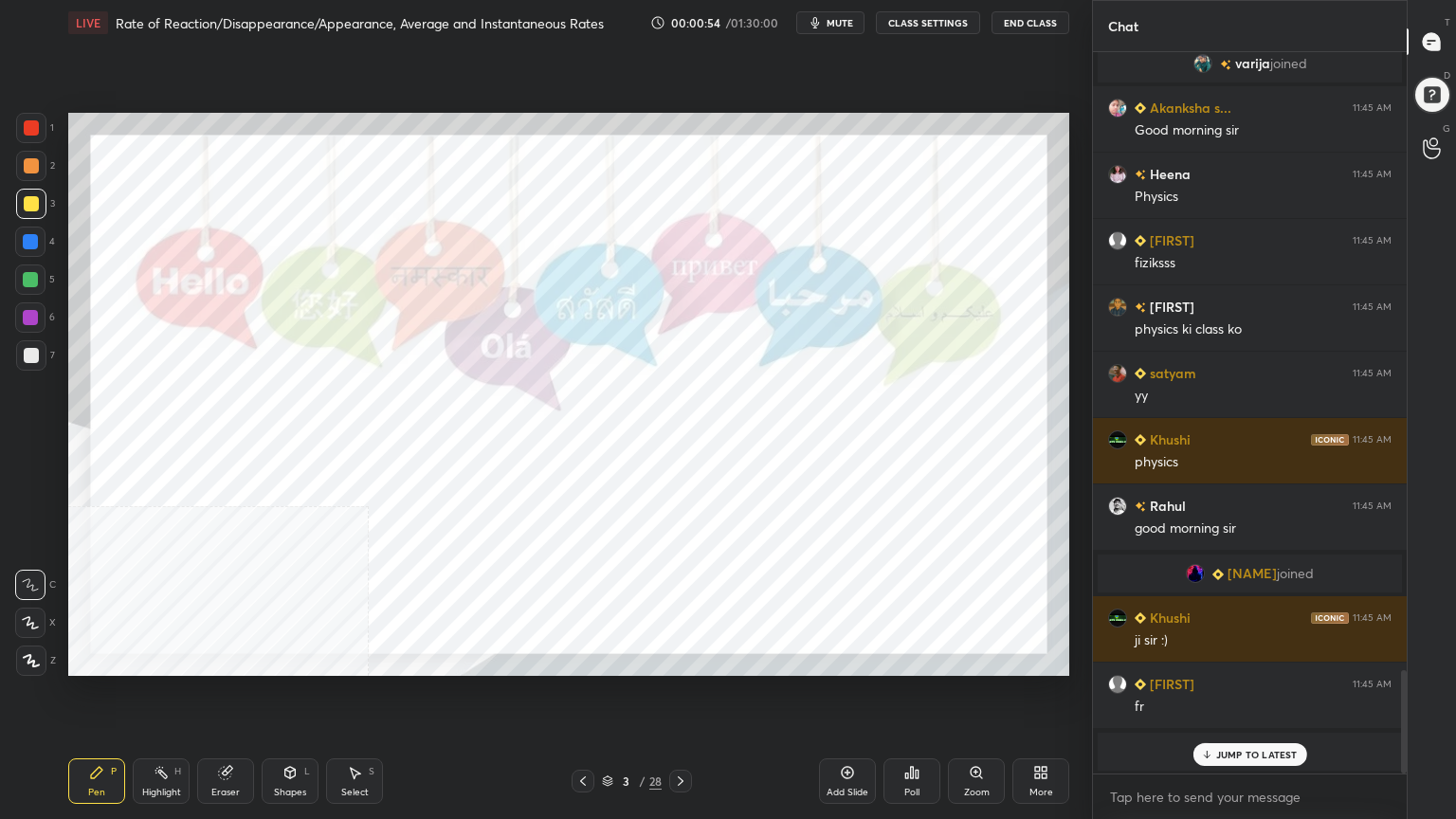 scroll, scrollTop: 4367, scrollLeft: 0, axis: vertical 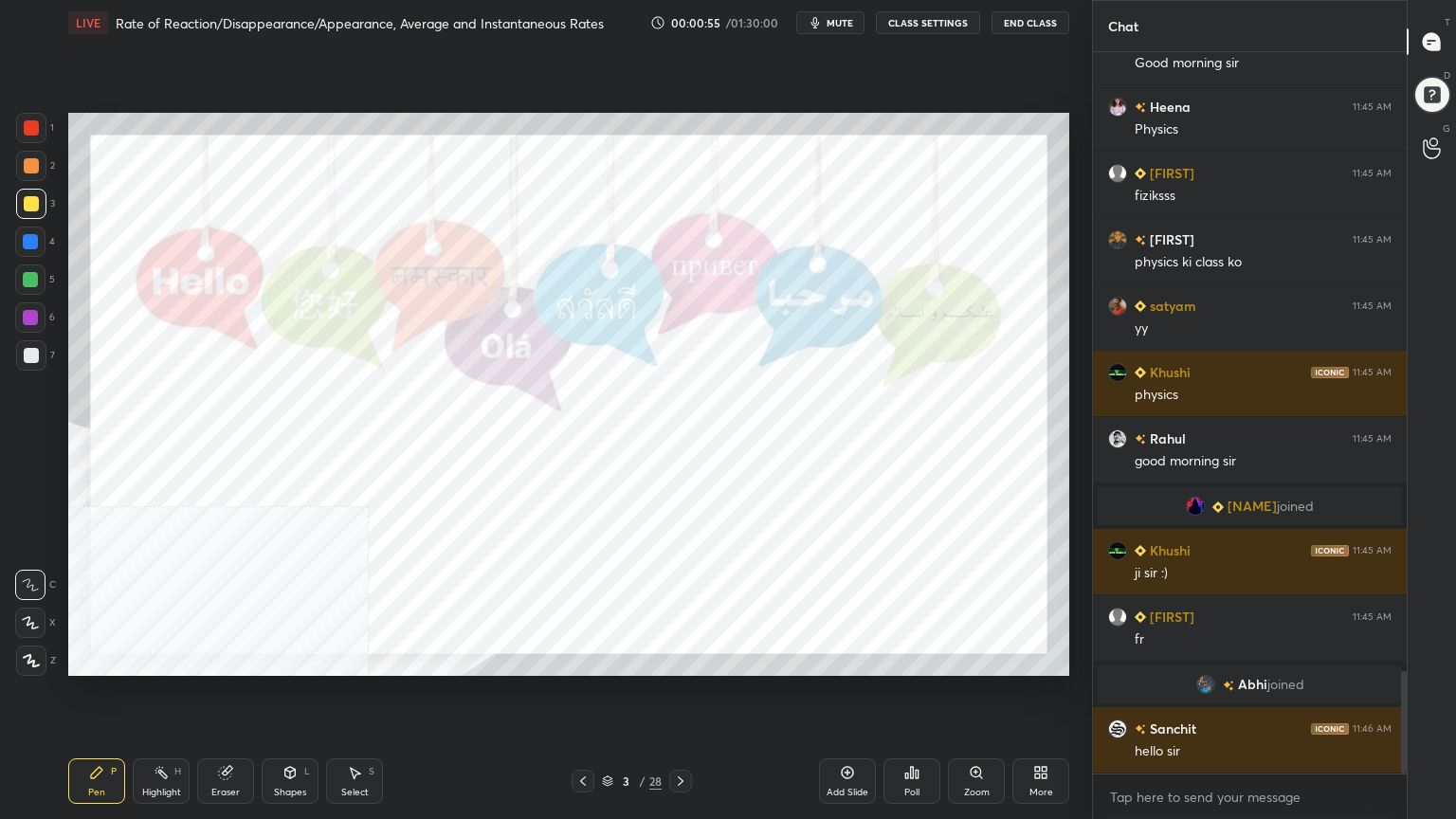 click 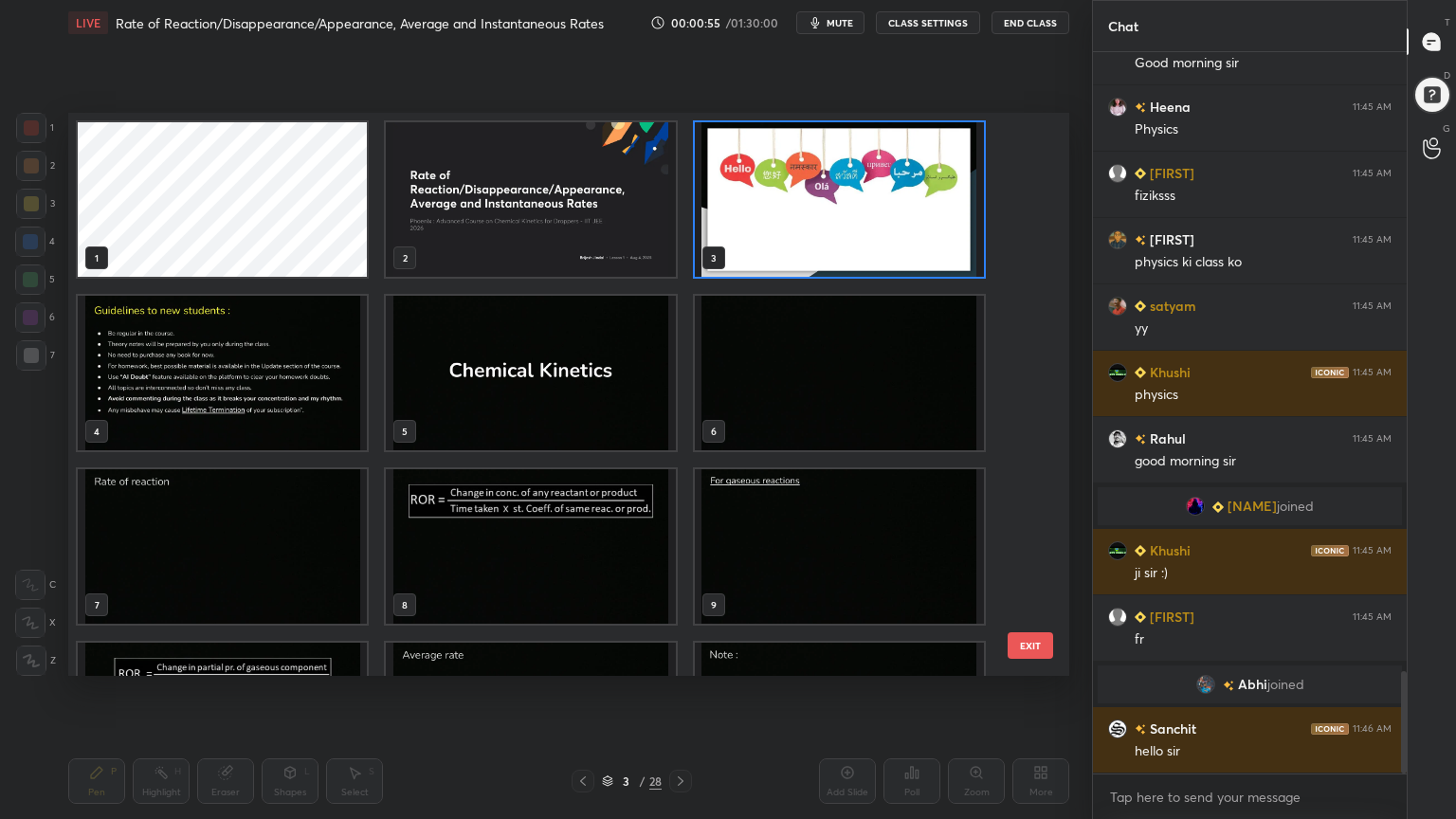 scroll, scrollTop: 6, scrollLeft: 9, axis: both 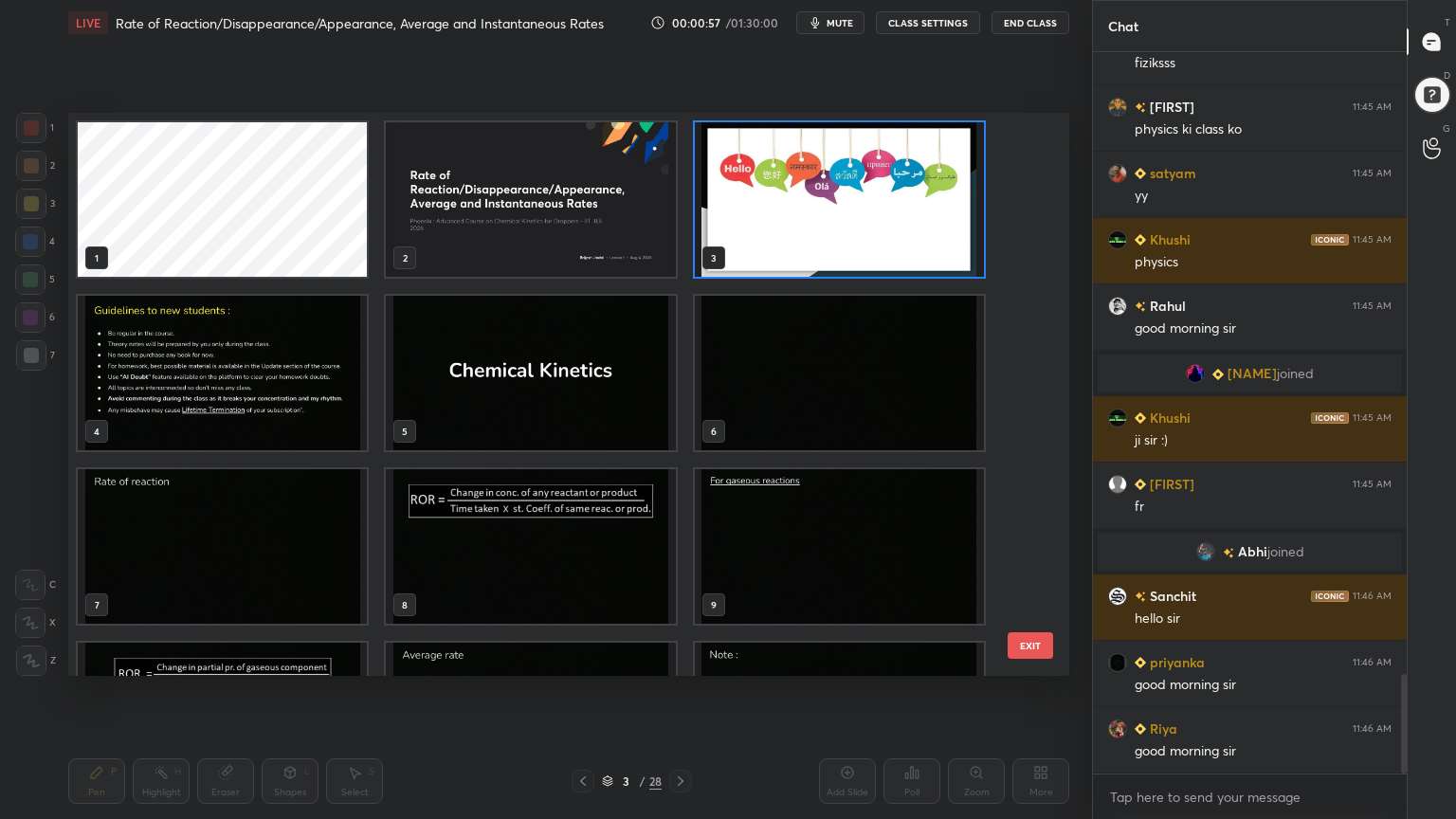 click at bounding box center (530, 373) 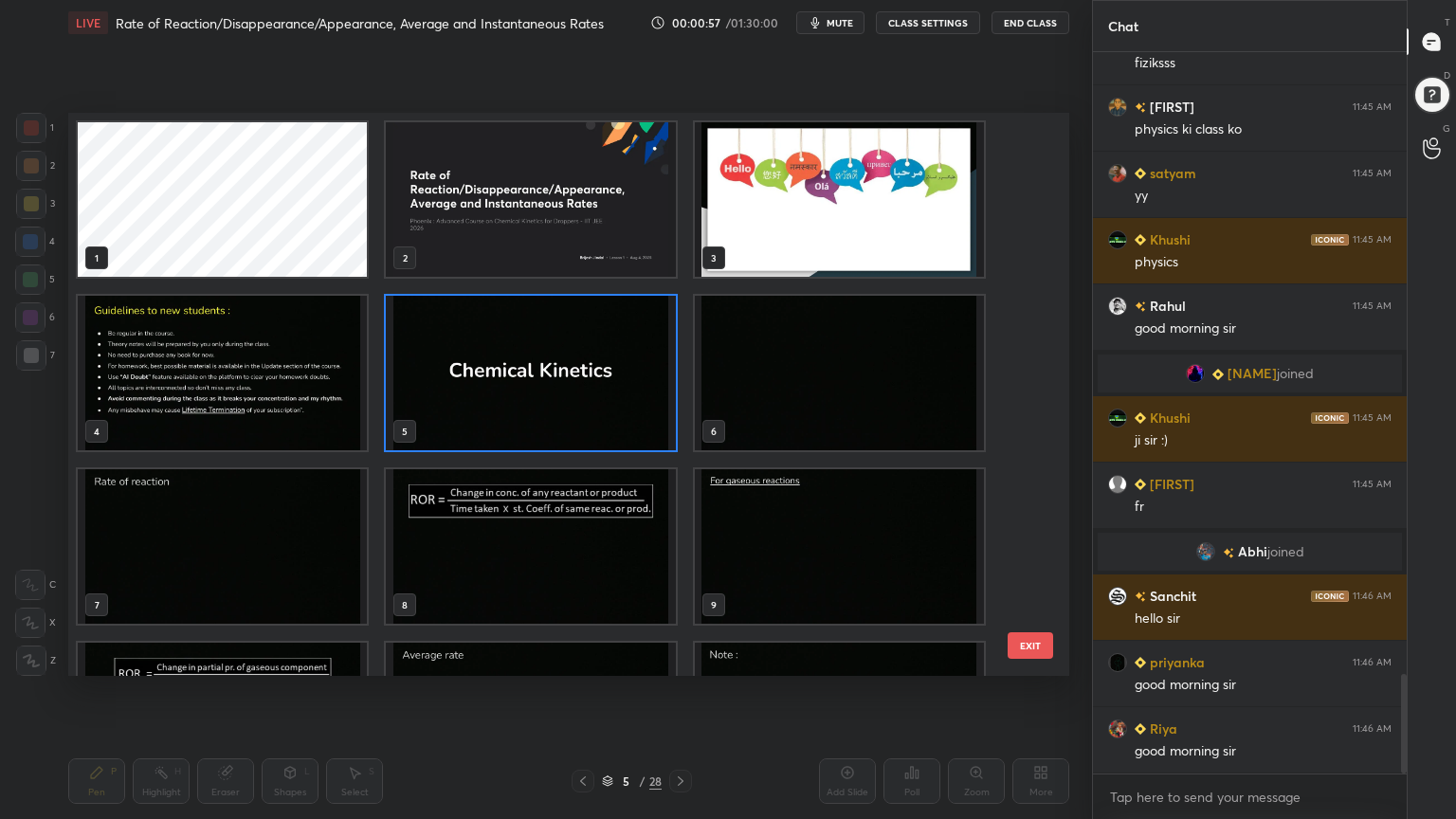 click at bounding box center (530, 373) 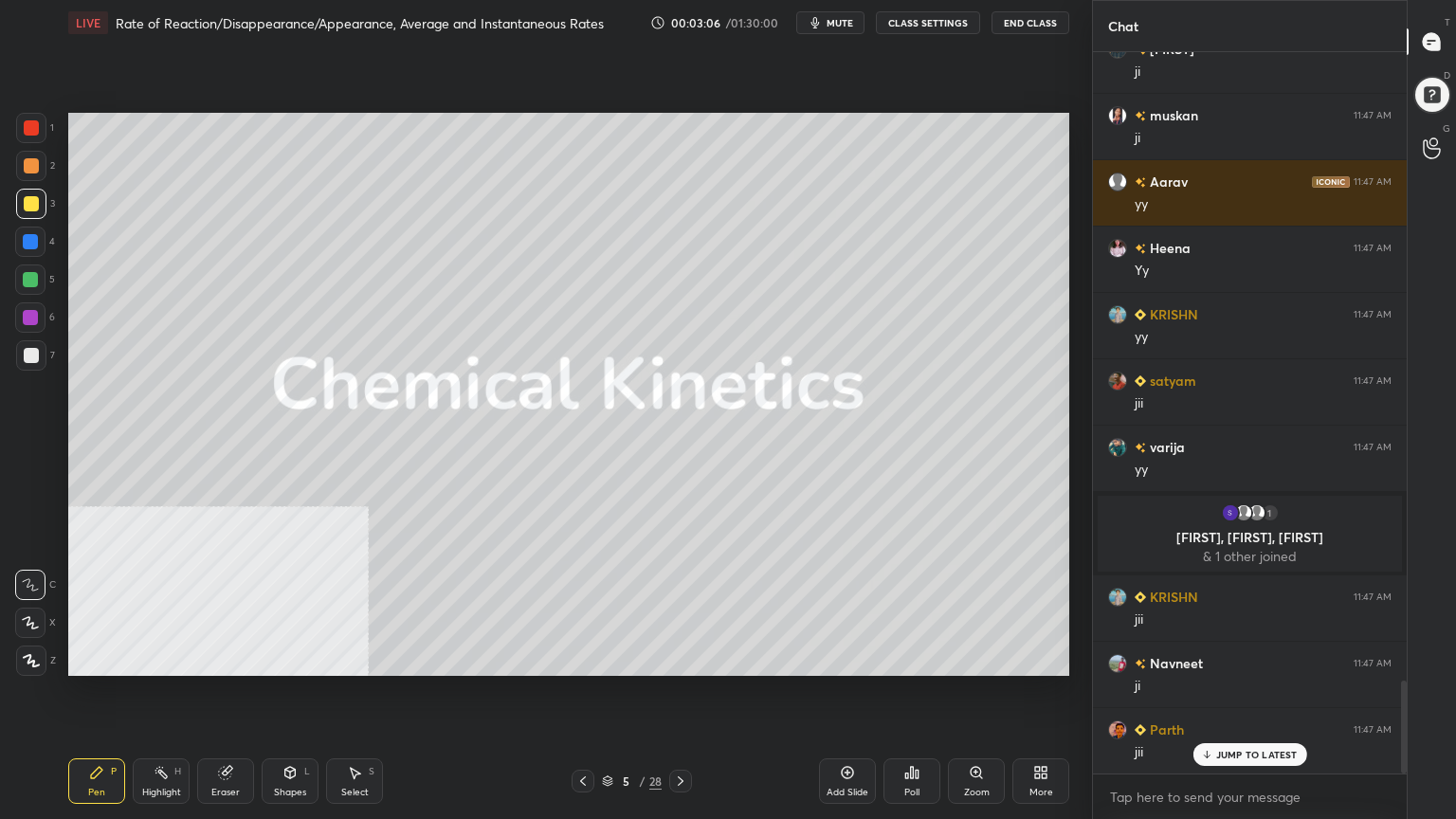scroll, scrollTop: 4903, scrollLeft: 0, axis: vertical 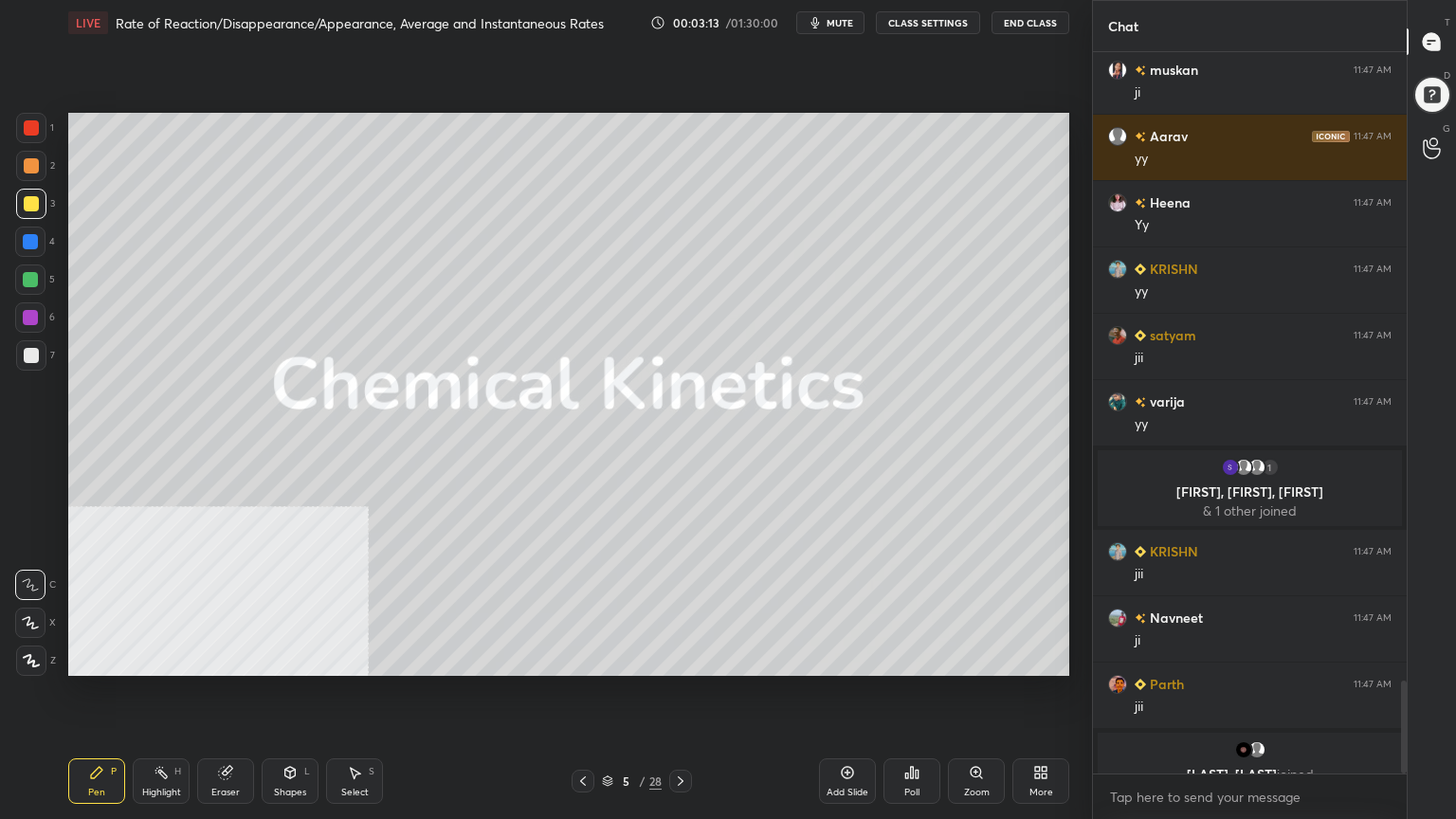 click 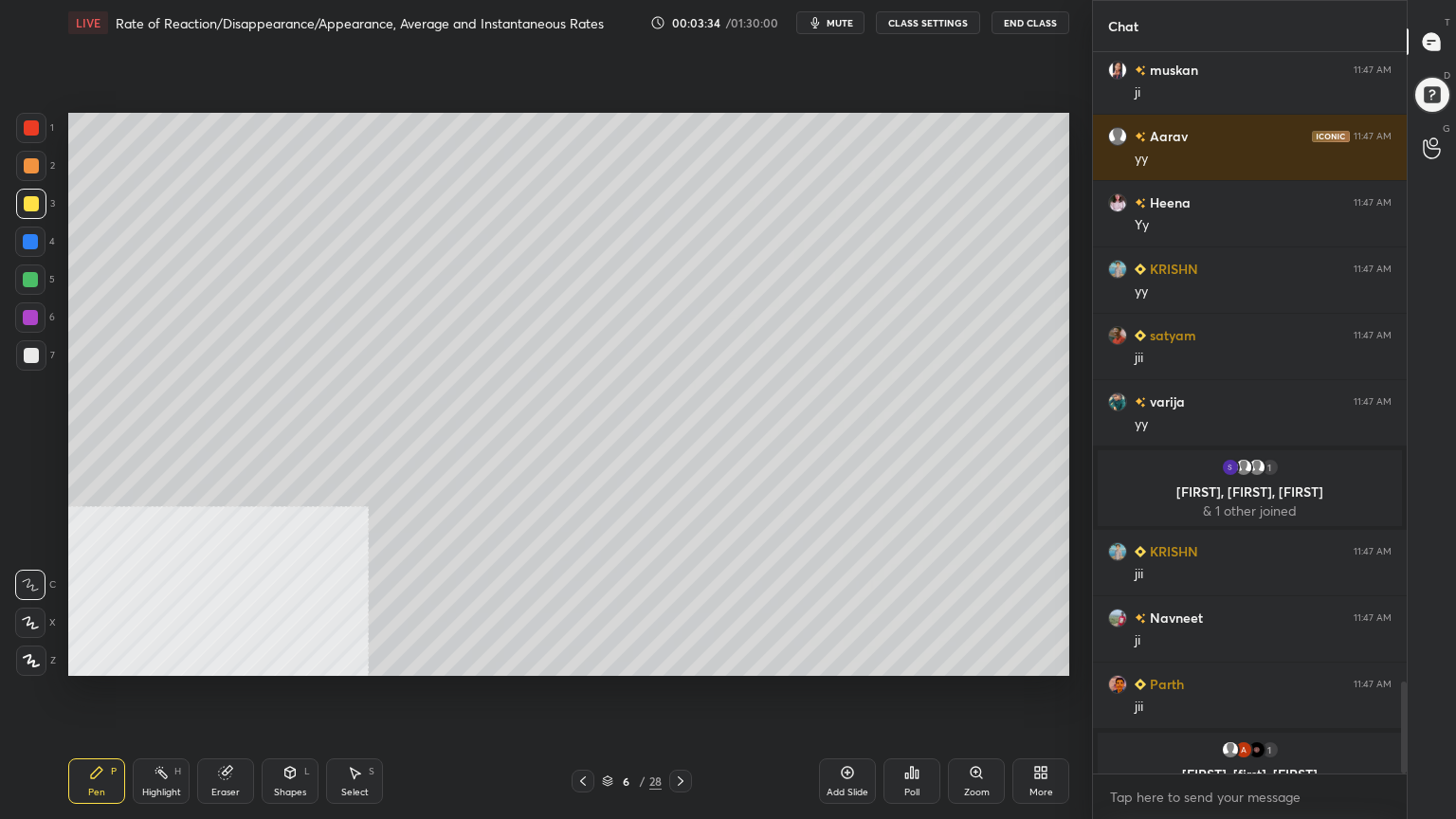 scroll, scrollTop: 4941, scrollLeft: 0, axis: vertical 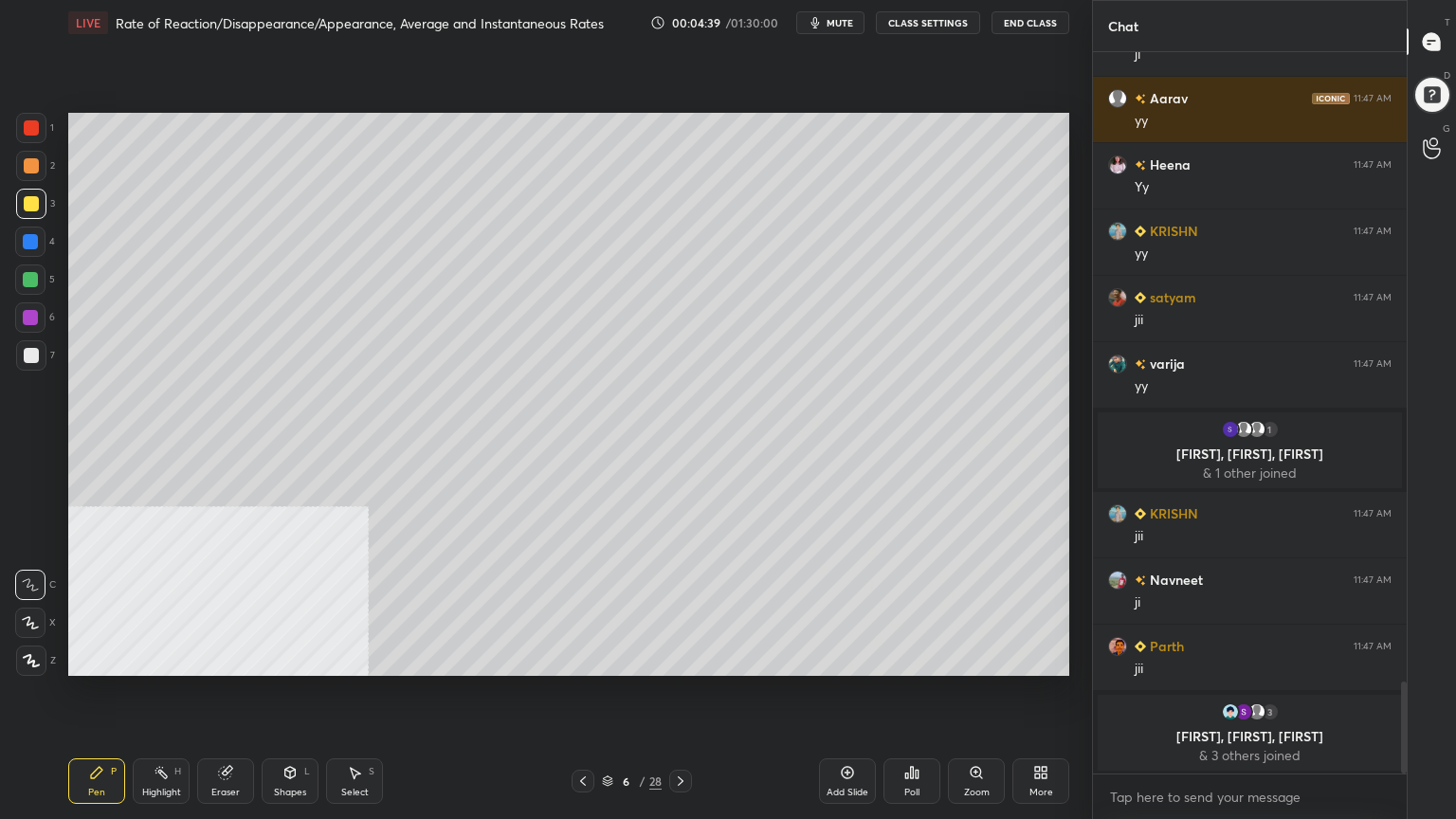 click 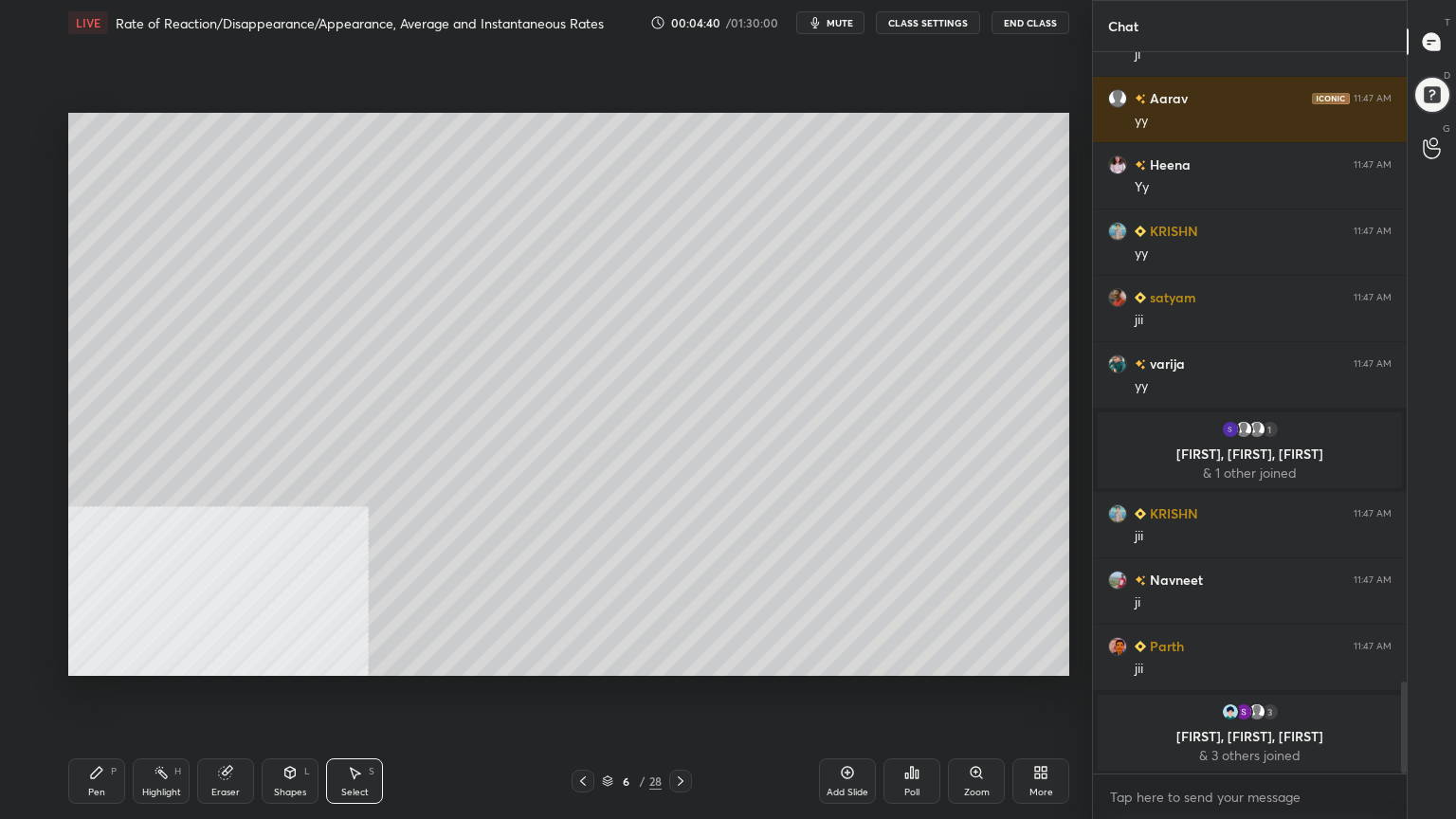 scroll, scrollTop: 4952, scrollLeft: 0, axis: vertical 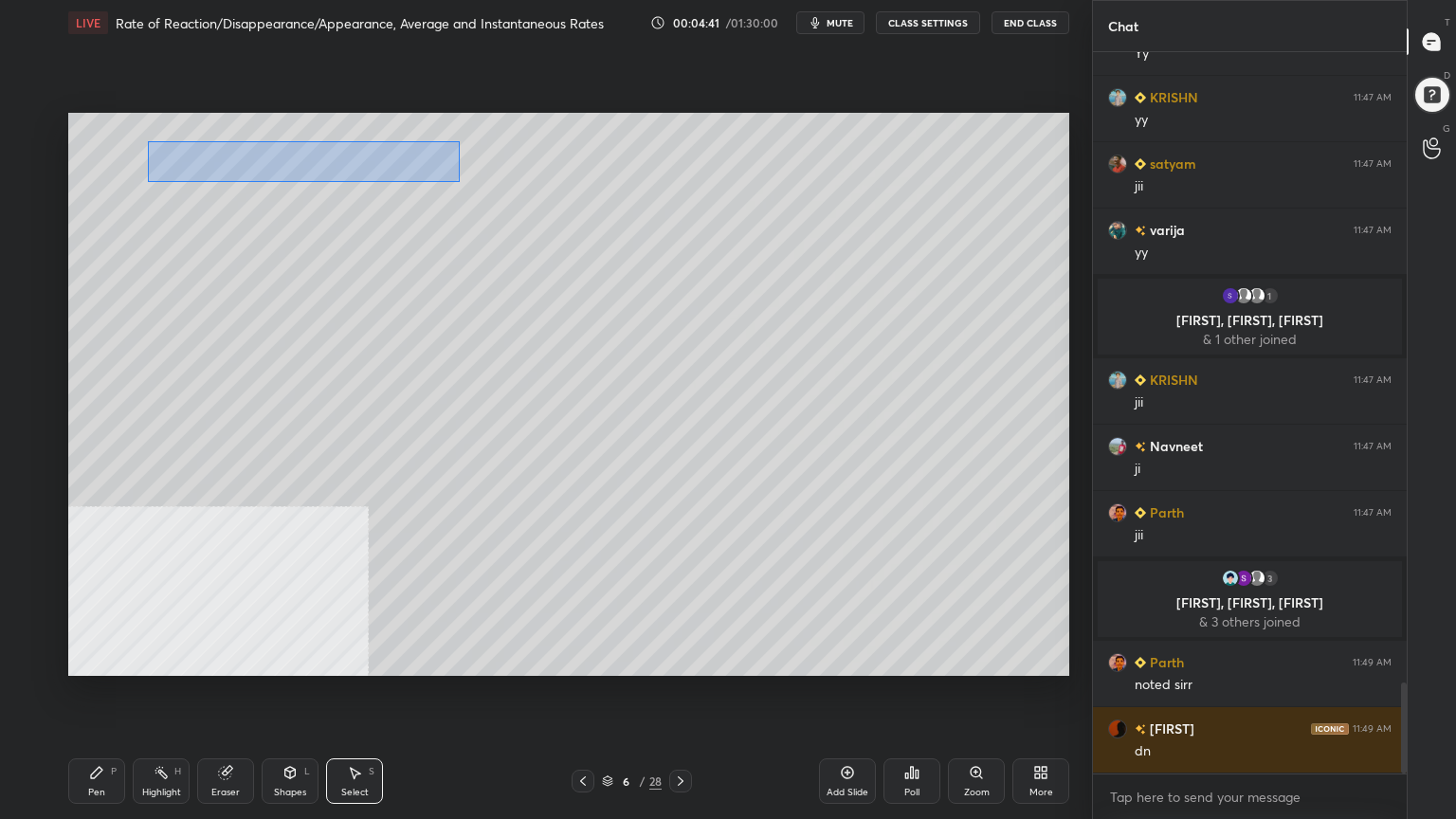 drag, startPoint x: 156, startPoint y: 150, endPoint x: 448, endPoint y: 178, distance: 293.33939 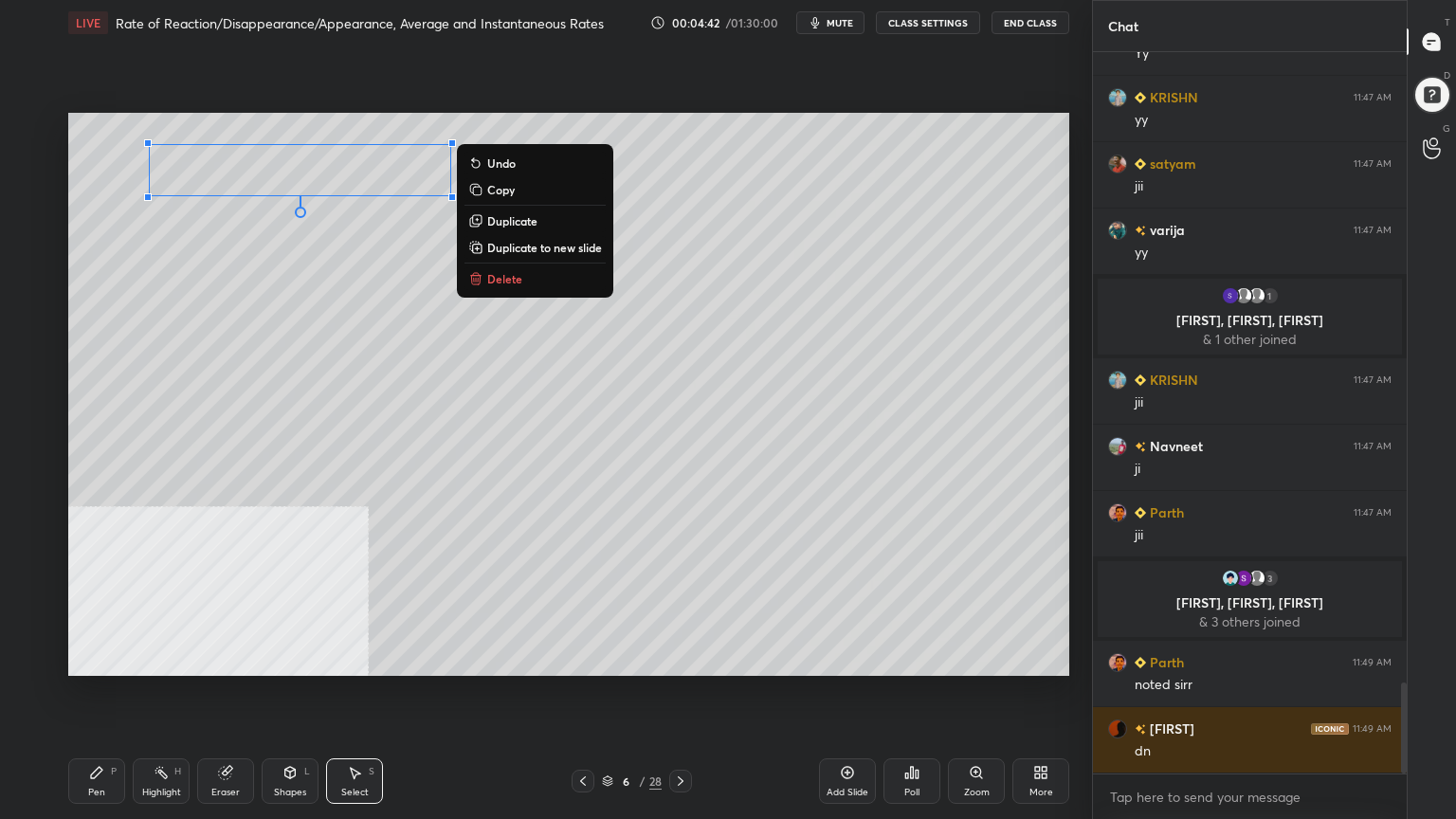 scroll, scrollTop: 5087, scrollLeft: 0, axis: vertical 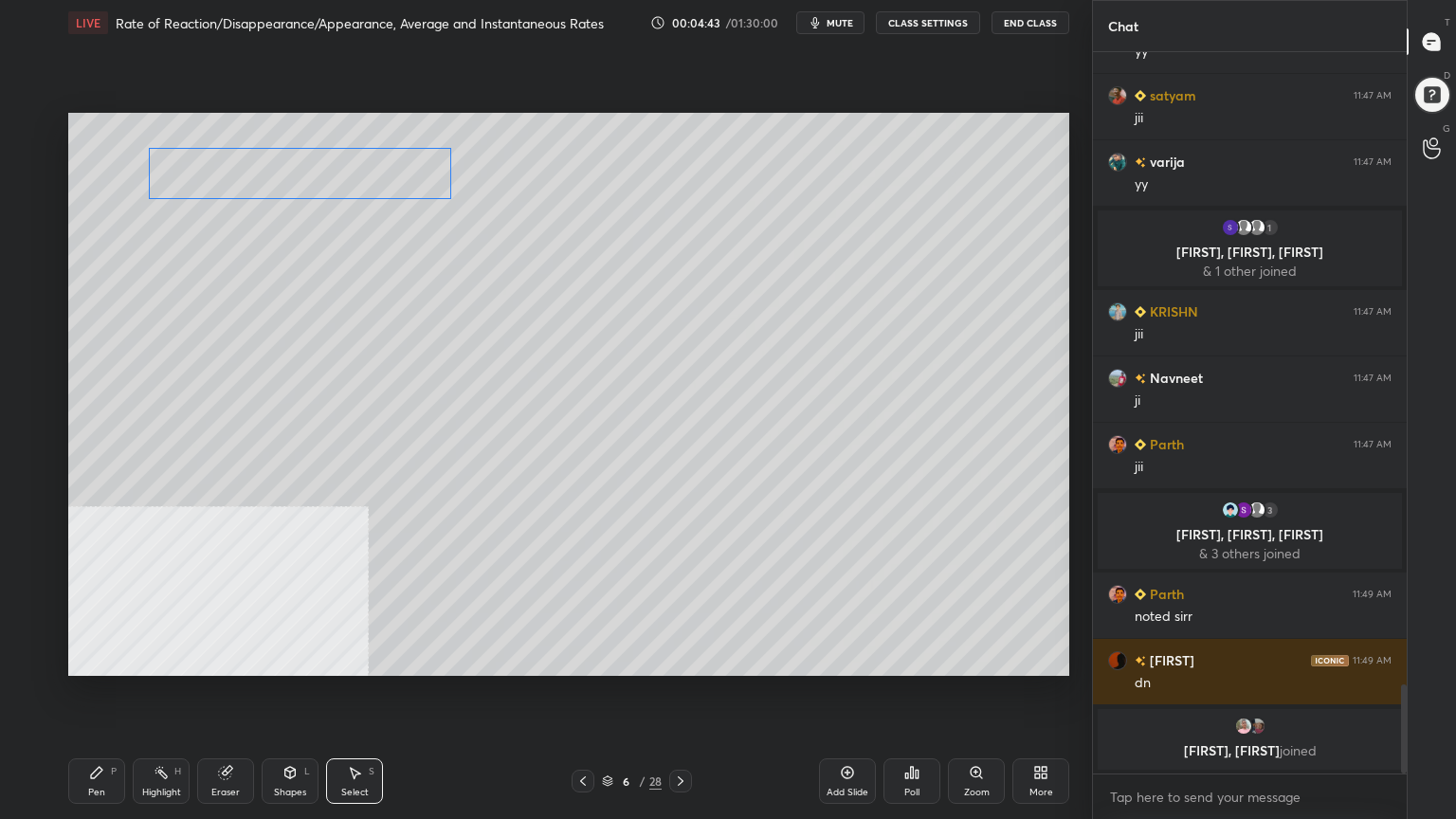 click on "0 ° Undo Copy Duplicate Duplicate to new slide Delete" at bounding box center (569, 394) 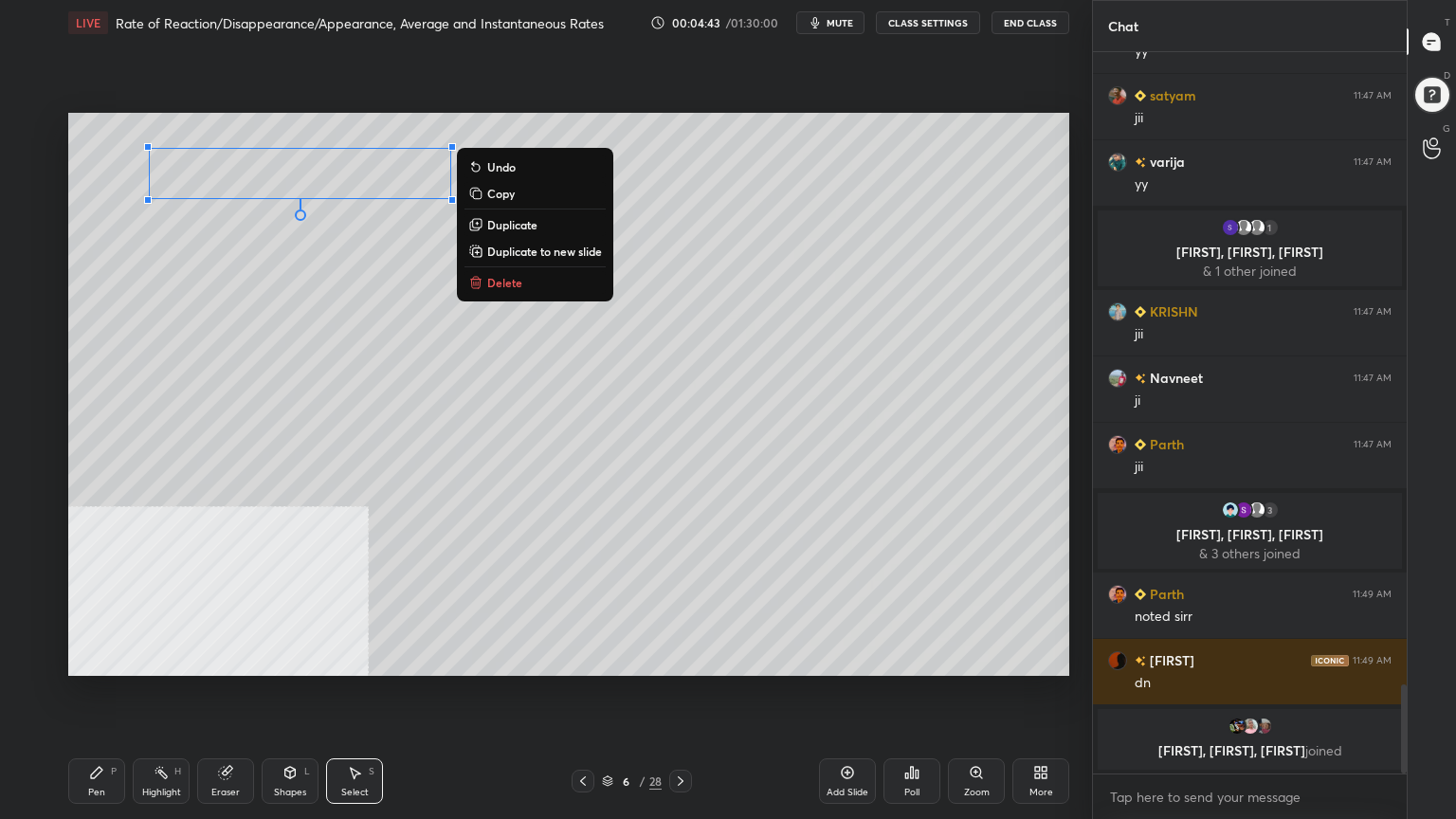 click on "0 ° Undo Copy Duplicate Duplicate to new slide Delete" at bounding box center [569, 394] 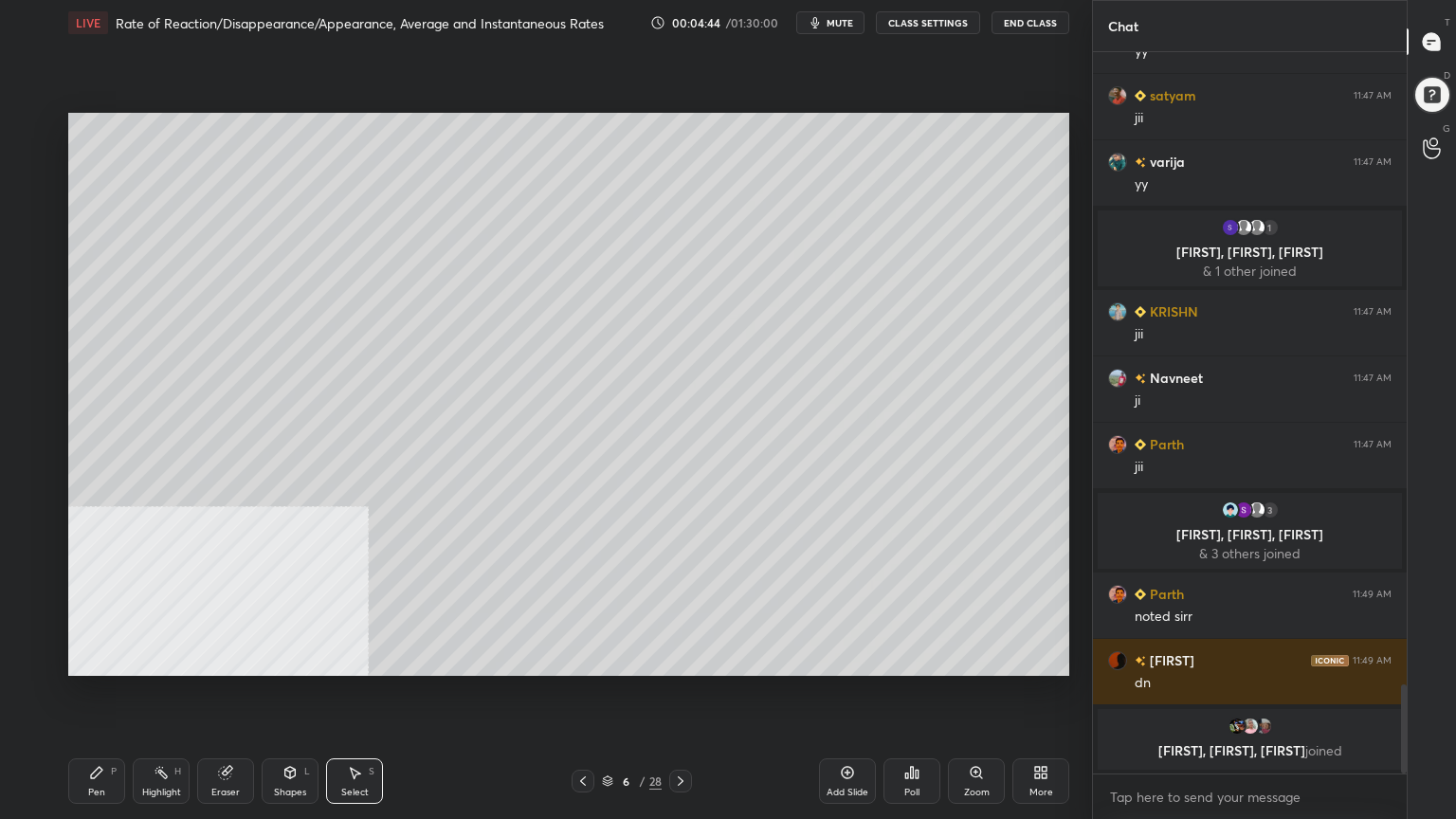 click on "Shapes" at bounding box center [290, 792] 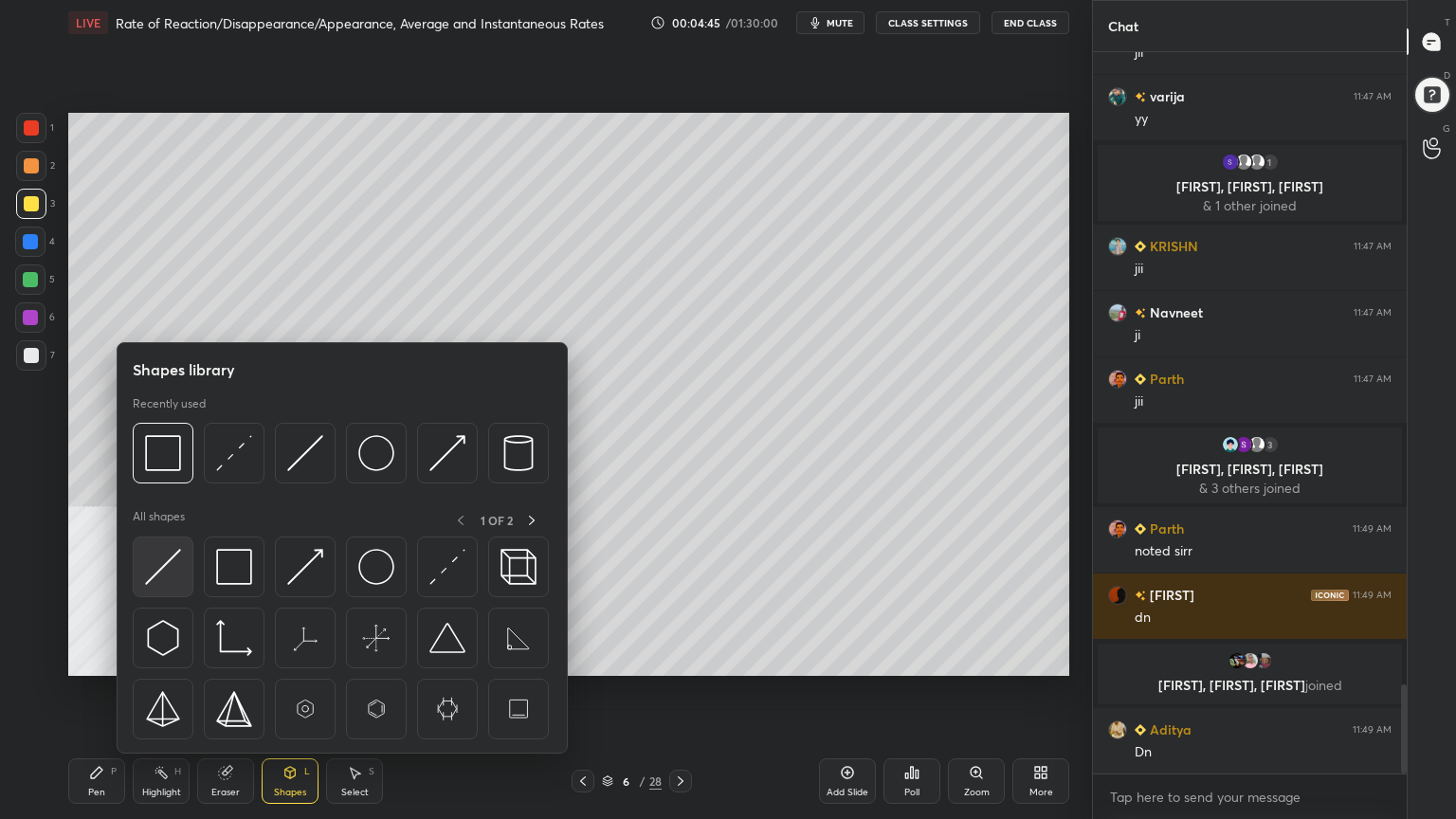 click at bounding box center [163, 567] 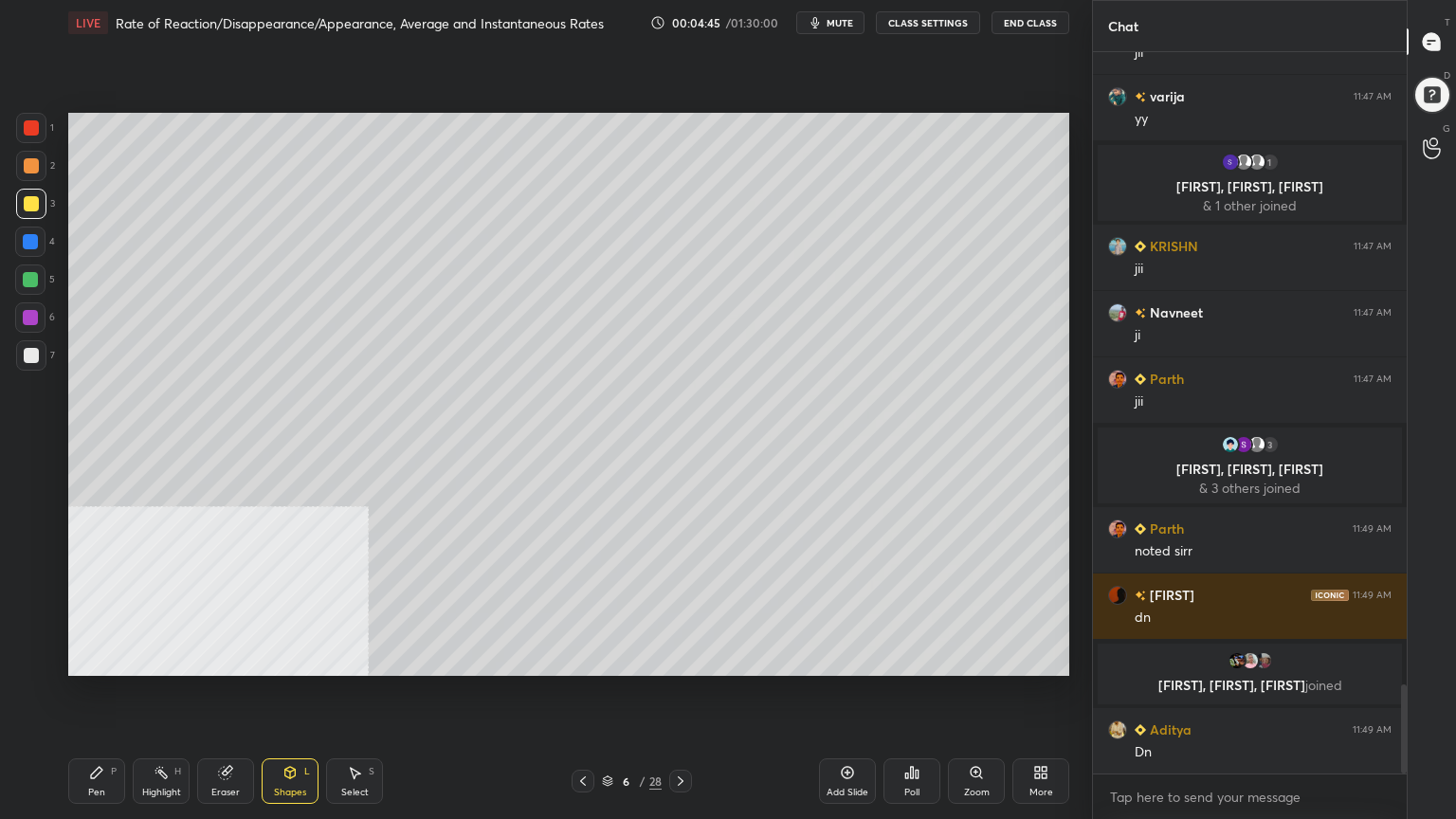 scroll, scrollTop: 5182, scrollLeft: 0, axis: vertical 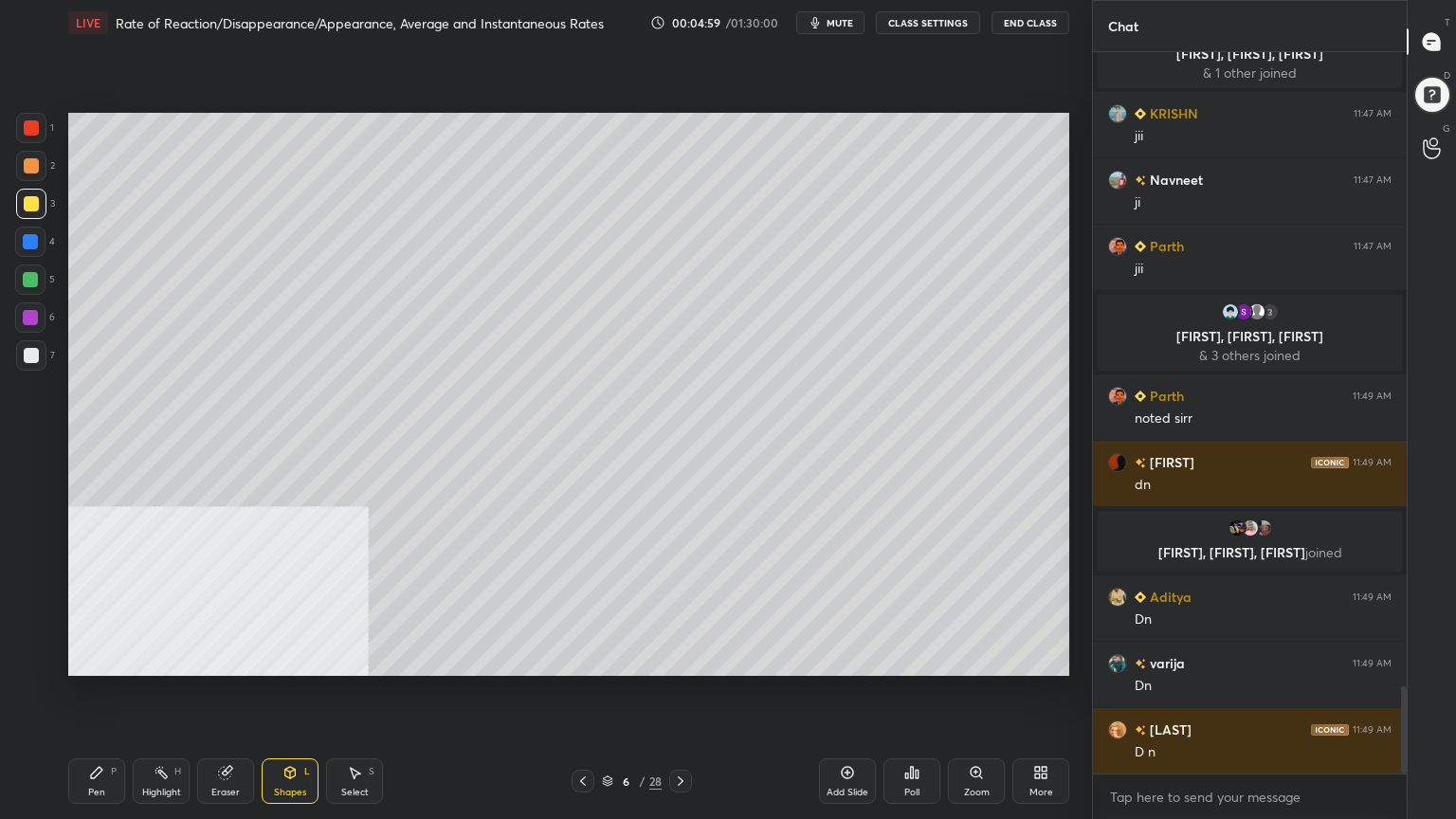click on "Select S" at bounding box center (355, 781) 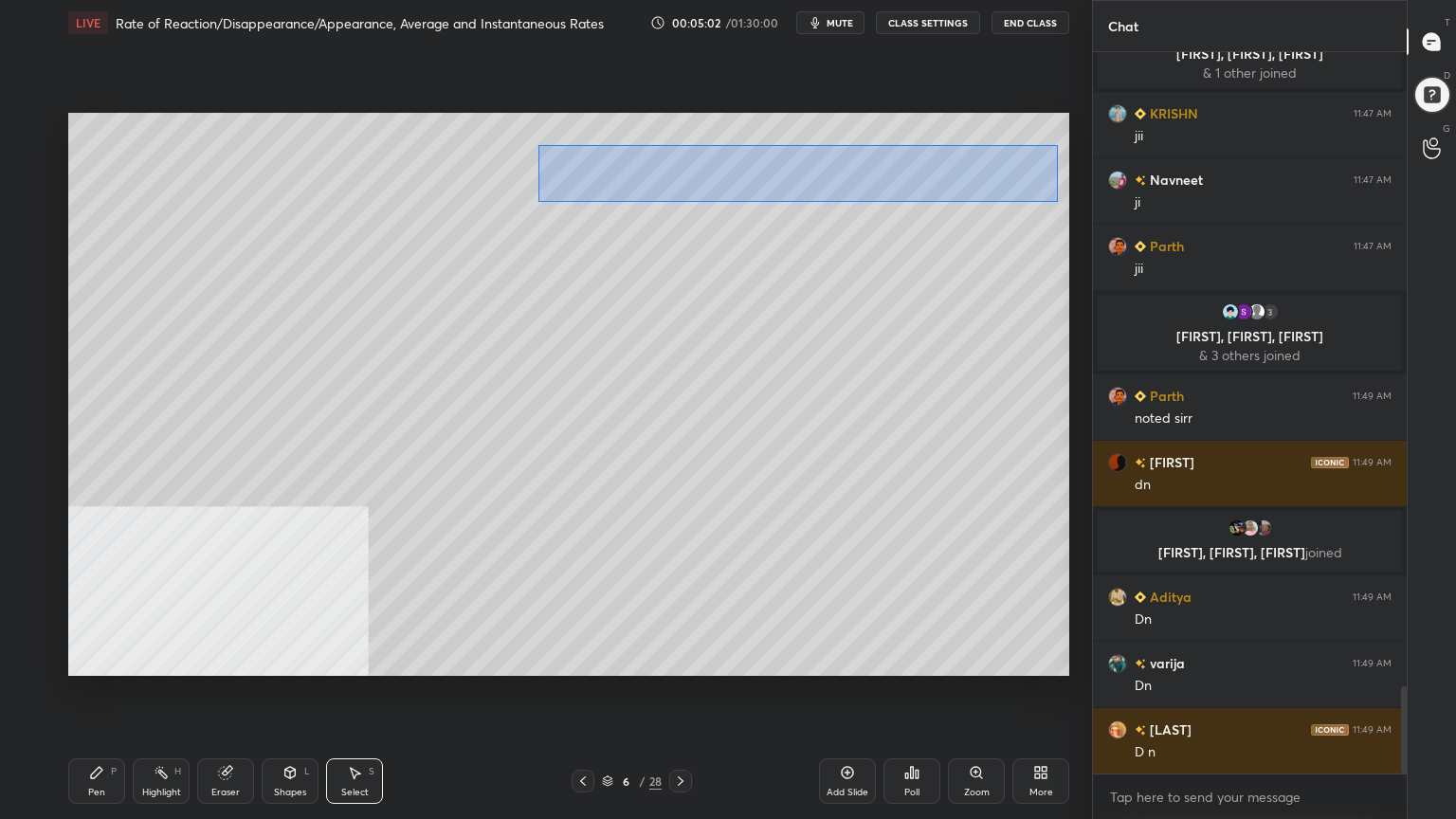 drag, startPoint x: 538, startPoint y: 145, endPoint x: 1043, endPoint y: 201, distance: 508.0955 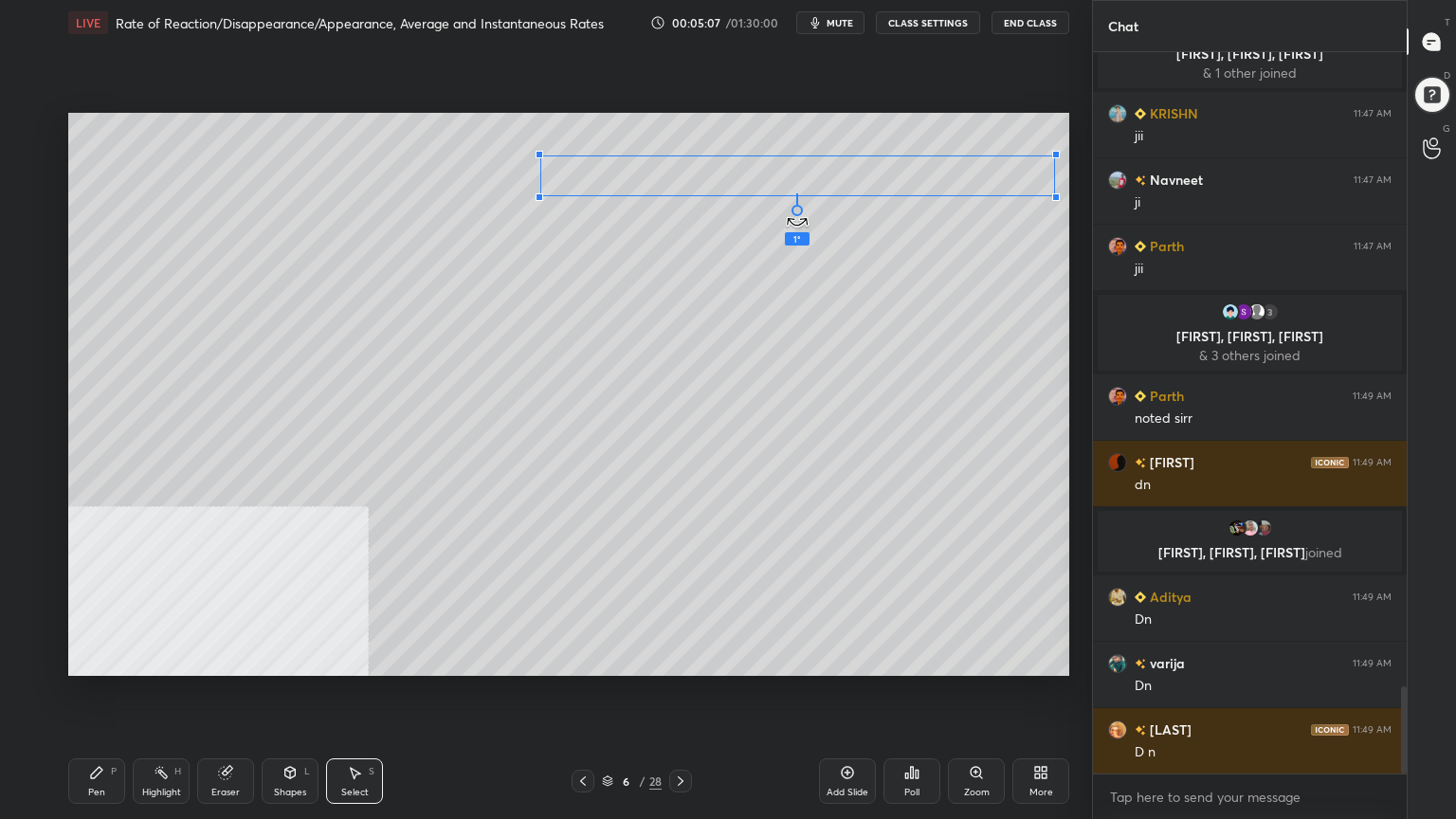 click at bounding box center (797, 210) 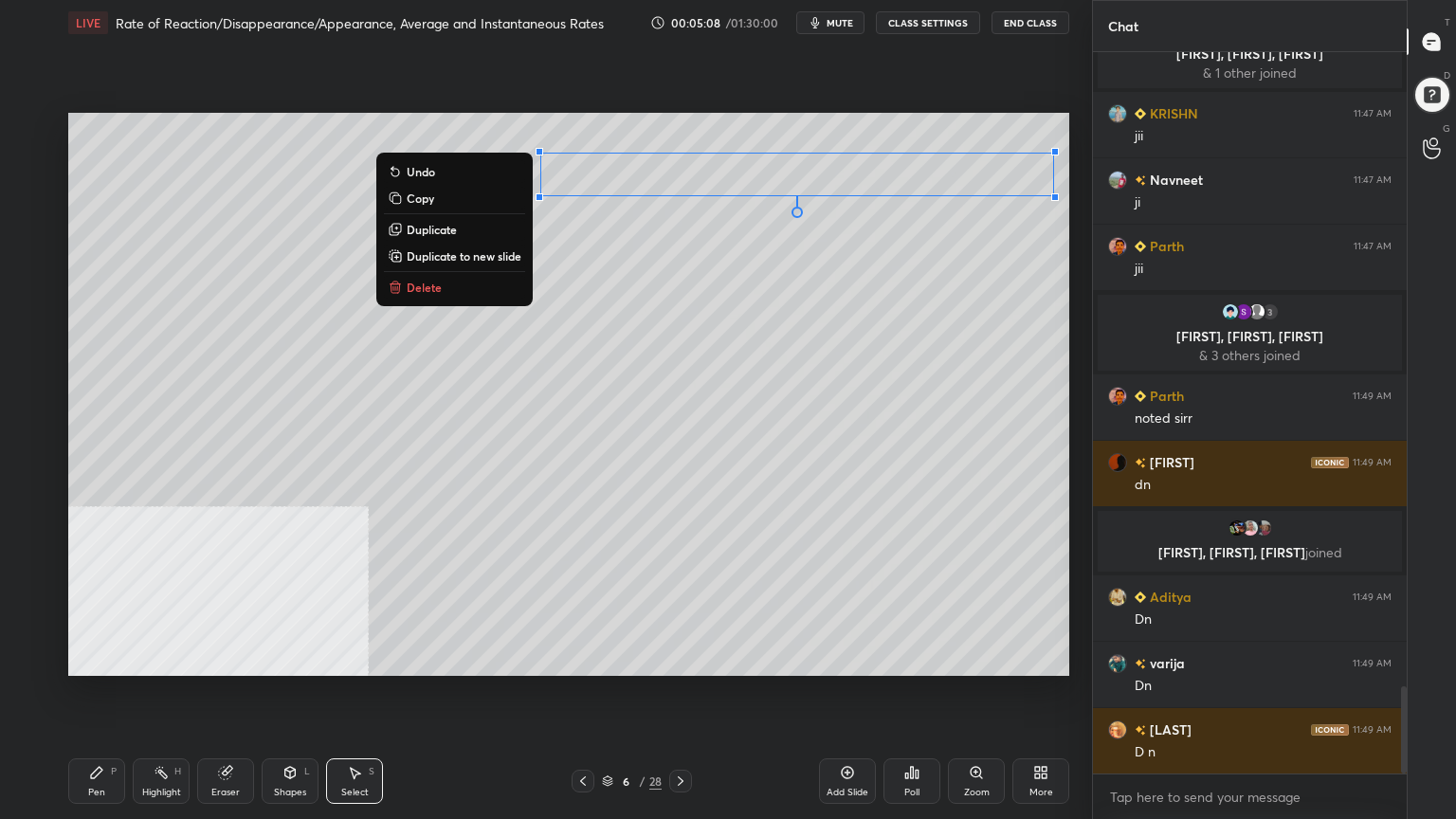 scroll, scrollTop: 5293, scrollLeft: 0, axis: vertical 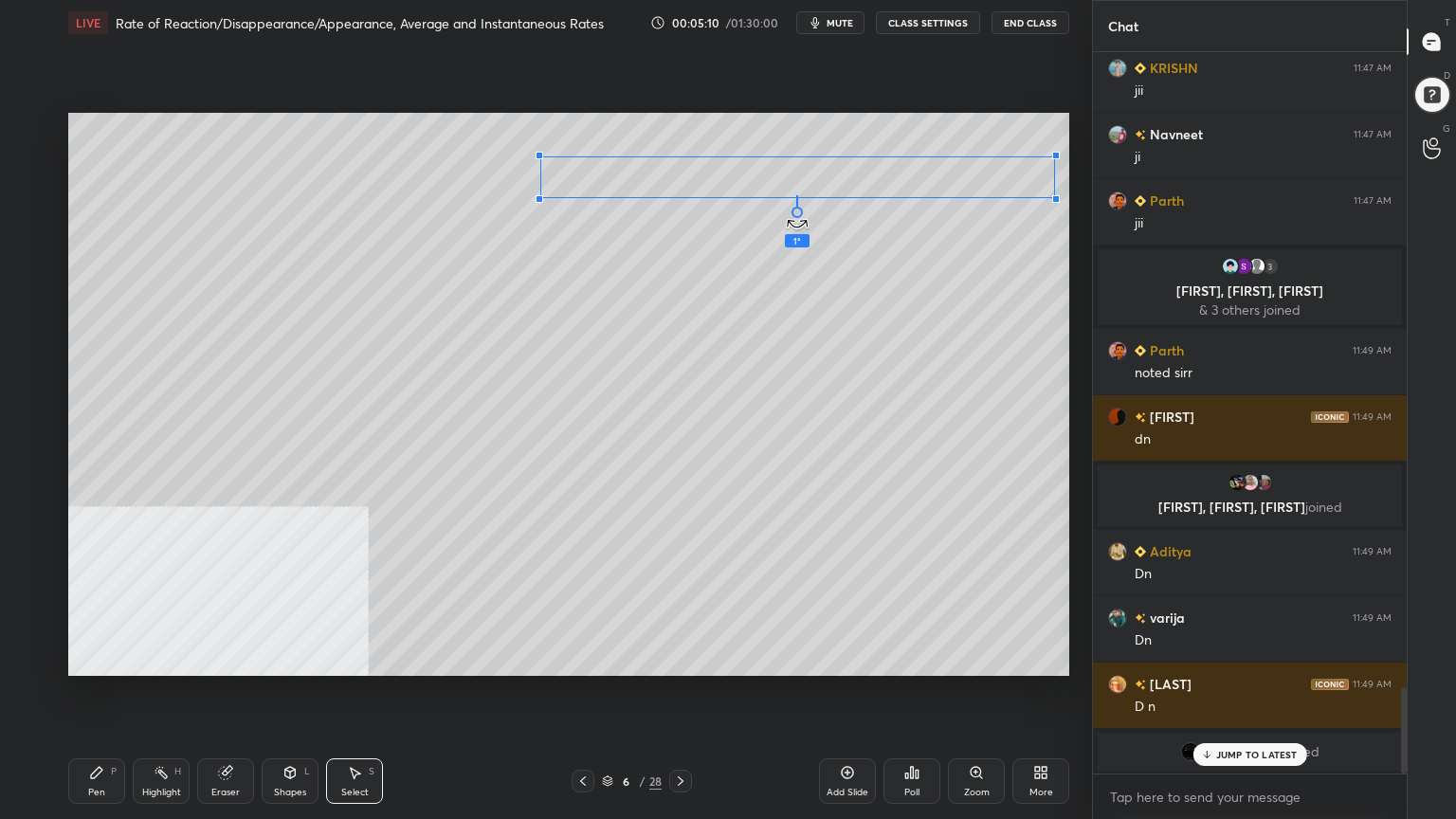 click on "1 ° Undo Copy Duplicate Duplicate to new slide Delete" at bounding box center [569, 394] 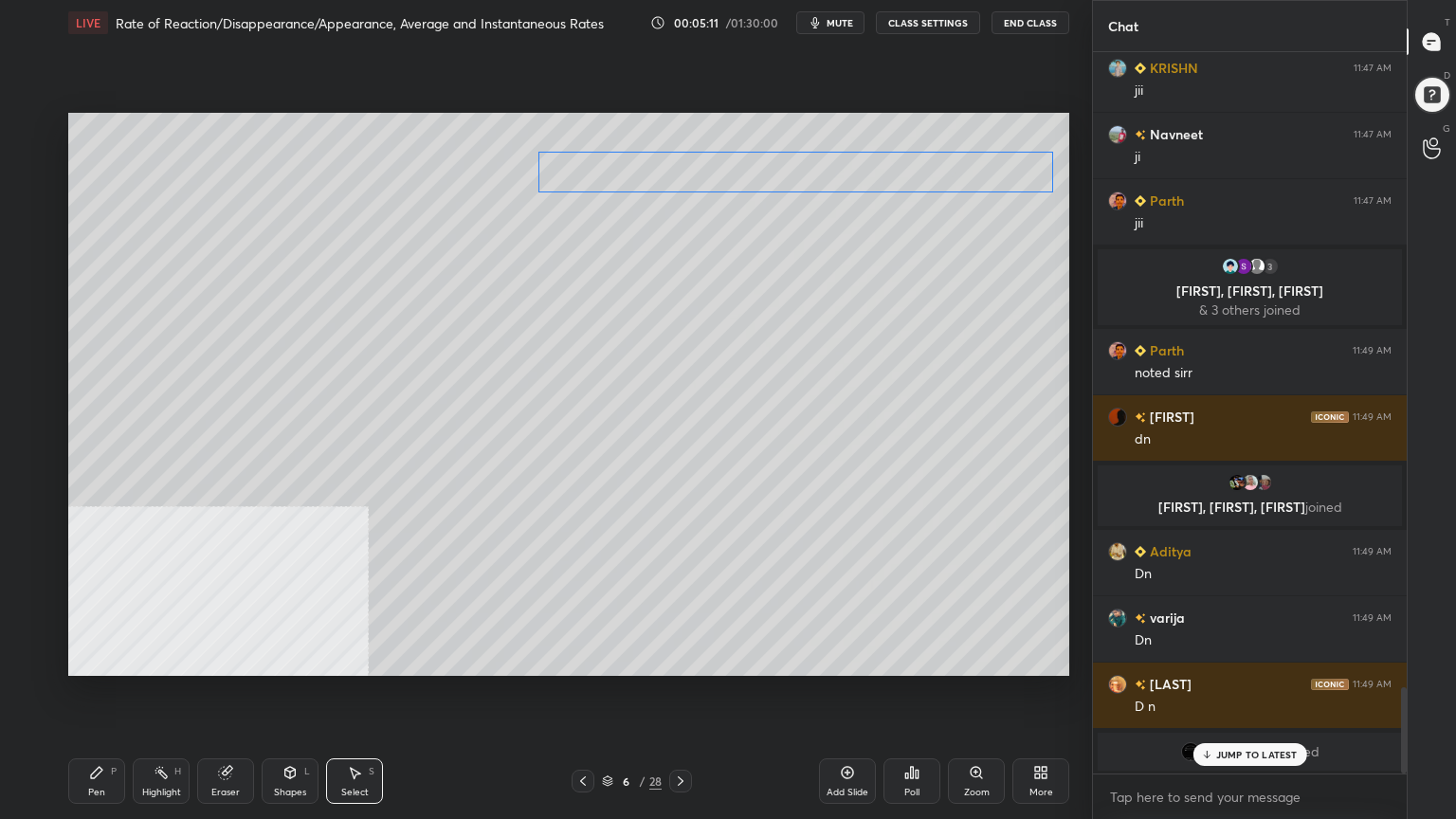 click on "0 ° Undo Copy Duplicate Duplicate to new slide Delete" at bounding box center (569, 394) 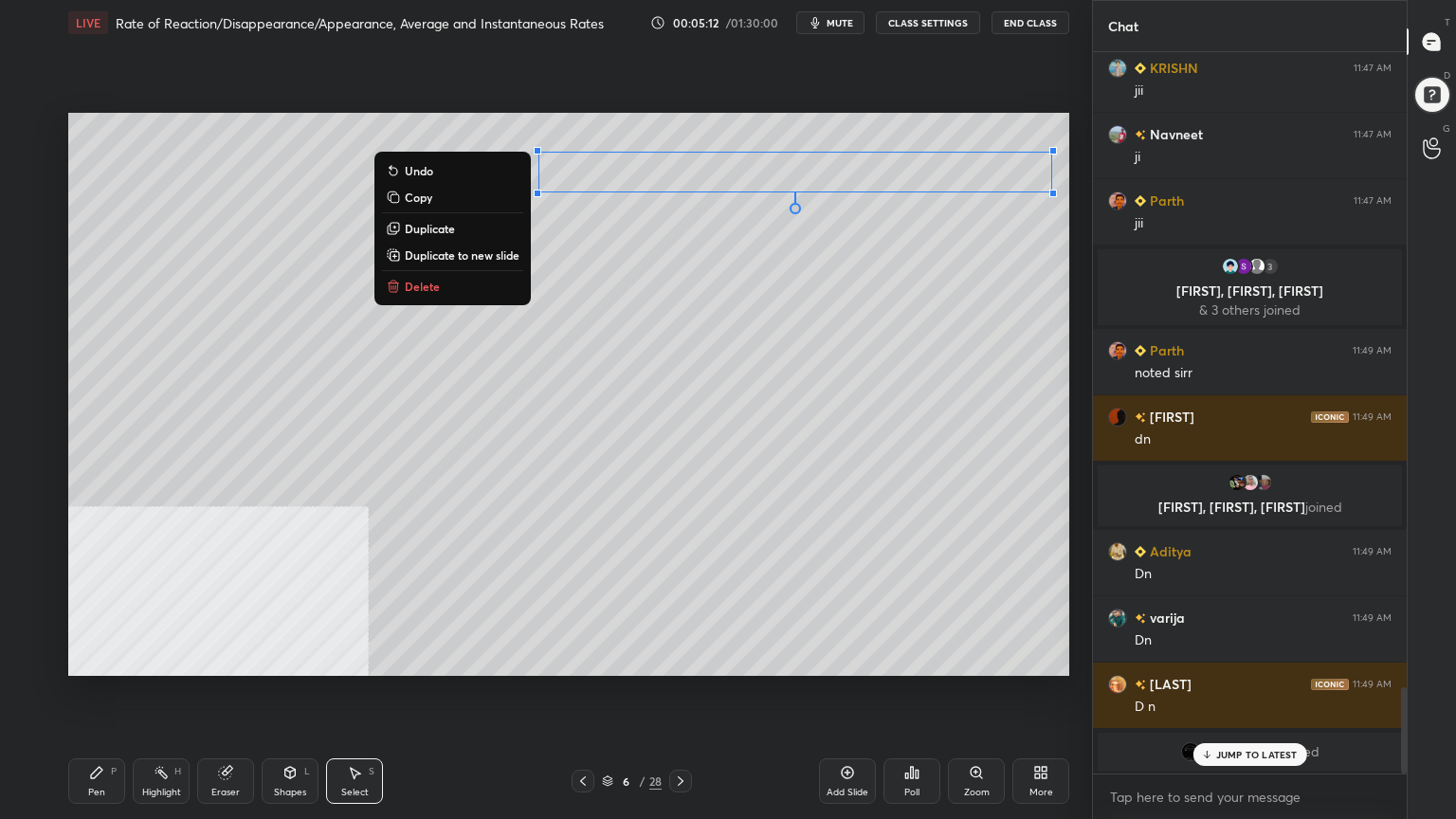 click on "0 ° Undo Copy Duplicate Duplicate to new slide Delete" at bounding box center (569, 394) 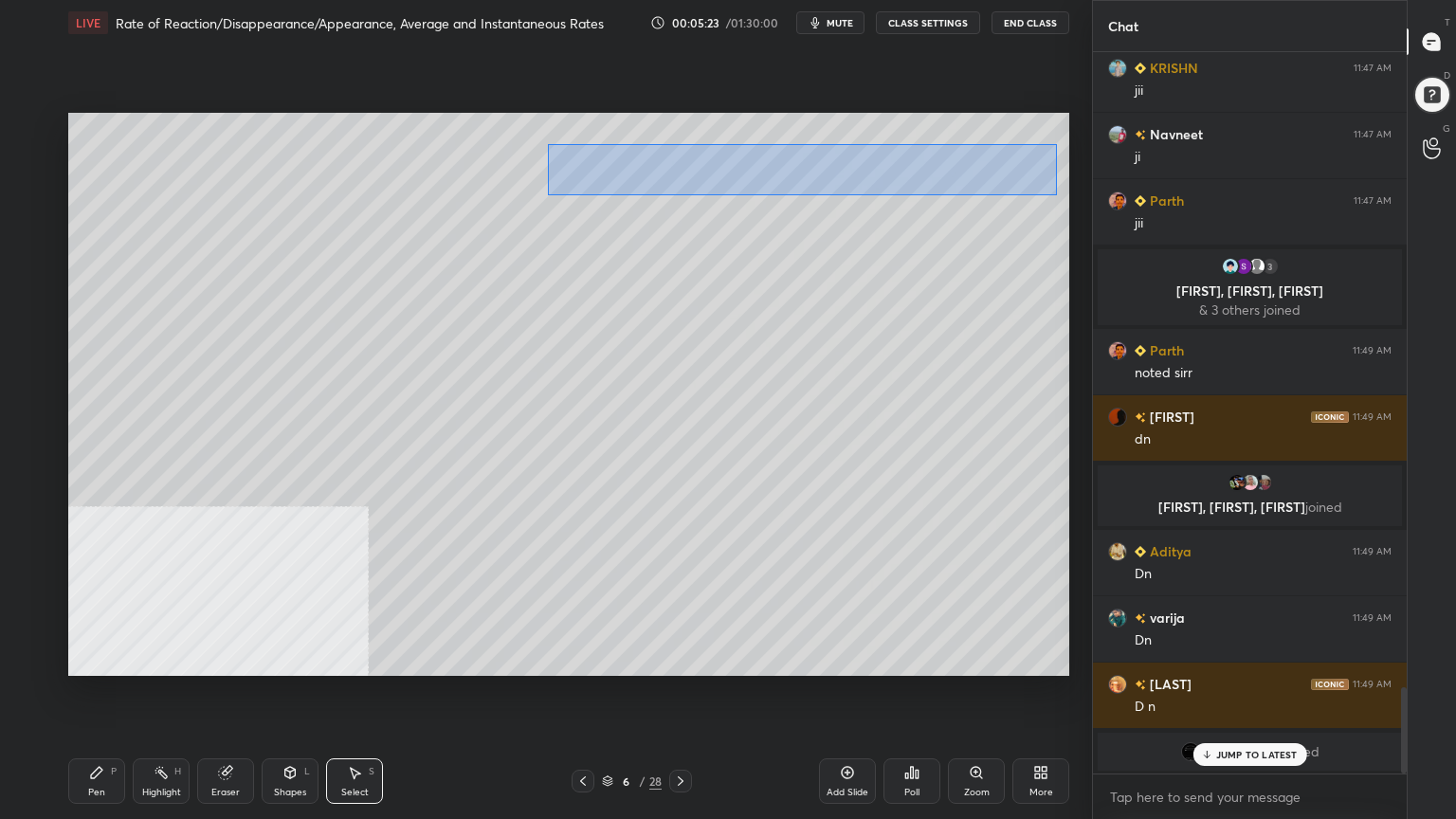 drag, startPoint x: 547, startPoint y: 144, endPoint x: 1057, endPoint y: 195, distance: 512.54366 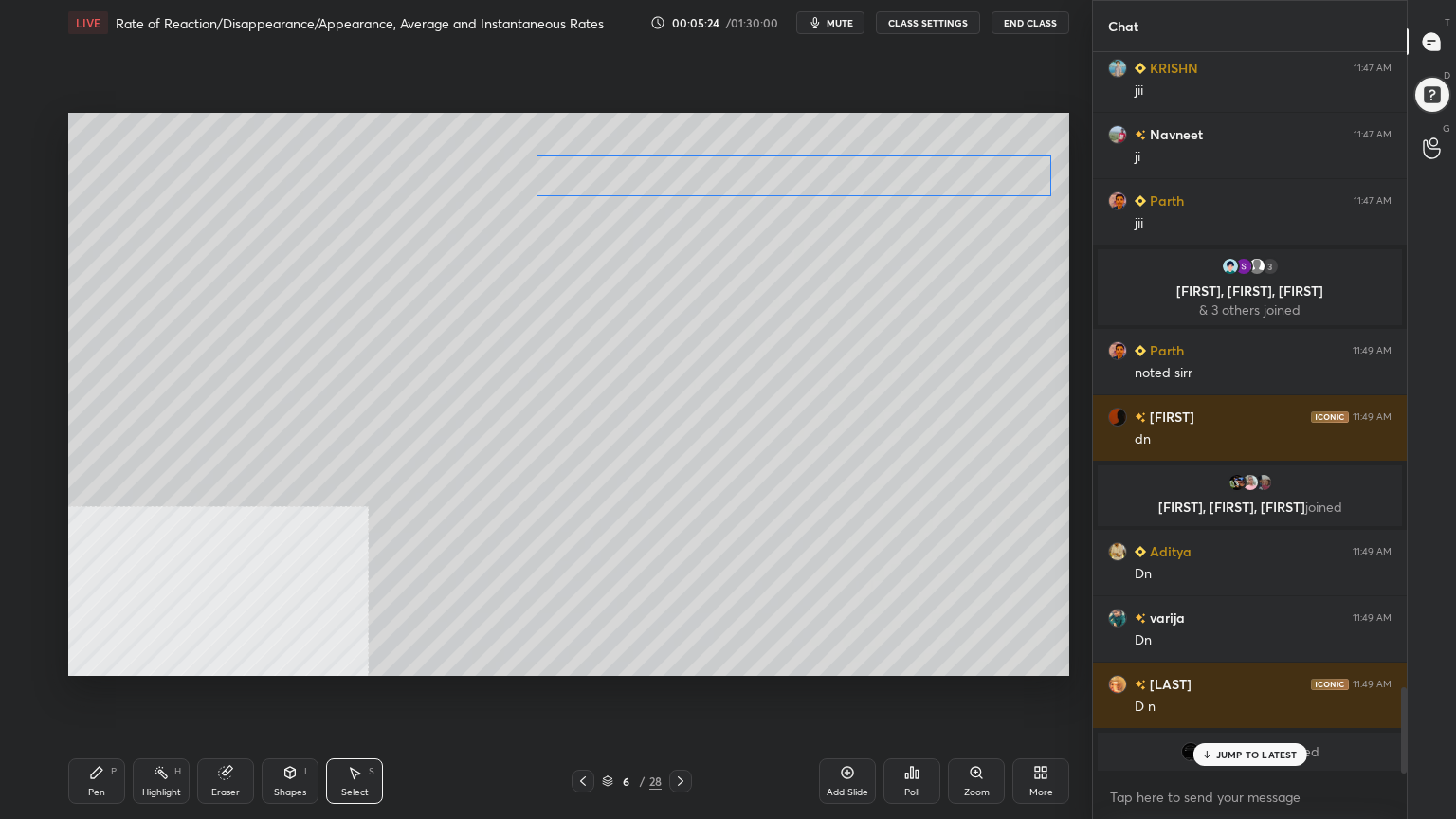 click on "0 ° Undo Copy Duplicate Duplicate to new slide Delete" at bounding box center [569, 394] 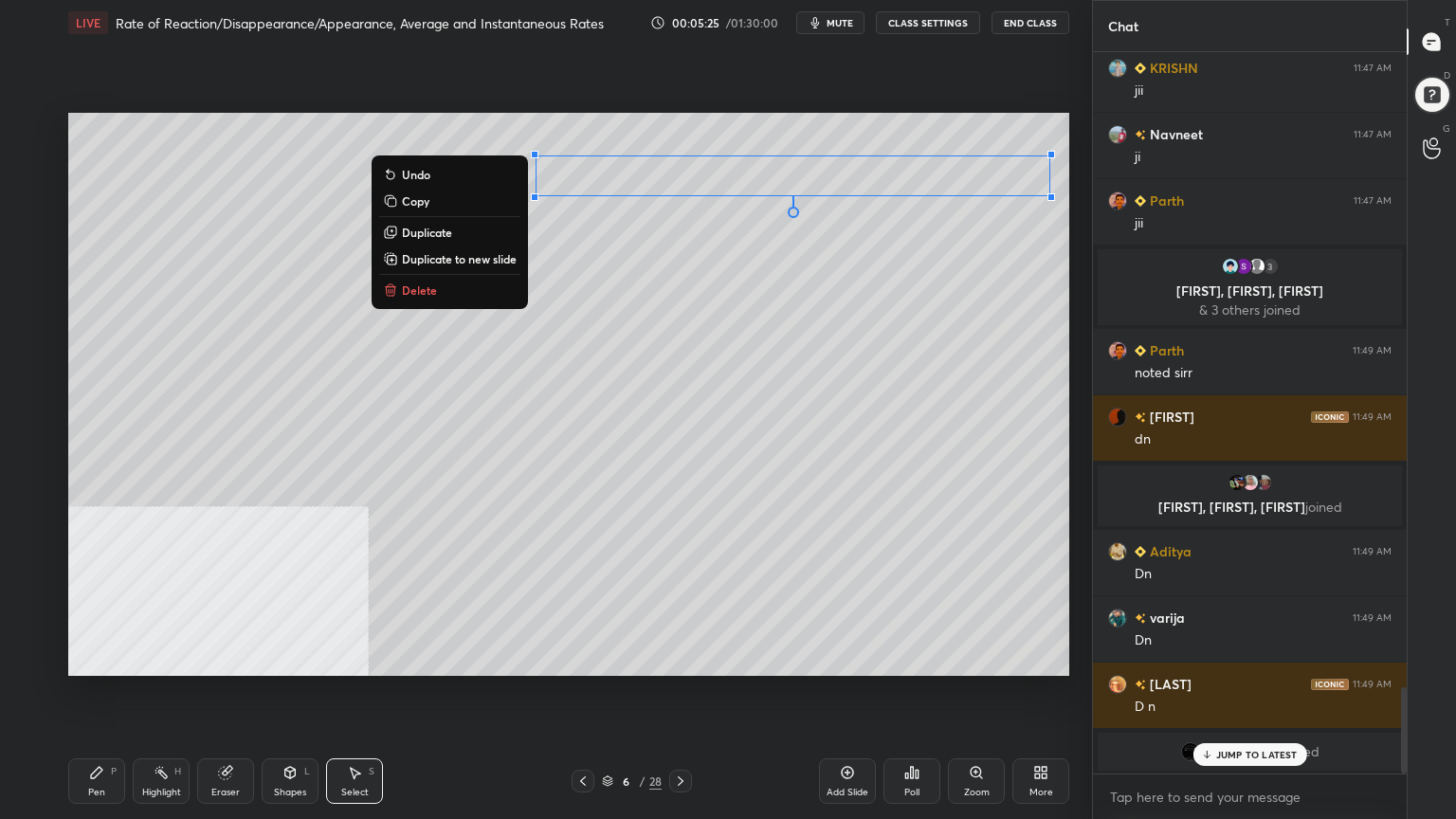 click on "0 ° Undo Copy Duplicate Duplicate to new slide Delete" at bounding box center (569, 394) 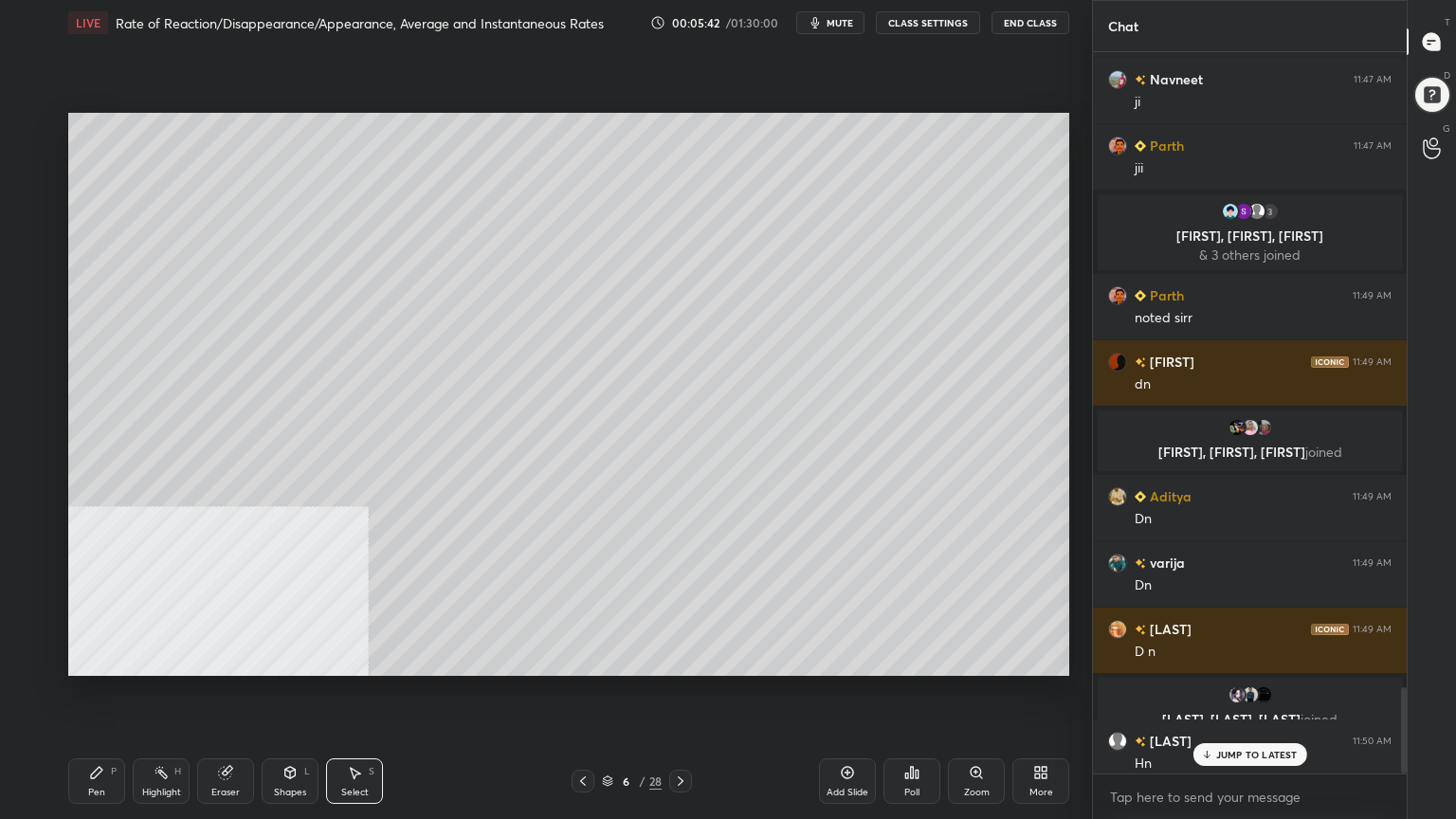 scroll, scrollTop: 5305, scrollLeft: 0, axis: vertical 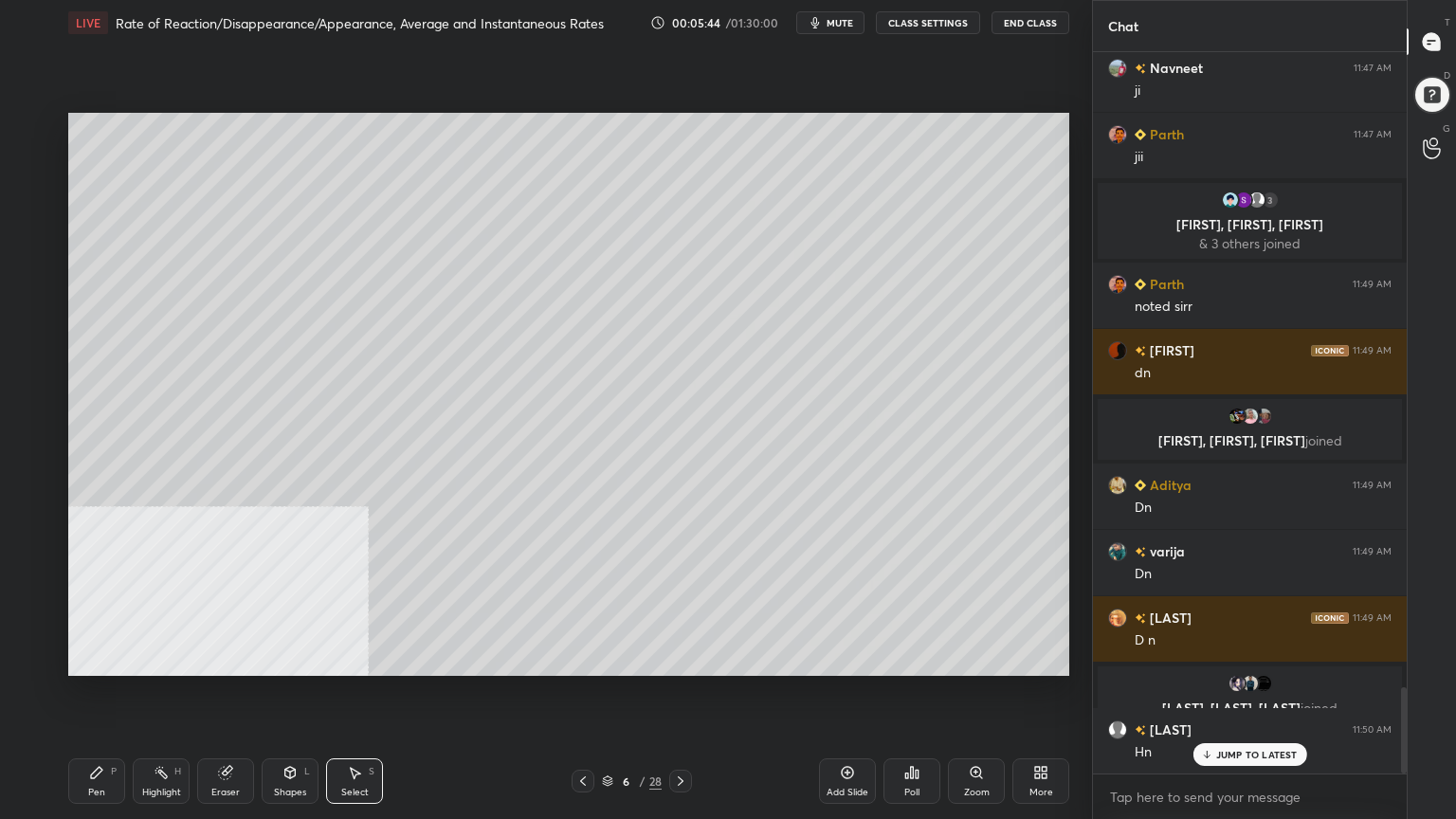 click 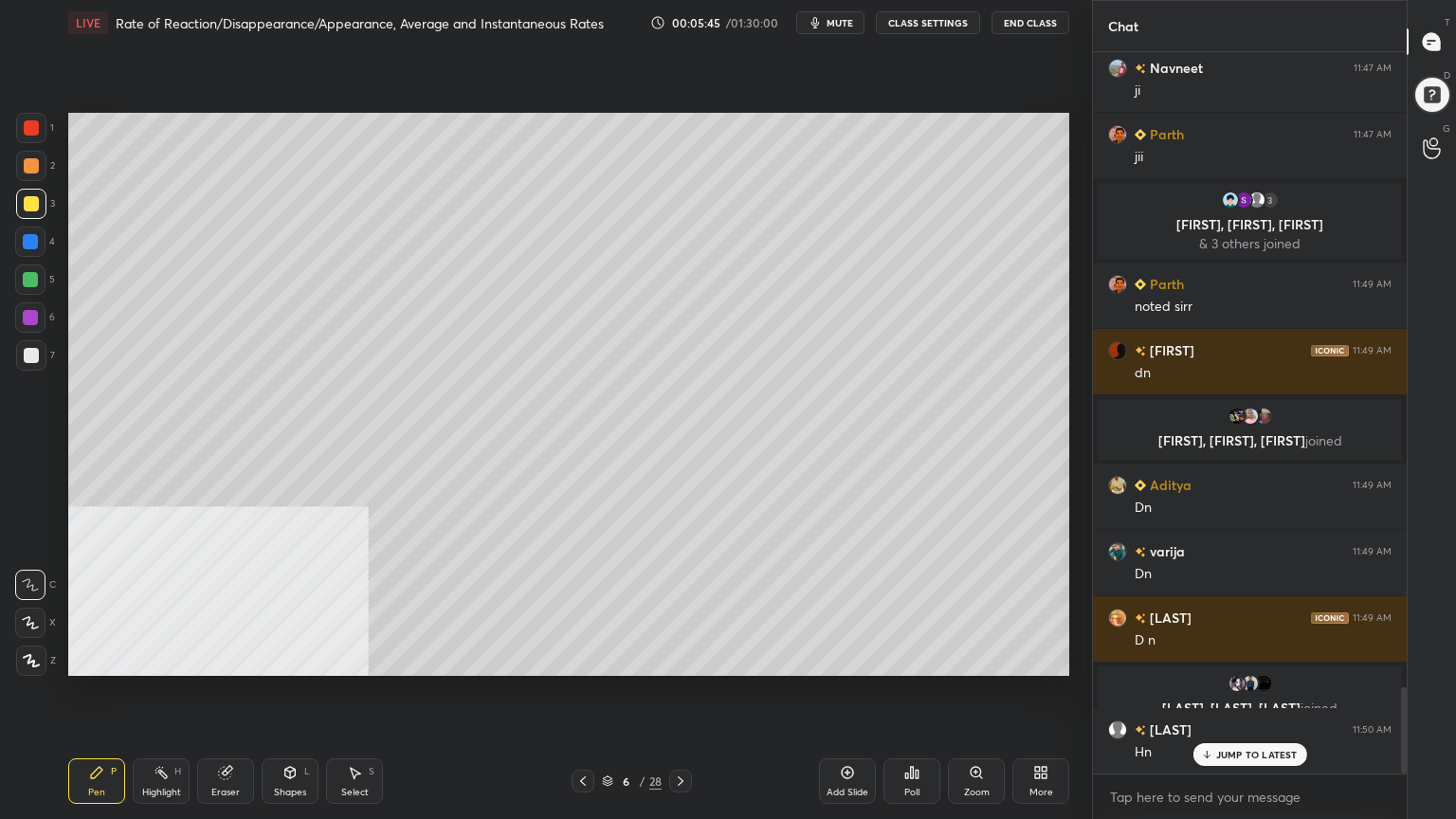 scroll, scrollTop: 5372, scrollLeft: 0, axis: vertical 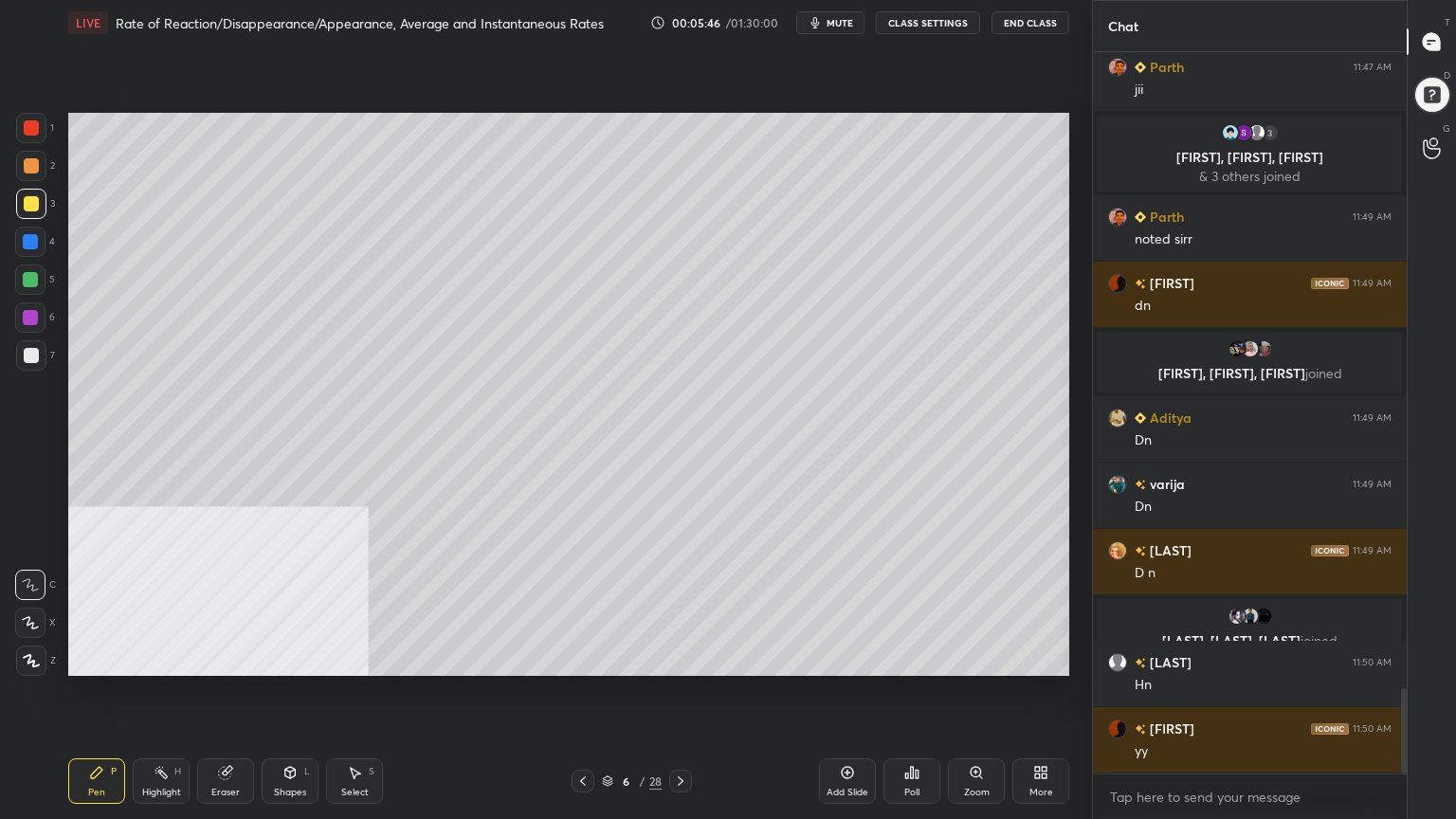 click at bounding box center (31, 166) 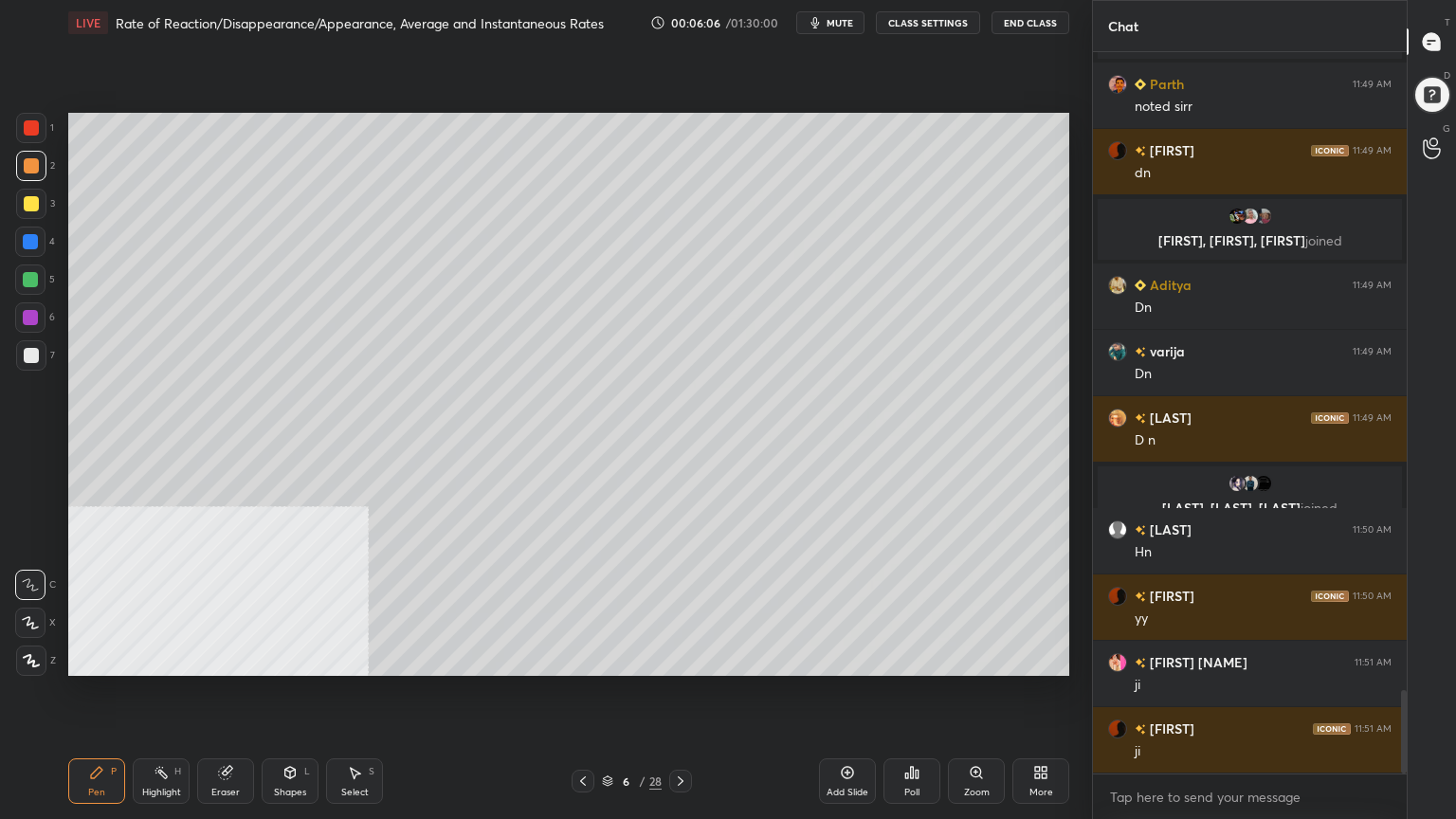 scroll, scrollTop: 5570, scrollLeft: 0, axis: vertical 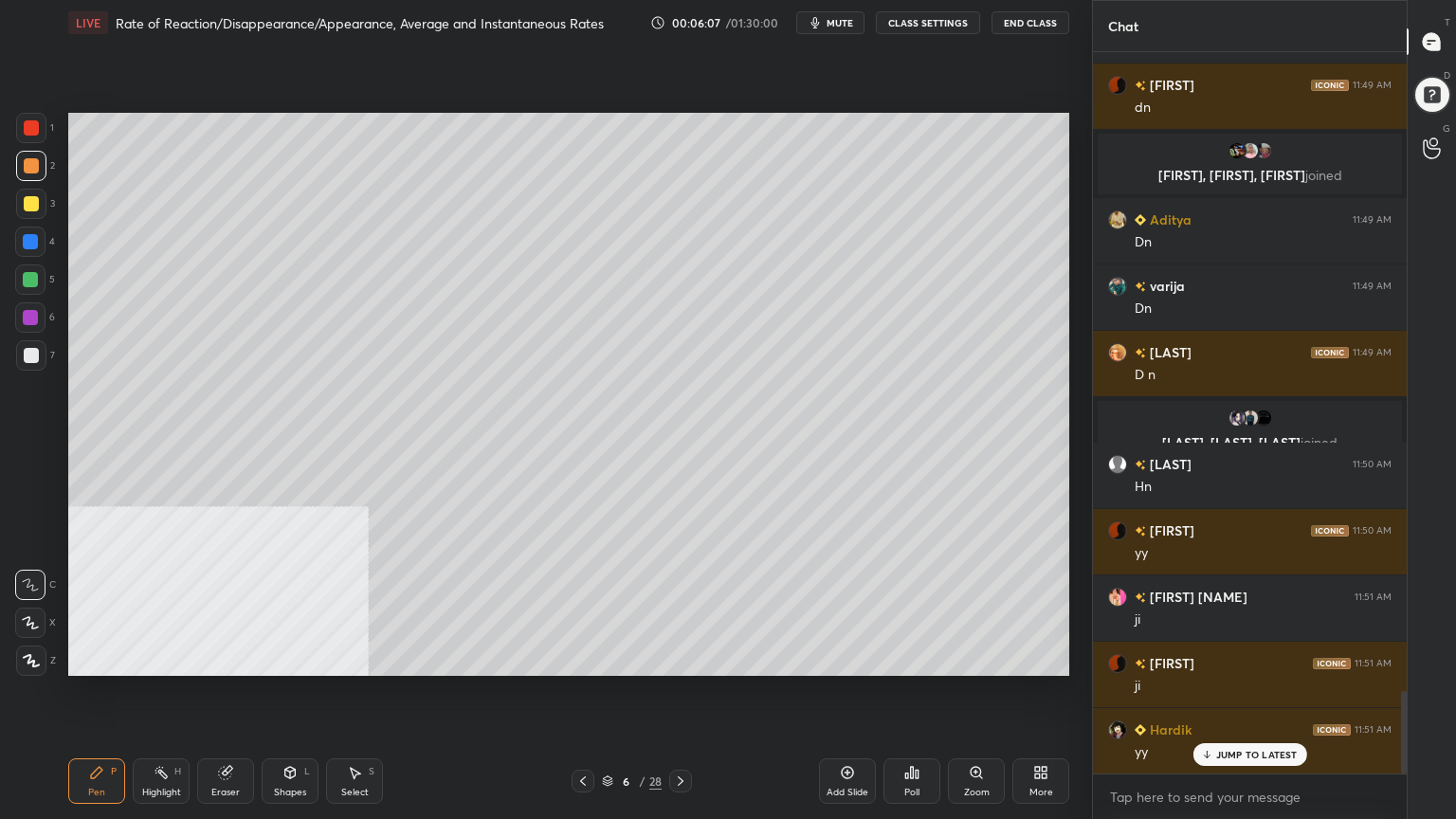 click at bounding box center [31, 204] 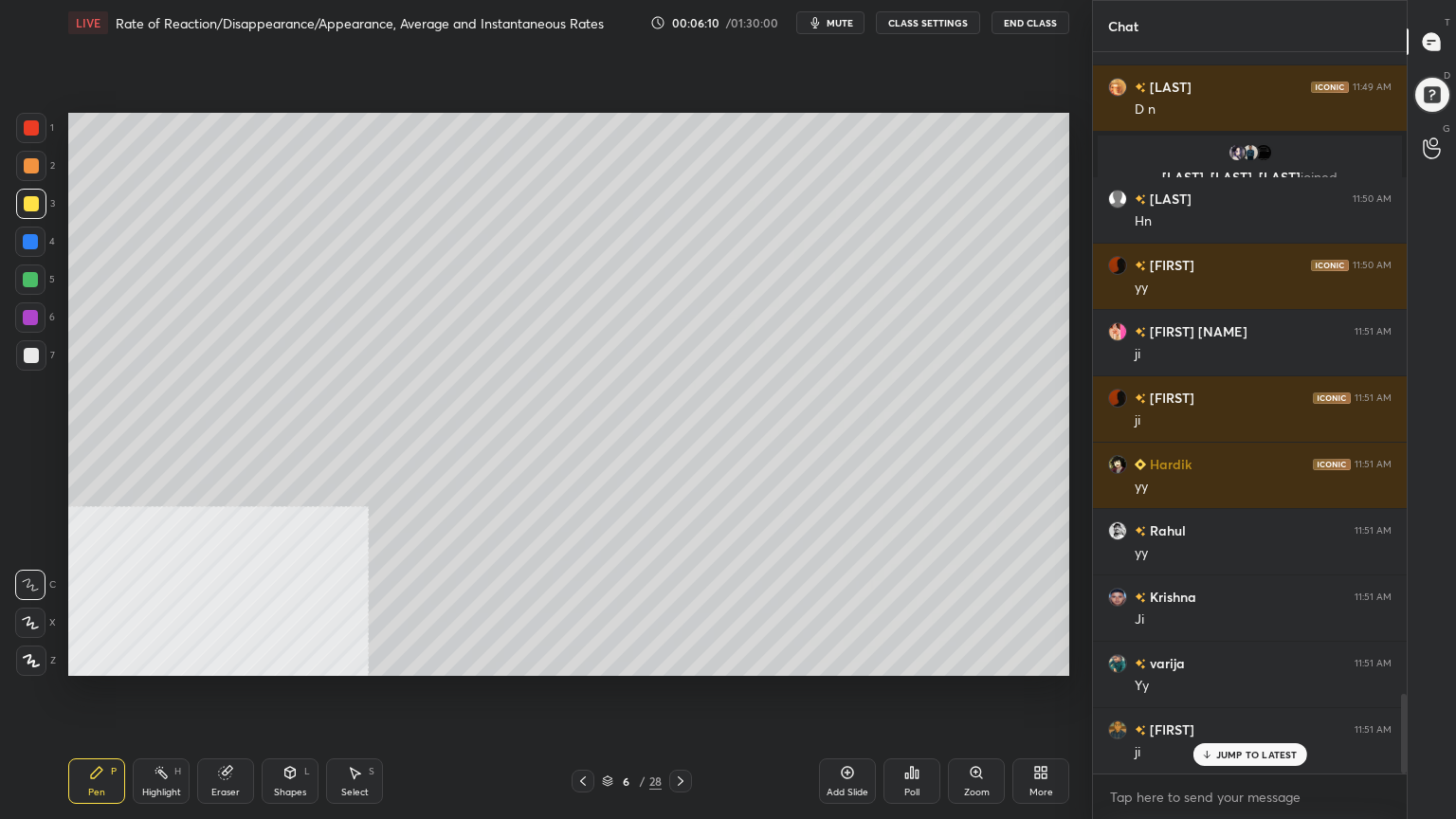 scroll, scrollTop: 5903, scrollLeft: 0, axis: vertical 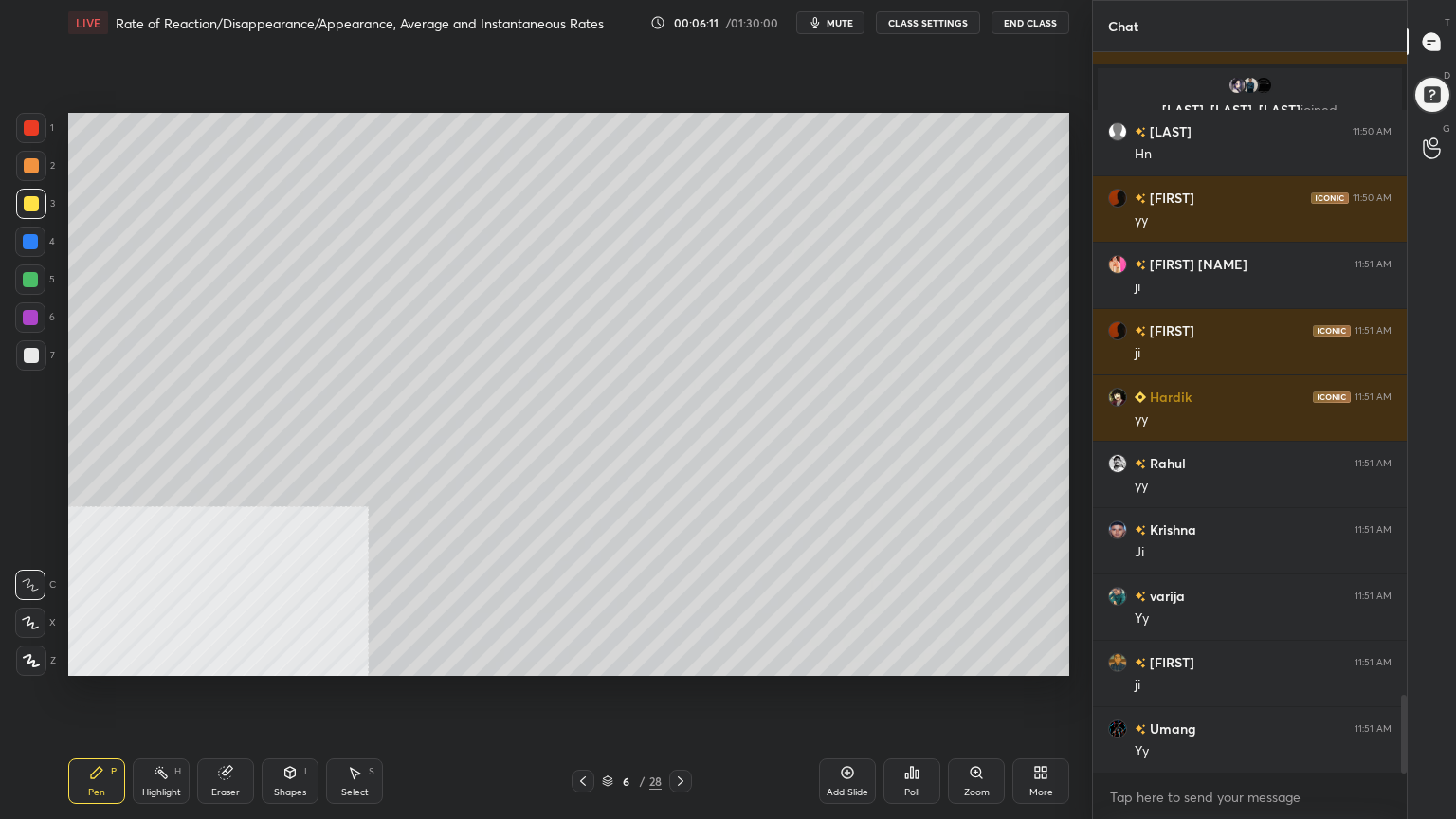click 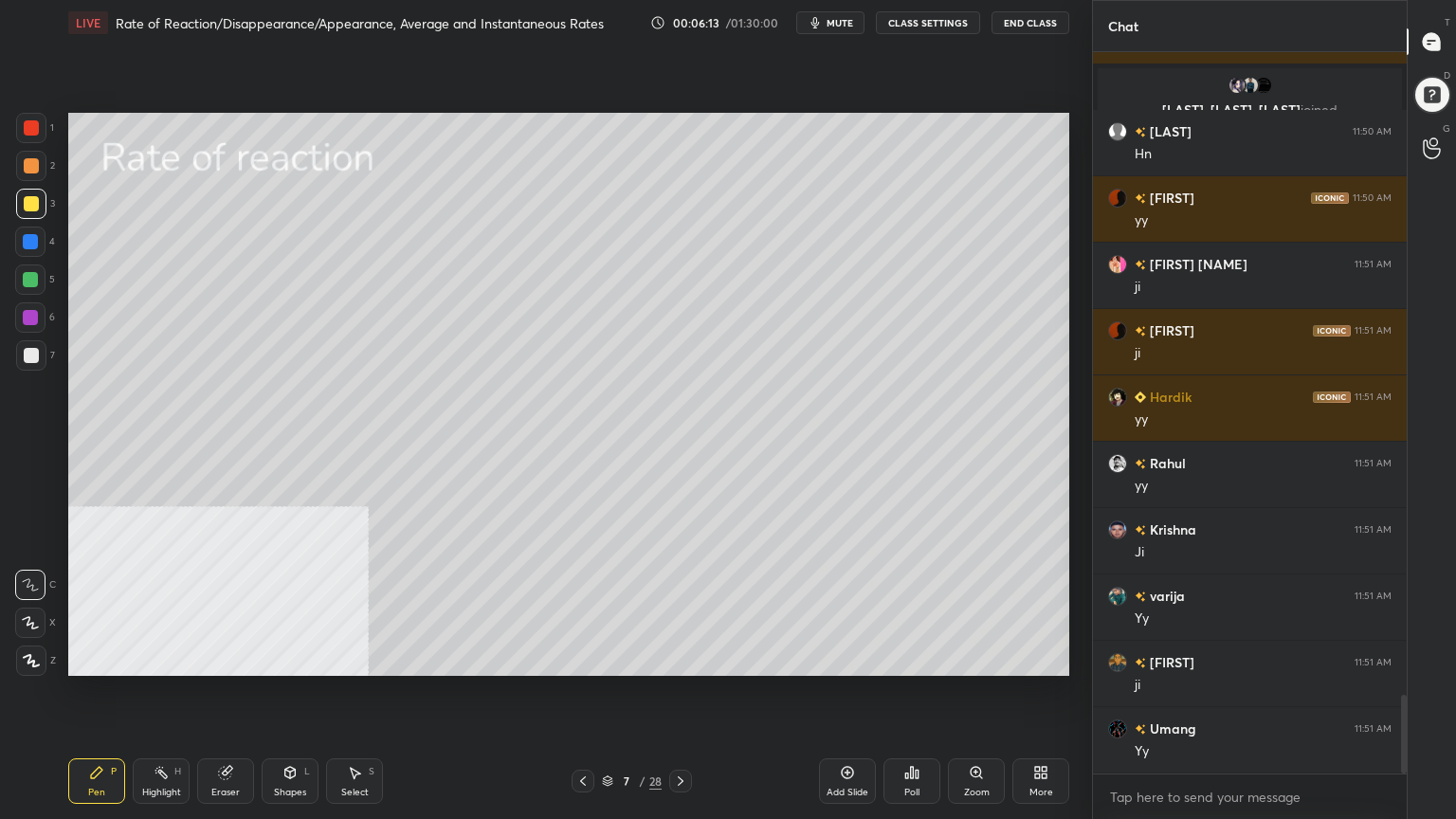 click at bounding box center [31, 355] 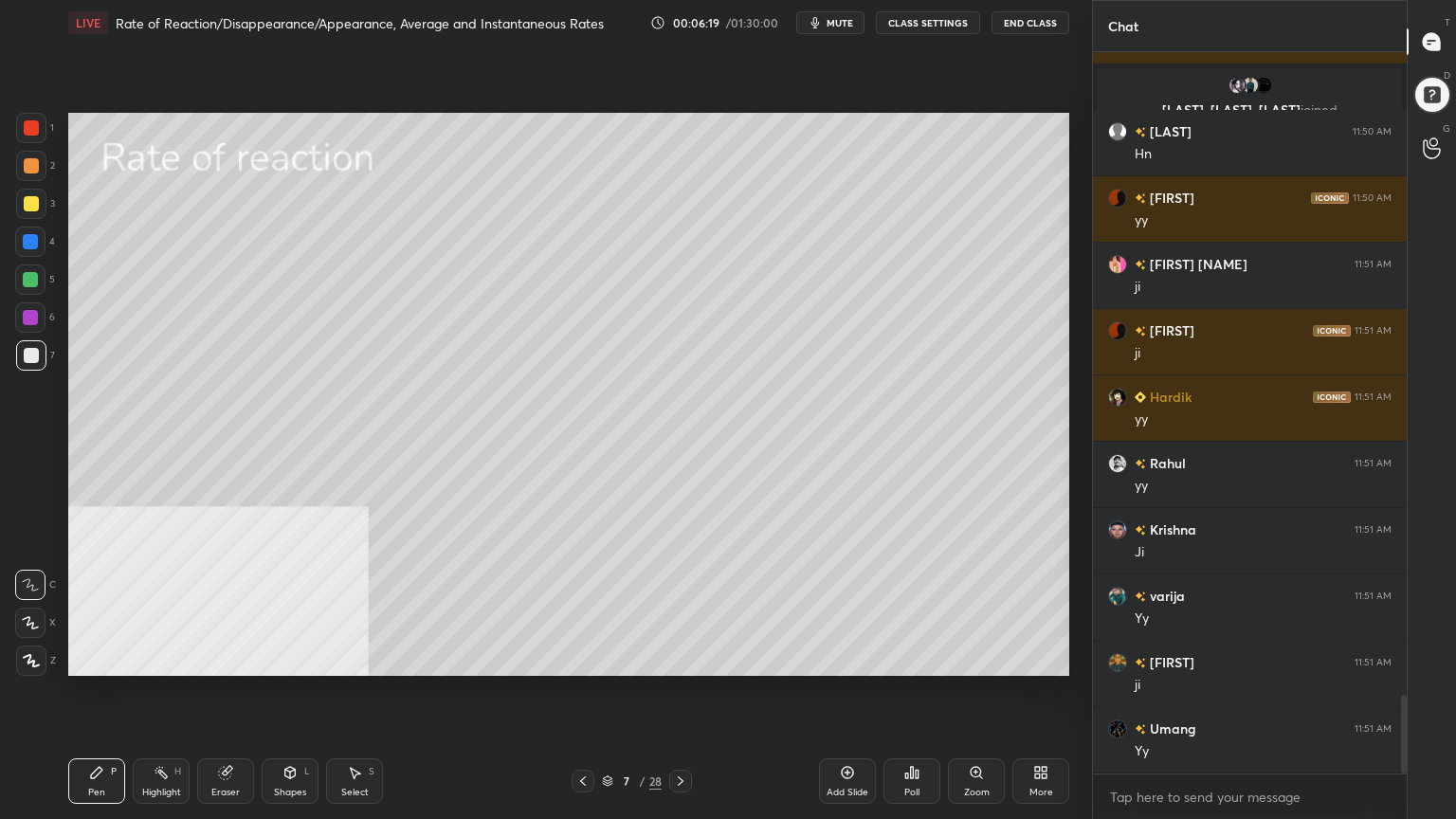 click on "Shapes" at bounding box center [290, 792] 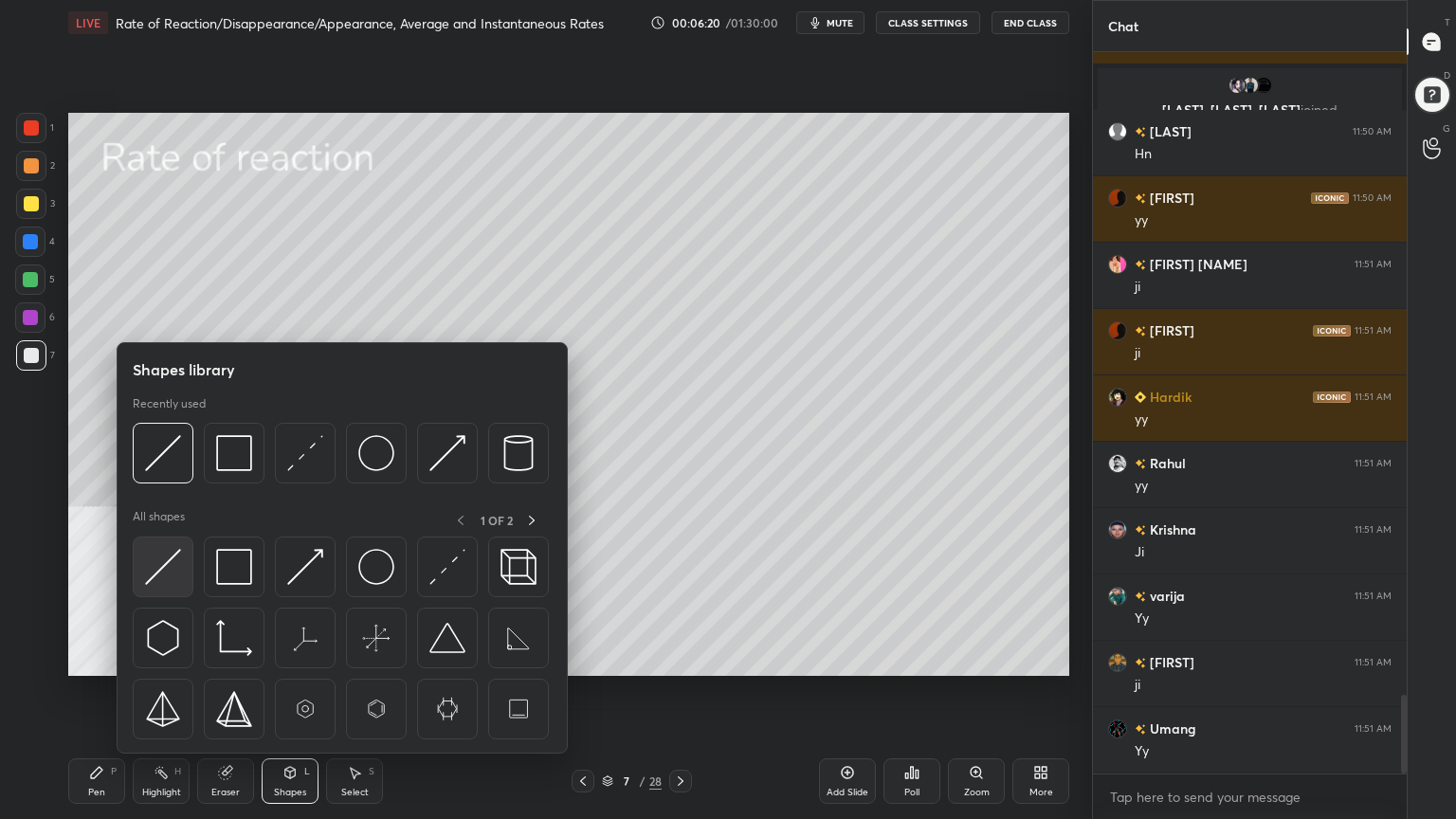 click at bounding box center (163, 567) 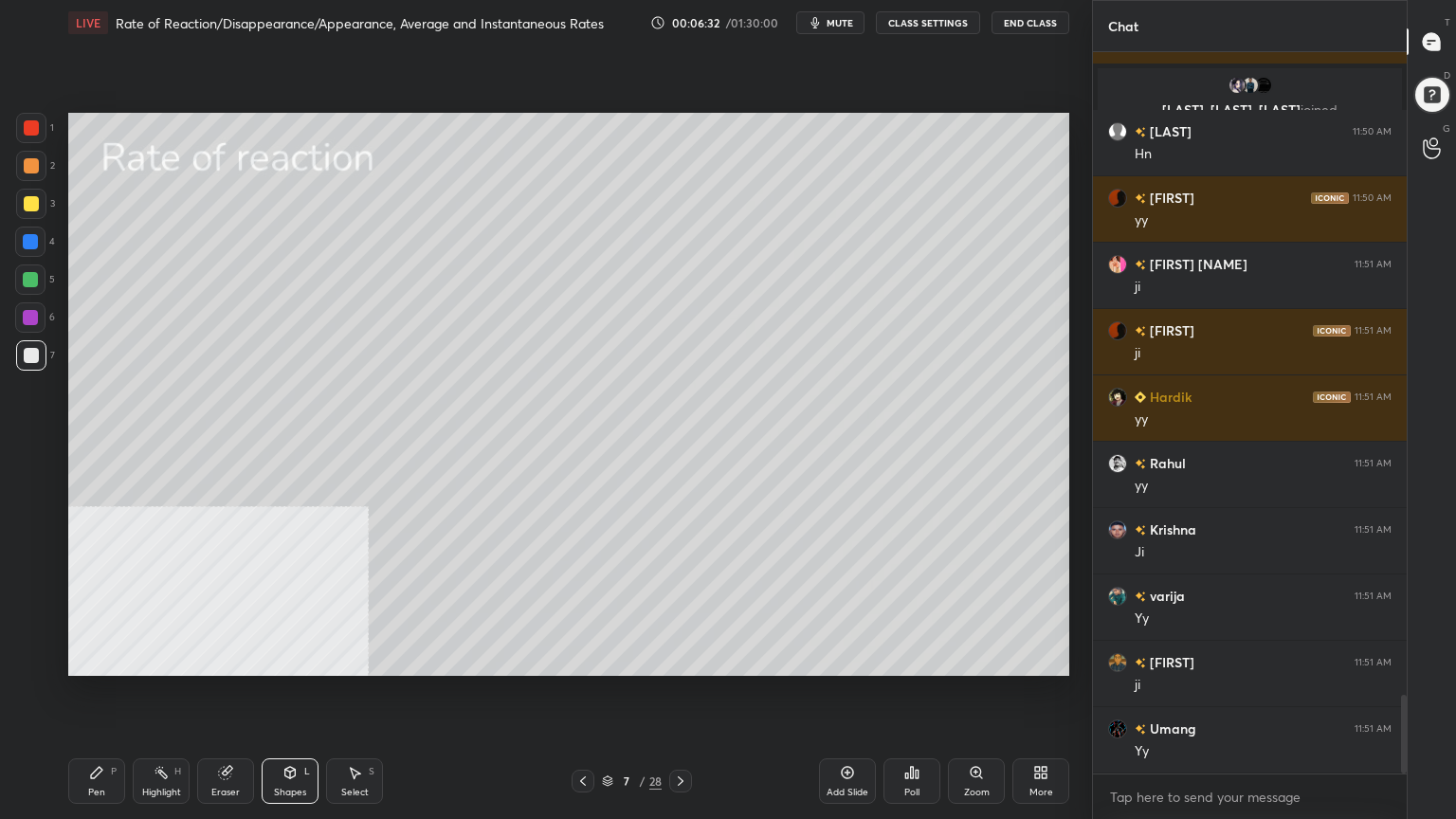 drag, startPoint x: 353, startPoint y: 774, endPoint x: 312, endPoint y: 680, distance: 102.55243 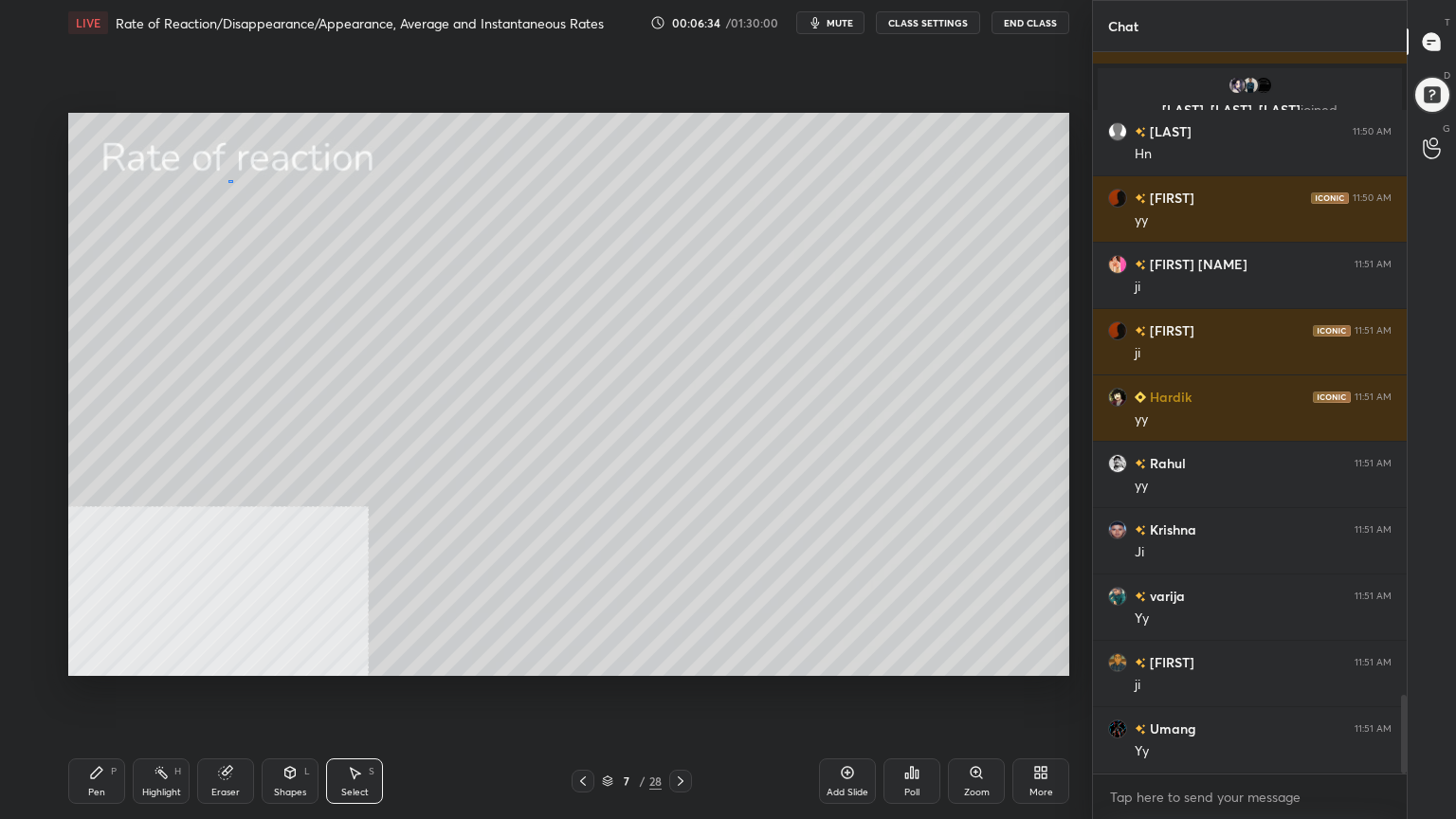 drag, startPoint x: 233, startPoint y: 181, endPoint x: 265, endPoint y: 196, distance: 35.341194 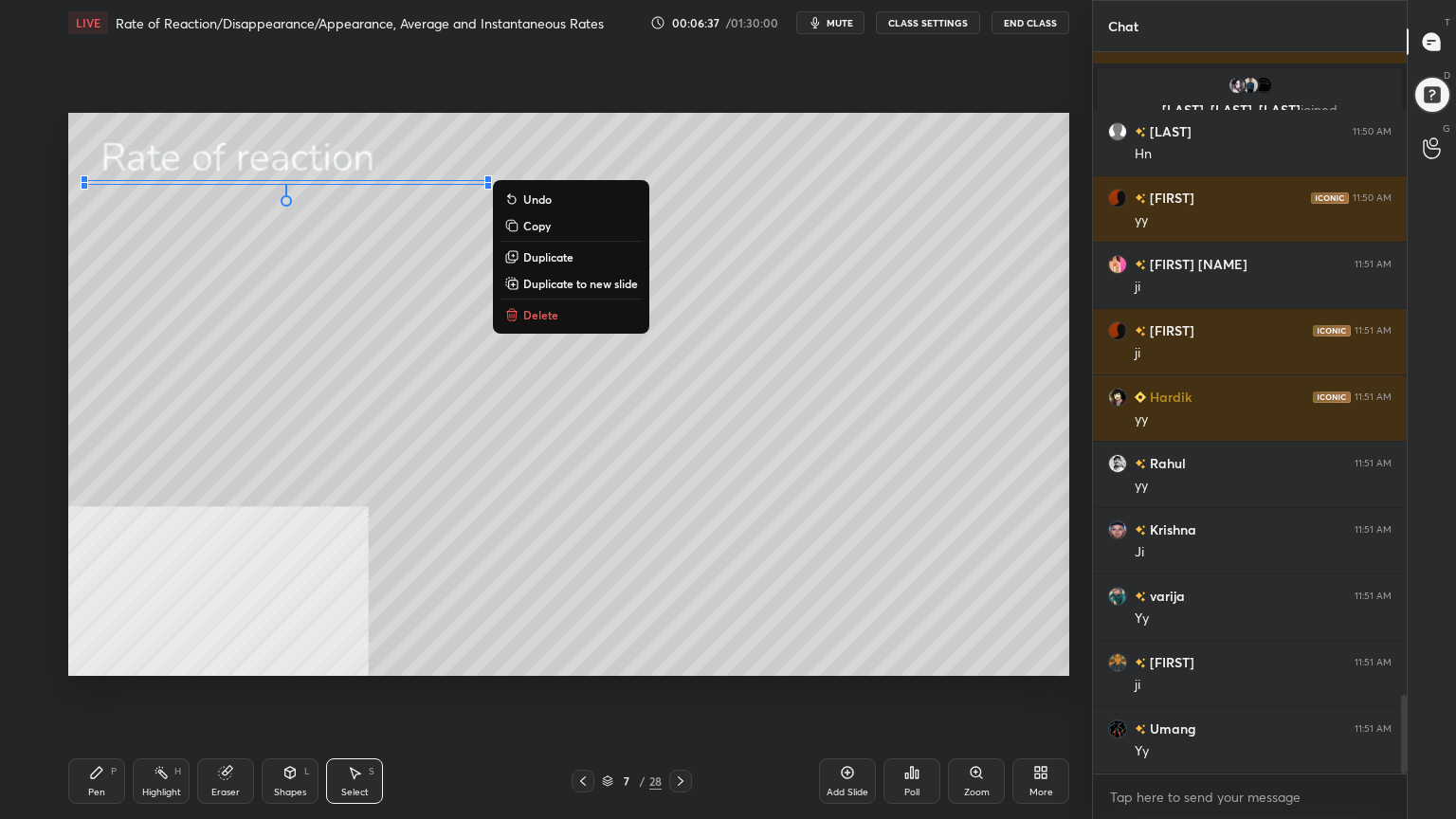 scroll, scrollTop: 5968, scrollLeft: 0, axis: vertical 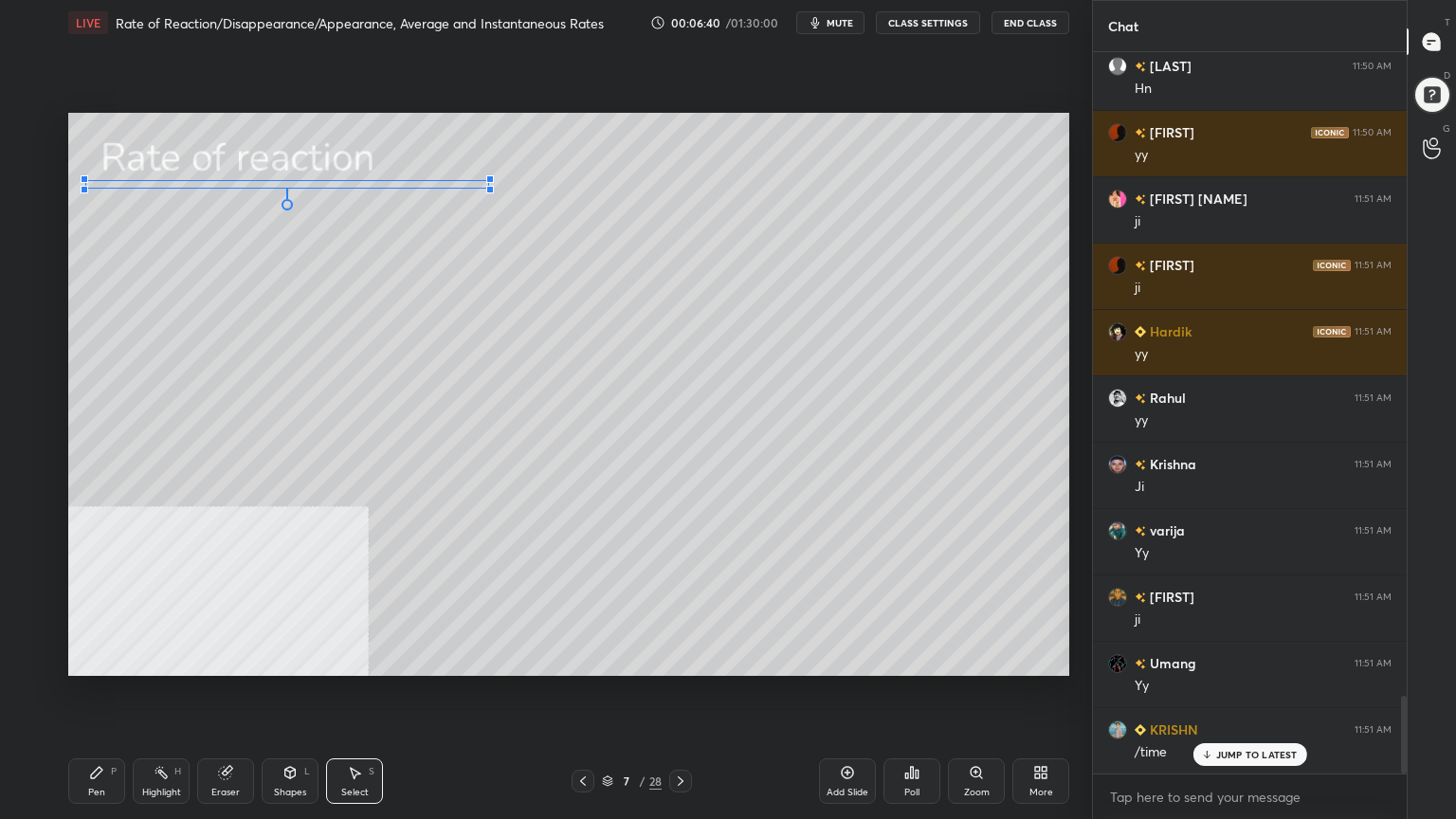 click at bounding box center (490, 190) 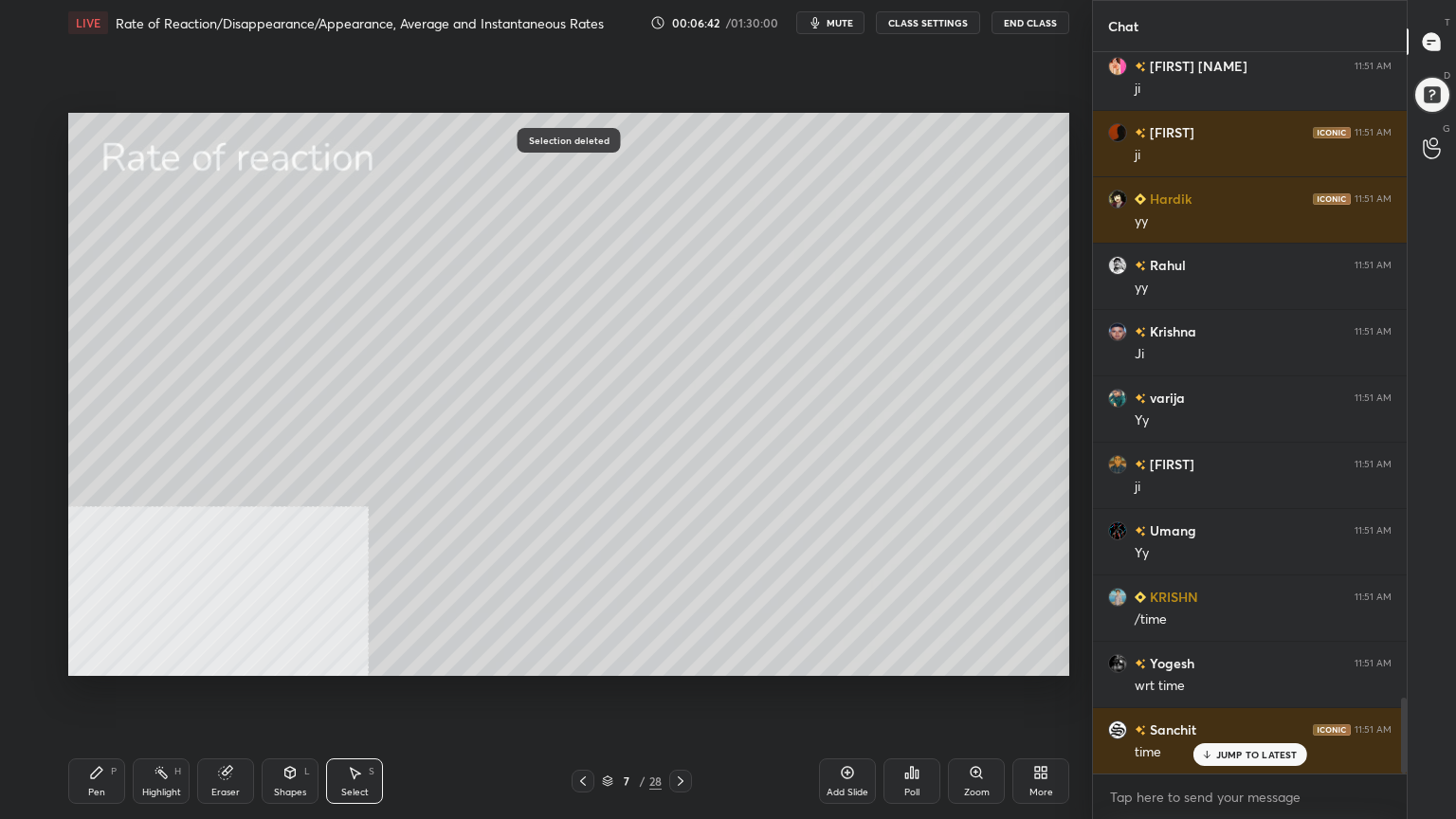scroll, scrollTop: 6234, scrollLeft: 0, axis: vertical 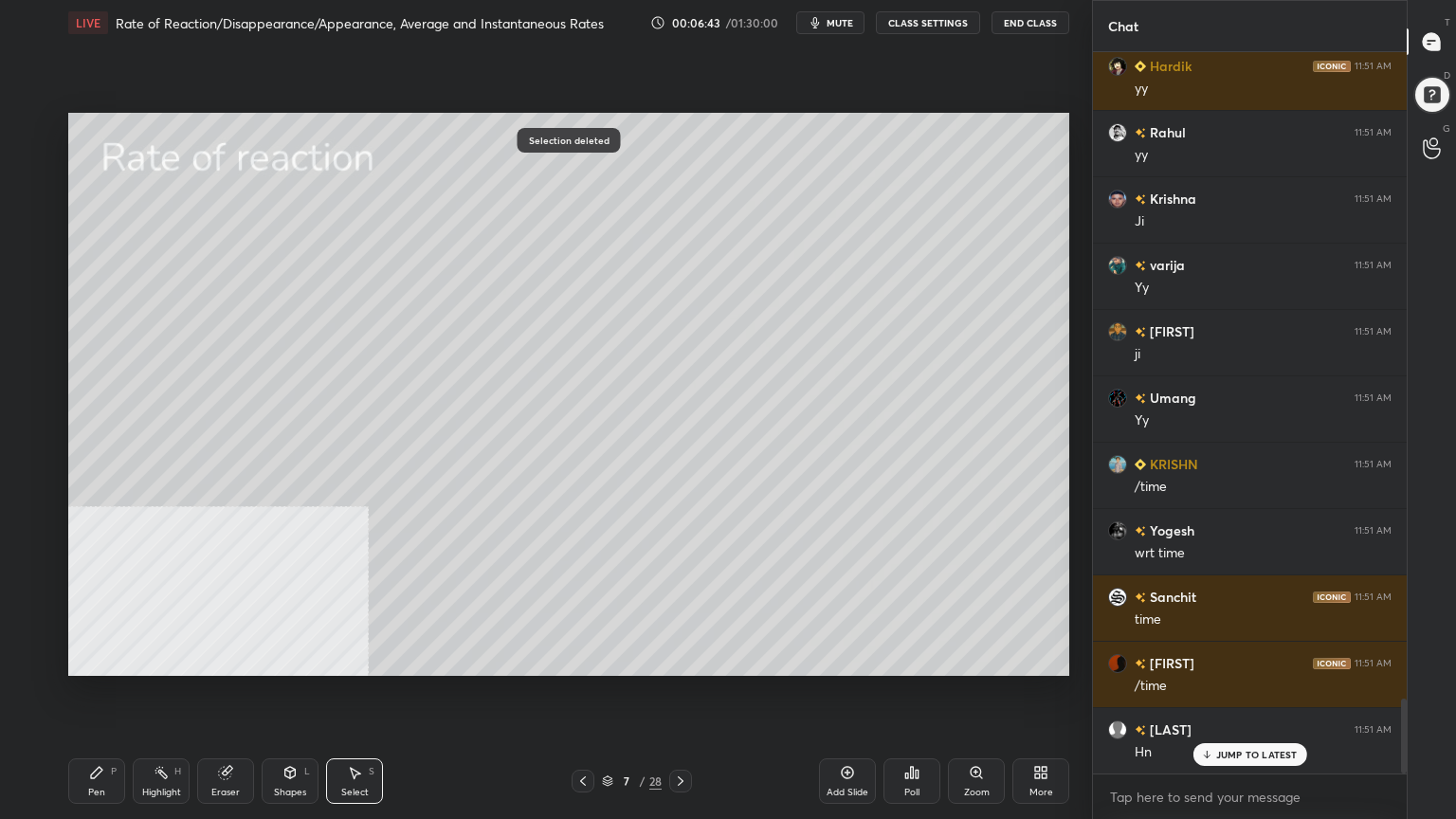 click 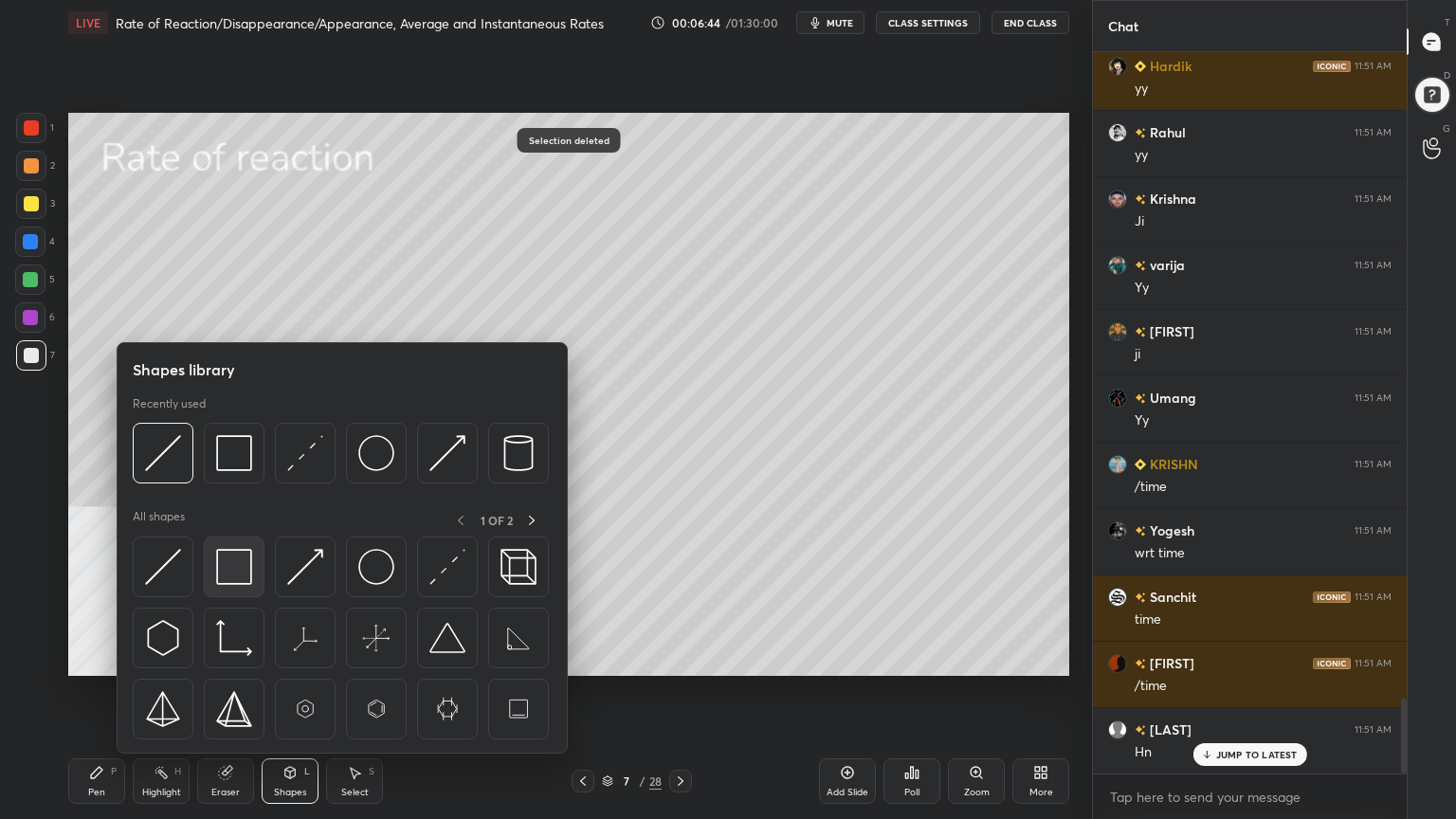 click at bounding box center [234, 567] 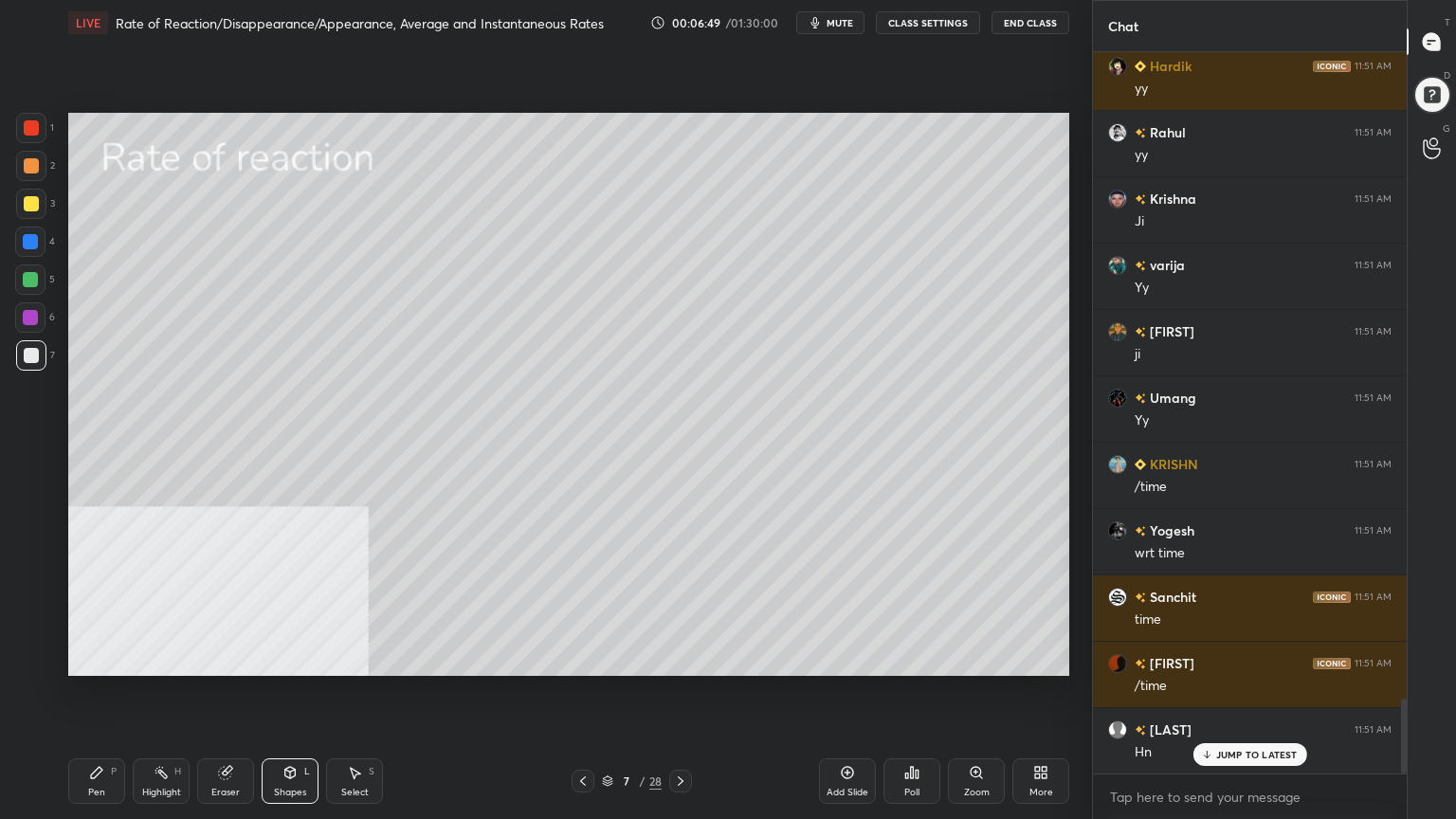 drag, startPoint x: 95, startPoint y: 784, endPoint x: 106, endPoint y: 766, distance: 21.095023 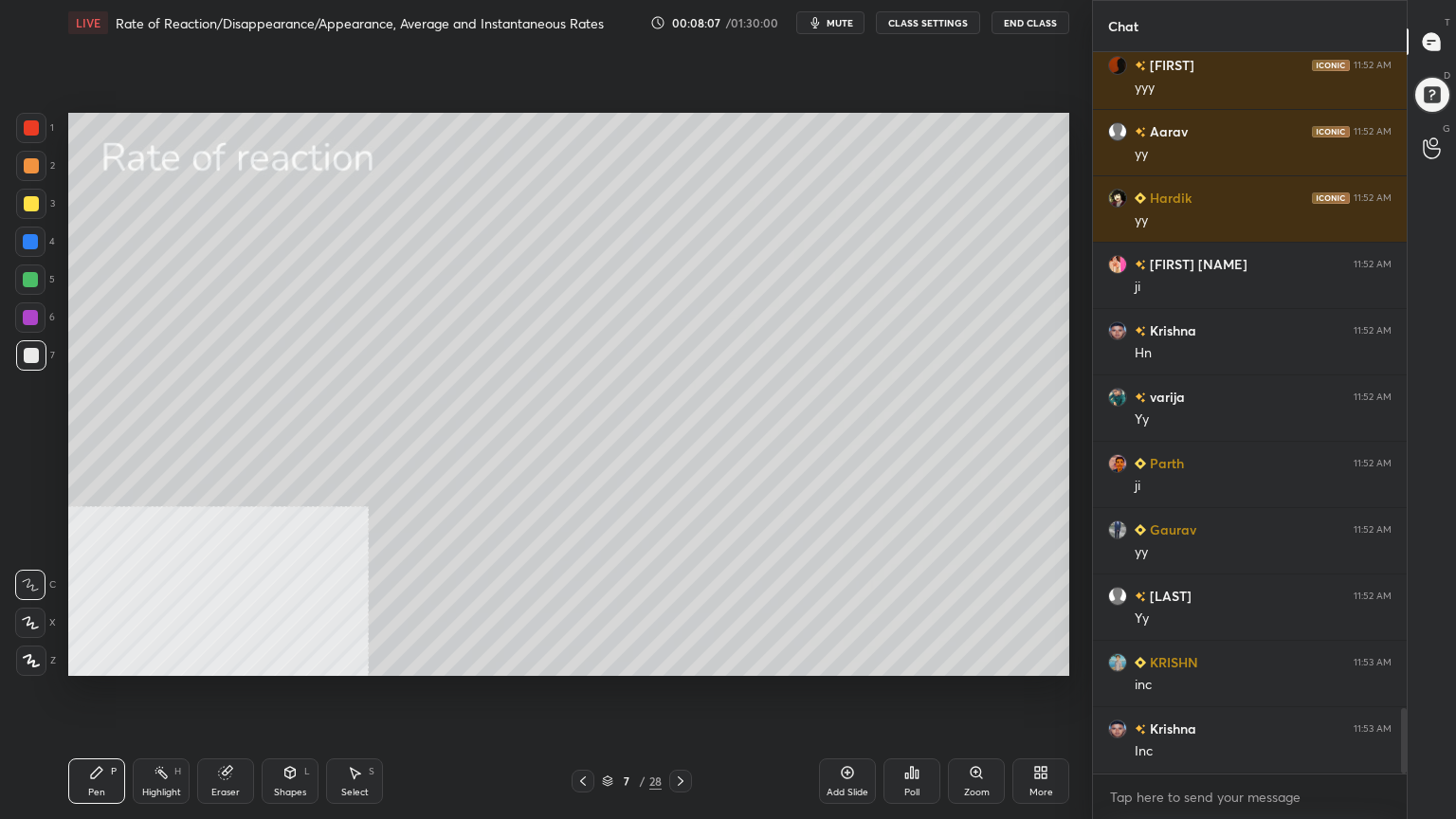 scroll, scrollTop: 7295, scrollLeft: 0, axis: vertical 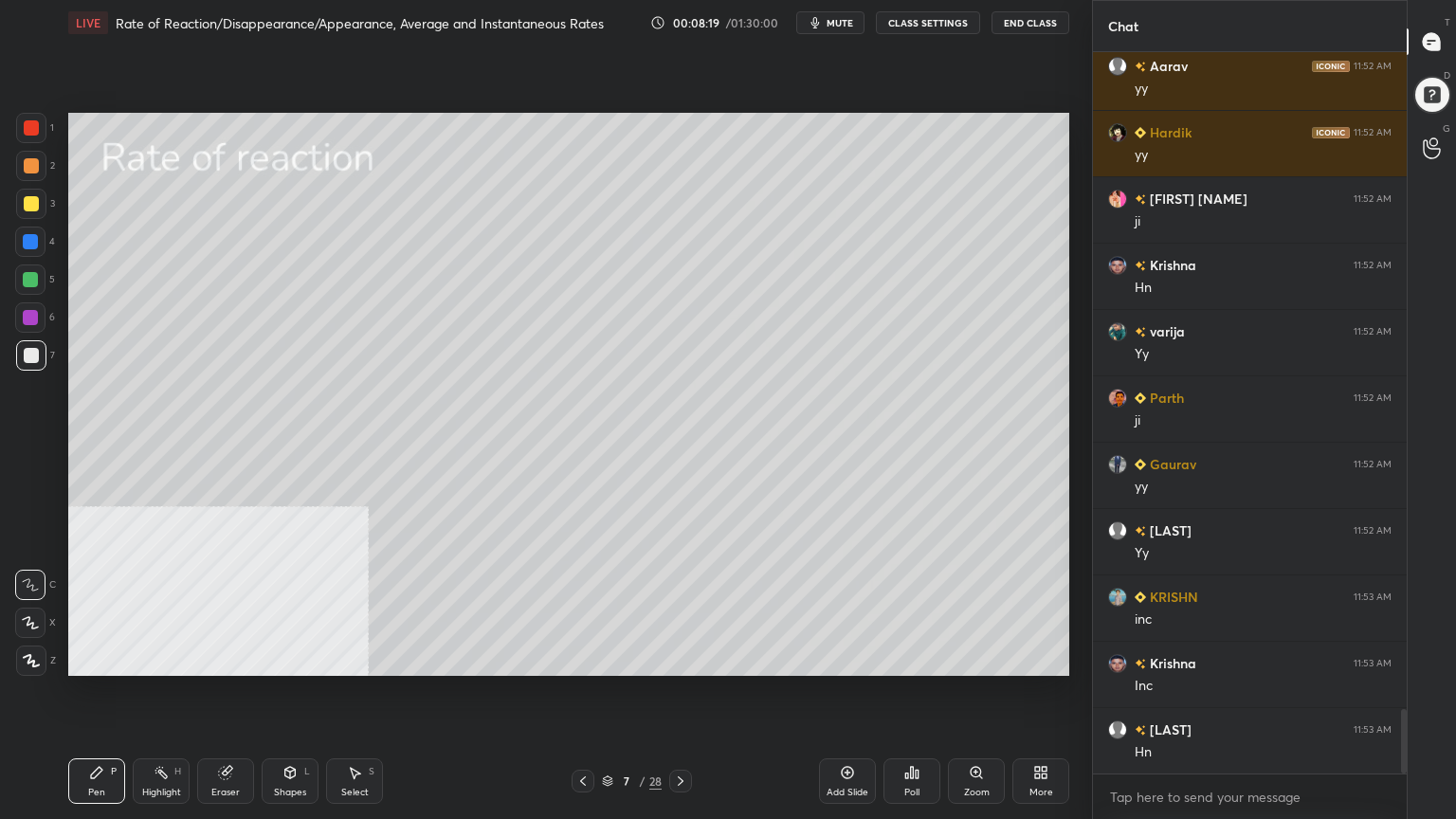click at bounding box center [31, 204] 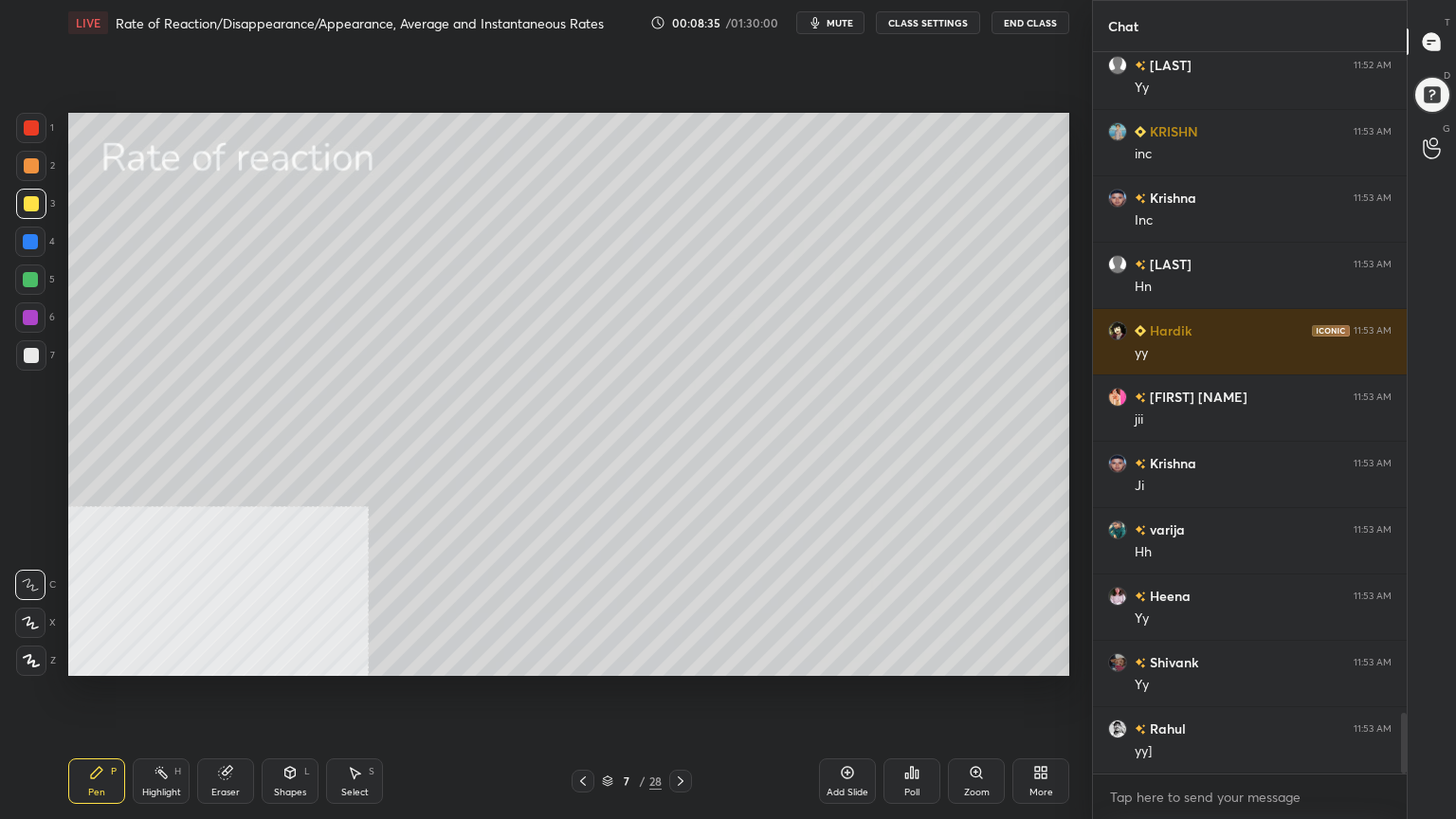 scroll, scrollTop: 7806, scrollLeft: 0, axis: vertical 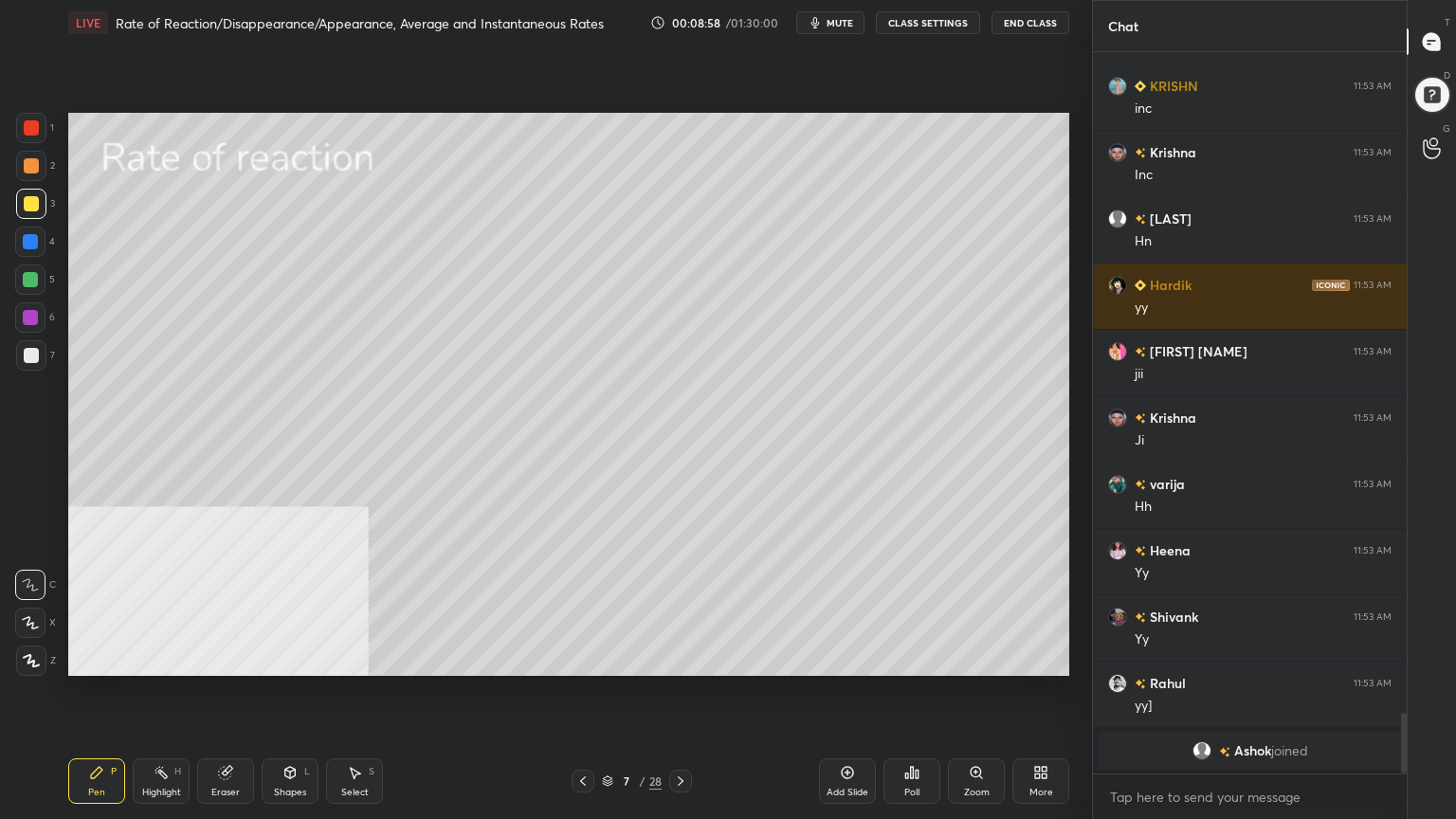 click on "Select" at bounding box center [355, 792] 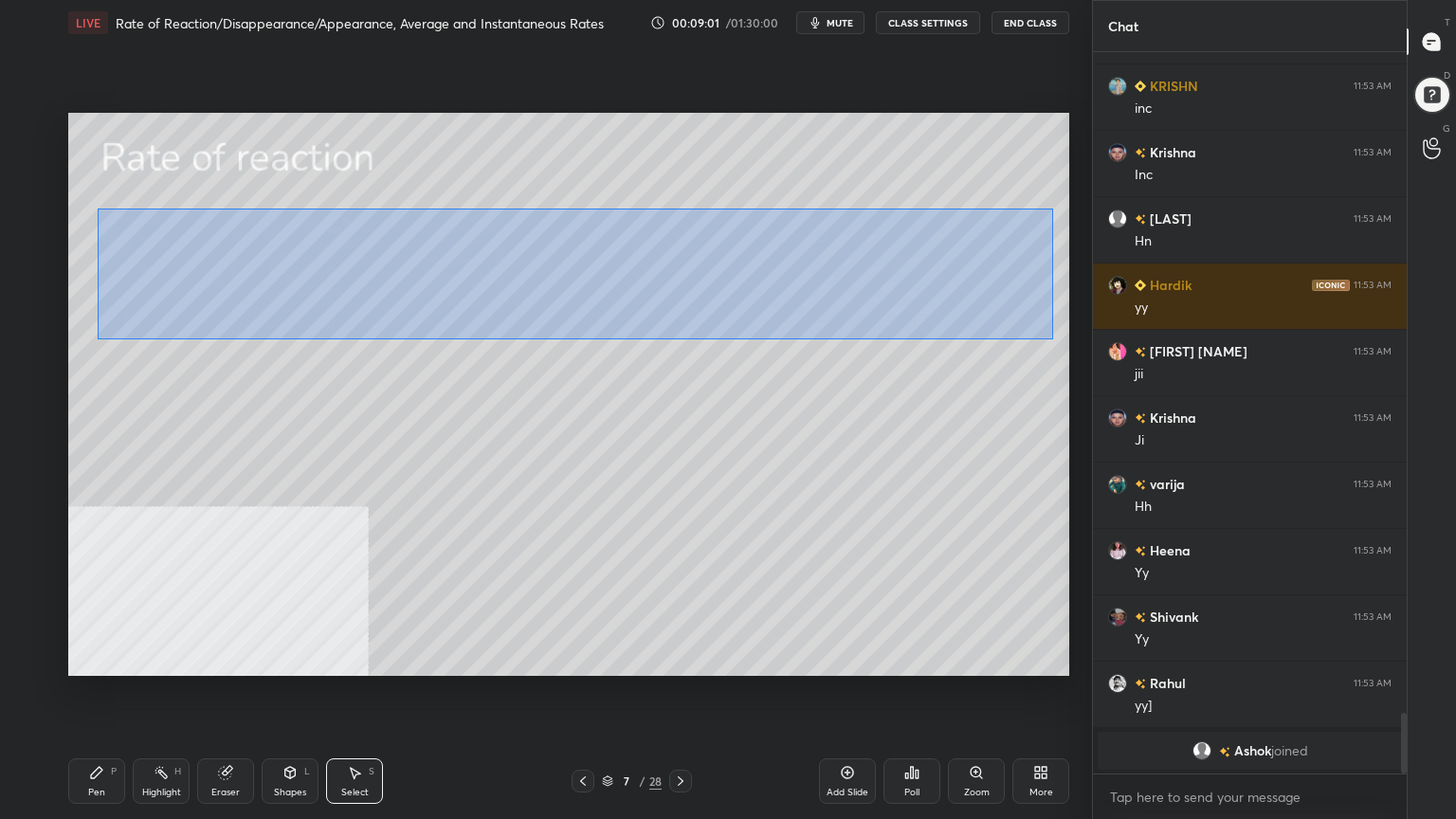 drag, startPoint x: 98, startPoint y: 209, endPoint x: 1053, endPoint y: 339, distance: 963.8076 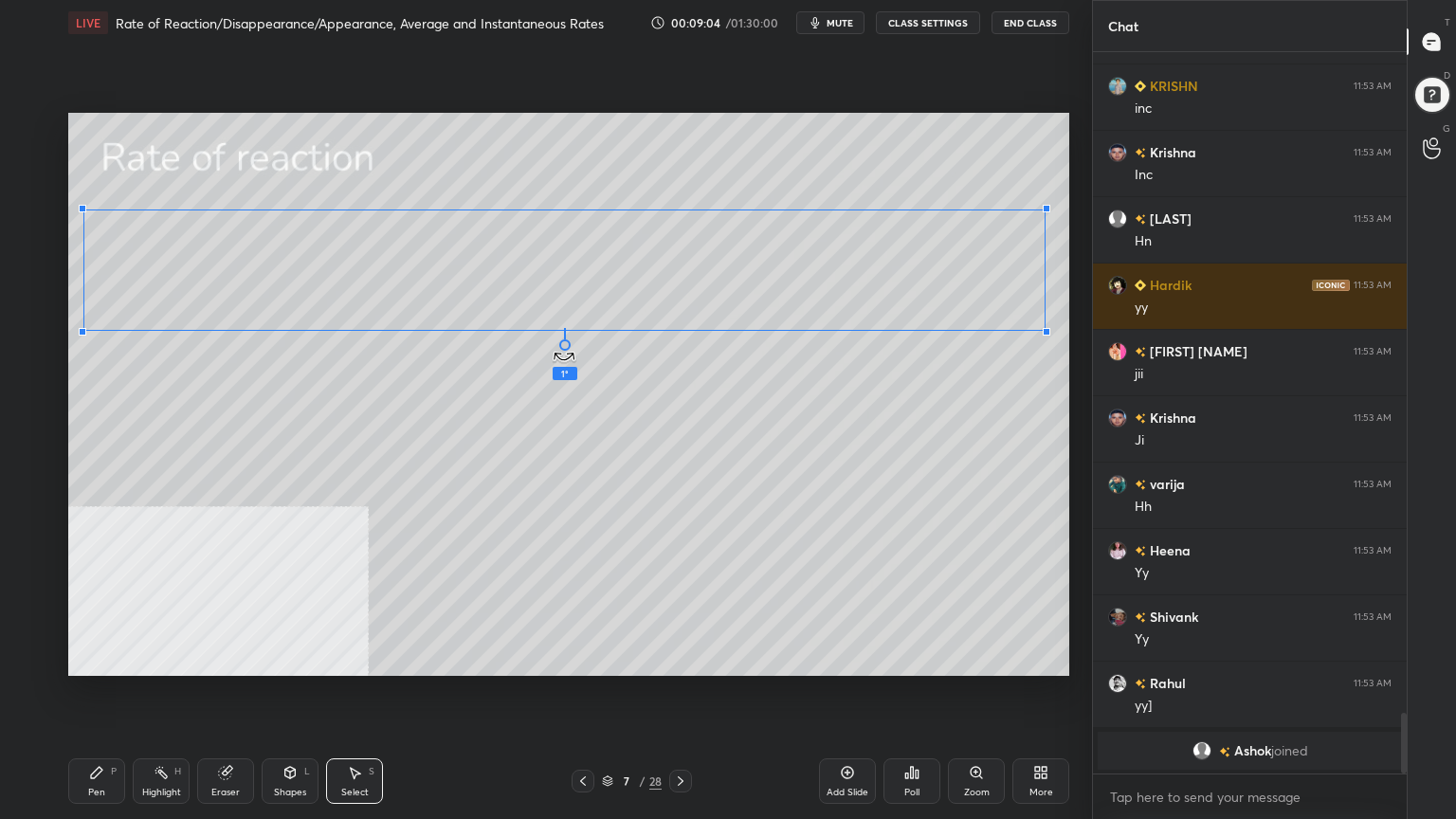 drag, startPoint x: 564, startPoint y: 360, endPoint x: 574, endPoint y: 363, distance: 10.440307 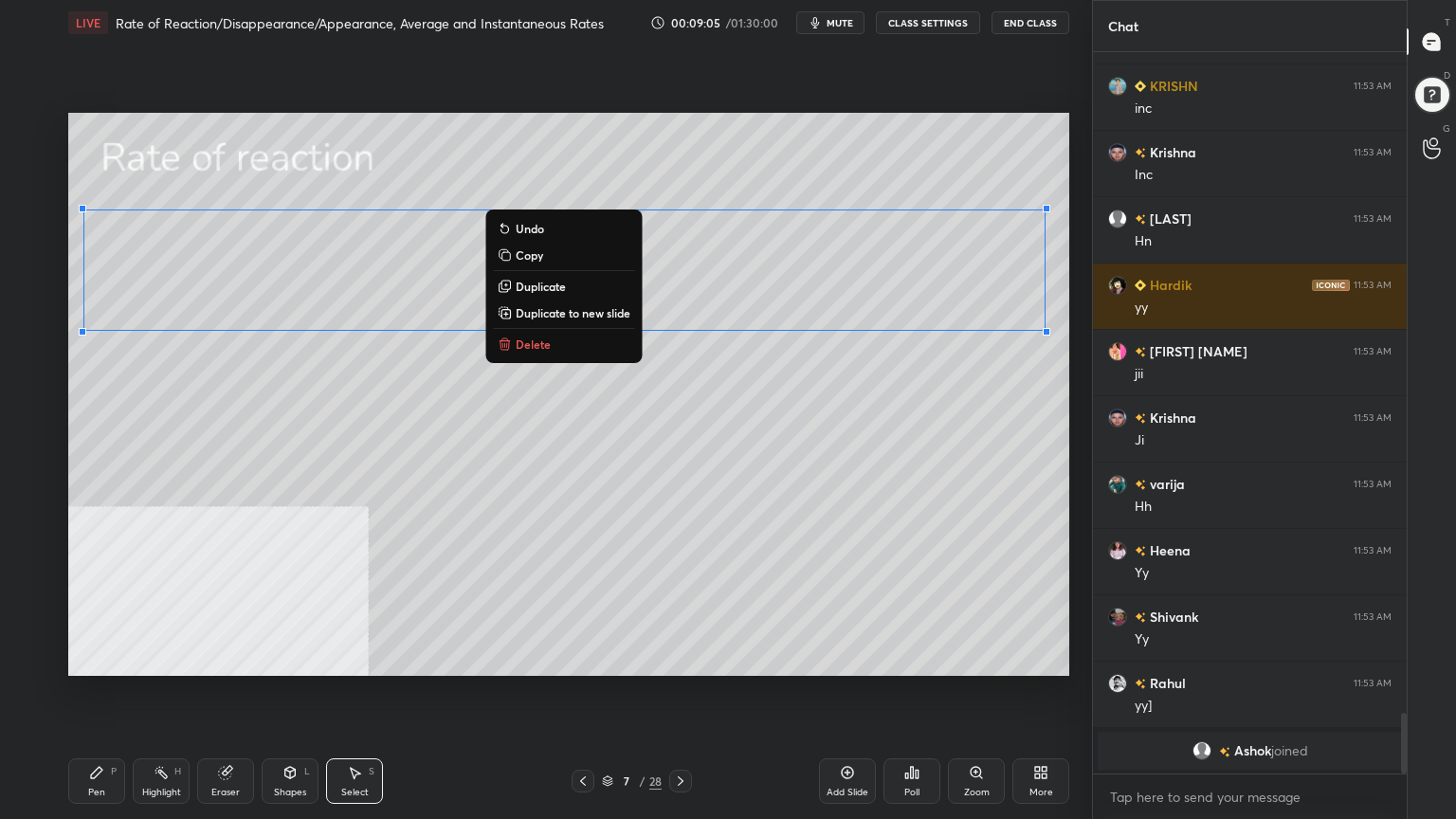 click on "0 ° Undo Copy Duplicate Duplicate to new slide Delete" at bounding box center [569, 394] 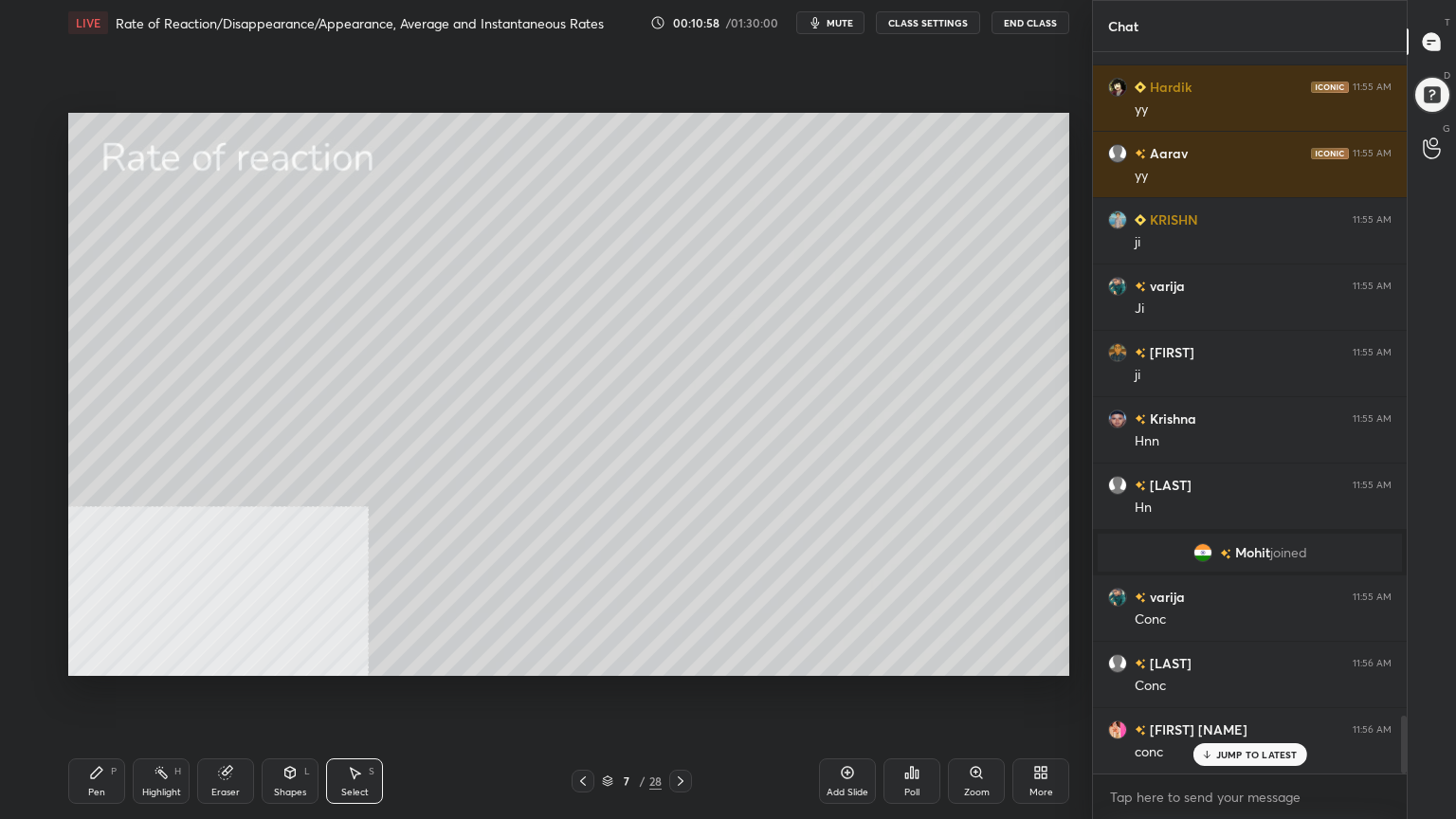 scroll, scrollTop: 8375, scrollLeft: 0, axis: vertical 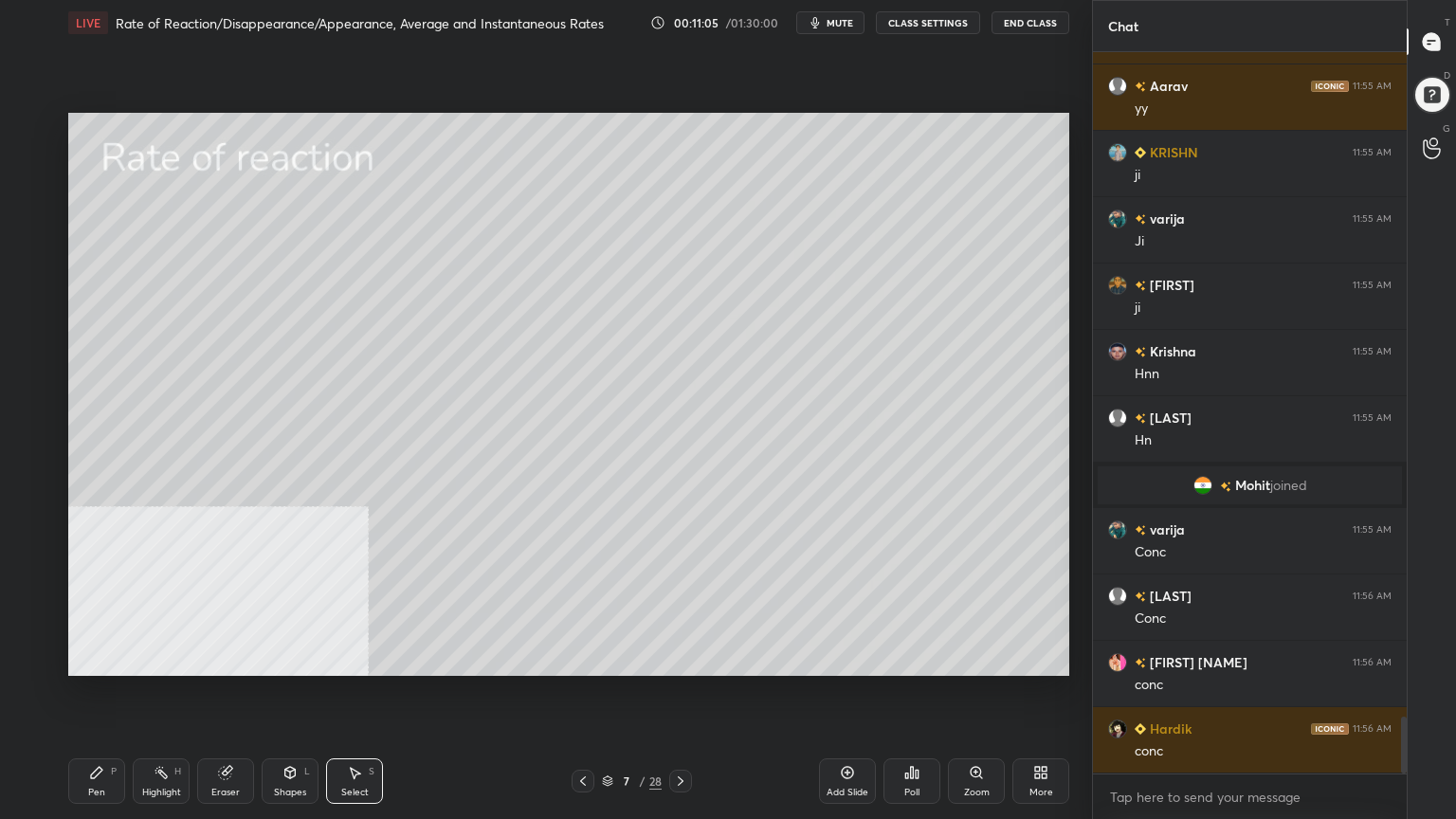 click on "Pen P" at bounding box center (97, 781) 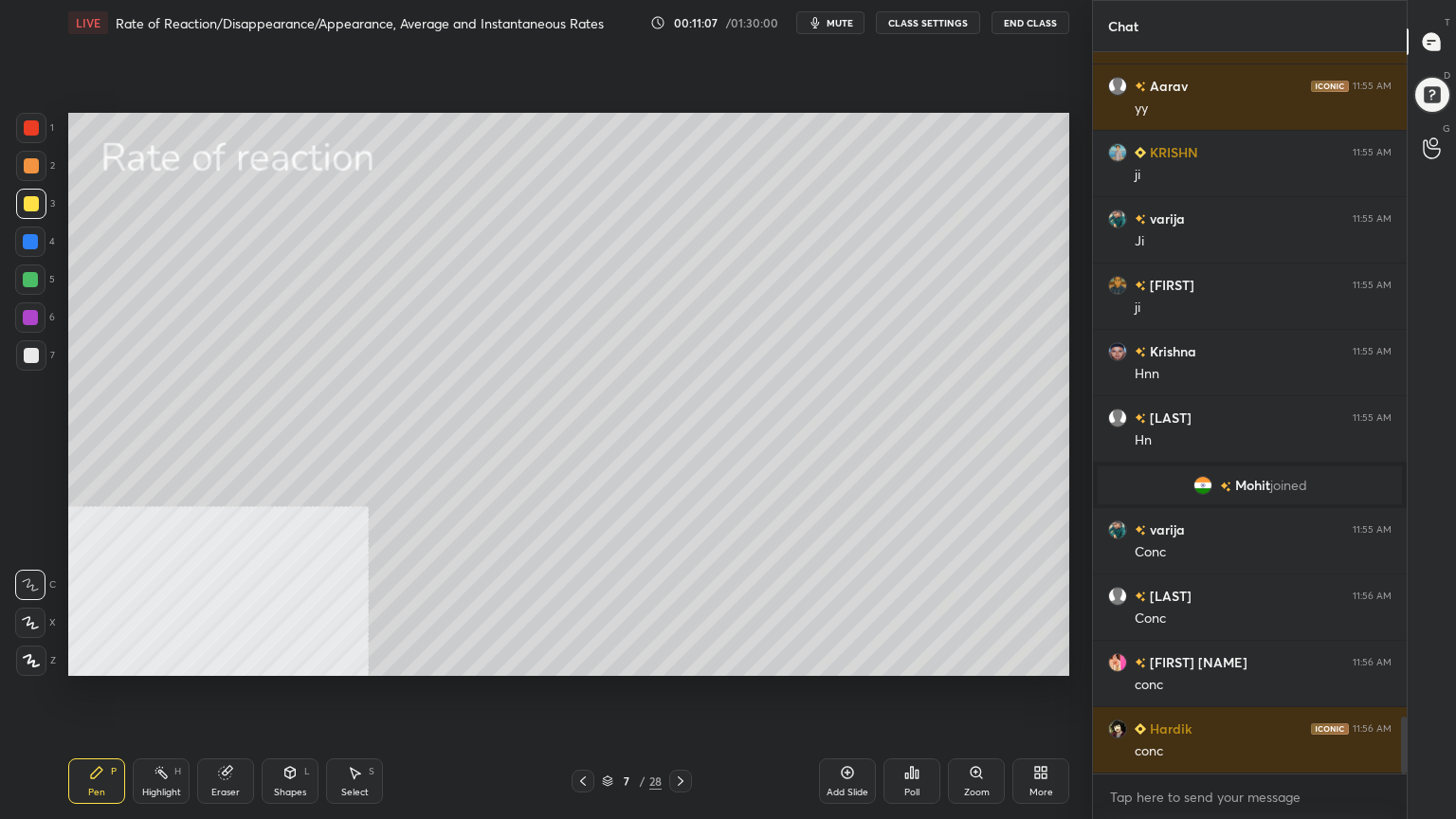 click at bounding box center [681, 781] 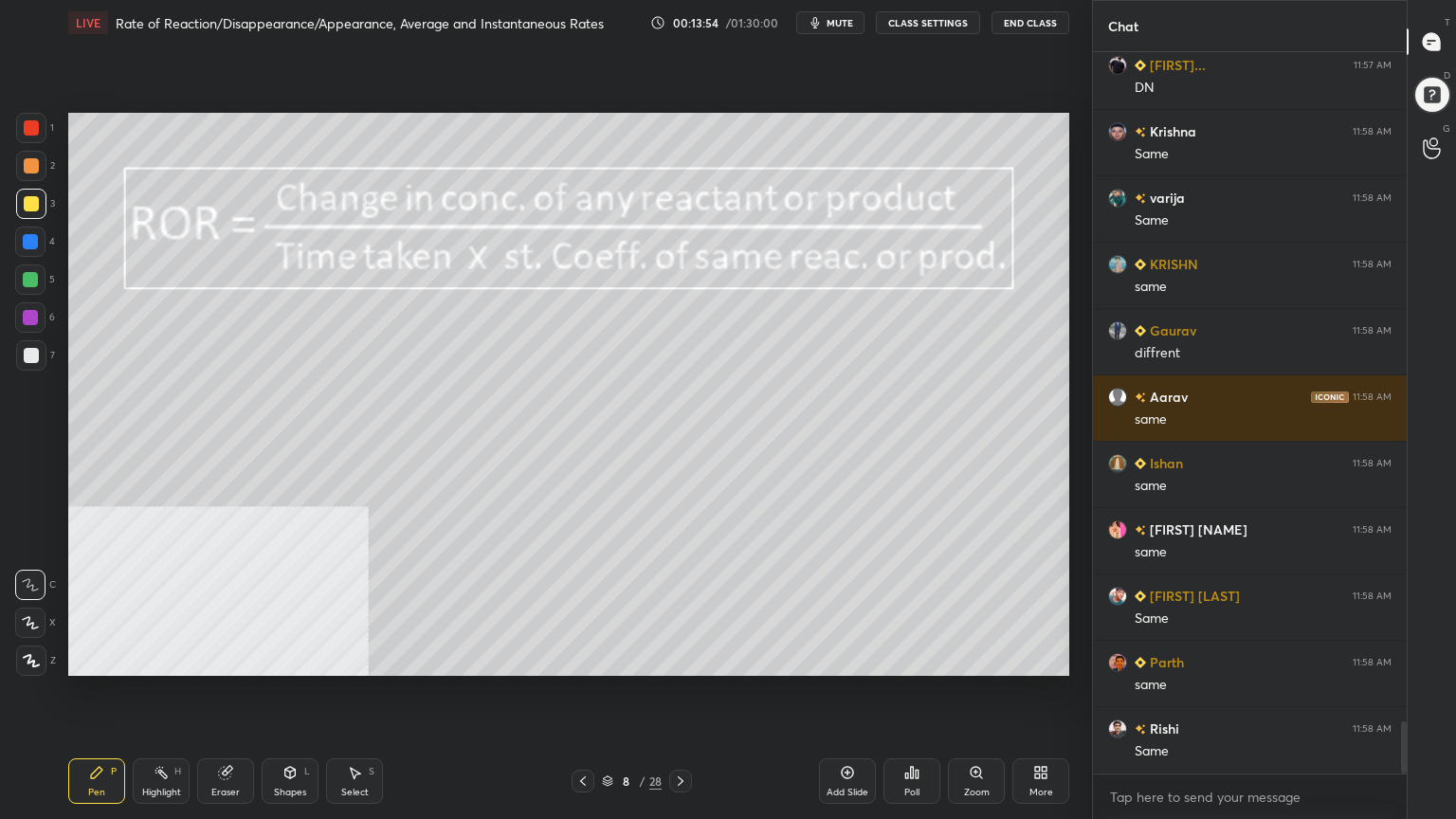 scroll, scrollTop: 9369, scrollLeft: 0, axis: vertical 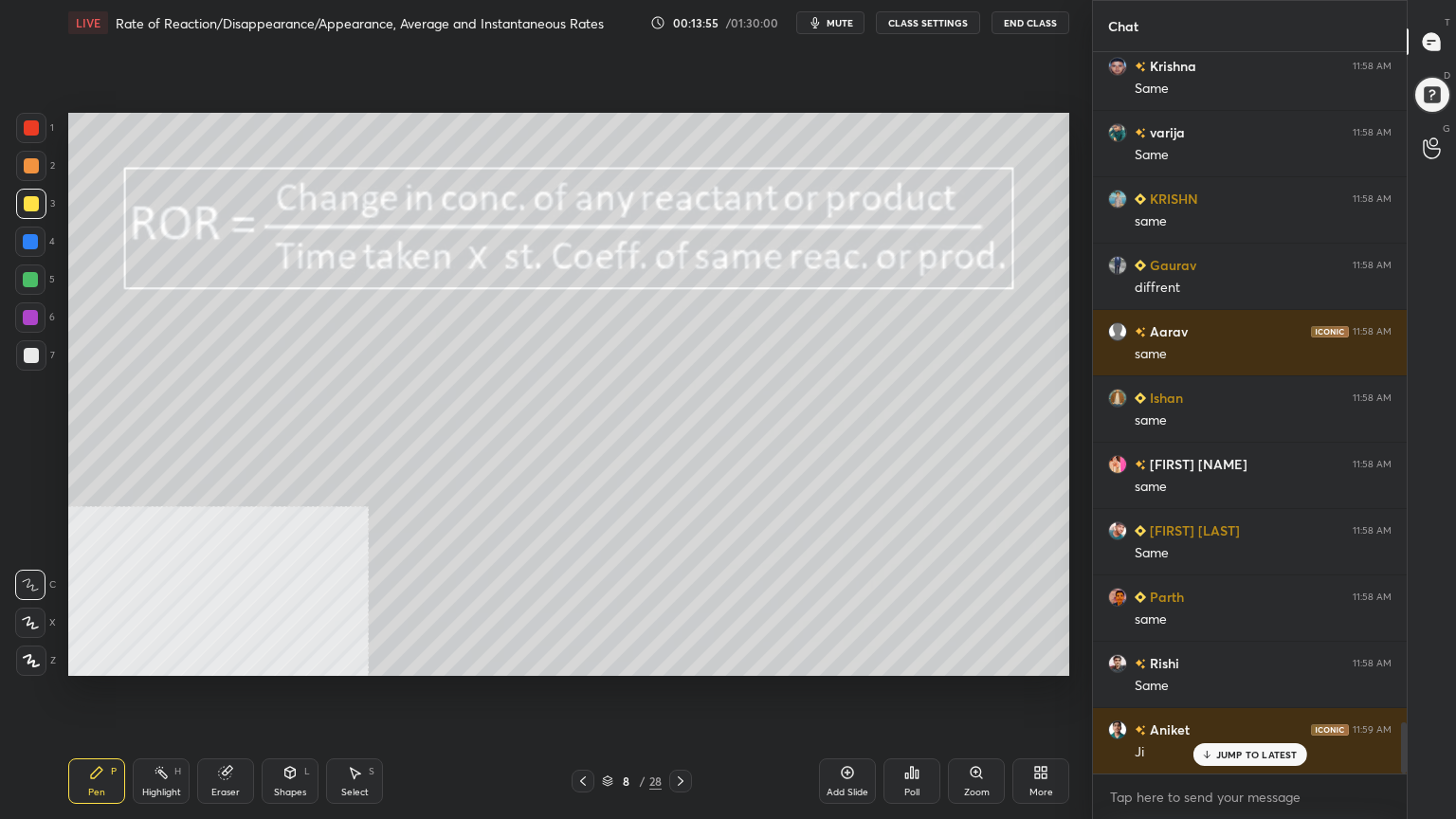 click at bounding box center [31, 166] 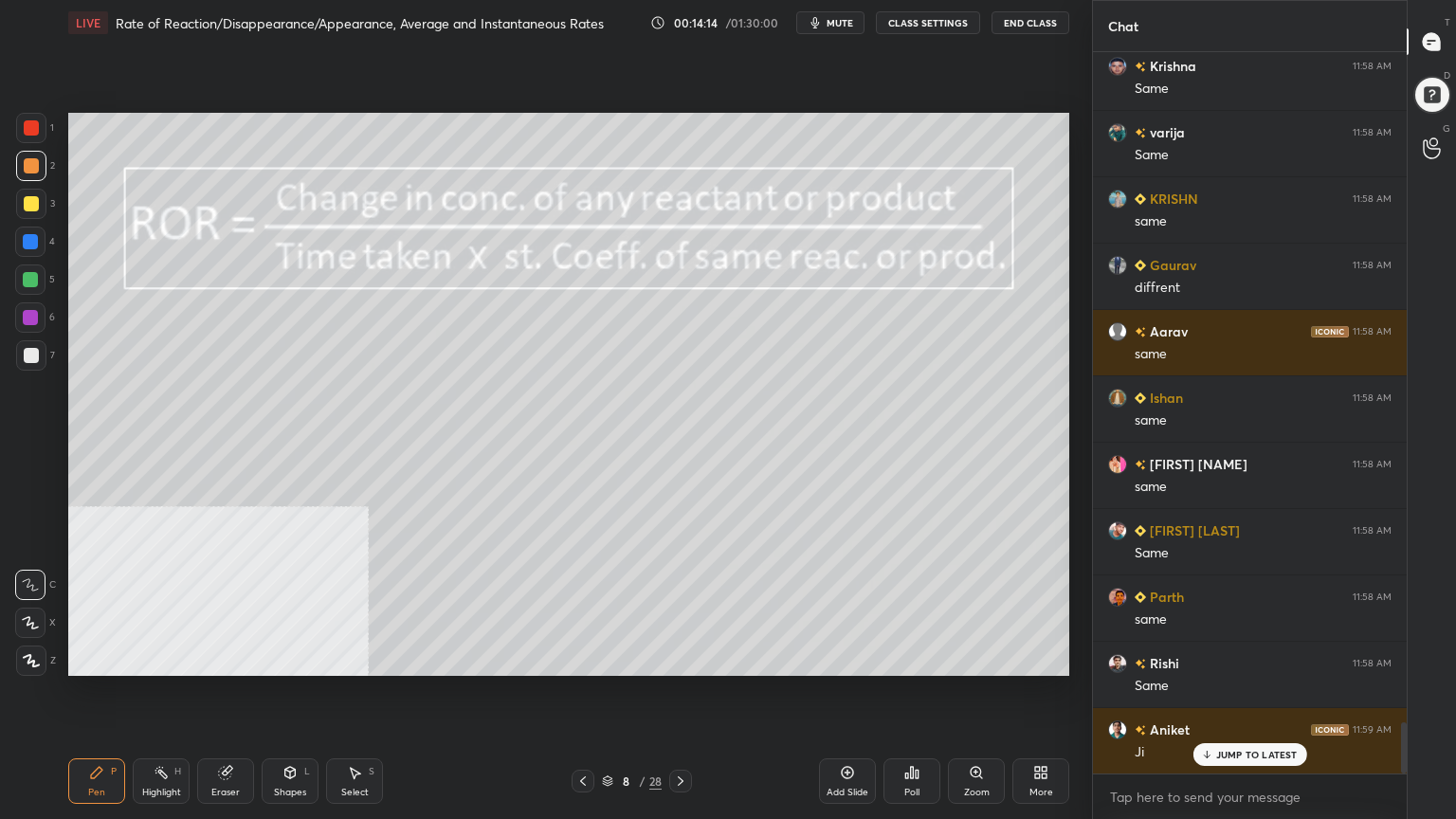 click on "Select S" at bounding box center [355, 781] 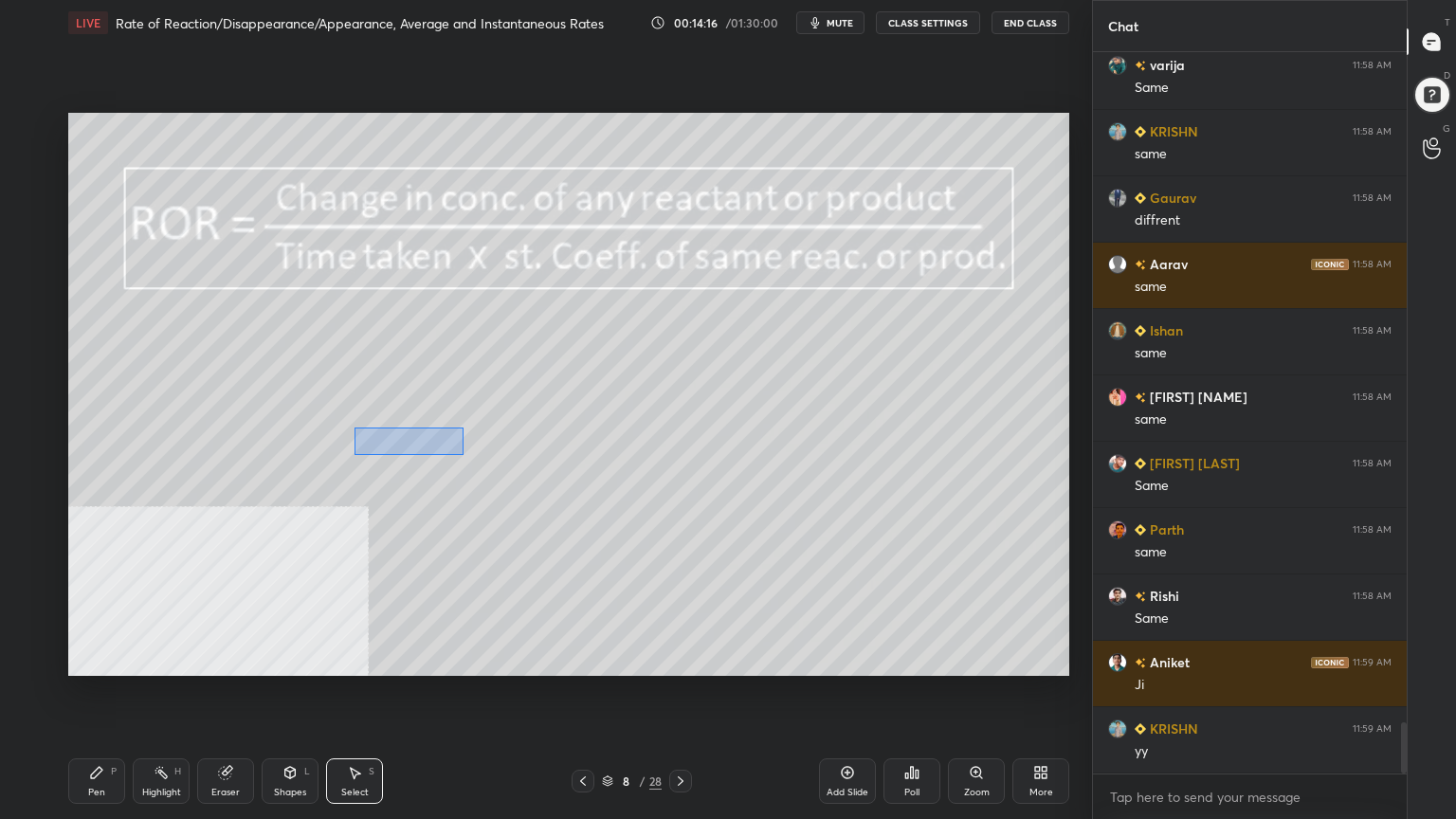 drag, startPoint x: 380, startPoint y: 432, endPoint x: 451, endPoint y: 449, distance: 73.00685 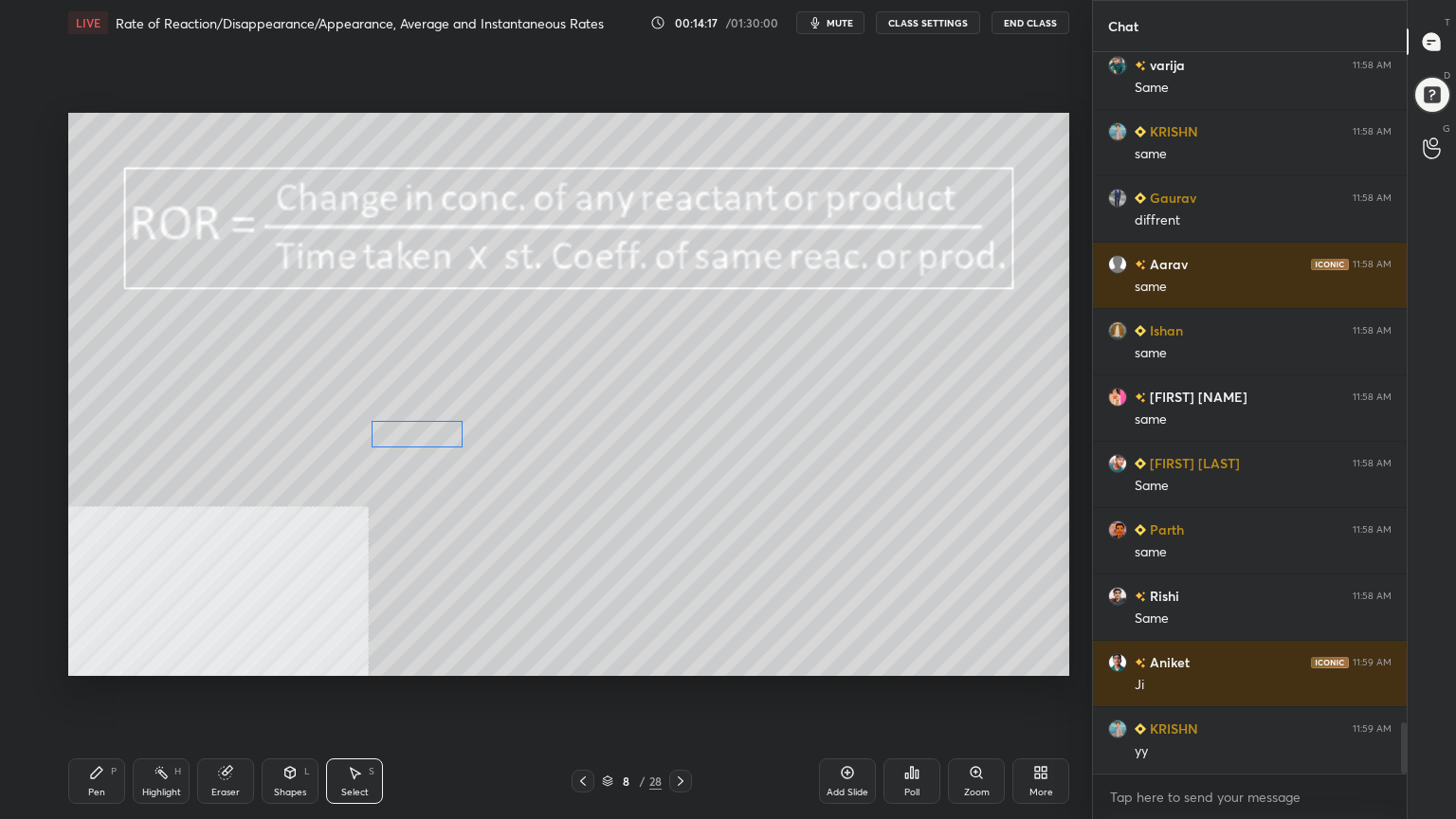 scroll, scrollTop: 9502, scrollLeft: 0, axis: vertical 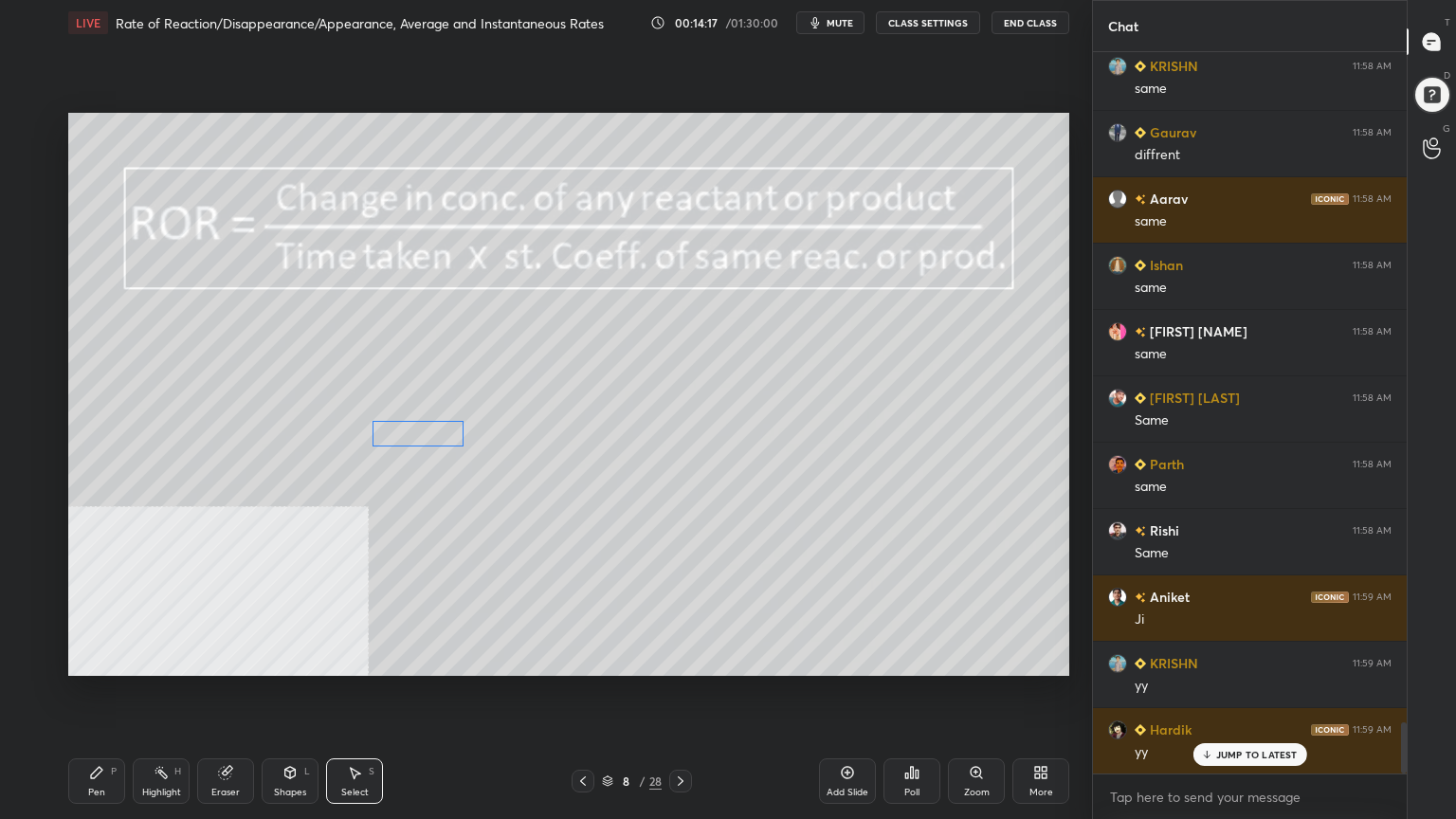 click on "0 ° Undo Copy Duplicate Duplicate to new slide Delete" at bounding box center [569, 394] 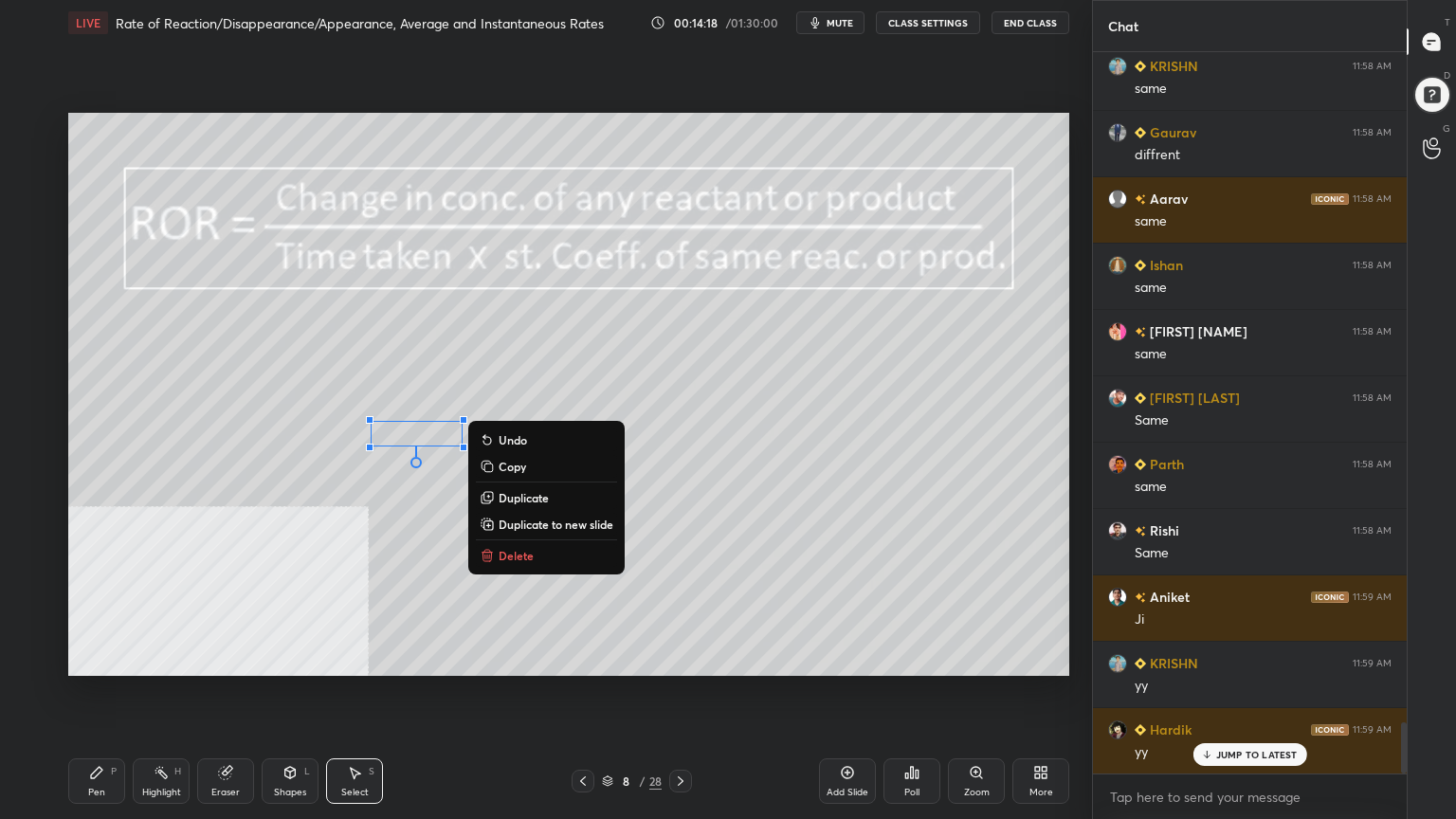 click on "Pen" at bounding box center [97, 792] 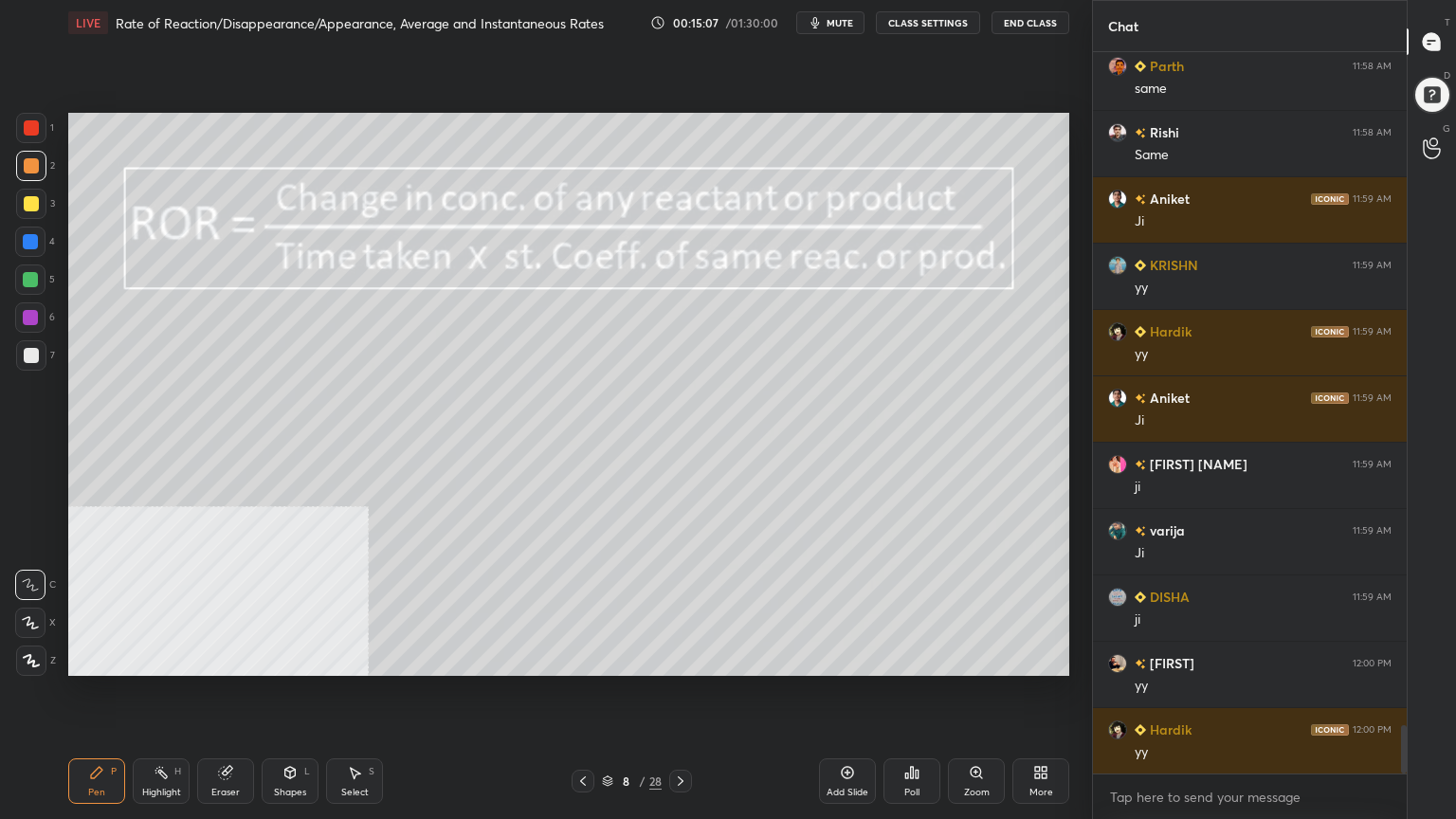 scroll, scrollTop: 9967, scrollLeft: 0, axis: vertical 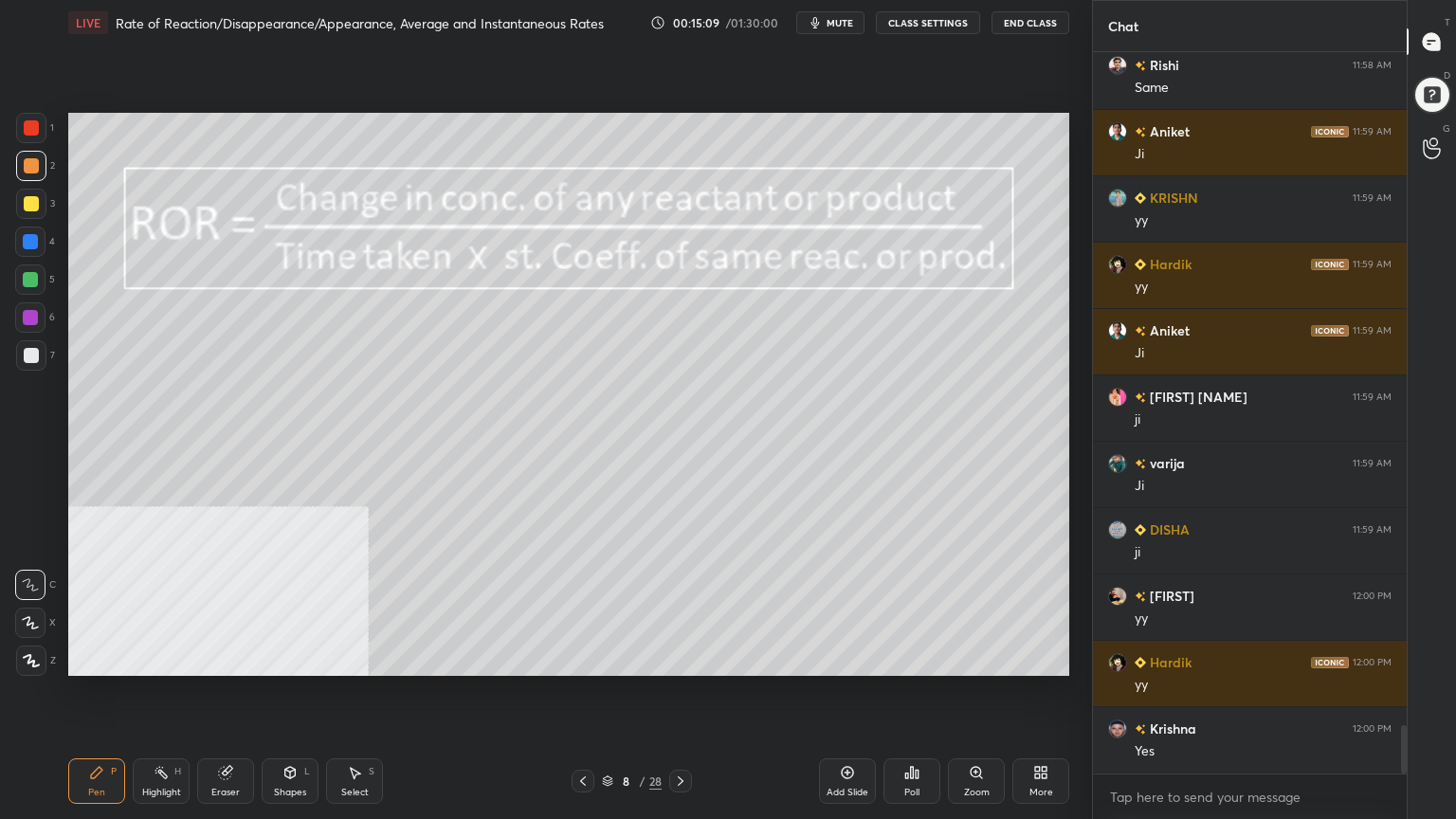 click 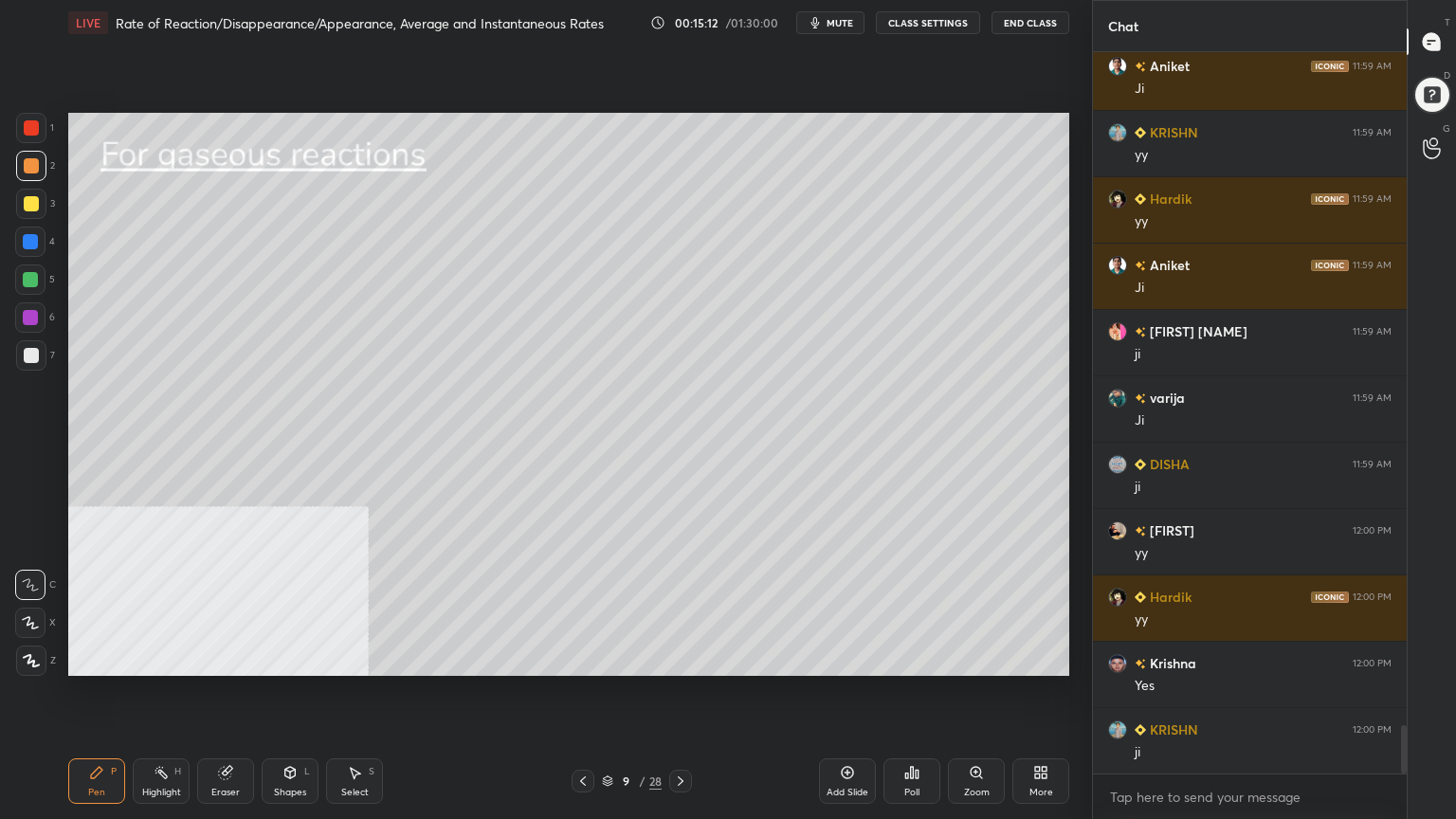 click at bounding box center [31, 204] 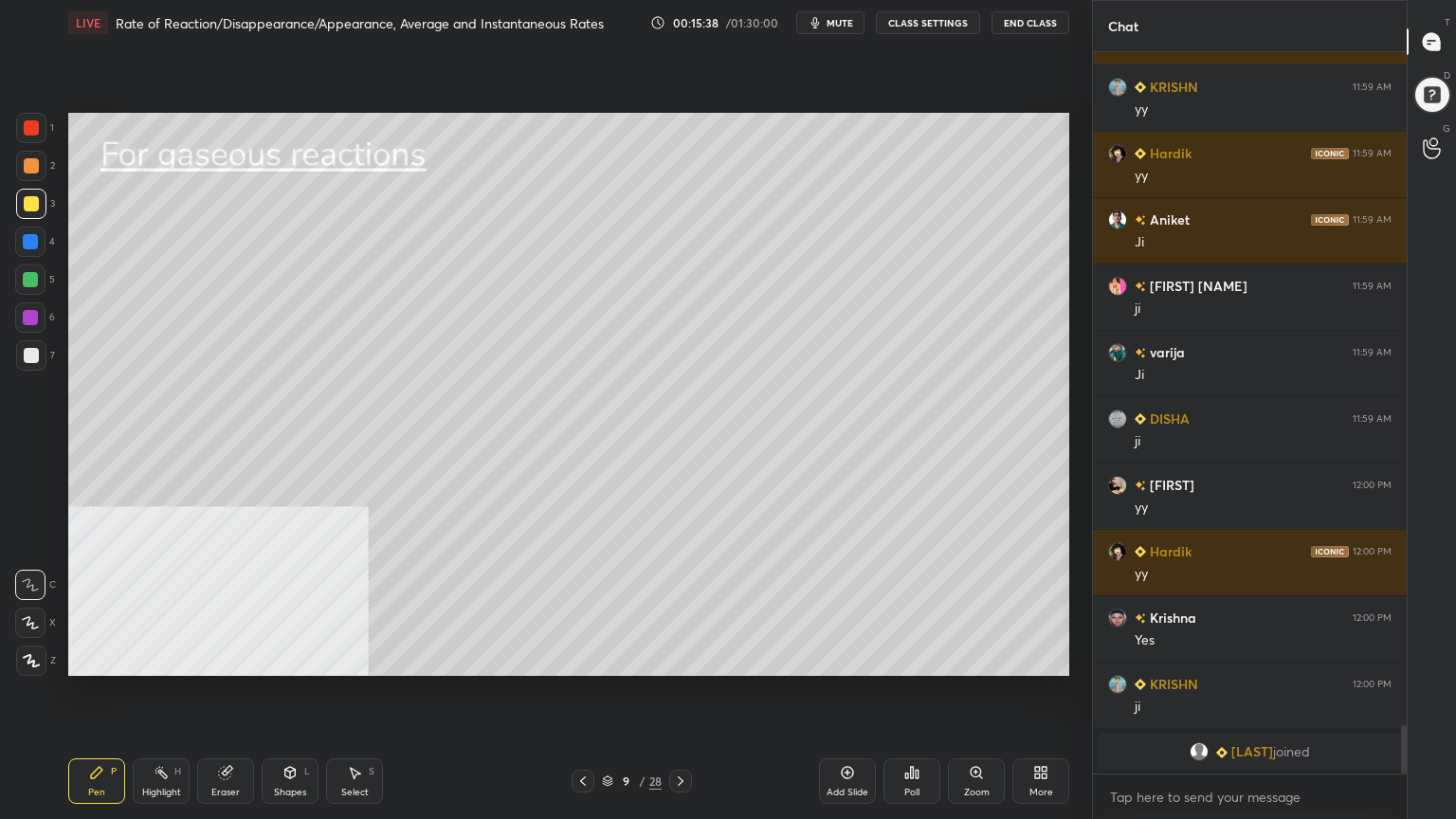 scroll, scrollTop: 9600, scrollLeft: 0, axis: vertical 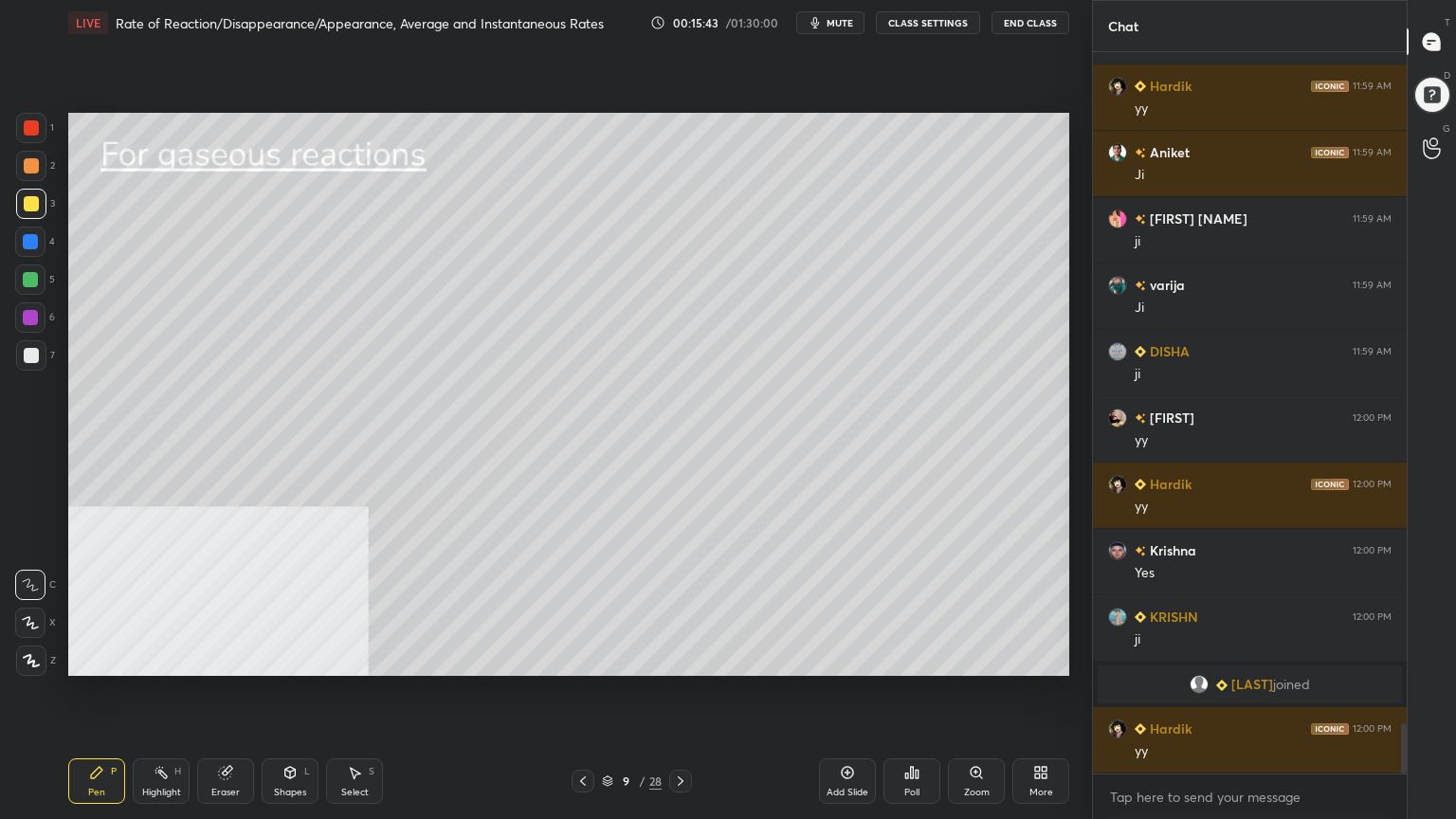 click at bounding box center (31, 166) 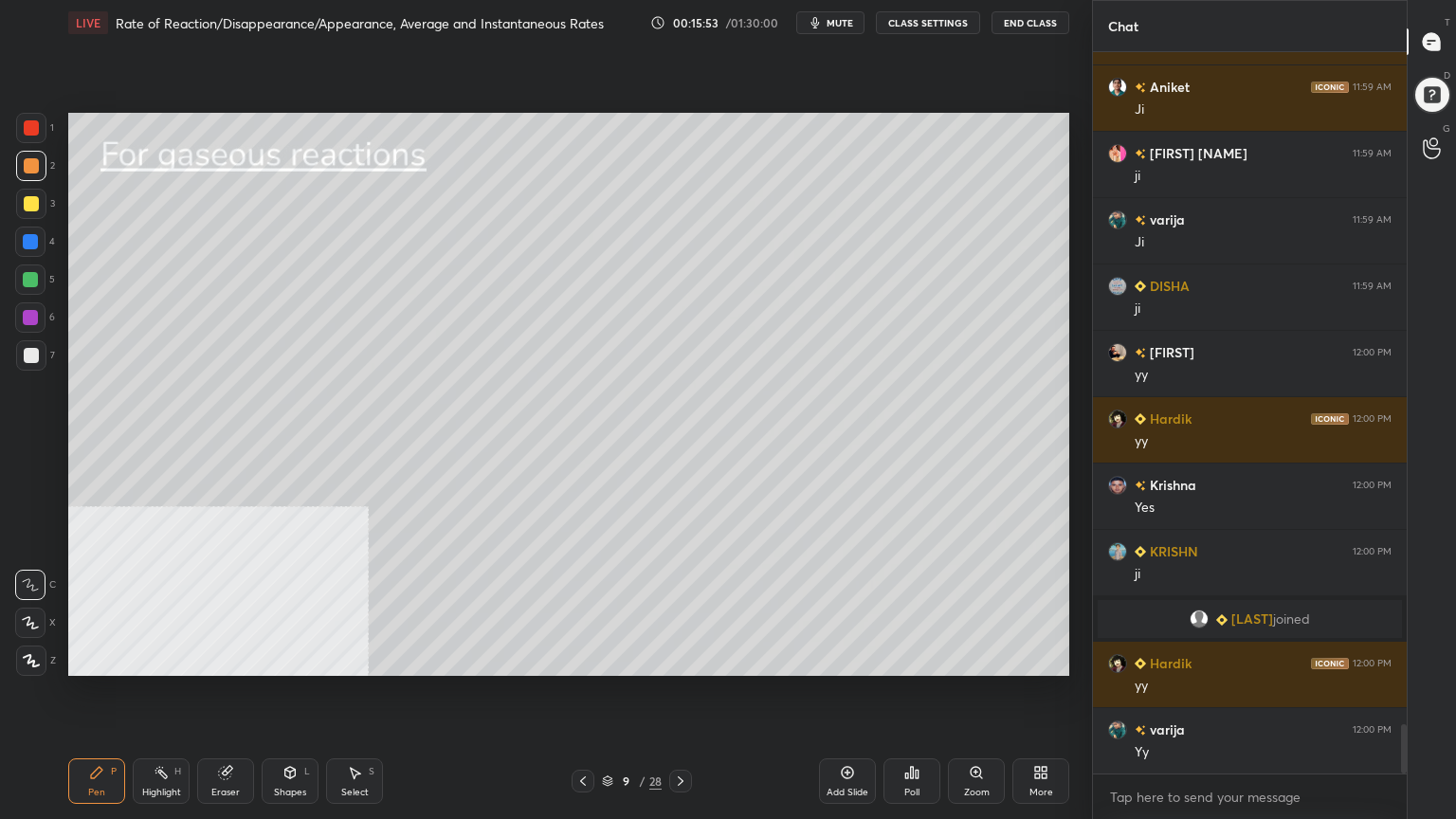 scroll, scrollTop: 9732, scrollLeft: 0, axis: vertical 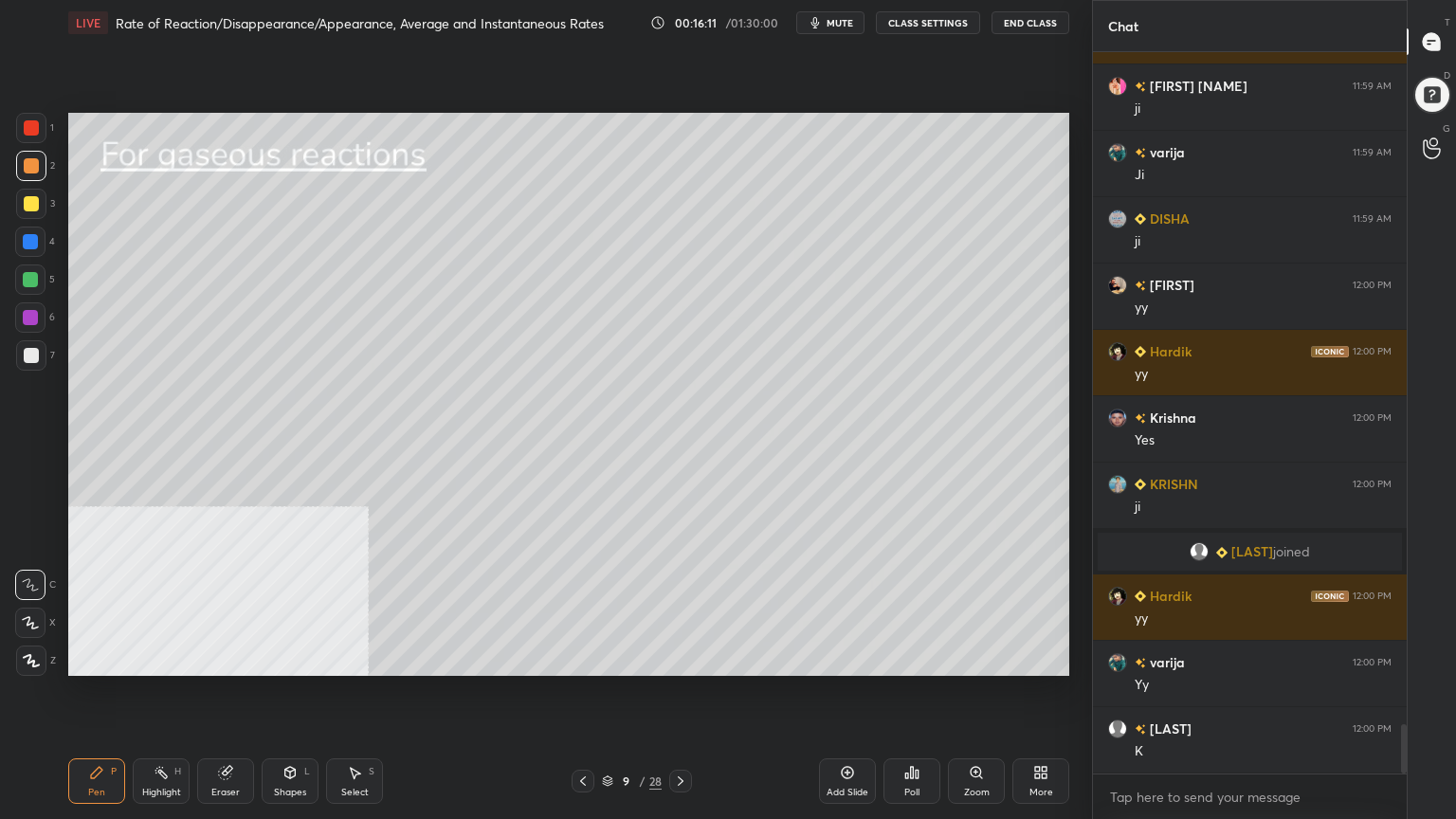 drag, startPoint x: 25, startPoint y: 207, endPoint x: 61, endPoint y: 211, distance: 36.221541 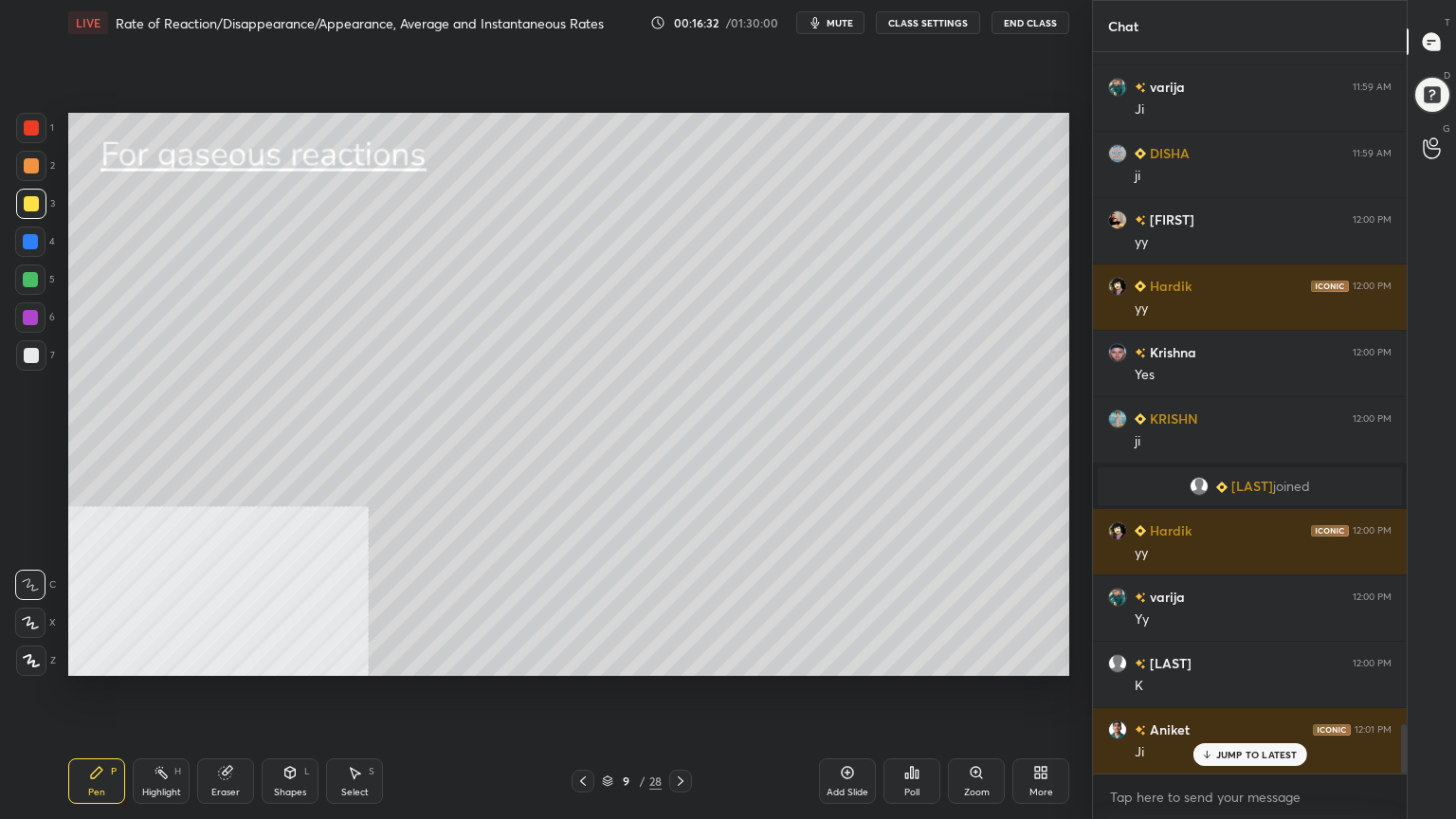 scroll, scrollTop: 9865, scrollLeft: 0, axis: vertical 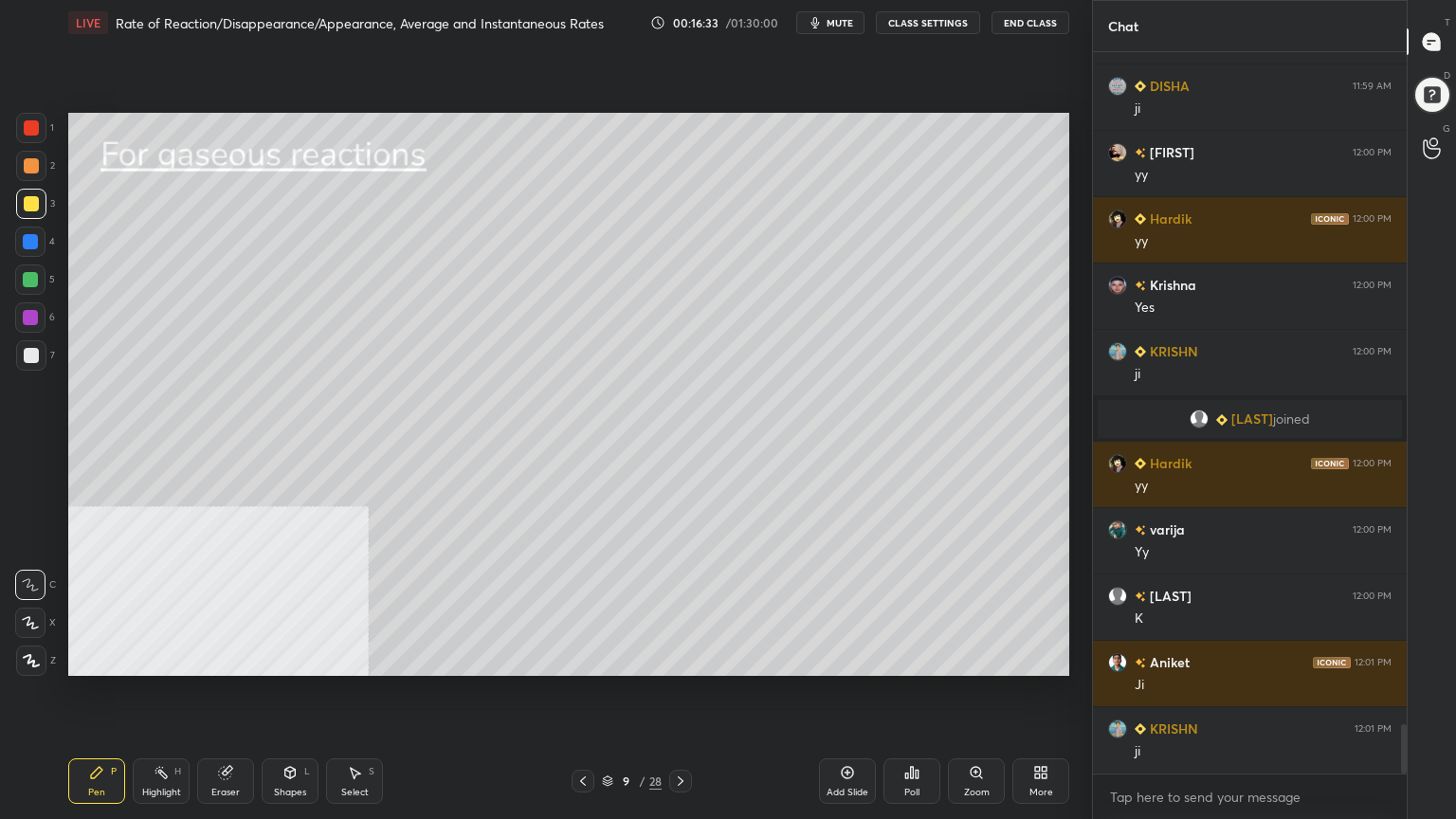 drag, startPoint x: 30, startPoint y: 164, endPoint x: 34, endPoint y: 181, distance: 17.464249 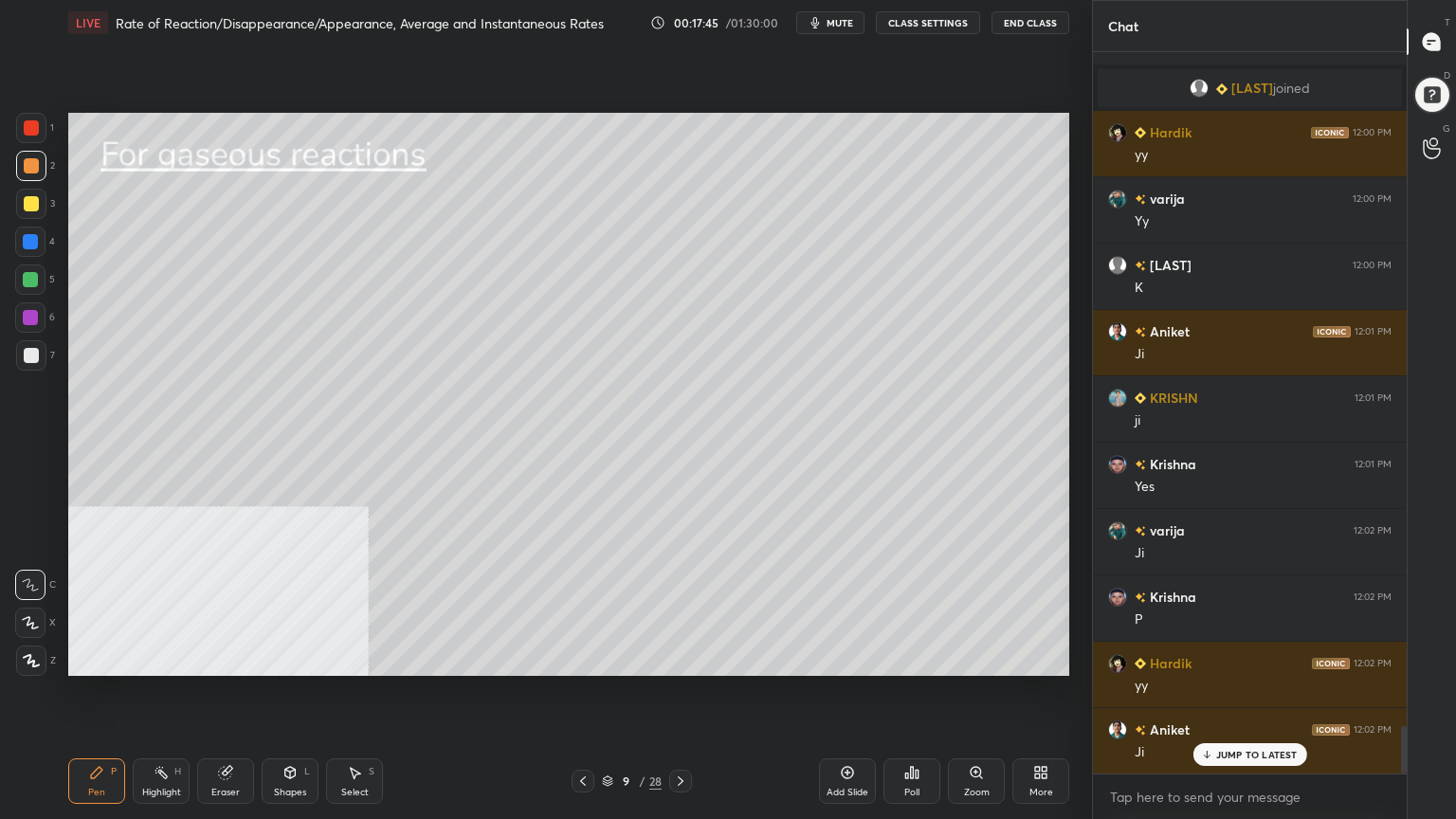 scroll, scrollTop: 10263, scrollLeft: 0, axis: vertical 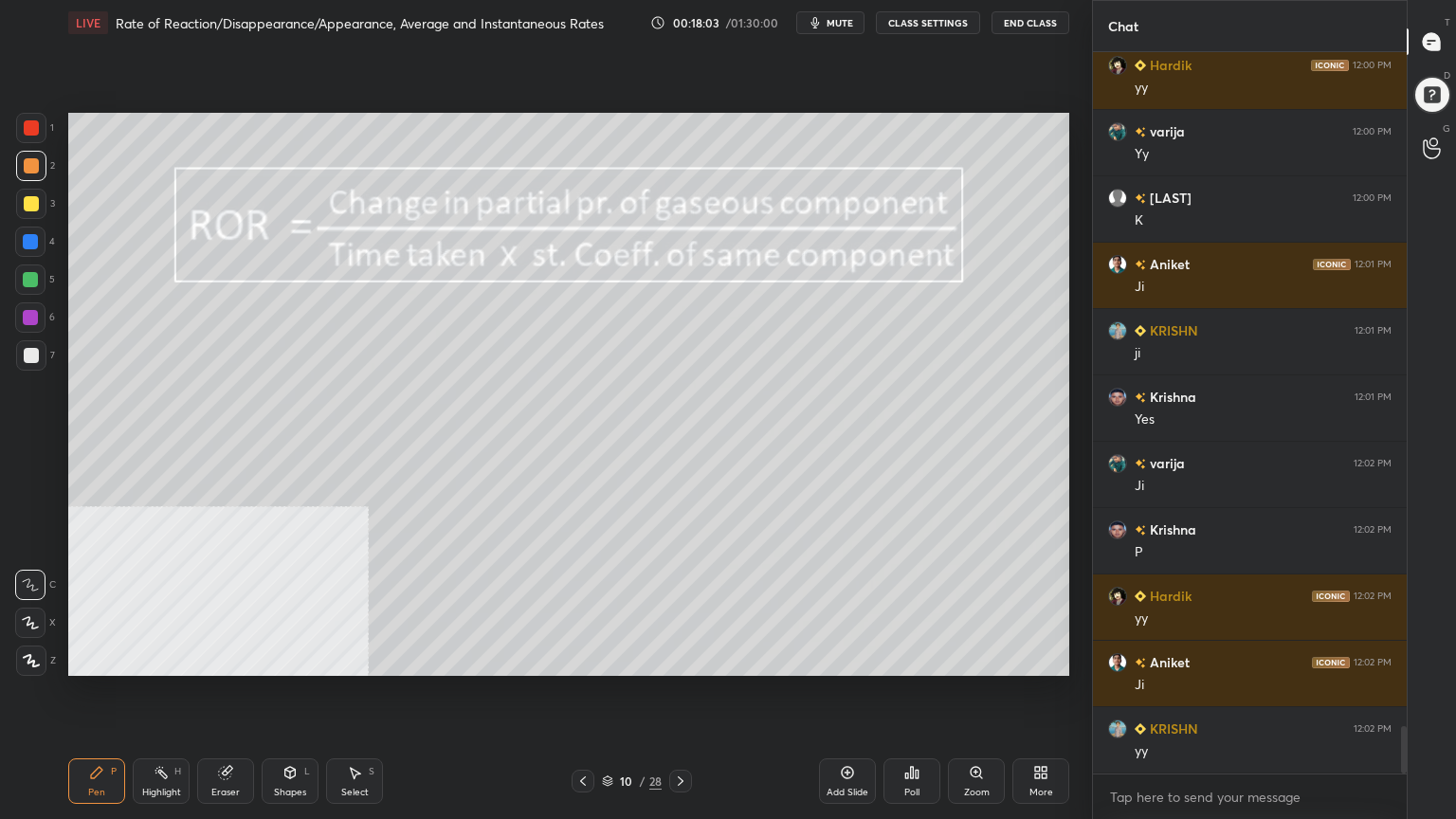 click at bounding box center (31, 204) 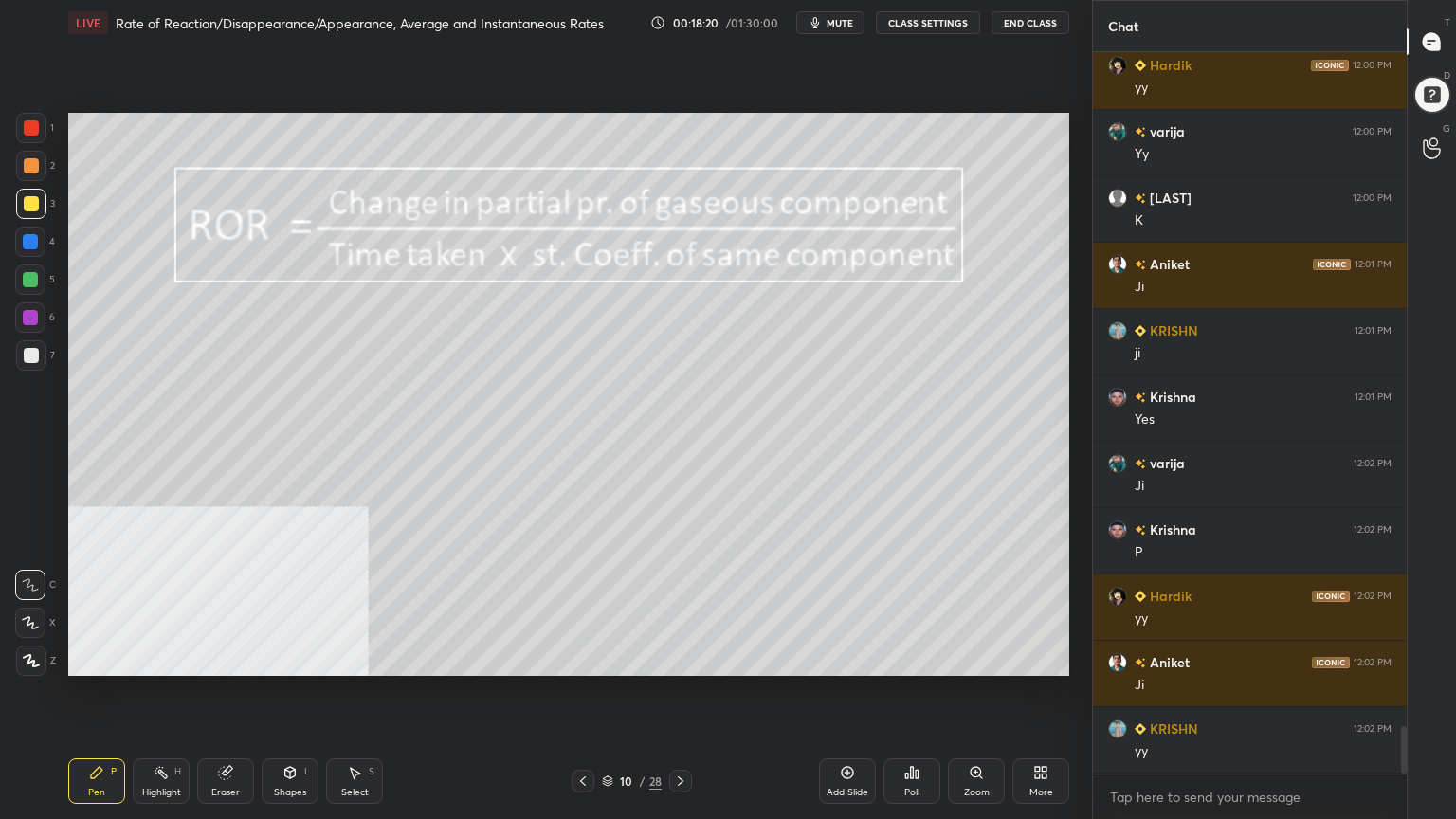 scroll, scrollTop: 10328, scrollLeft: 0, axis: vertical 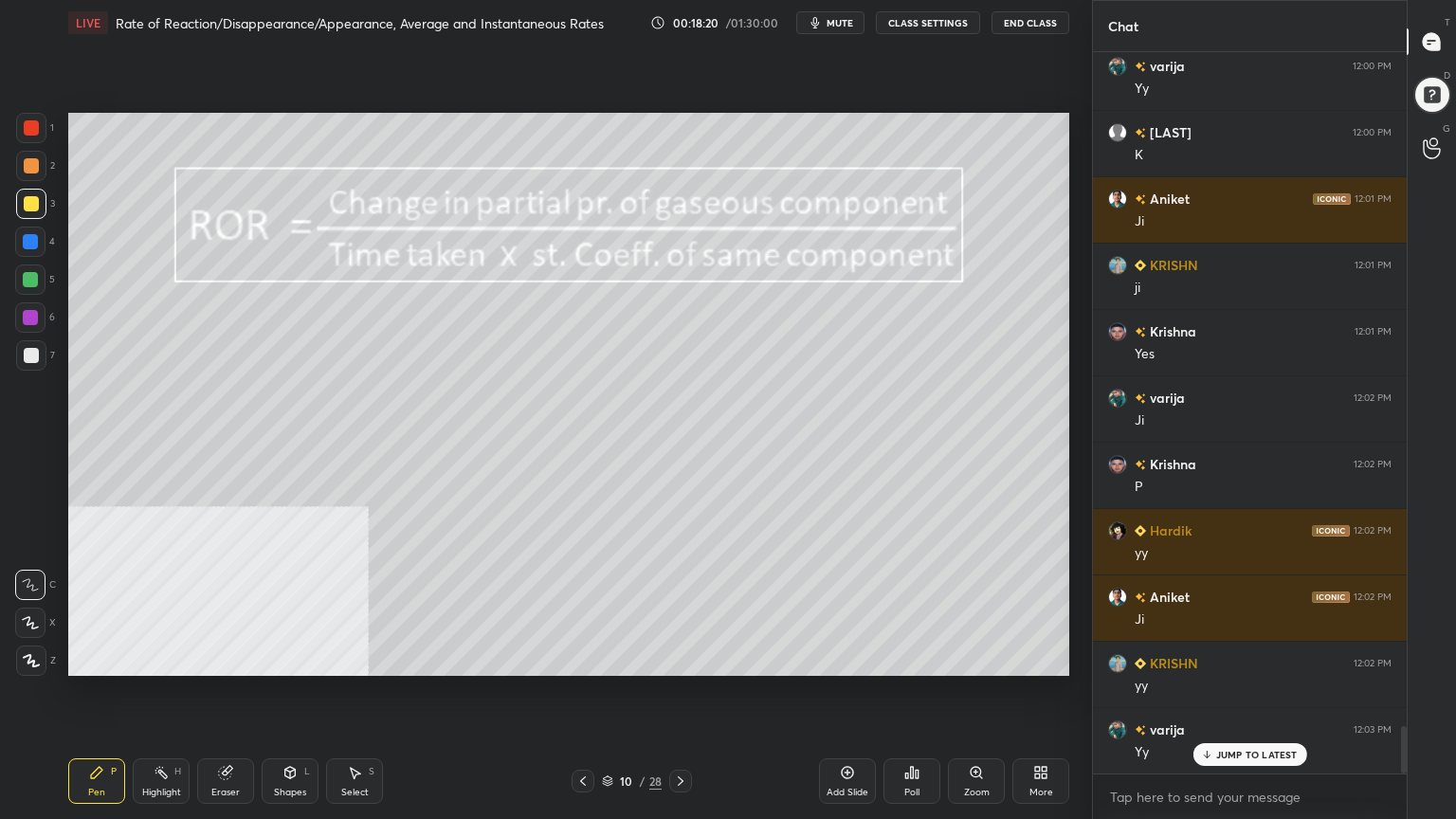 click at bounding box center [31, 166] 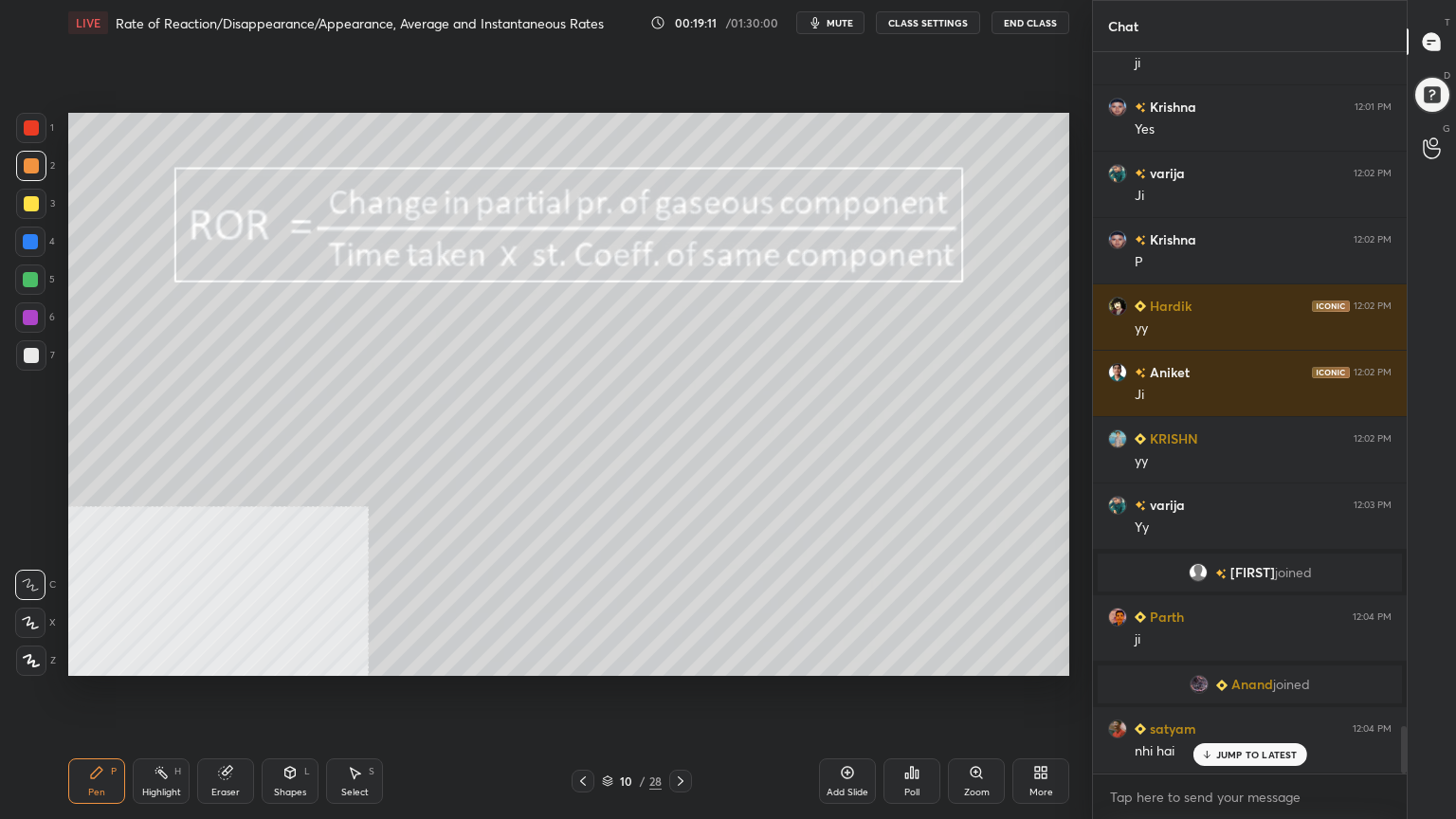 scroll, scrollTop: 10306, scrollLeft: 0, axis: vertical 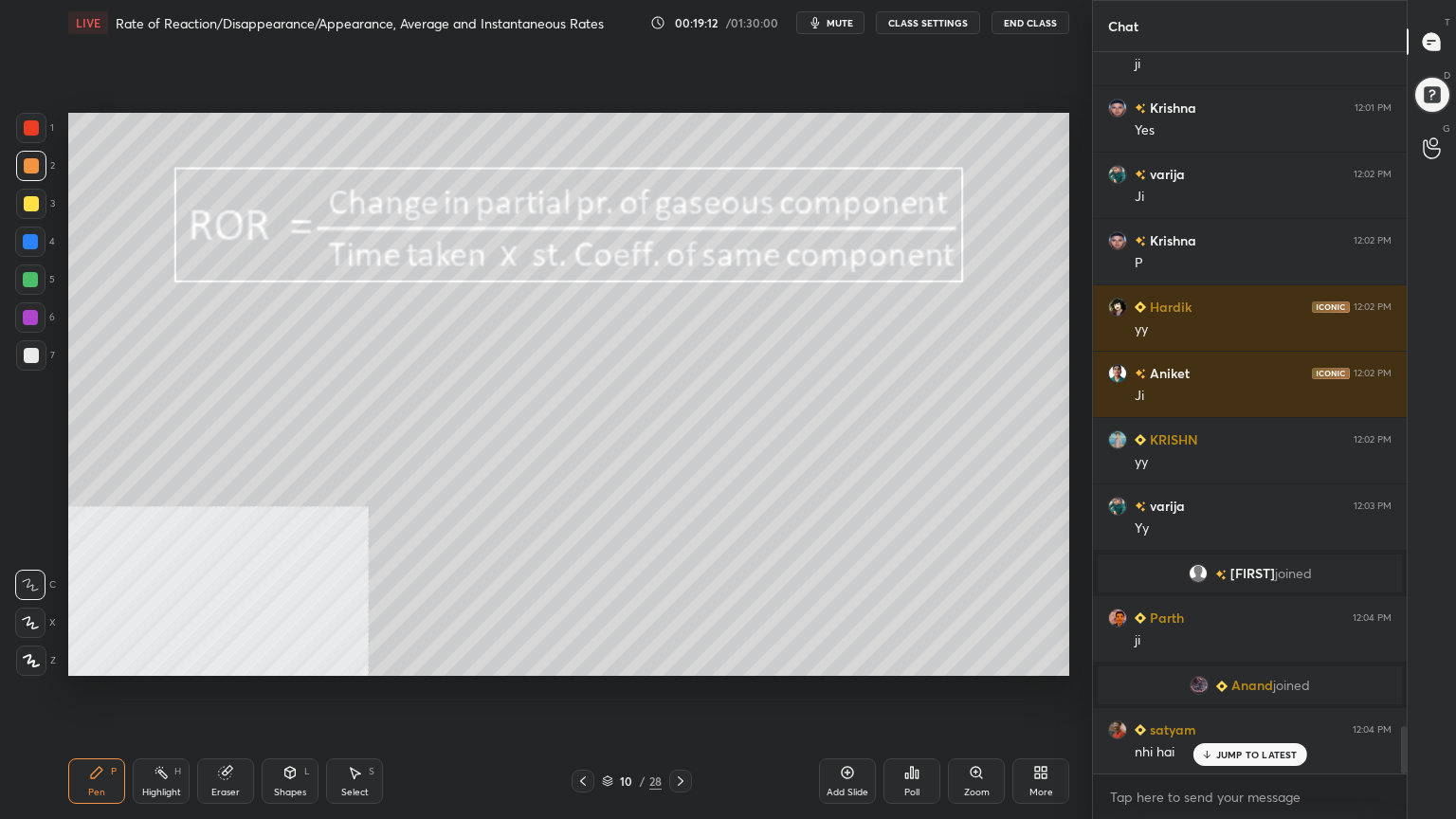 click at bounding box center (31, 355) 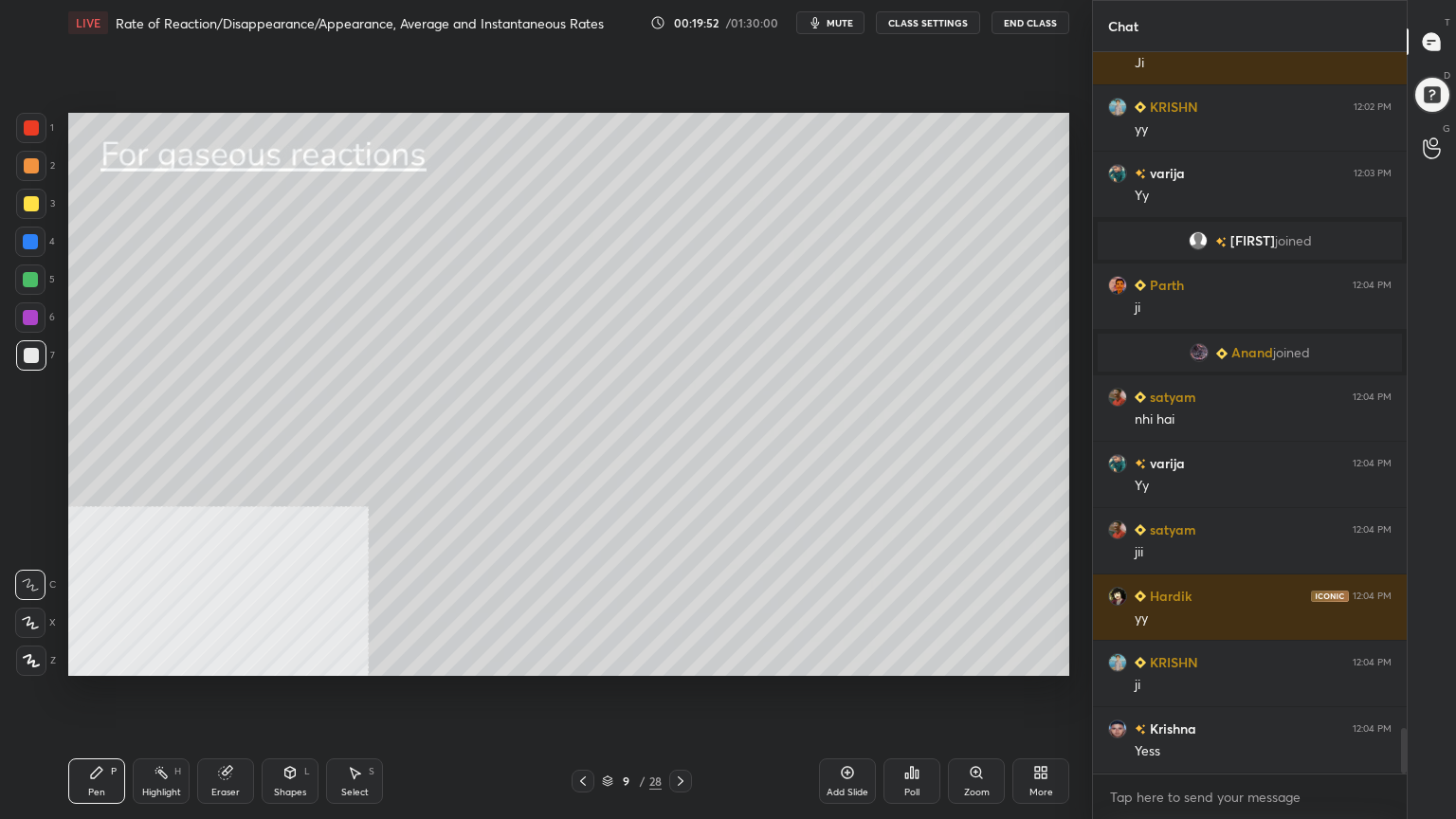 scroll, scrollTop: 10704, scrollLeft: 0, axis: vertical 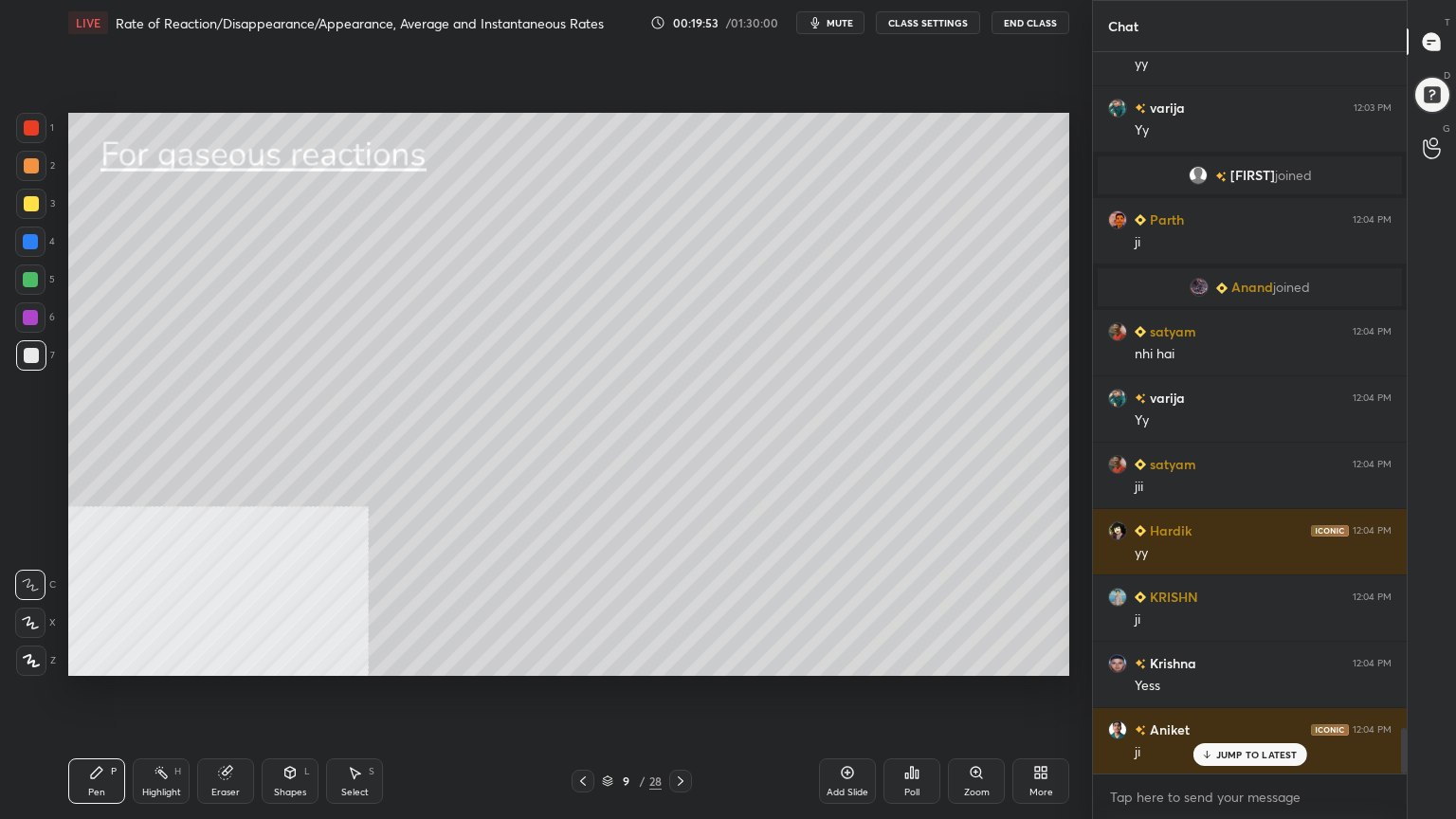 click 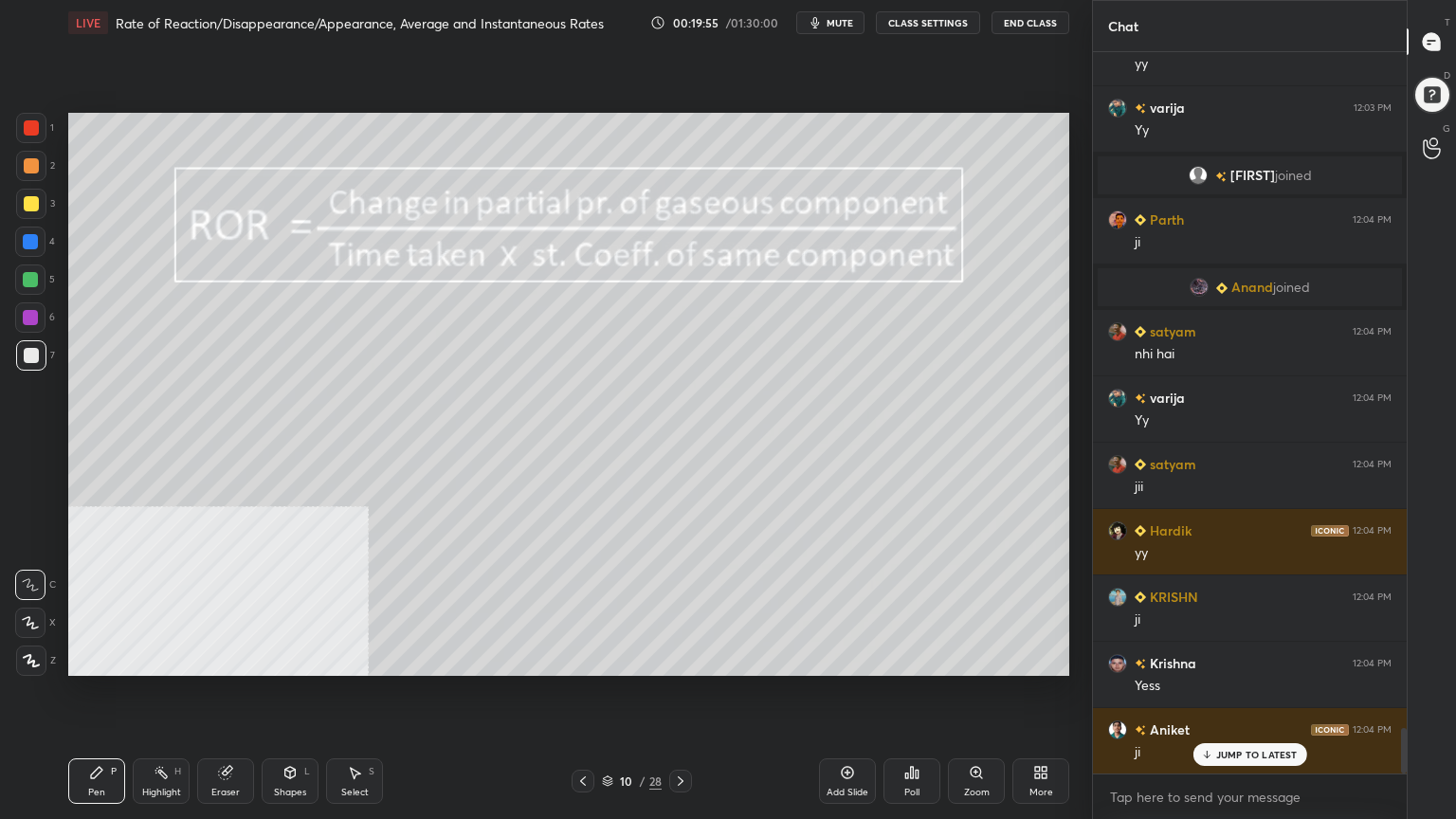 click at bounding box center (31, 204) 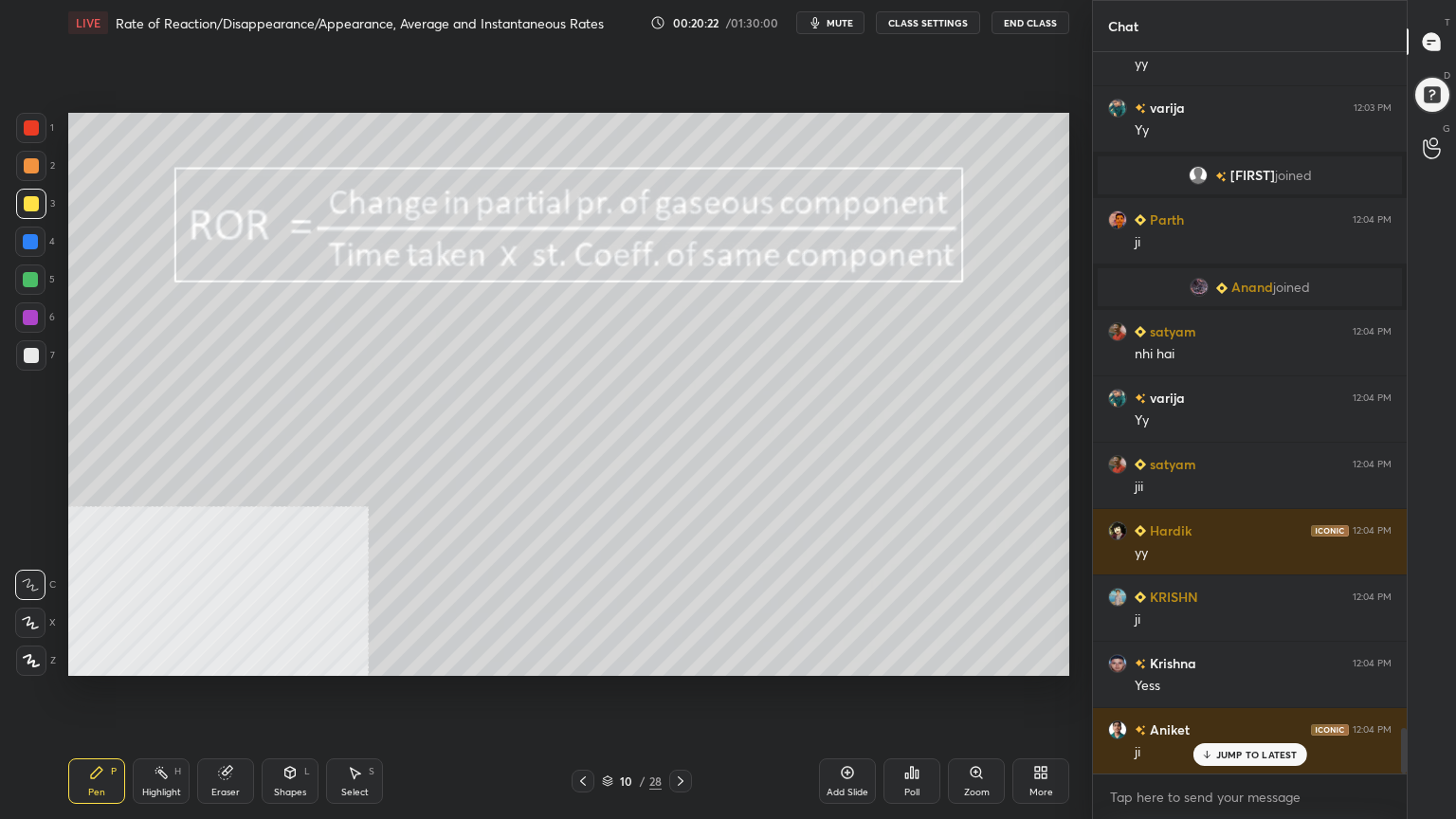 click 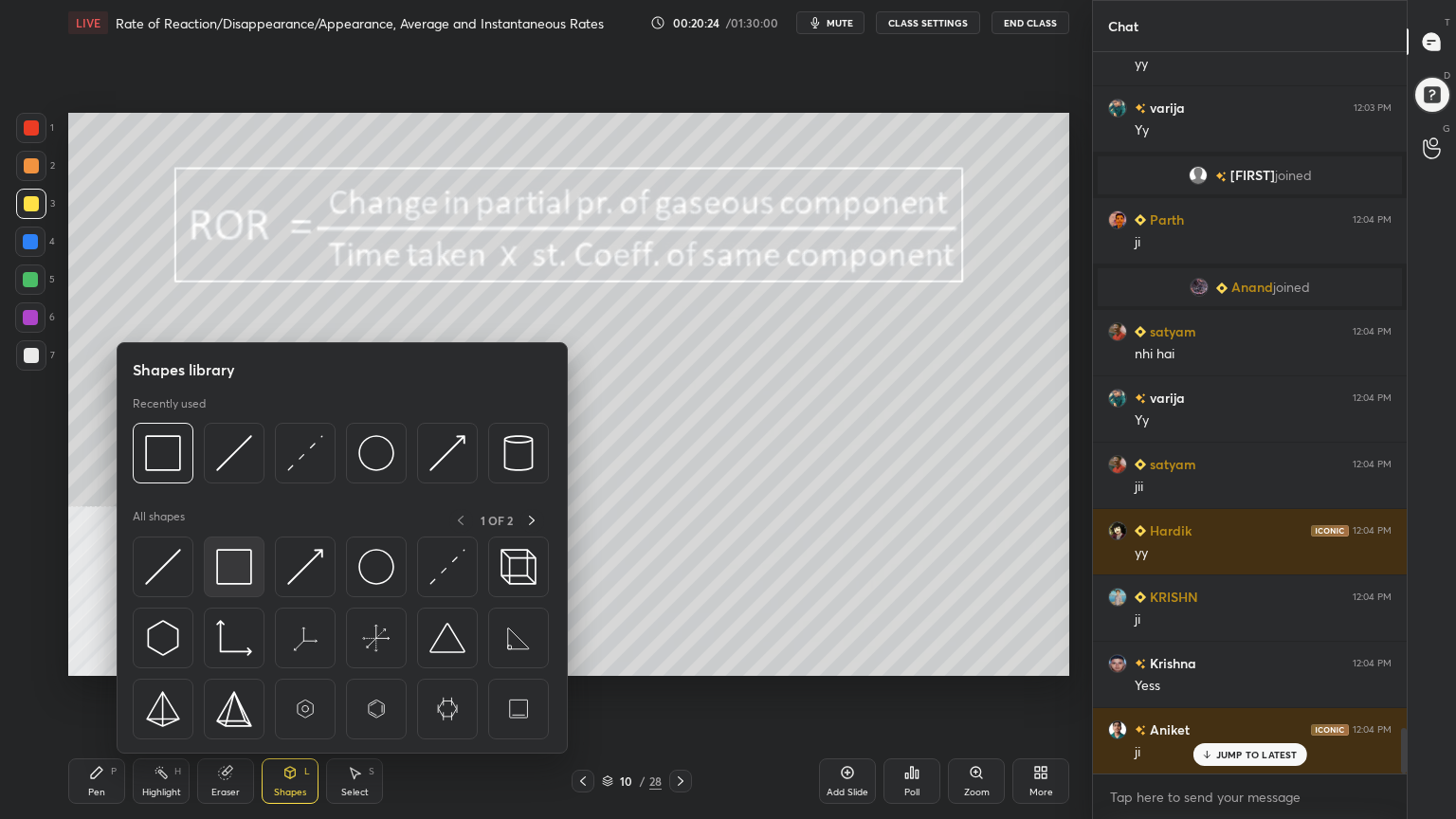 click at bounding box center (234, 567) 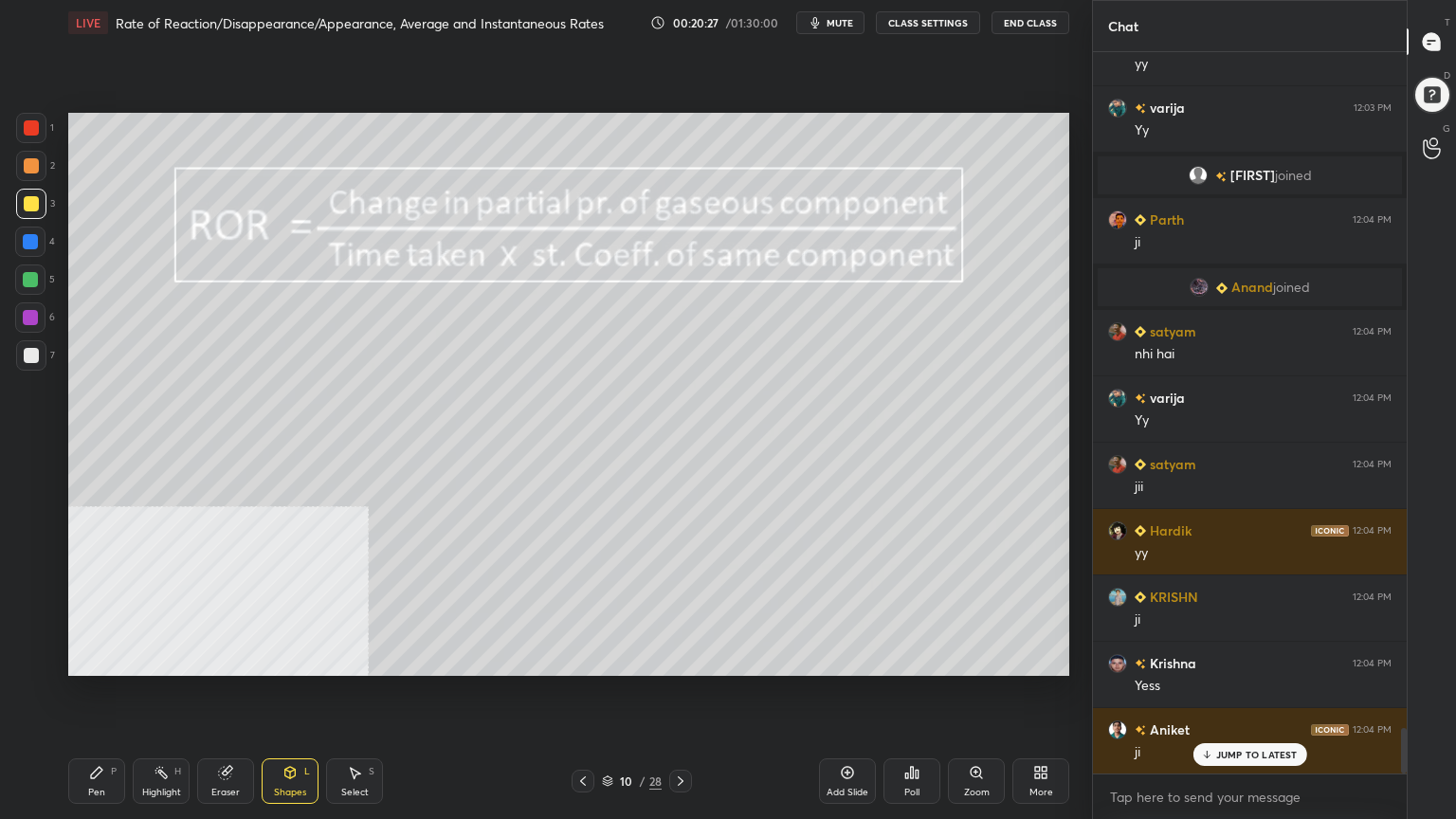 click on "Select S" at bounding box center (355, 781) 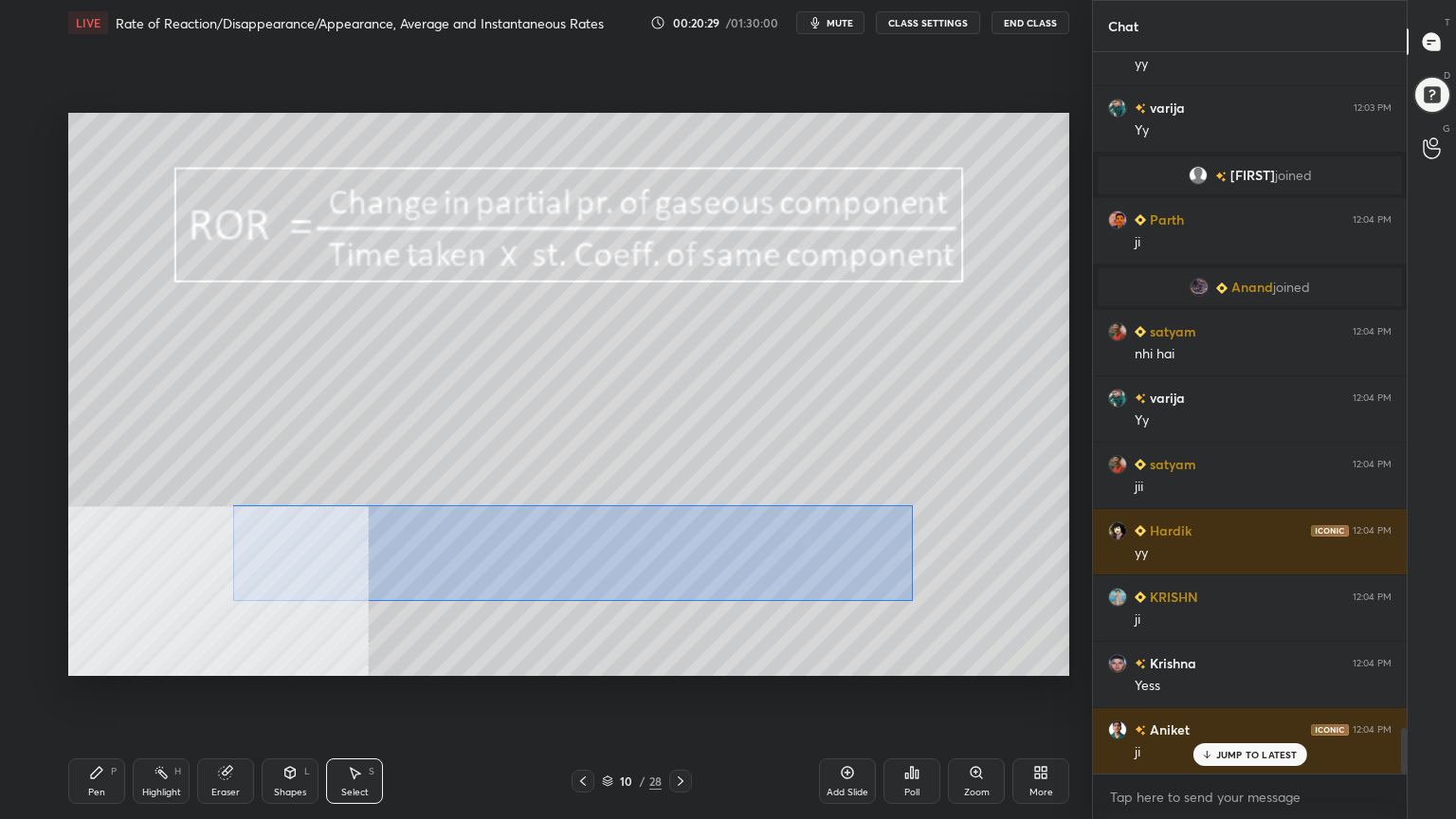 drag, startPoint x: 325, startPoint y: 511, endPoint x: 913, endPoint y: 600, distance: 594.6974 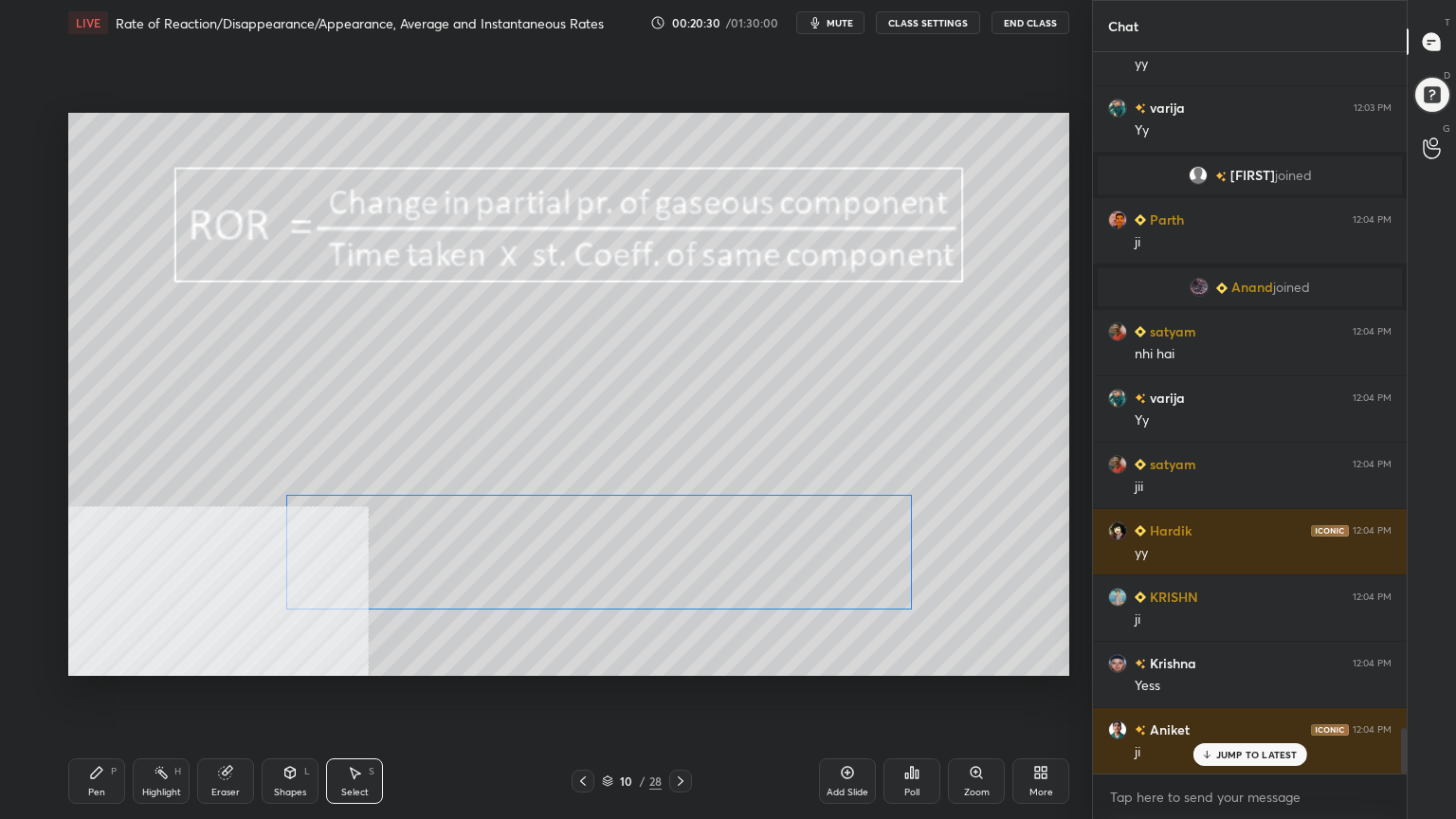 drag, startPoint x: 827, startPoint y: 584, endPoint x: 863, endPoint y: 582, distance: 36.055513 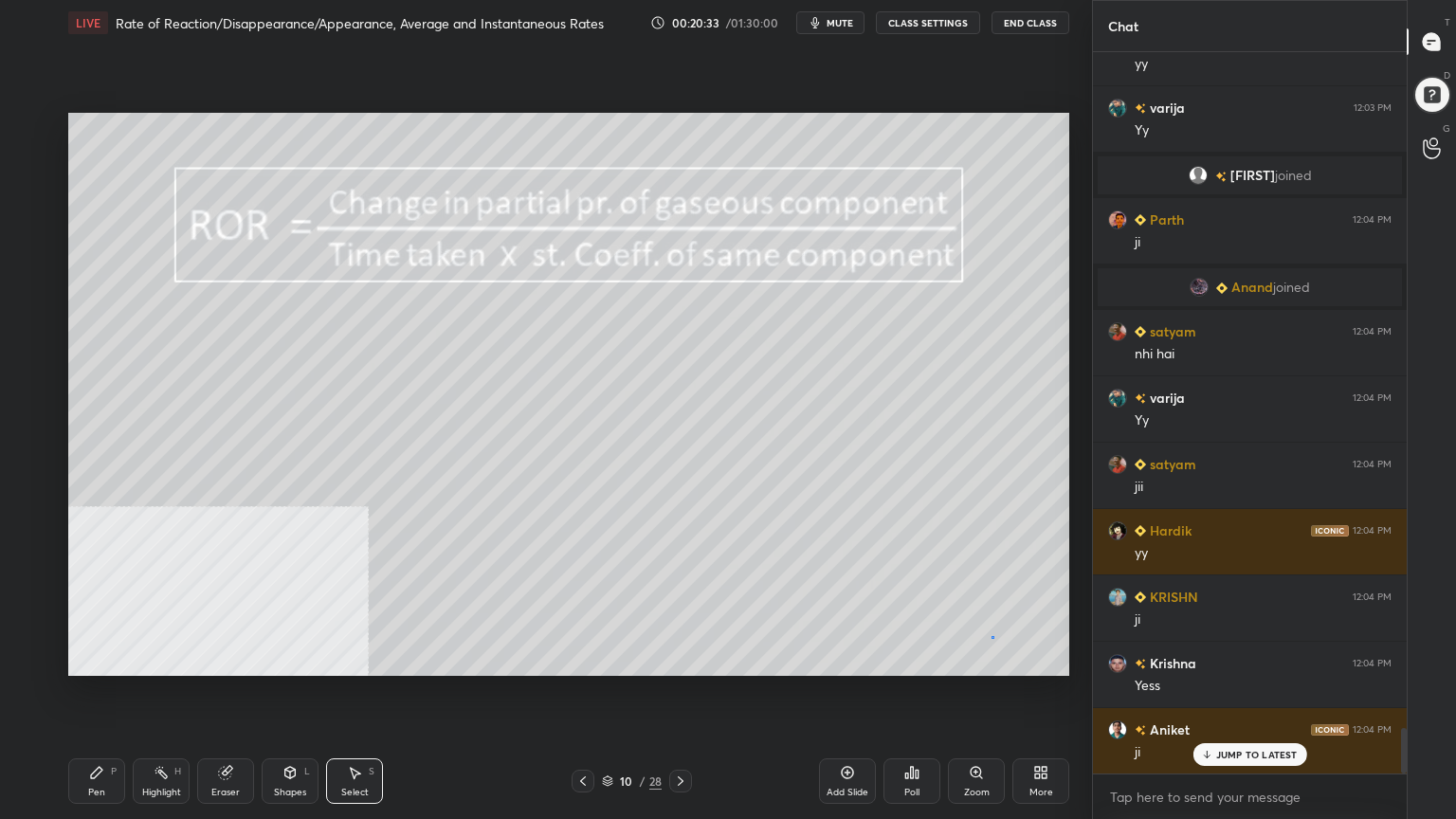 drag, startPoint x: 992, startPoint y: 636, endPoint x: 973, endPoint y: 644, distance: 20.615528 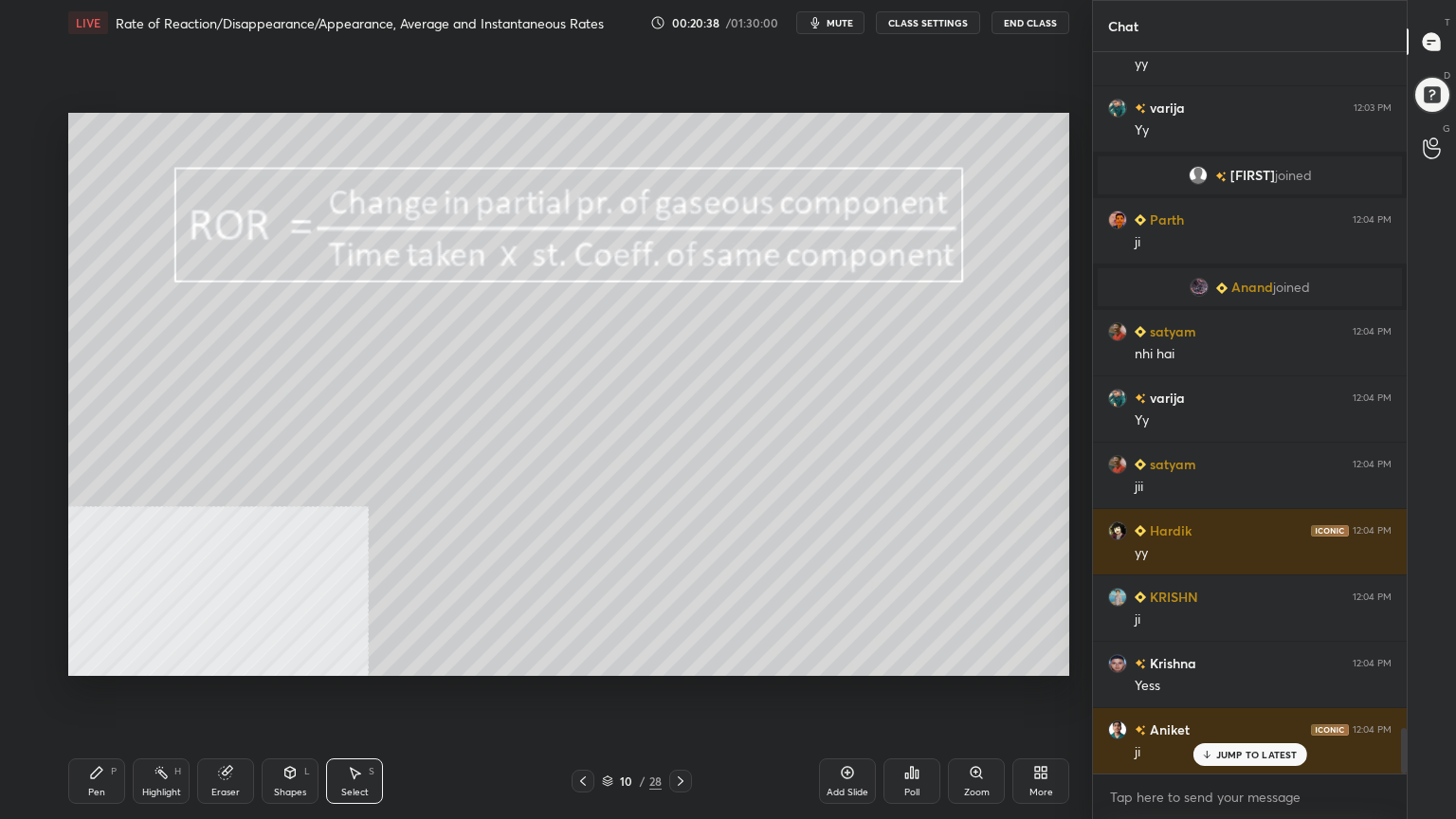 click on "Pen P" at bounding box center [97, 781] 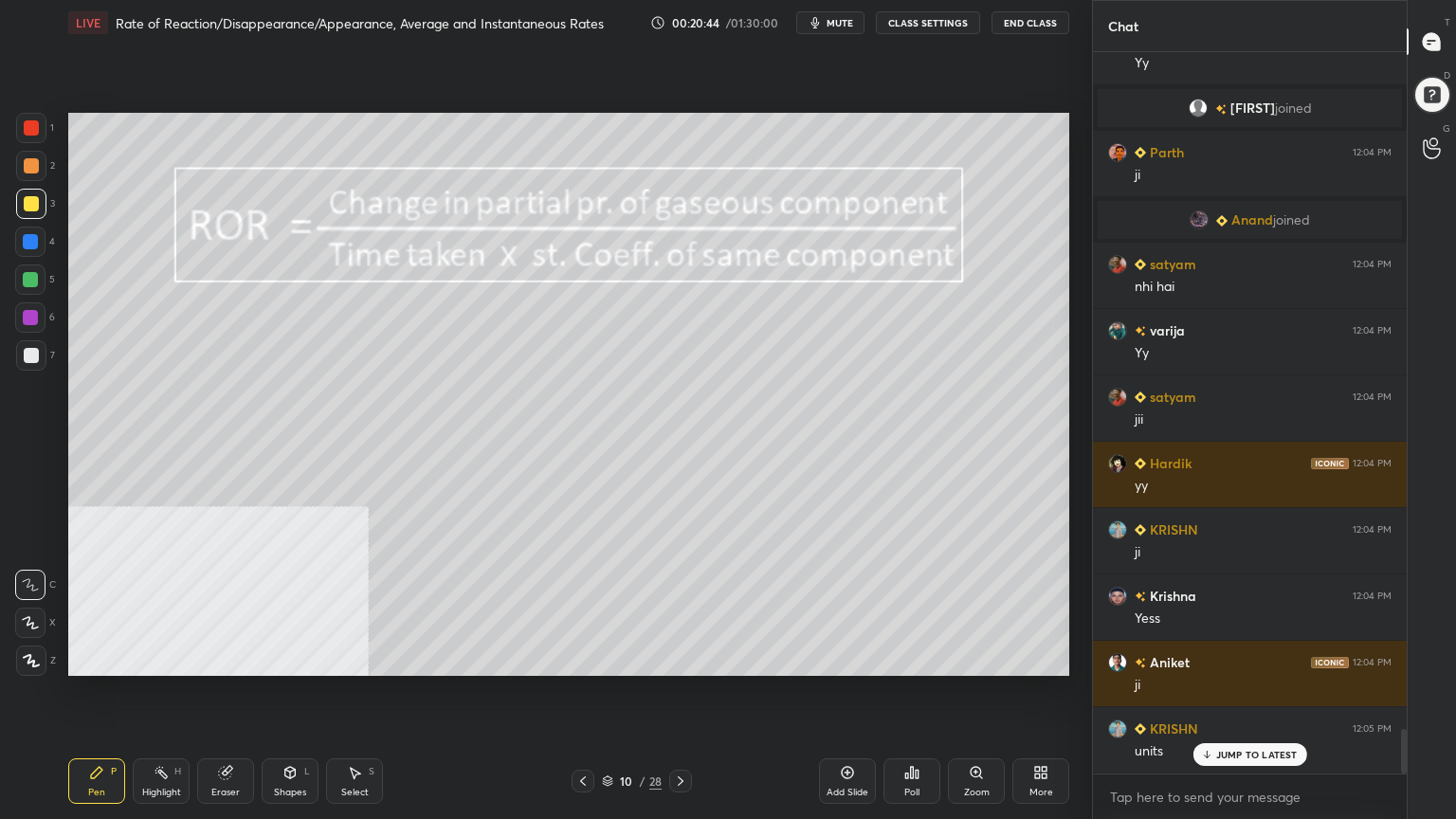 scroll, scrollTop: 10969, scrollLeft: 0, axis: vertical 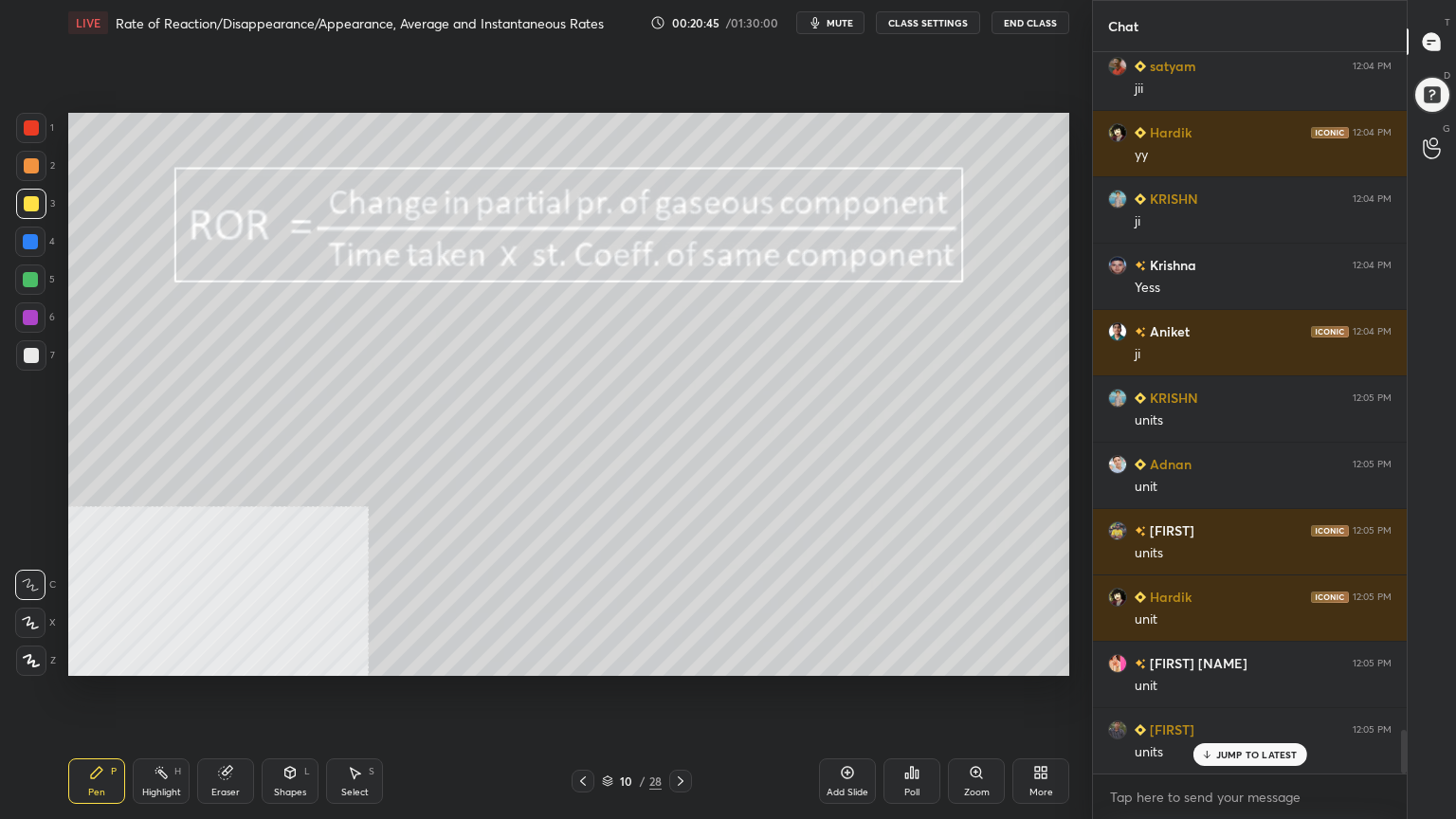 click at bounding box center [30, 280] 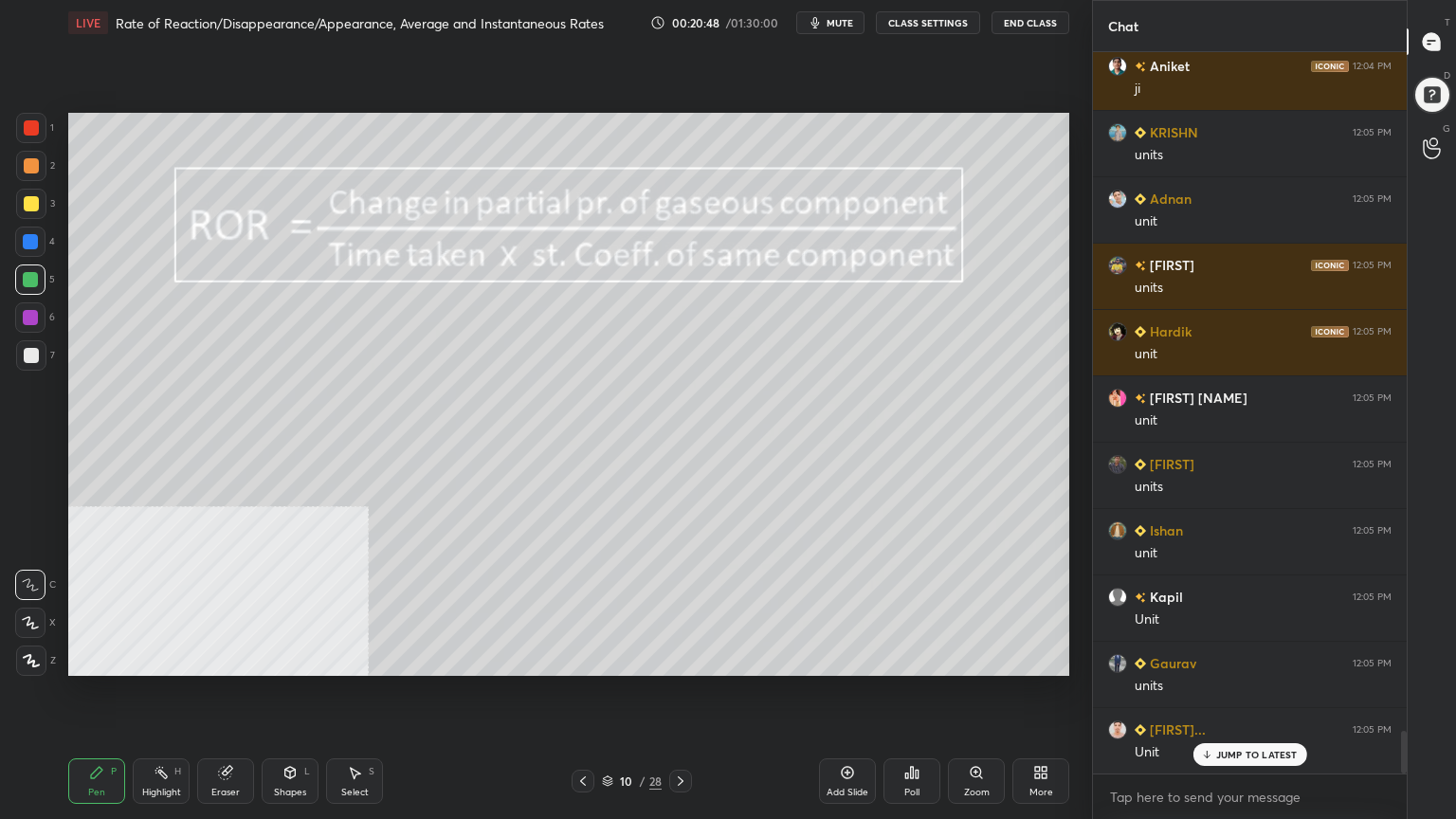scroll, scrollTop: 11435, scrollLeft: 0, axis: vertical 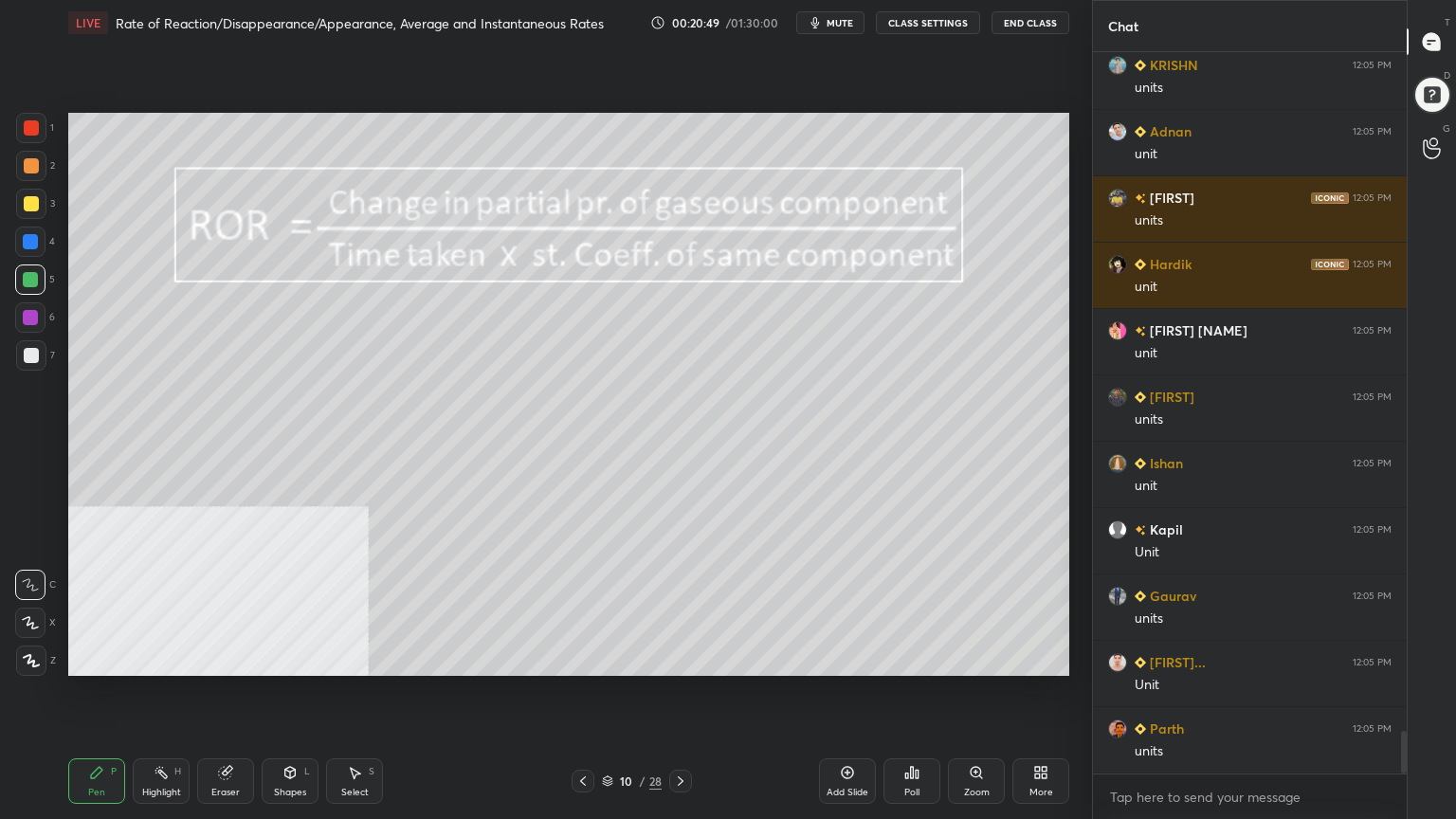 click at bounding box center [30, 242] 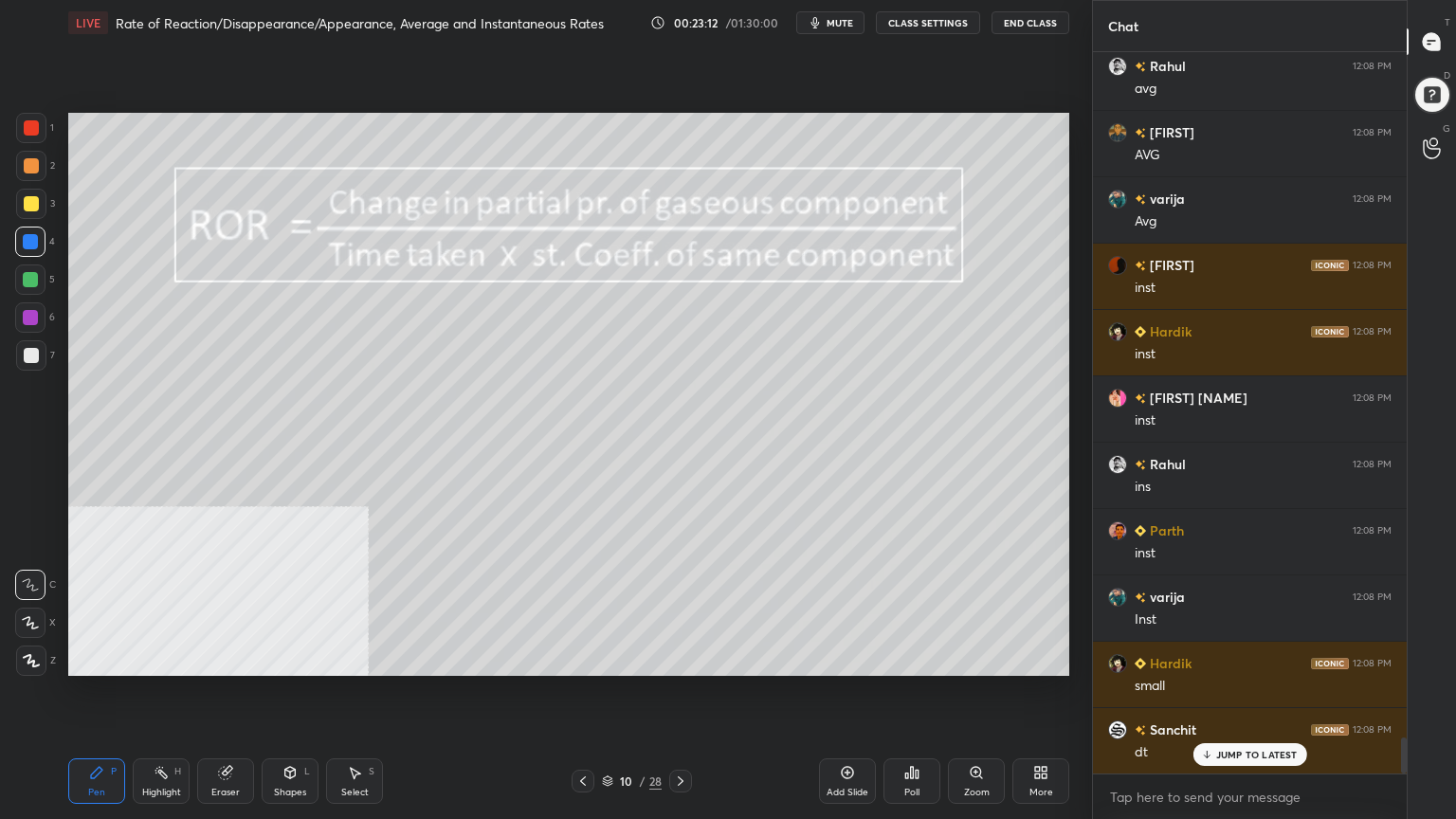 scroll, scrollTop: 13987, scrollLeft: 0, axis: vertical 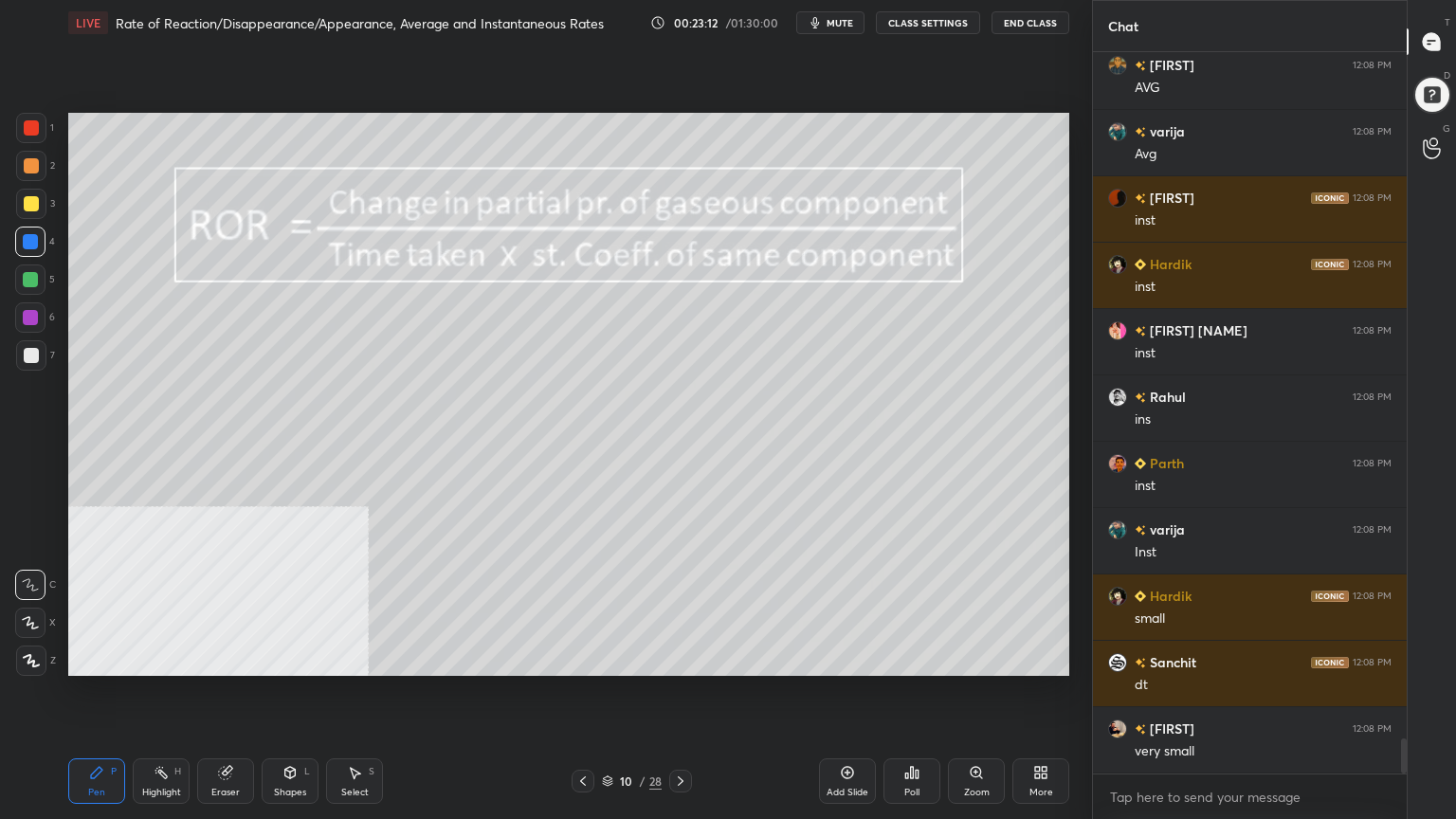 click 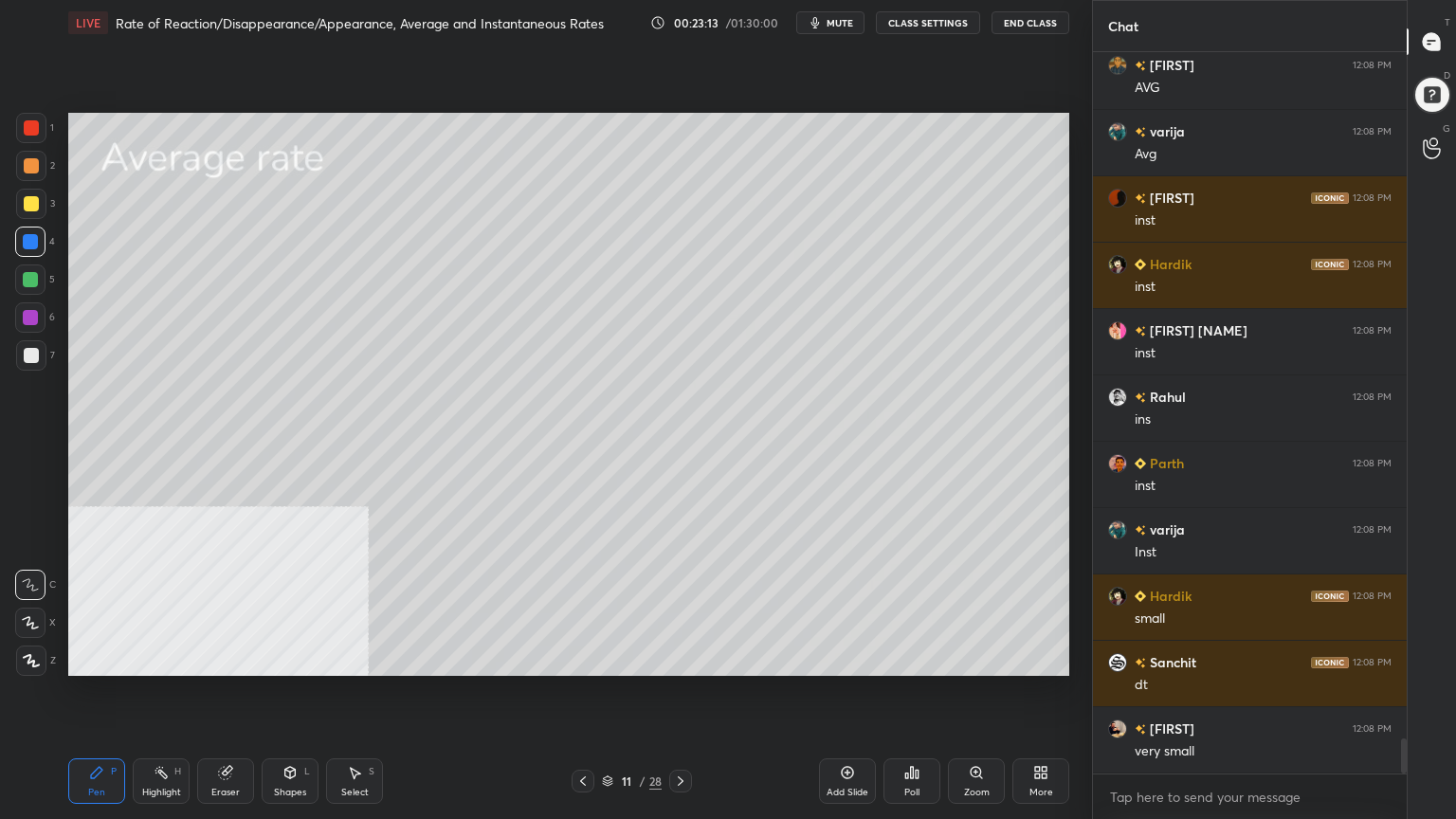 scroll, scrollTop: 14052, scrollLeft: 0, axis: vertical 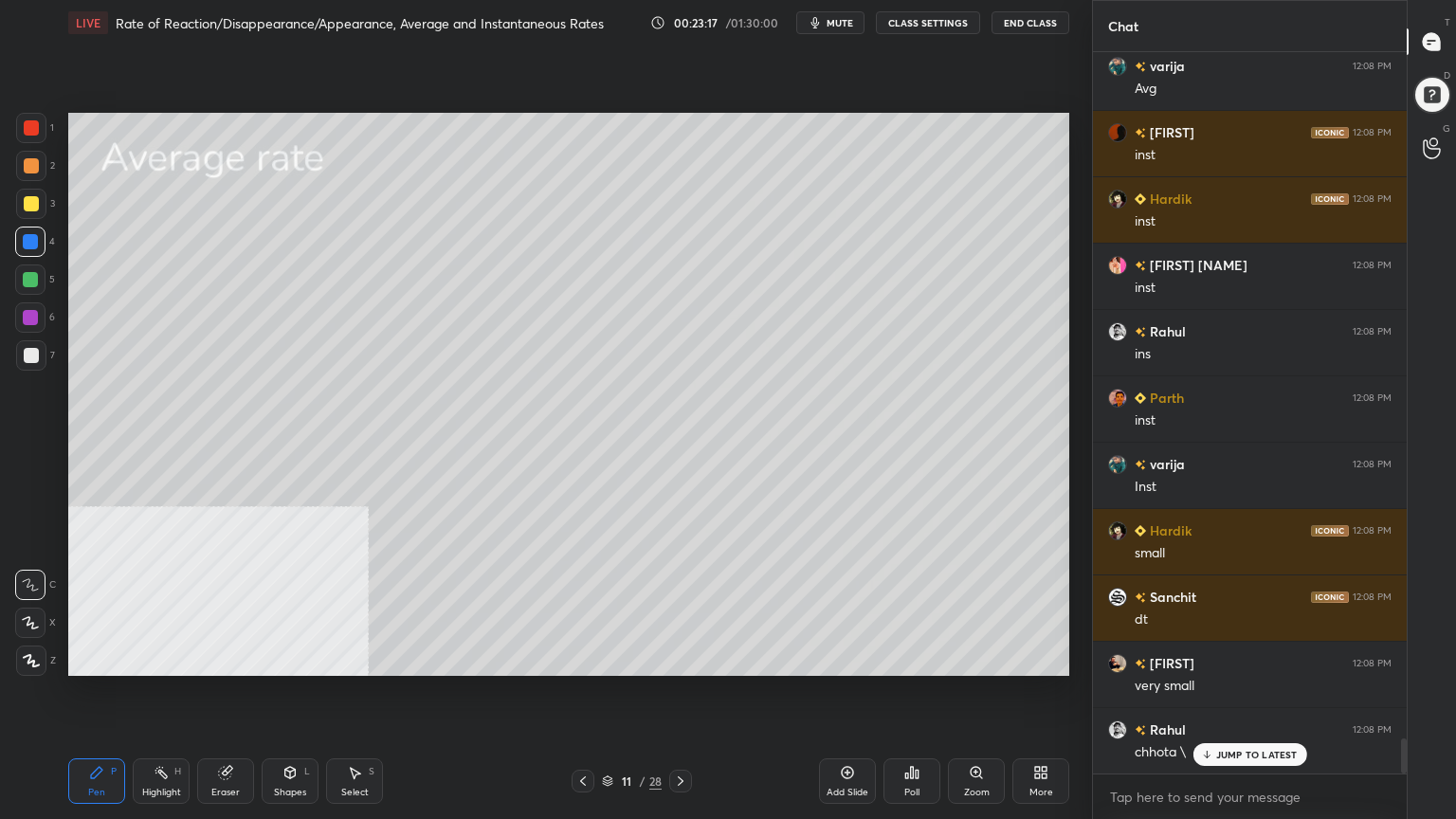 click at bounding box center [31, 355] 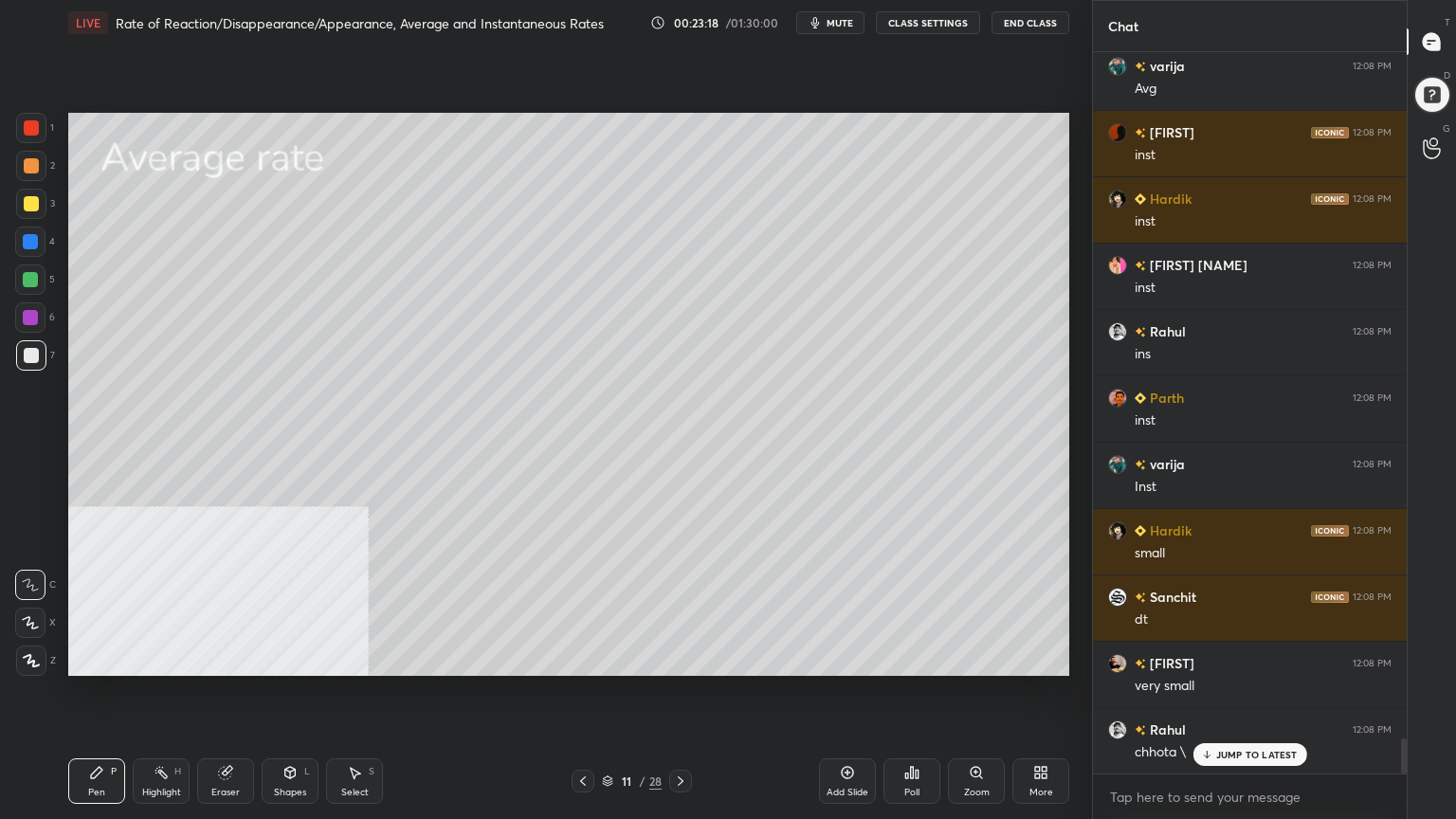 drag, startPoint x: 290, startPoint y: 792, endPoint x: 287, endPoint y: 759, distance: 33.136083 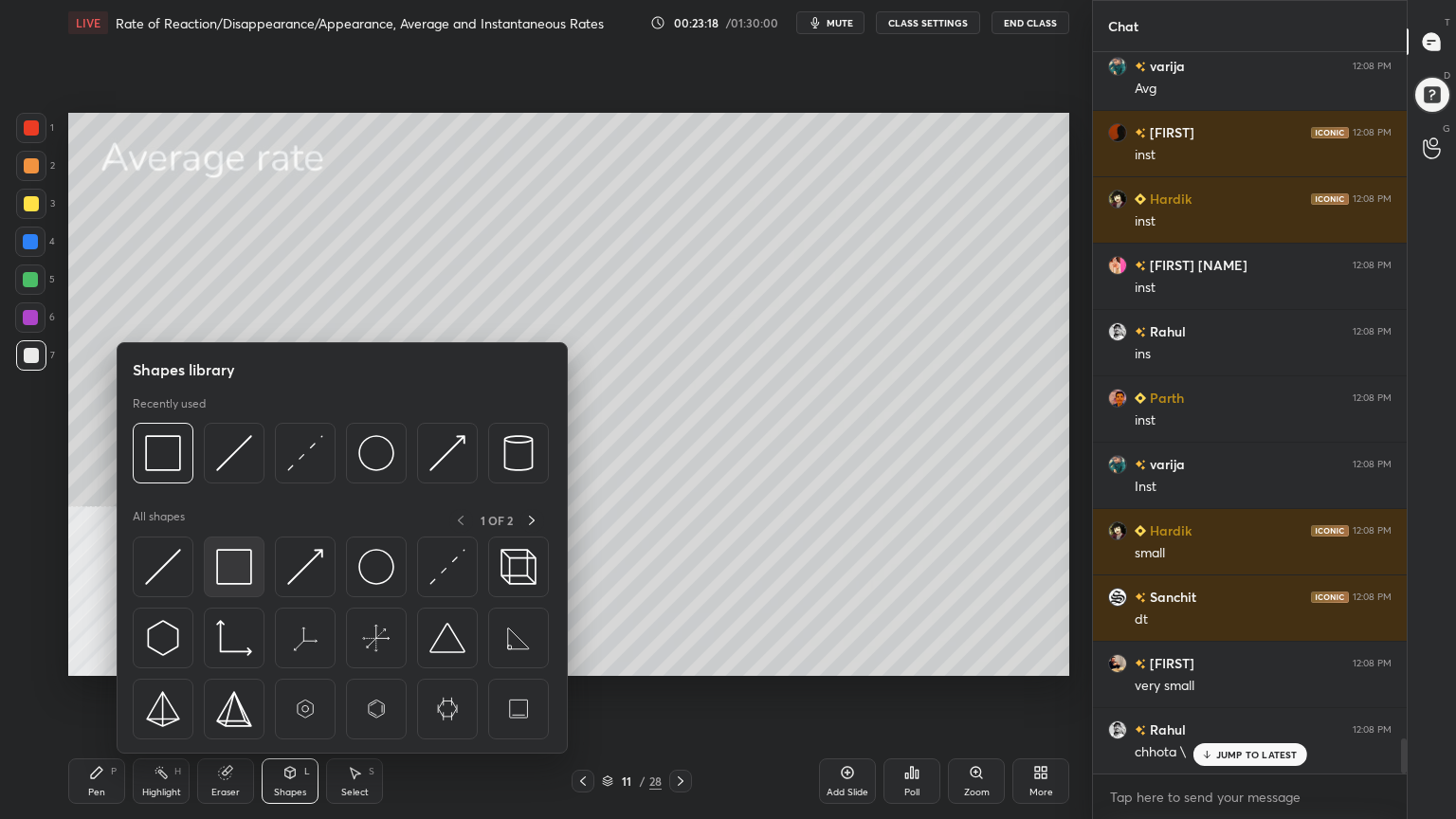 click at bounding box center (234, 567) 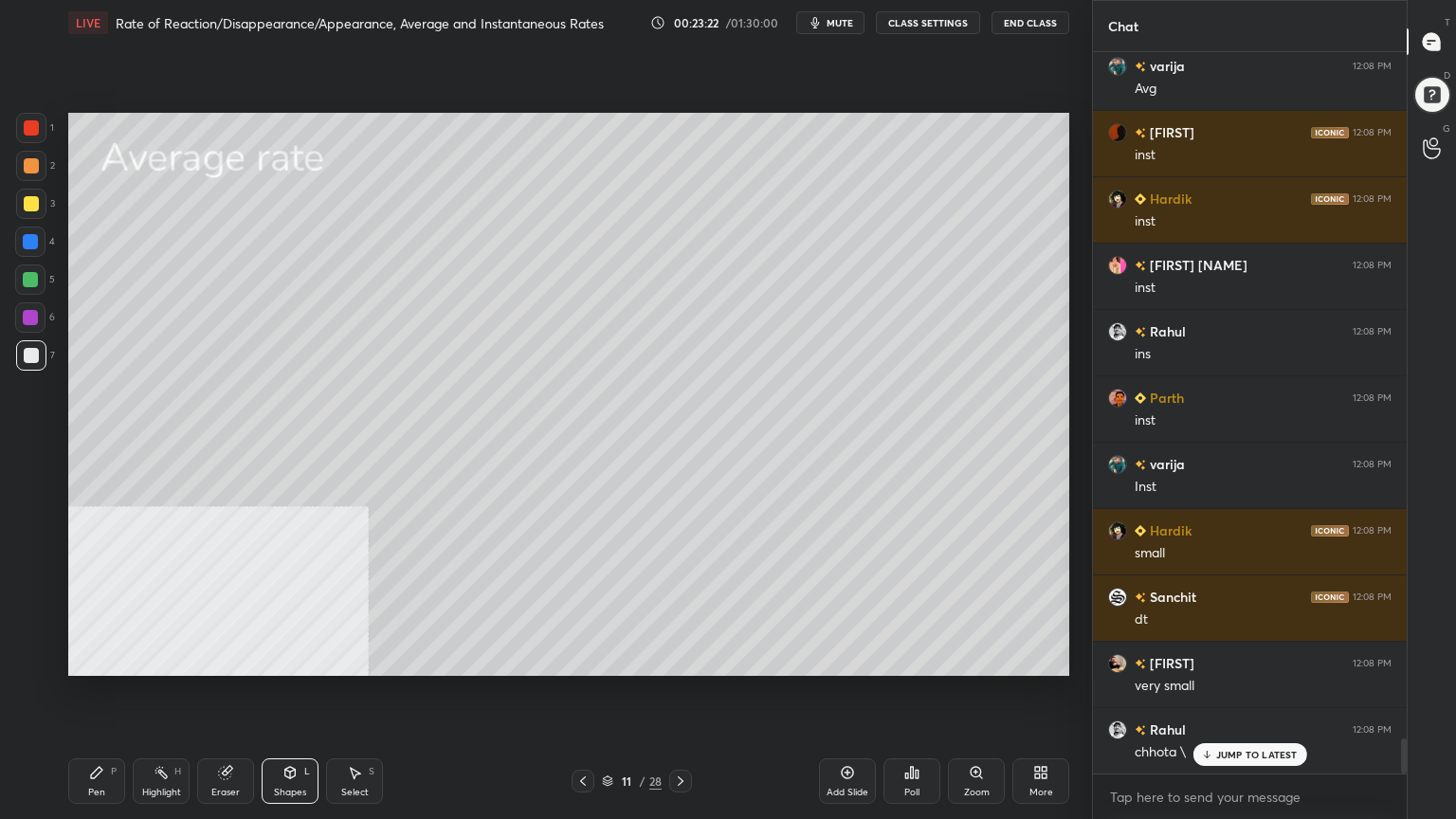 drag, startPoint x: 97, startPoint y: 766, endPoint x: 67, endPoint y: 669, distance: 101.53325 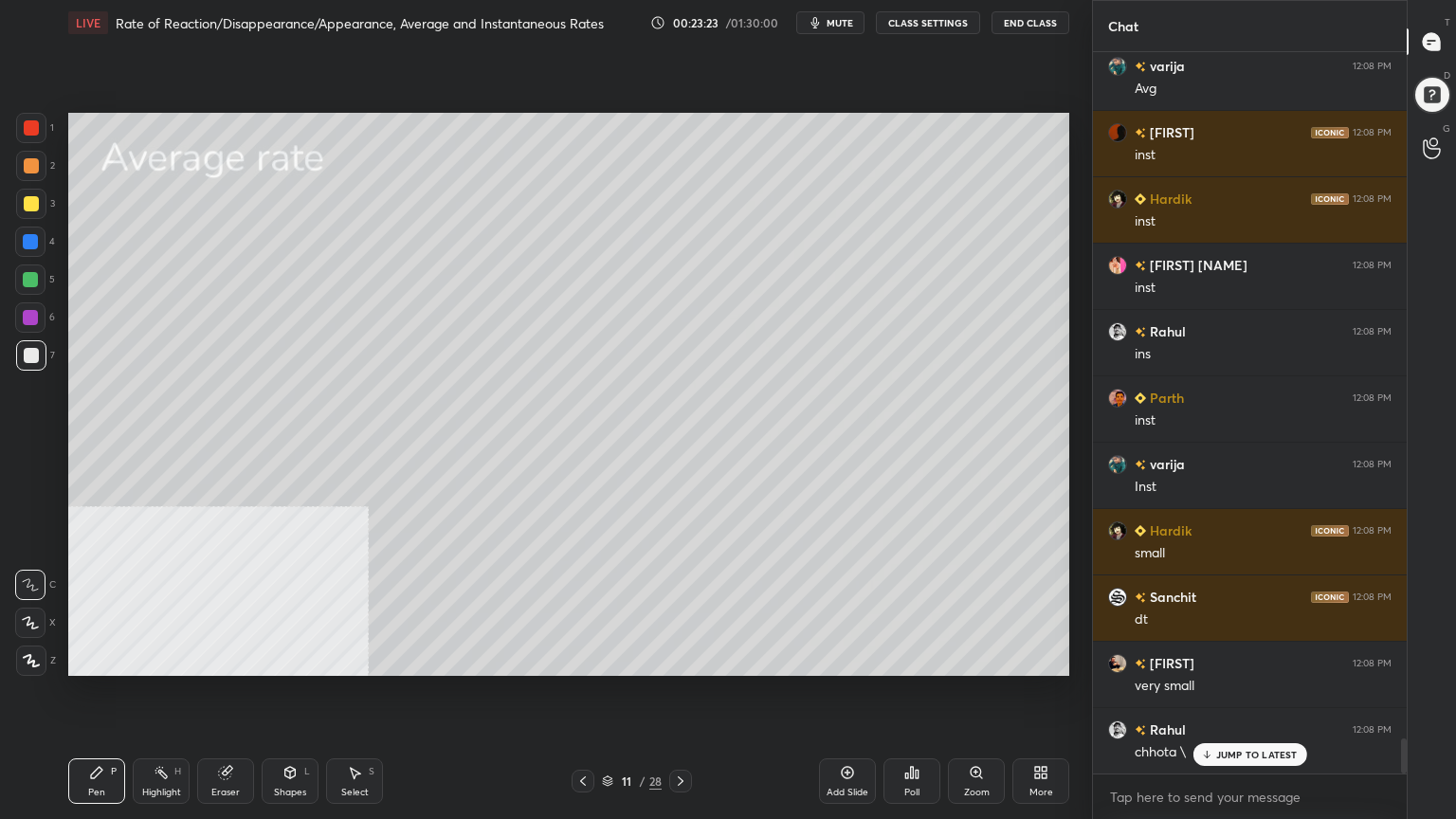 drag, startPoint x: 22, startPoint y: 198, endPoint x: 61, endPoint y: 189, distance: 40.024992 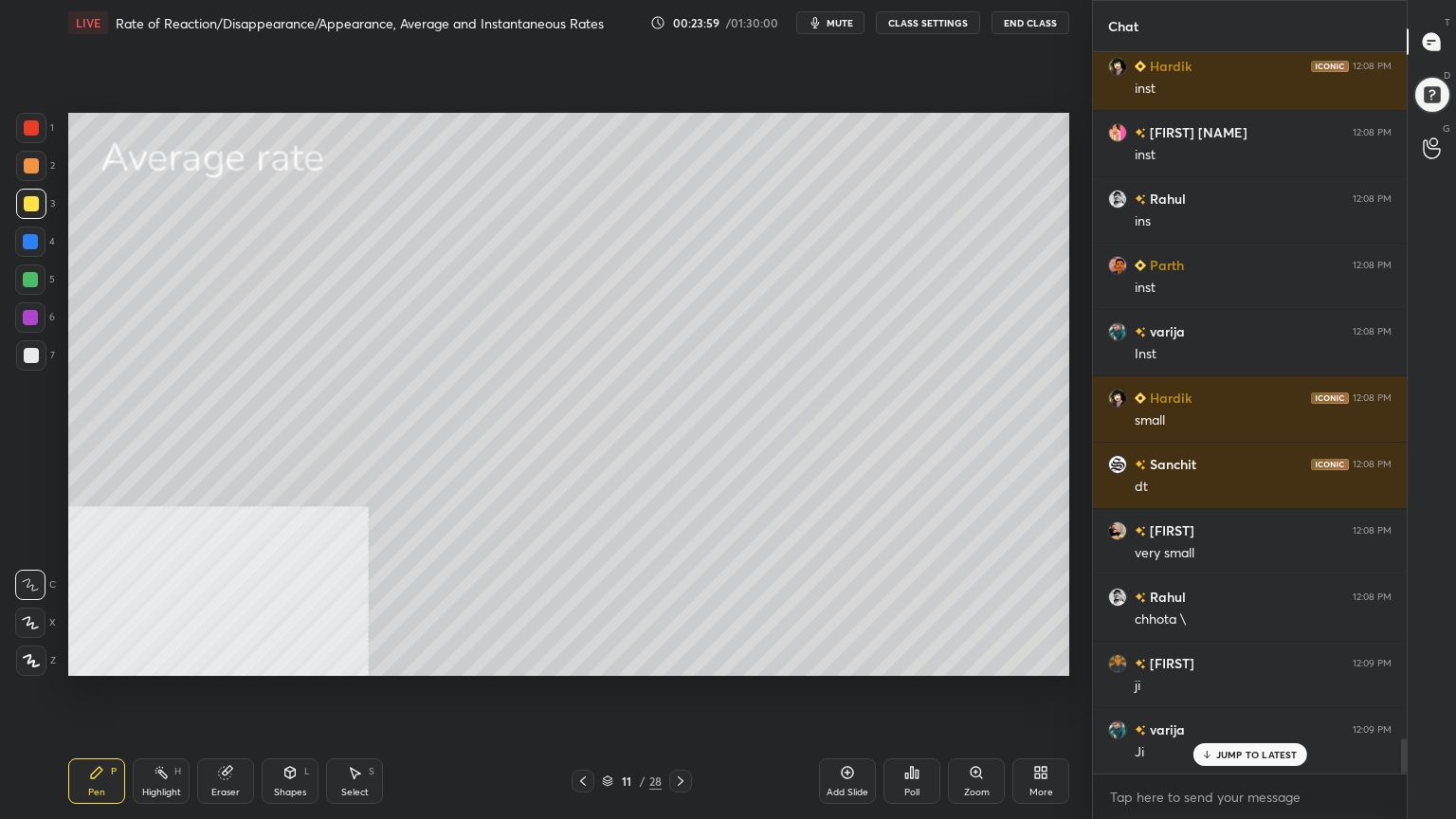 scroll, scrollTop: 14252, scrollLeft: 0, axis: vertical 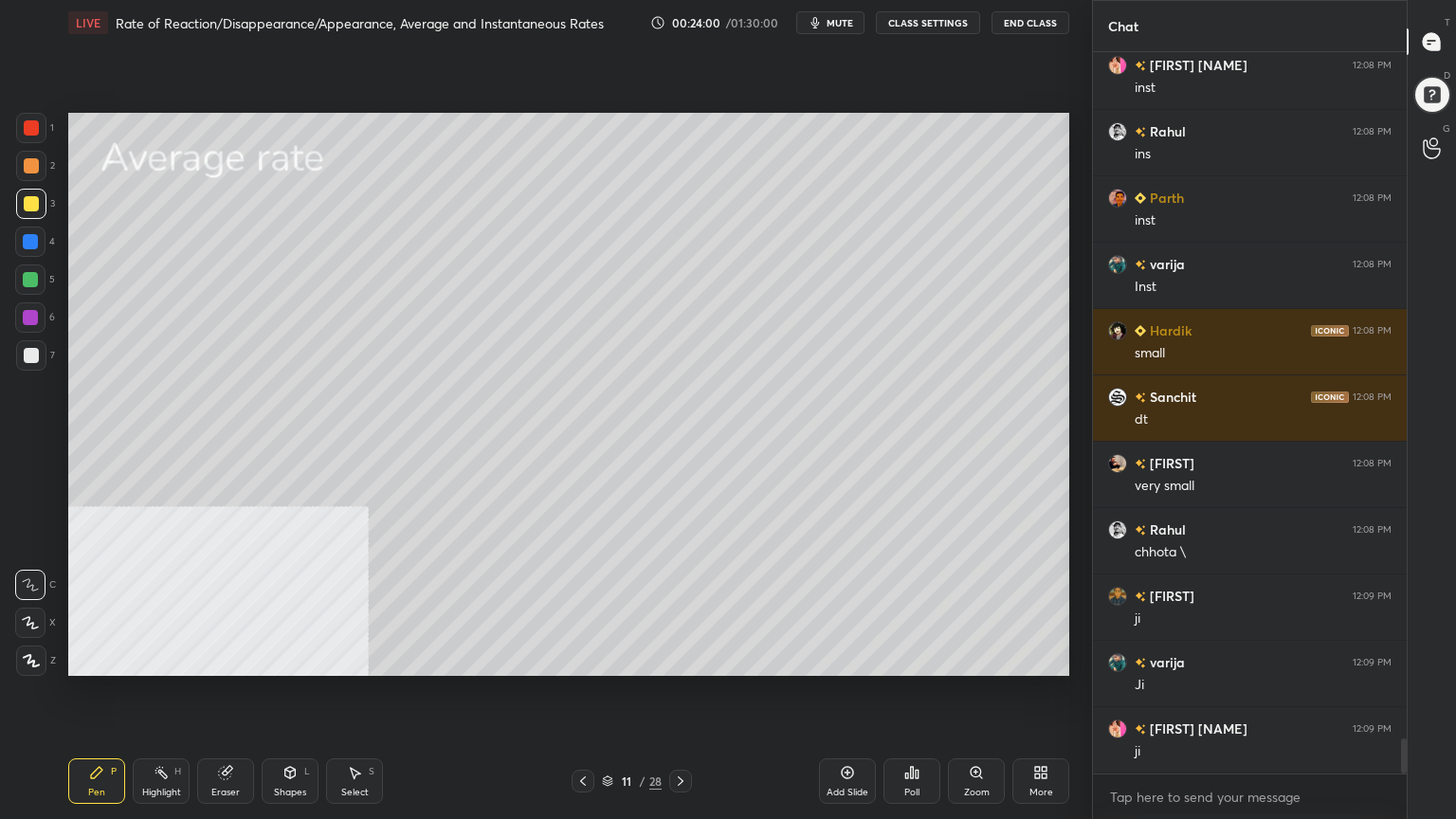 click at bounding box center (31, 166) 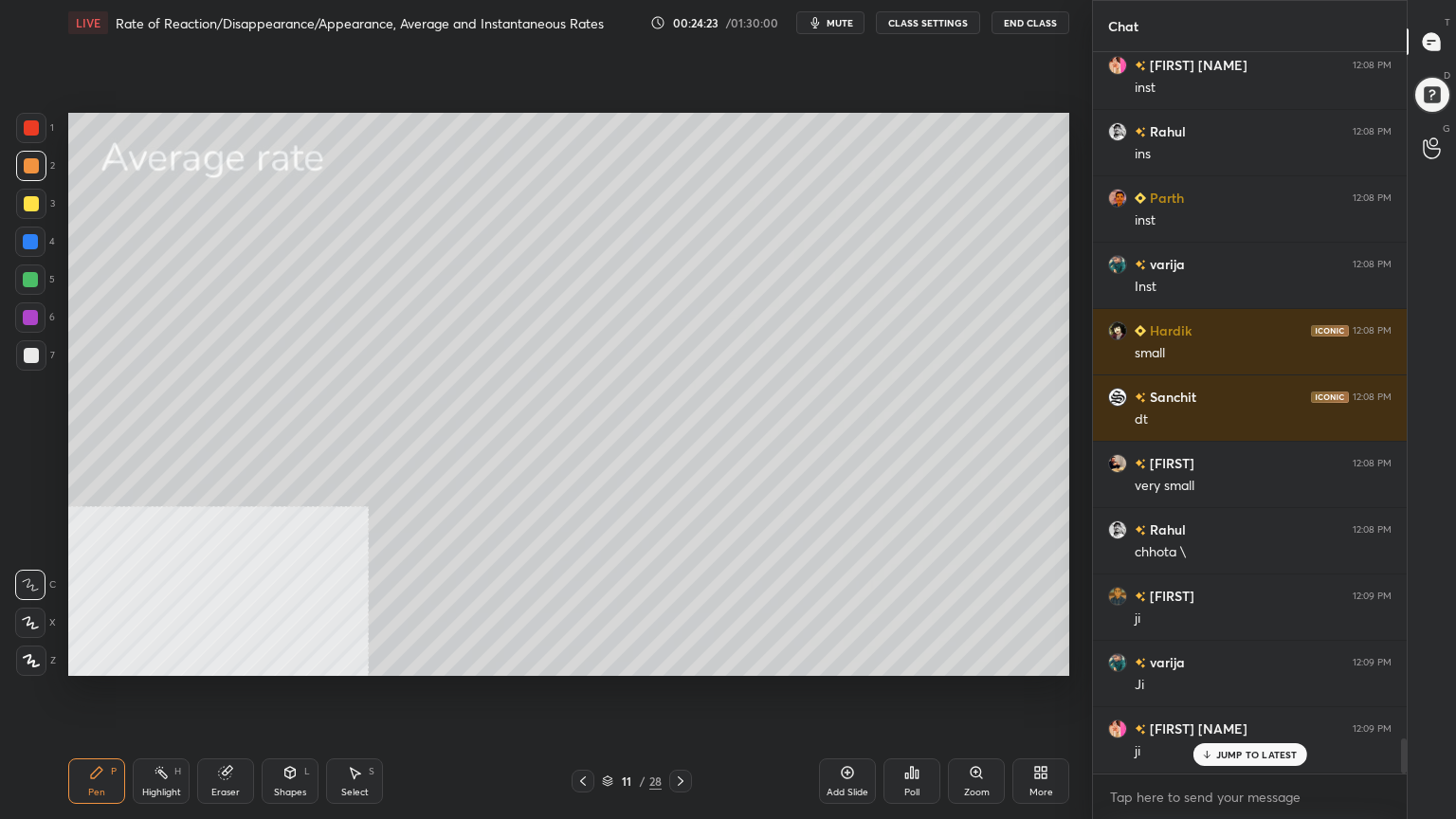 scroll, scrollTop: 14317, scrollLeft: 0, axis: vertical 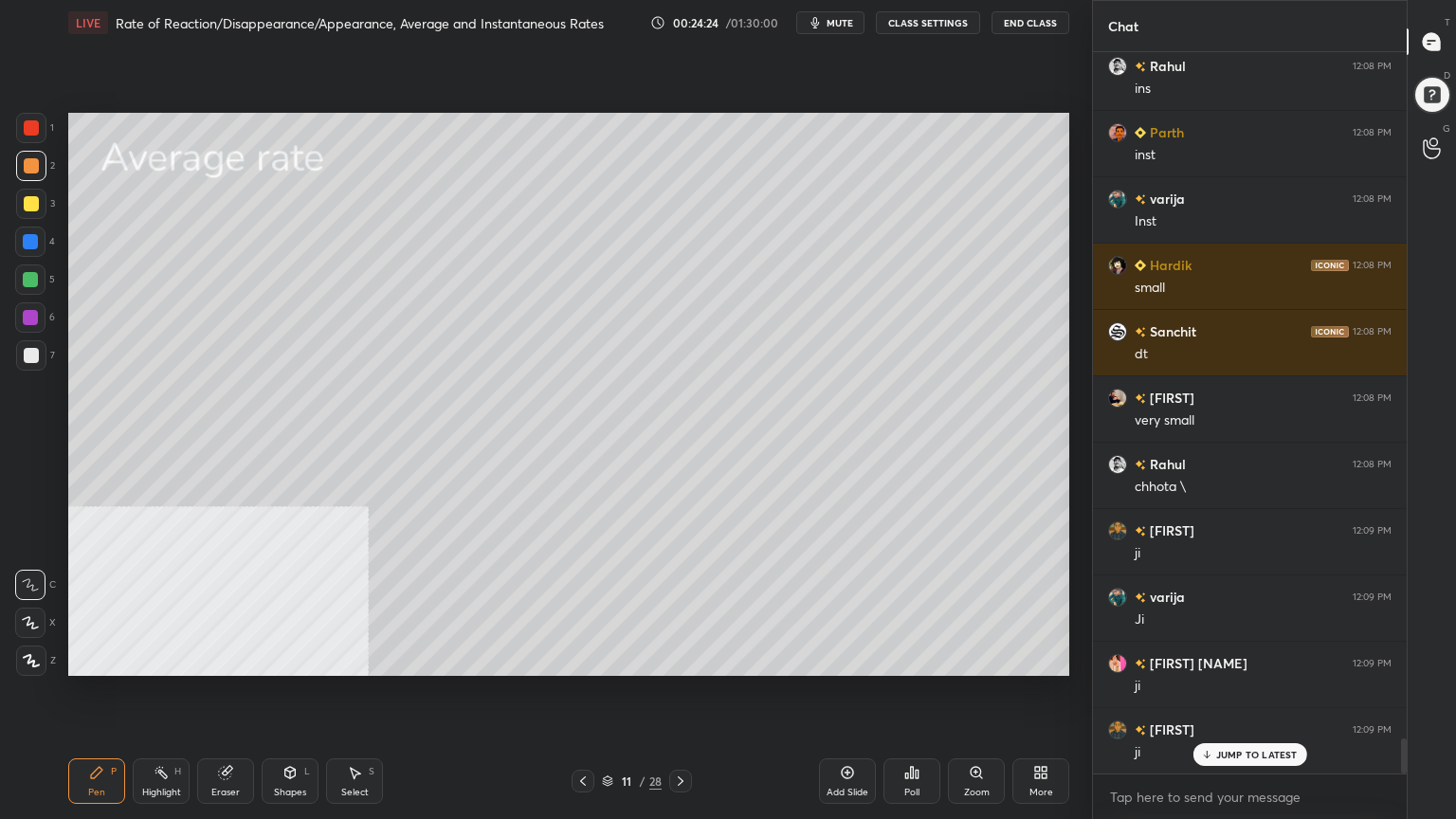 click at bounding box center [30, 280] 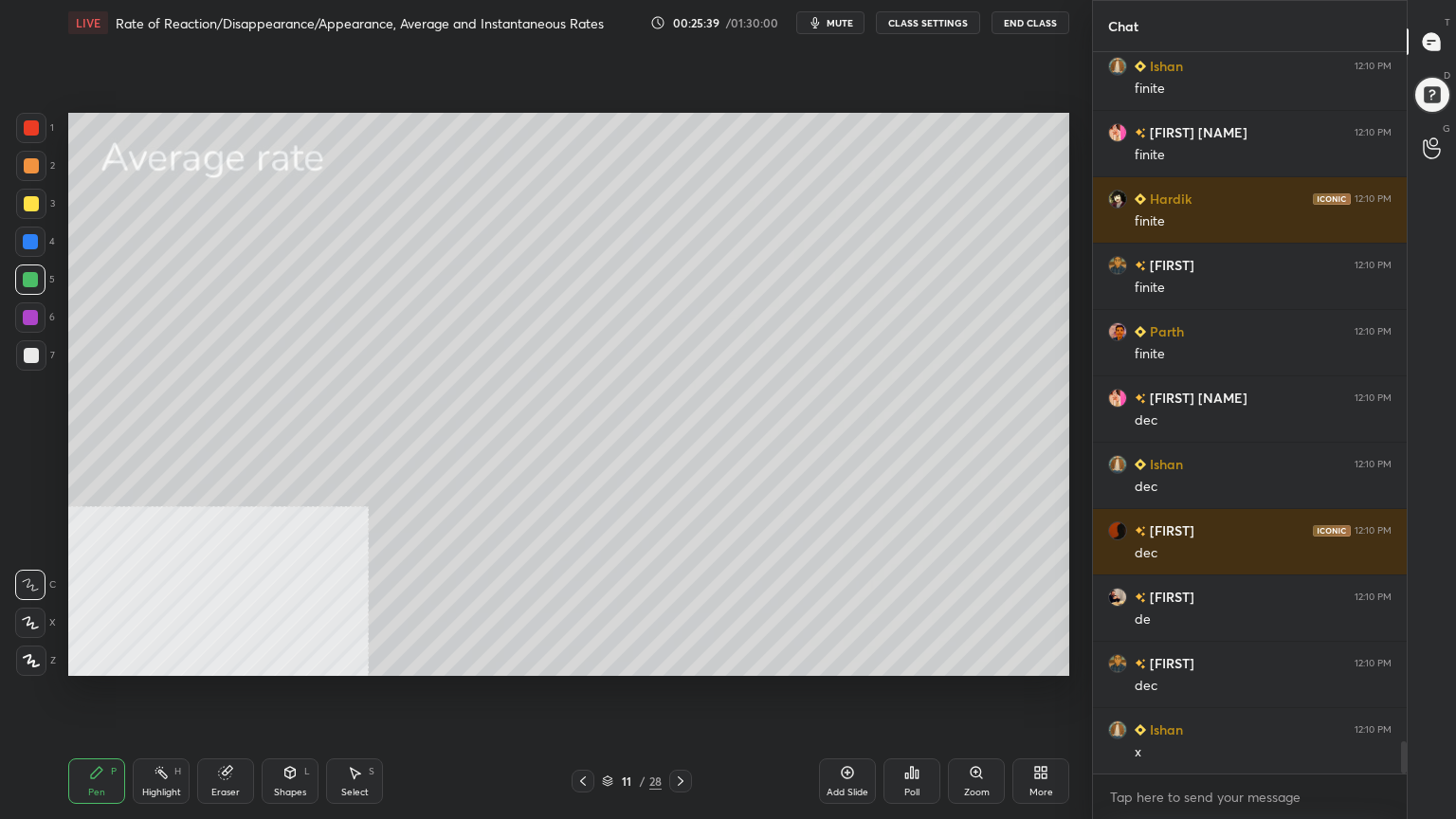 scroll, scrollTop: 15306, scrollLeft: 0, axis: vertical 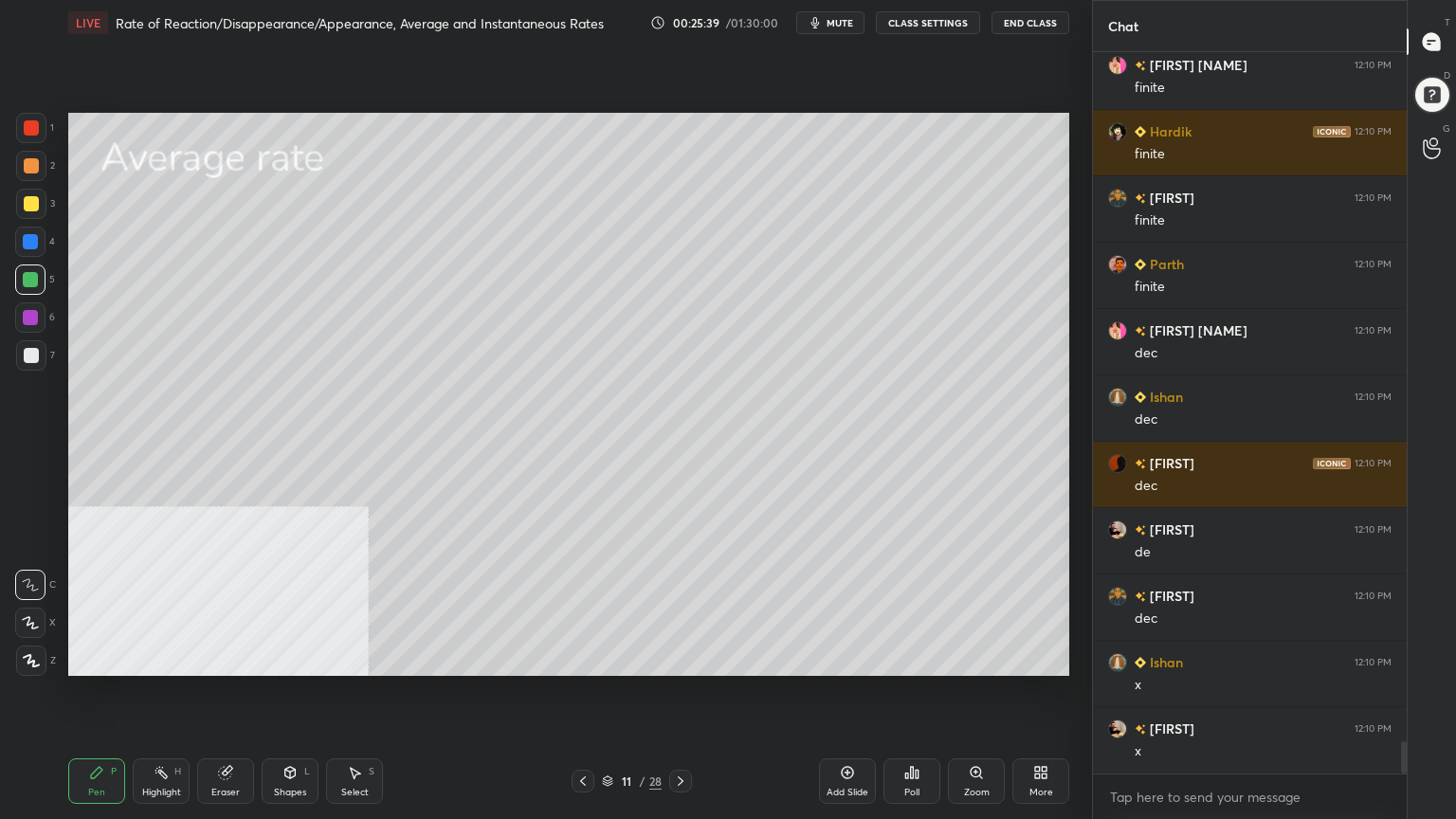 click on "Eraser" at bounding box center [226, 781] 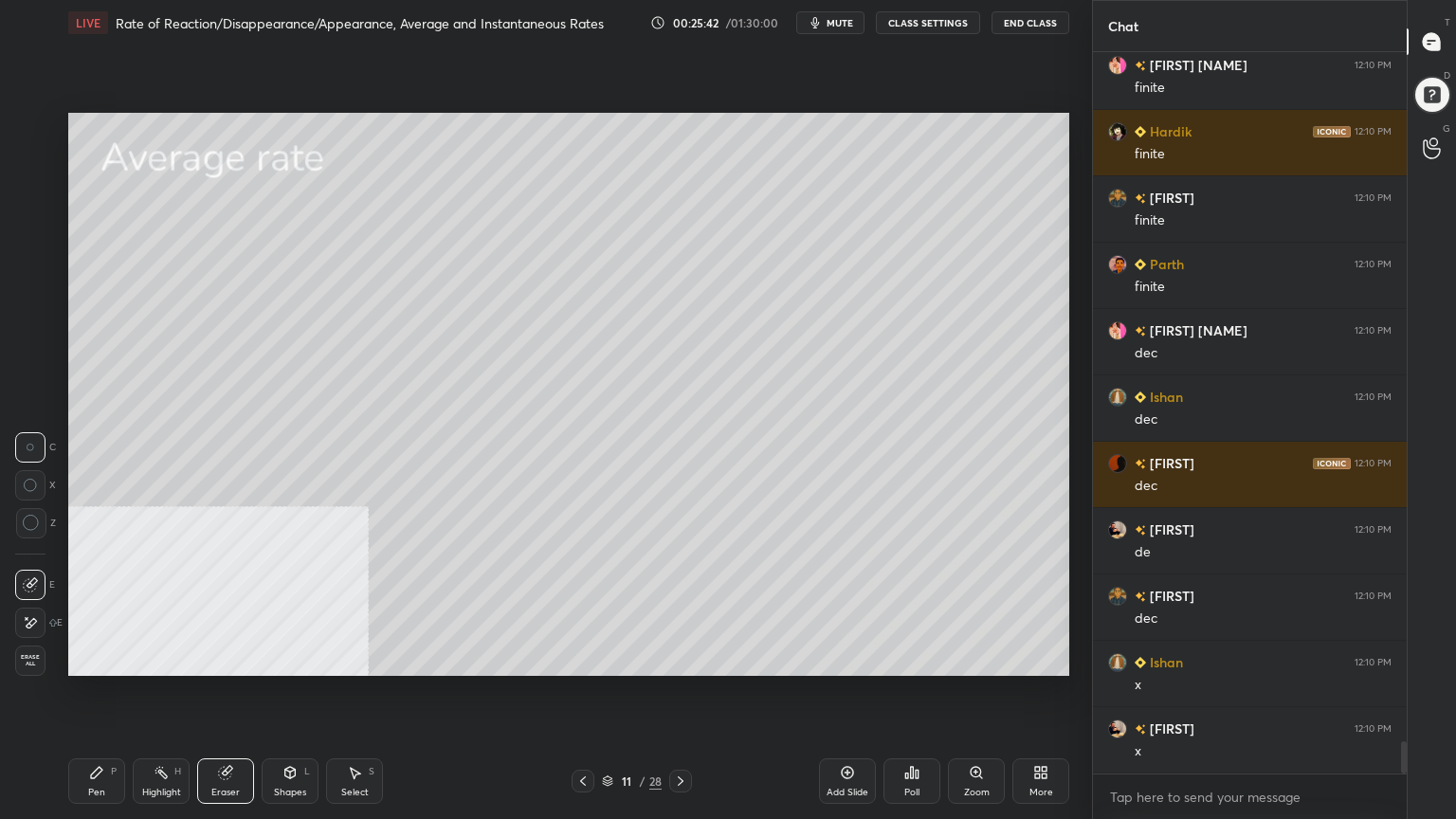 drag, startPoint x: 100, startPoint y: 784, endPoint x: 187, endPoint y: 678, distance: 137.13132 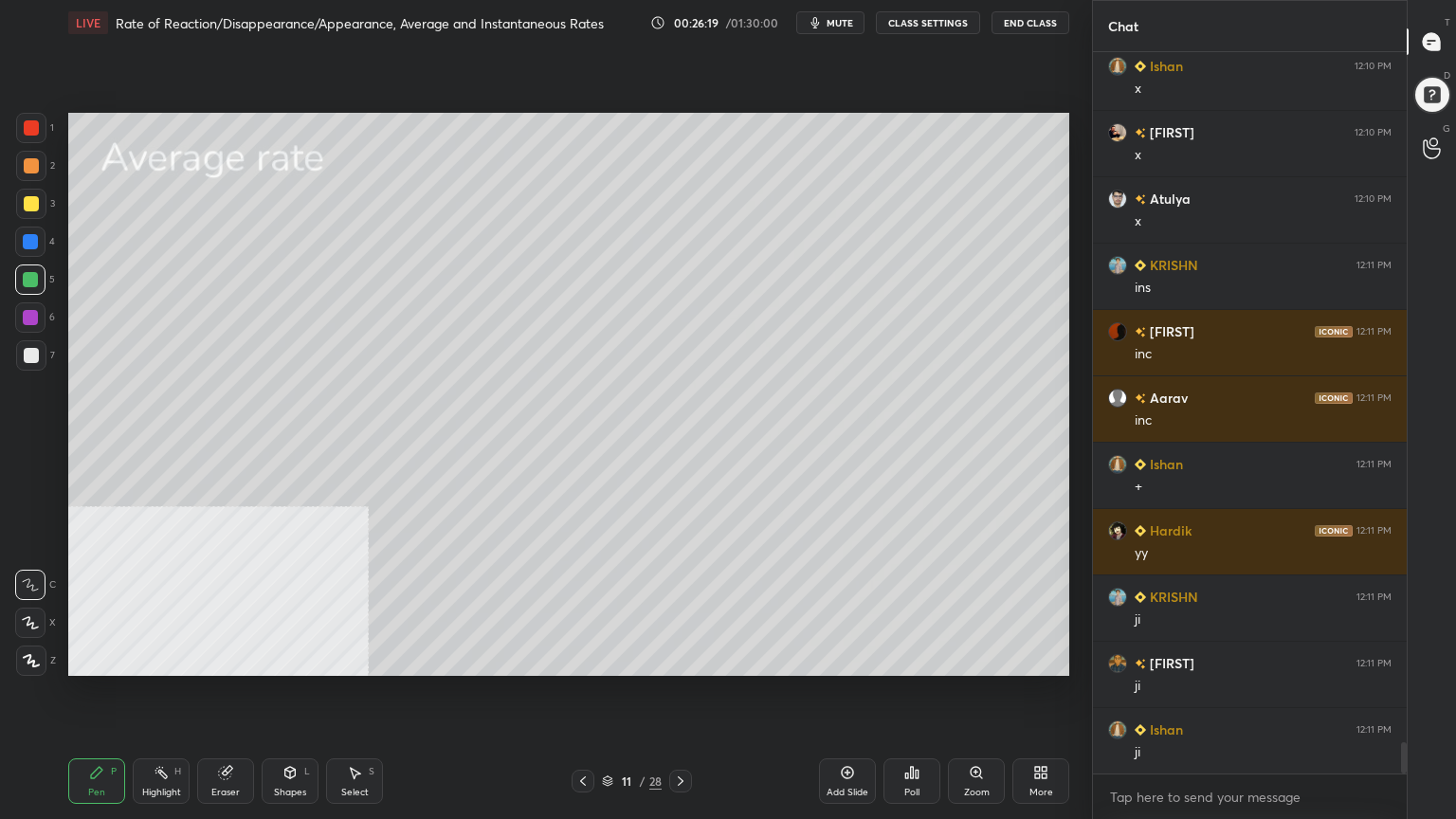scroll, scrollTop: 15970, scrollLeft: 0, axis: vertical 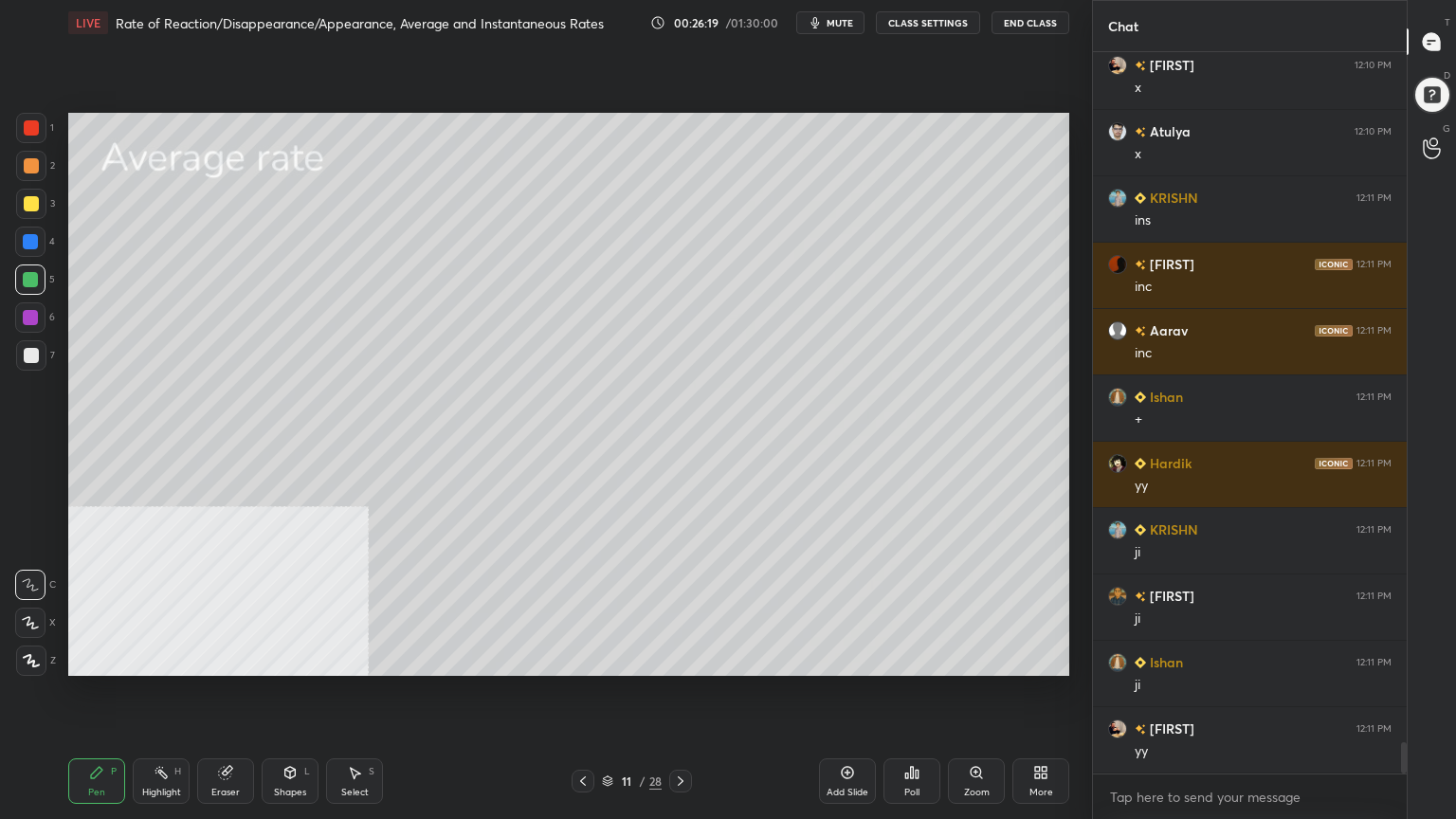 click at bounding box center [31, 355] 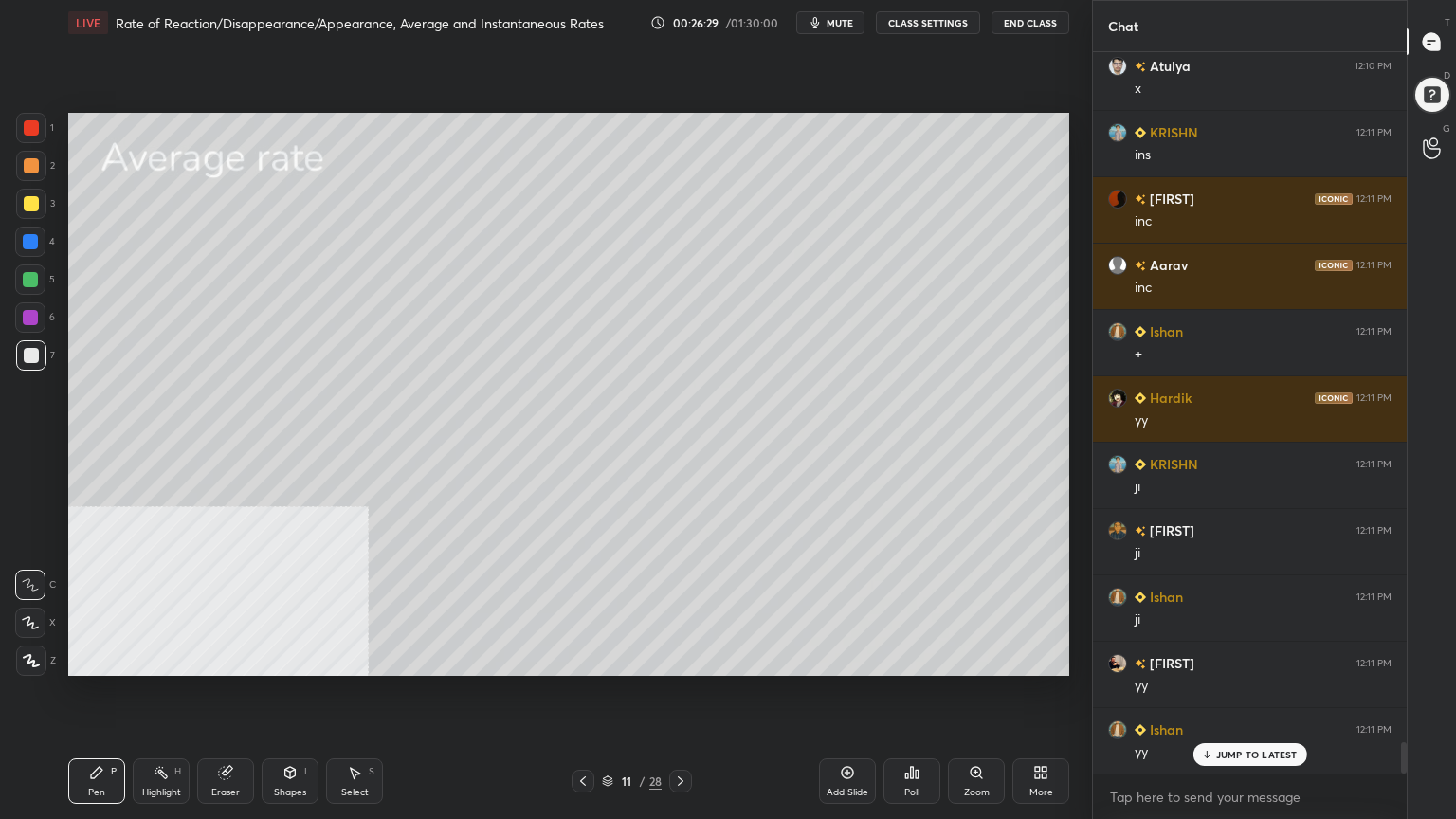 scroll, scrollTop: 16102, scrollLeft: 0, axis: vertical 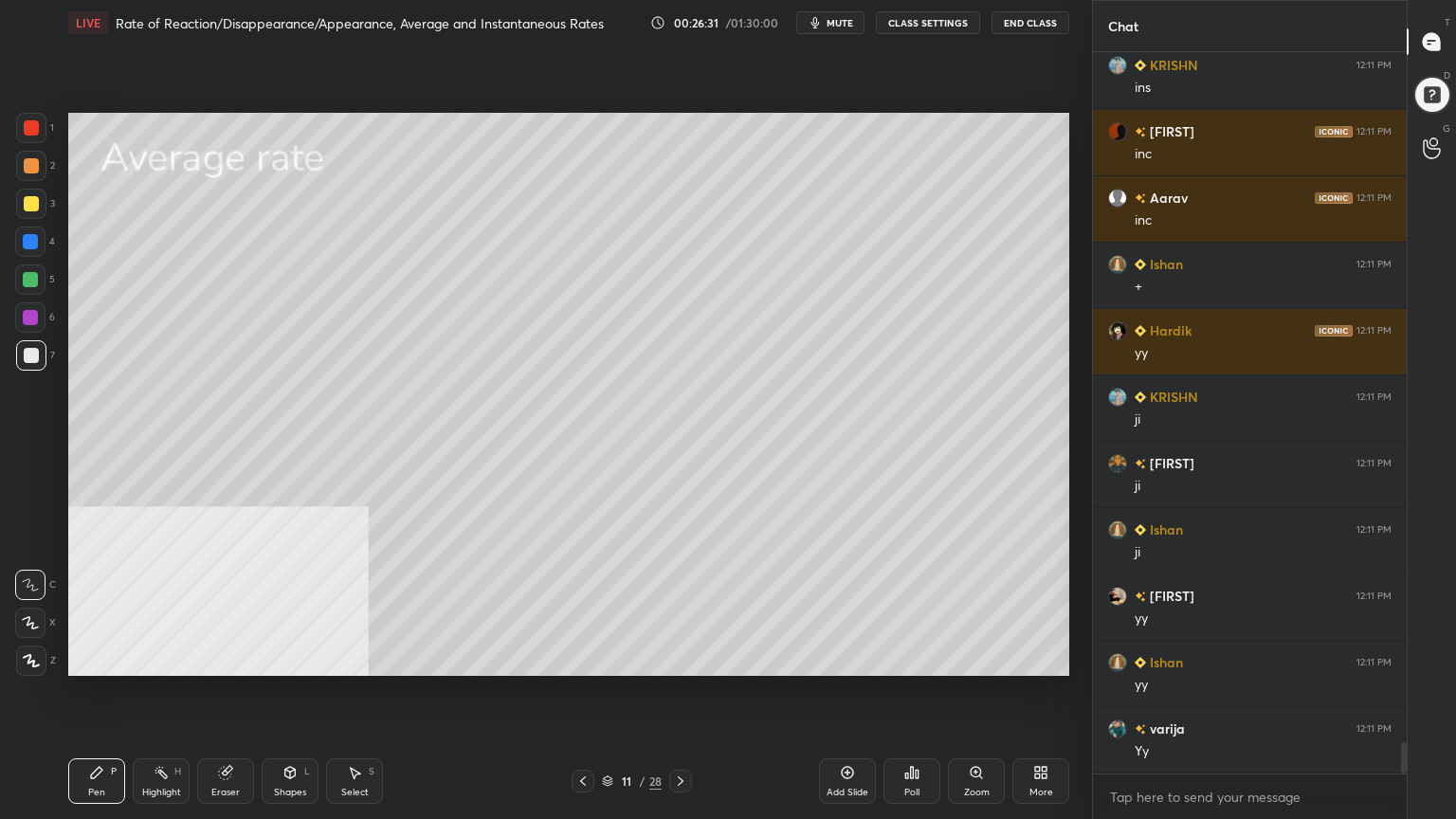 click at bounding box center [30, 280] 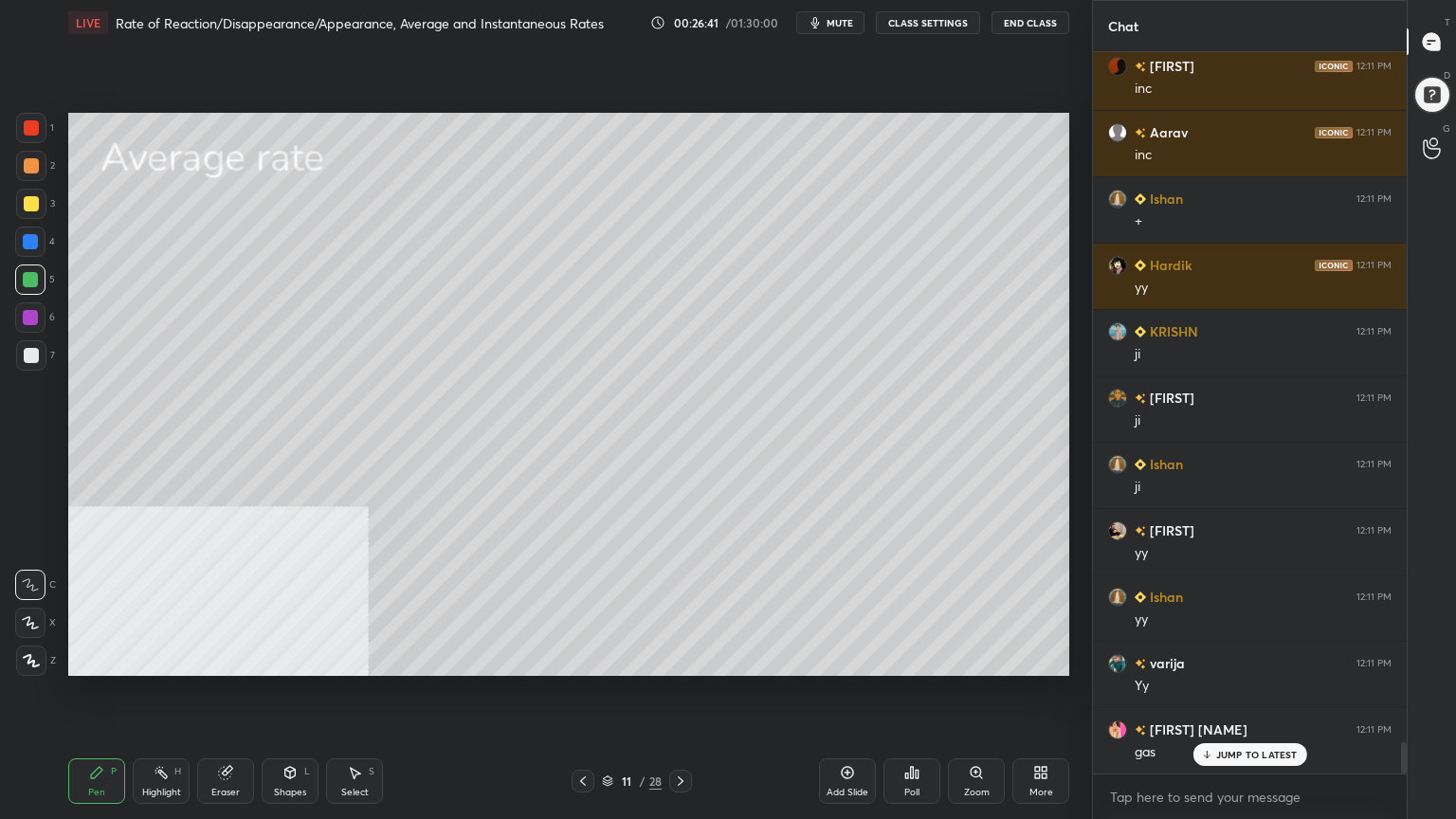 scroll, scrollTop: 16235, scrollLeft: 0, axis: vertical 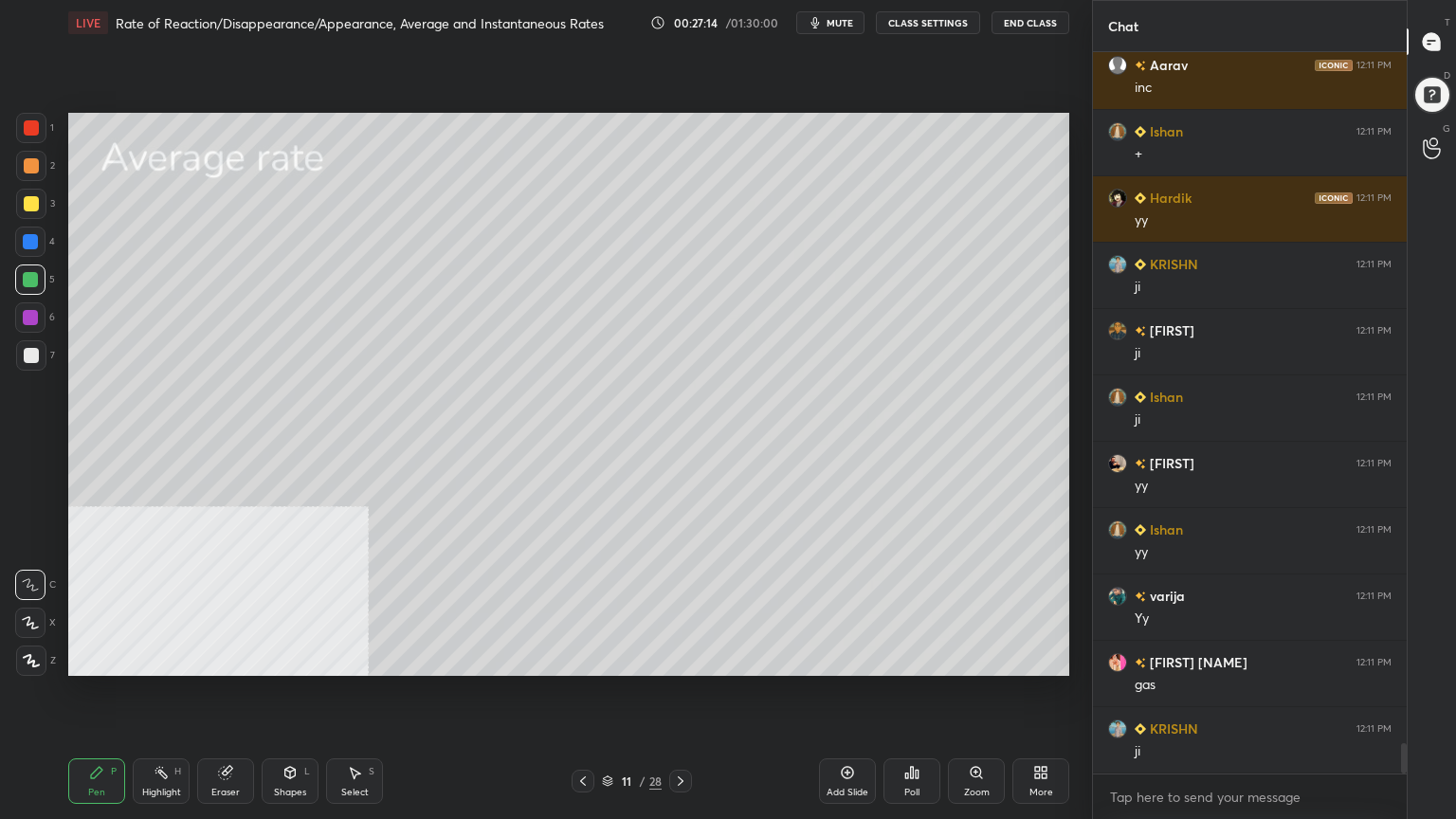 click at bounding box center (31, 355) 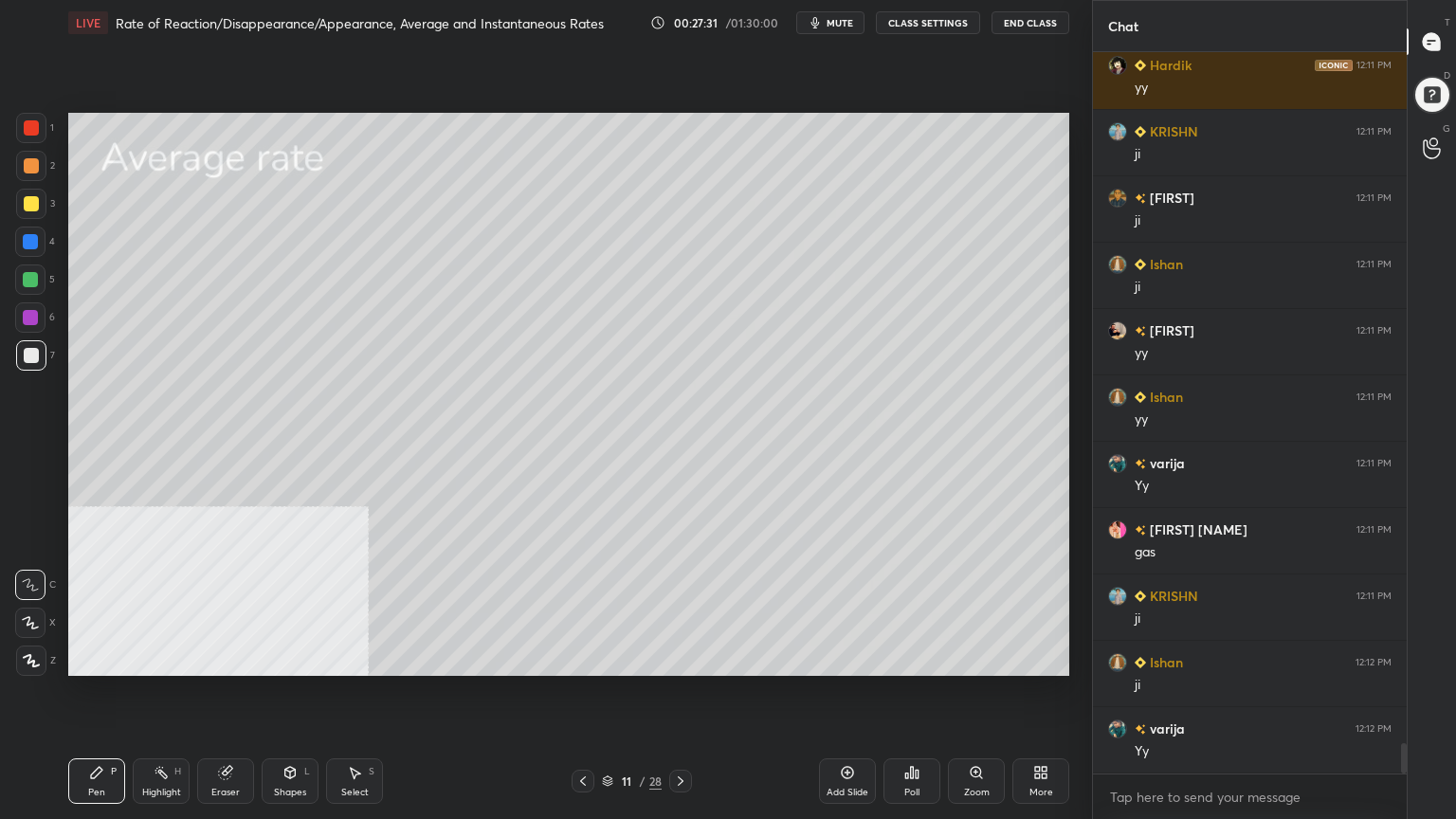 scroll, scrollTop: 16467, scrollLeft: 0, axis: vertical 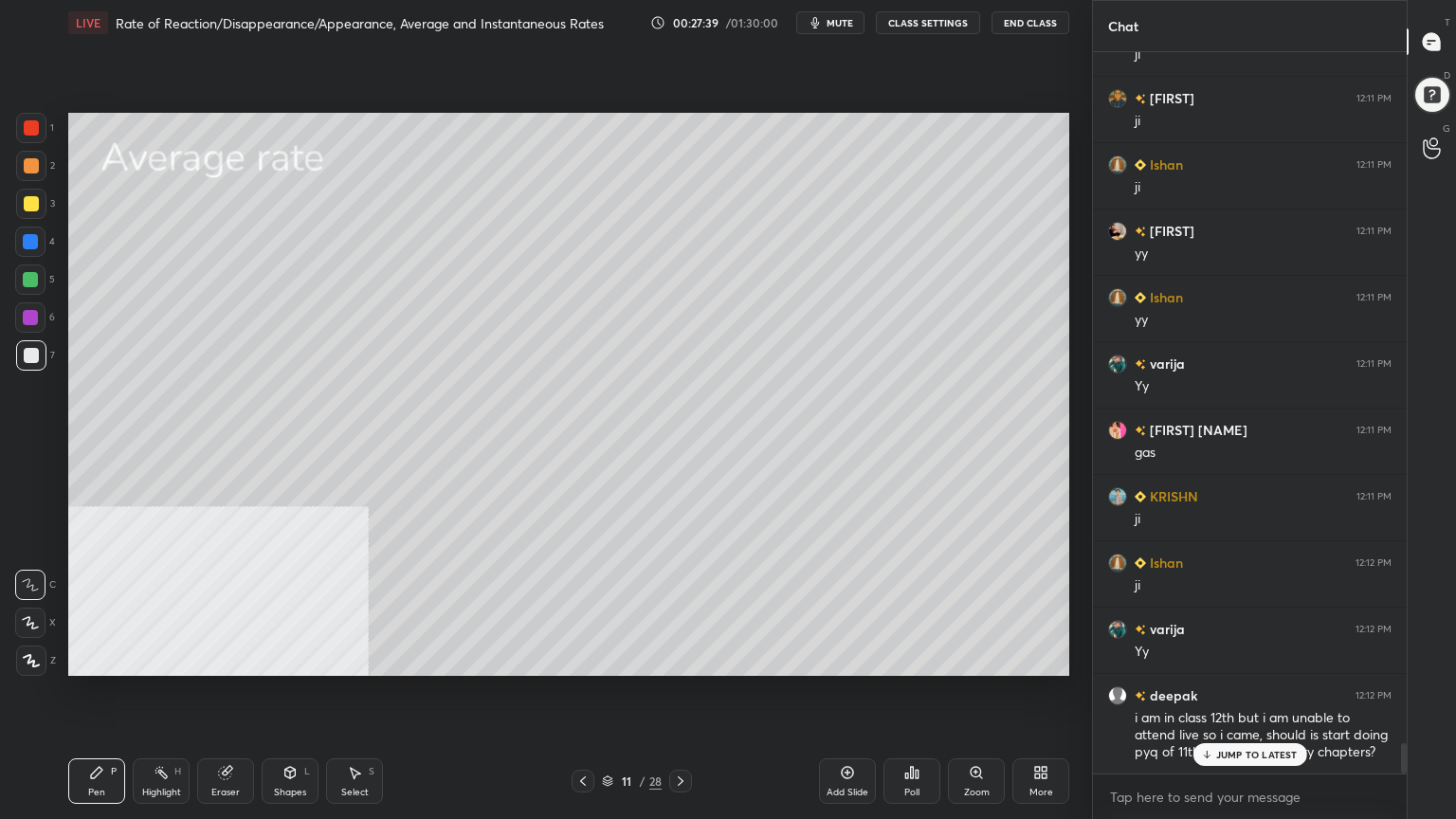 click on "JUMP TO LATEST" at bounding box center (1257, 755) 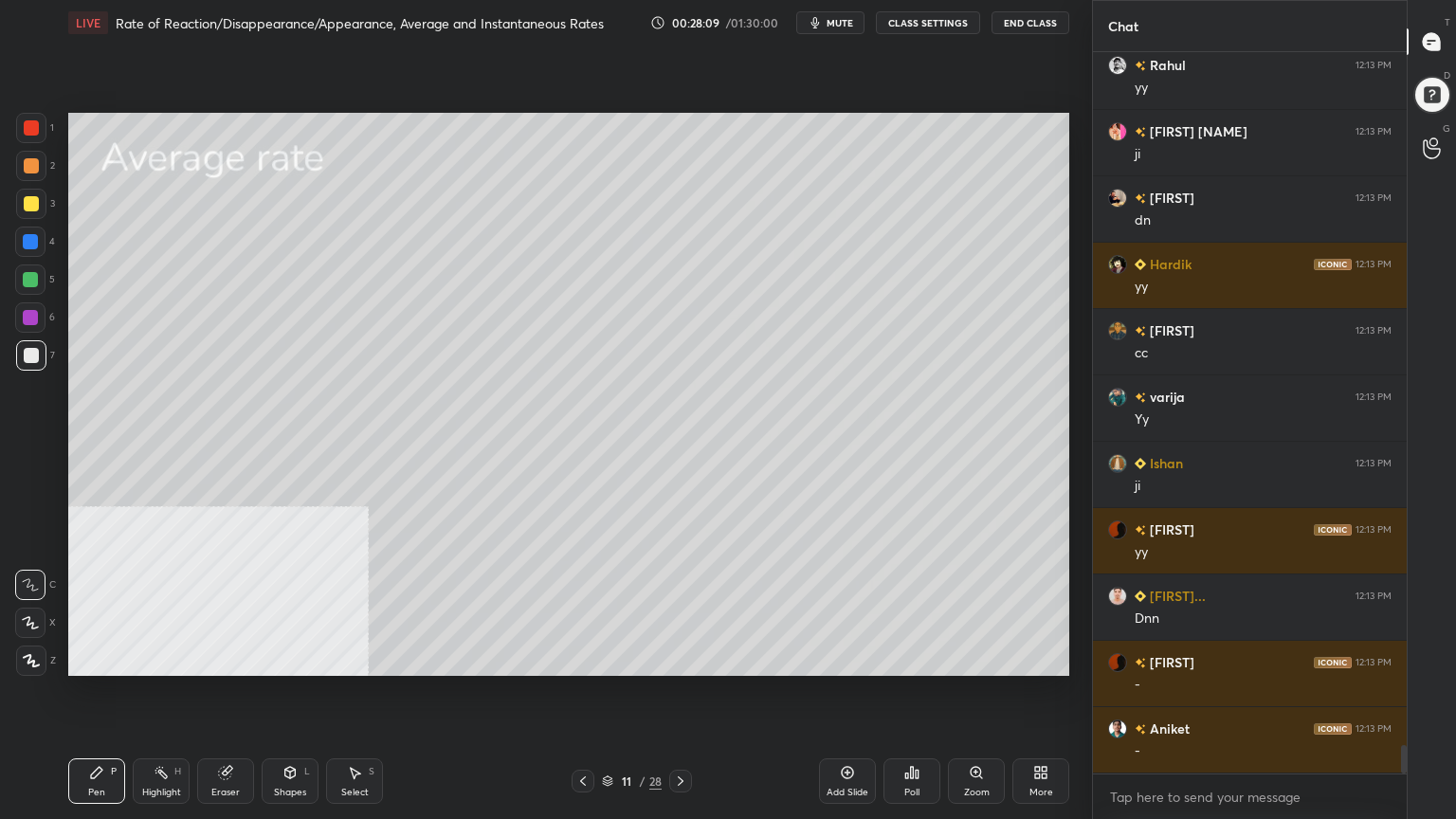 scroll, scrollTop: 17662, scrollLeft: 0, axis: vertical 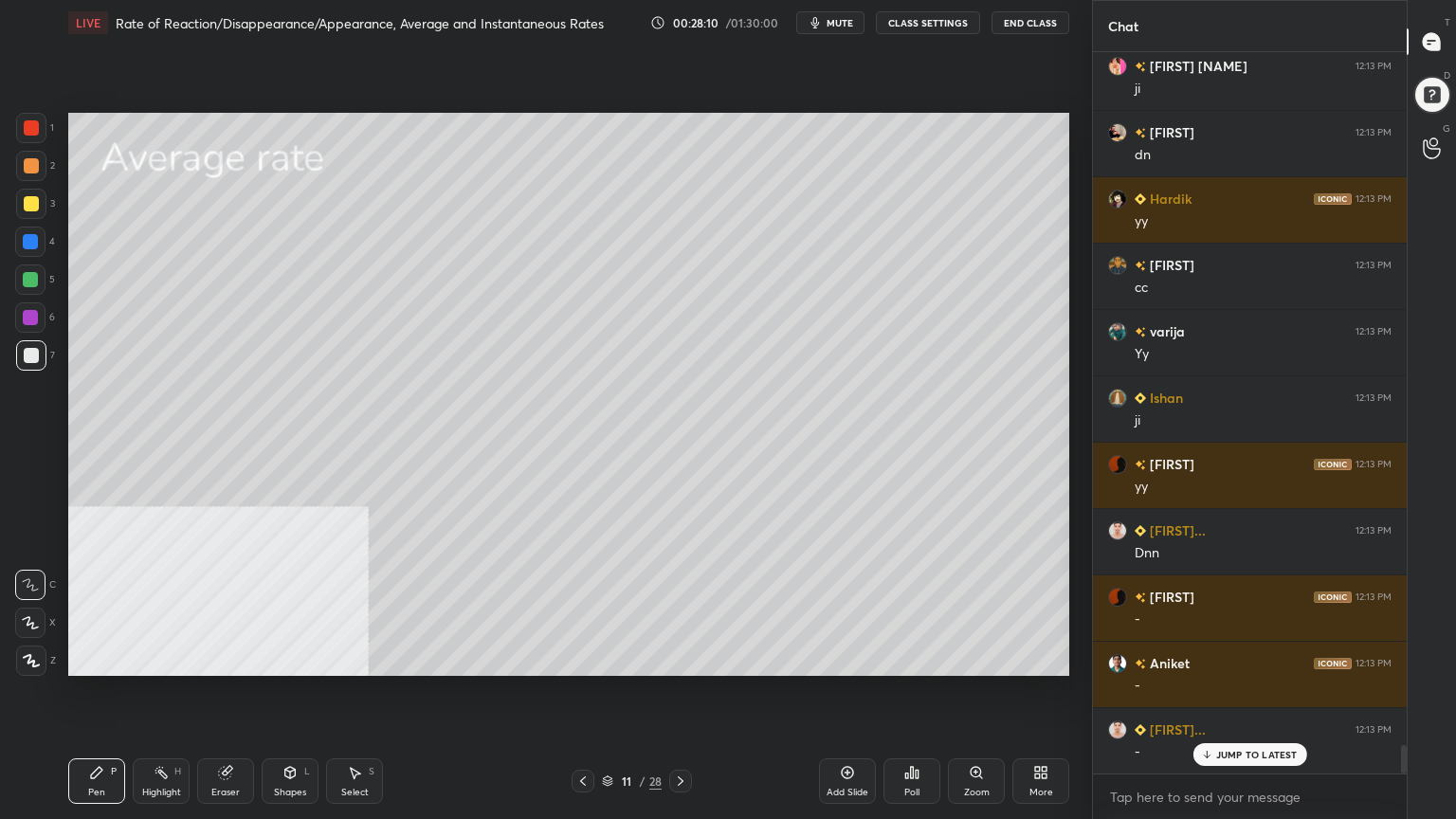 click 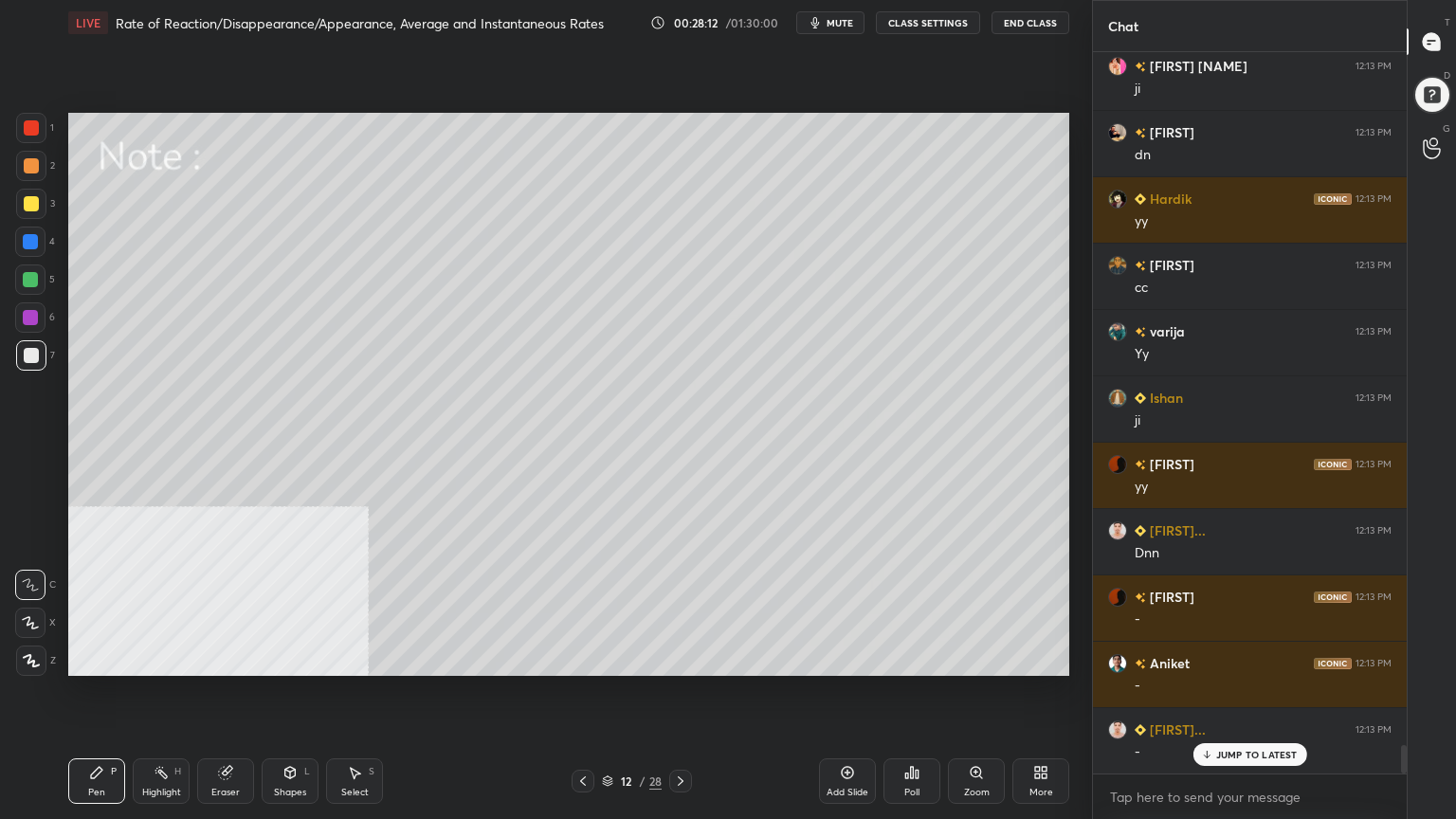 click at bounding box center (31, 204) 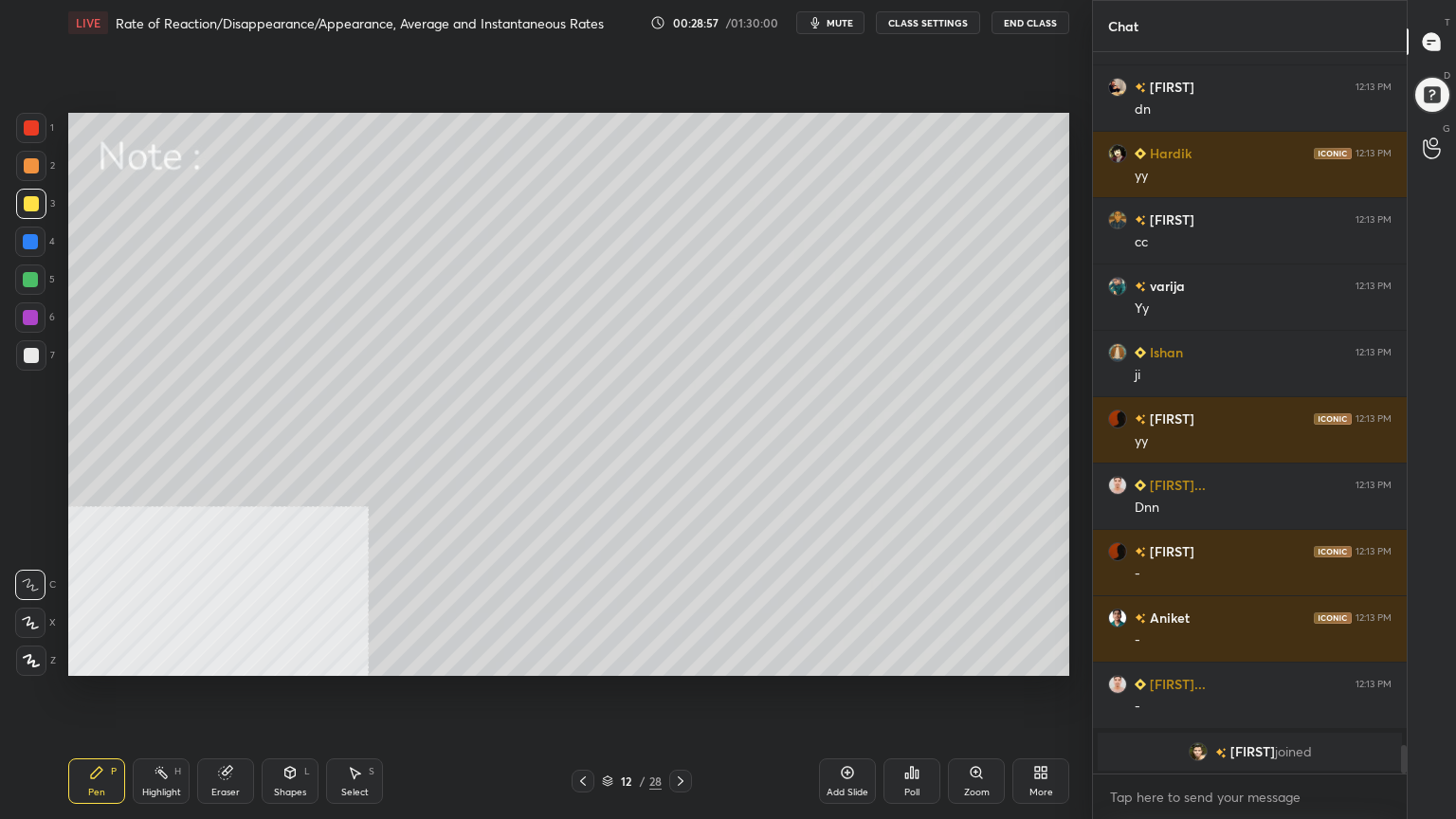 scroll, scrollTop: 17774, scrollLeft: 0, axis: vertical 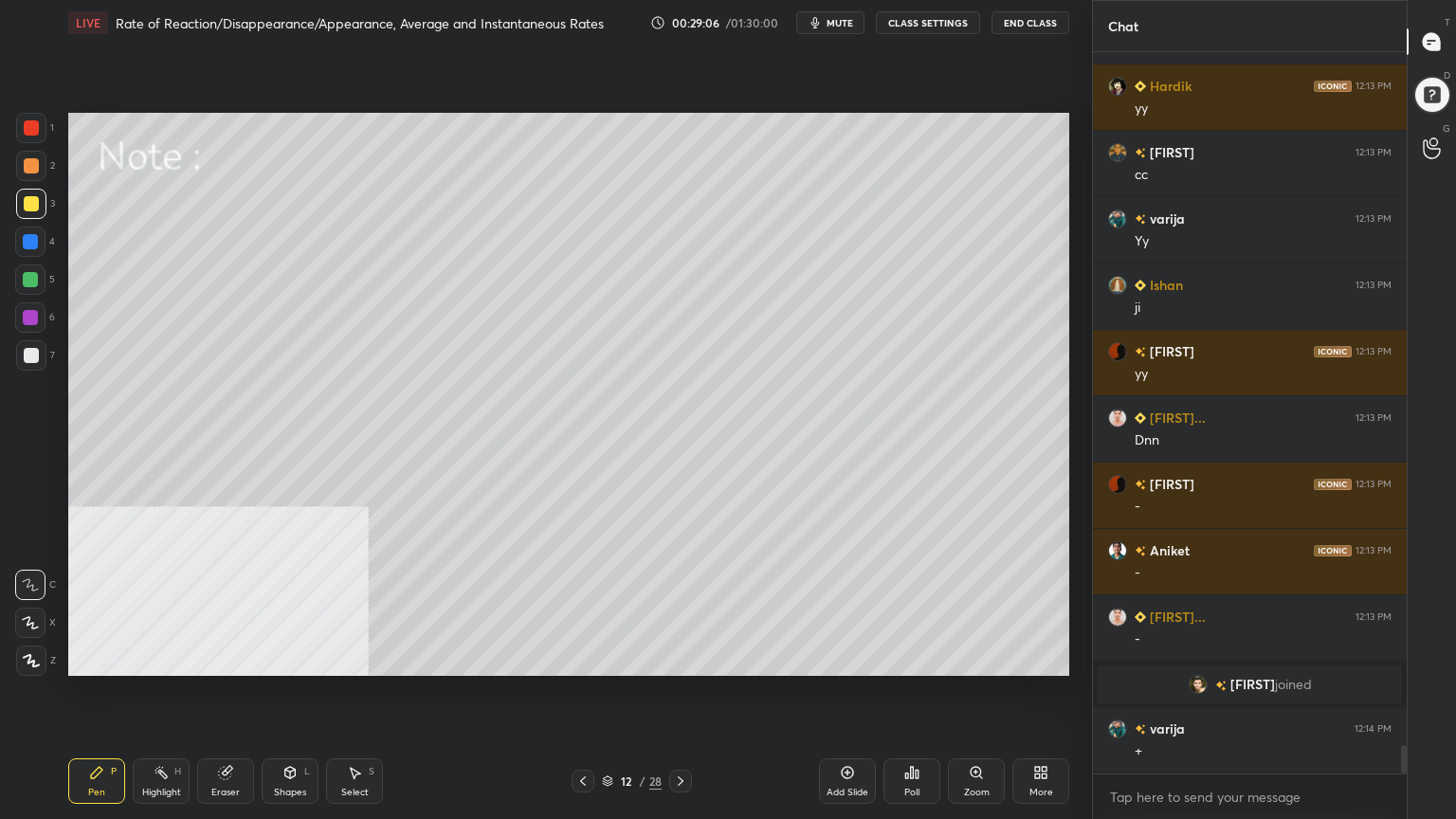 click on "12 / 28" at bounding box center (631, 781) 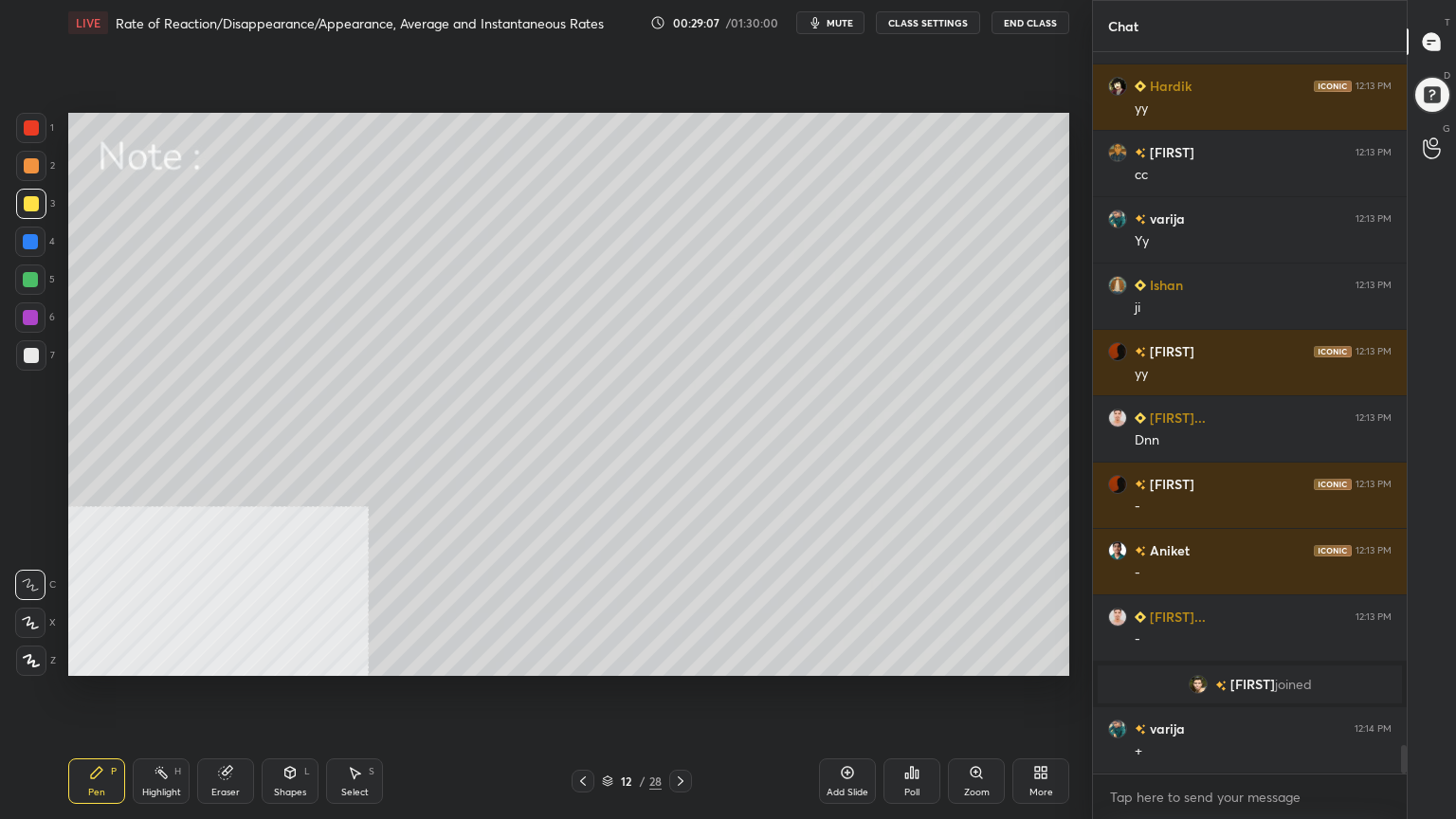 click 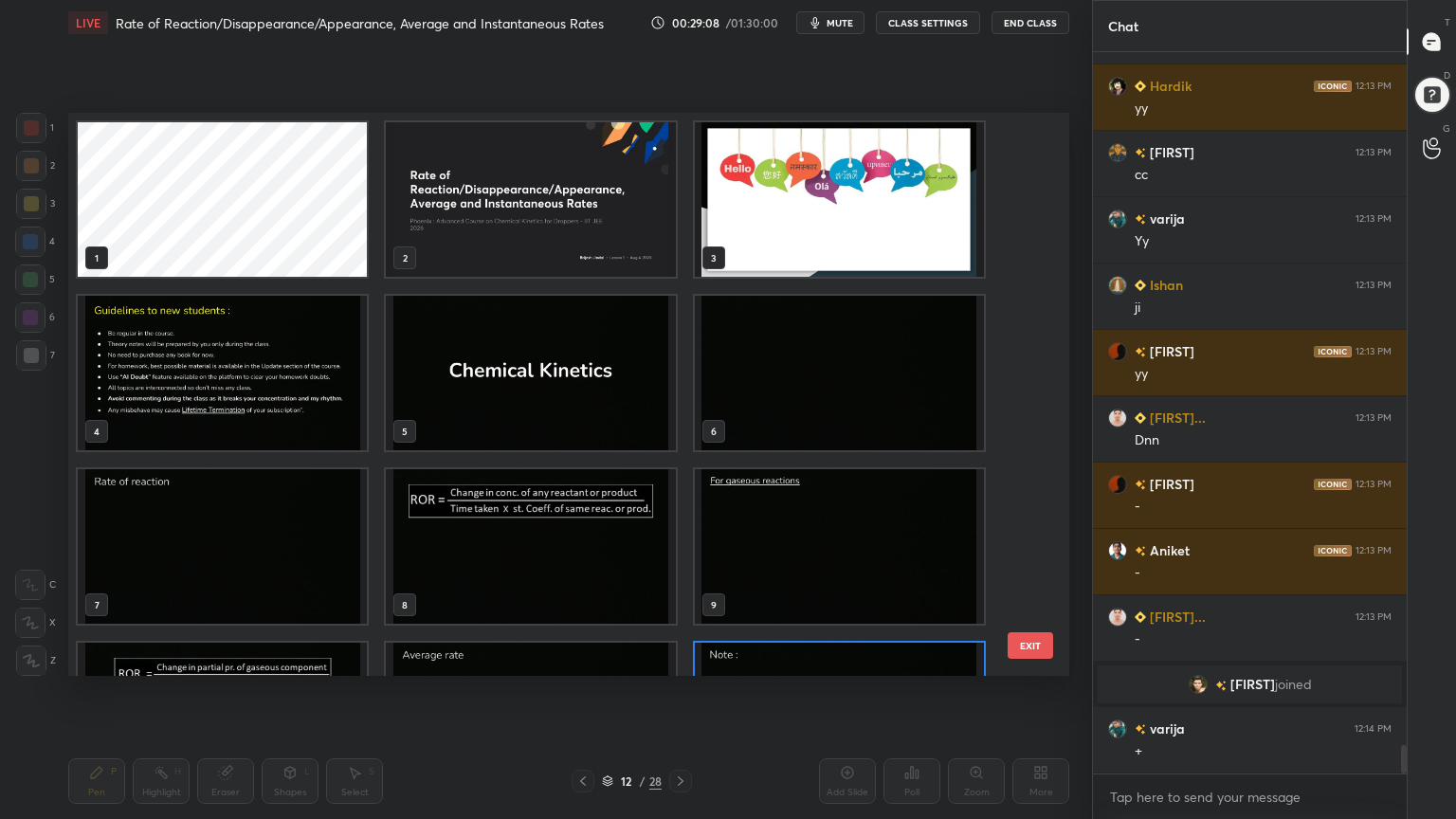 scroll, scrollTop: 131, scrollLeft: 0, axis: vertical 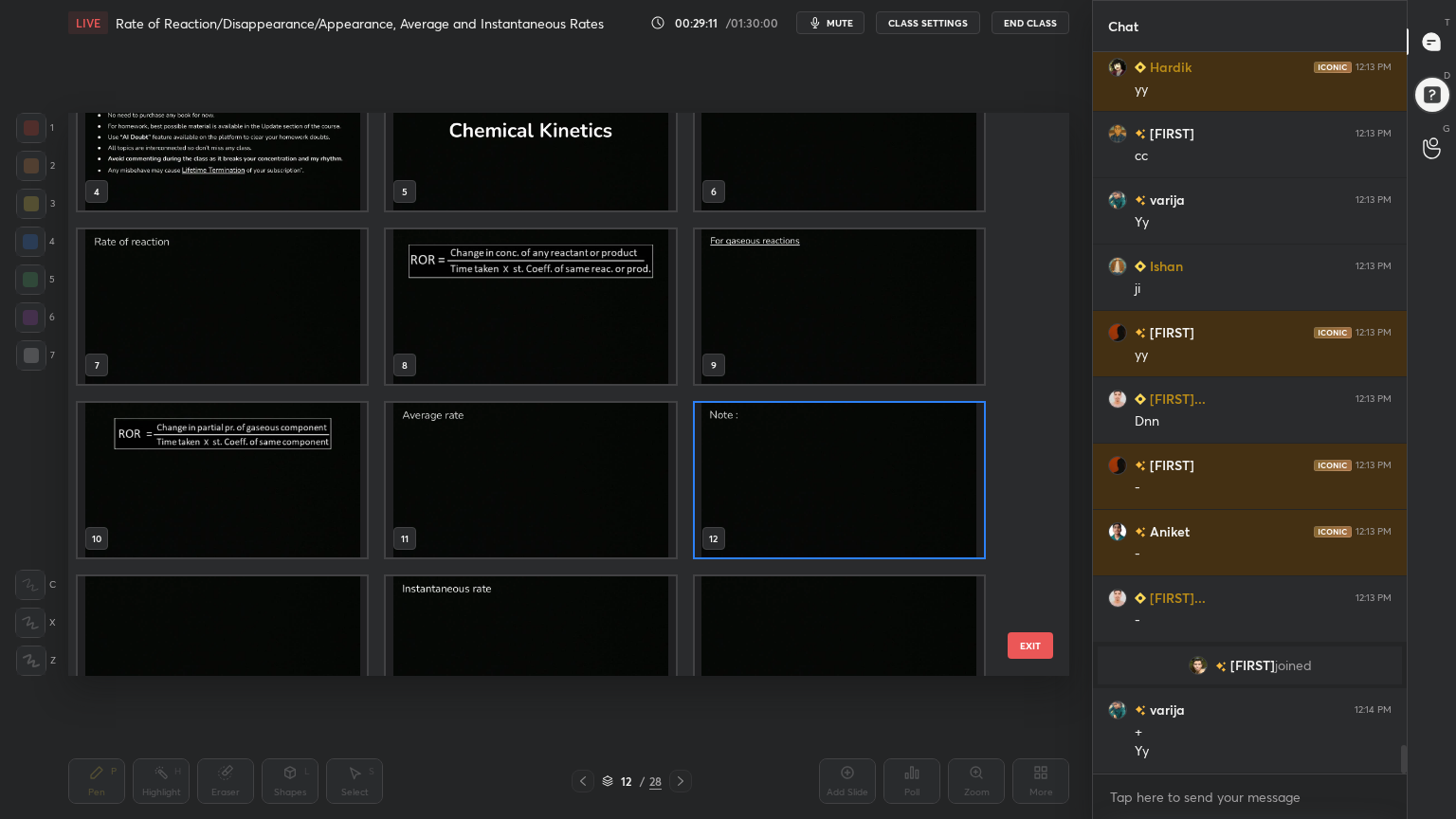 click at bounding box center (839, 480) 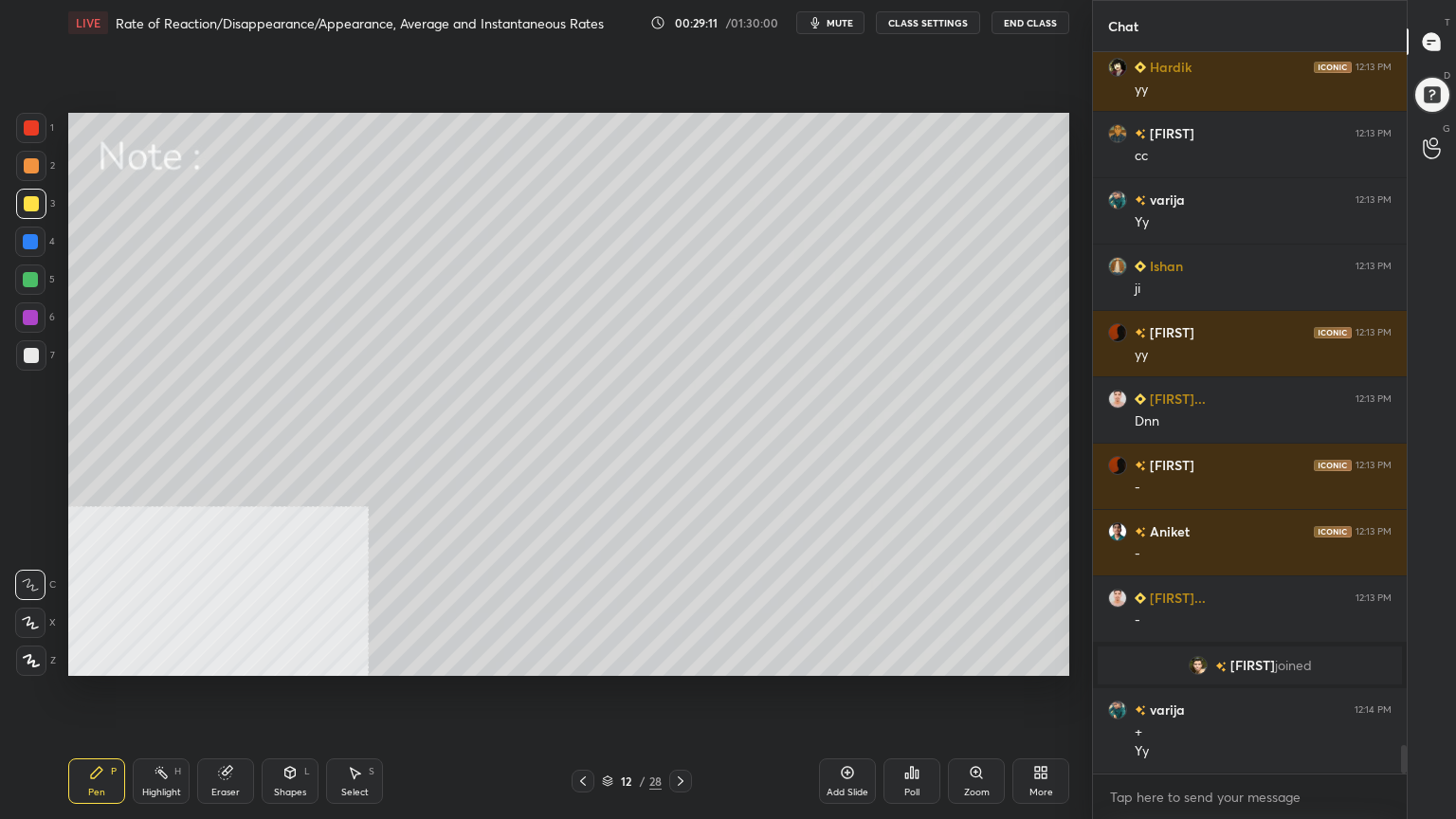 click at bounding box center [839, 480] 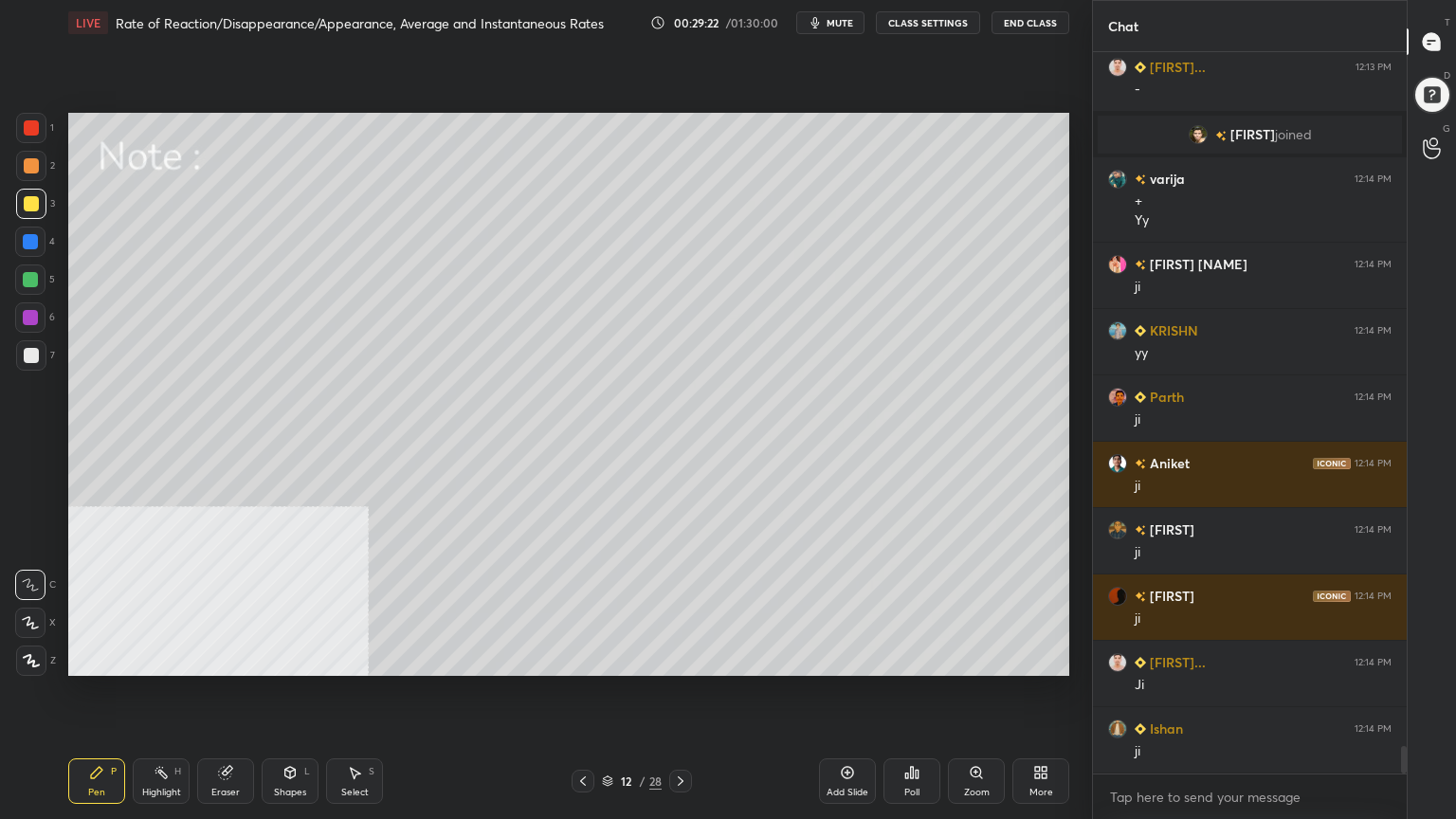 scroll, scrollTop: 18390, scrollLeft: 0, axis: vertical 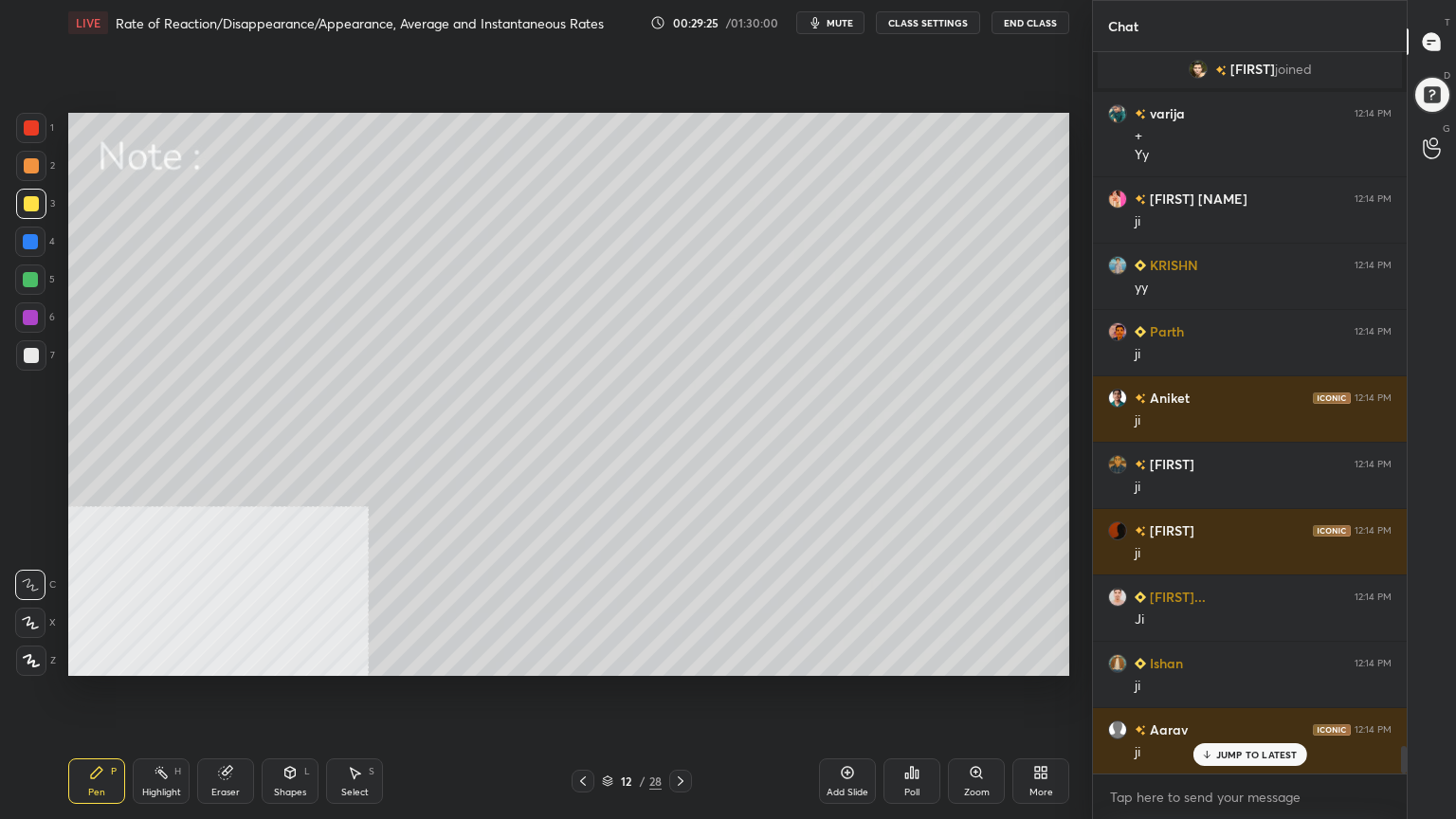 click 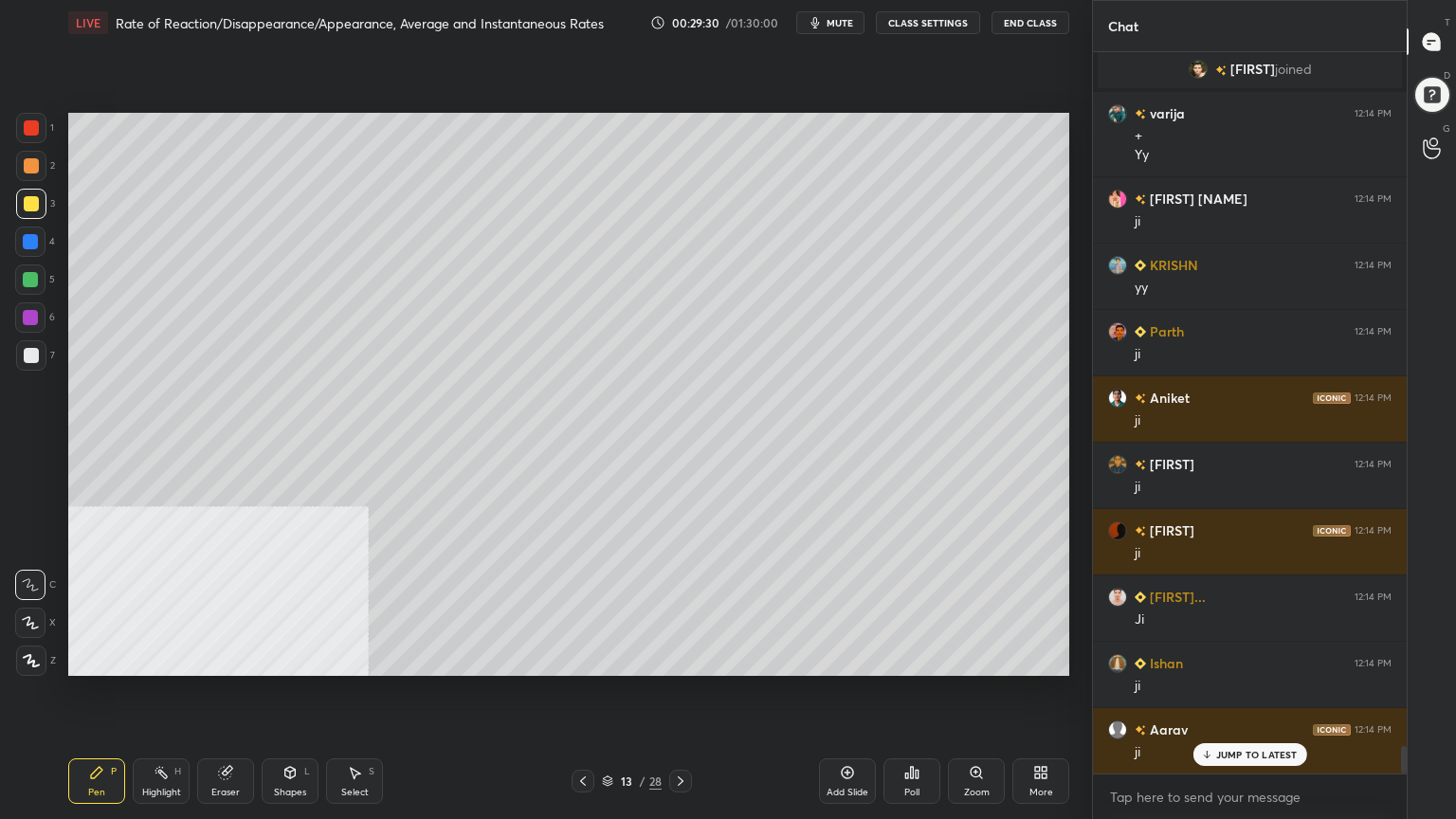 click on "1 2 3 4 5 6 7" at bounding box center [35, 246] 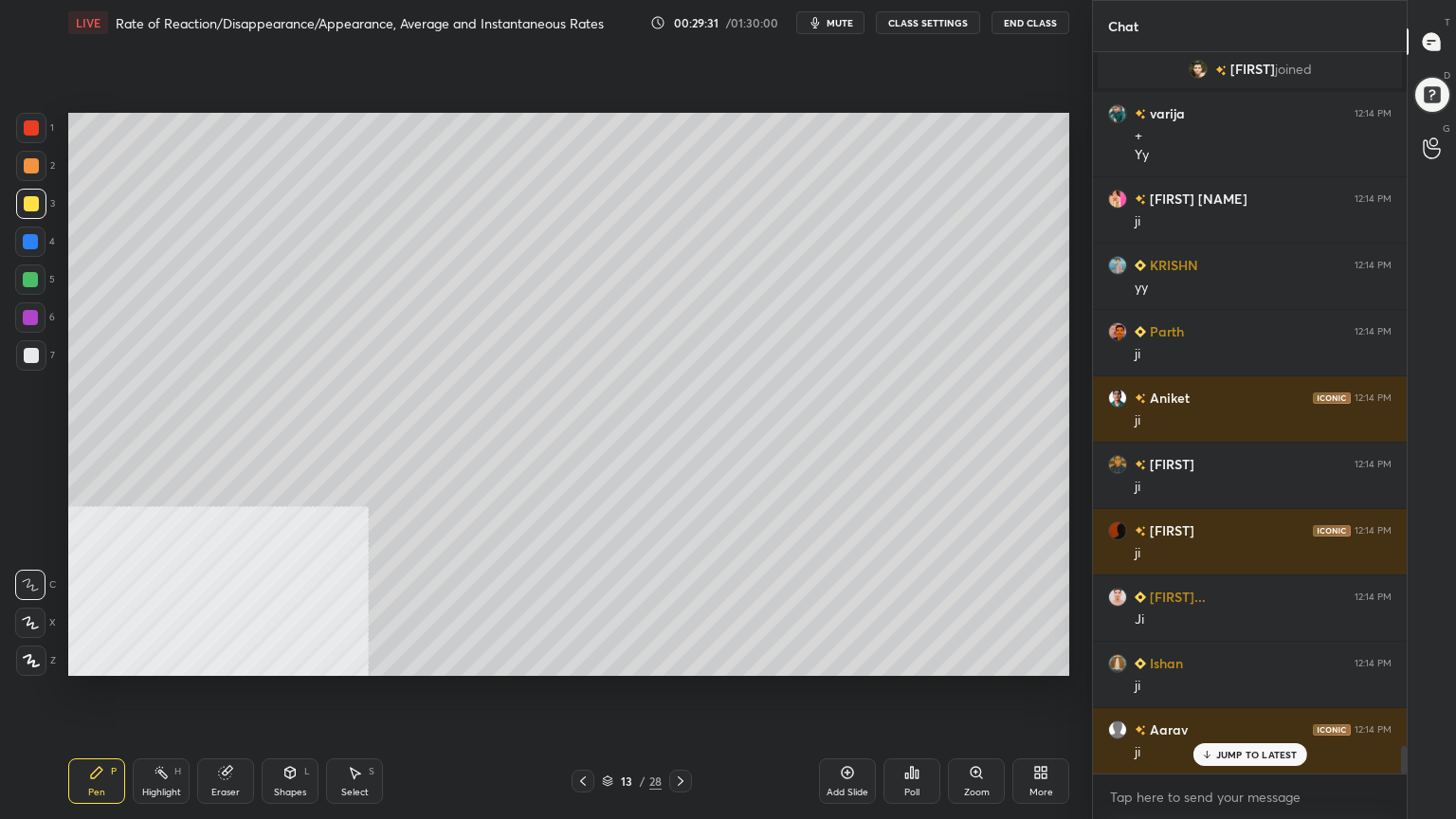 drag, startPoint x: 35, startPoint y: 352, endPoint x: 54, endPoint y: 326, distance: 32.202484 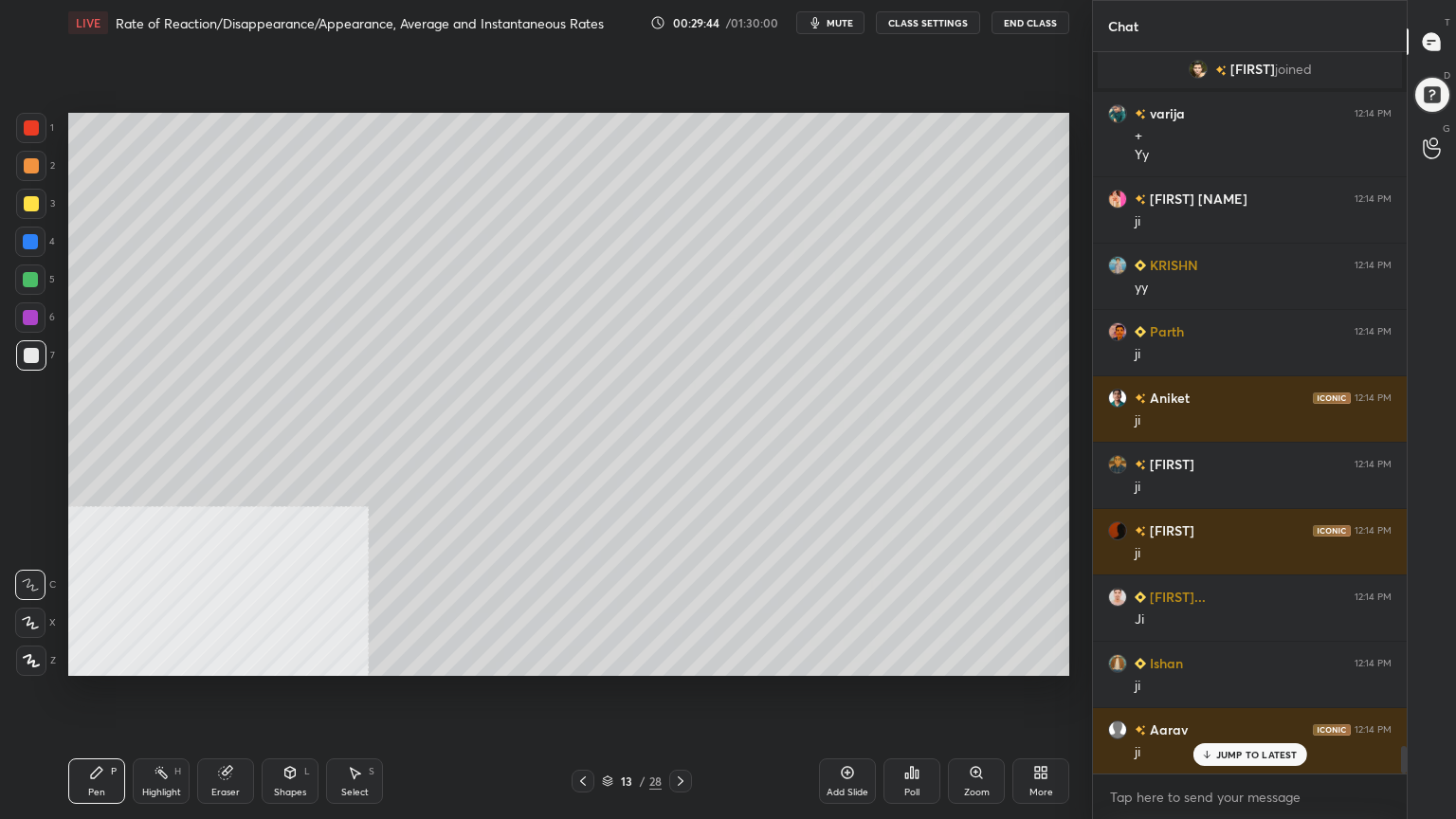 click at bounding box center [30, 280] 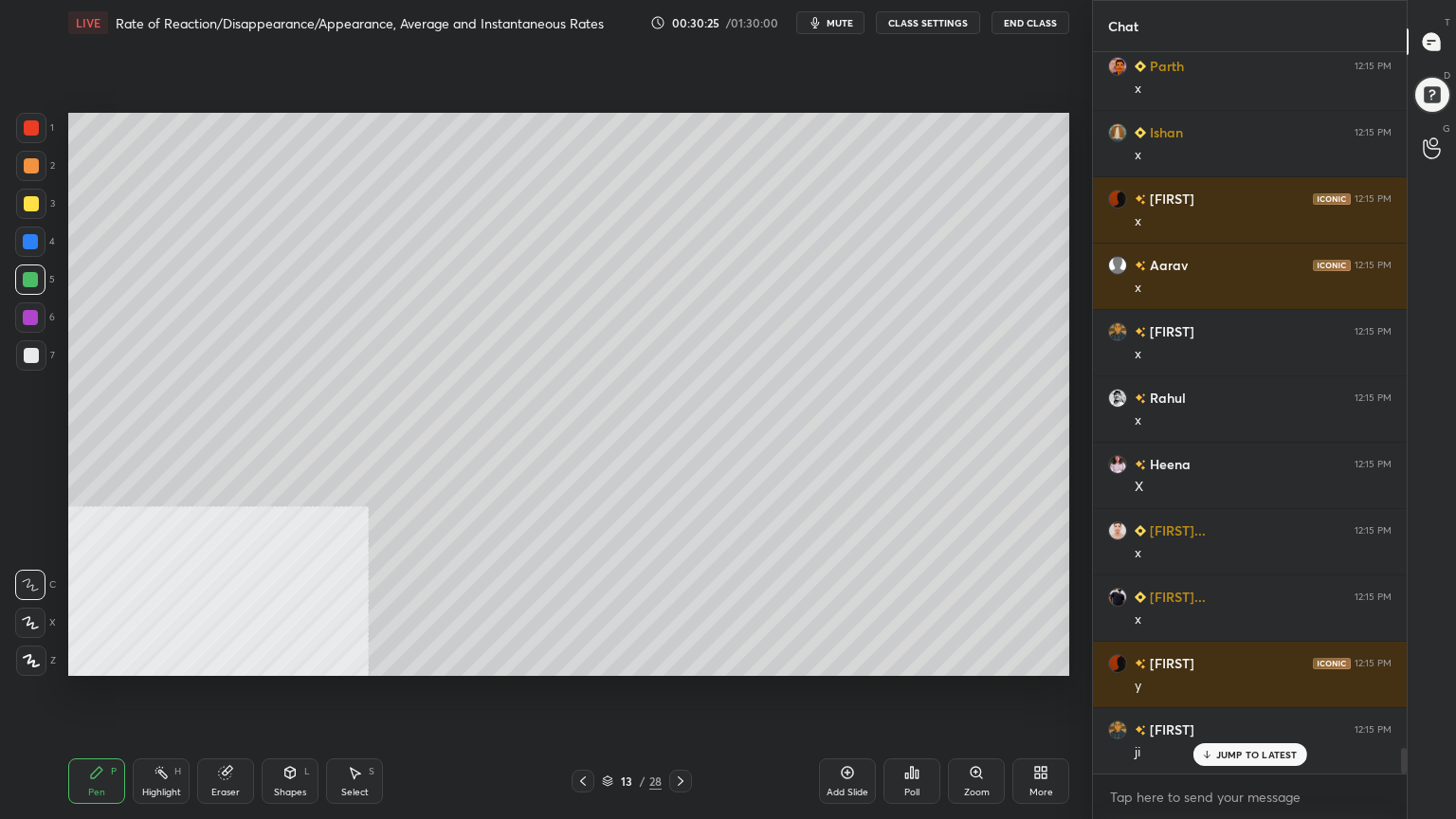 scroll, scrollTop: 19451, scrollLeft: 0, axis: vertical 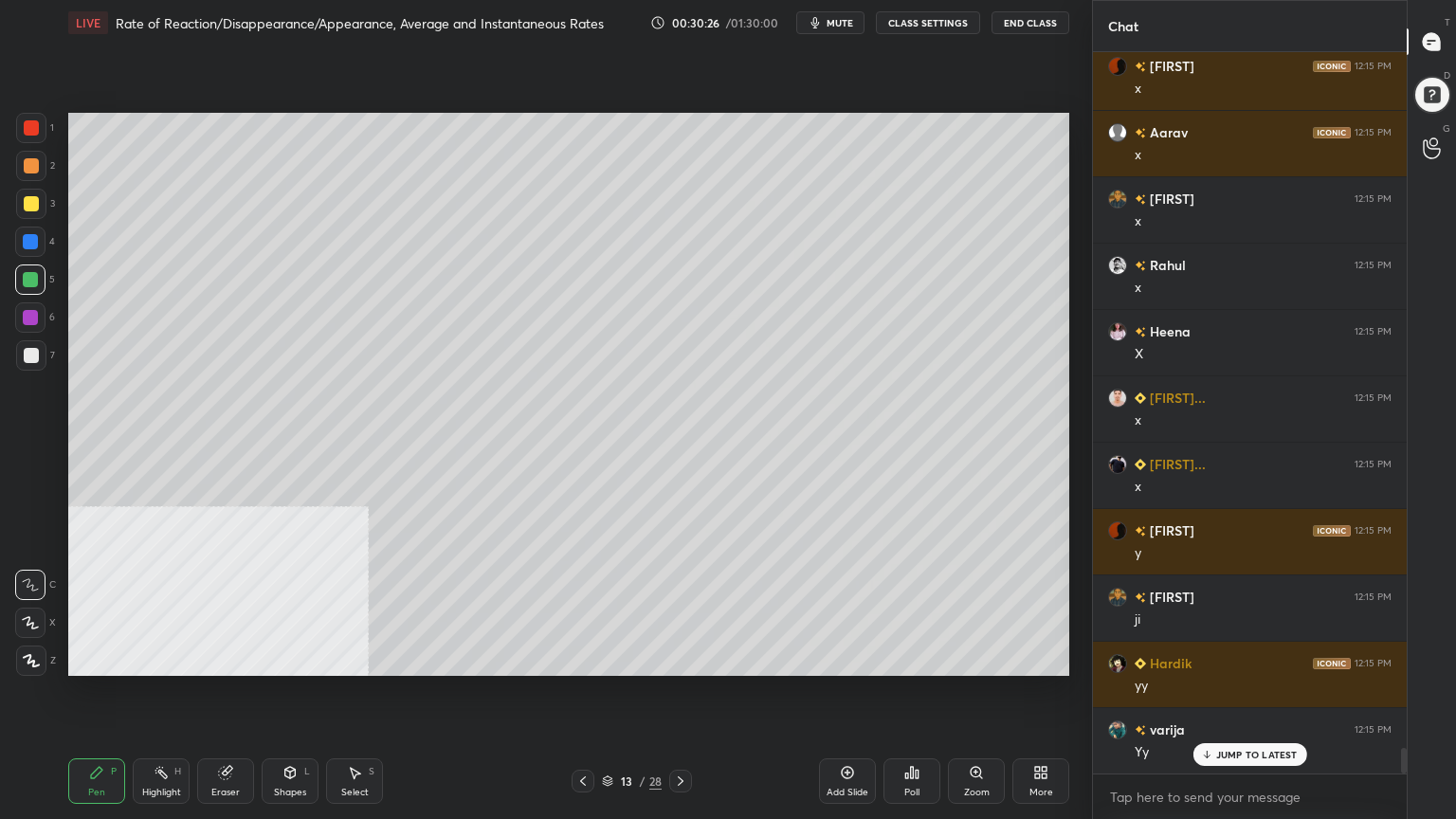 click at bounding box center [31, 204] 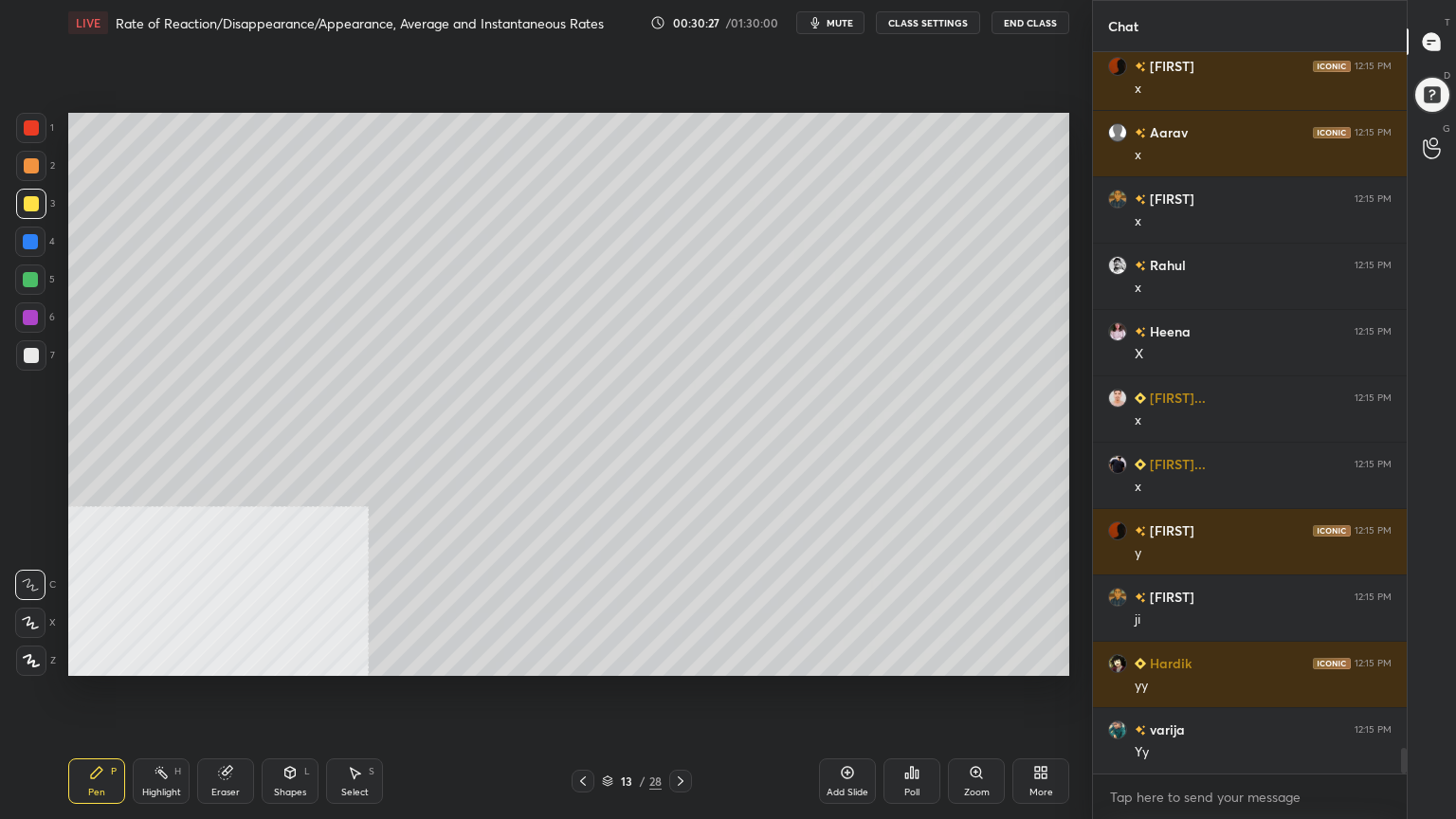 scroll, scrollTop: 19519, scrollLeft: 0, axis: vertical 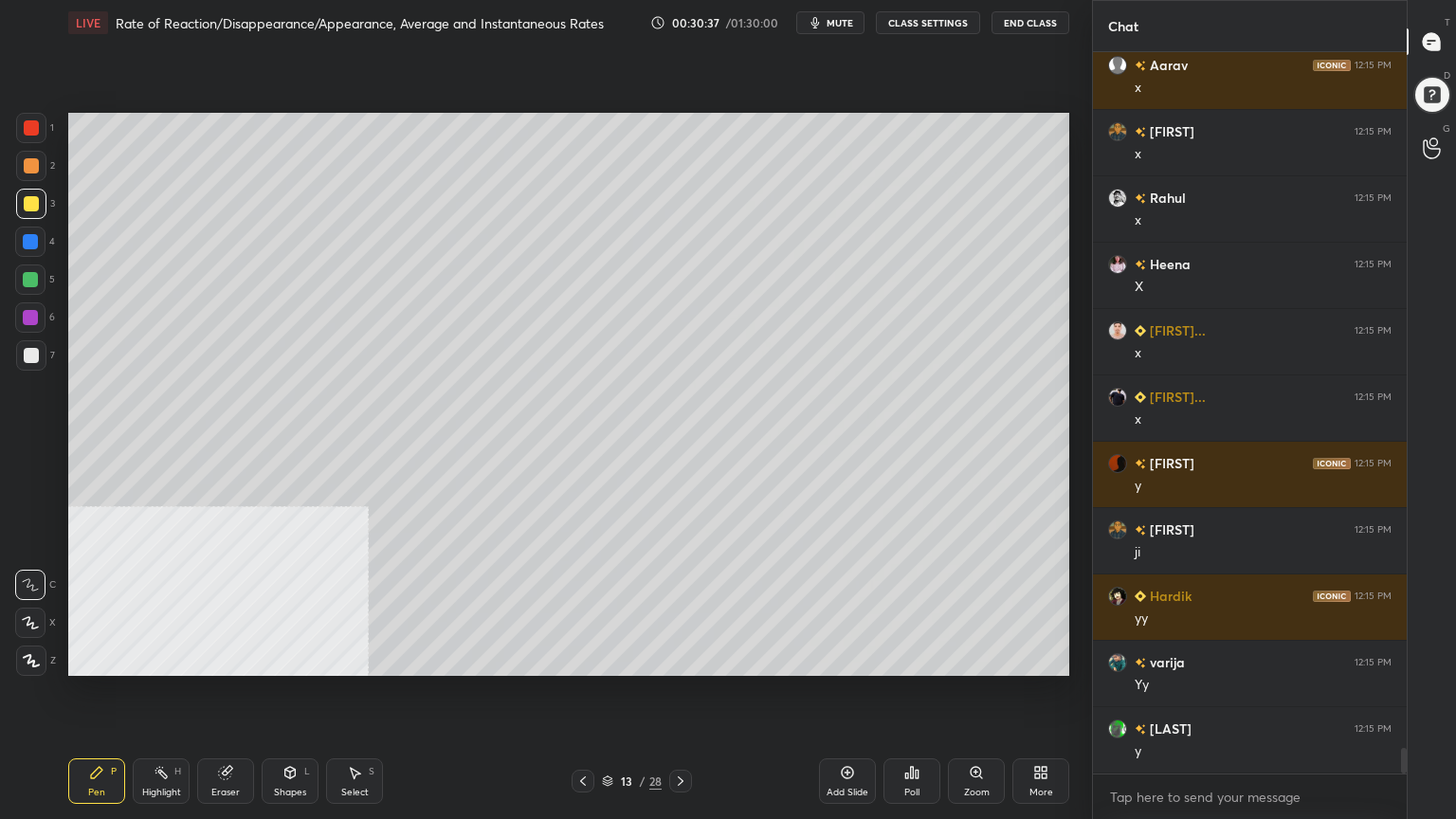 click on "Shapes" at bounding box center (290, 792) 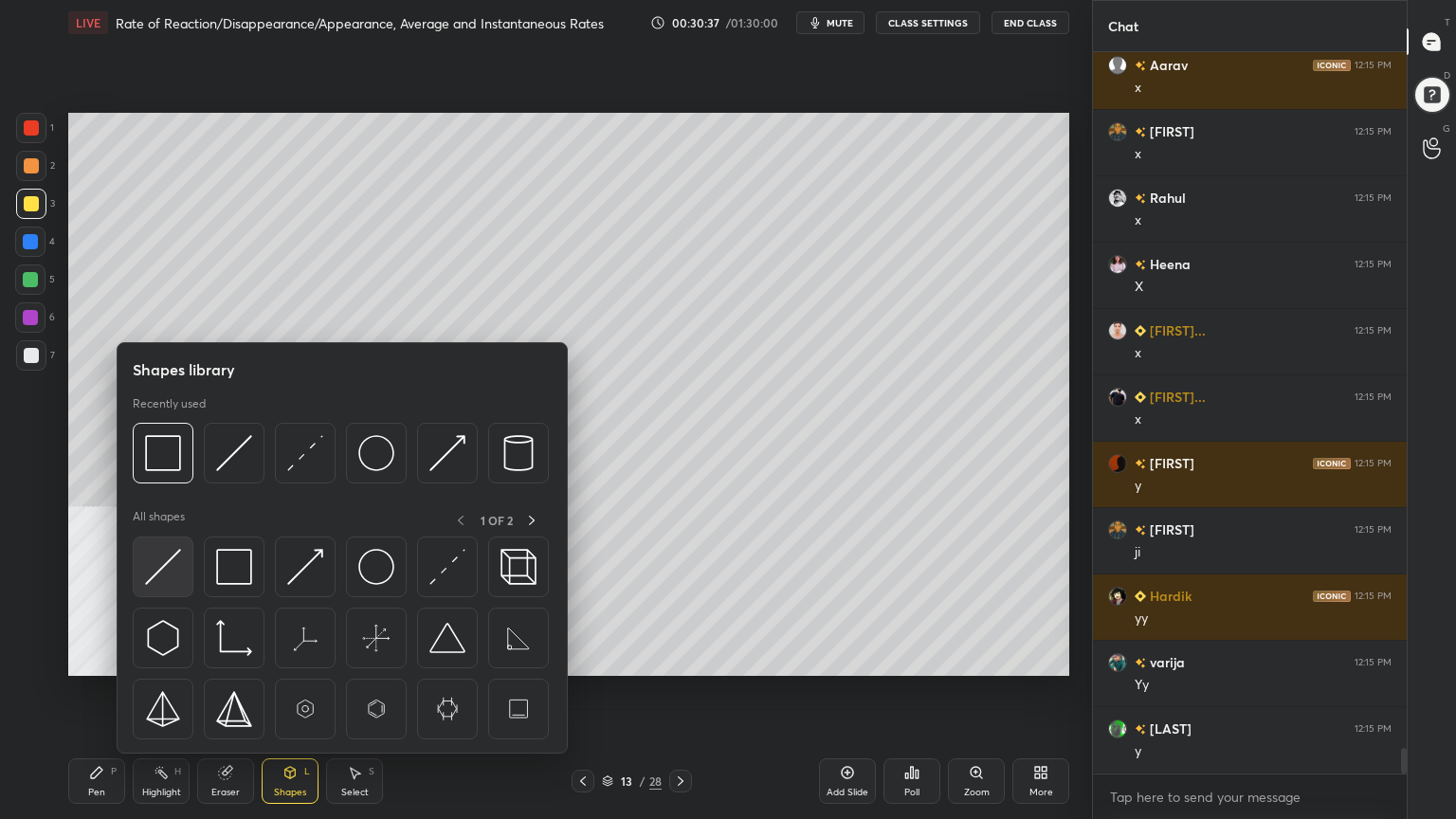 click at bounding box center [163, 567] 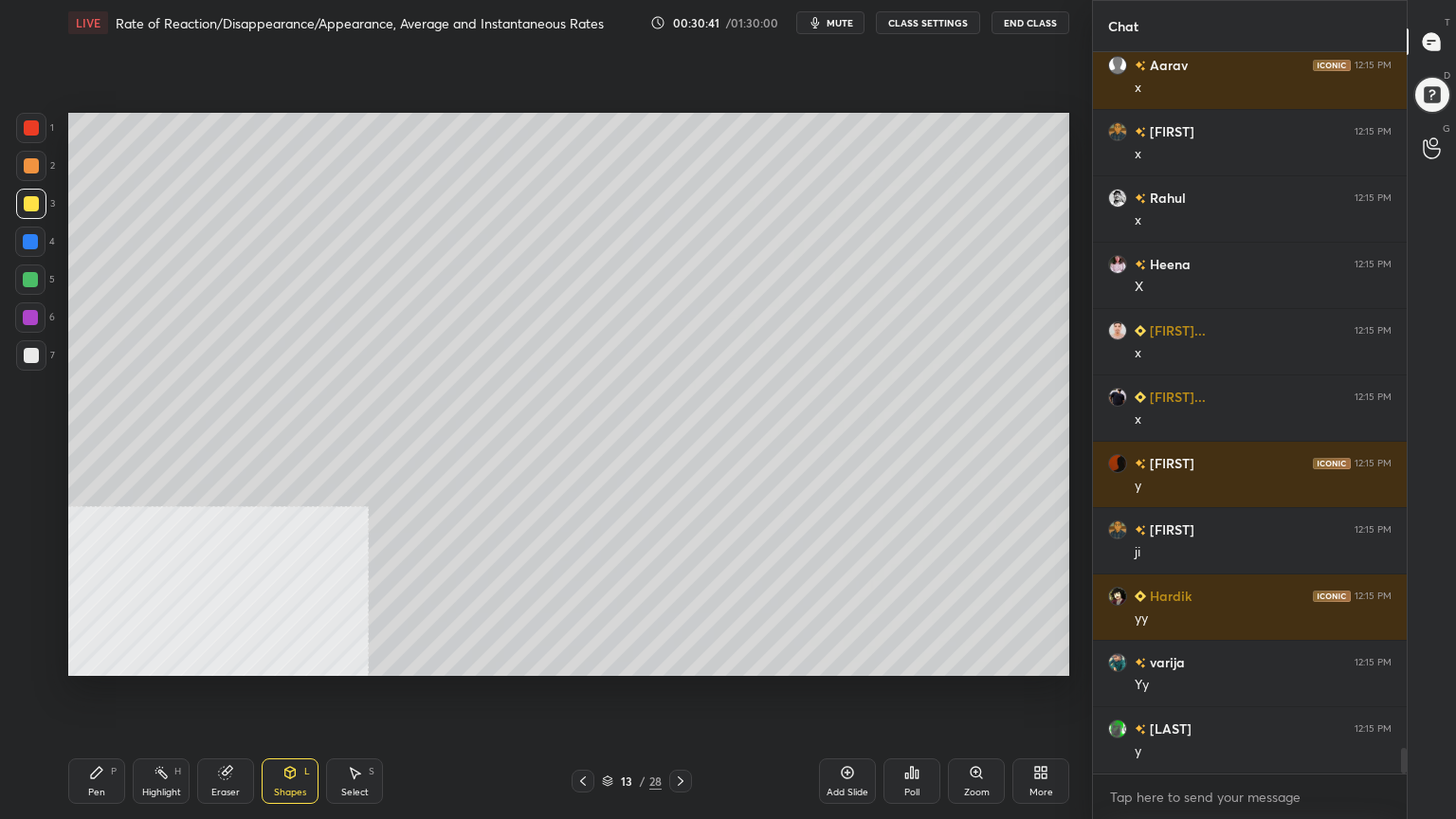 click on "Pen P" at bounding box center [97, 781] 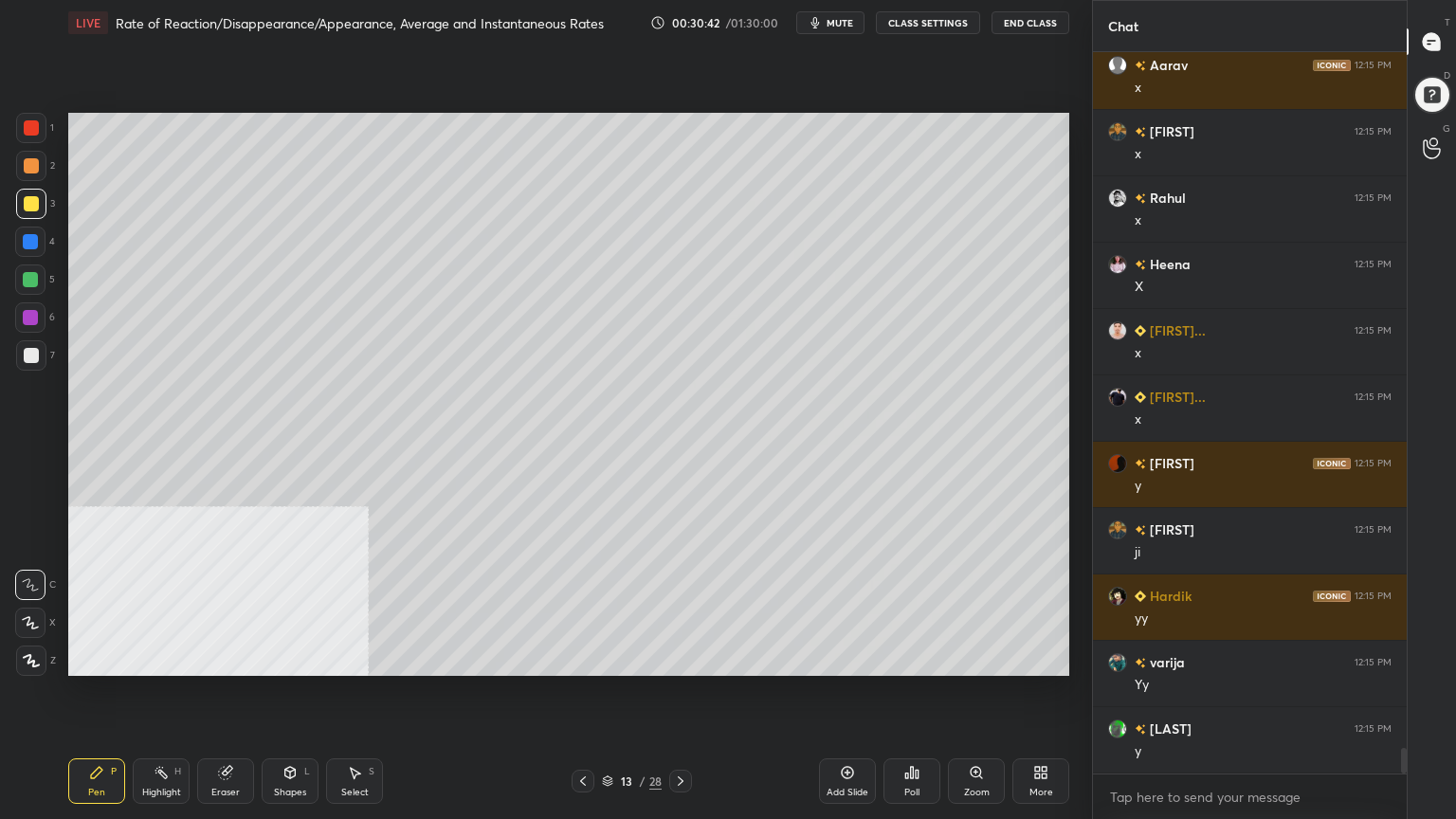 click at bounding box center (31, 166) 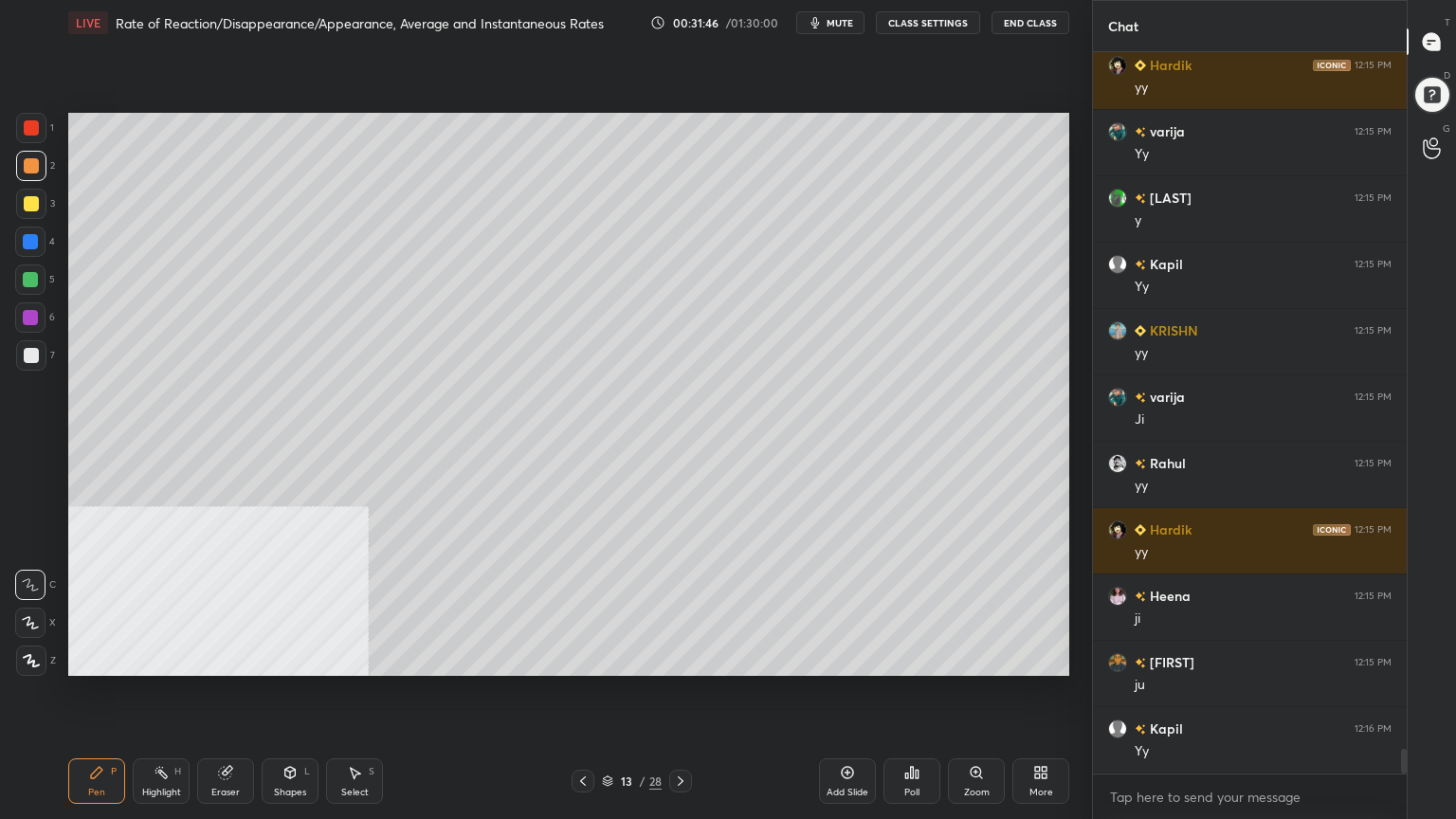 scroll, scrollTop: 20115, scrollLeft: 0, axis: vertical 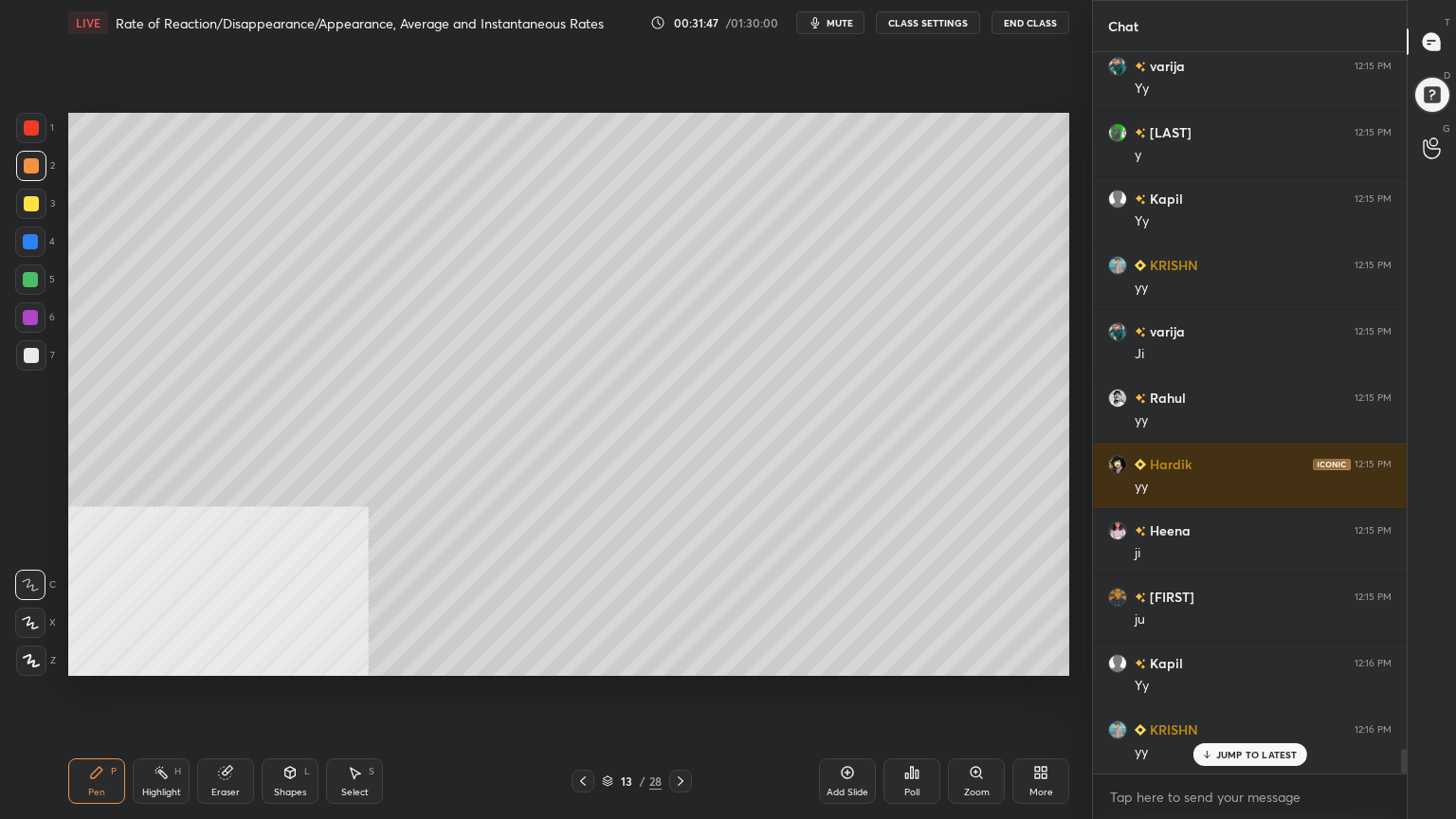 click on "Shapes L" at bounding box center (290, 781) 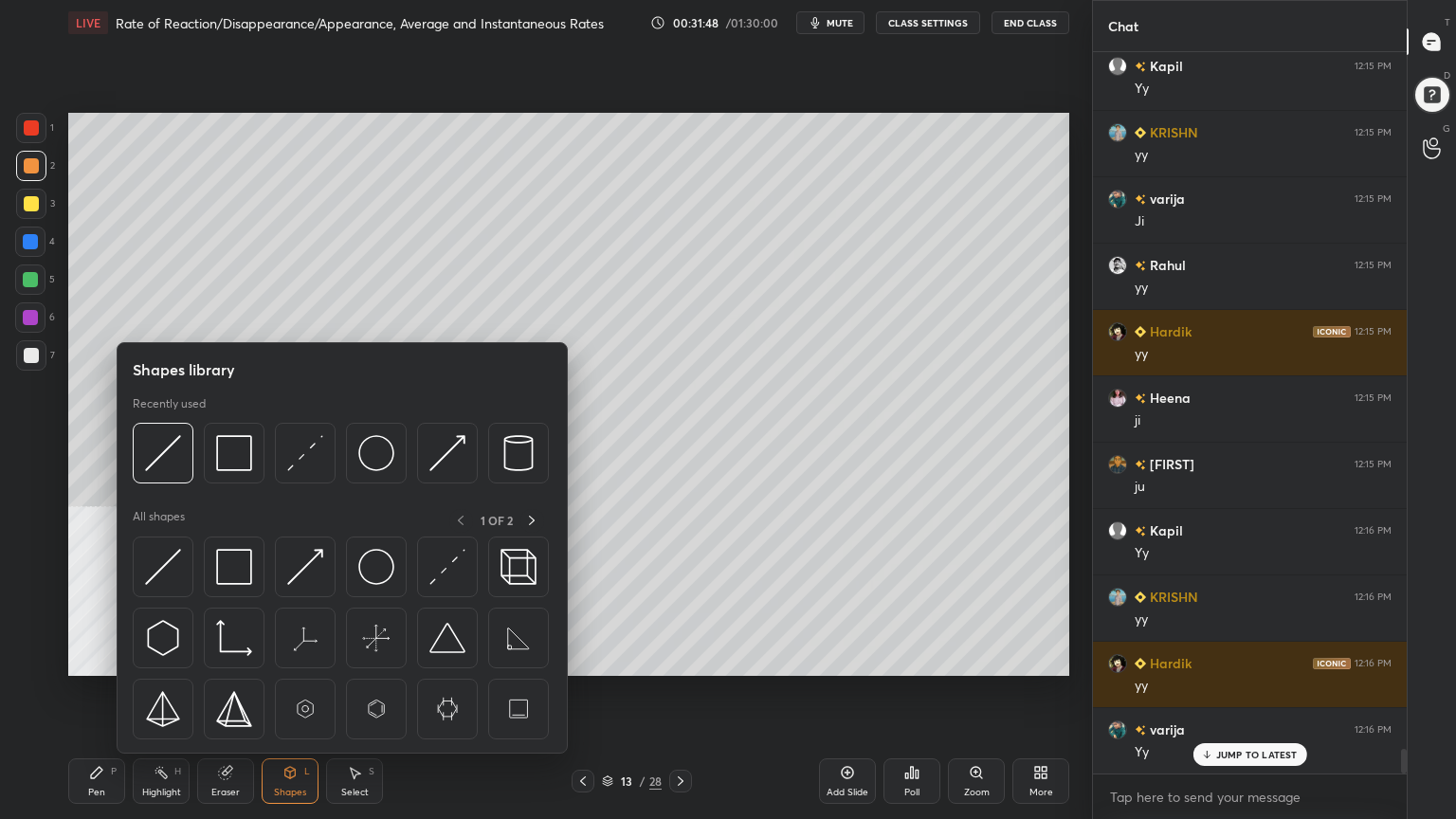 scroll, scrollTop: 20380, scrollLeft: 0, axis: vertical 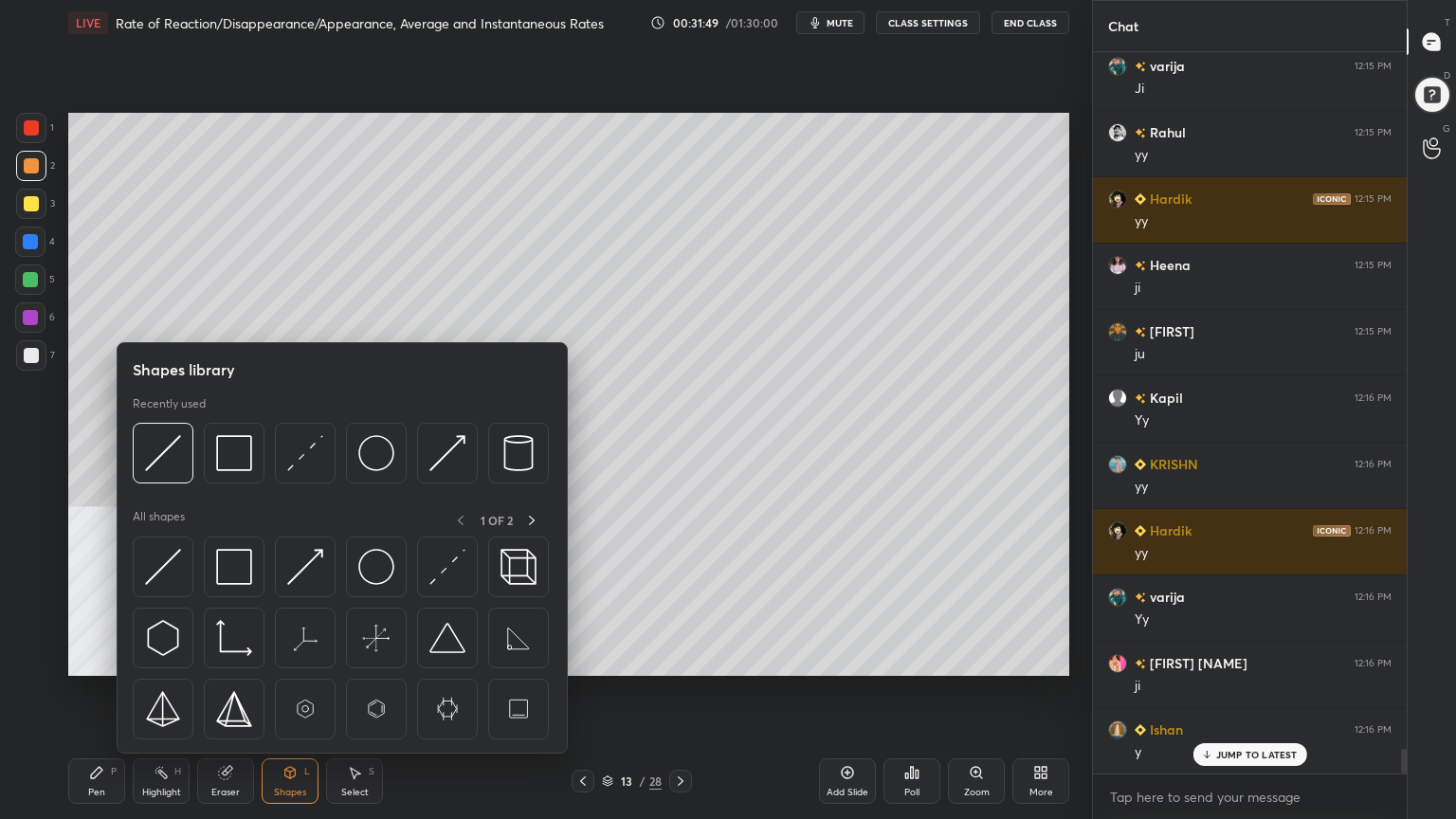 click at bounding box center (30, 280) 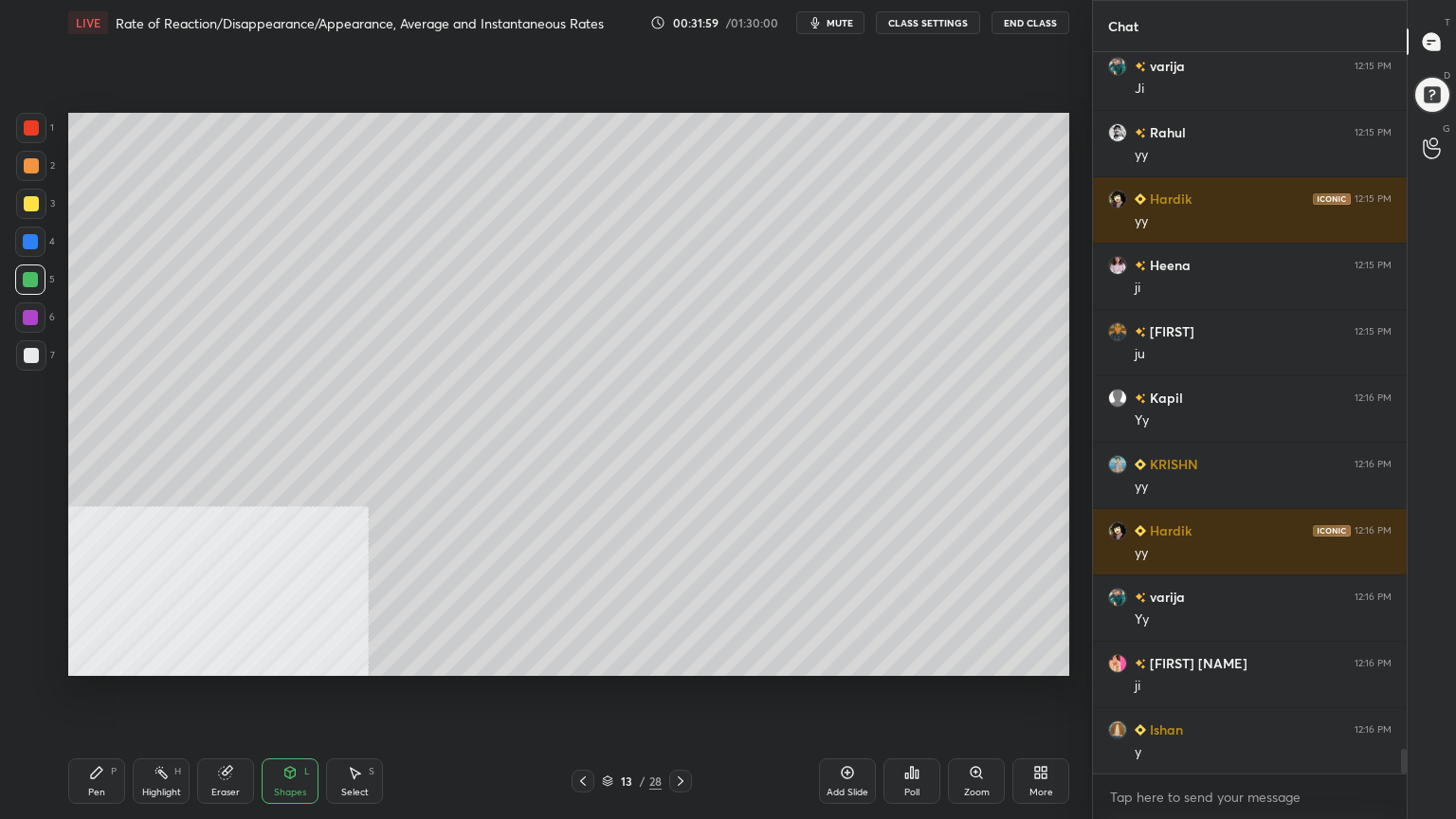 scroll, scrollTop: 20448, scrollLeft: 0, axis: vertical 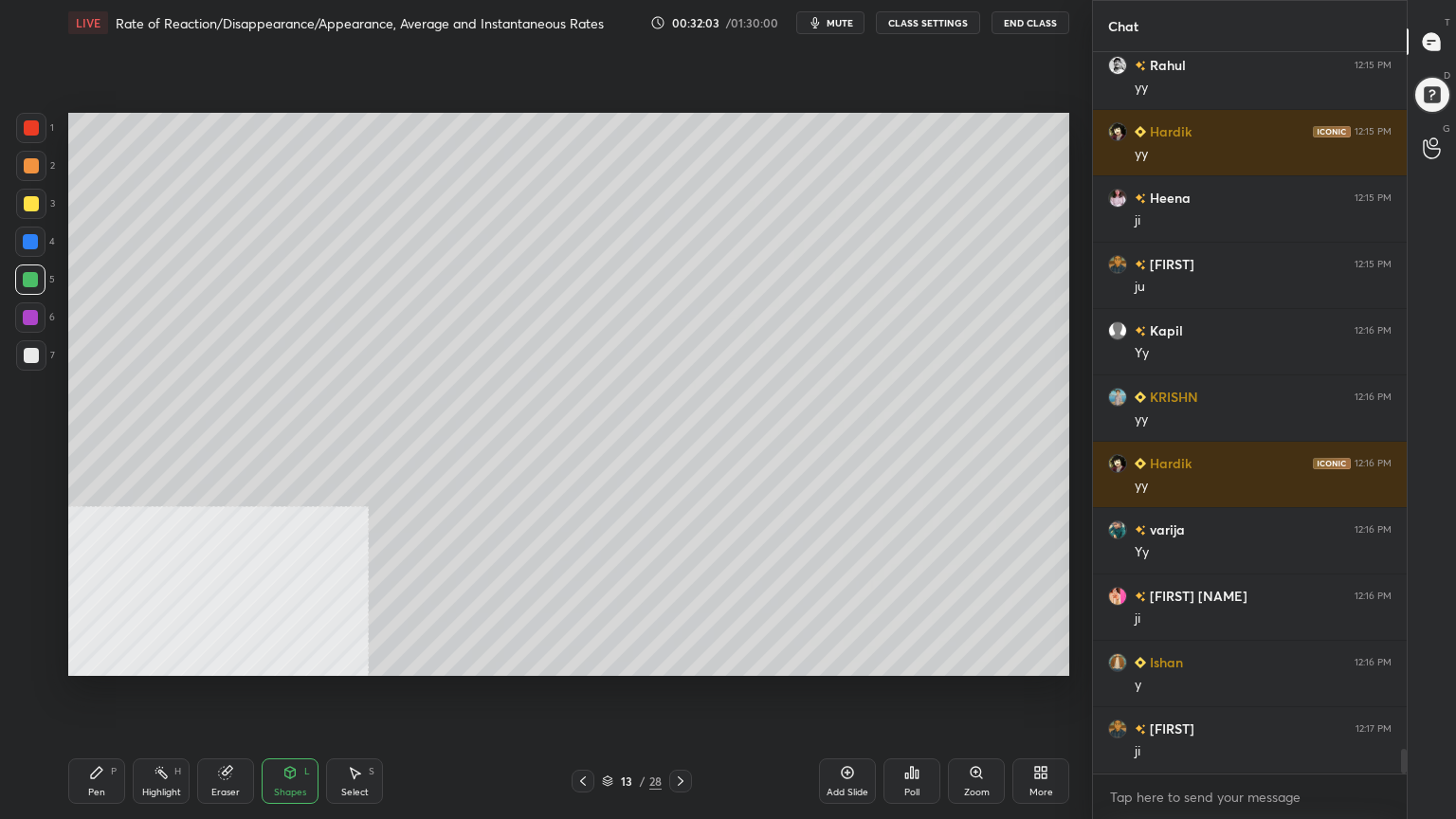 click on "Pen" at bounding box center (97, 792) 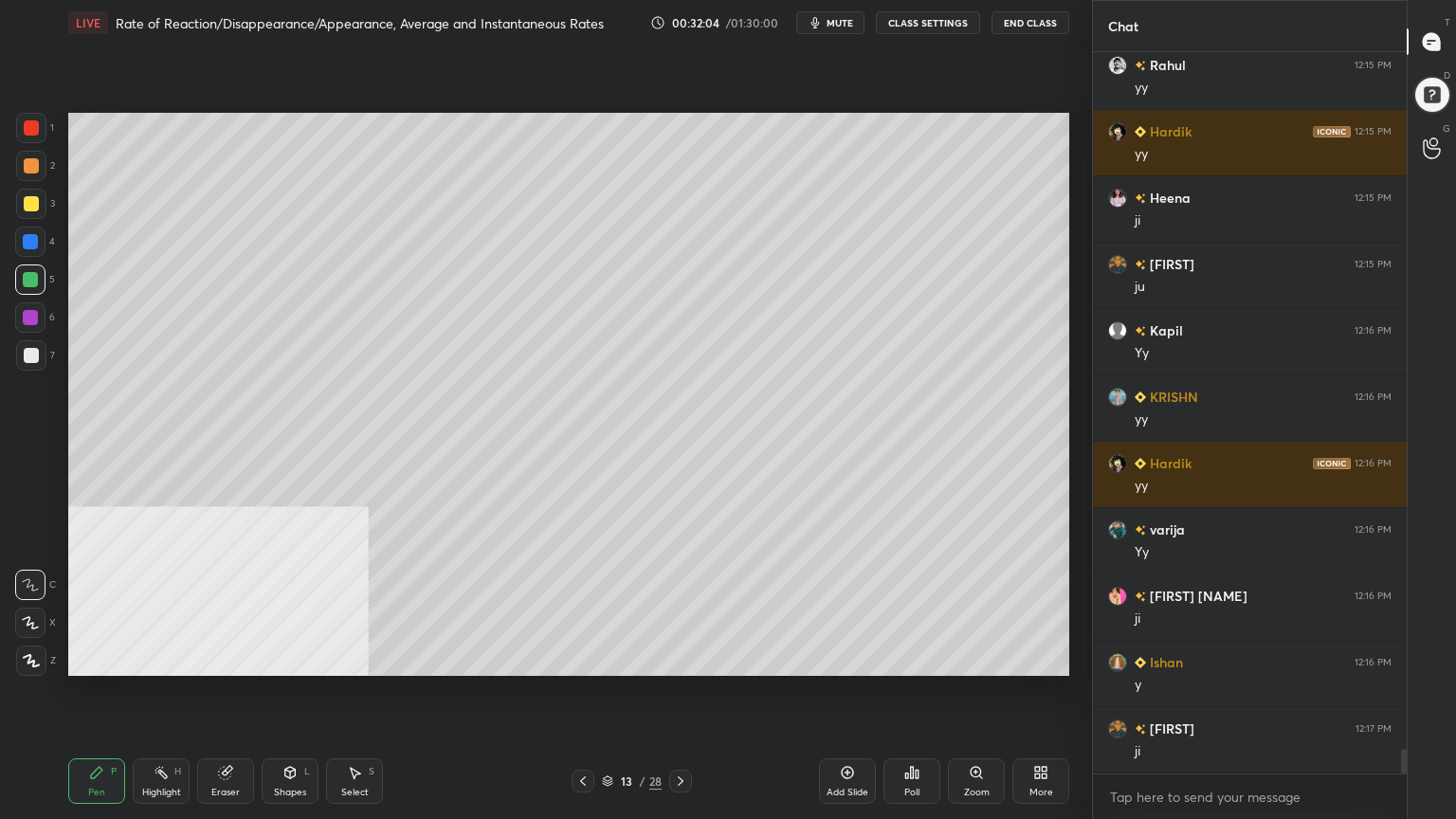 click at bounding box center [31, 166] 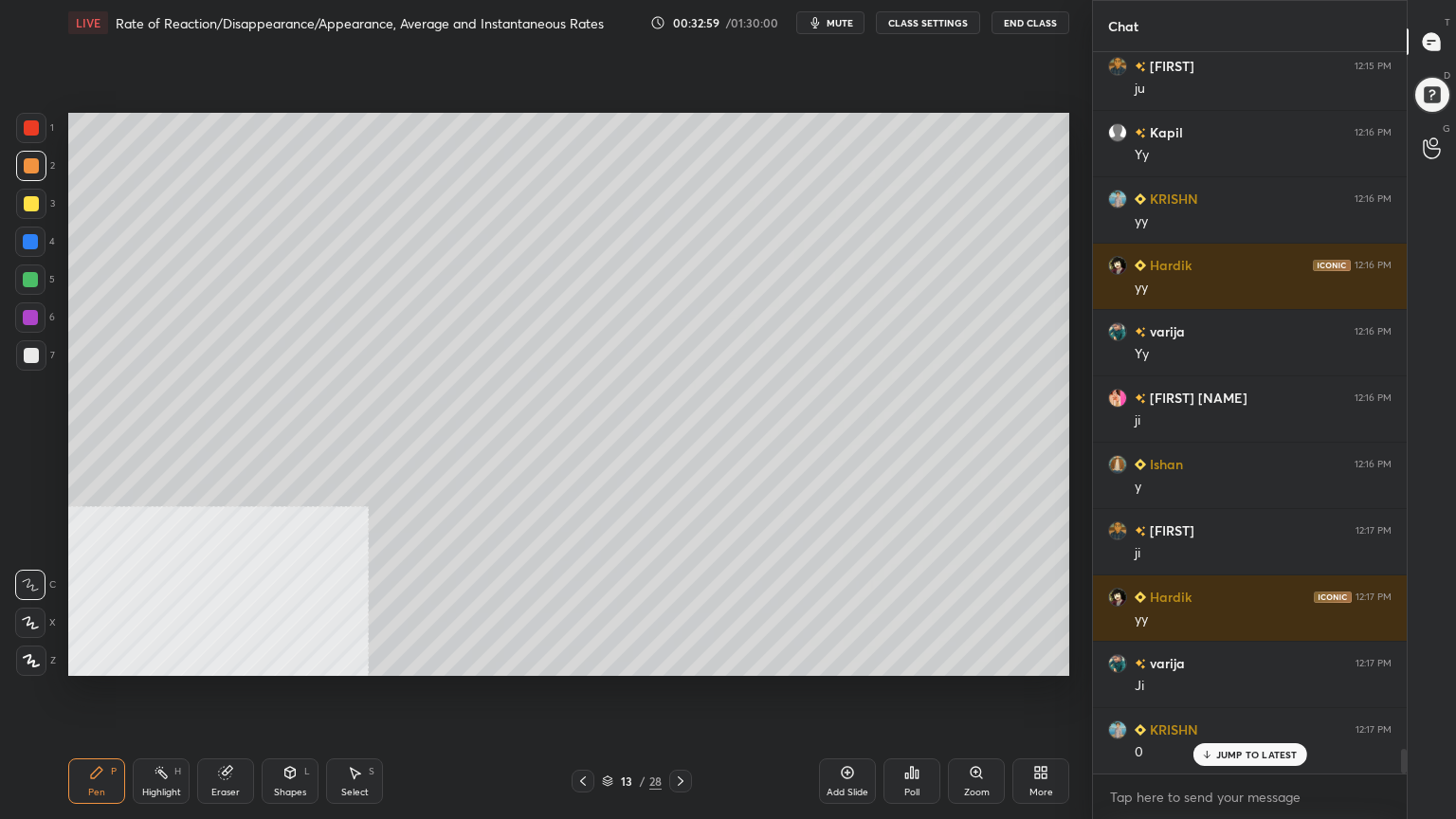 scroll, scrollTop: 20713, scrollLeft: 0, axis: vertical 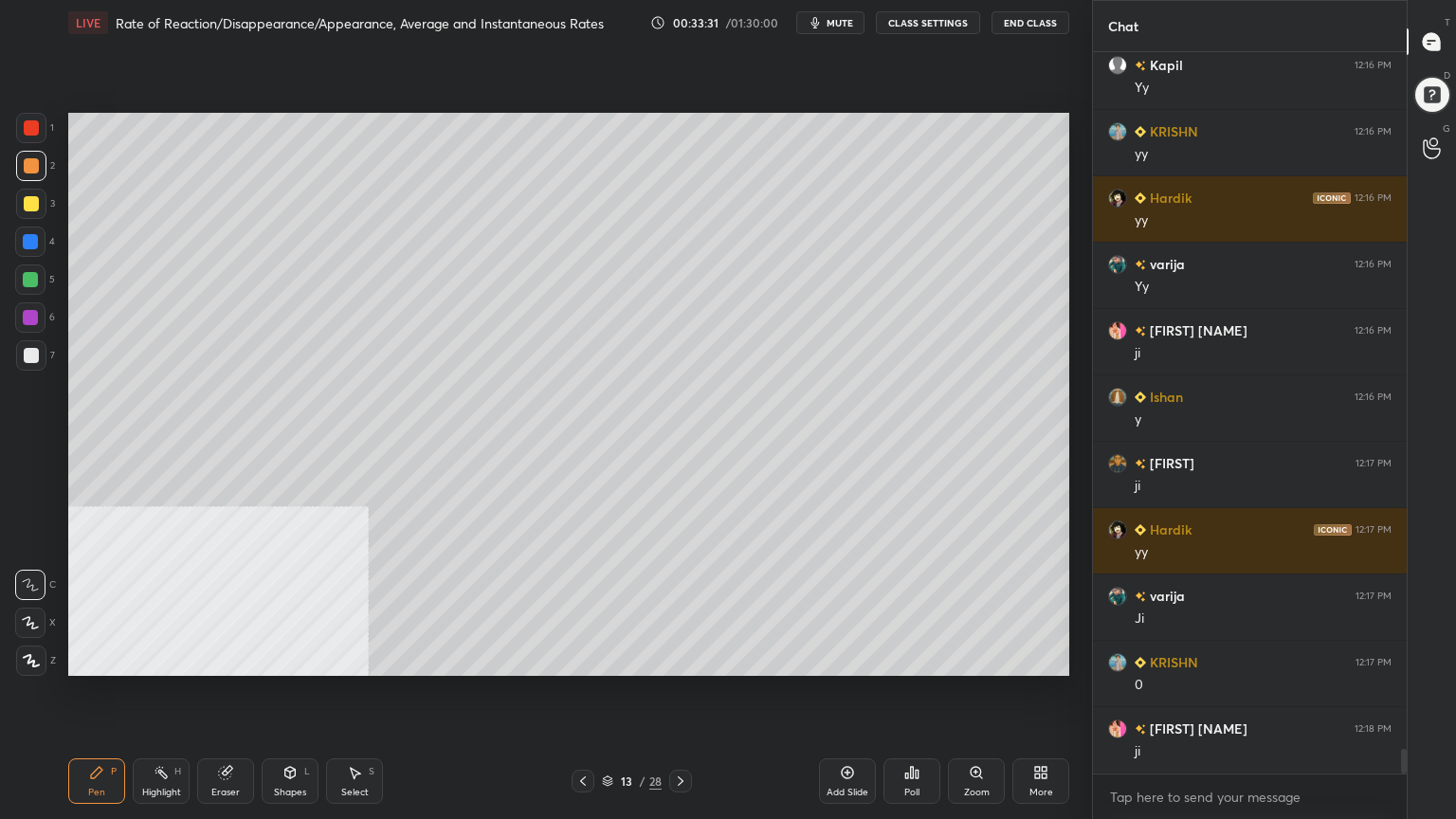 click on "Select S" at bounding box center [355, 781] 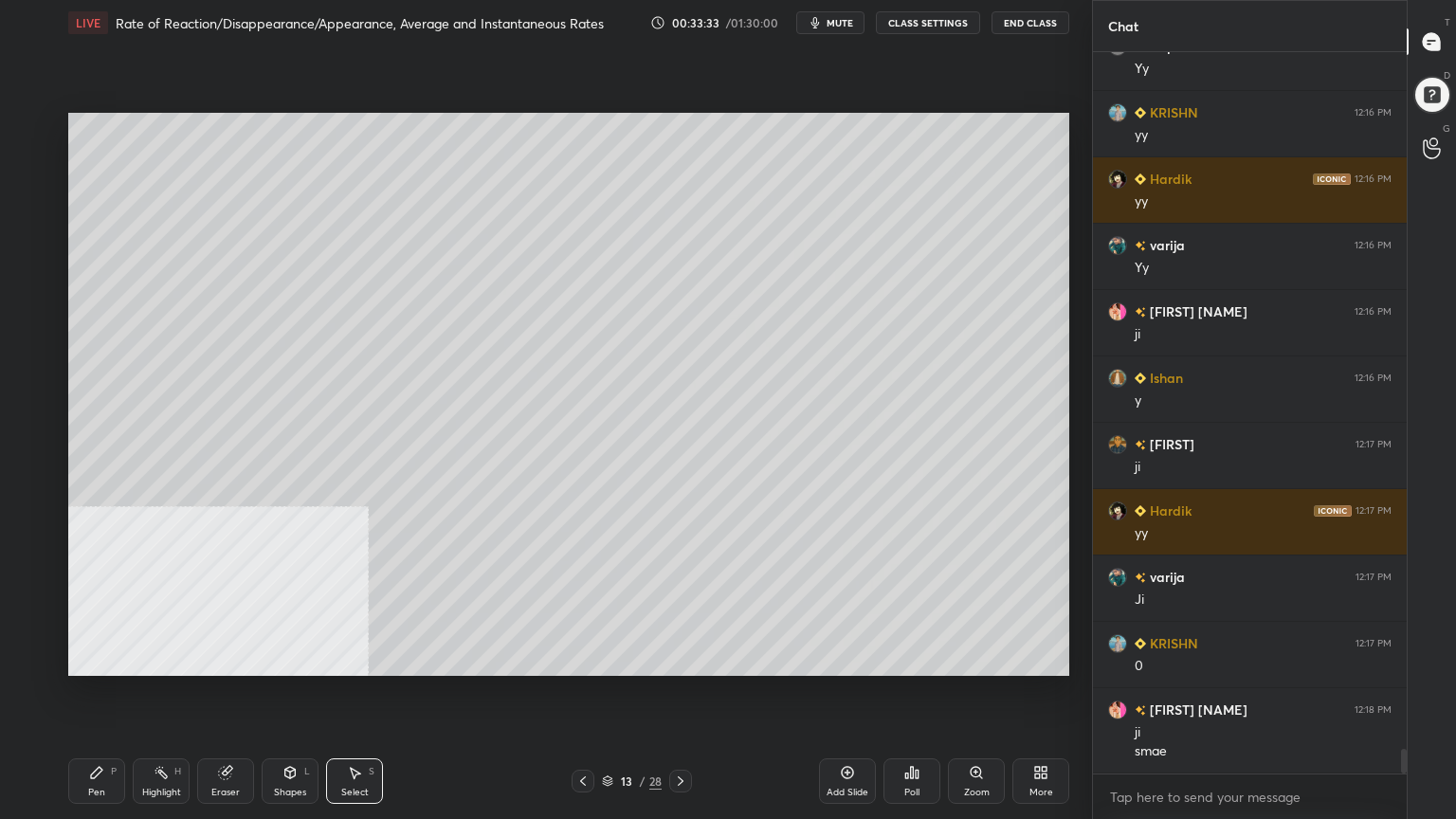 scroll, scrollTop: 20797, scrollLeft: 0, axis: vertical 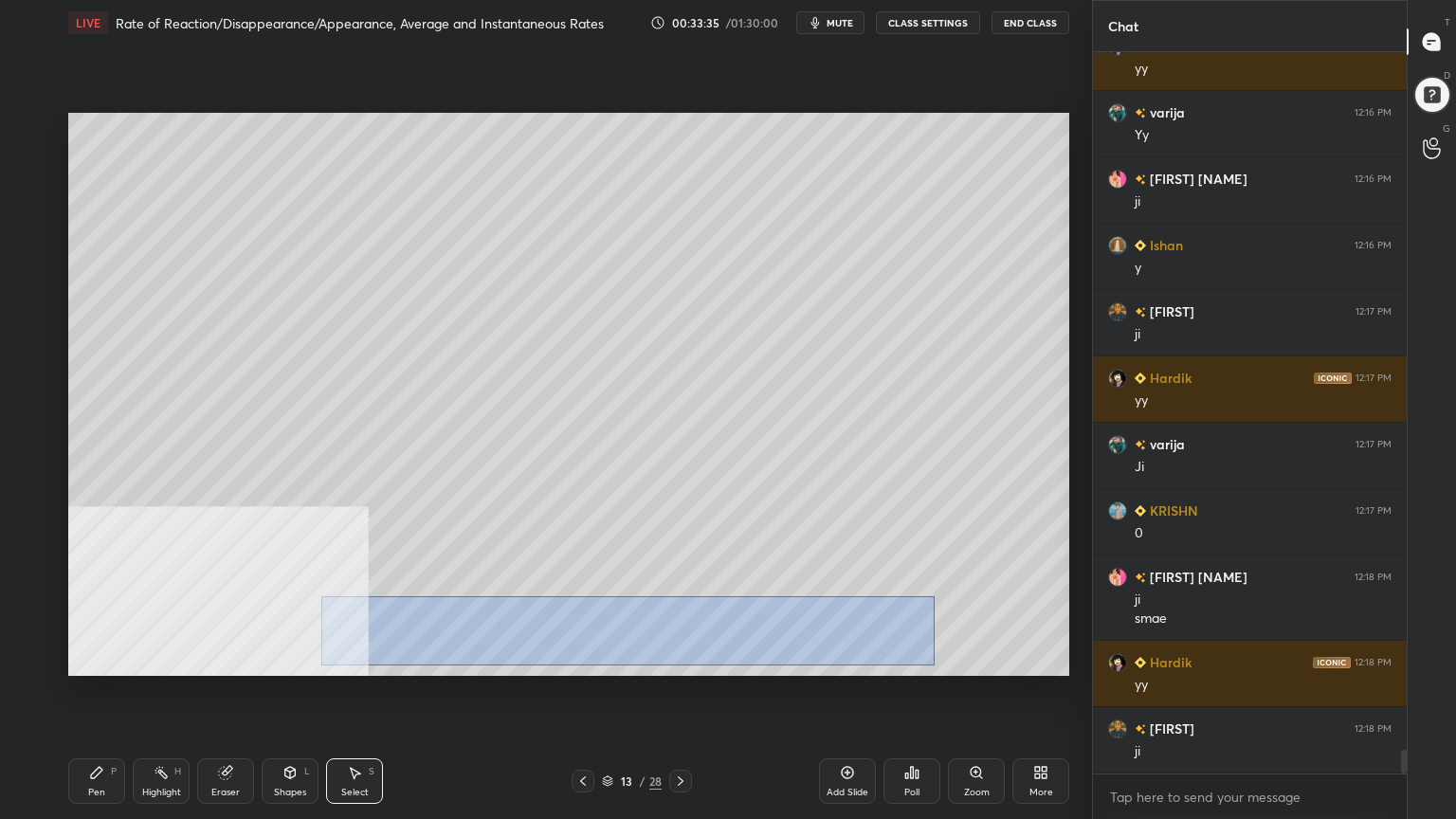 drag, startPoint x: 321, startPoint y: 595, endPoint x: 933, endPoint y: 664, distance: 615.87742 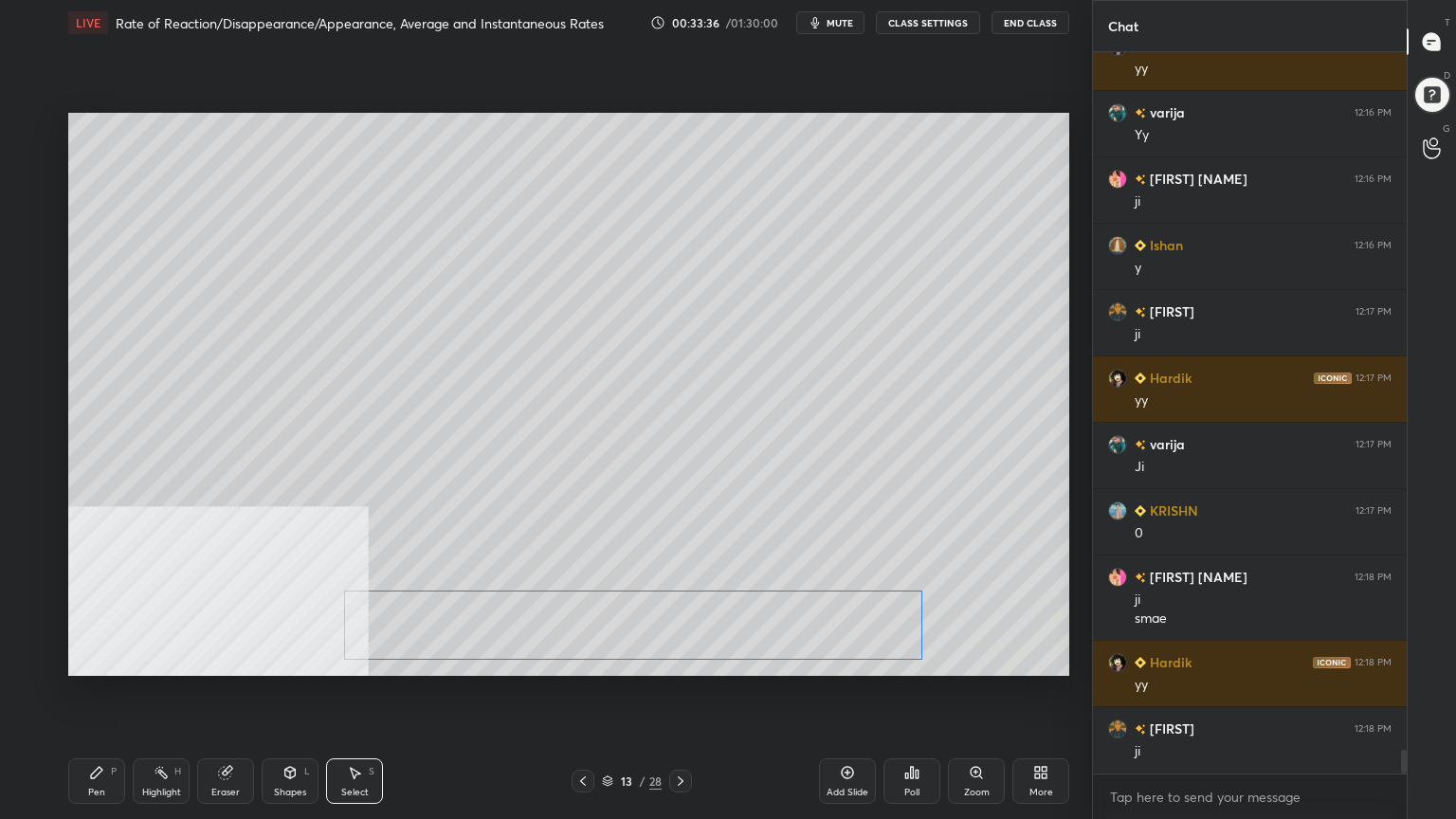 drag, startPoint x: 827, startPoint y: 642, endPoint x: 840, endPoint y: 638, distance: 13.60147 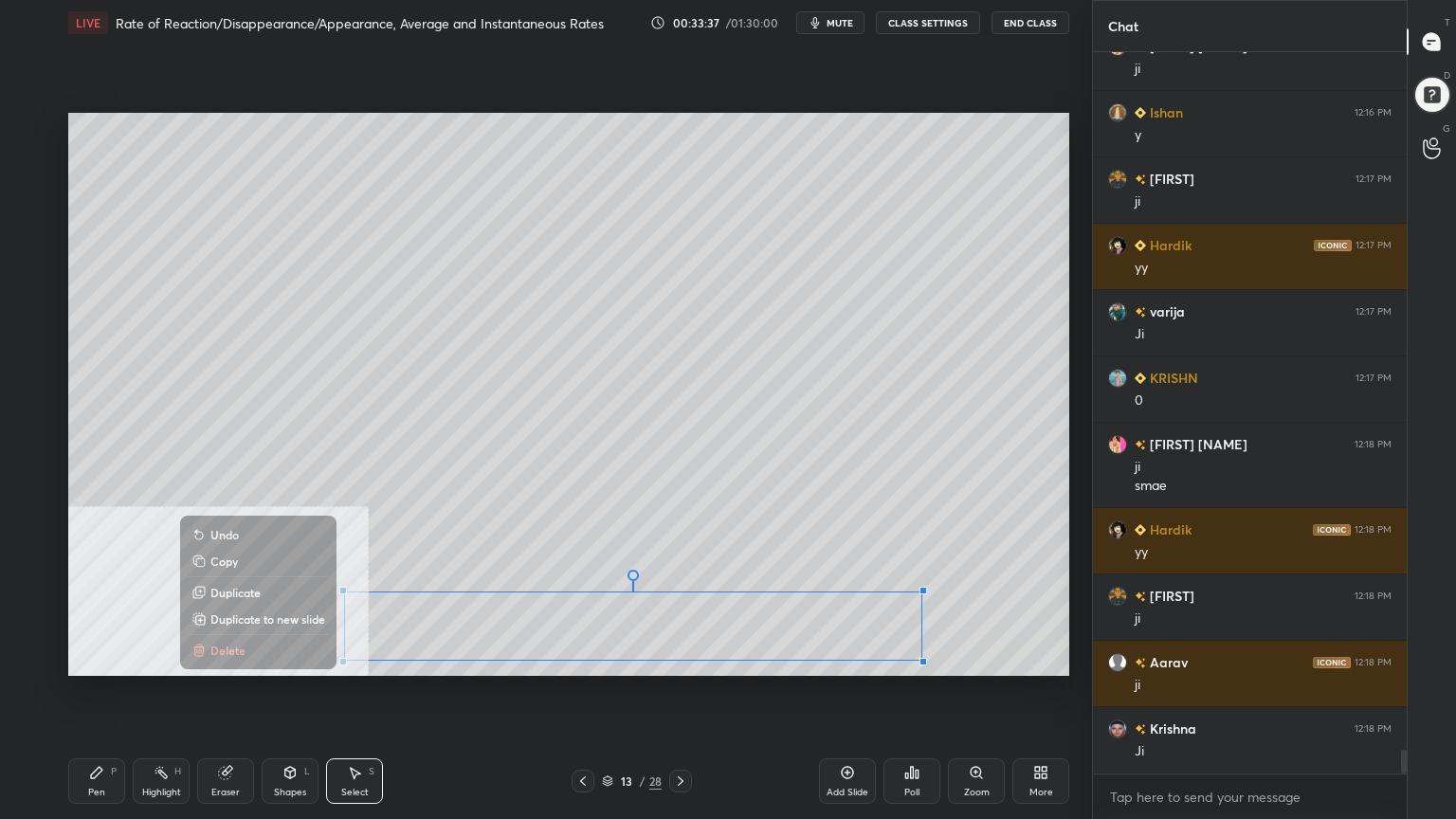 scroll, scrollTop: 21063, scrollLeft: 0, axis: vertical 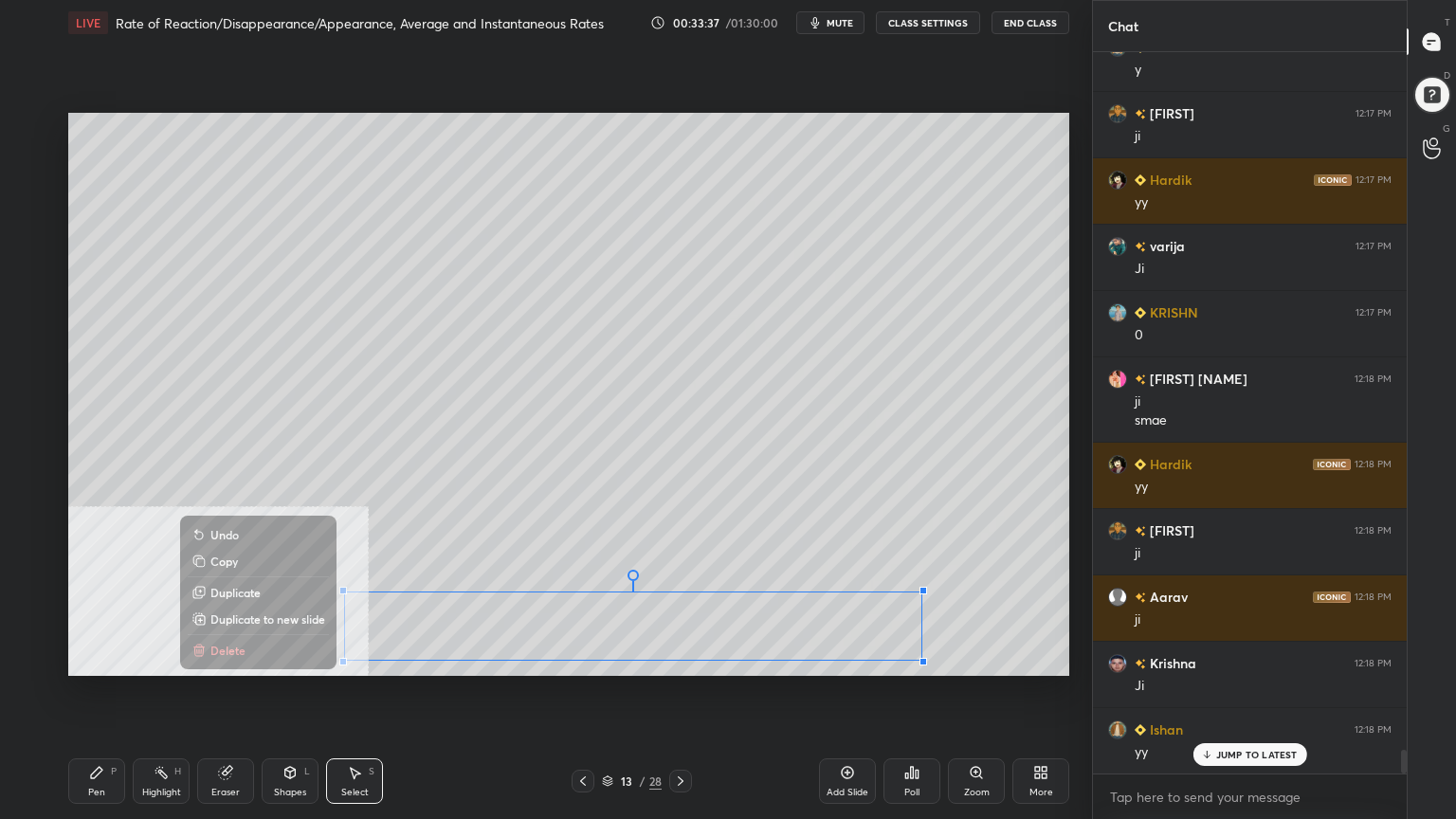 click on "0 ° Undo Copy Duplicate Duplicate to new slide Delete" at bounding box center [569, 394] 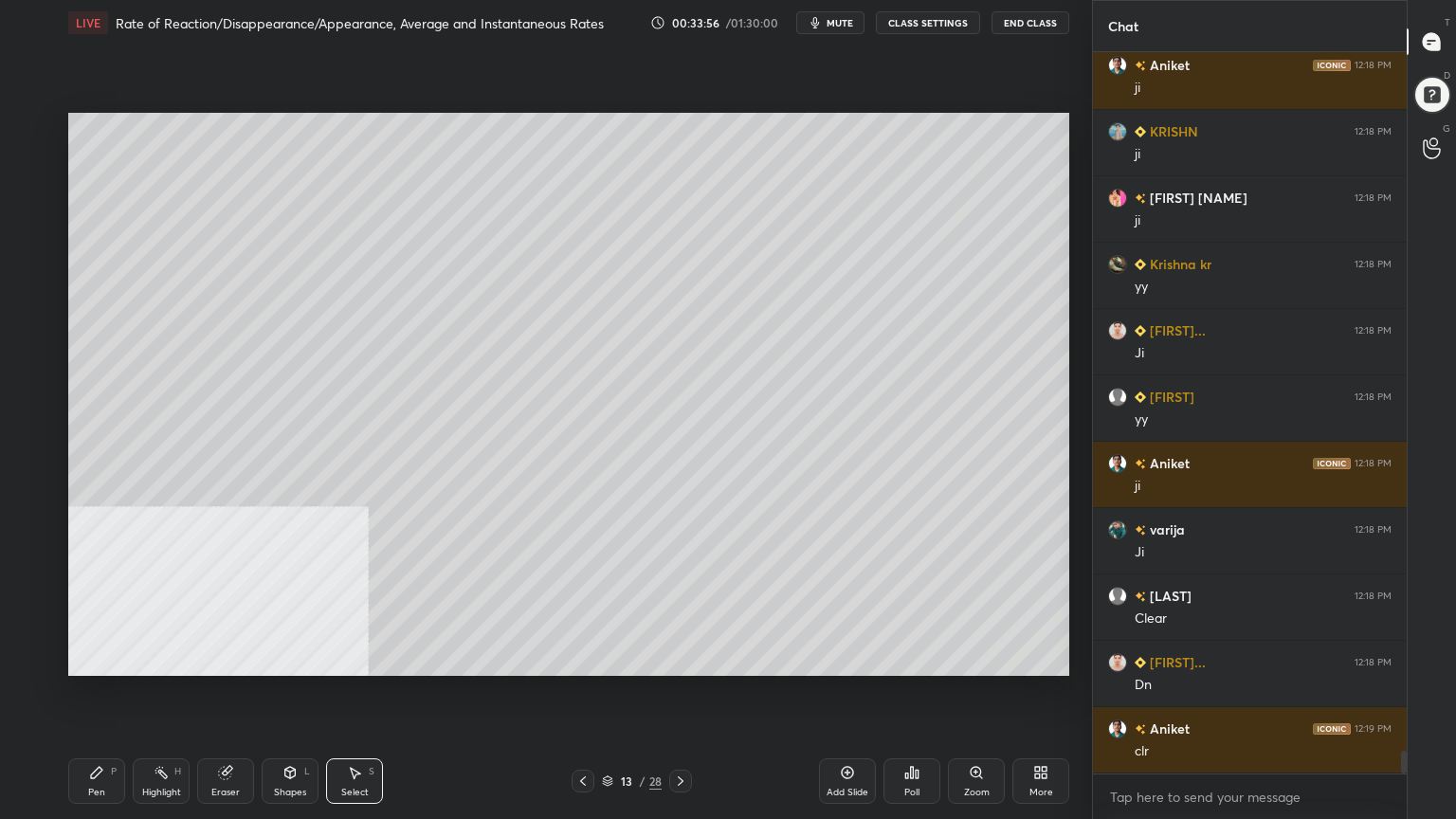scroll, scrollTop: 21859, scrollLeft: 0, axis: vertical 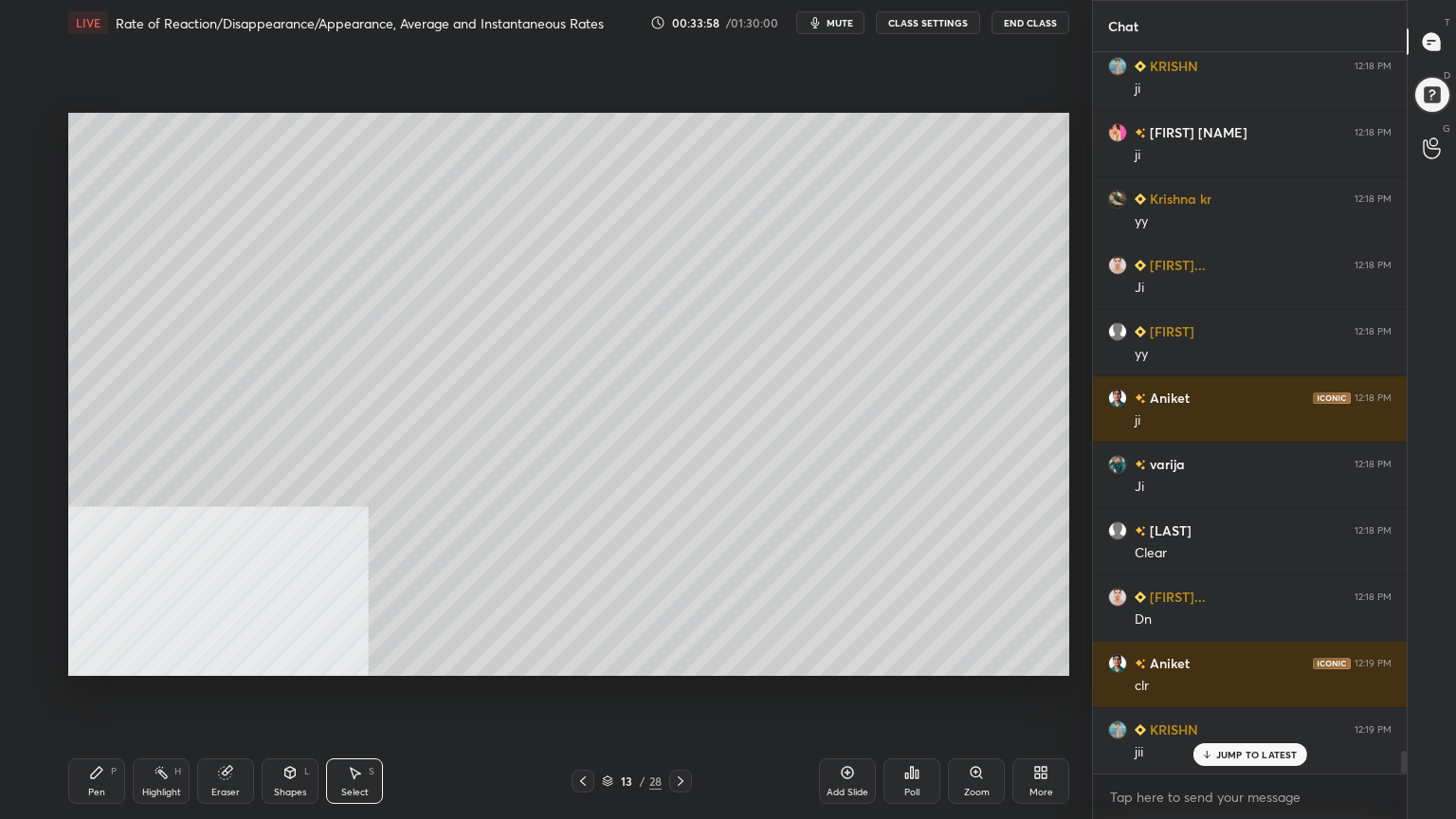 click on "Pen" at bounding box center [97, 792] 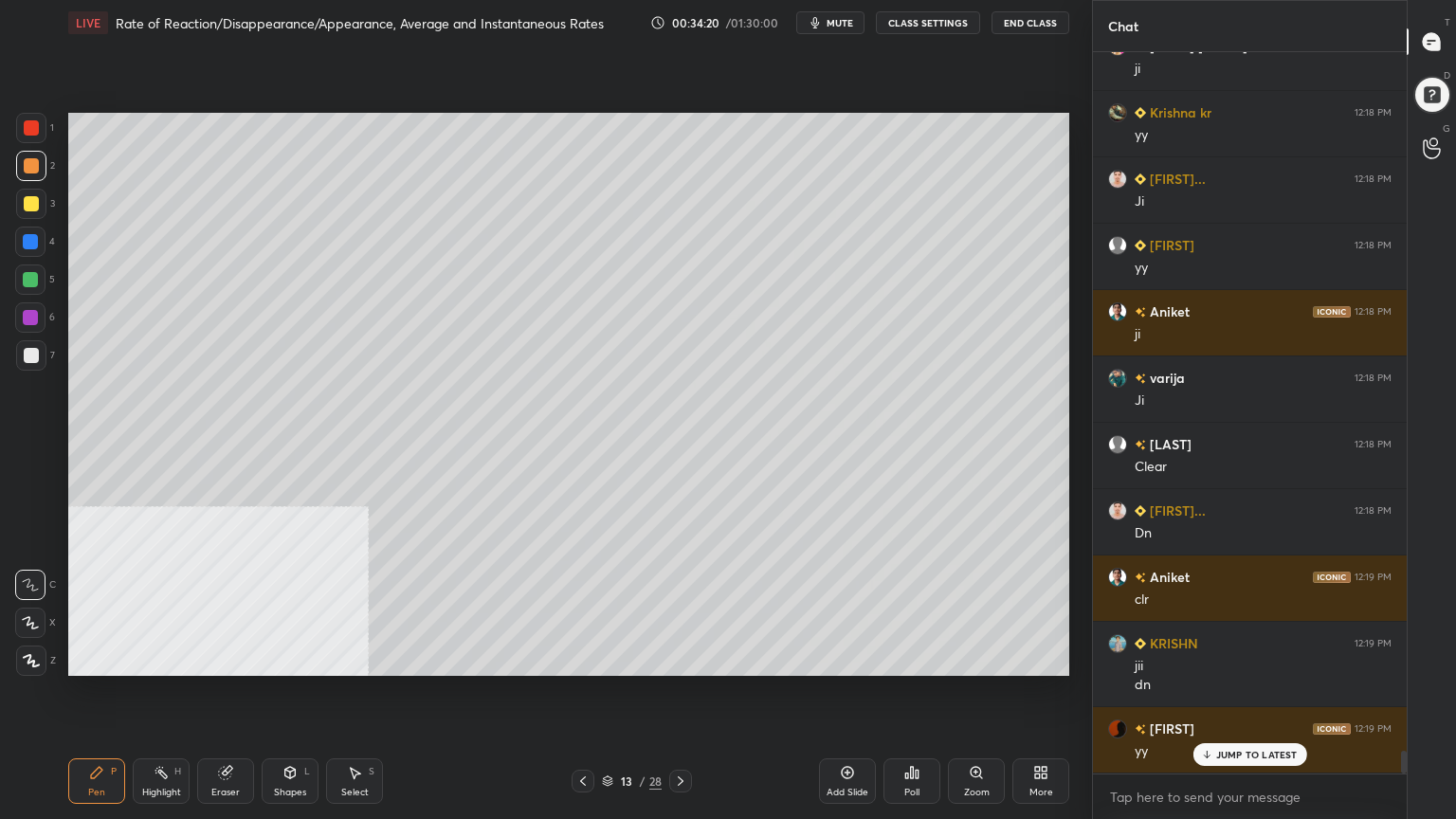 scroll, scrollTop: 22011, scrollLeft: 0, axis: vertical 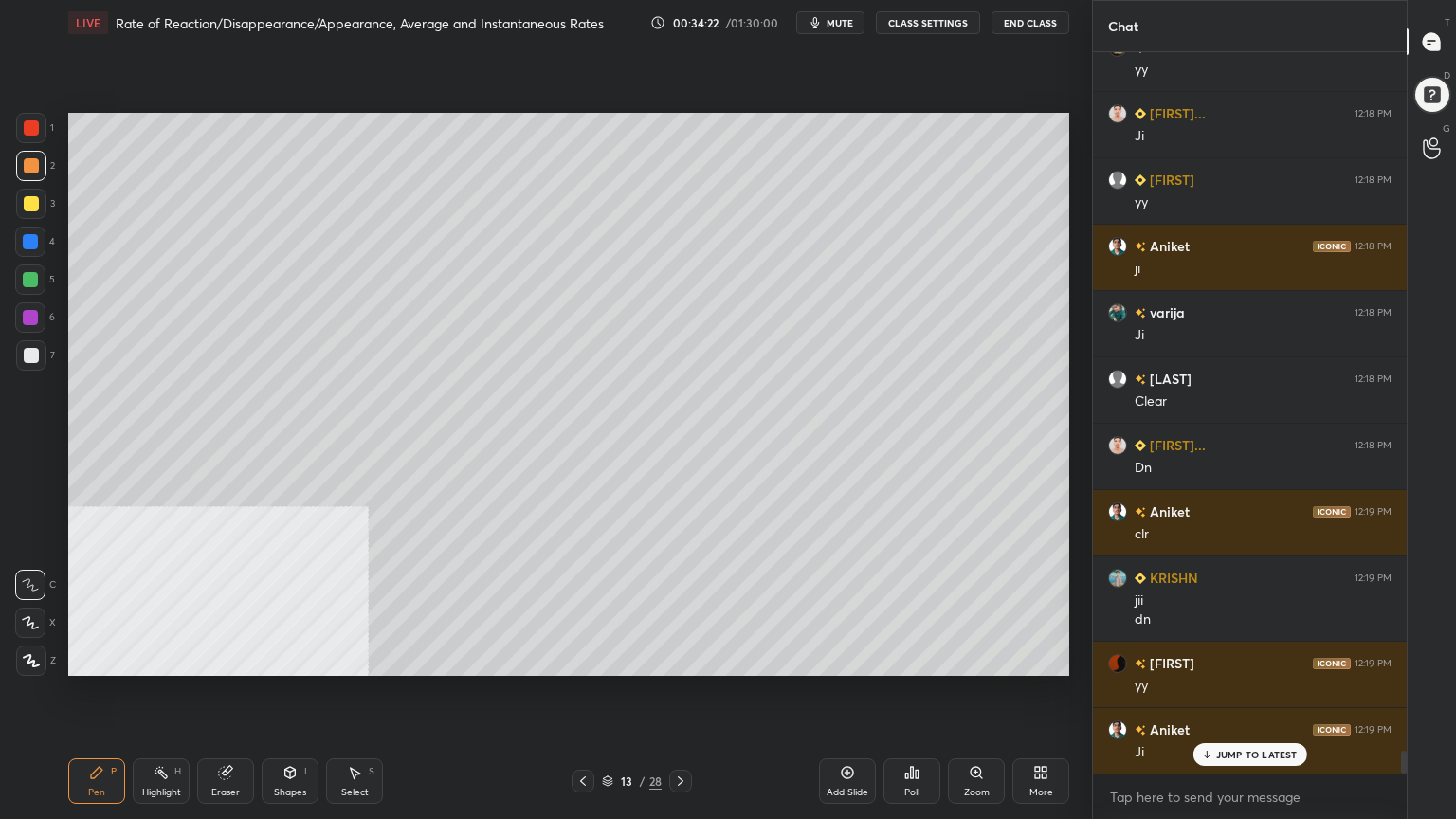 click at bounding box center (31, 355) 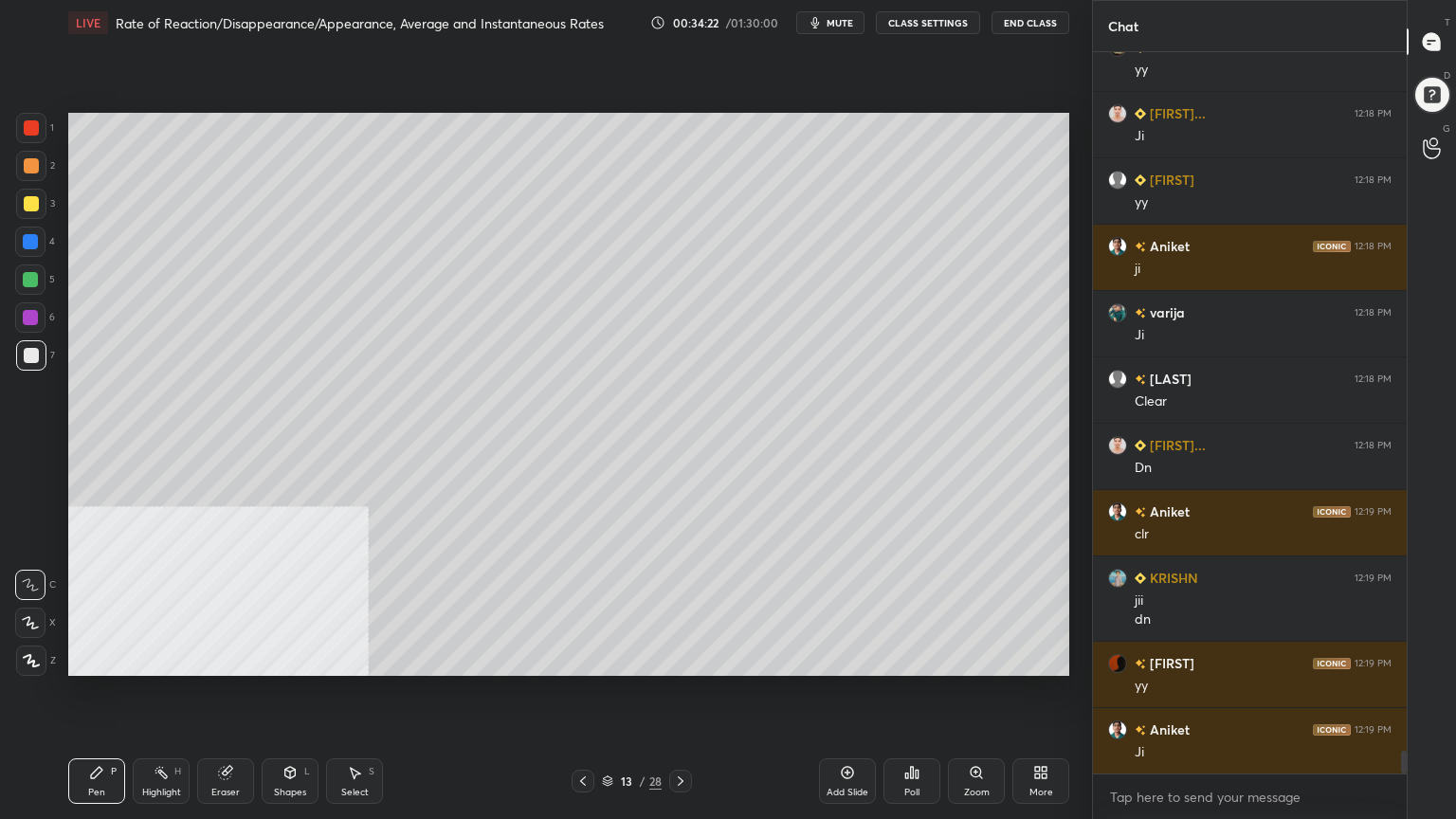 scroll, scrollTop: 22078, scrollLeft: 0, axis: vertical 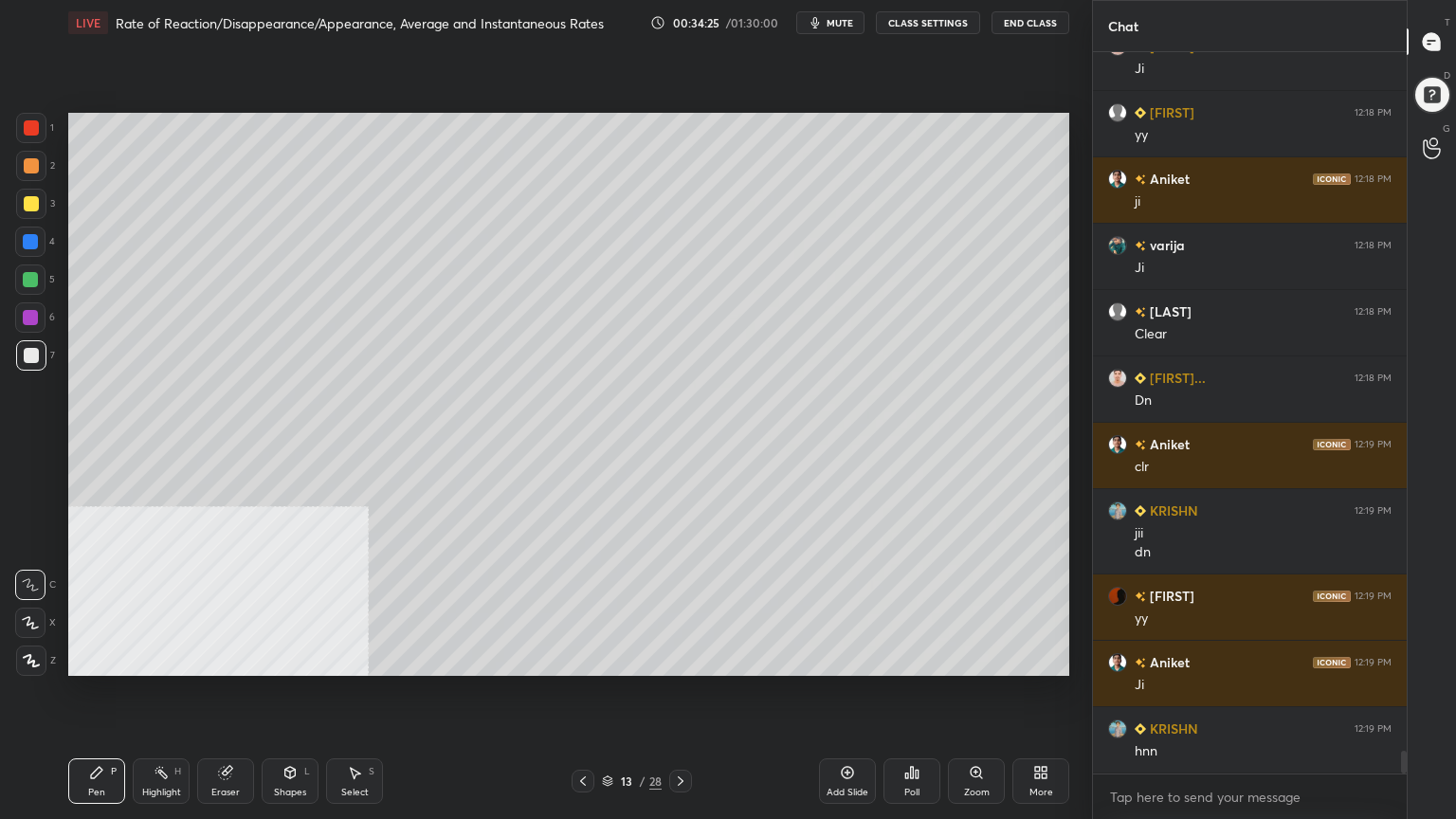 click 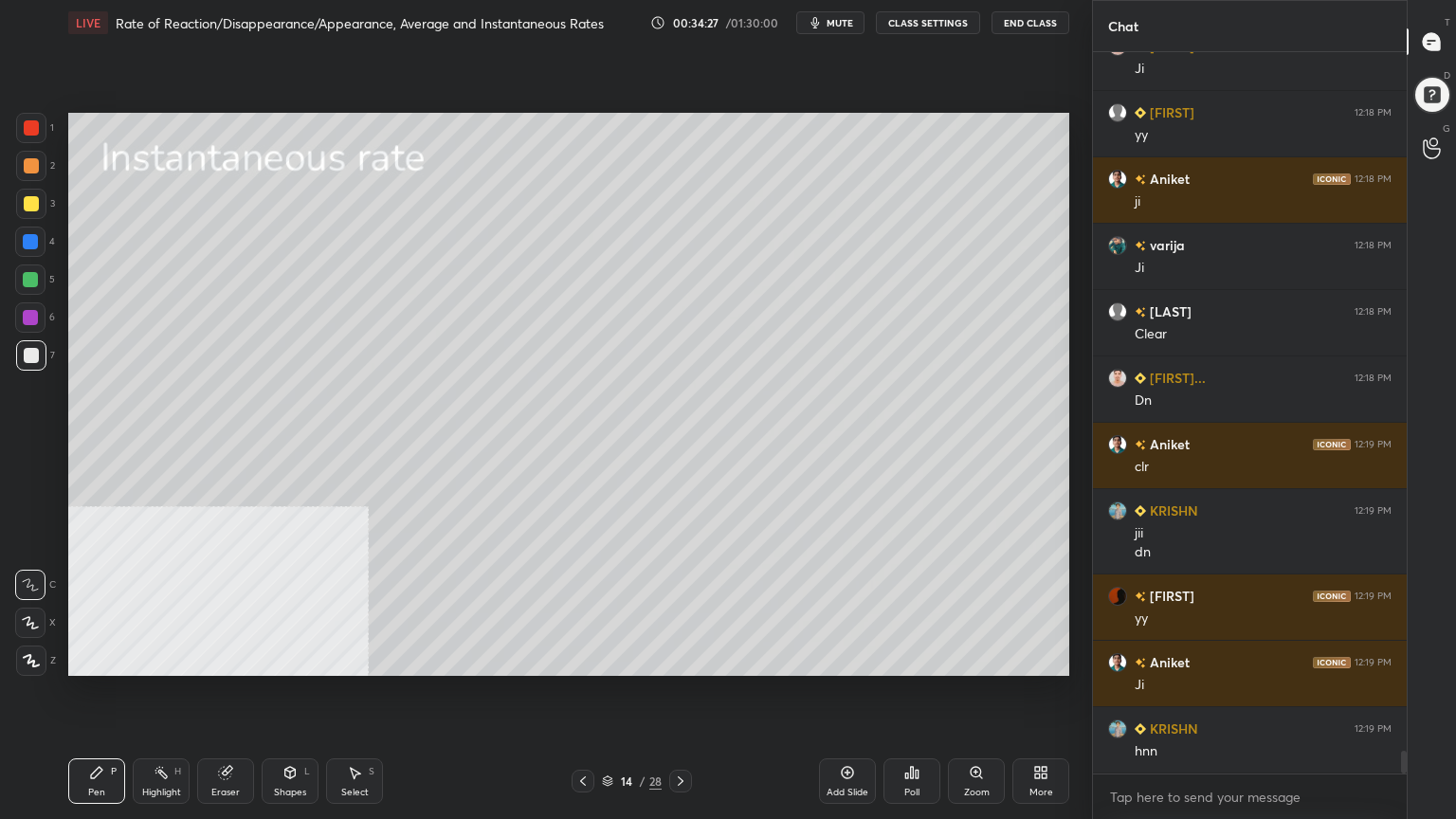click on "Shapes" at bounding box center (290, 792) 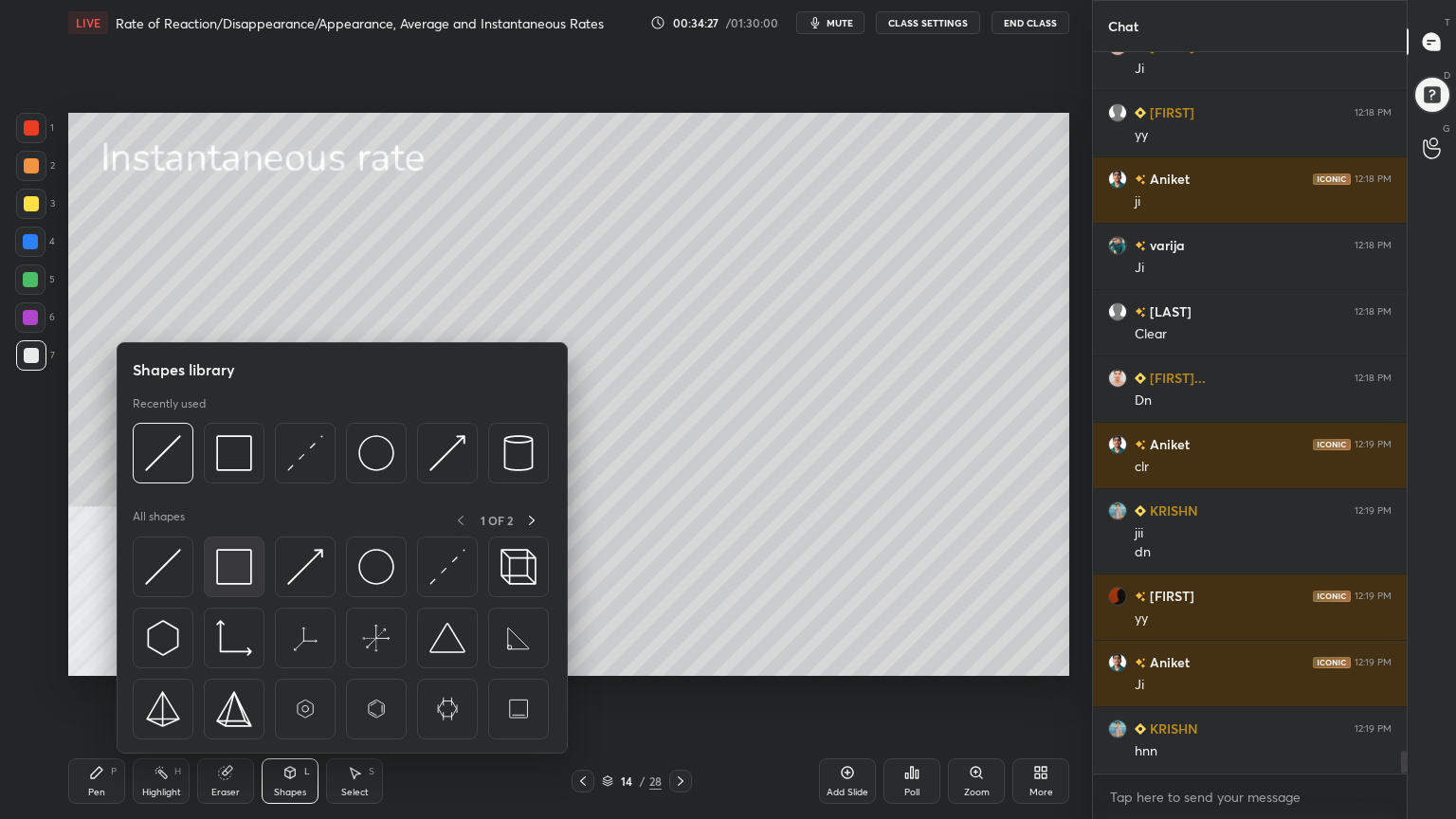 click at bounding box center (234, 567) 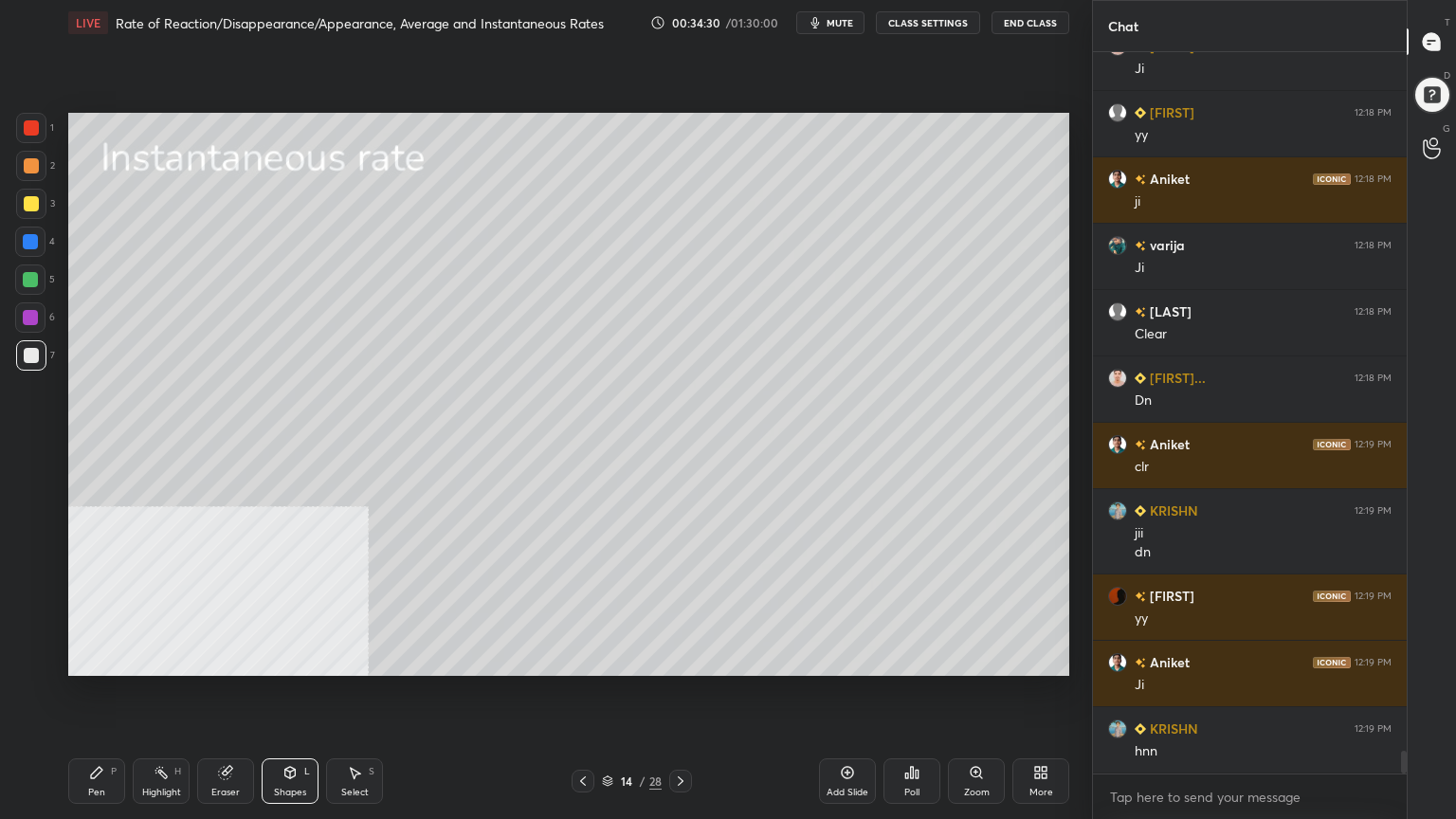 drag, startPoint x: 24, startPoint y: 212, endPoint x: 46, endPoint y: 199, distance: 25.553865 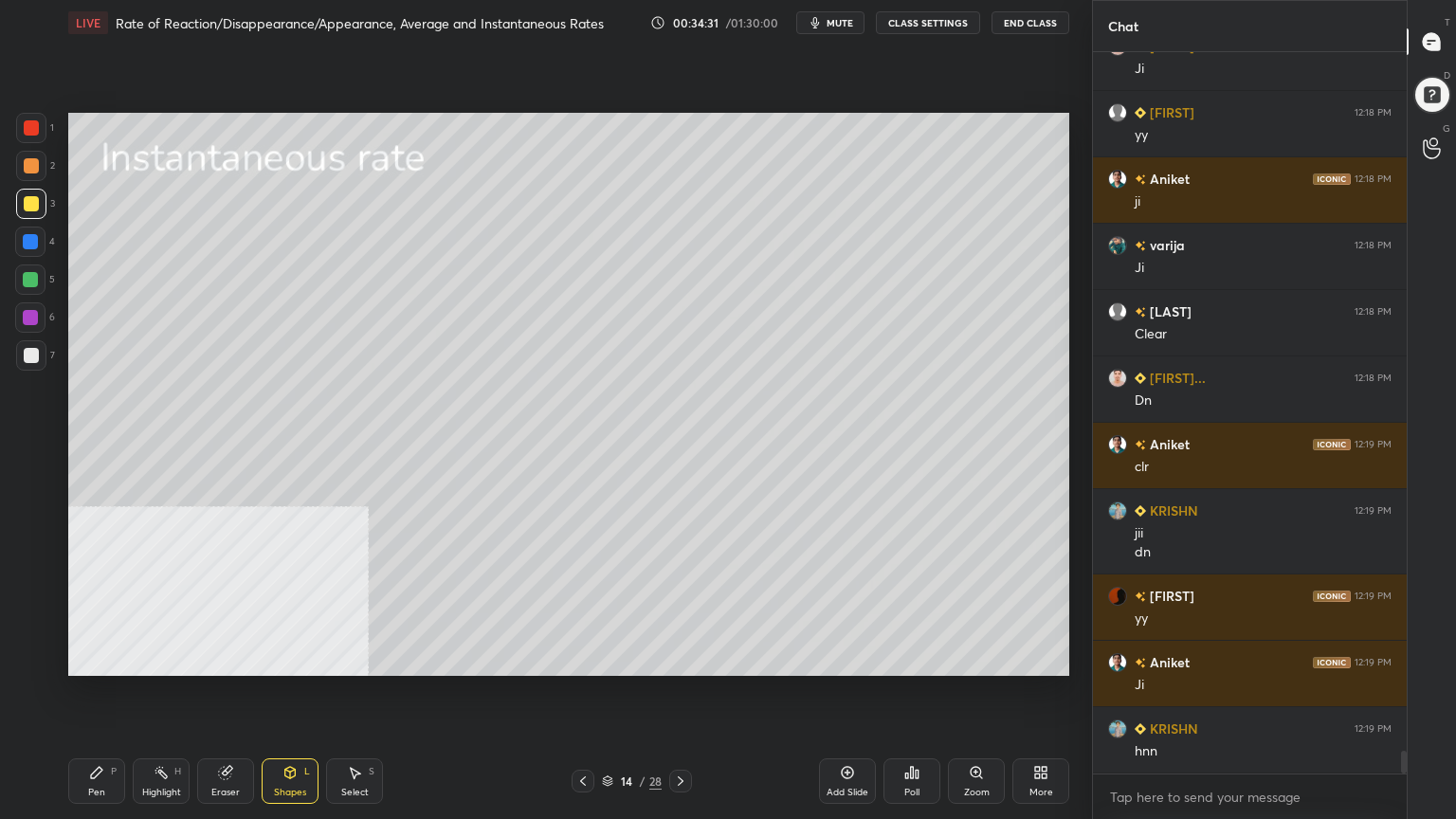 drag, startPoint x: 96, startPoint y: 793, endPoint x: 105, endPoint y: 704, distance: 89.4539 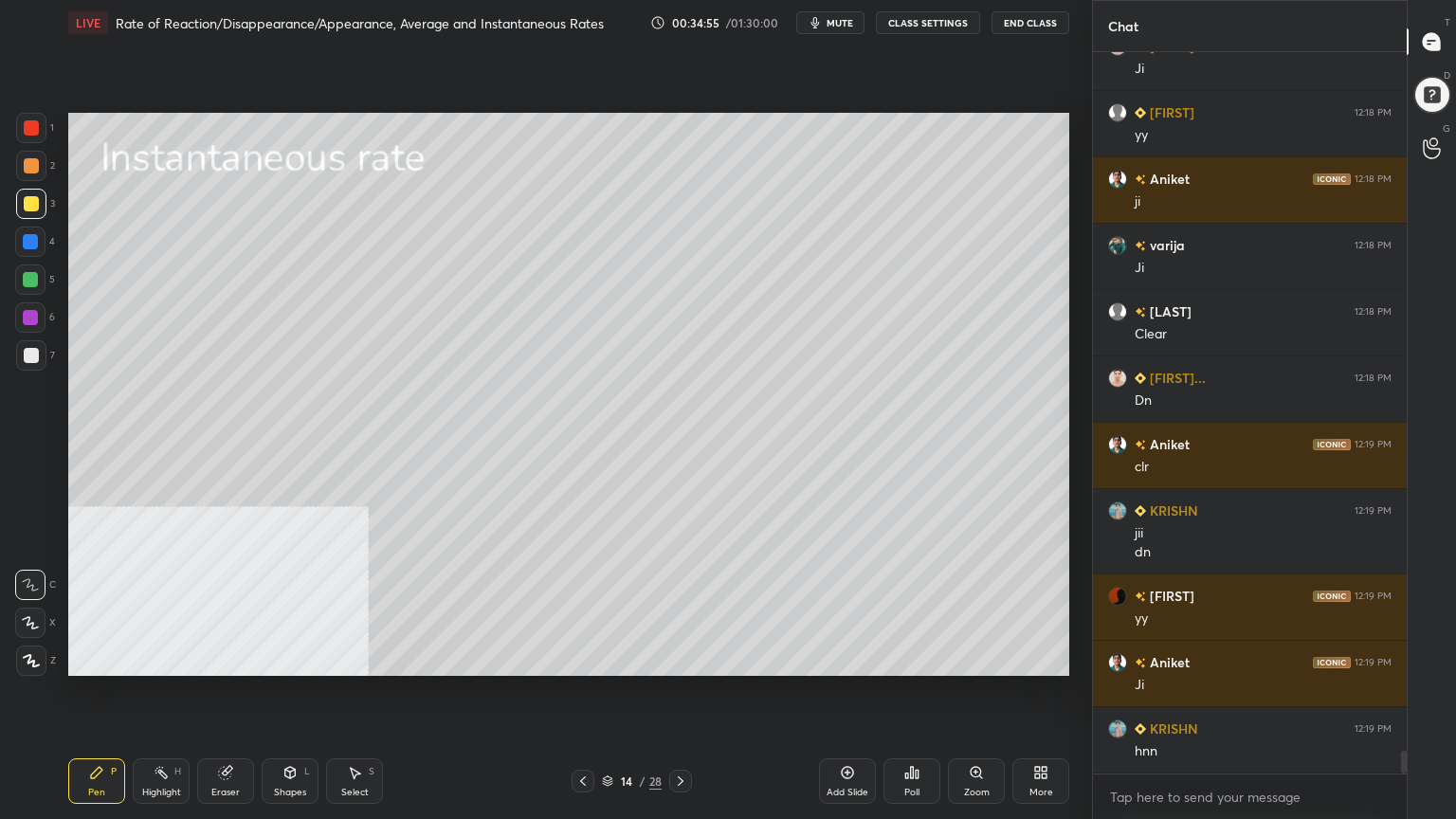 click on "Select" at bounding box center [355, 792] 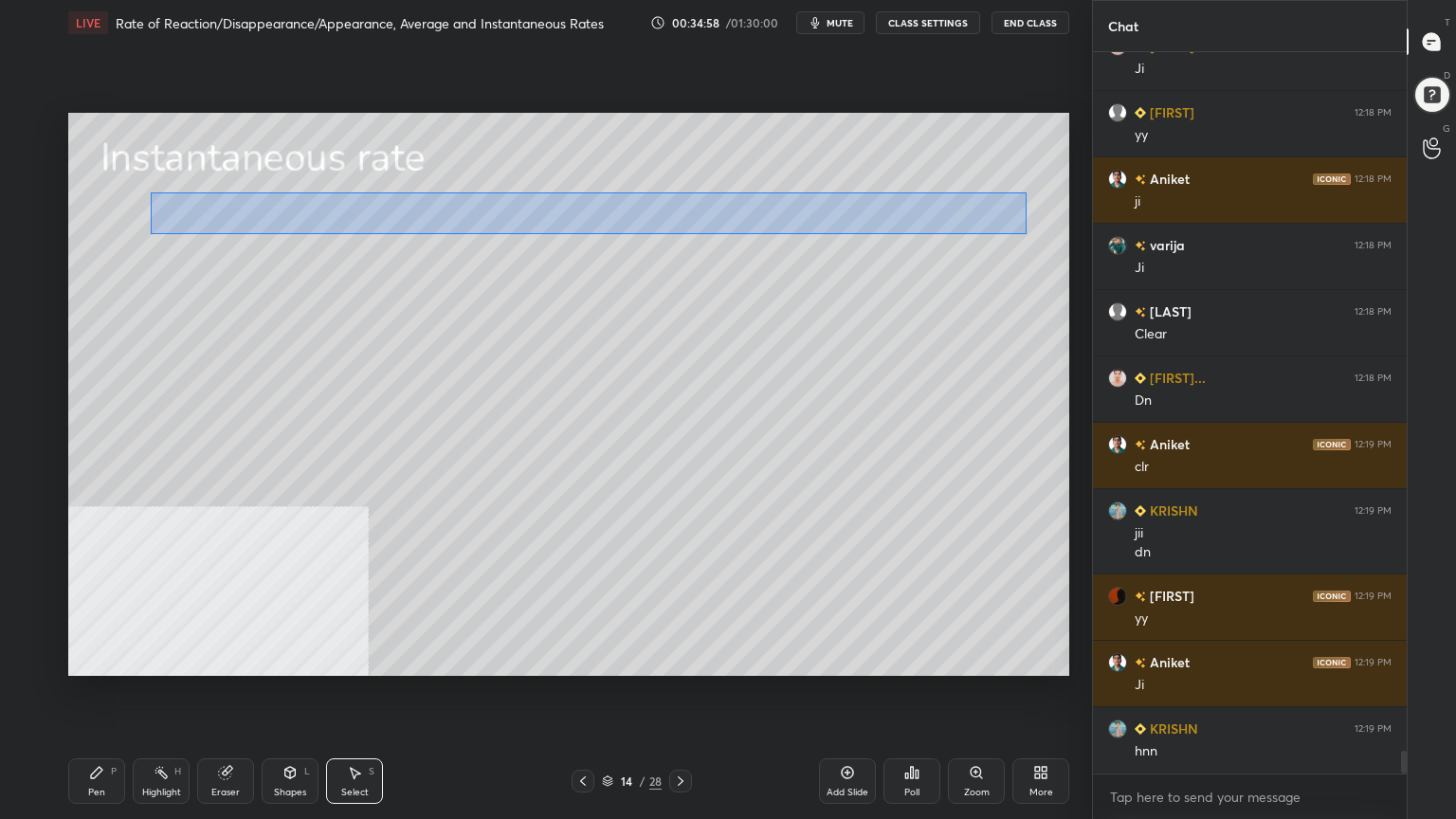 drag, startPoint x: 156, startPoint y: 192, endPoint x: 1027, endPoint y: 234, distance: 872.01204 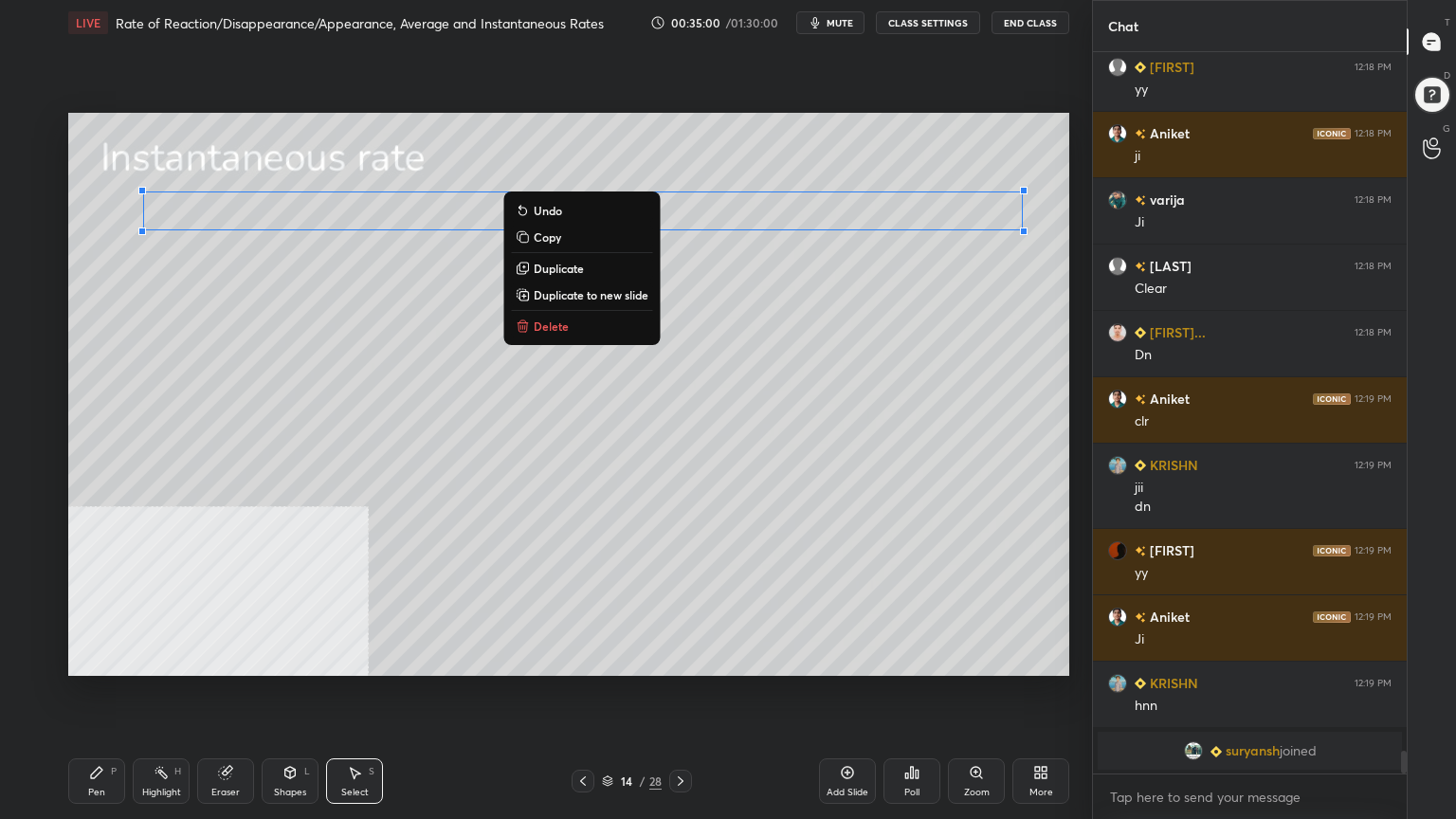 scroll, scrollTop: 19865, scrollLeft: 0, axis: vertical 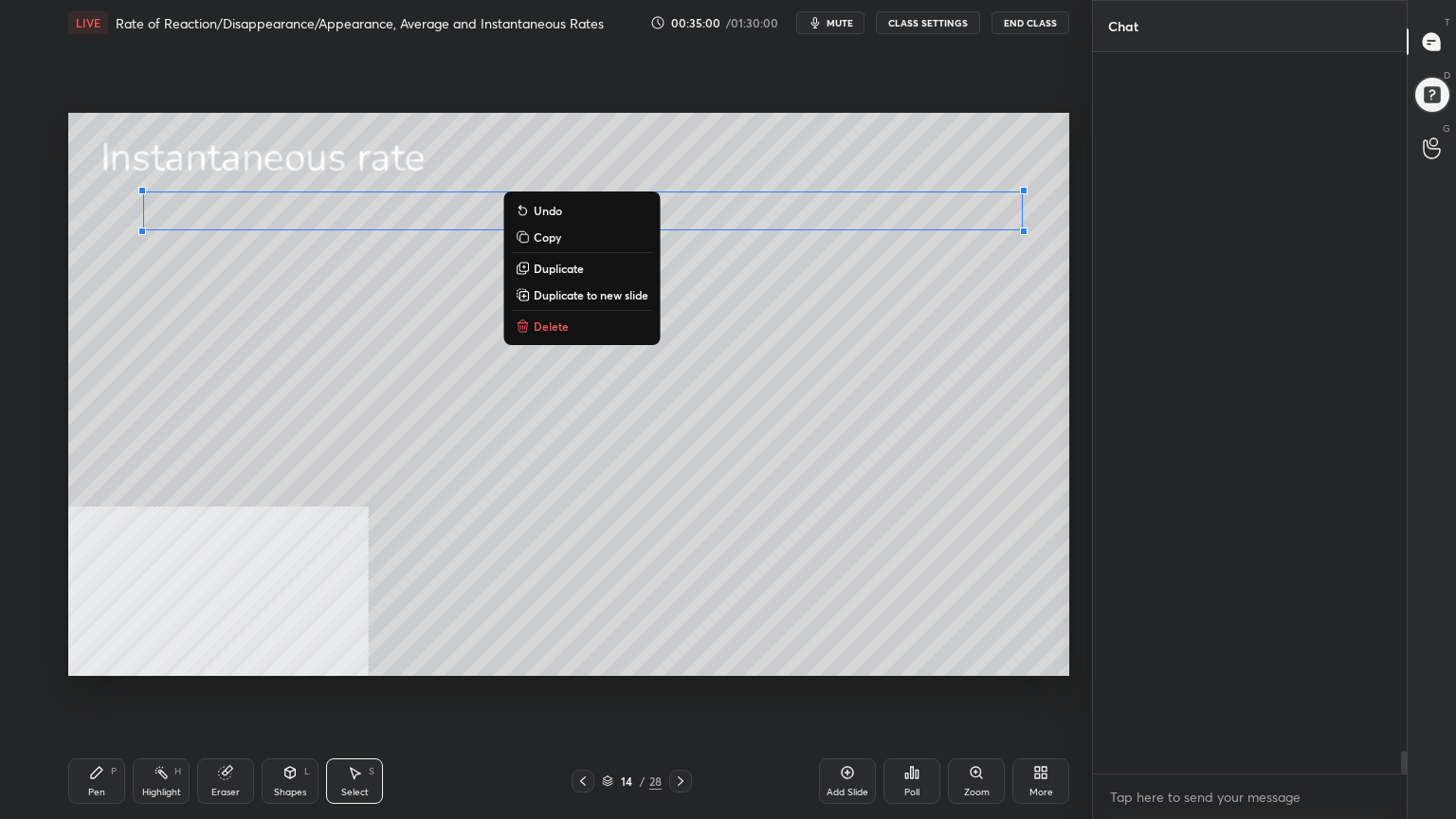 click on "0 ° Undo Copy Duplicate Duplicate to new slide Delete" at bounding box center [569, 394] 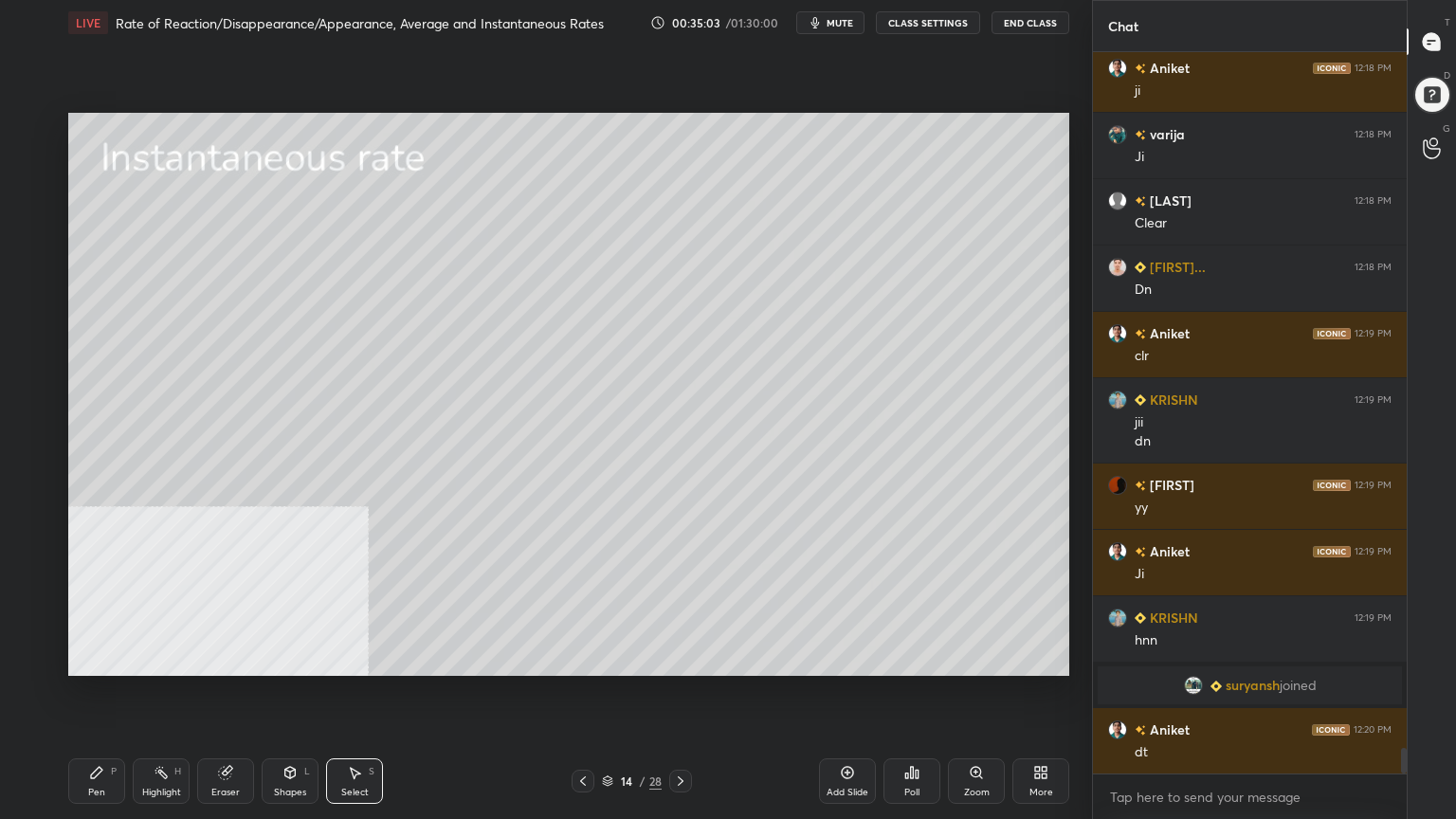 scroll, scrollTop: 19932, scrollLeft: 0, axis: vertical 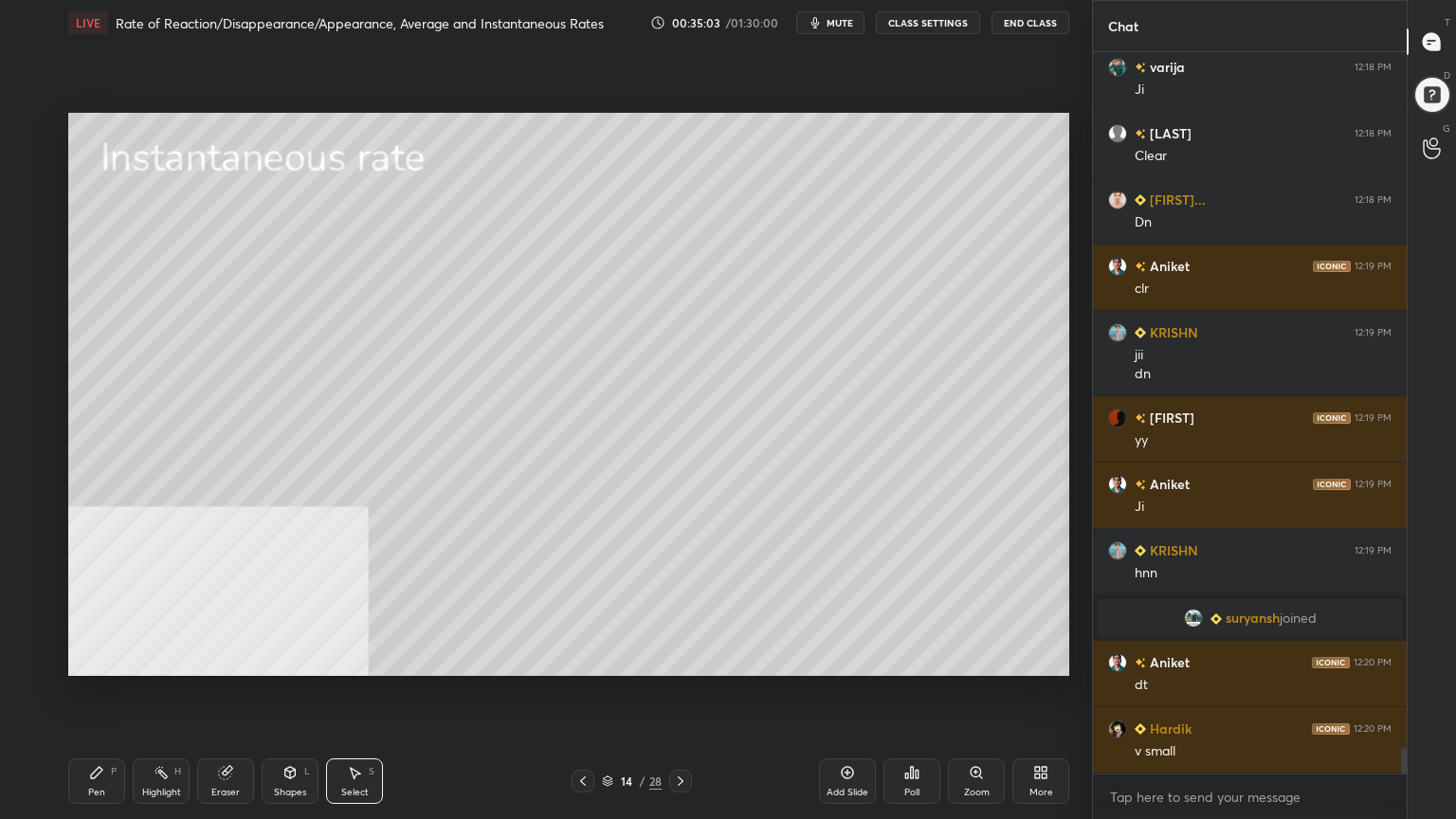 click on "Pen" at bounding box center [97, 792] 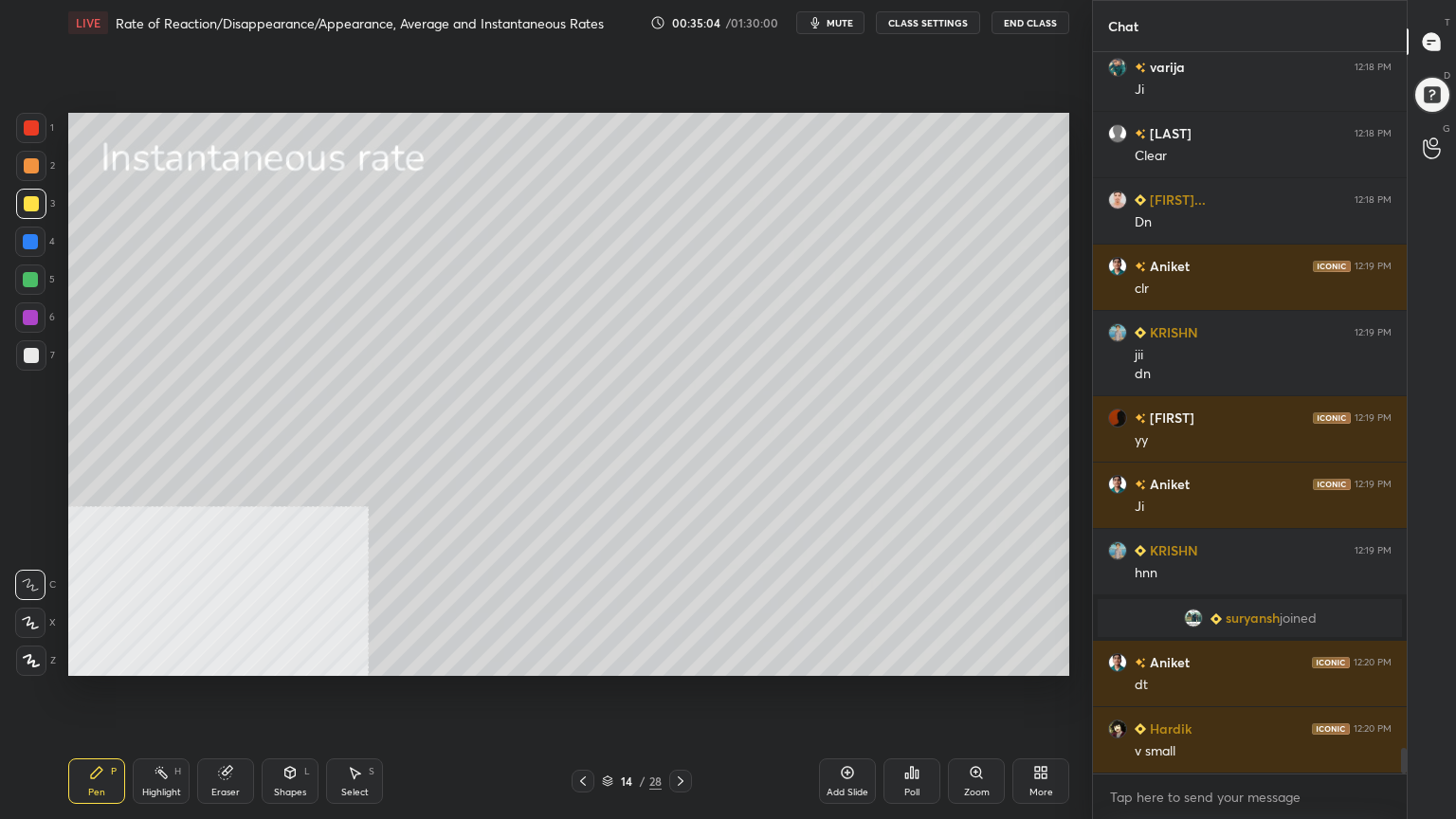 scroll, scrollTop: 19997, scrollLeft: 0, axis: vertical 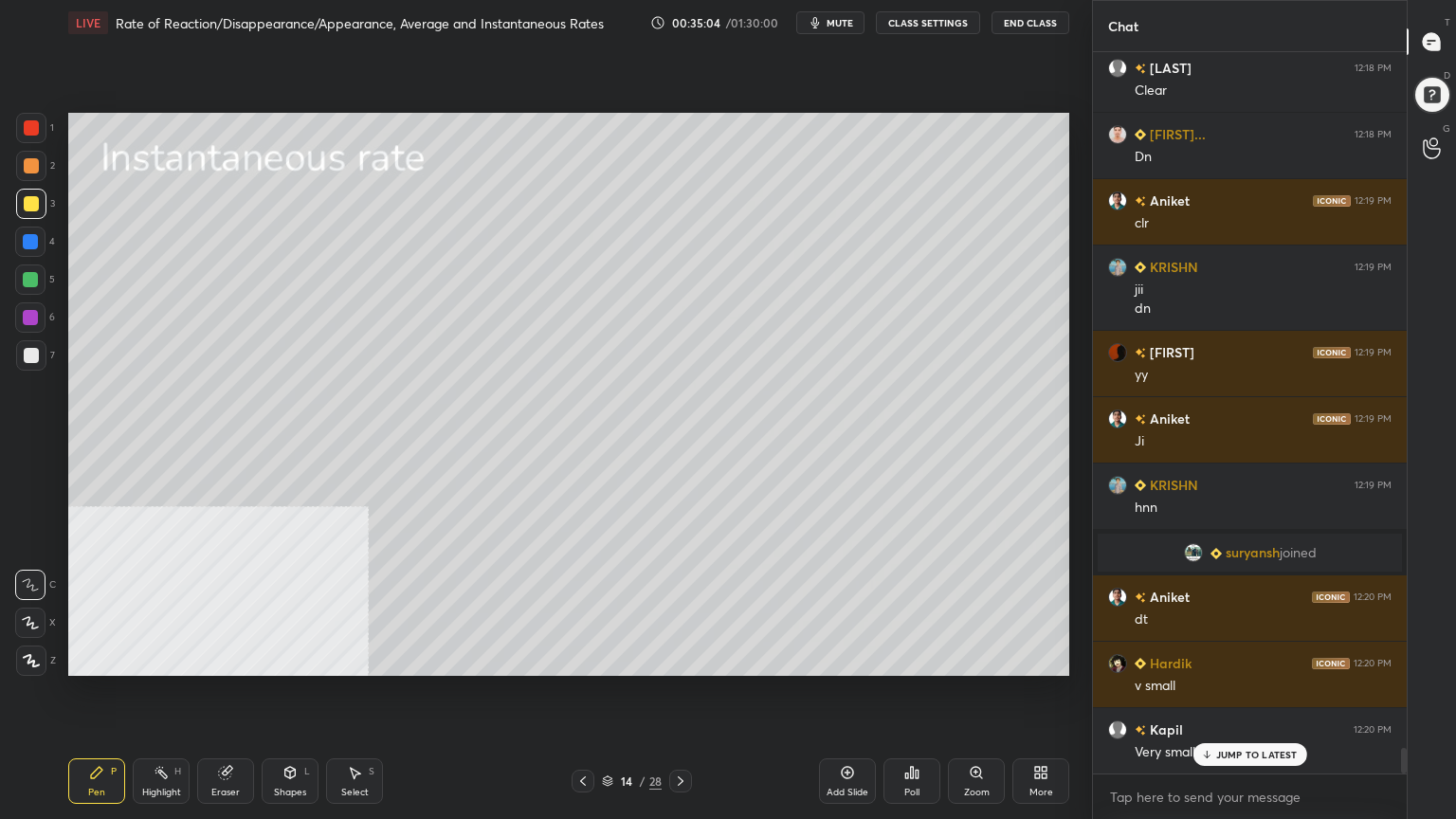click at bounding box center [30, 280] 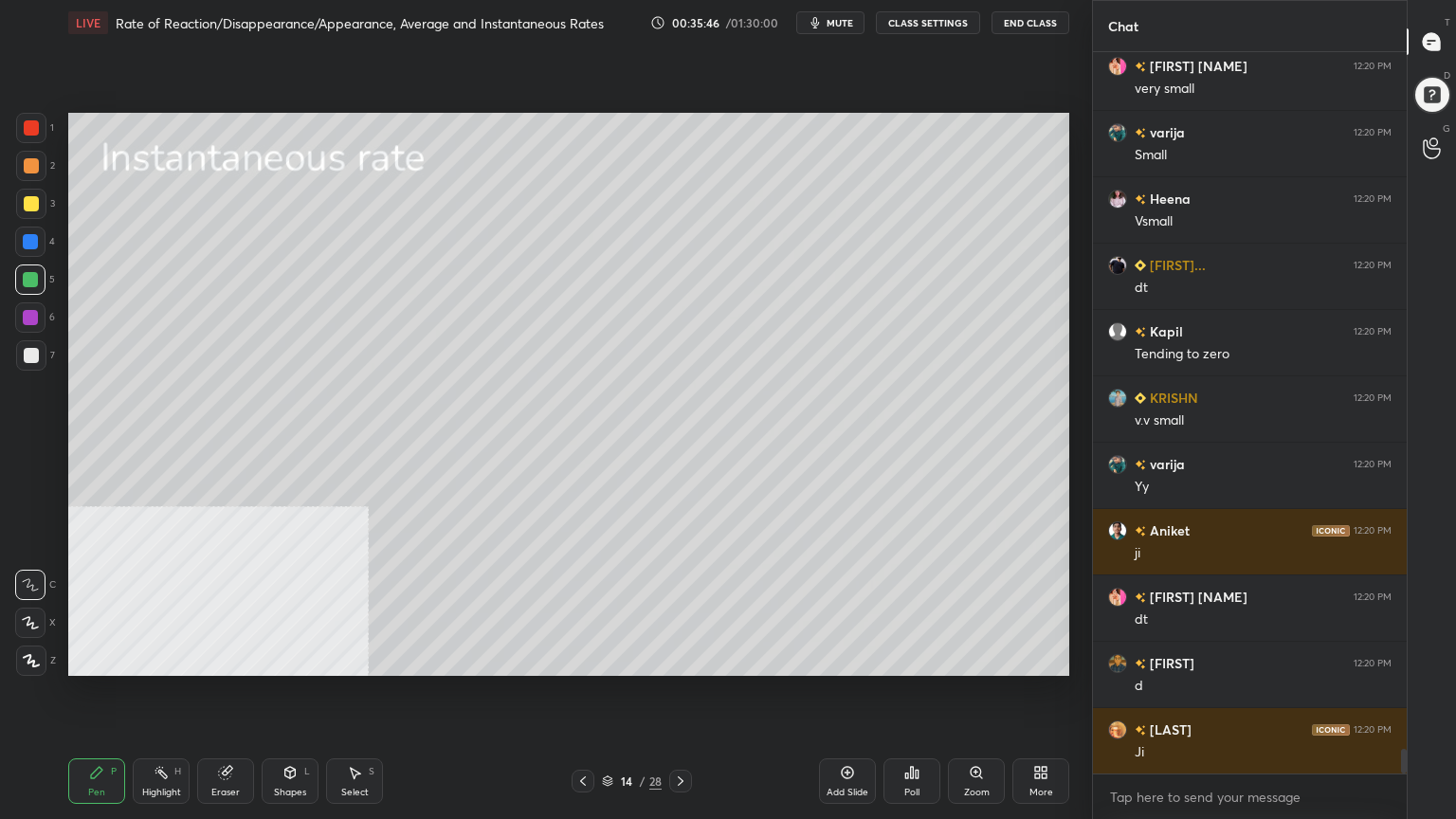 scroll, scrollTop: 20861, scrollLeft: 0, axis: vertical 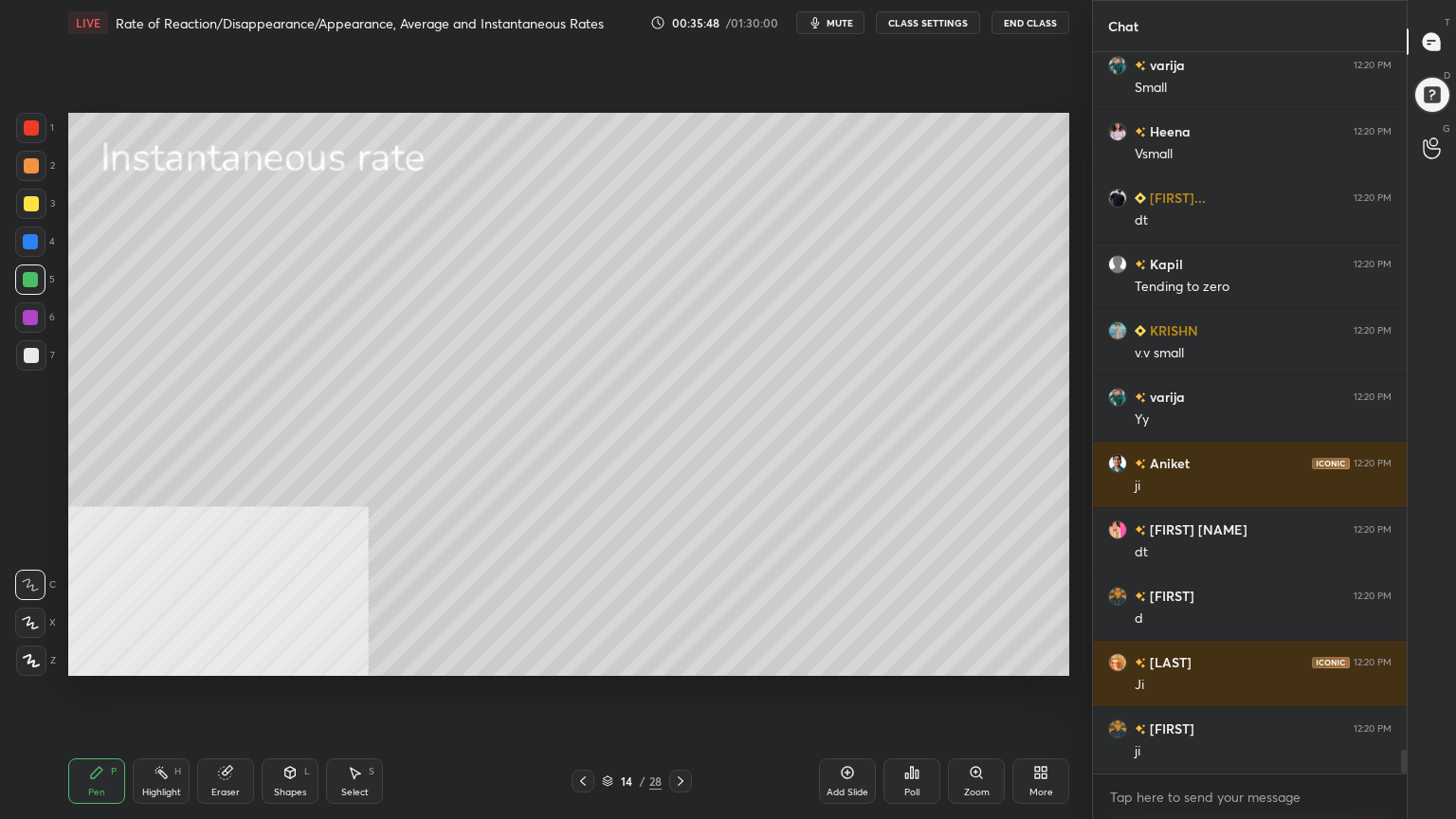 click 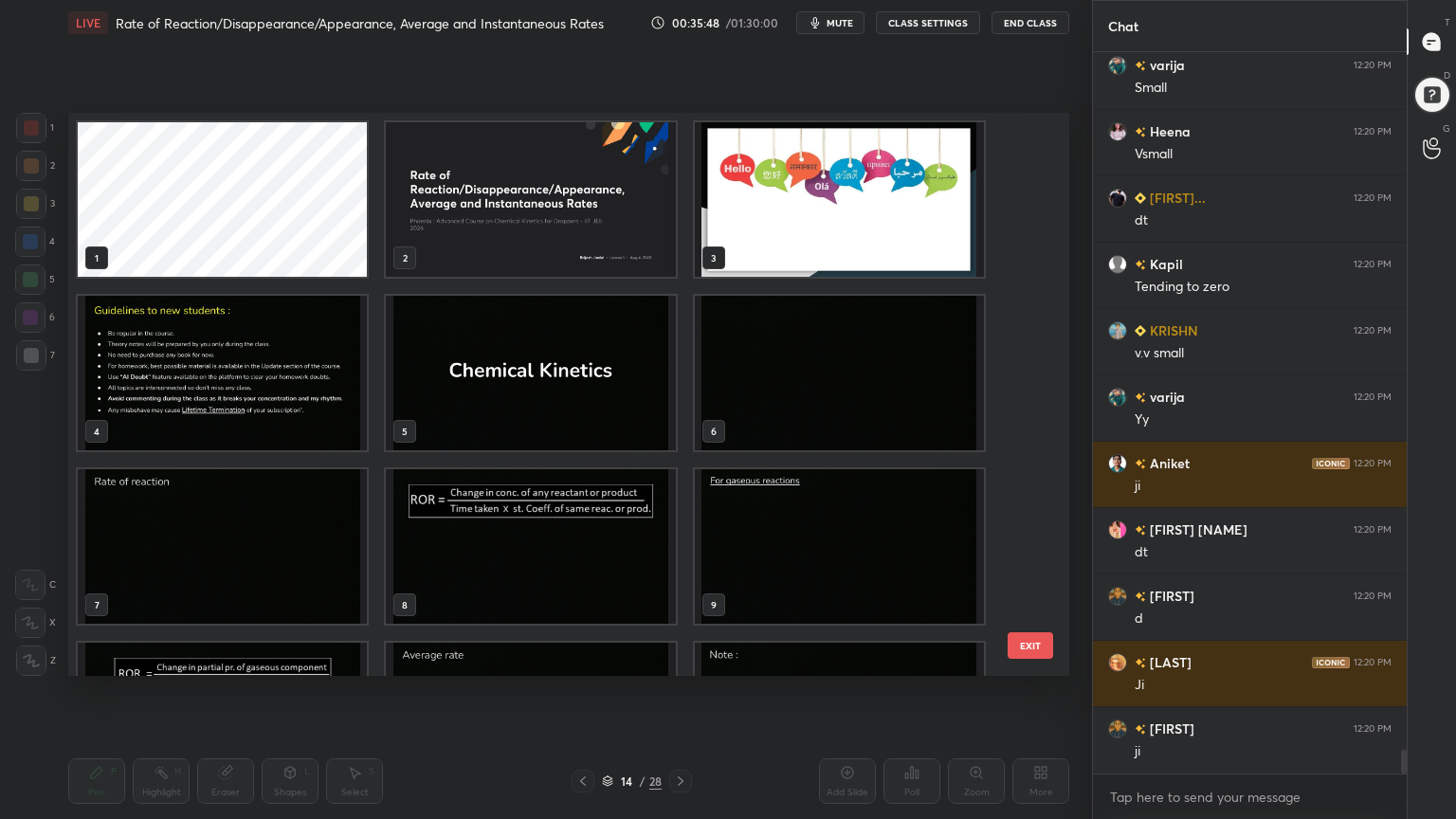 scroll, scrollTop: 303, scrollLeft: 0, axis: vertical 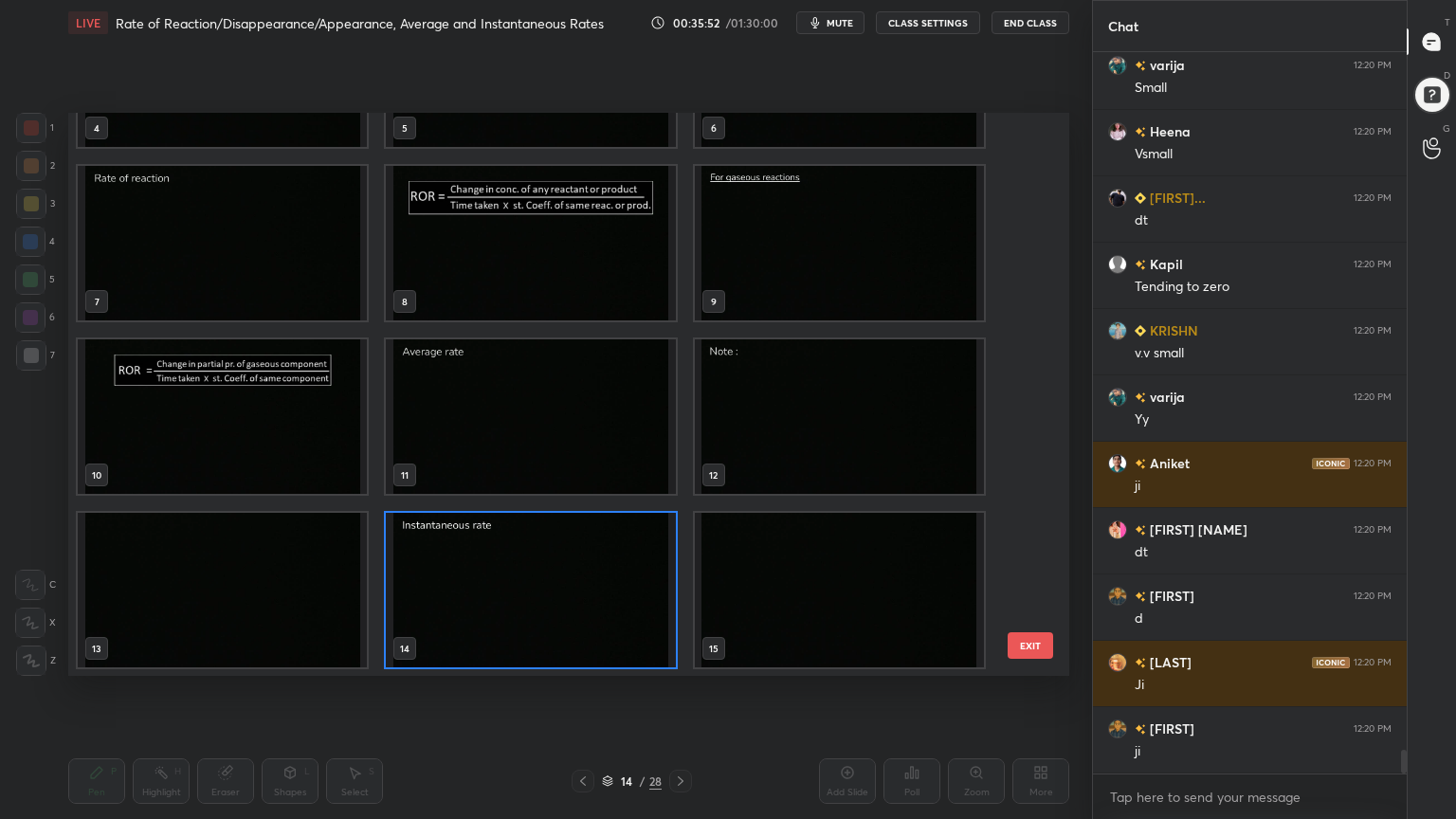 click at bounding box center [839, 590] 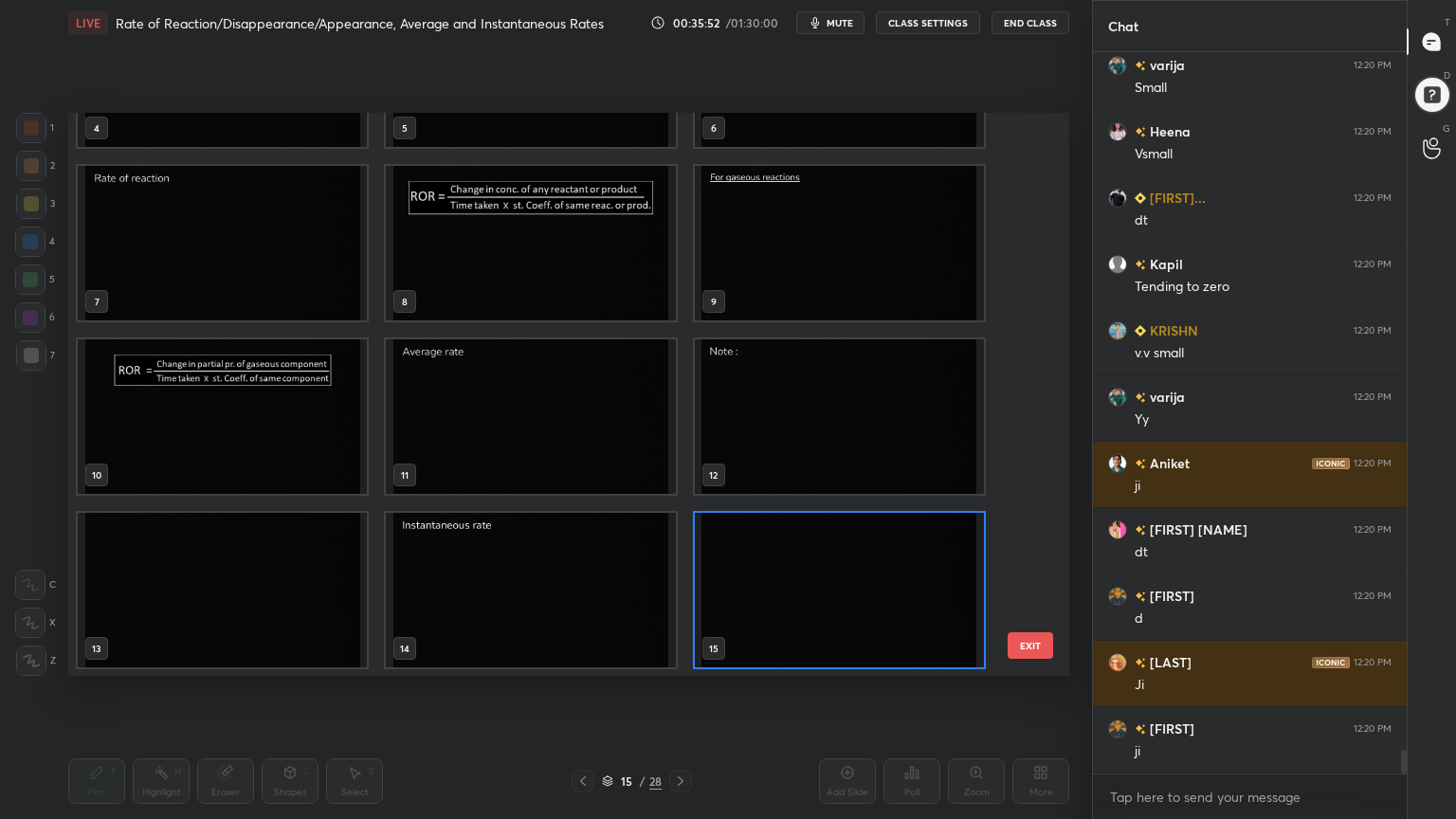 click at bounding box center (839, 590) 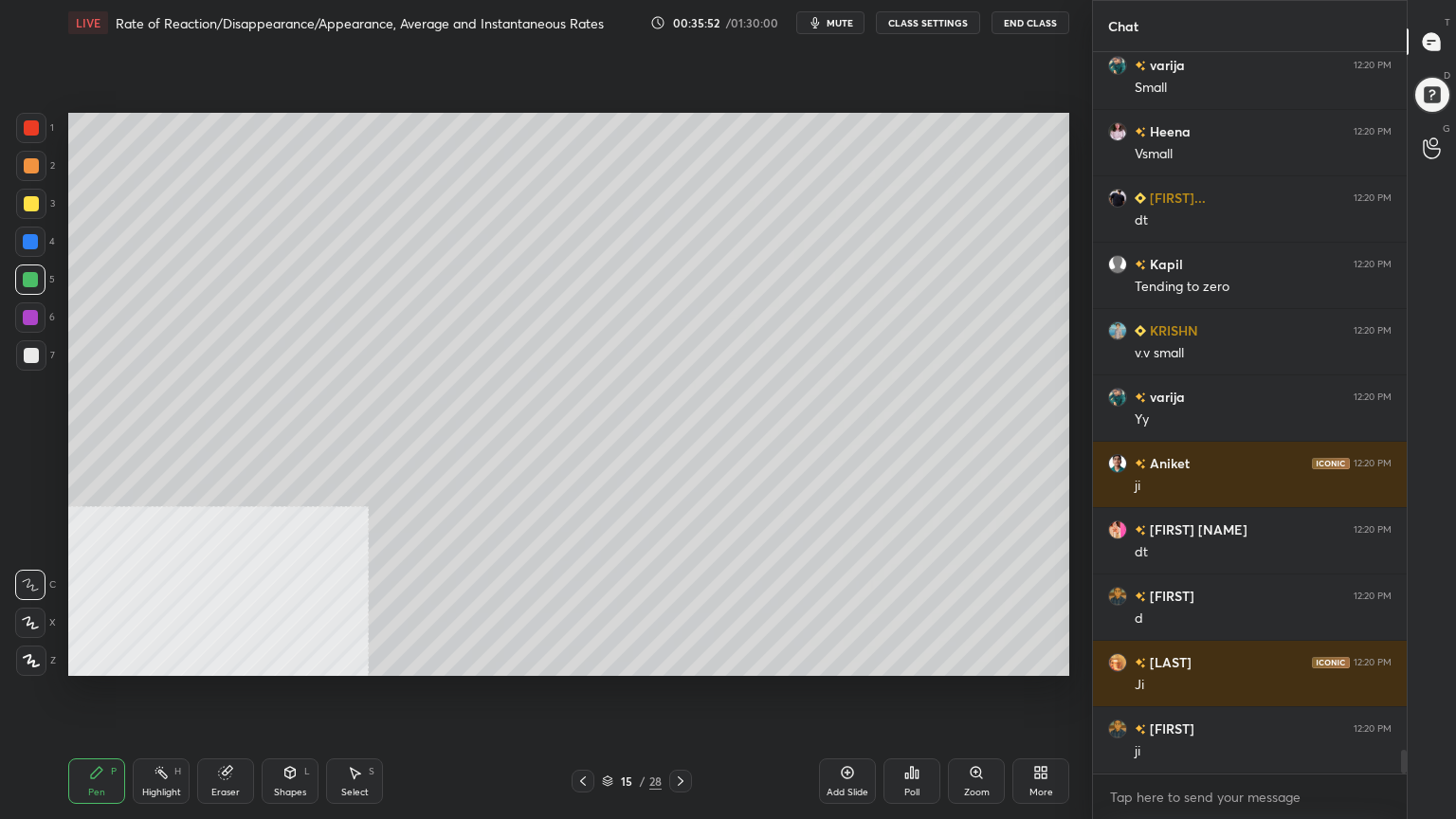 click at bounding box center [839, 590] 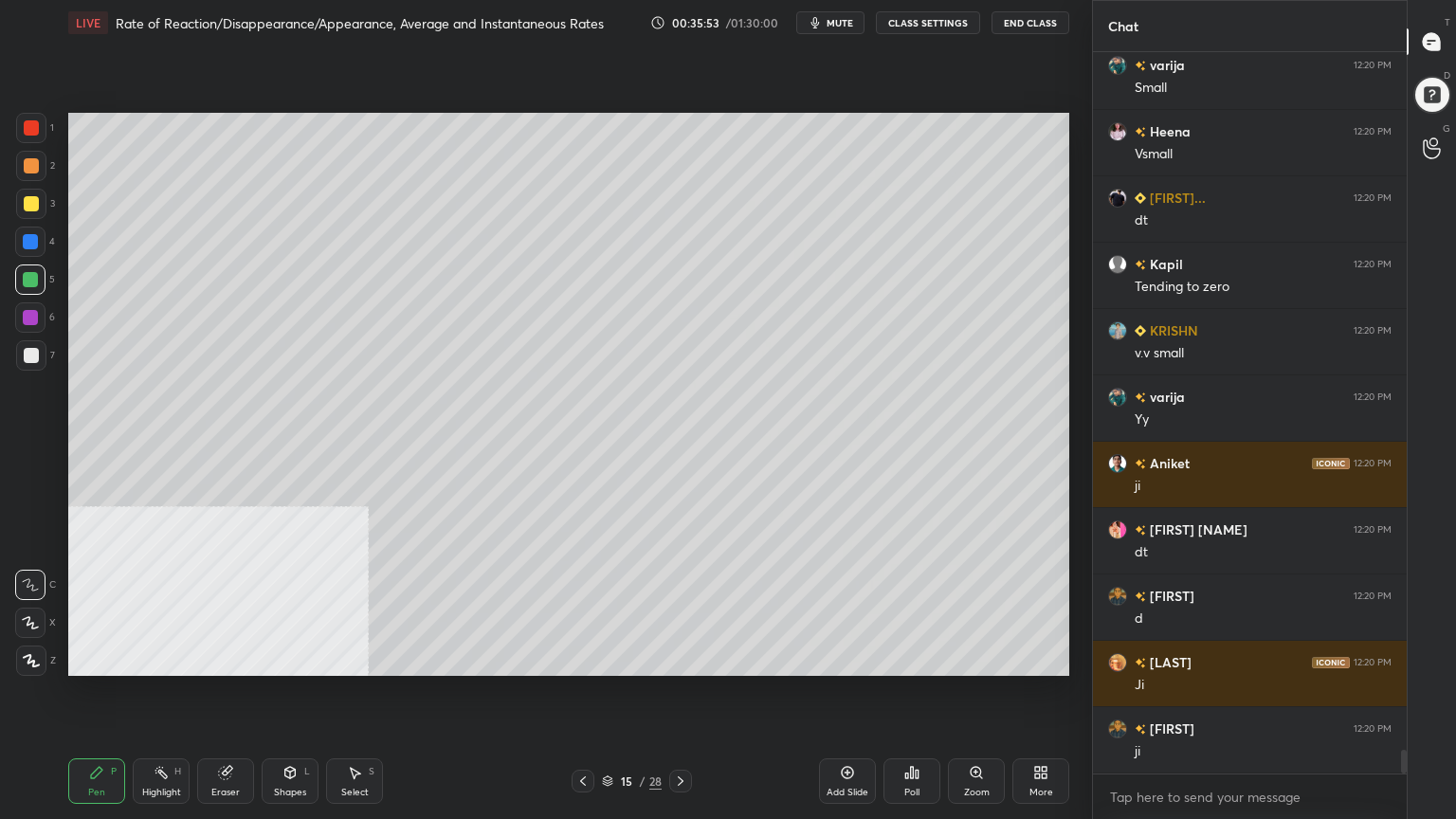 scroll, scrollTop: 20926, scrollLeft: 0, axis: vertical 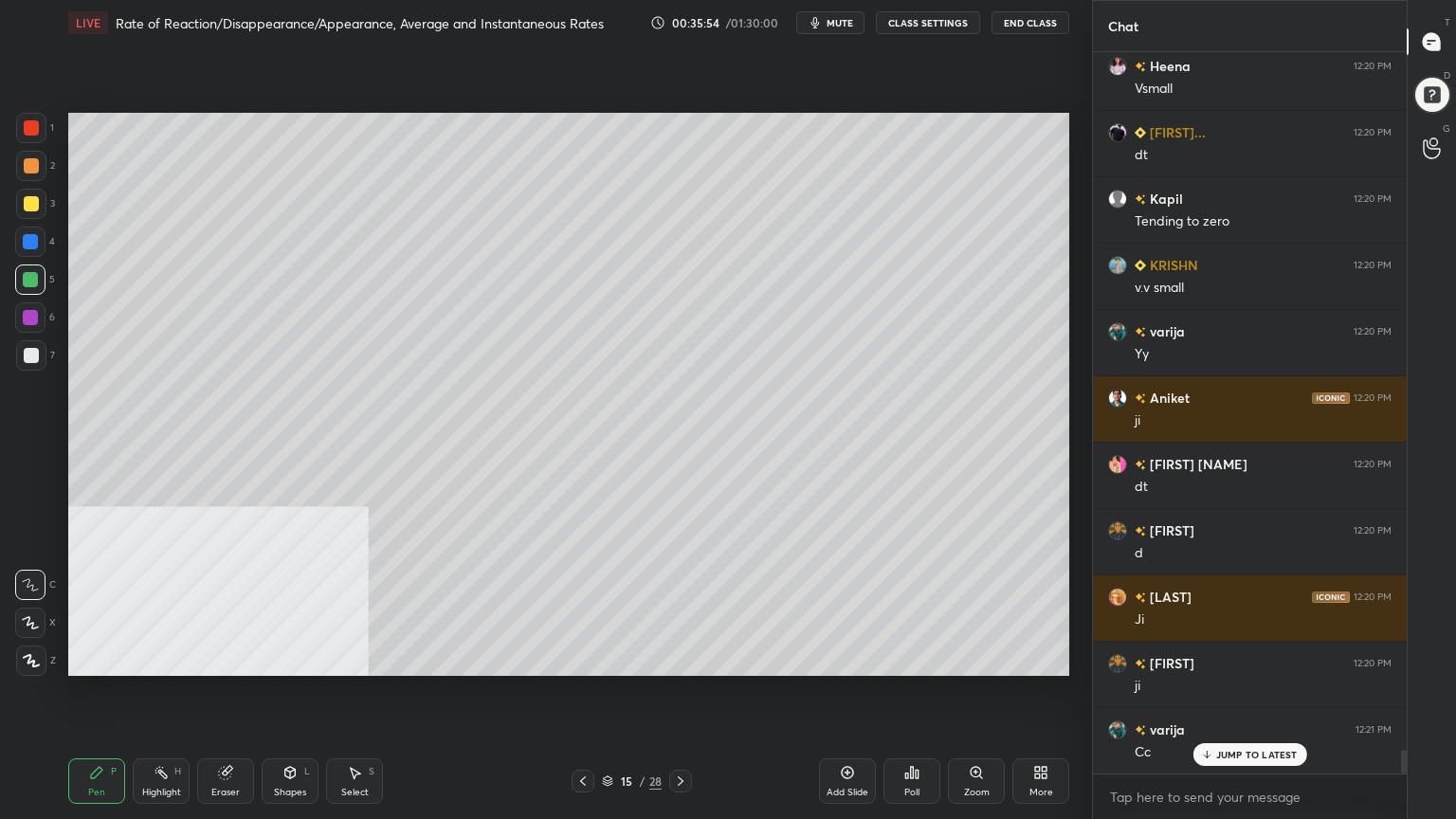 drag, startPoint x: 32, startPoint y: 356, endPoint x: 64, endPoint y: 316, distance: 51.22499 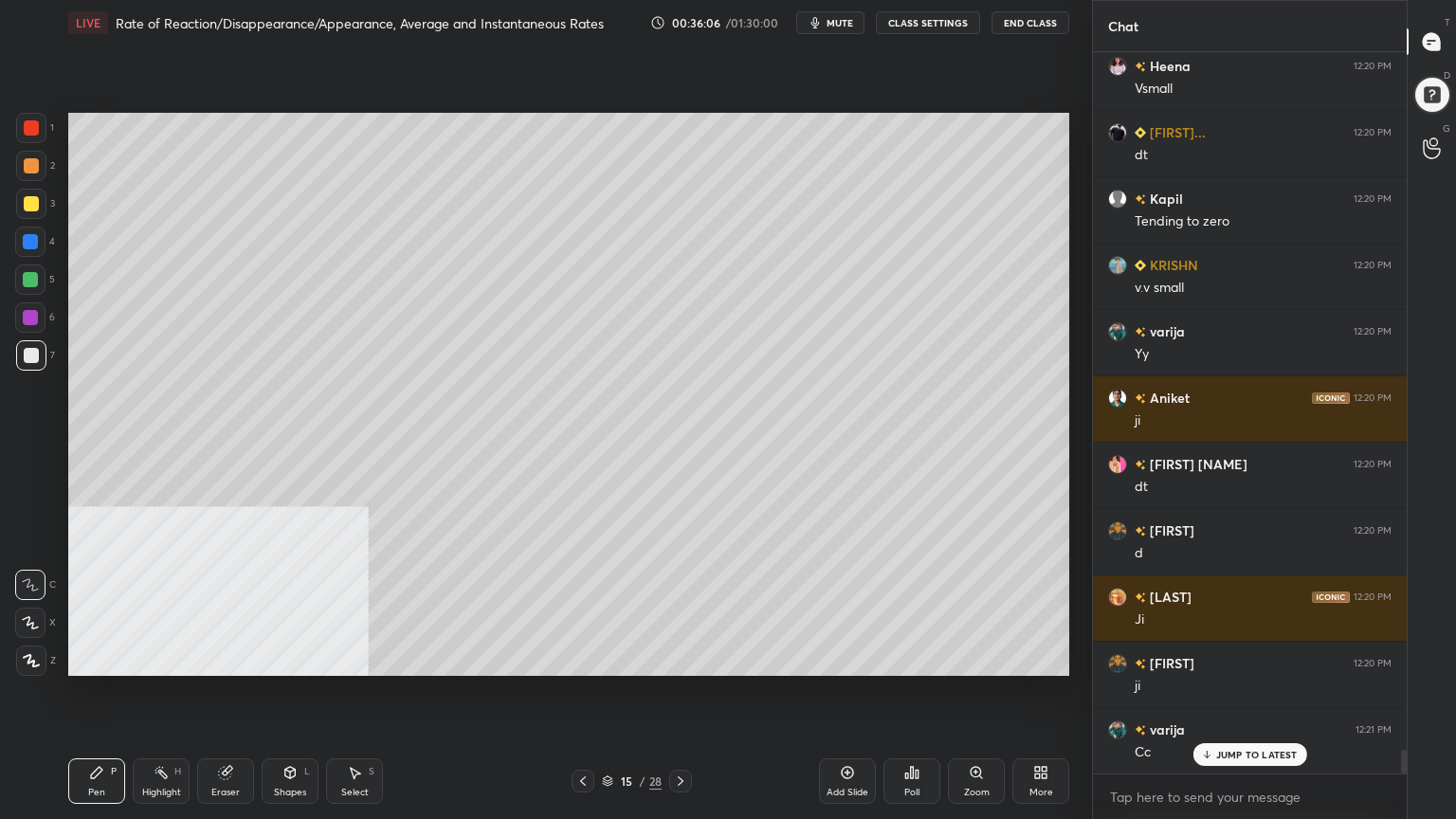 click at bounding box center (31, 166) 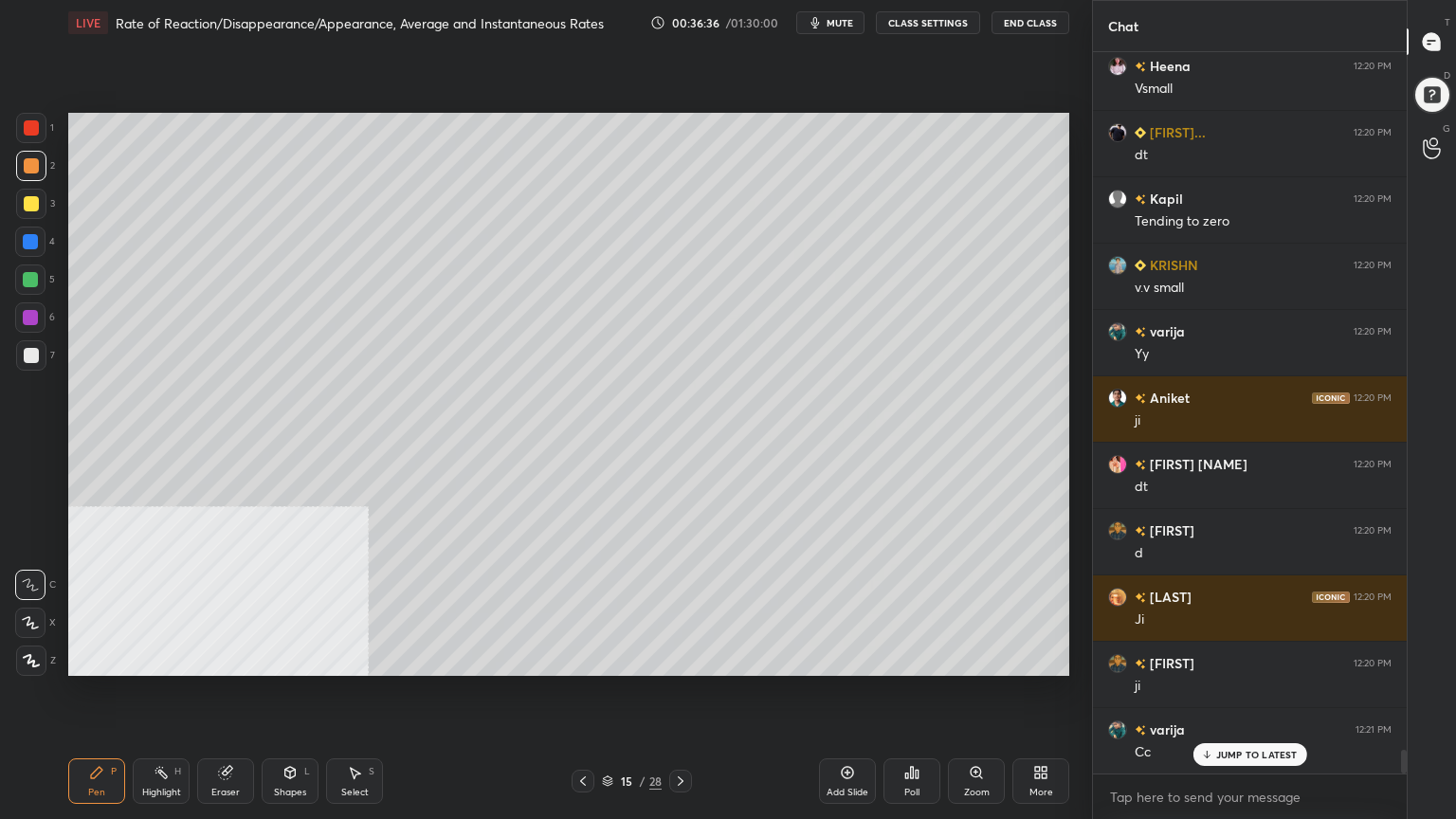 drag, startPoint x: 27, startPoint y: 353, endPoint x: 58, endPoint y: 349, distance: 31.257 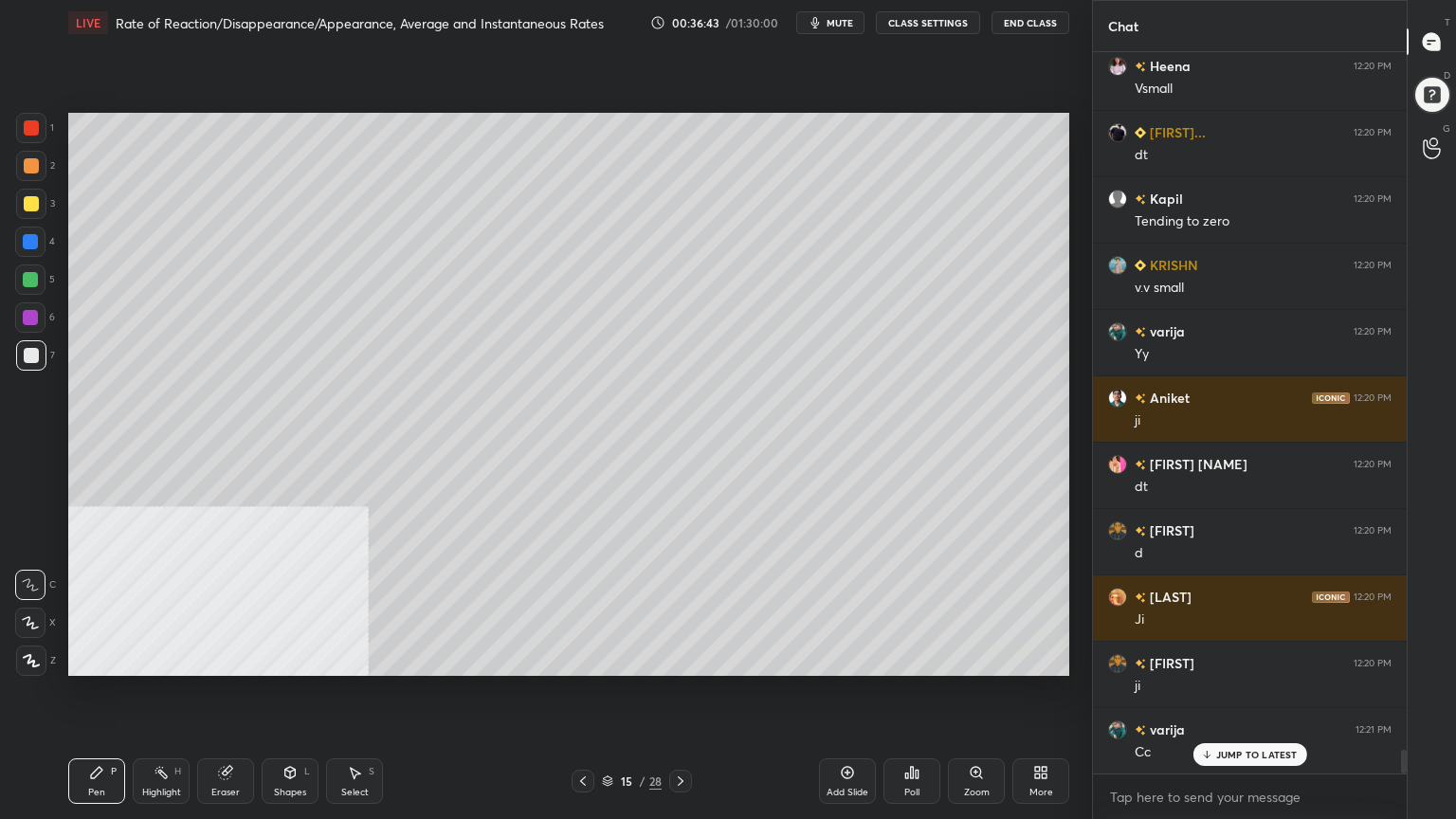 click at bounding box center (31, 166) 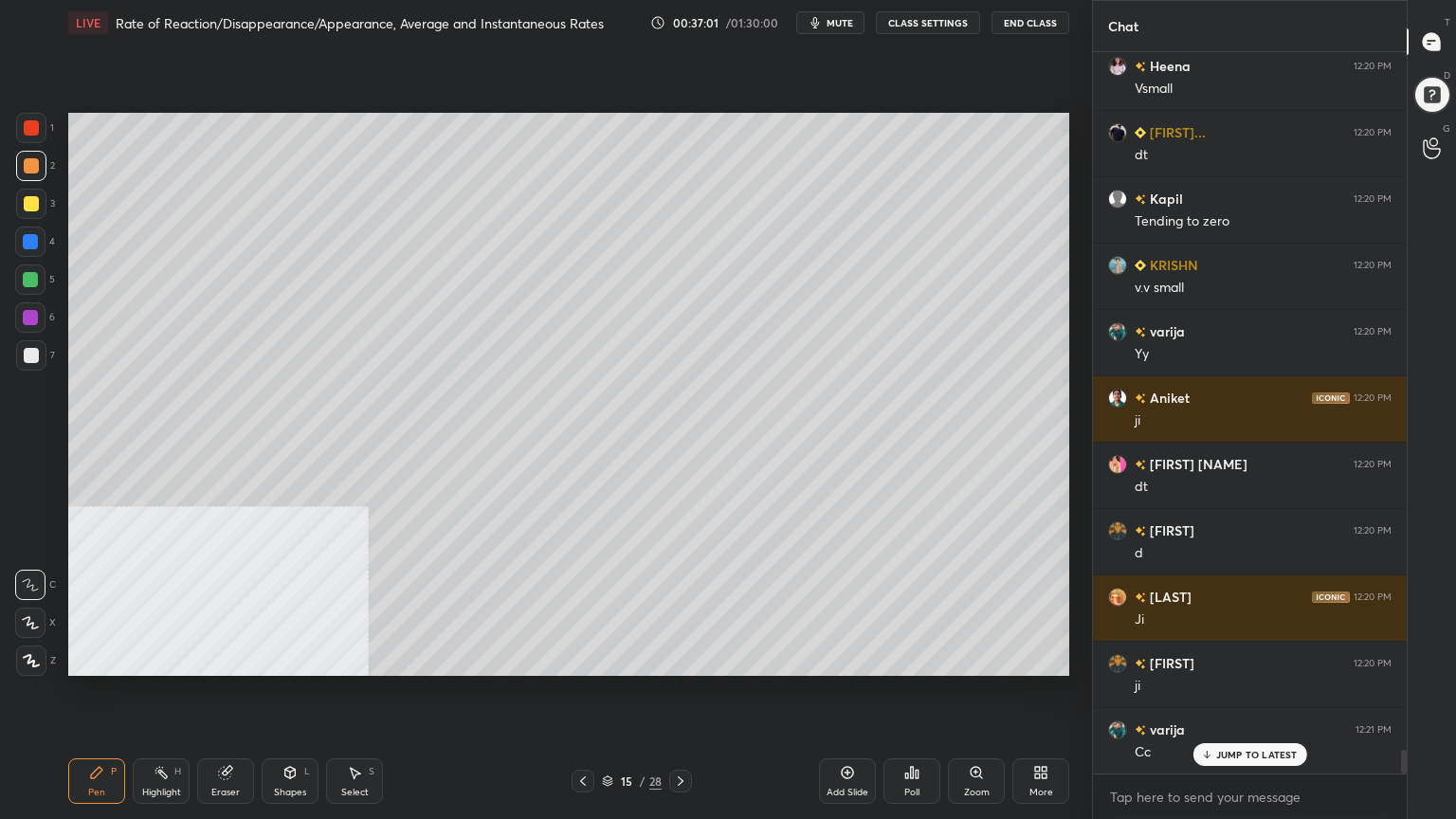 click at bounding box center [31, 355] 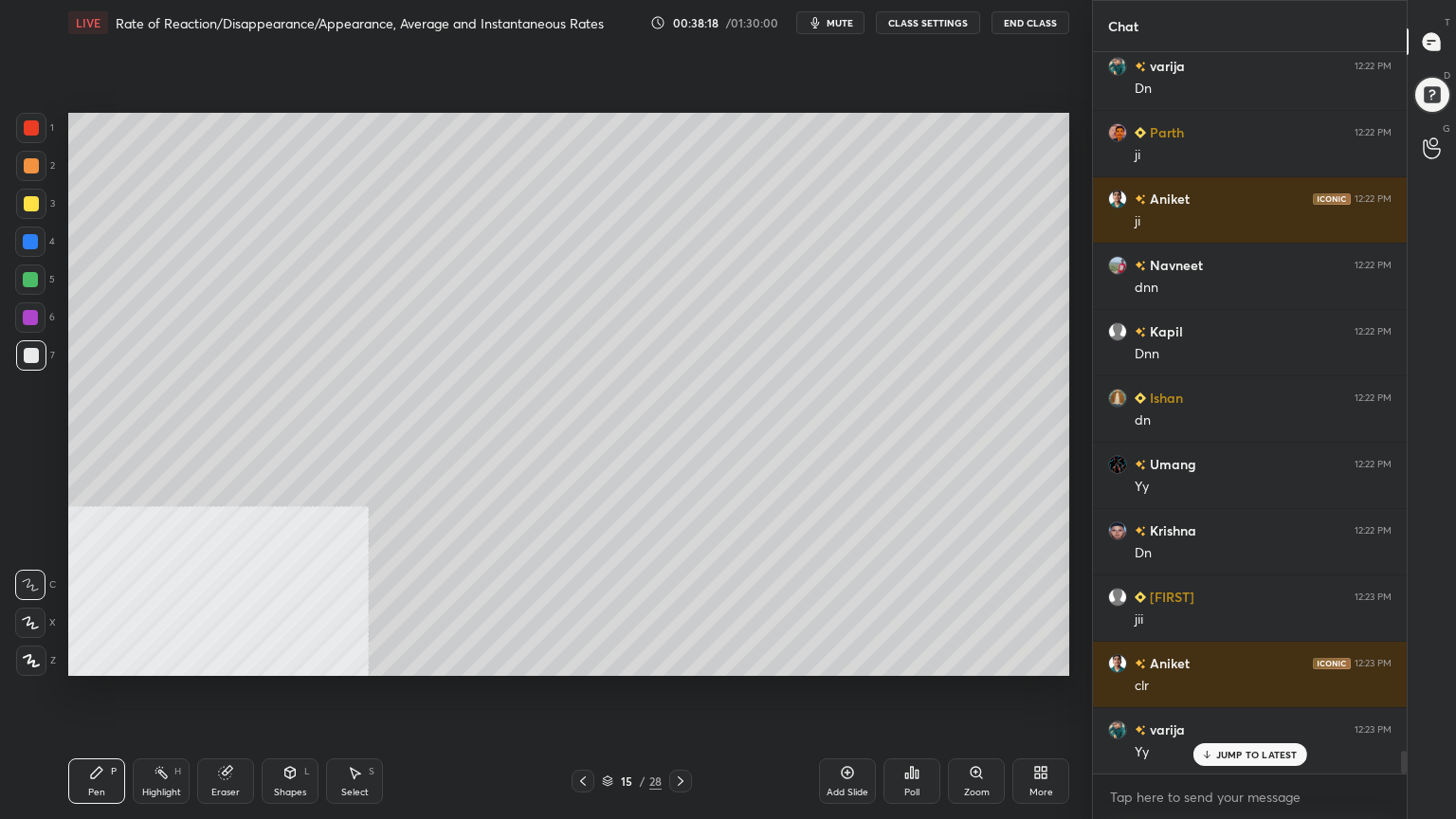 scroll, scrollTop: 21790, scrollLeft: 0, axis: vertical 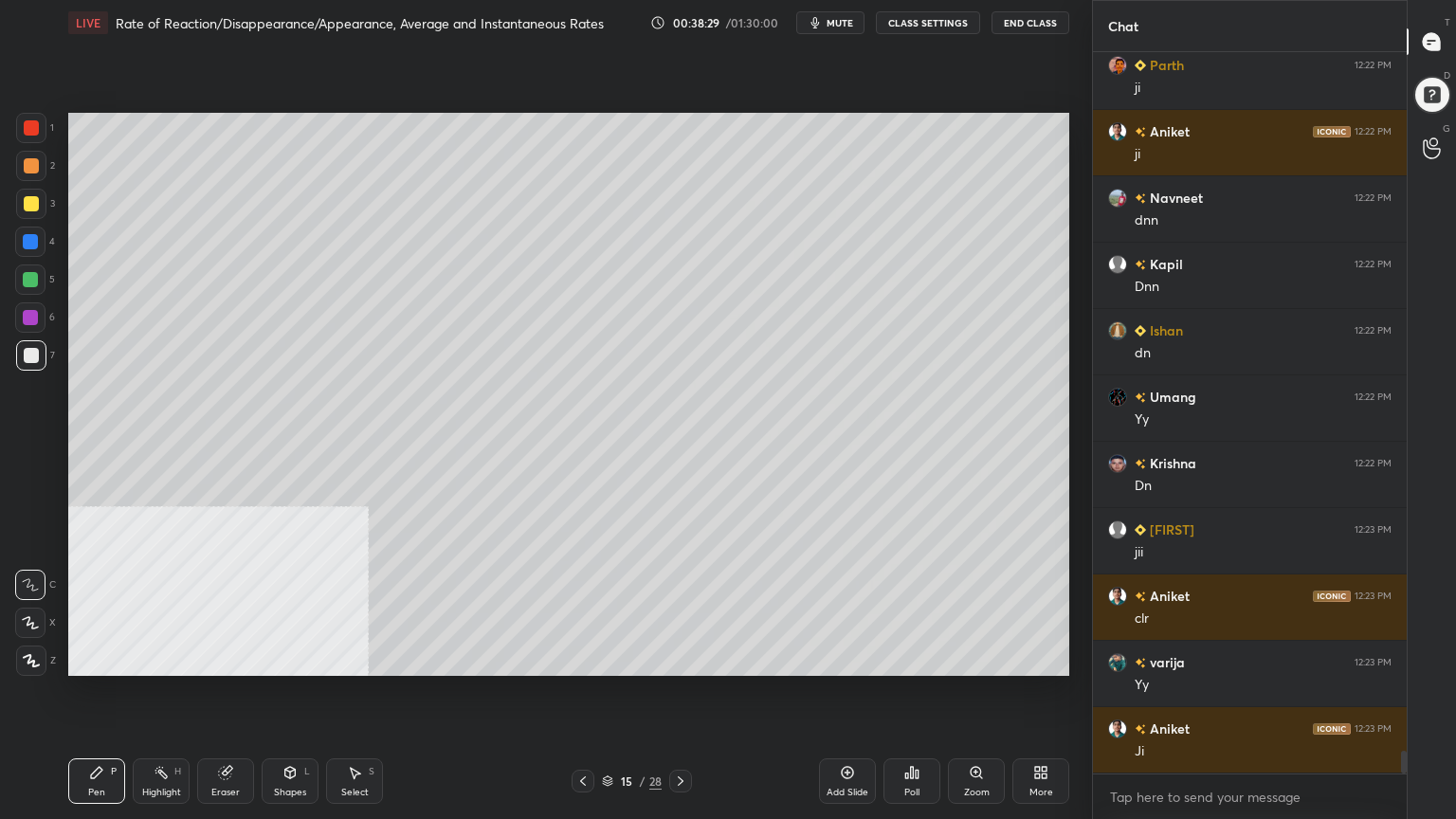 click at bounding box center (31, 204) 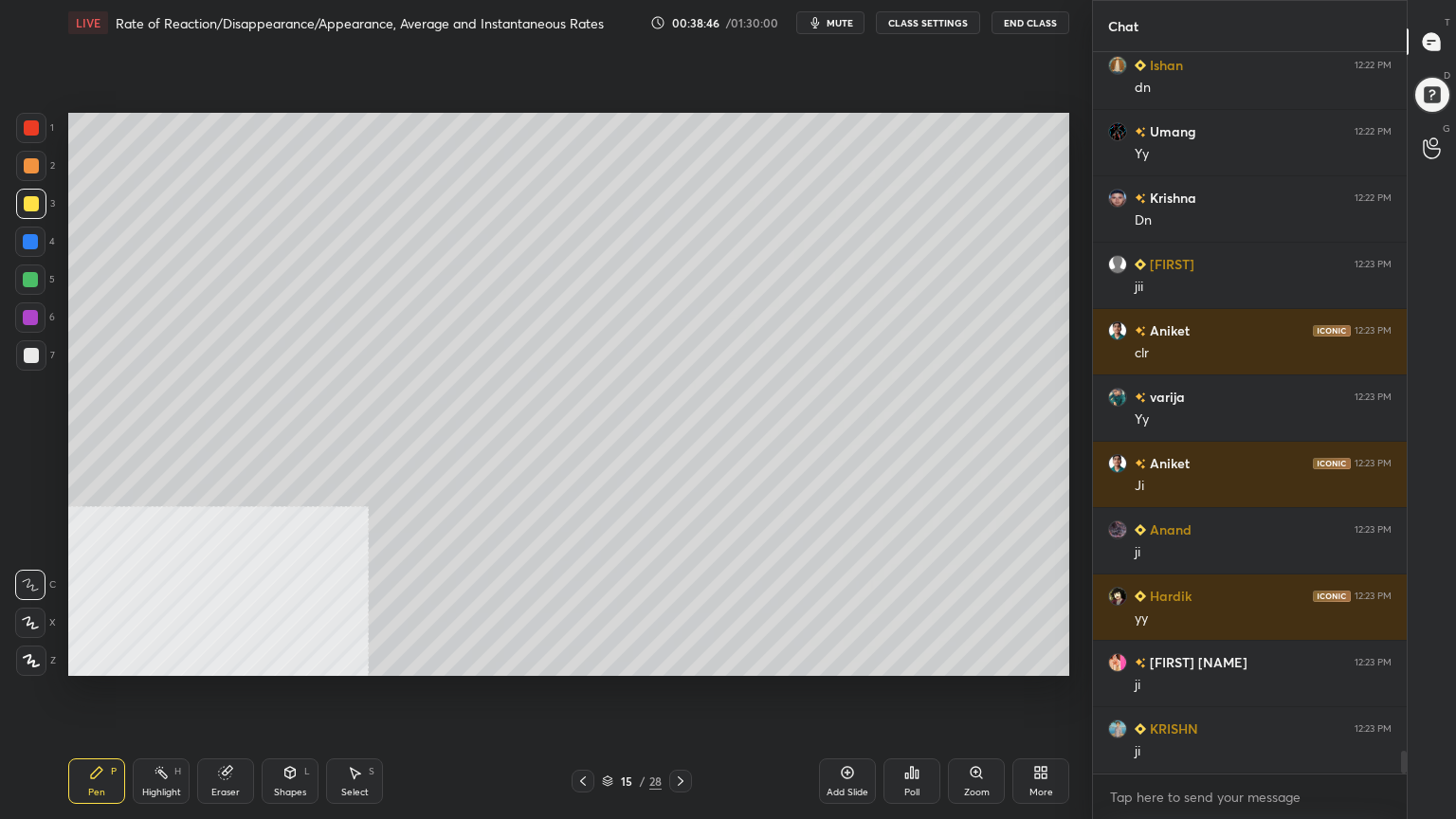 scroll, scrollTop: 22121, scrollLeft: 0, axis: vertical 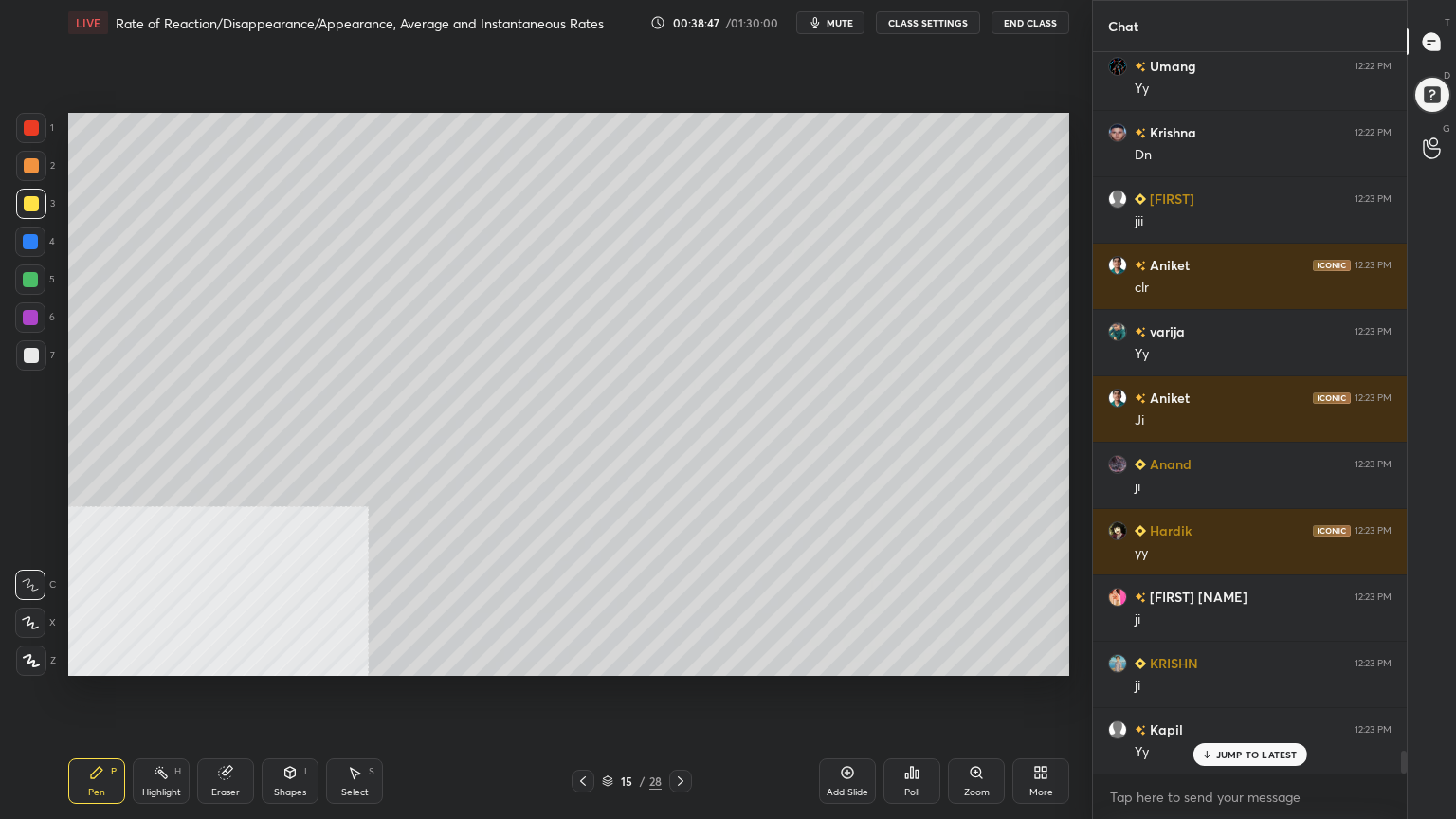 click 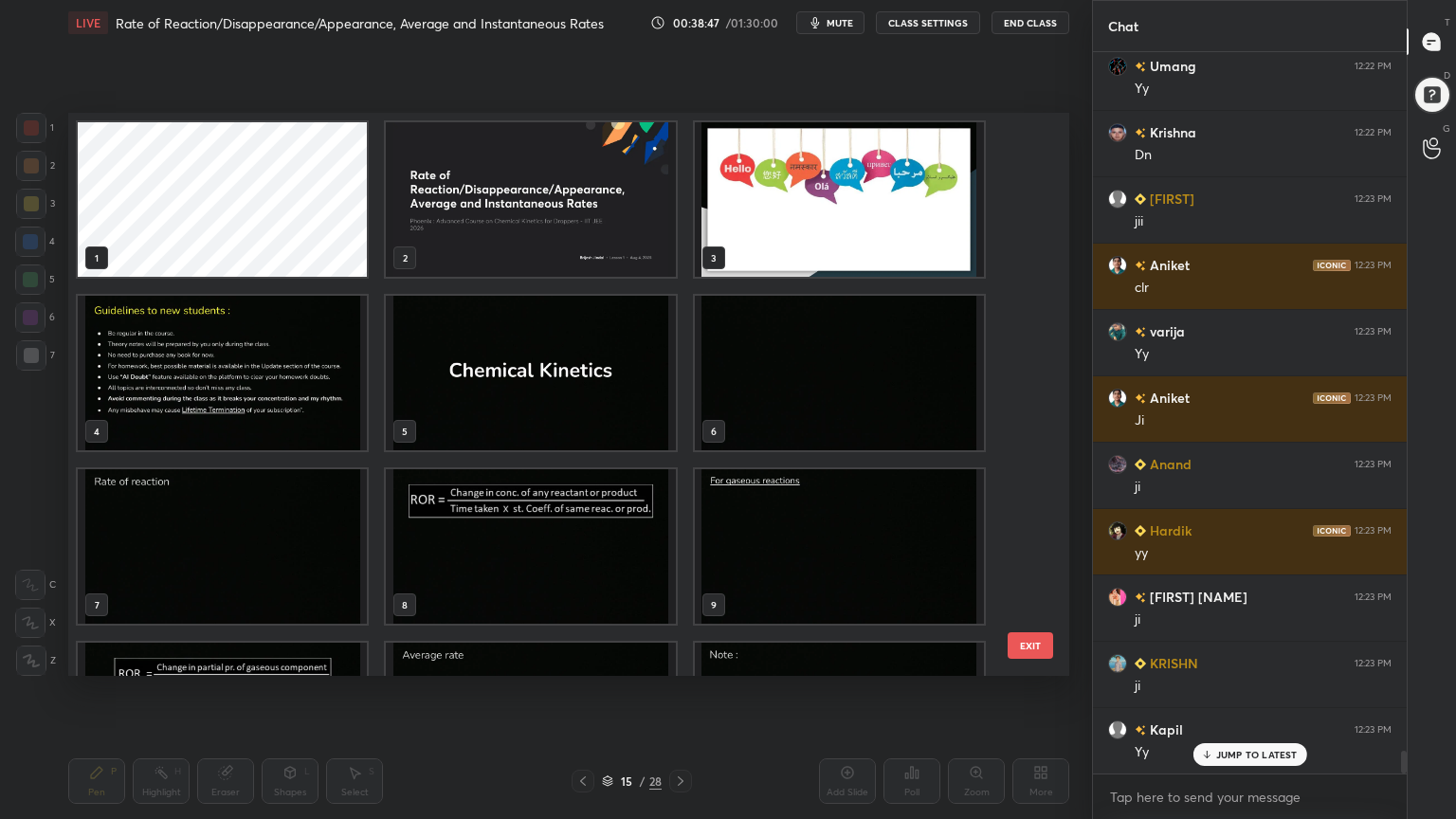scroll, scrollTop: 303, scrollLeft: 0, axis: vertical 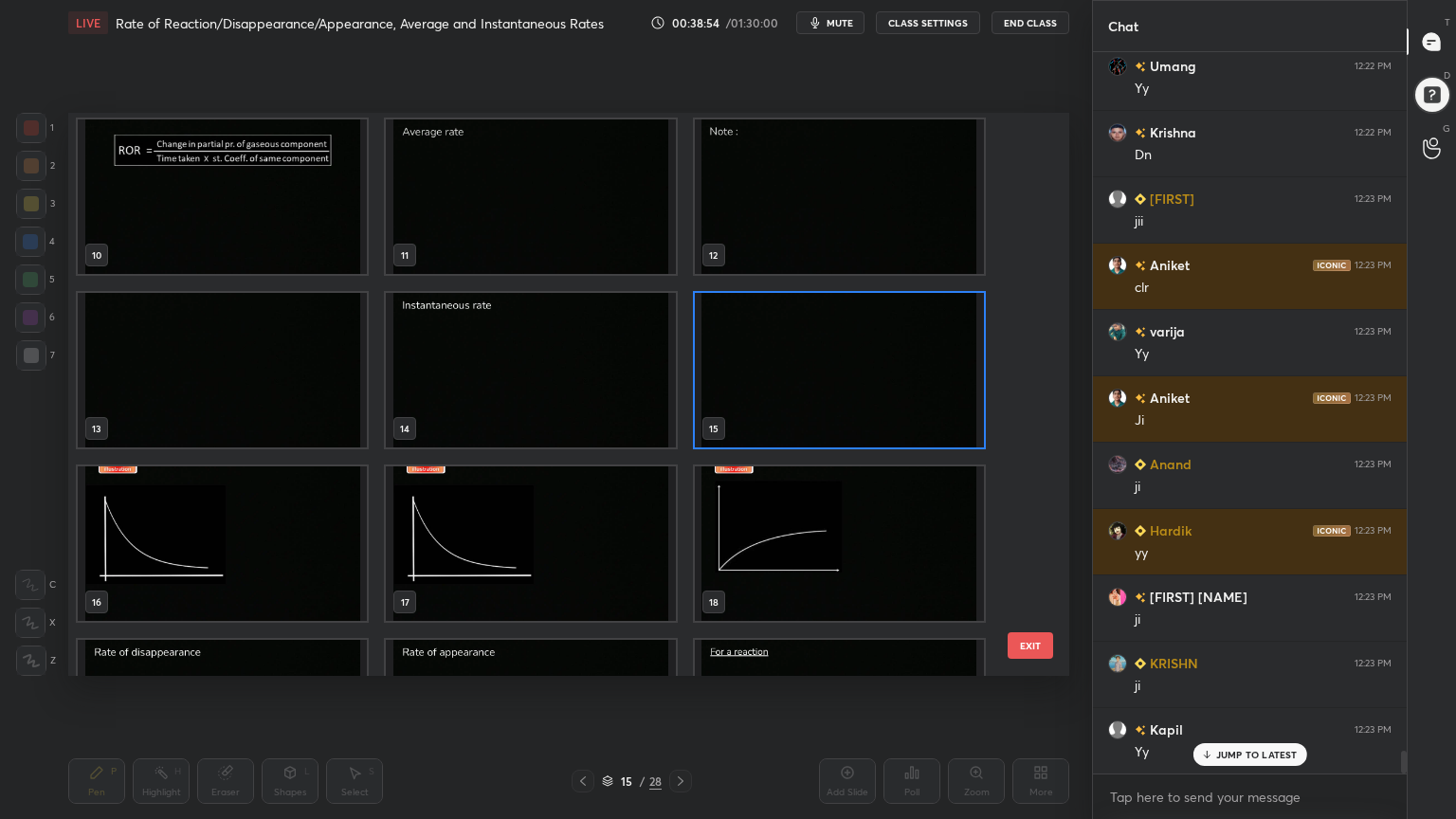click at bounding box center (222, 543) 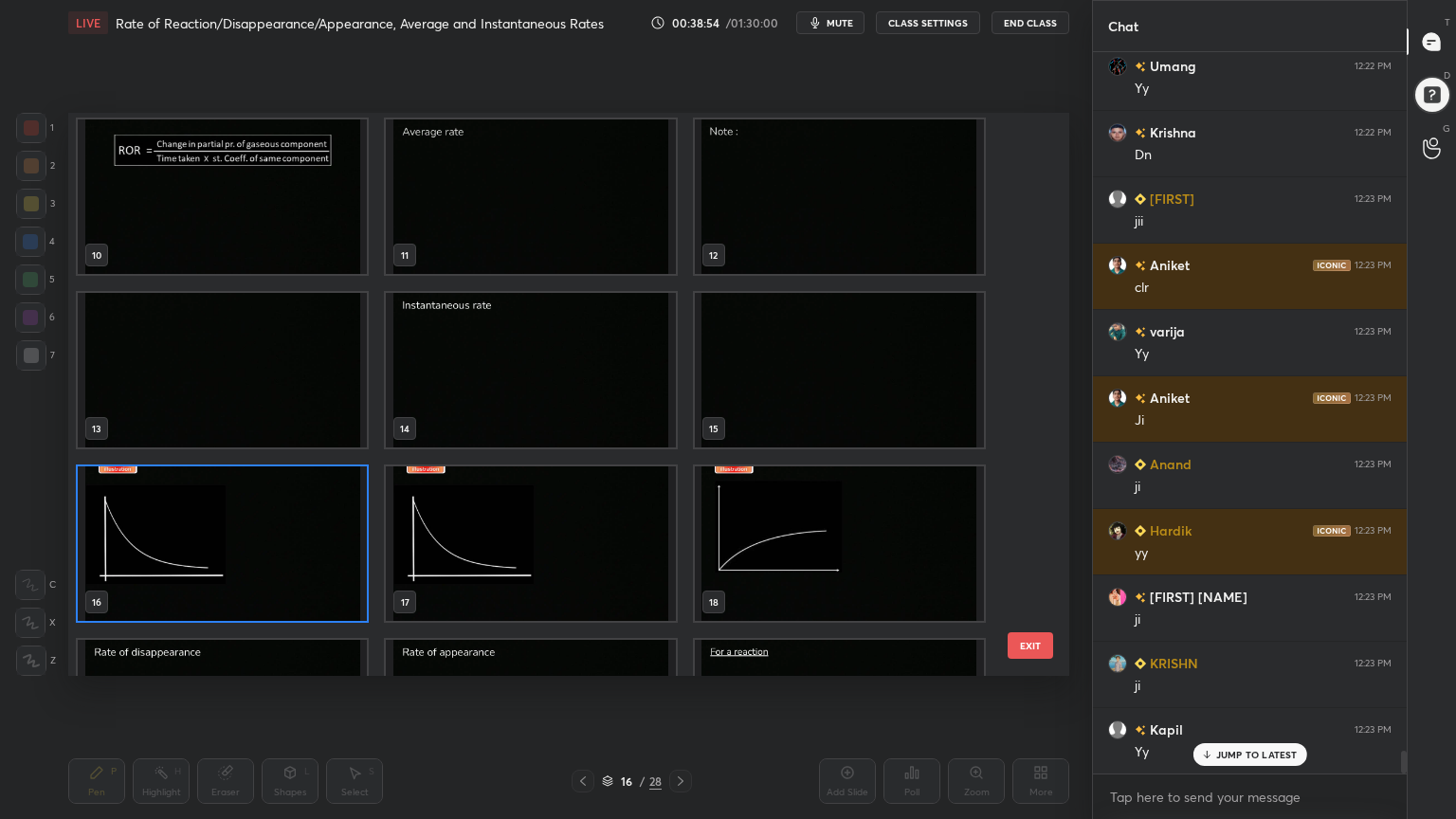 click at bounding box center (222, 543) 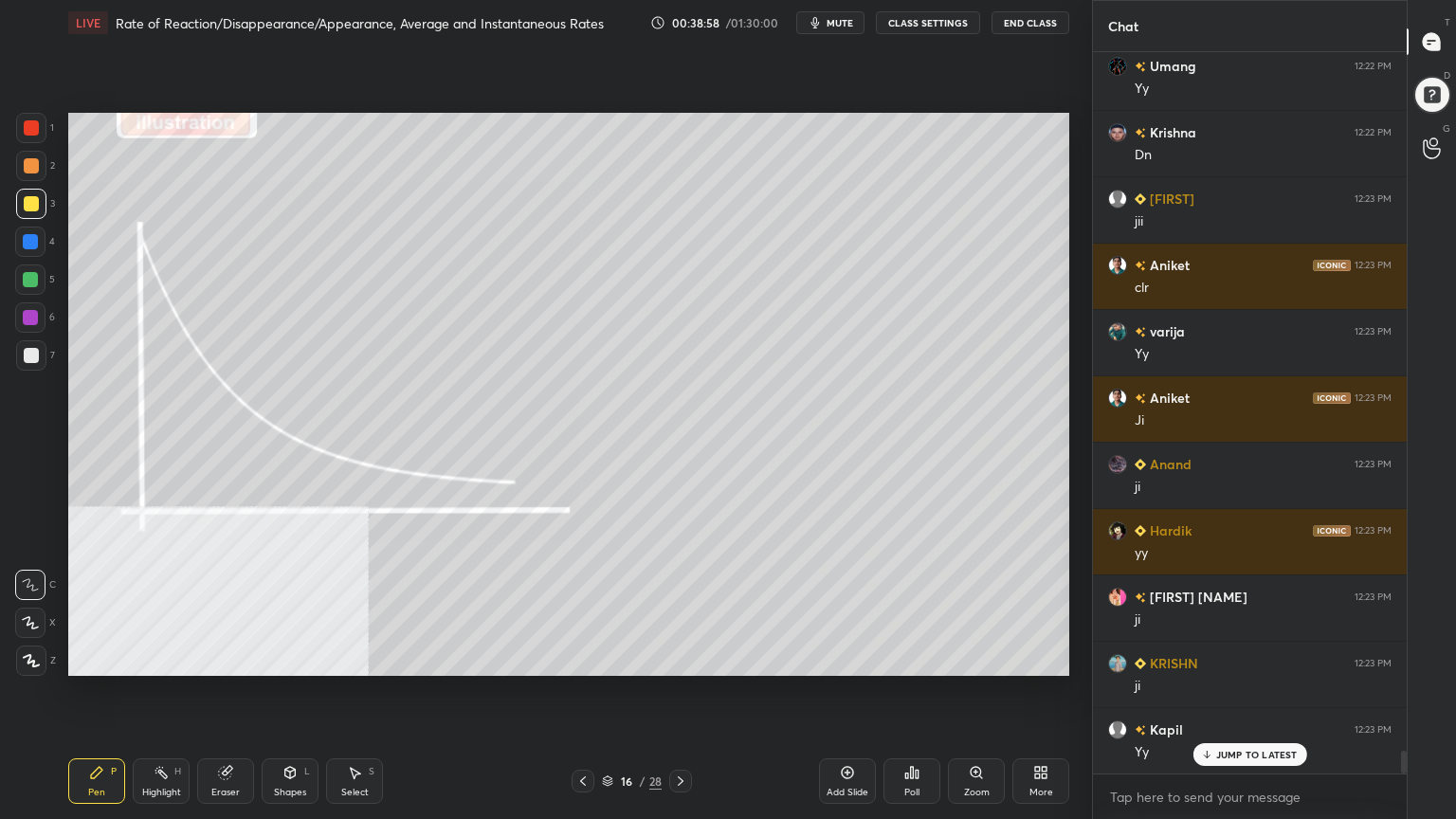 click at bounding box center (31, 355) 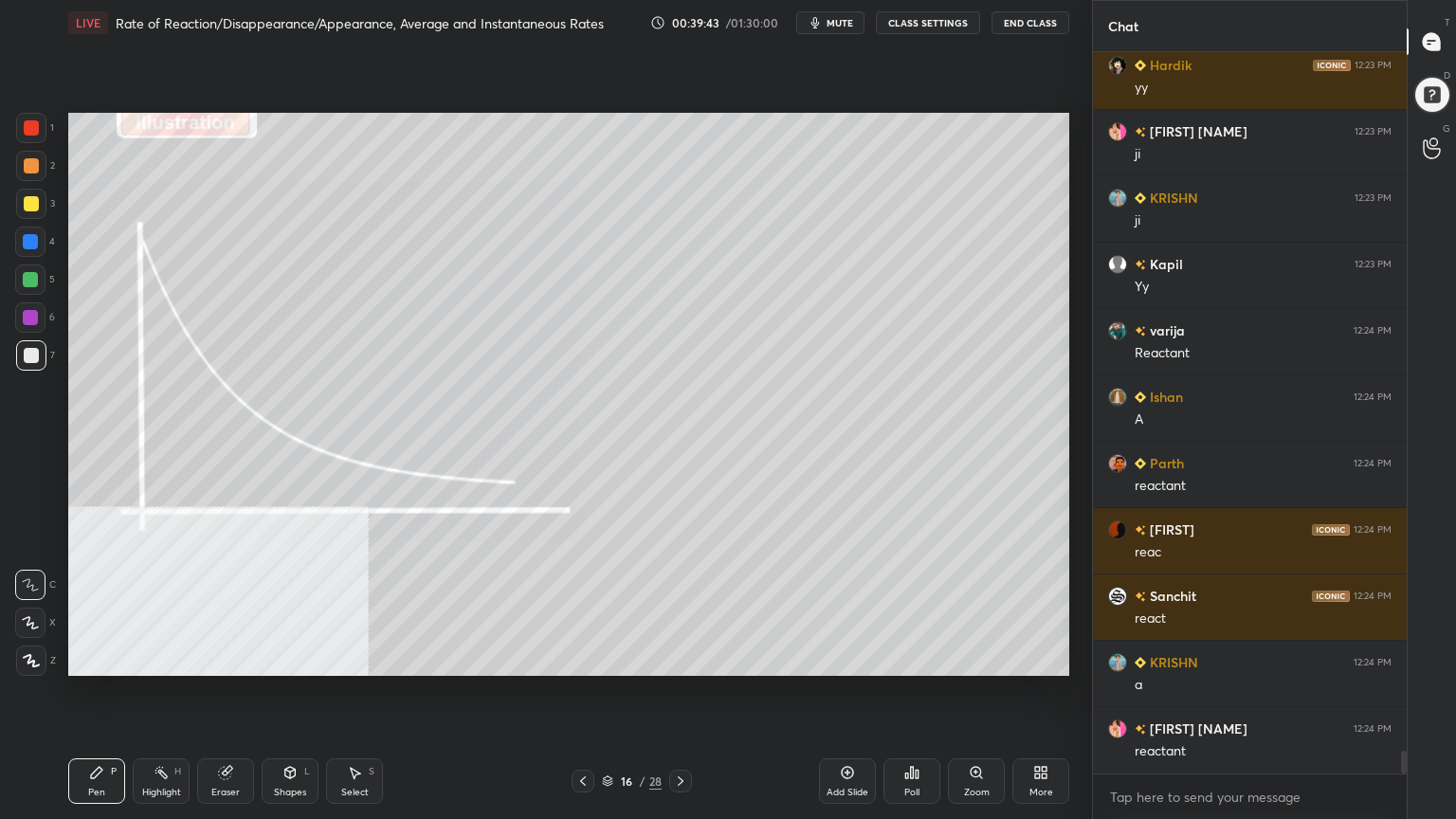 scroll, scrollTop: 22784, scrollLeft: 0, axis: vertical 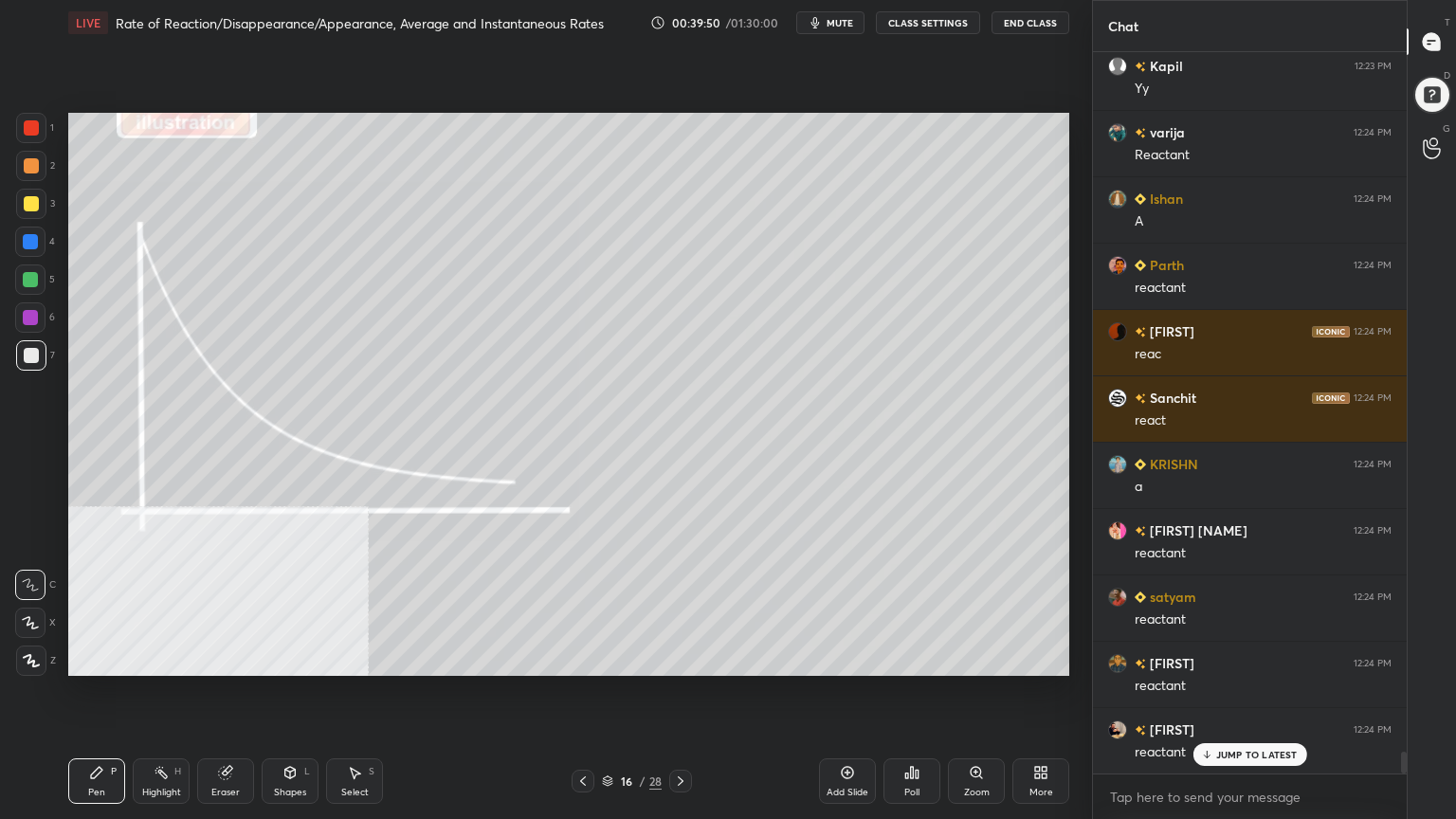 click on "Shapes" at bounding box center (290, 792) 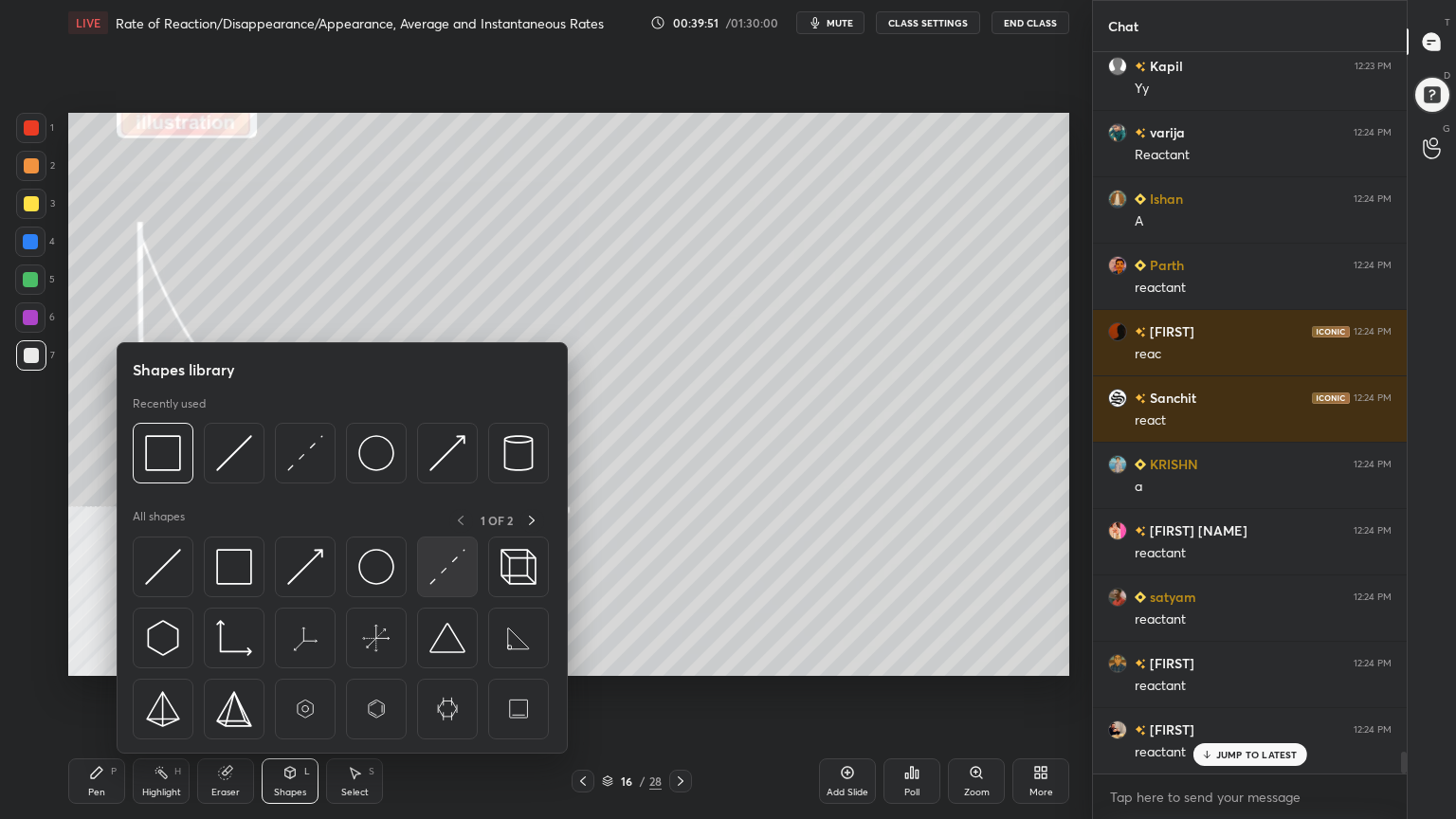 click at bounding box center (447, 567) 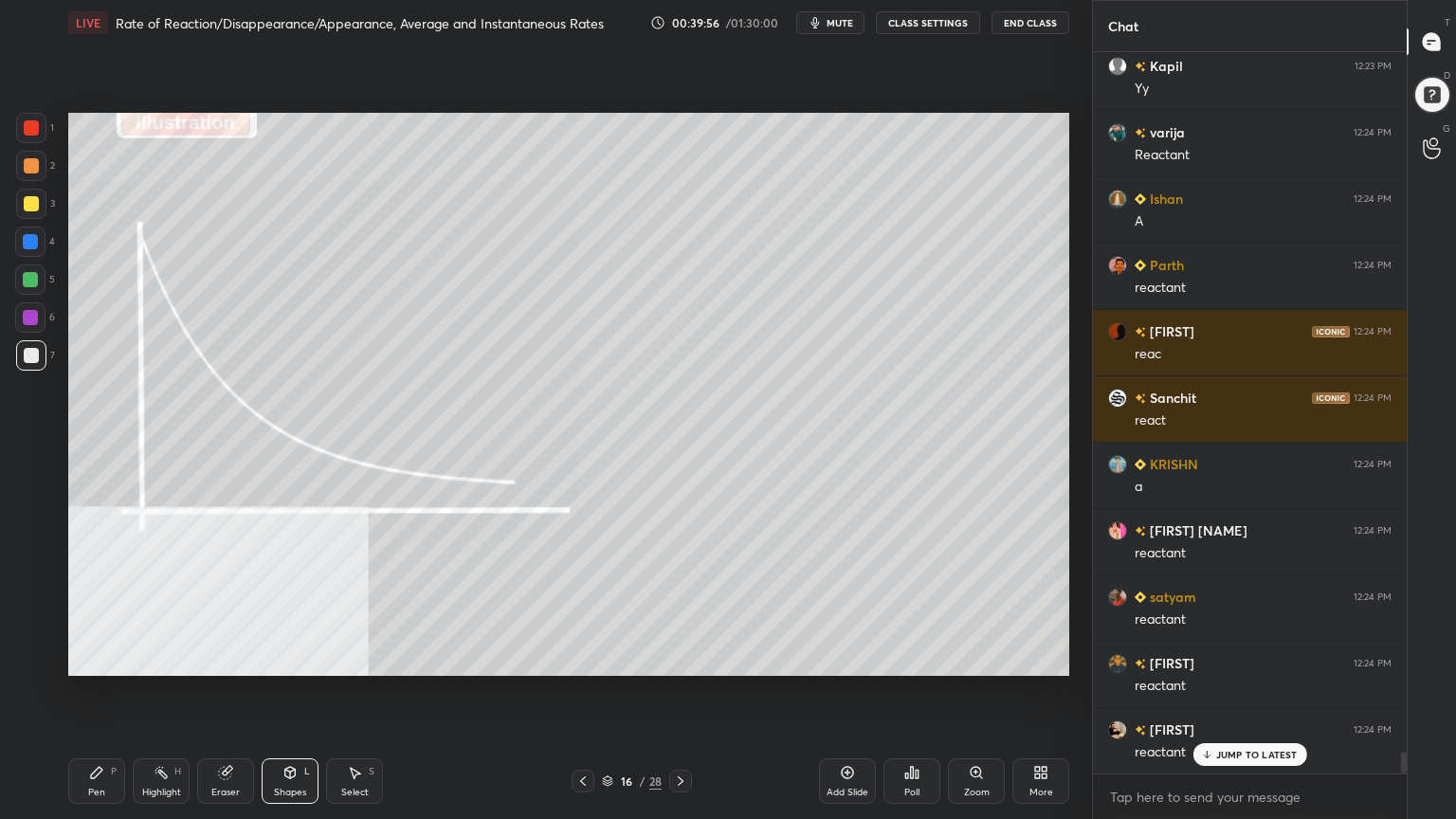 click on "Pen" at bounding box center [97, 792] 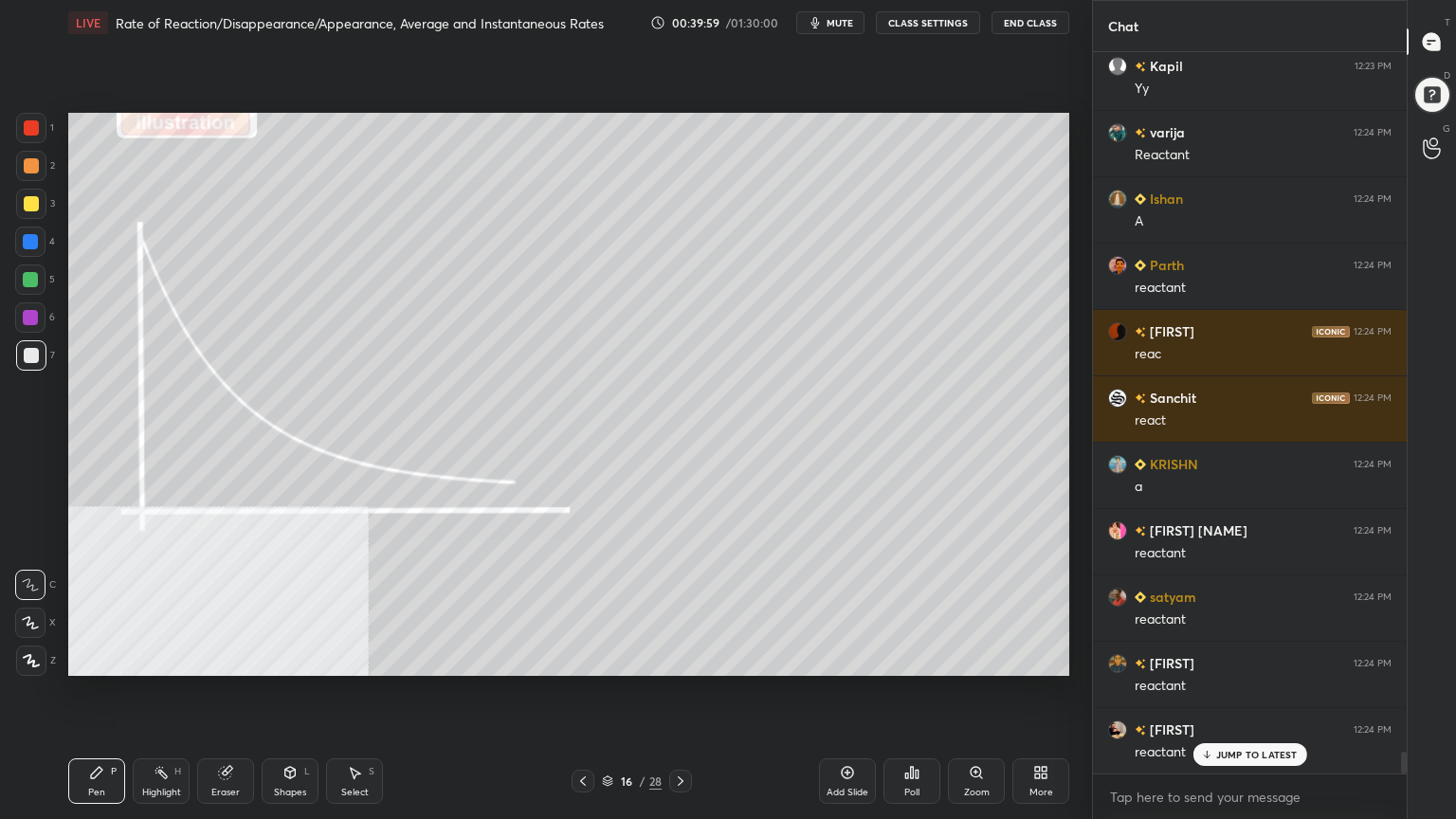 drag, startPoint x: 294, startPoint y: 785, endPoint x: 291, endPoint y: 762, distance: 23.194827 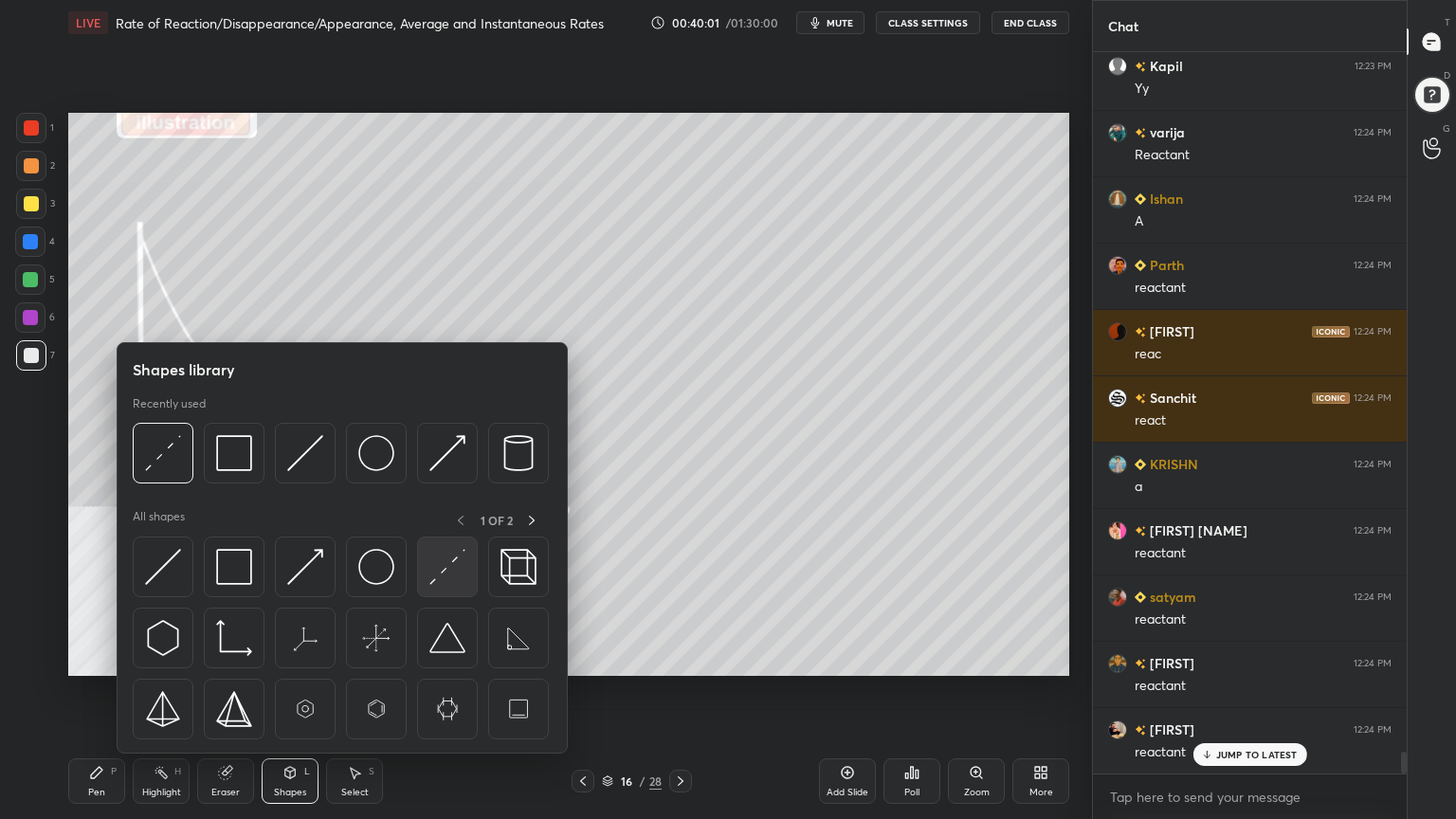 click at bounding box center (447, 567) 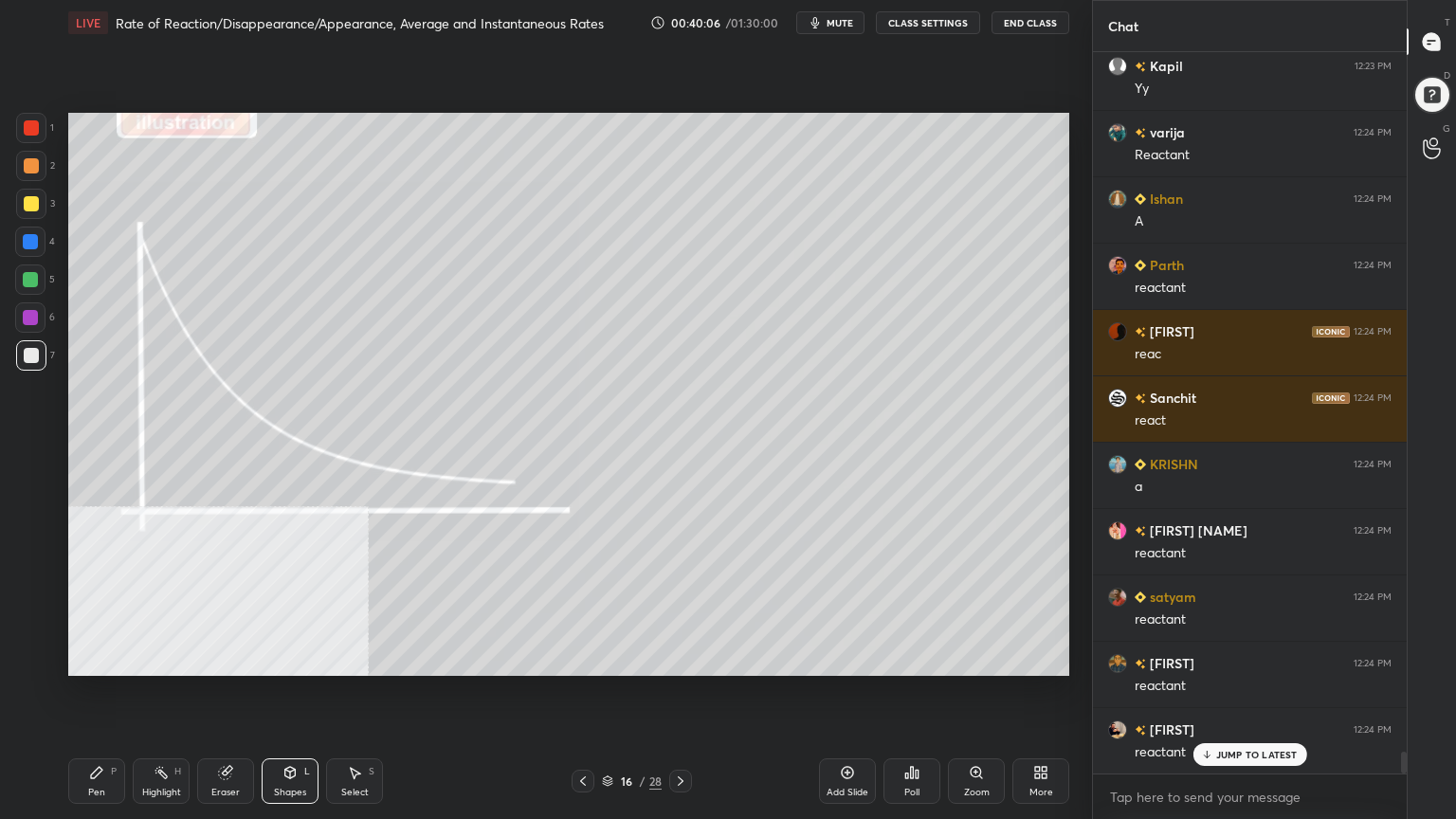 drag, startPoint x: 102, startPoint y: 784, endPoint x: 106, endPoint y: 692, distance: 92.086915 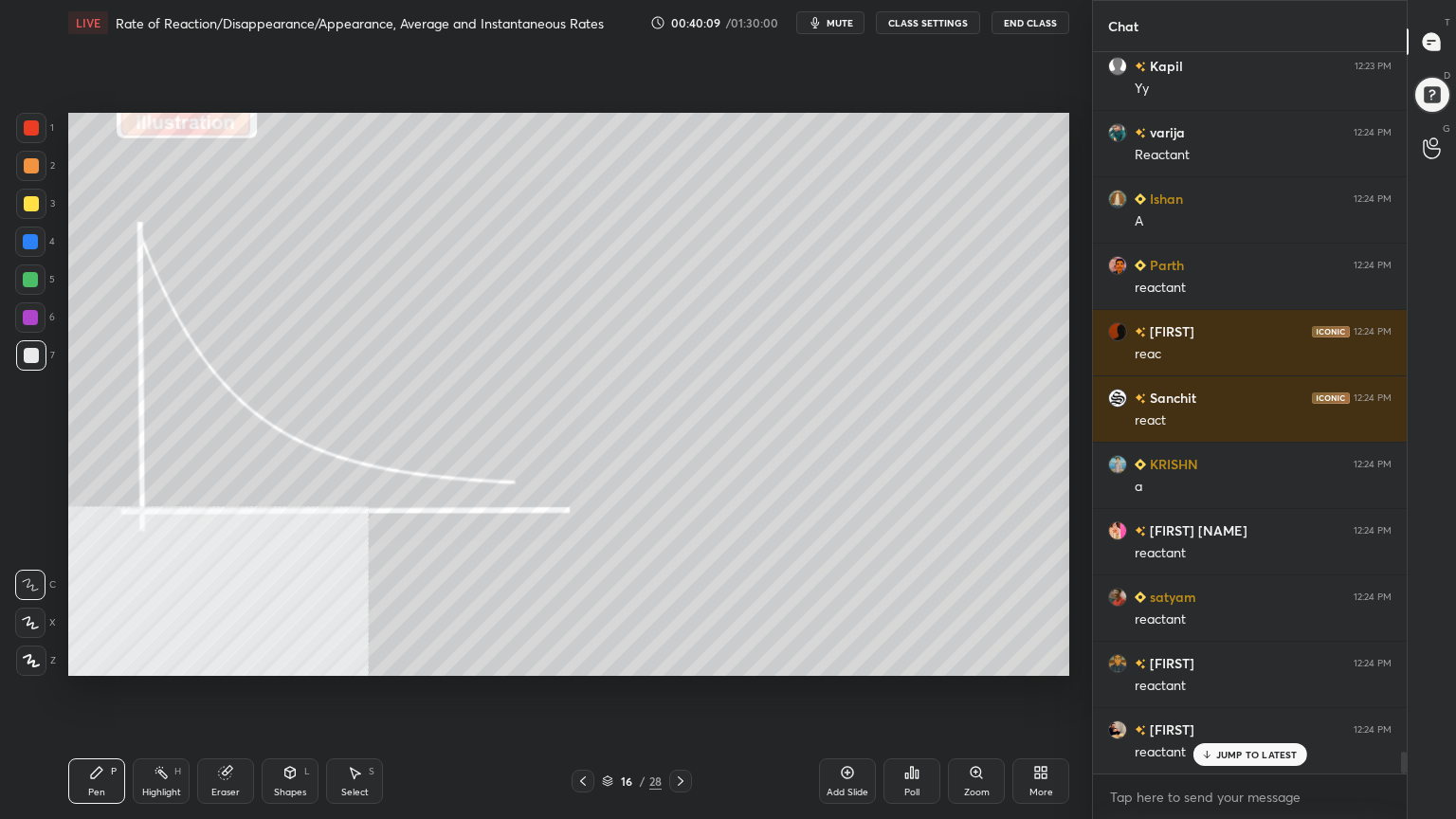 click on "mute" at bounding box center [840, 23] 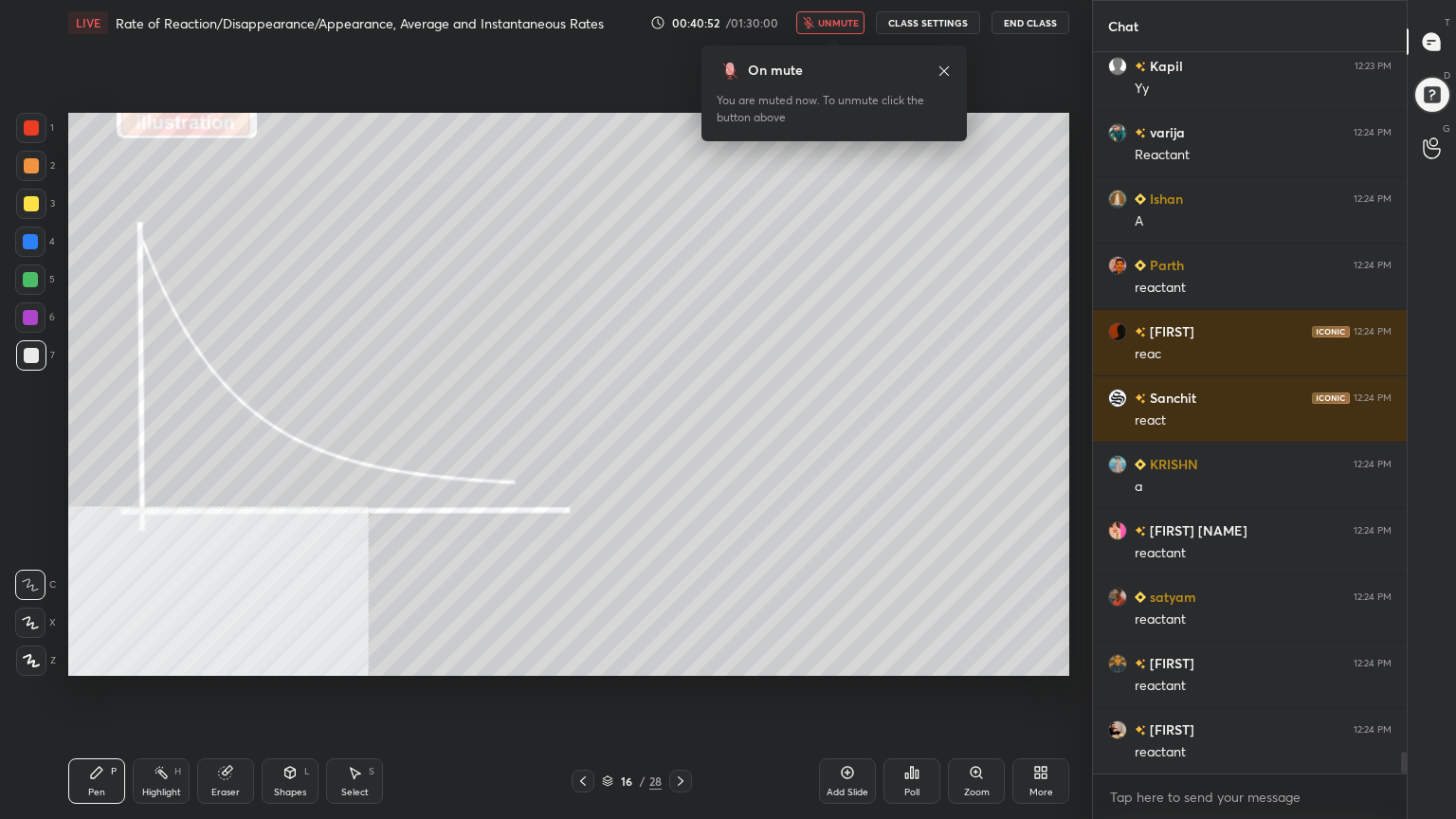 scroll, scrollTop: 22851, scrollLeft: 0, axis: vertical 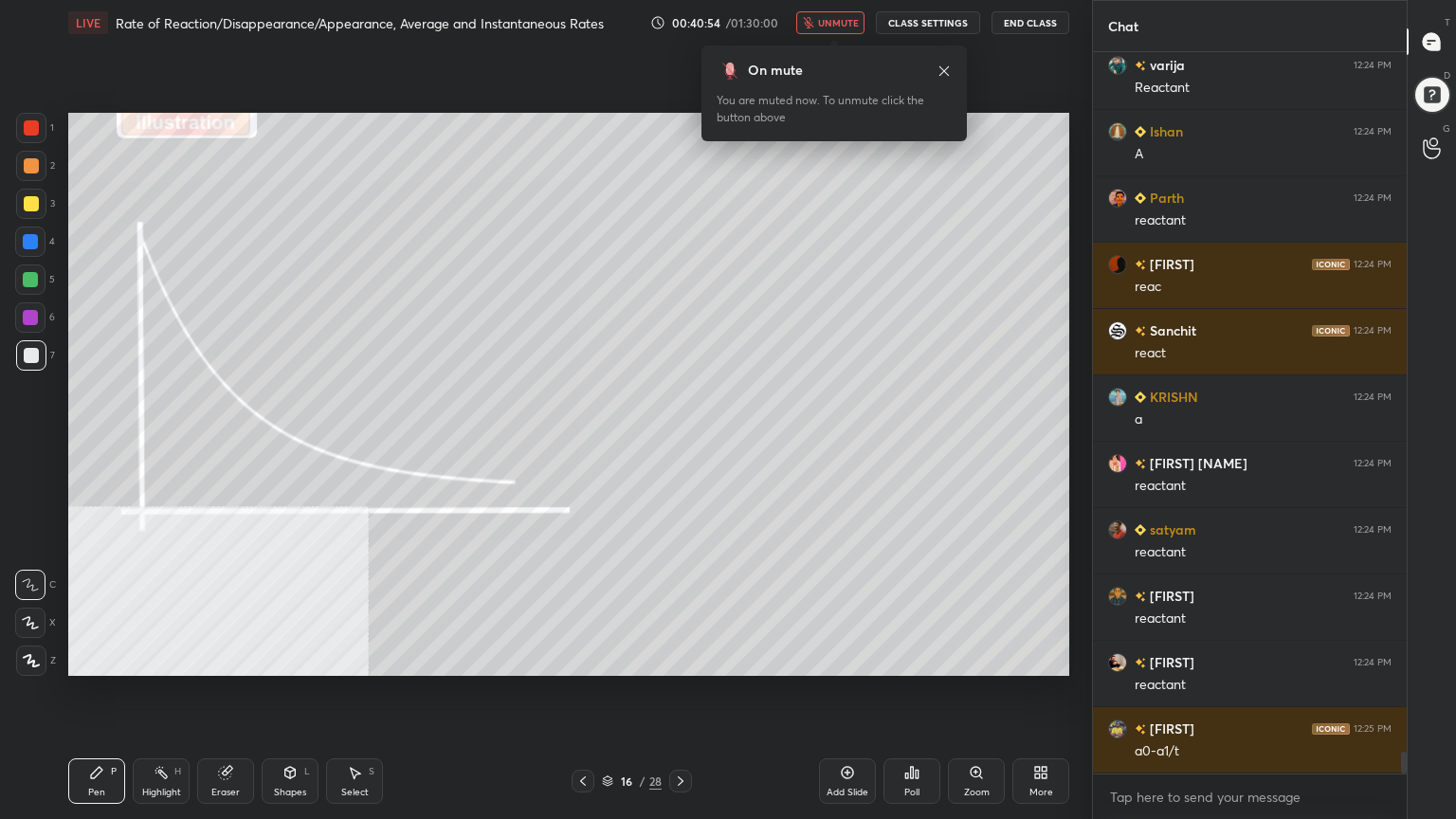 drag, startPoint x: 844, startPoint y: 18, endPoint x: 742, endPoint y: 92, distance: 126.01587 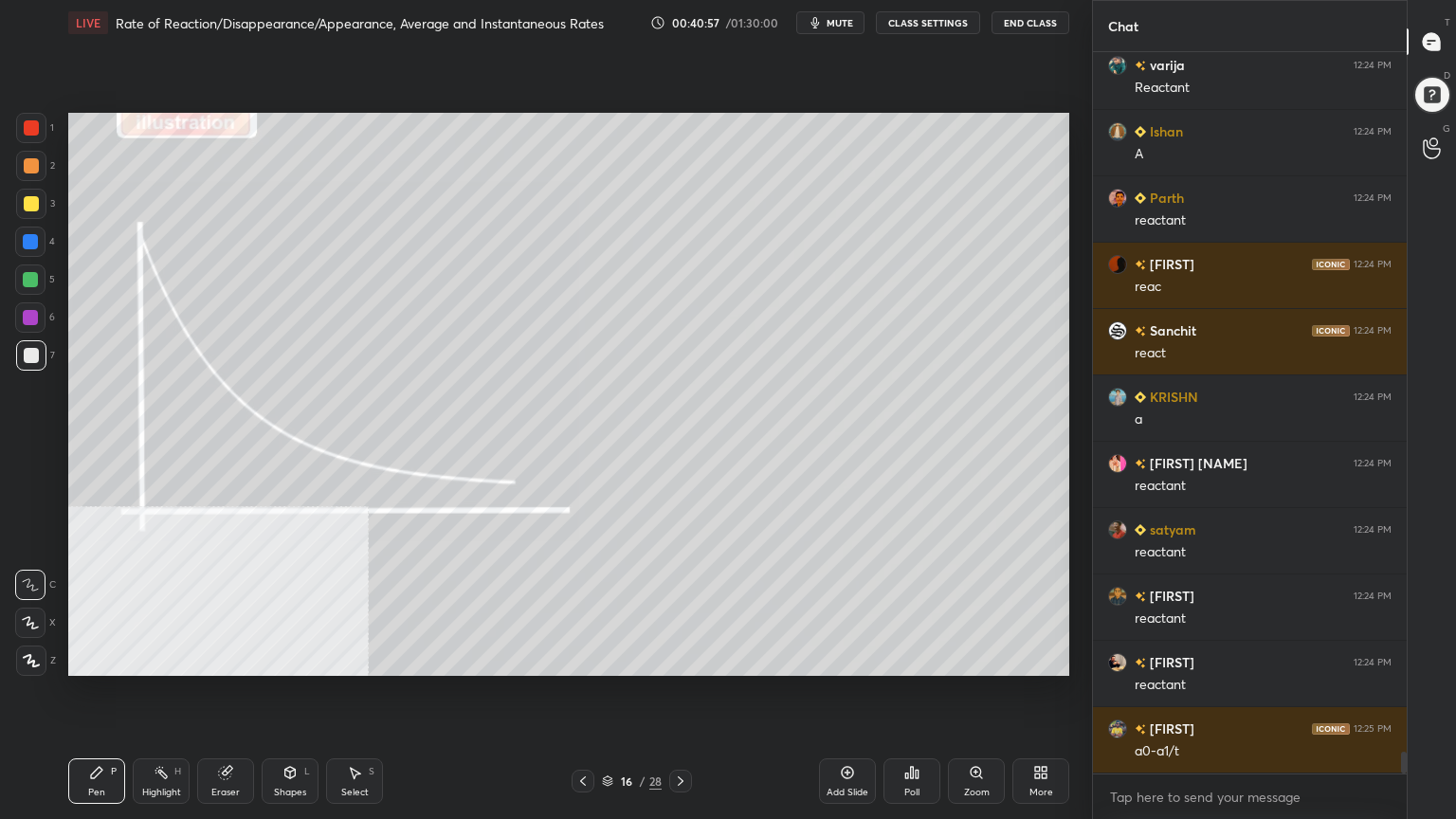 click 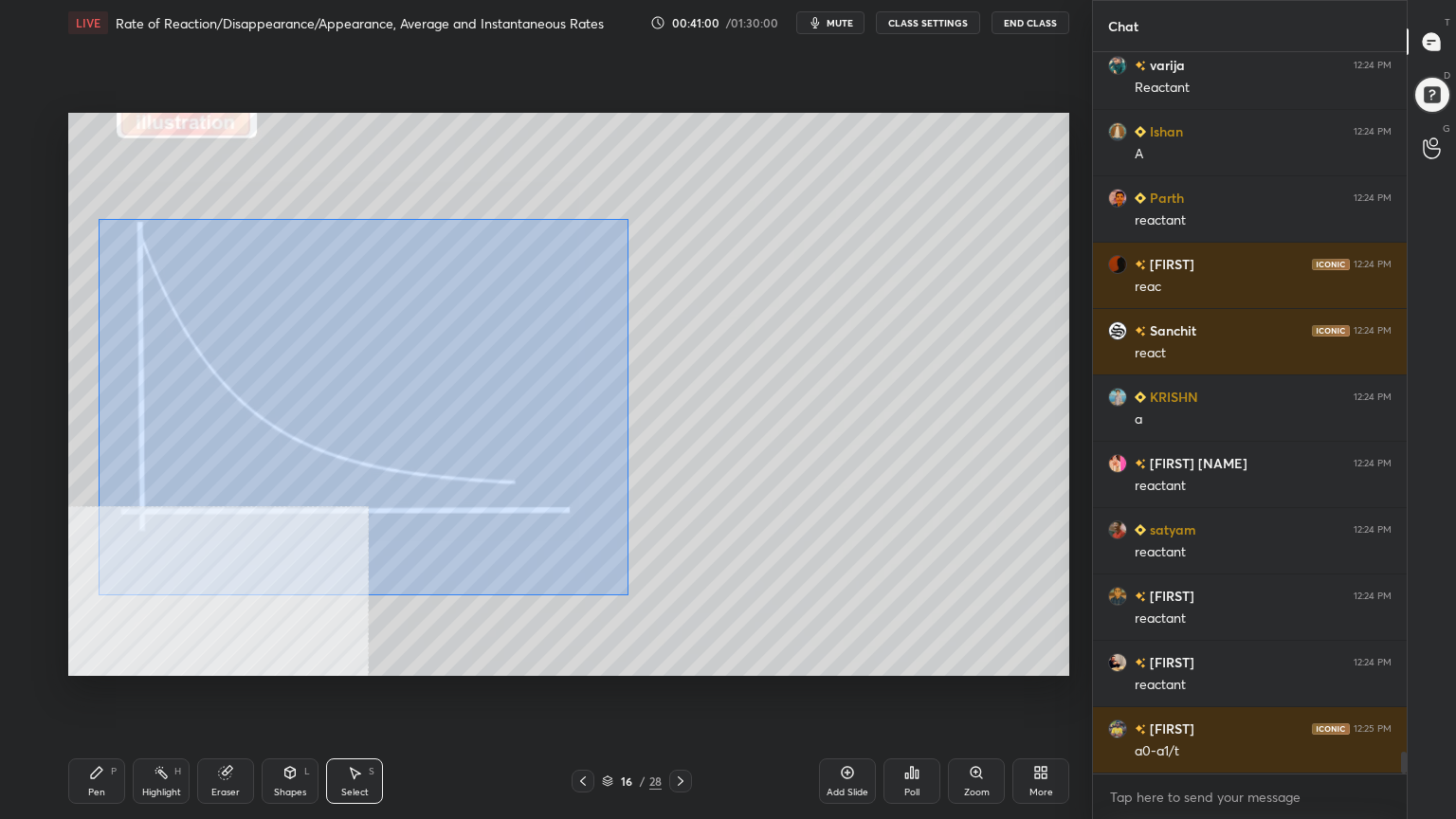 drag, startPoint x: 99, startPoint y: 219, endPoint x: 625, endPoint y: 583, distance: 639.6655 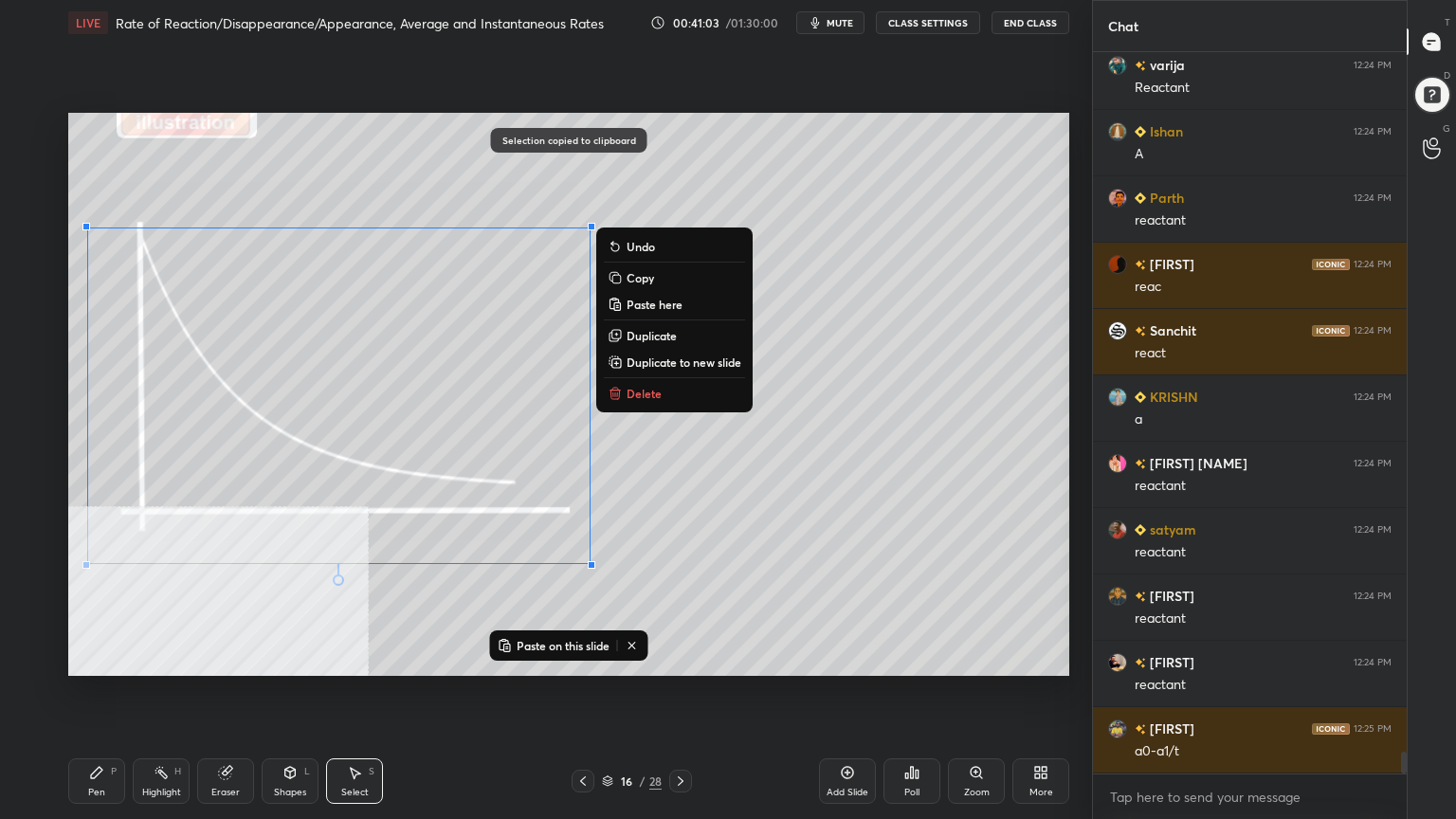 click on "0 ° Undo Copy Paste here Duplicate Duplicate to new slide Delete" at bounding box center [569, 394] 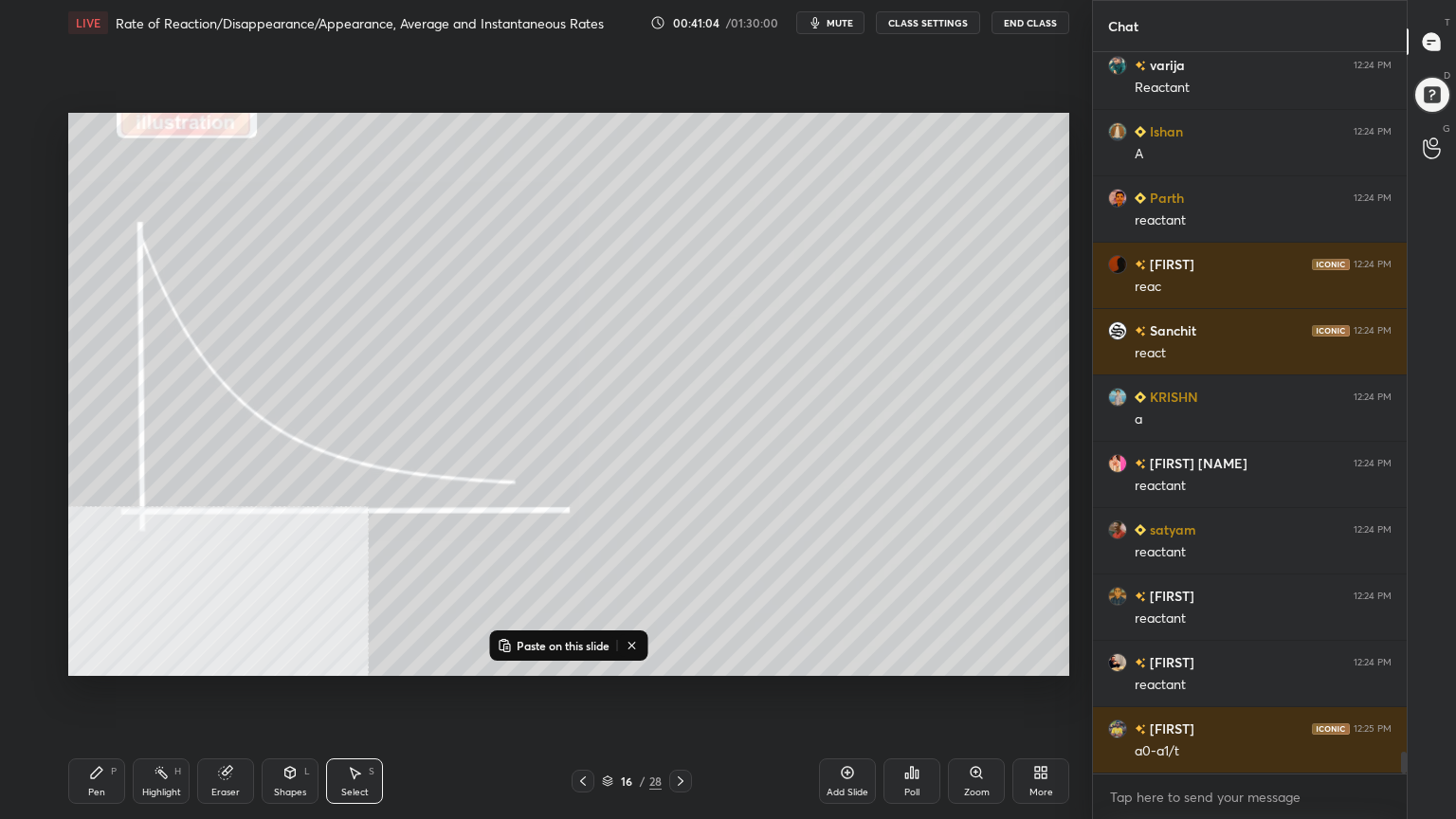 drag, startPoint x: 71, startPoint y: 781, endPoint x: 79, endPoint y: 769, distance: 14.422205 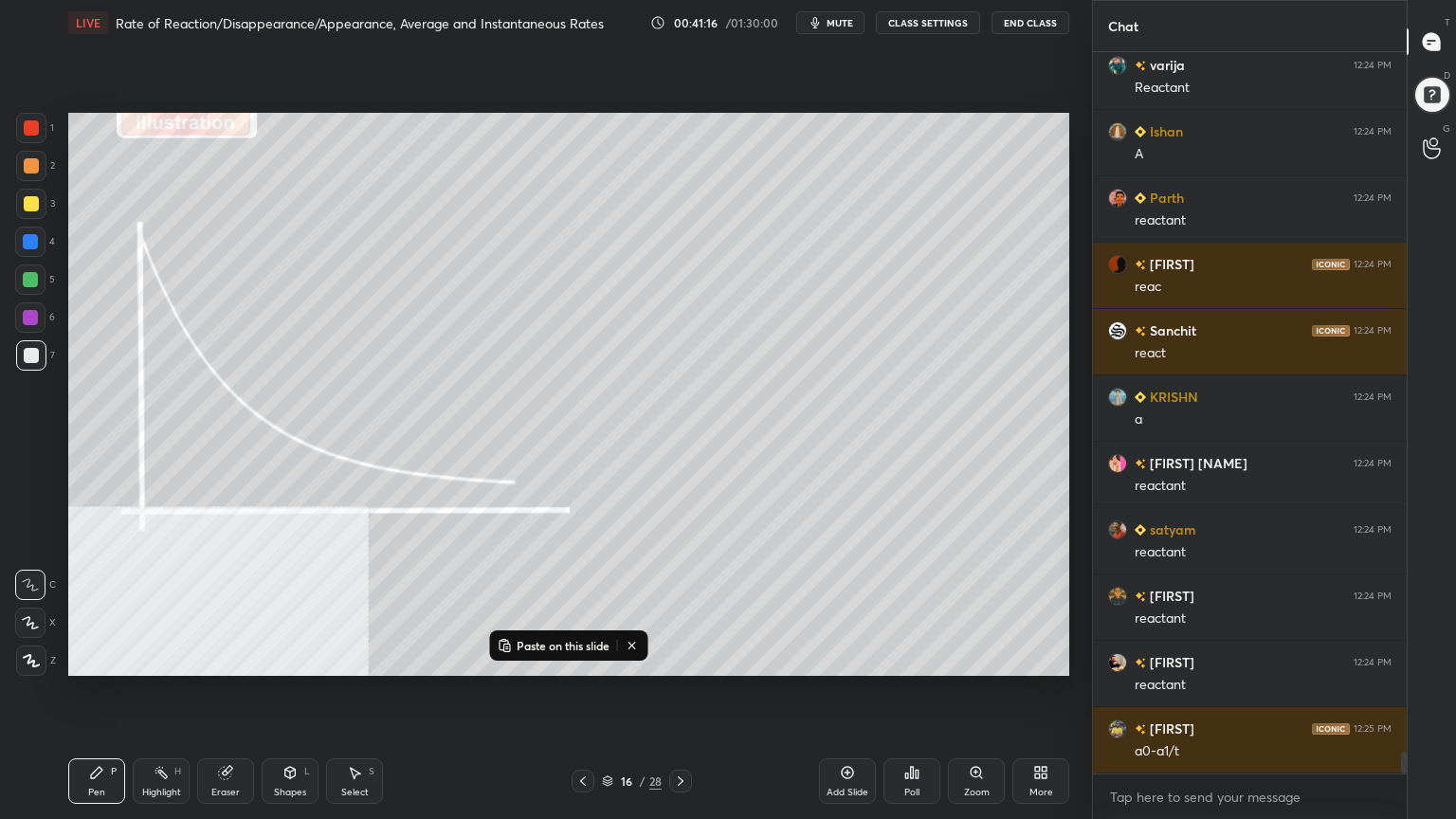 click at bounding box center [30, 280] 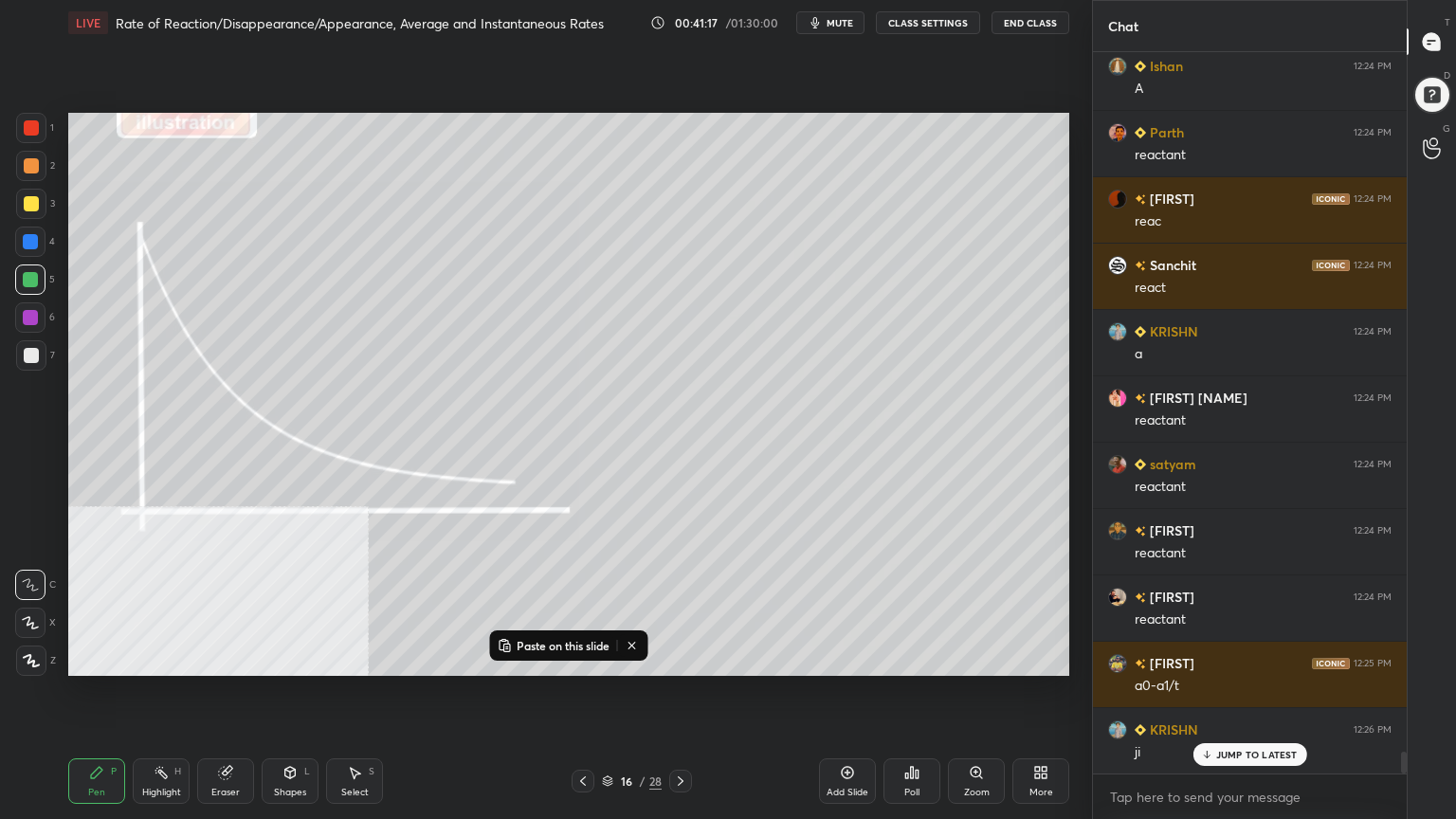 scroll, scrollTop: 23117, scrollLeft: 0, axis: vertical 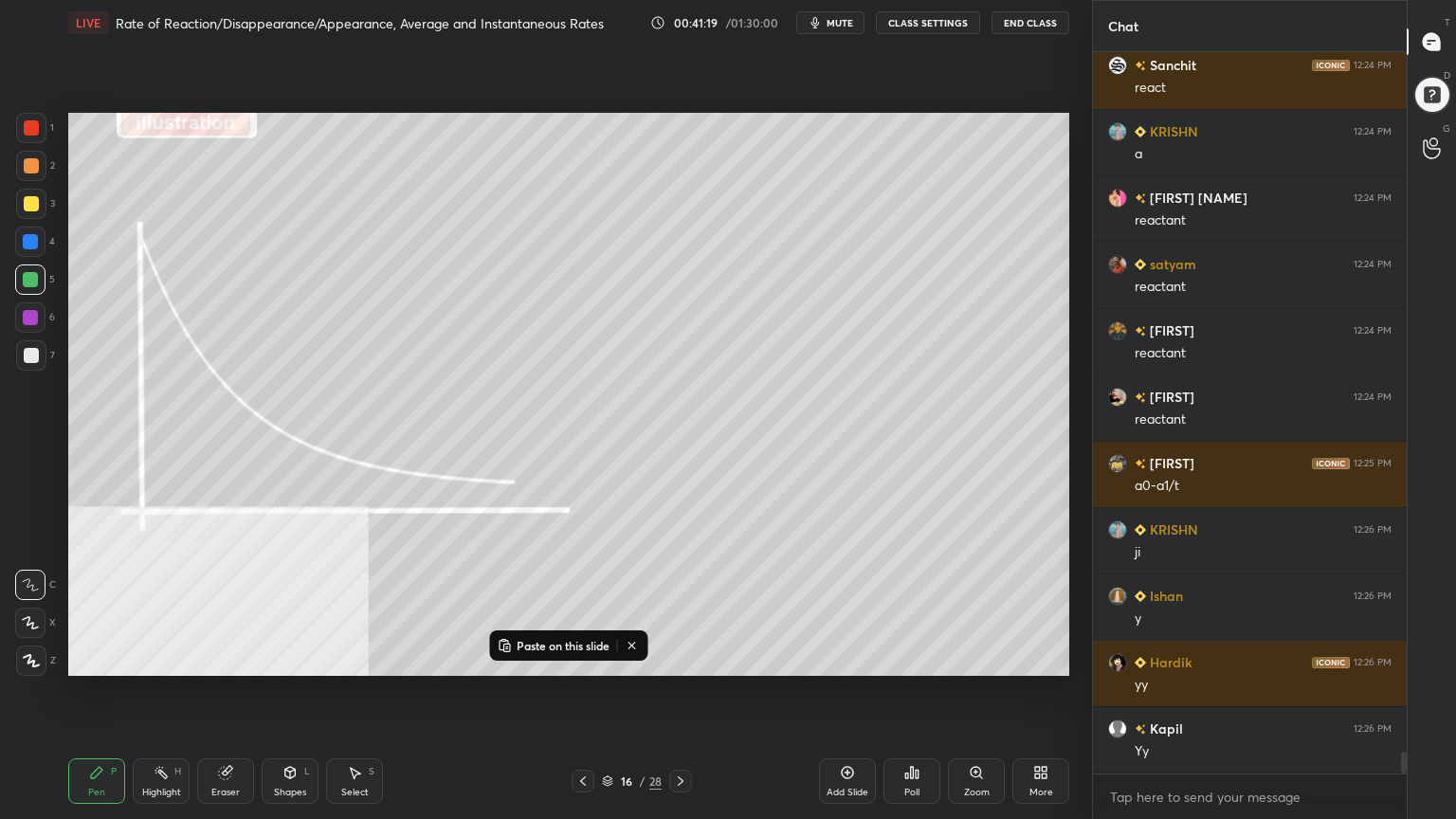 click at bounding box center [31, 166] 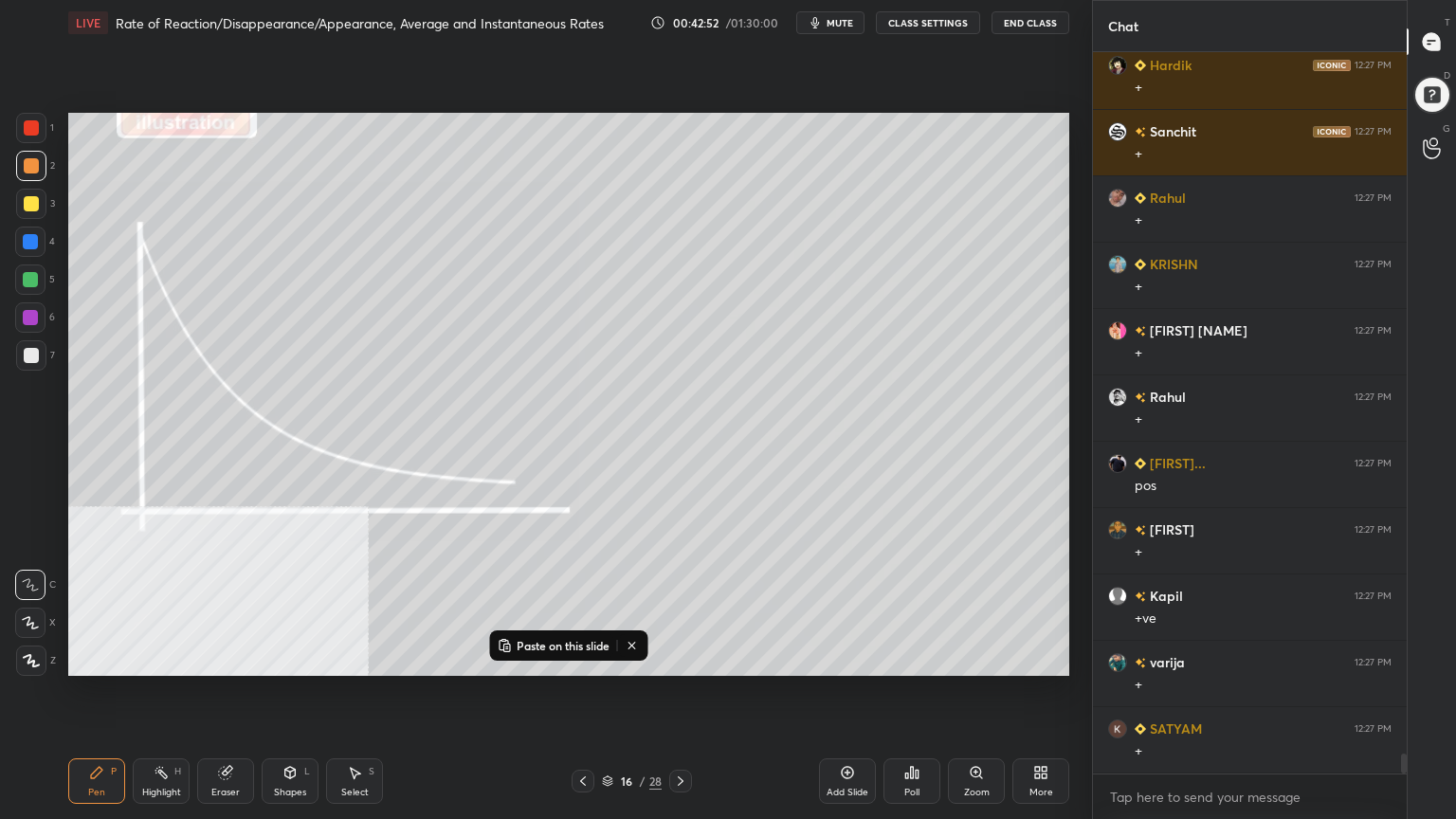 scroll, scrollTop: 25676, scrollLeft: 0, axis: vertical 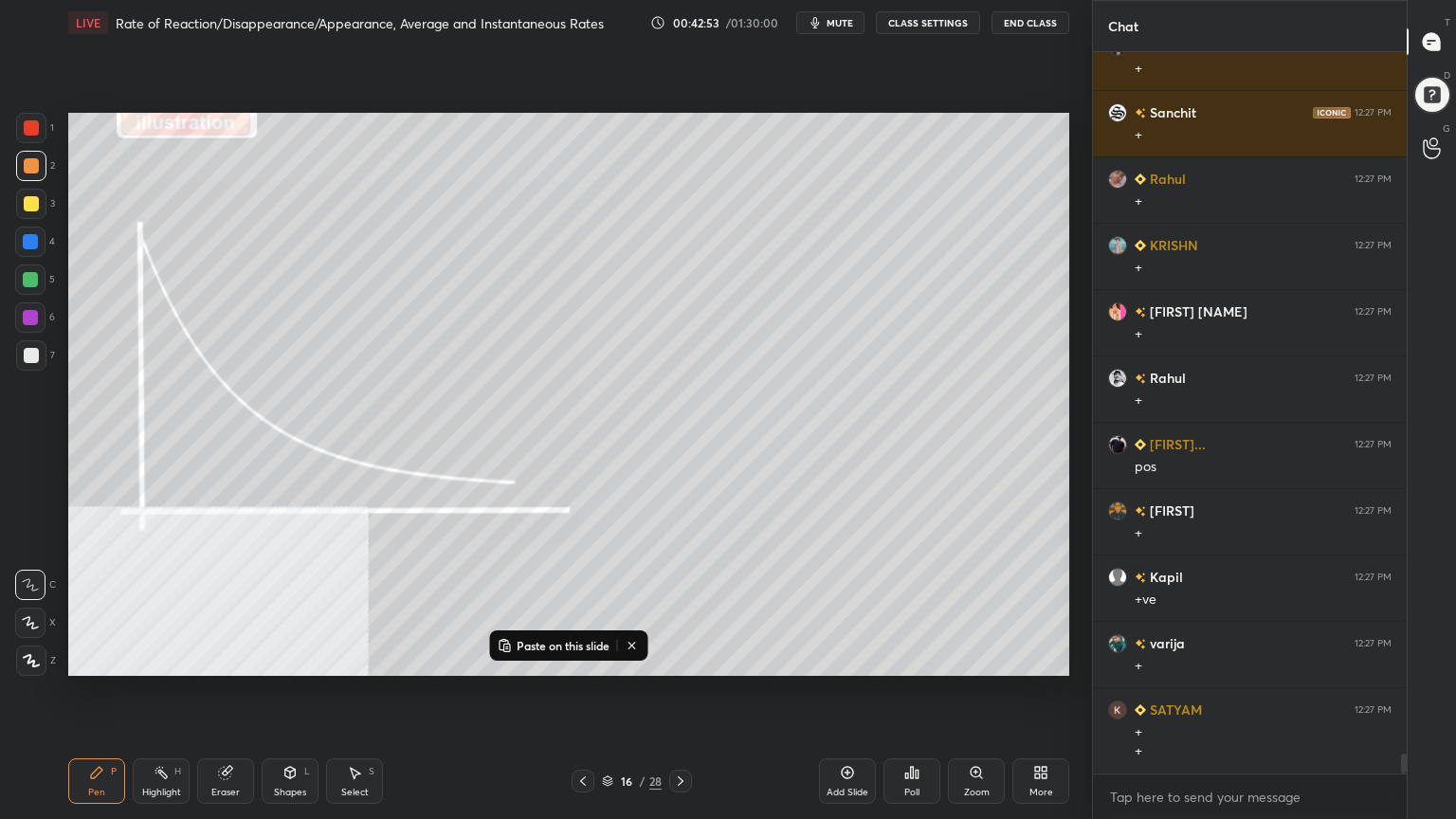 click 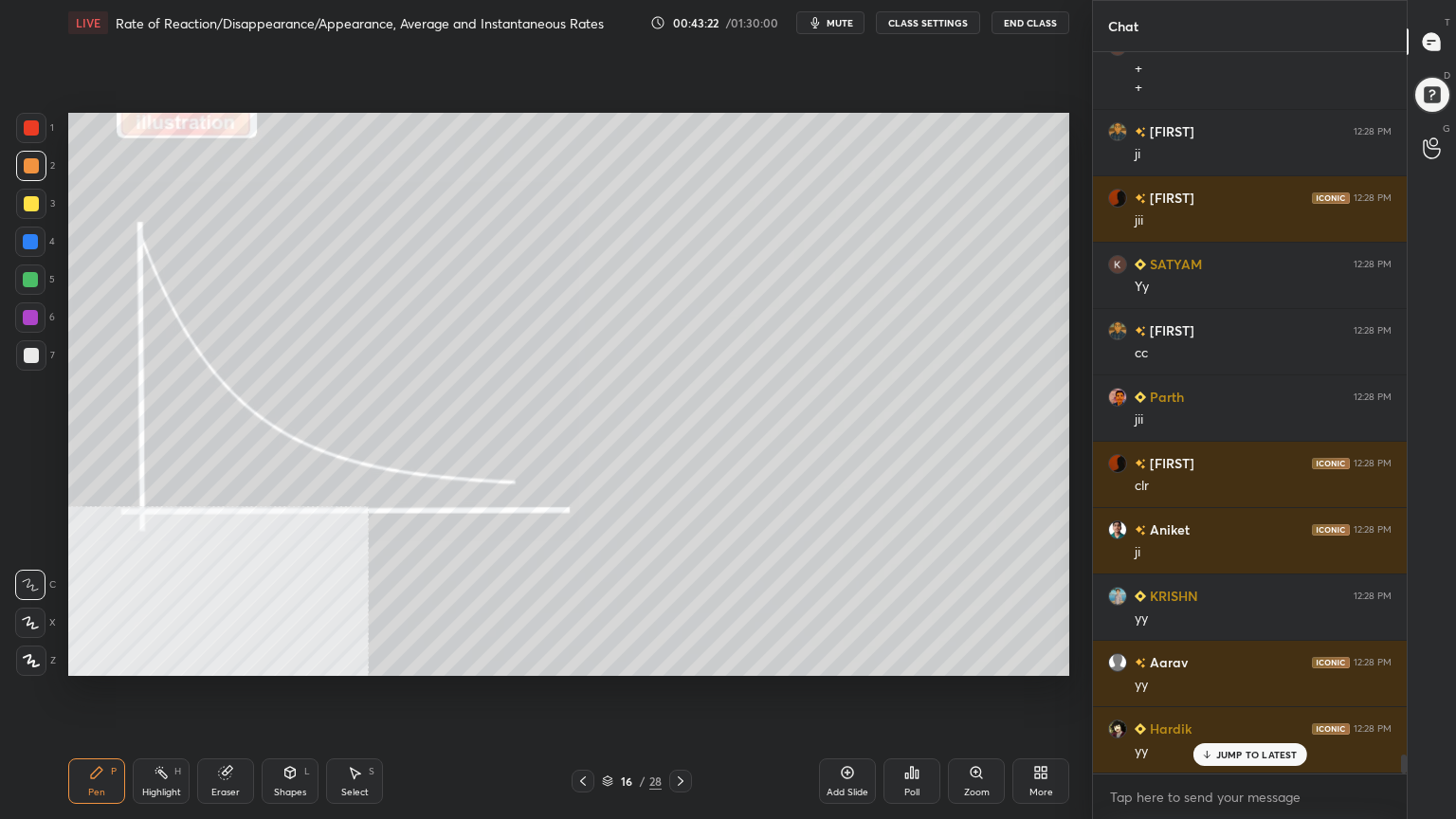 scroll, scrollTop: 26405, scrollLeft: 0, axis: vertical 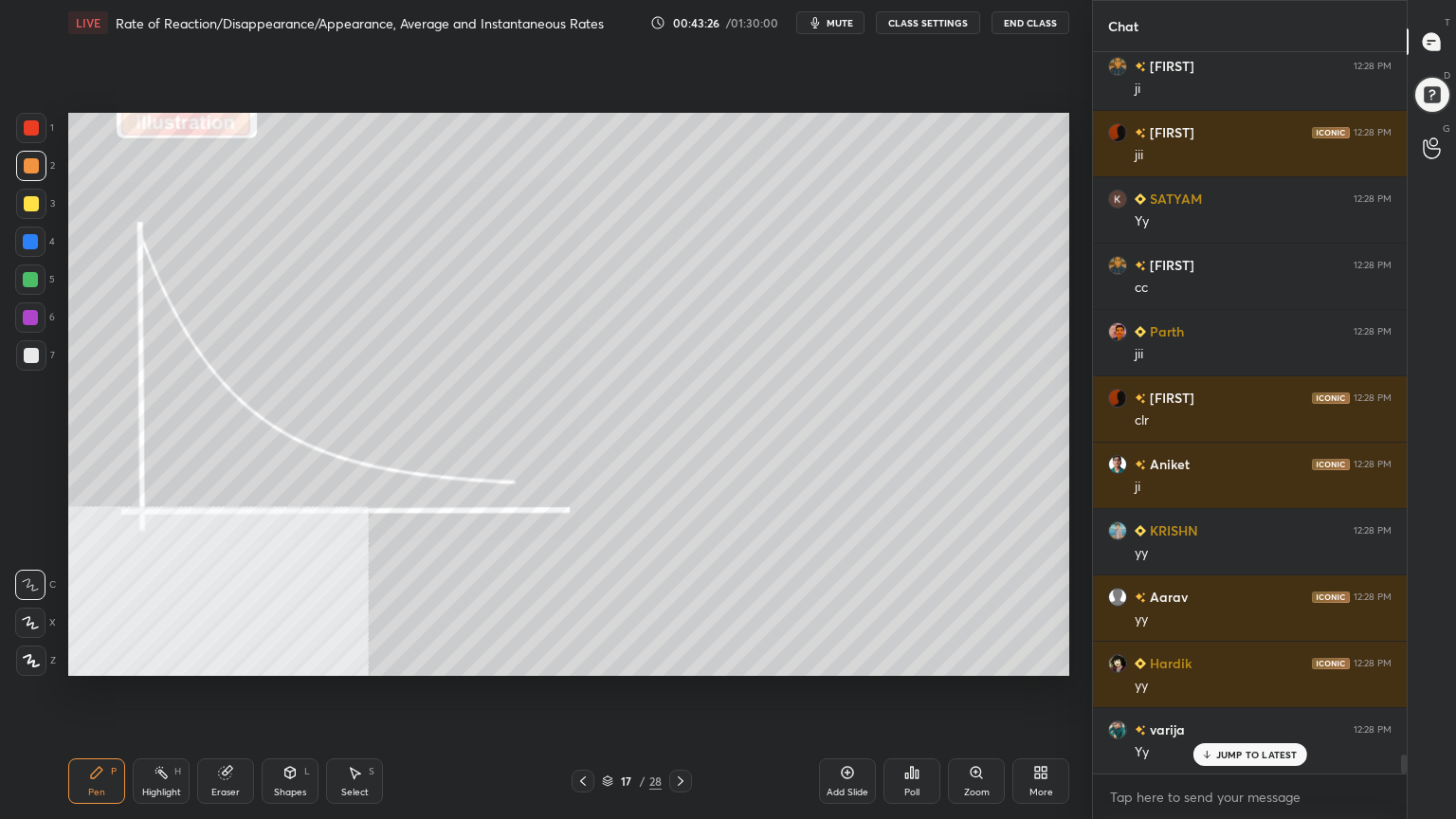 click at bounding box center [31, 355] 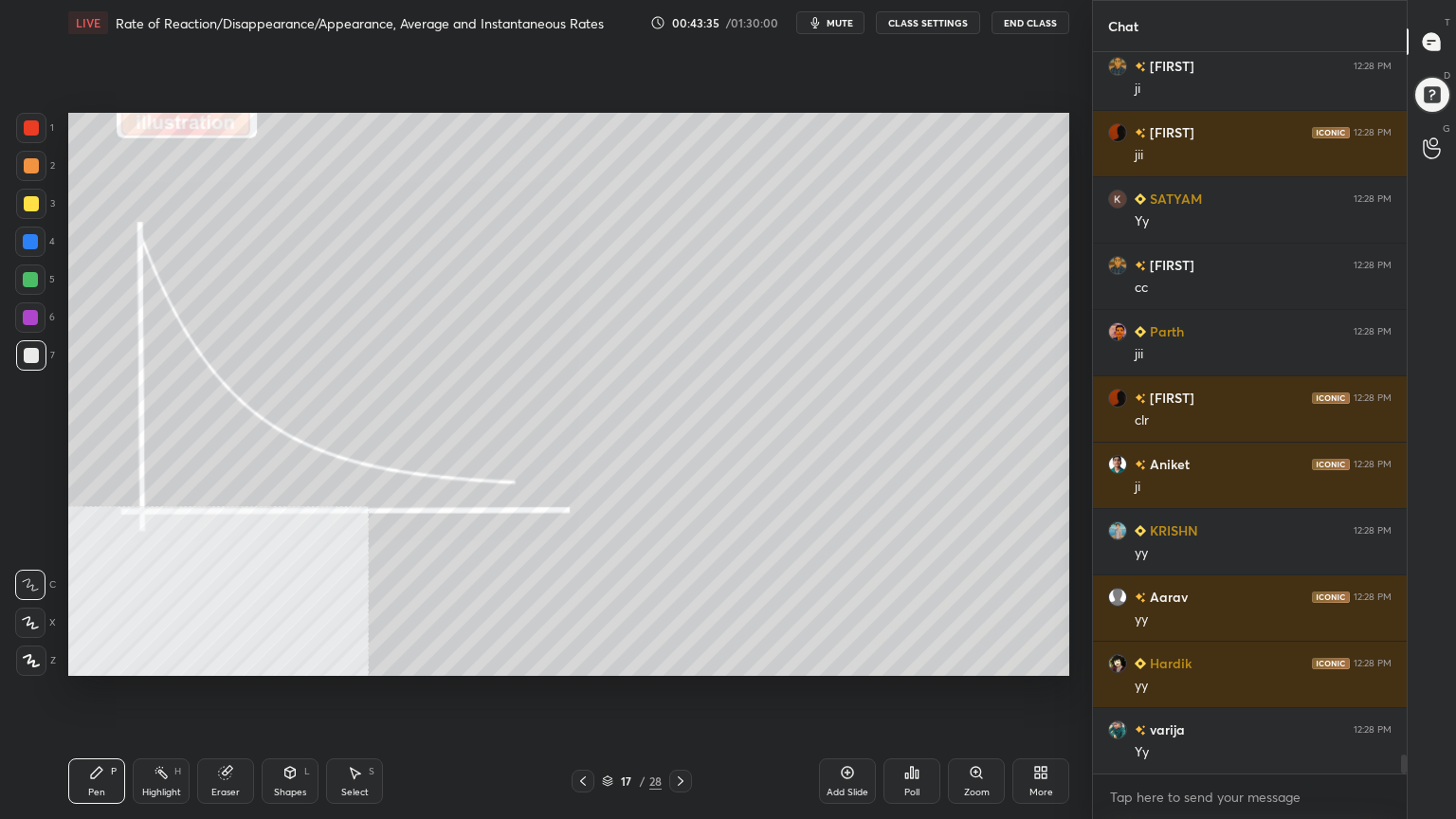 scroll, scrollTop: 26451, scrollLeft: 0, axis: vertical 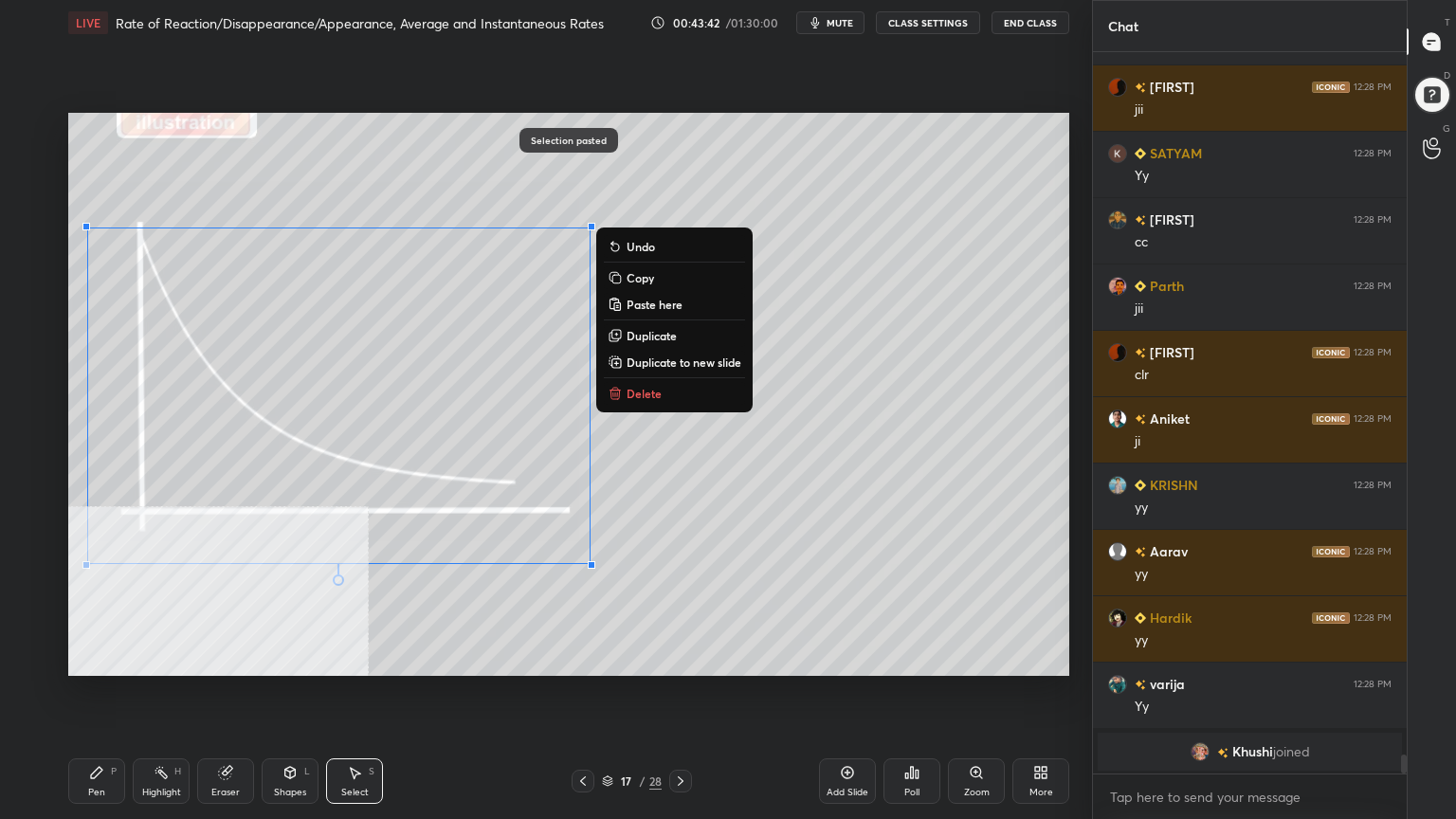 click on "0 ° Undo Copy Paste here Duplicate Duplicate to new slide Delete" at bounding box center [569, 394] 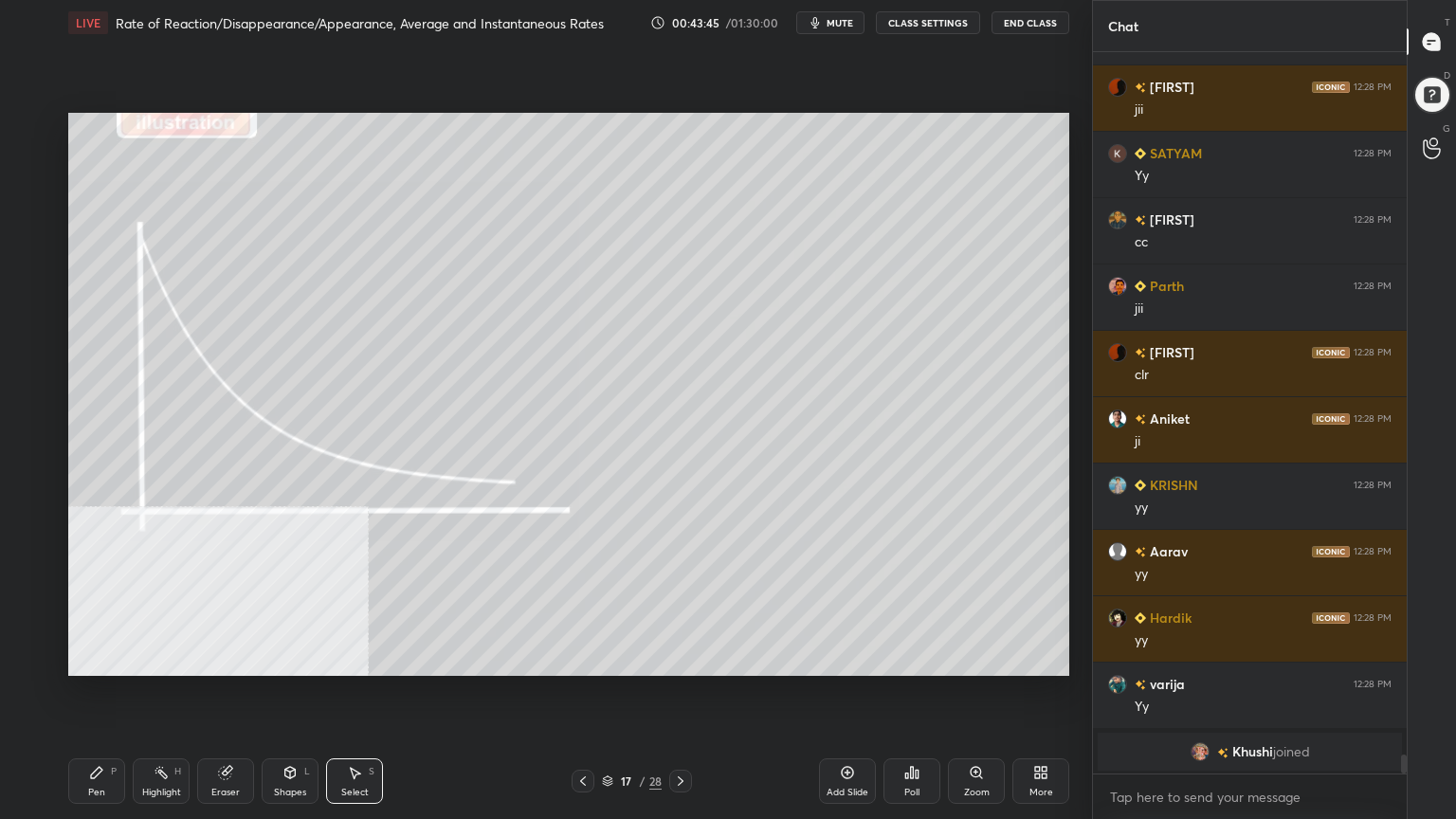 click on "Shapes L" at bounding box center [290, 781] 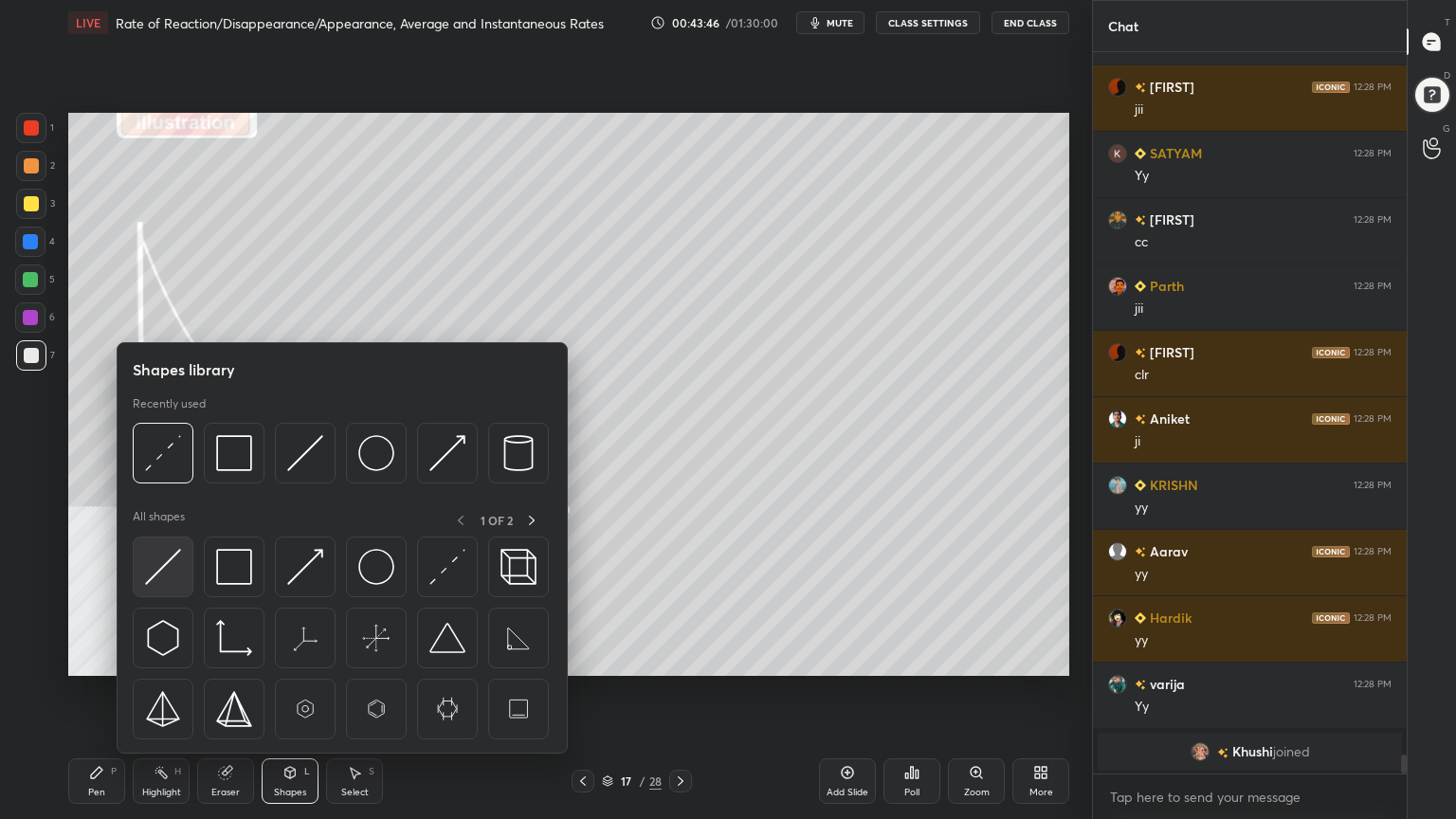 click at bounding box center [163, 567] 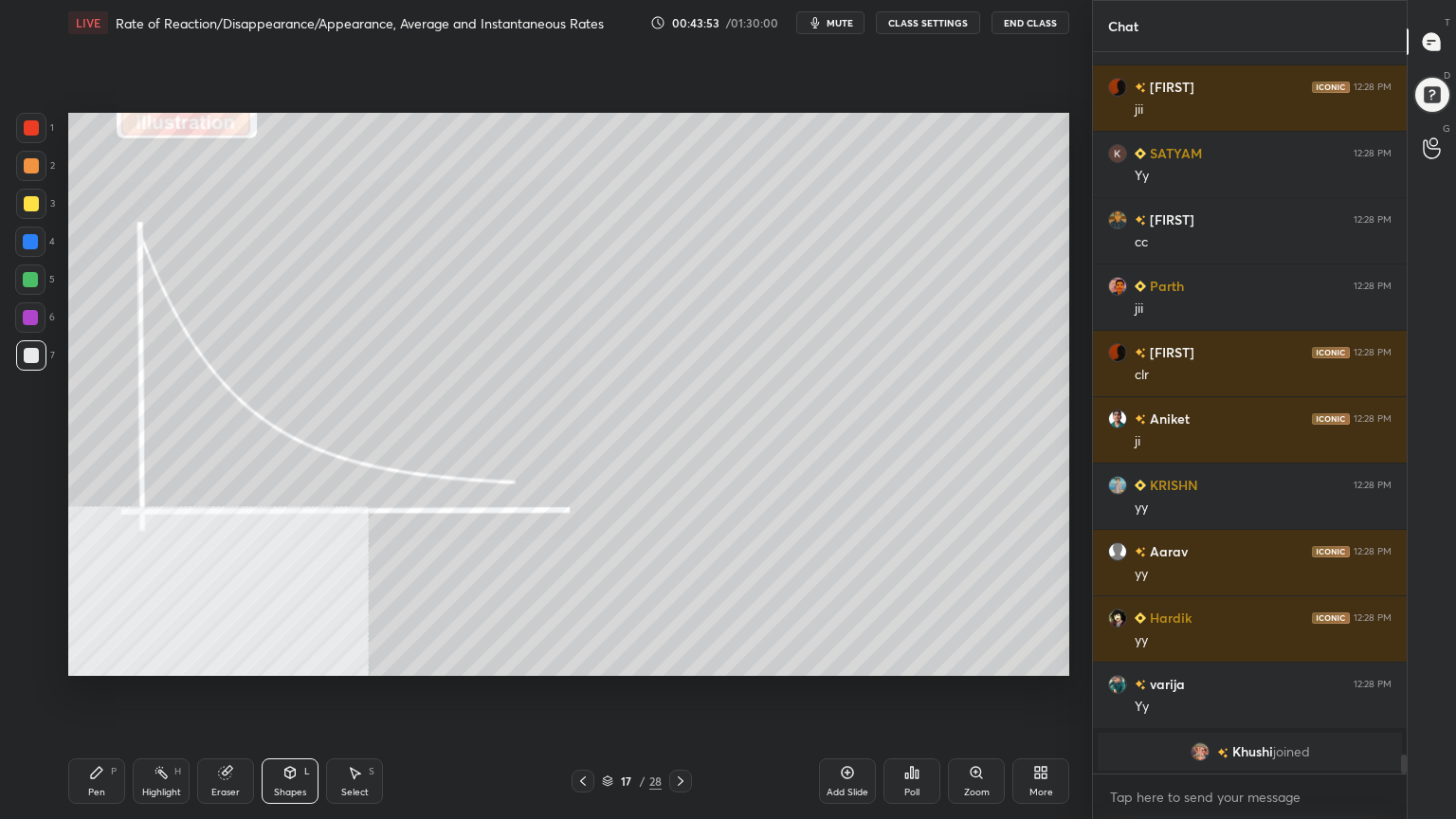click on "Pen" at bounding box center (97, 792) 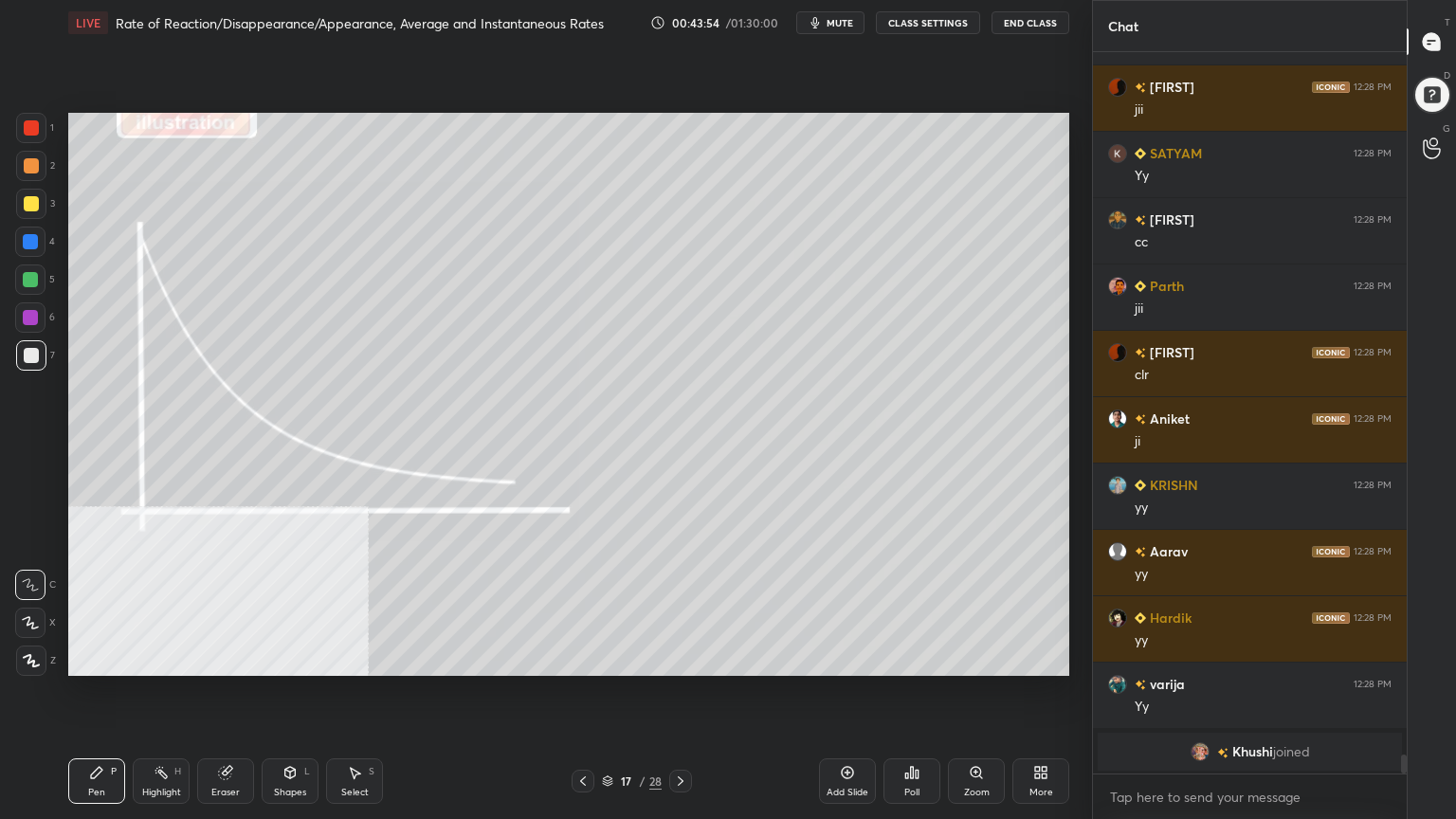 drag, startPoint x: 22, startPoint y: 148, endPoint x: 29, endPoint y: 136, distance: 13.892444 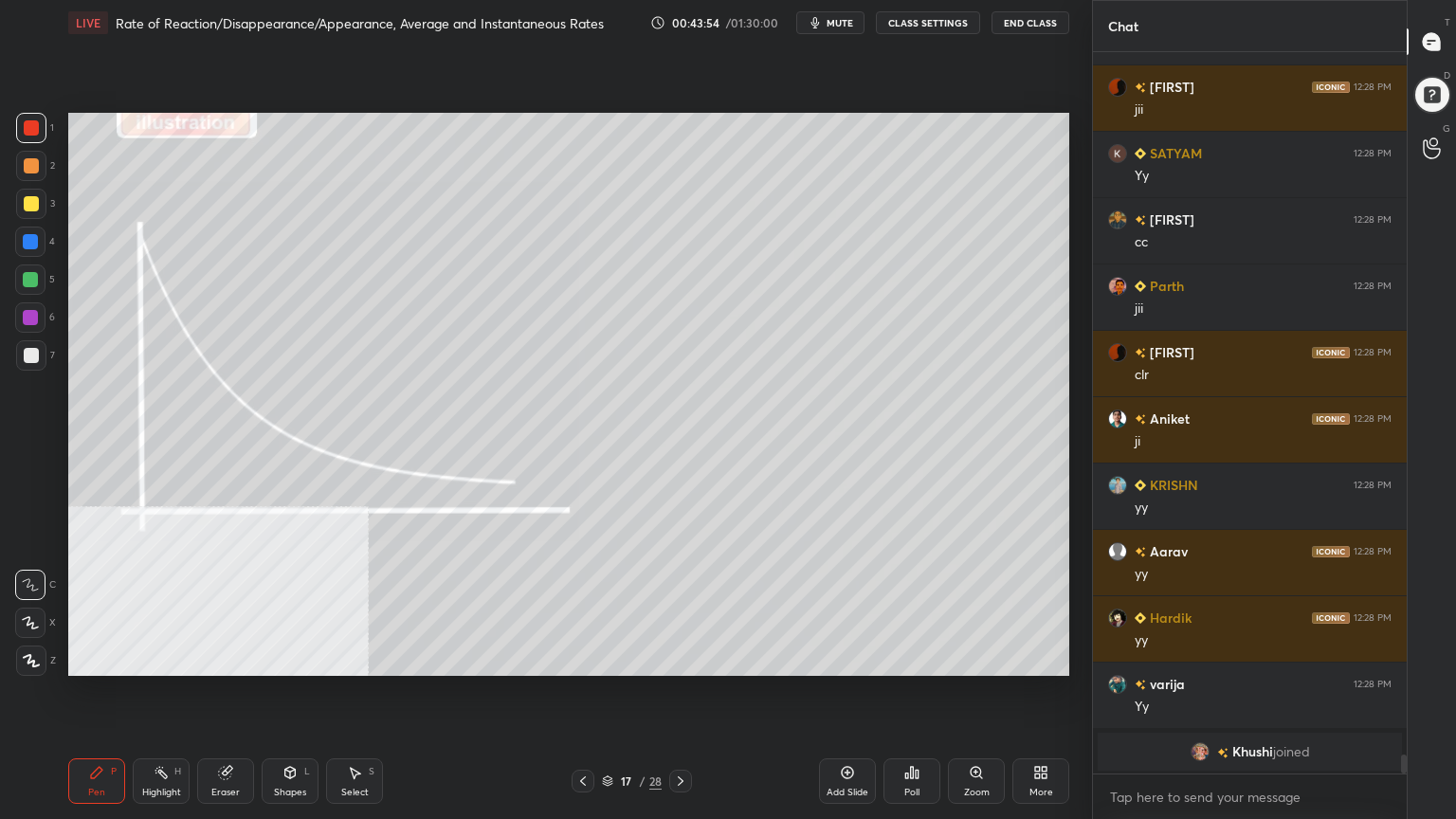 drag, startPoint x: 26, startPoint y: 155, endPoint x: 40, endPoint y: 157, distance: 14.142136 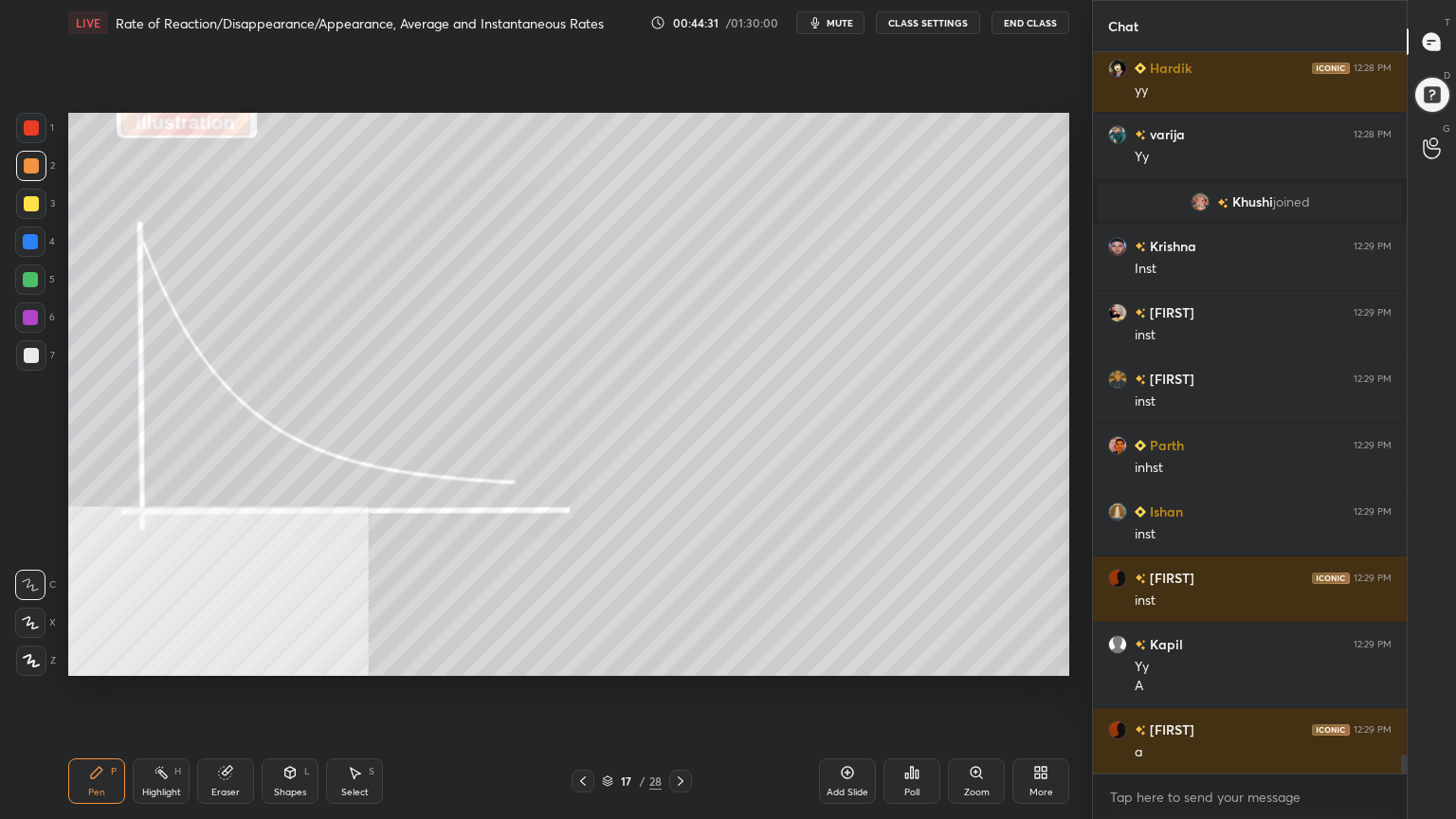 scroll, scrollTop: 27068, scrollLeft: 0, axis: vertical 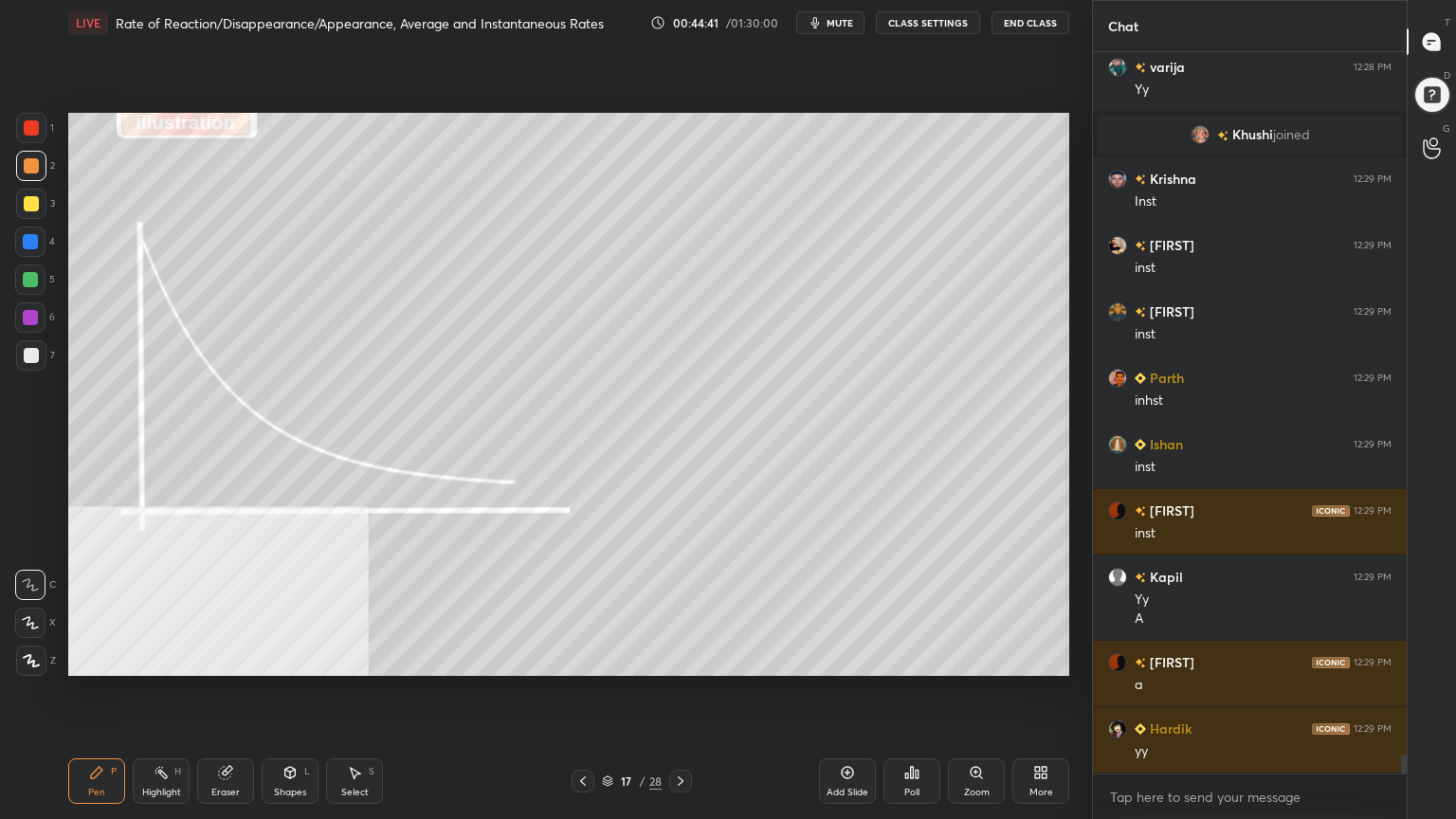 click on "Select S" at bounding box center [355, 781] 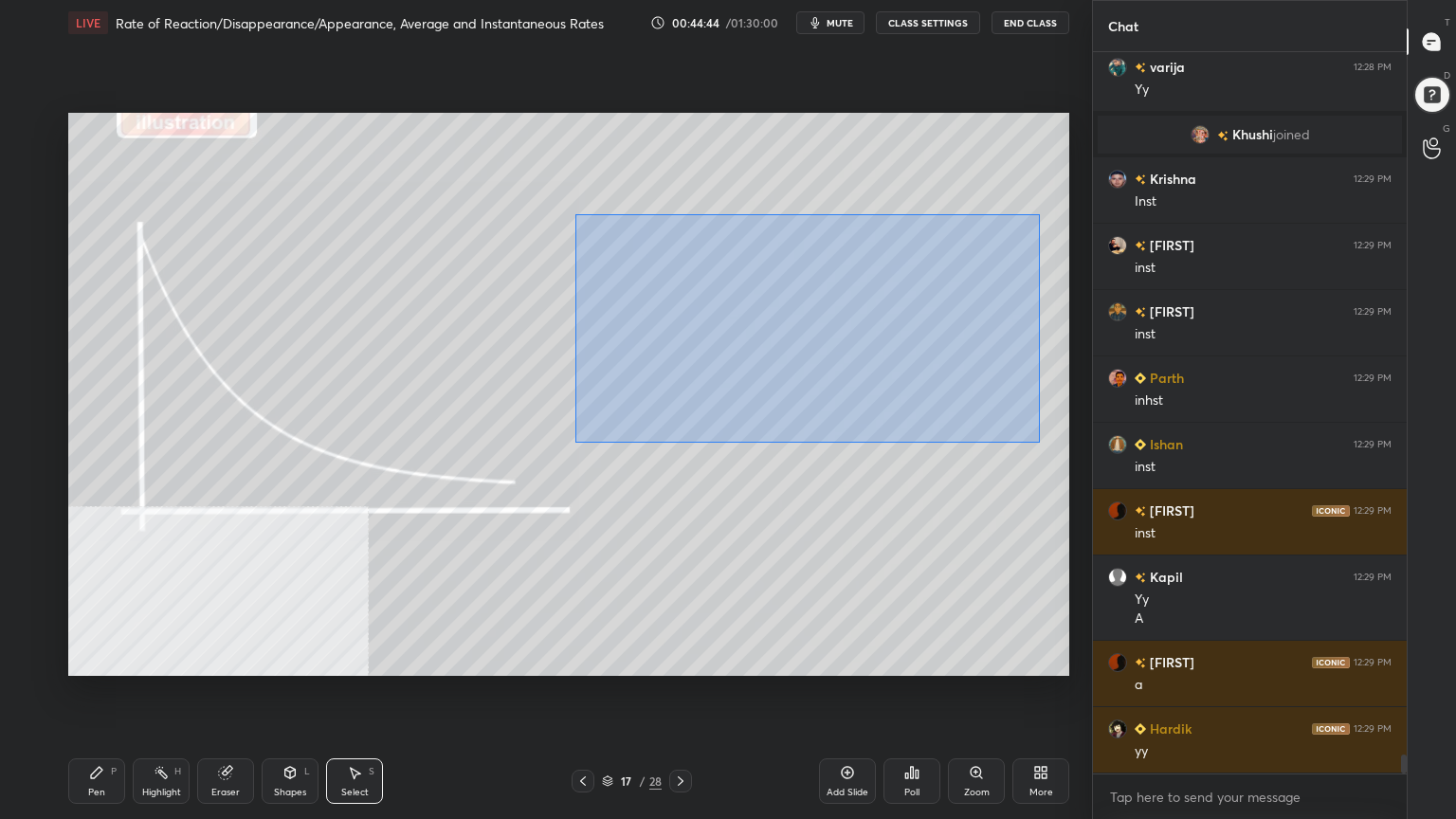 drag, startPoint x: 576, startPoint y: 214, endPoint x: 1033, endPoint y: 408, distance: 496.47256 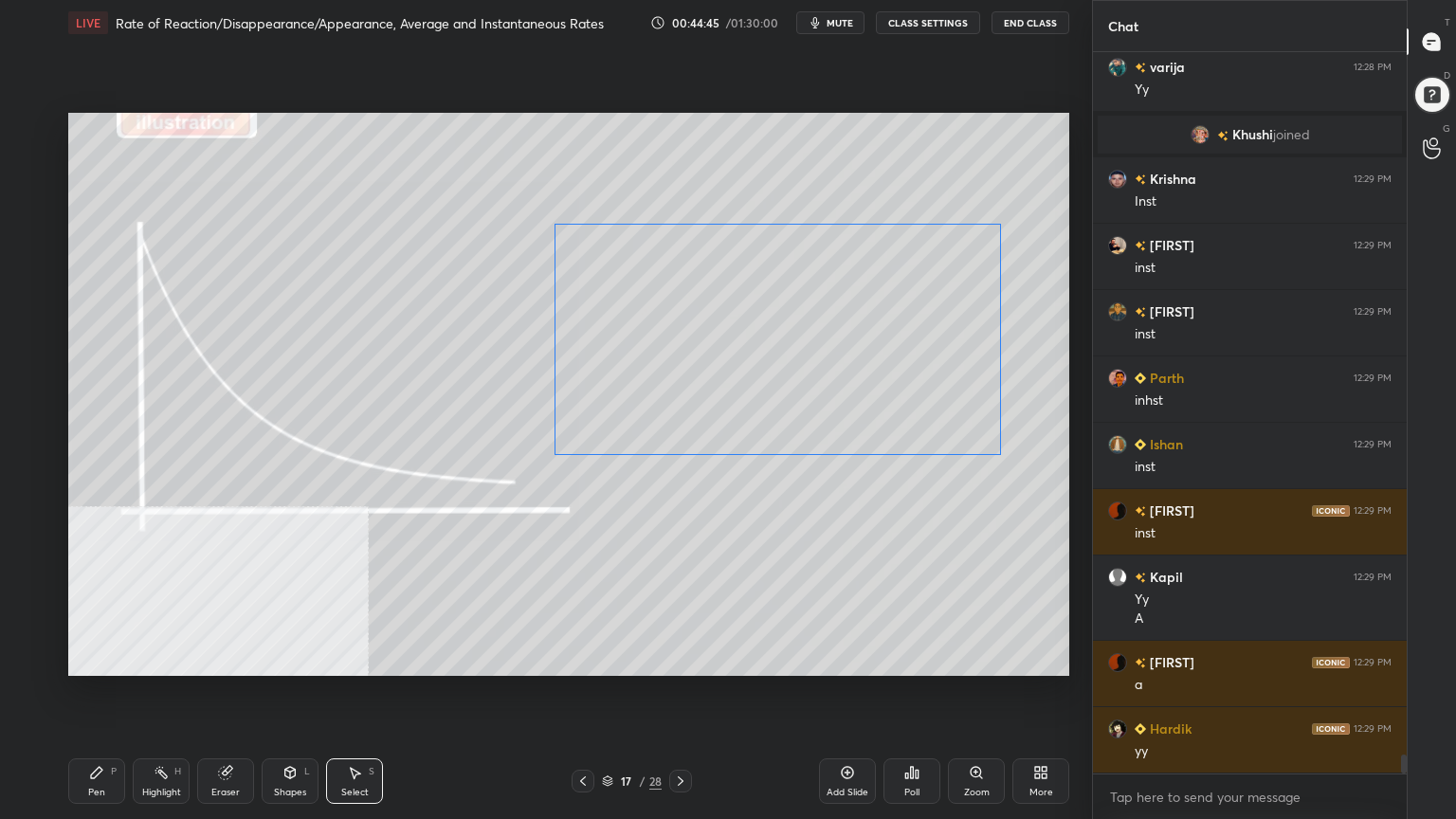 drag, startPoint x: 929, startPoint y: 362, endPoint x: 909, endPoint y: 362, distance: 20 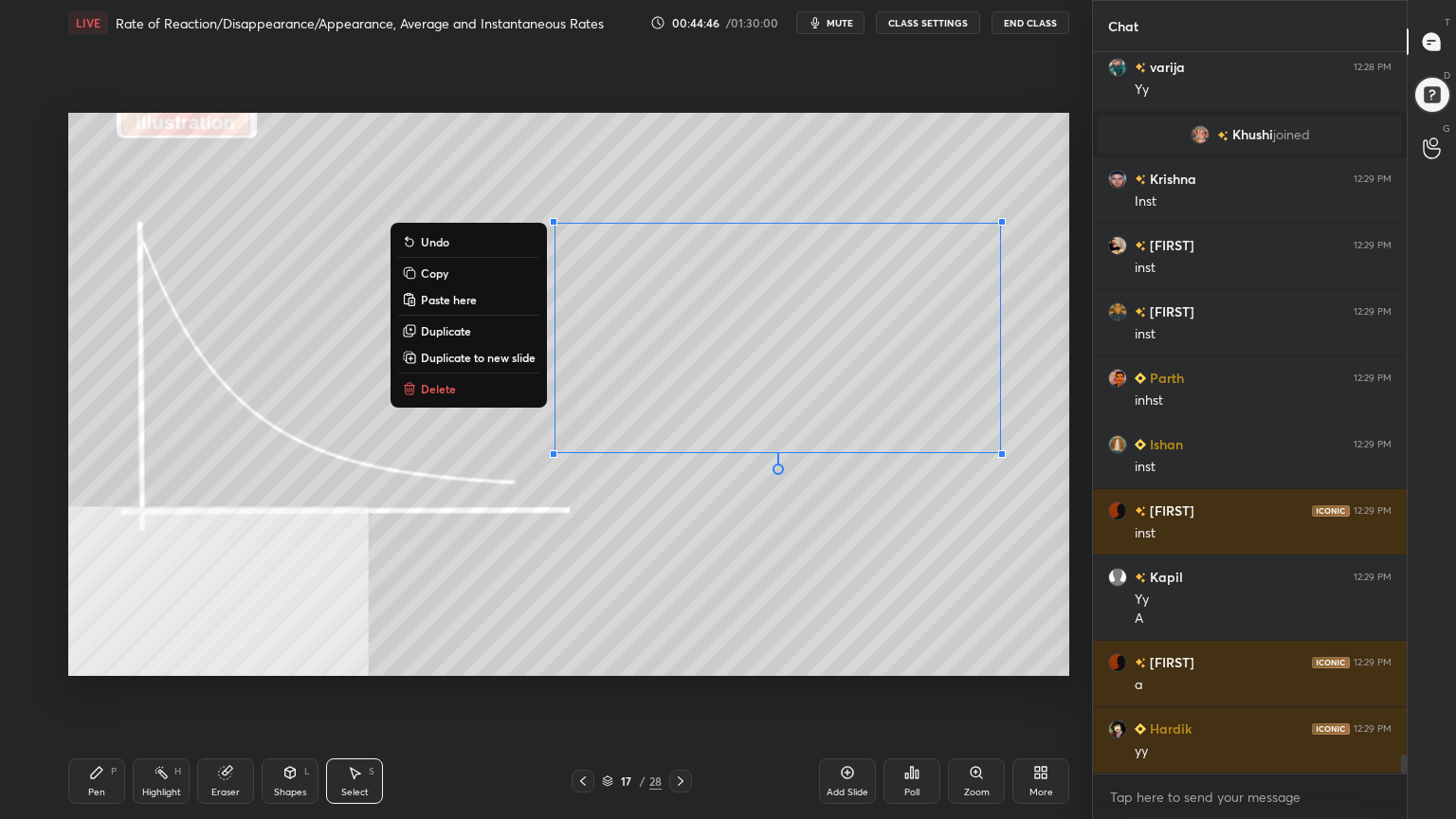 click on "0 ° Undo Copy Paste here Duplicate Duplicate to new slide Delete" at bounding box center (569, 394) 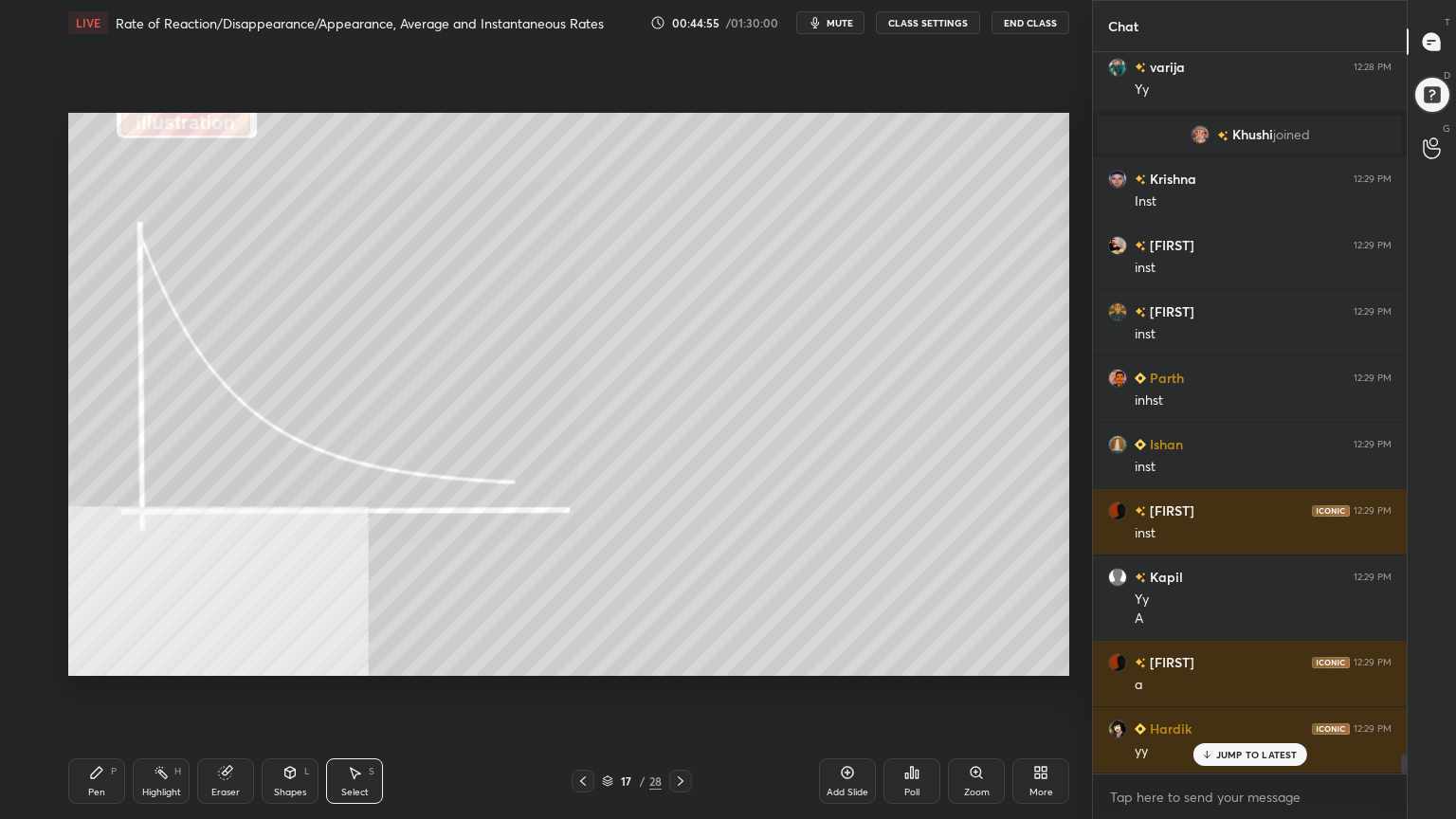 scroll, scrollTop: 27133, scrollLeft: 0, axis: vertical 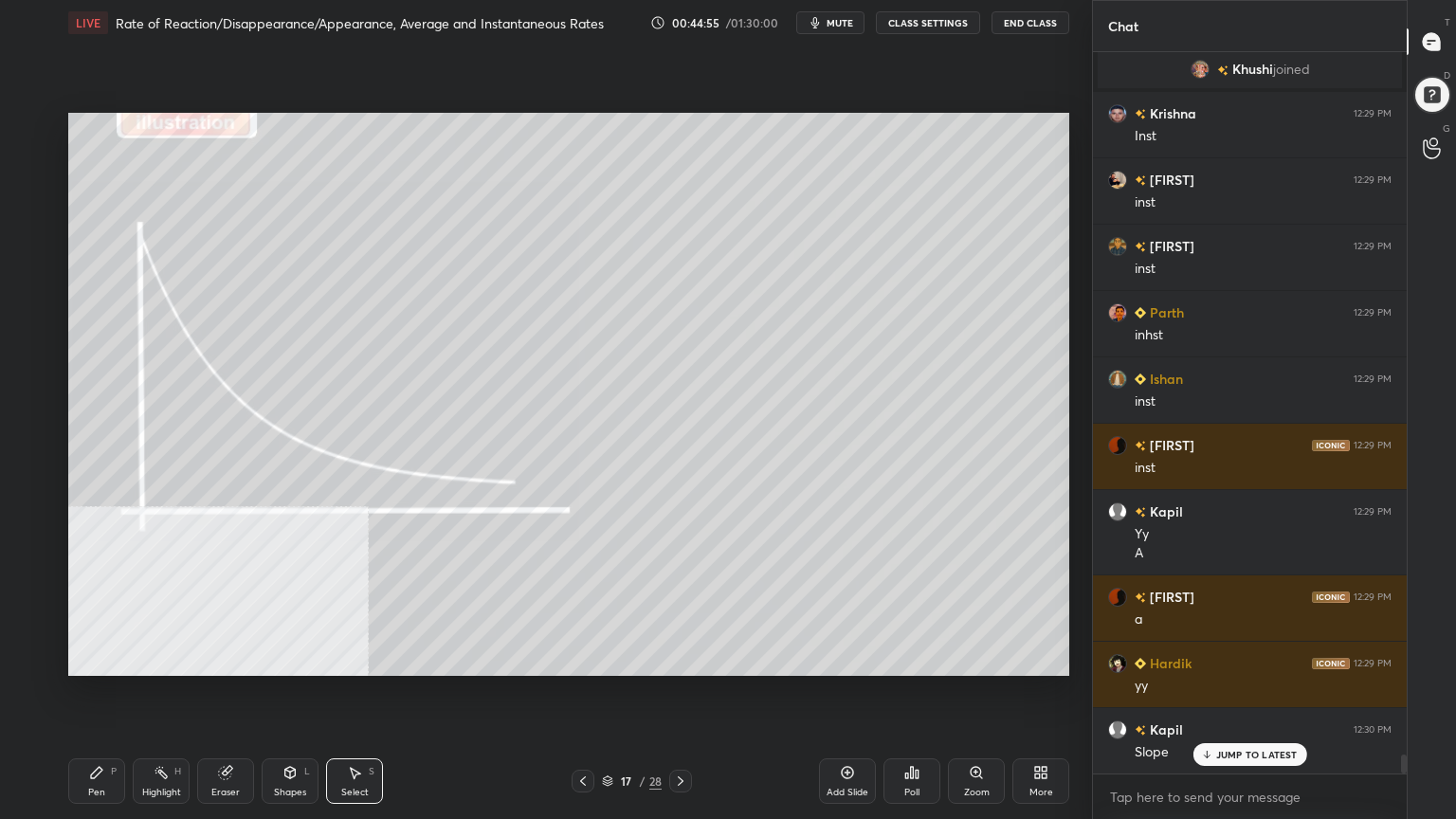 click on "Pen P" at bounding box center [97, 781] 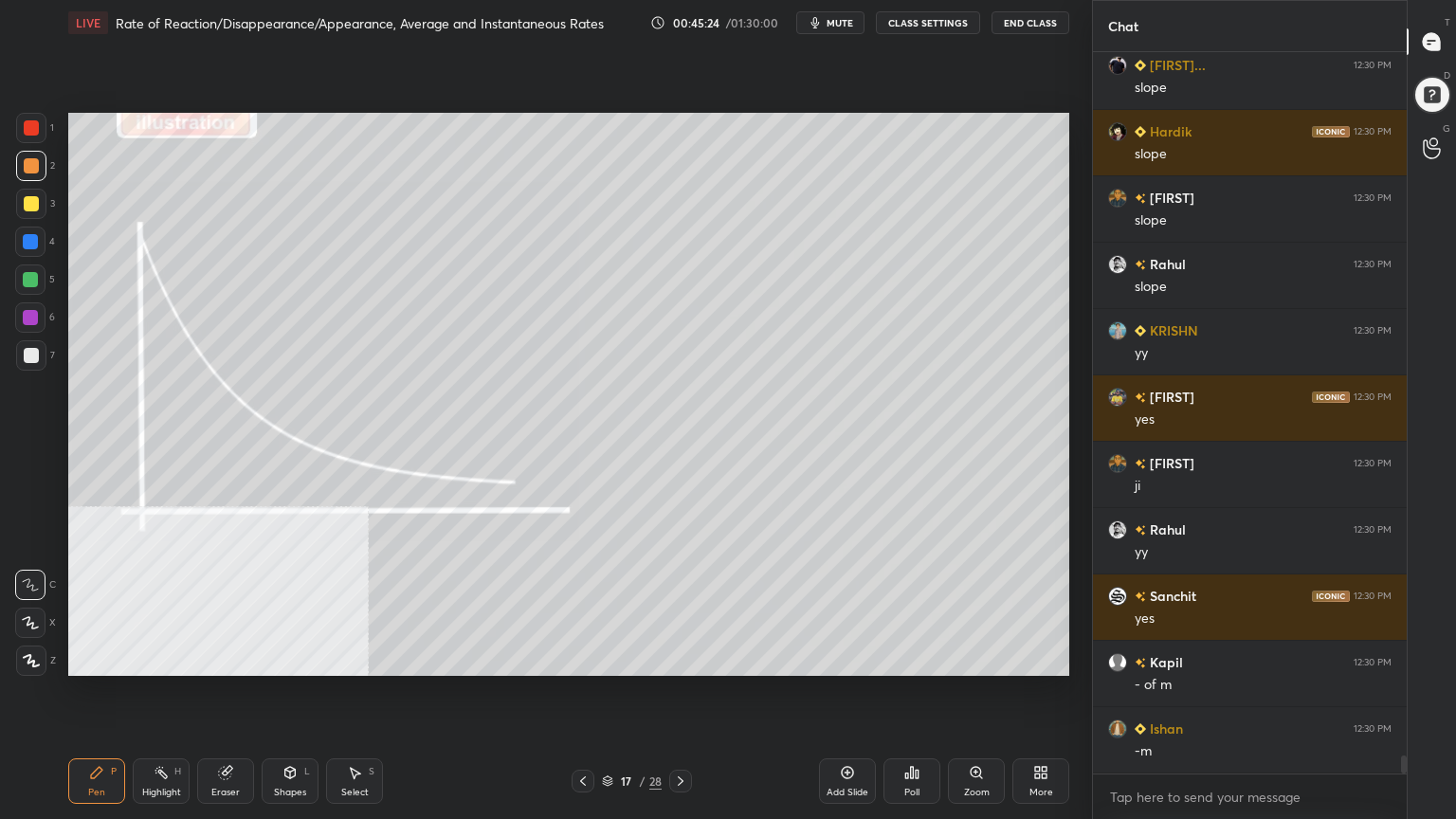scroll, scrollTop: 28328, scrollLeft: 0, axis: vertical 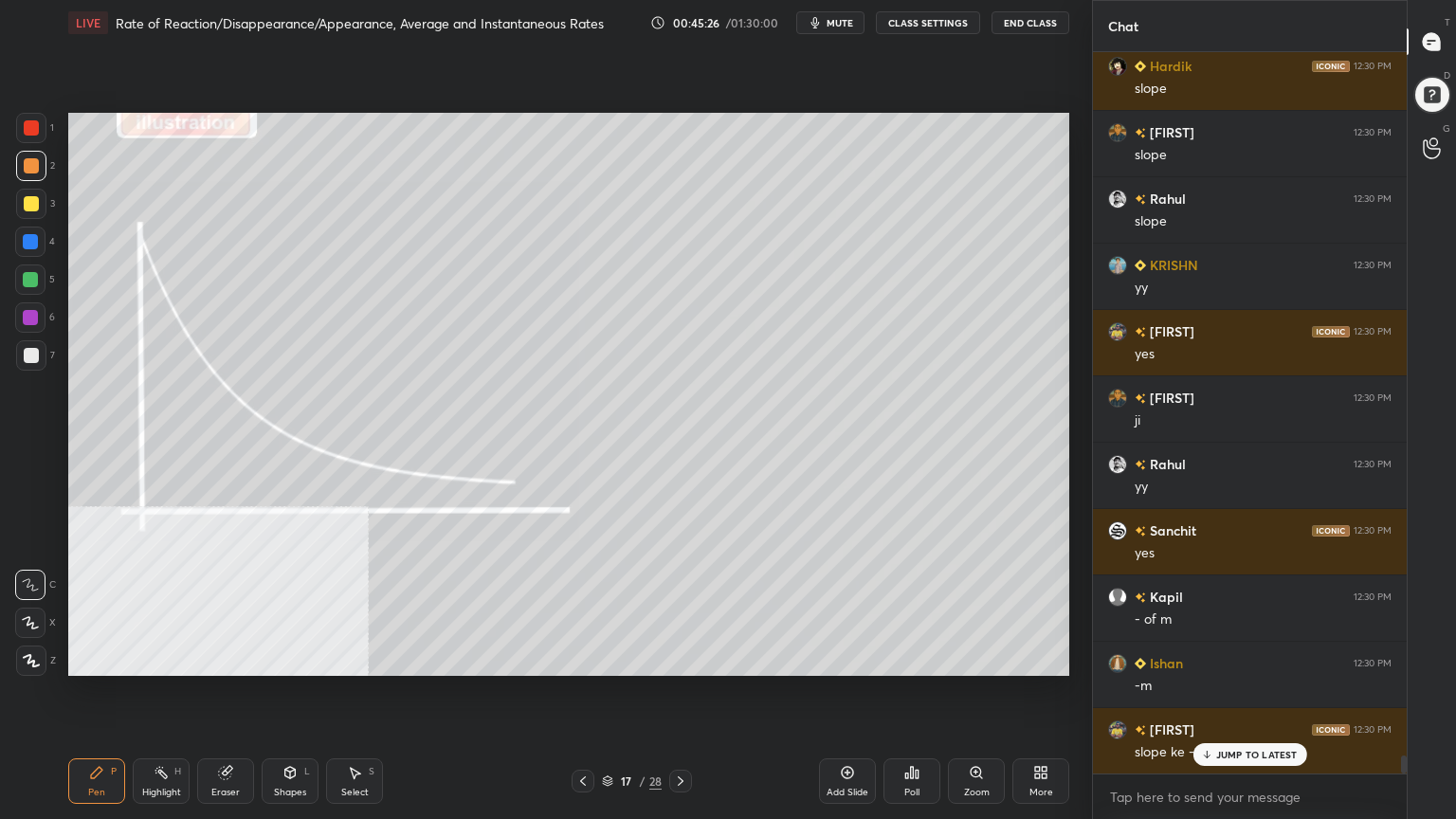 click on "Select" at bounding box center [355, 792] 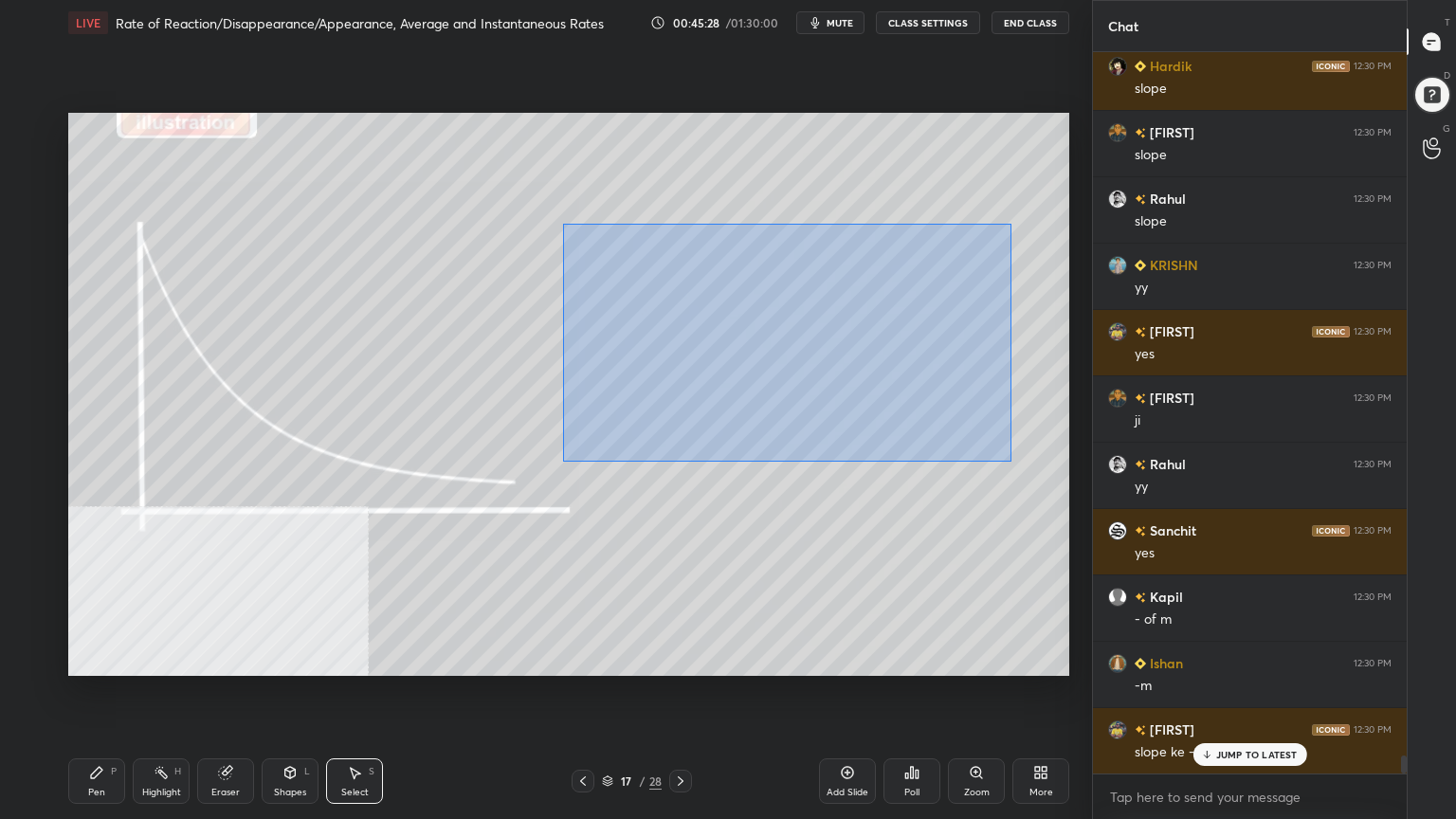 drag, startPoint x: 563, startPoint y: 224, endPoint x: 1011, endPoint y: 462, distance: 507.29479 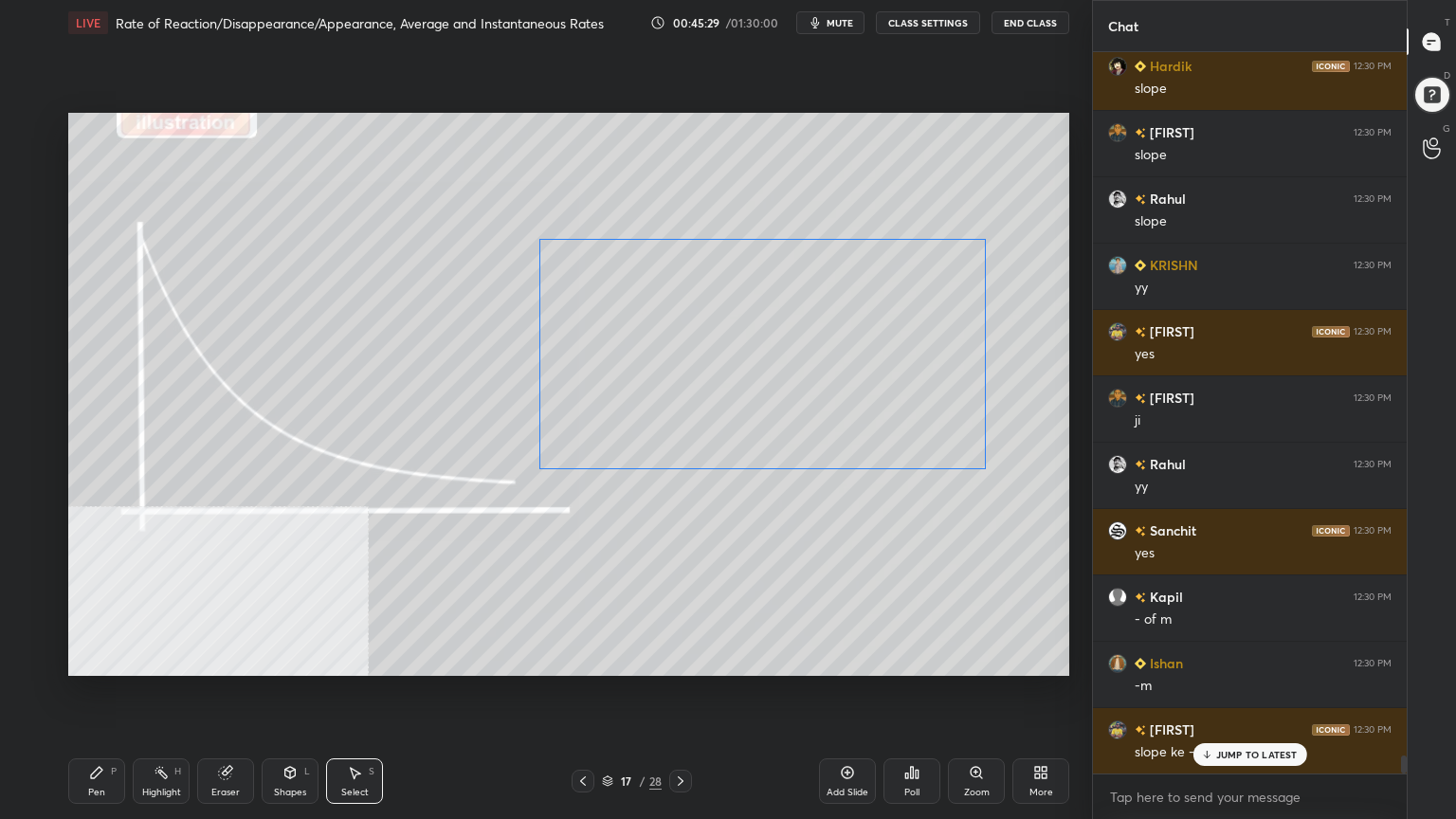 drag, startPoint x: 887, startPoint y: 349, endPoint x: 872, endPoint y: 365, distance: 21.931712 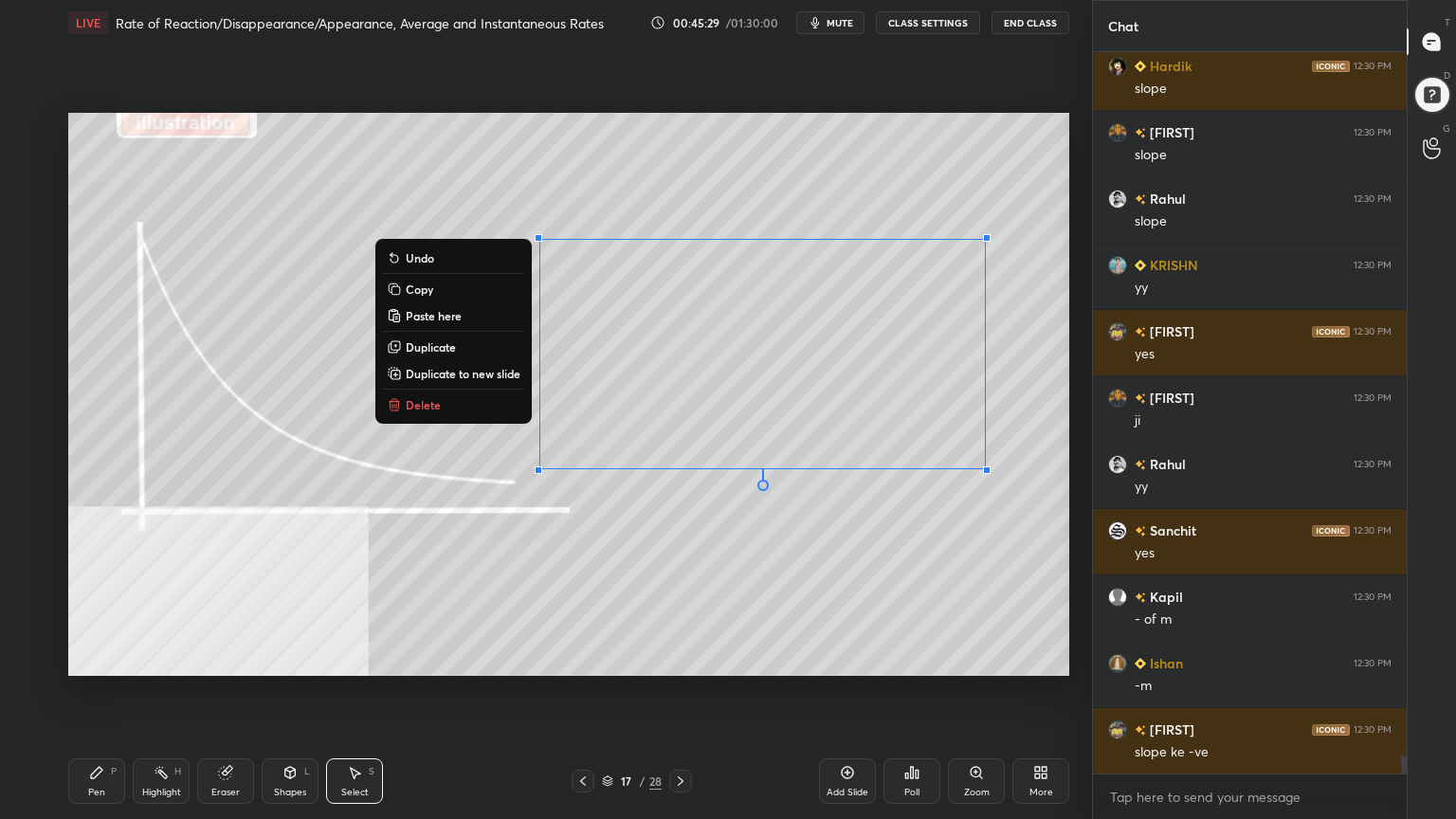 scroll, scrollTop: 28395, scrollLeft: 0, axis: vertical 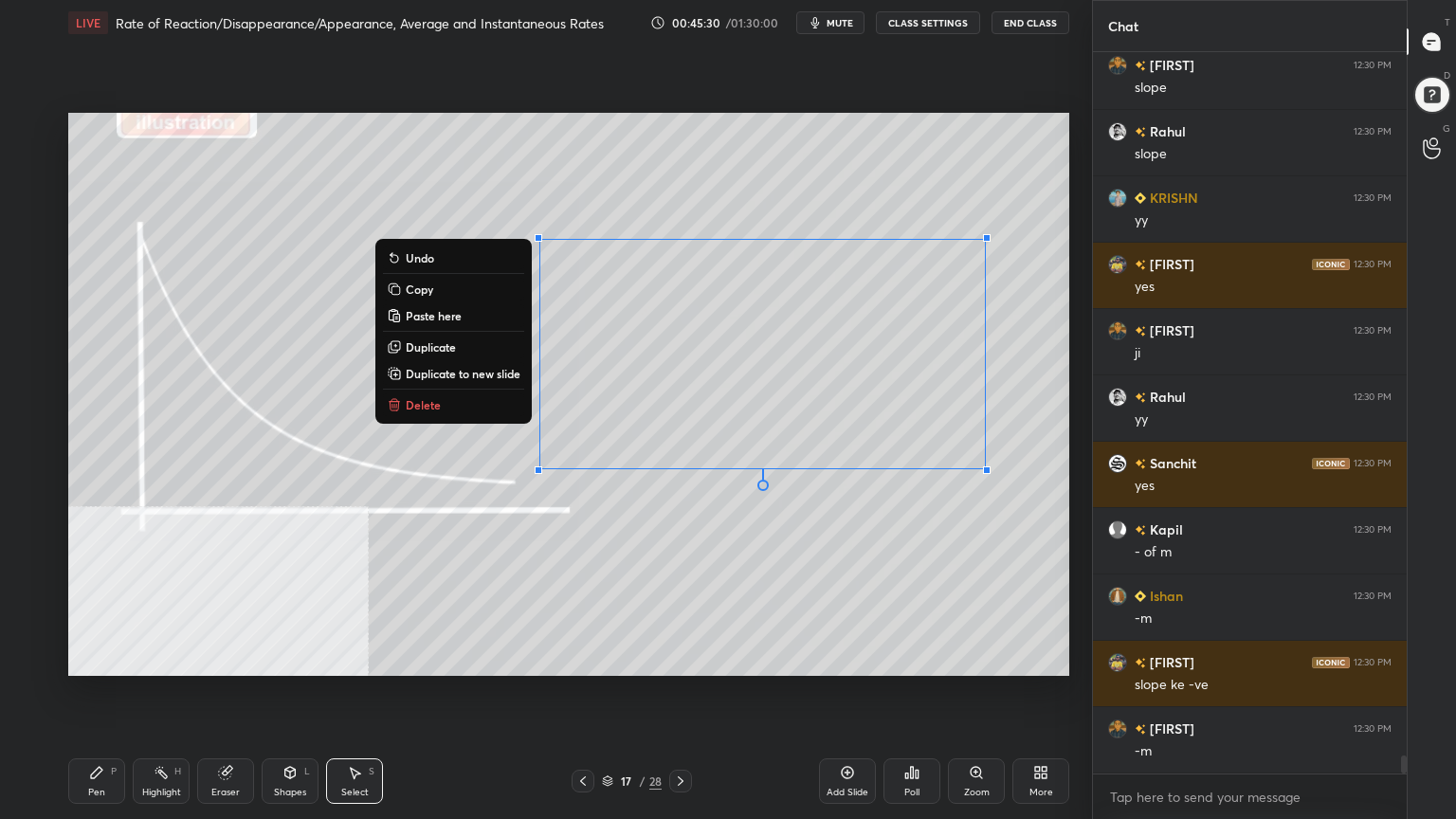 drag, startPoint x: 92, startPoint y: 787, endPoint x: 99, endPoint y: 762, distance: 25.96151 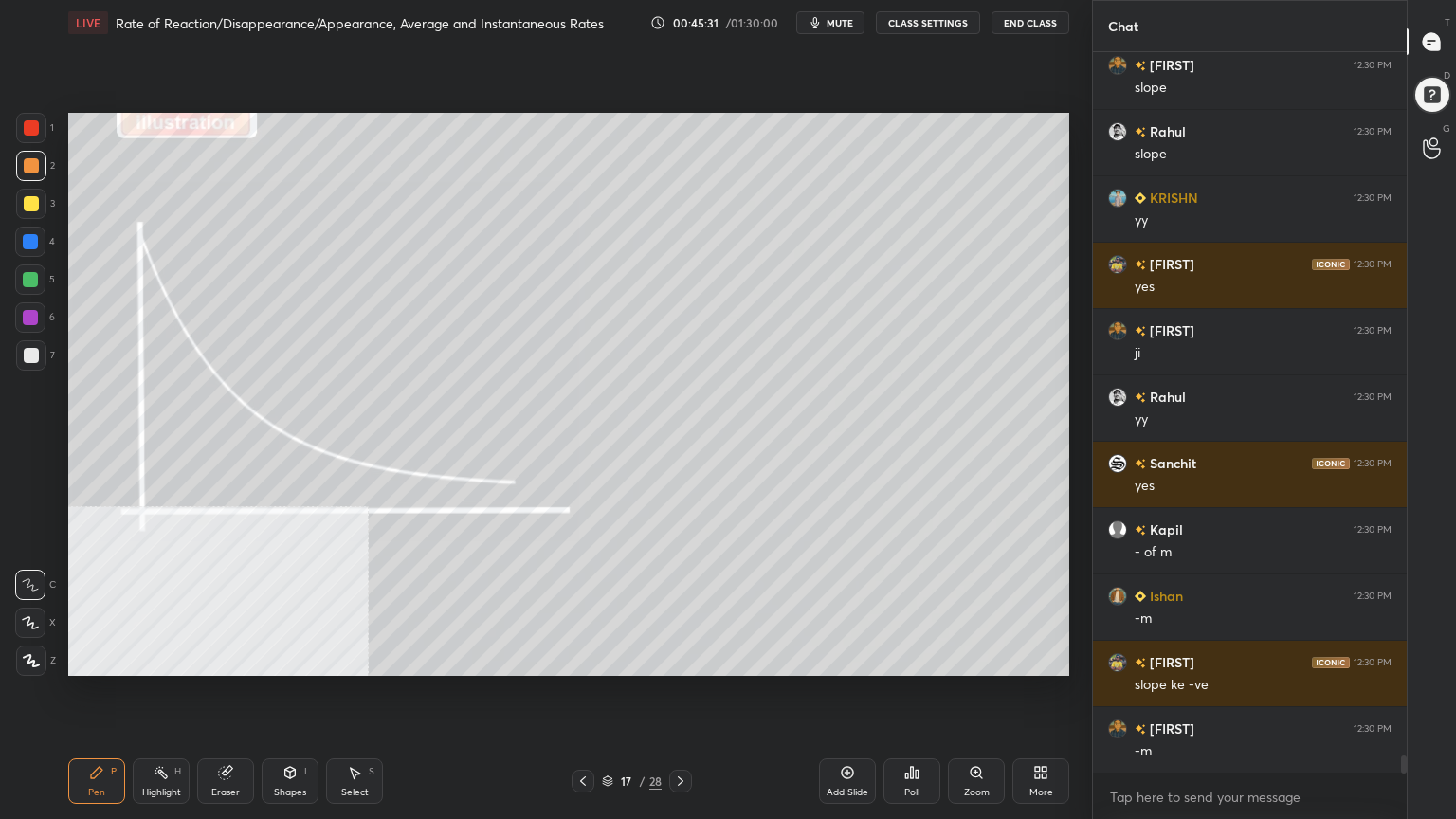 scroll, scrollTop: 28460, scrollLeft: 0, axis: vertical 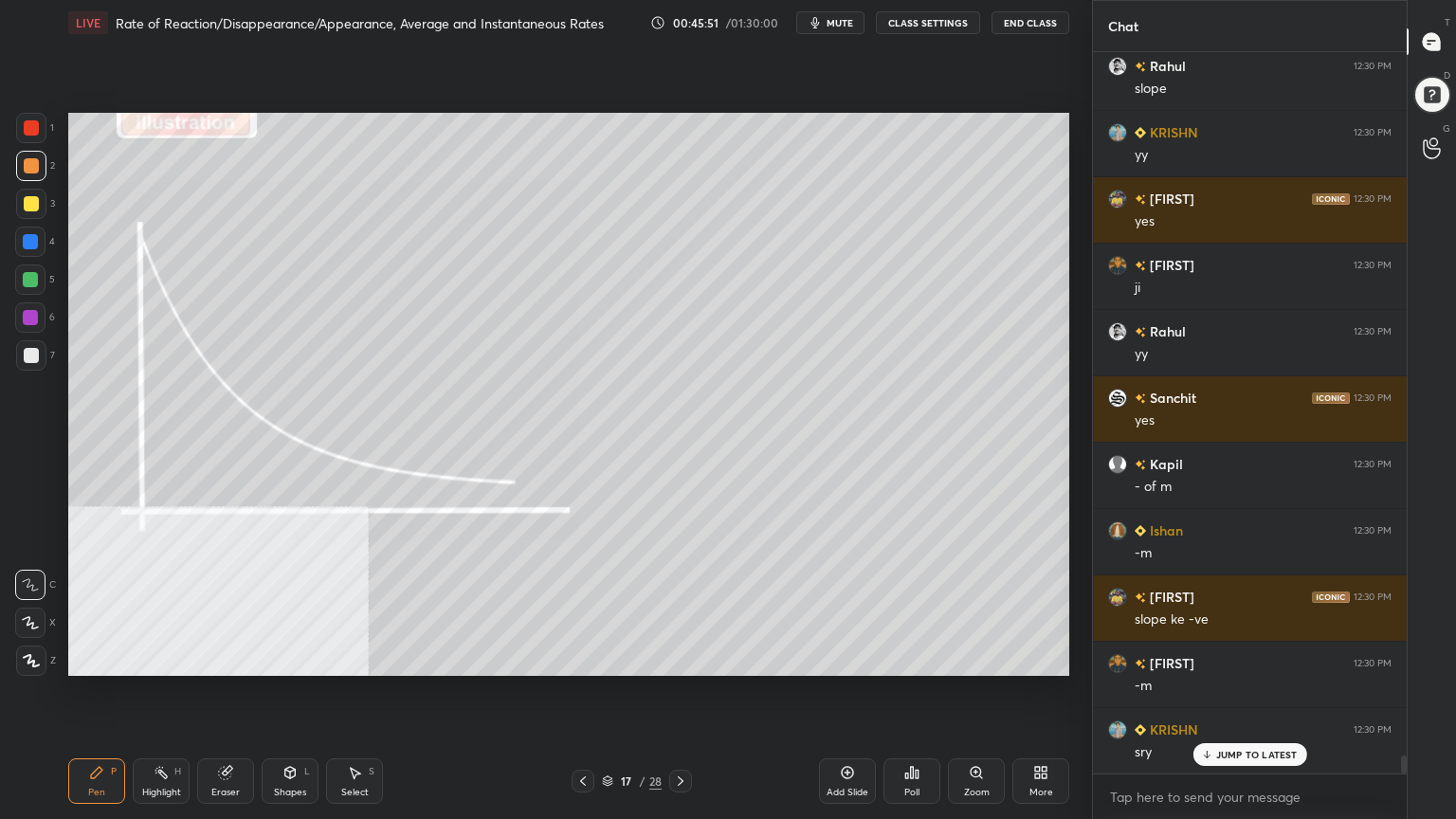 click at bounding box center (30, 280) 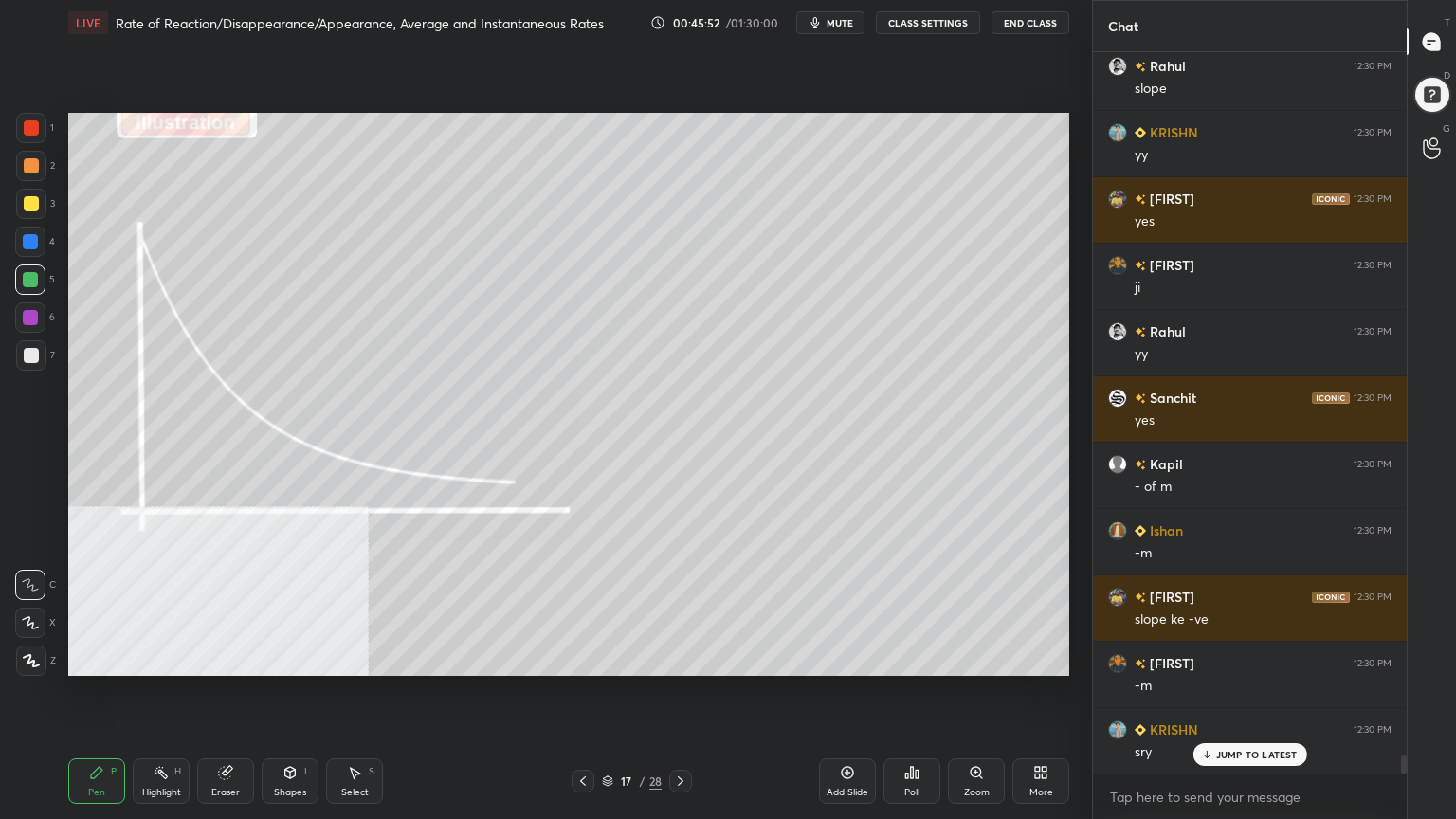 click at bounding box center (30, 623) 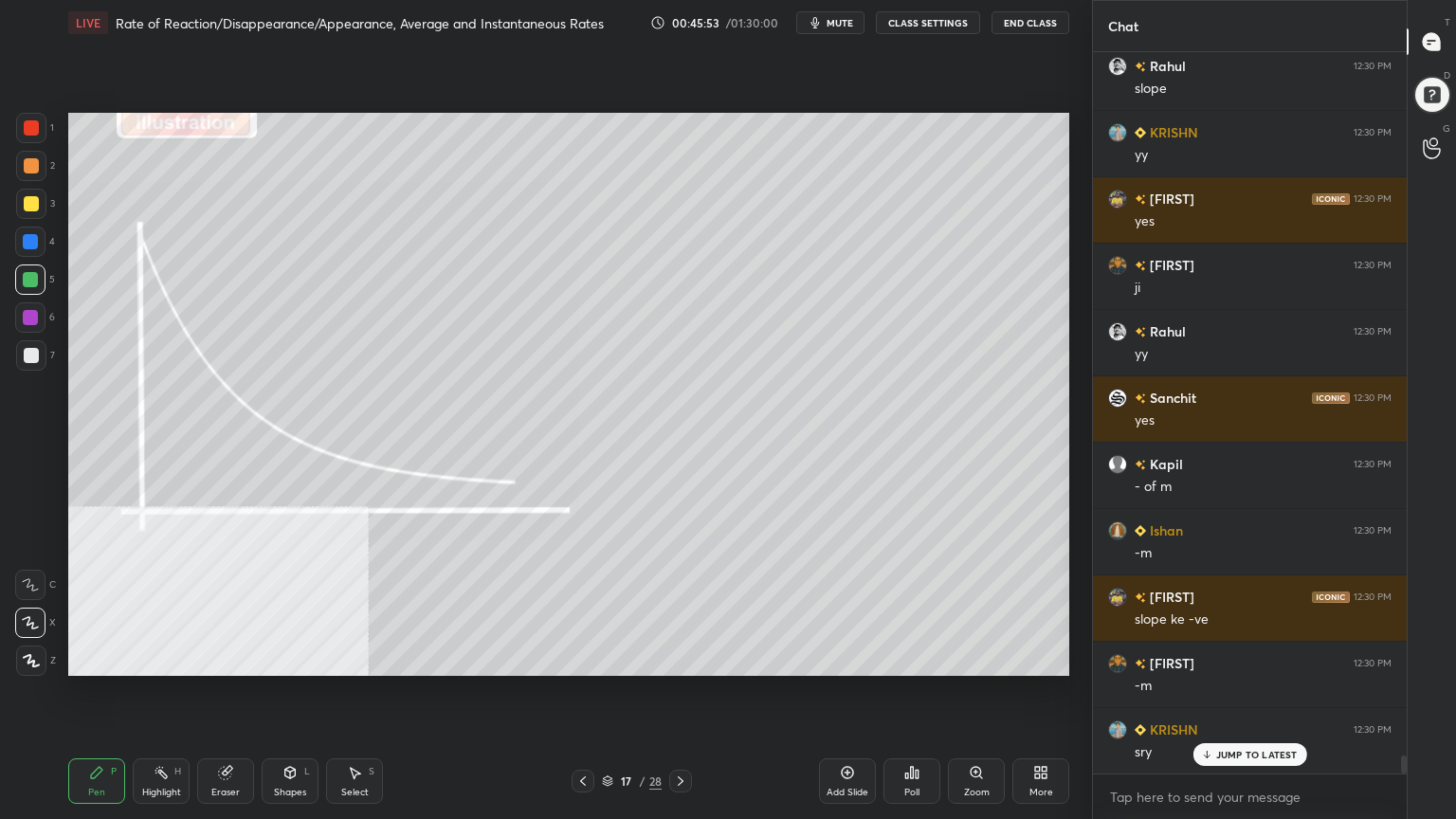 click on "Shapes" at bounding box center [290, 792] 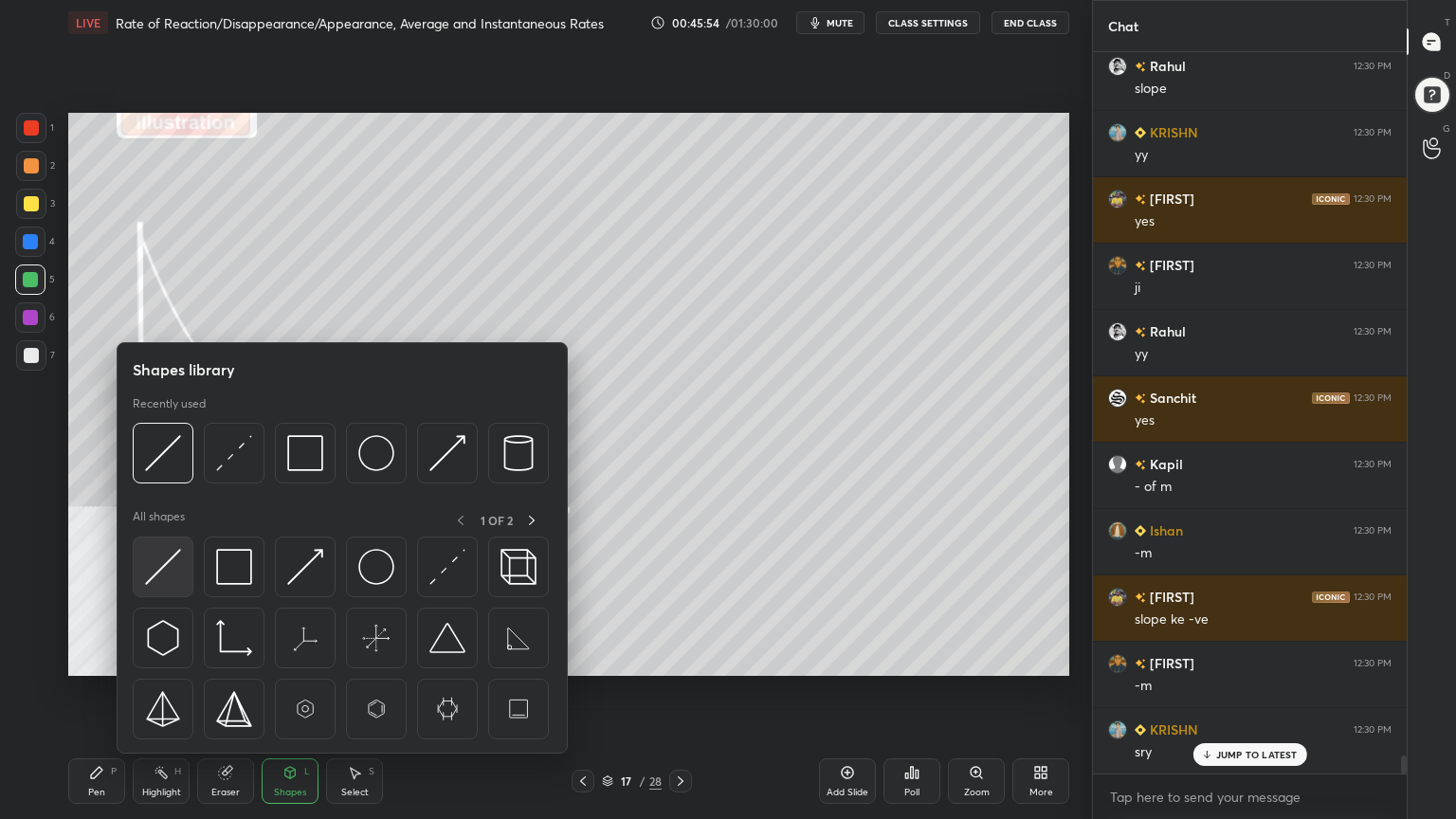 click at bounding box center [163, 567] 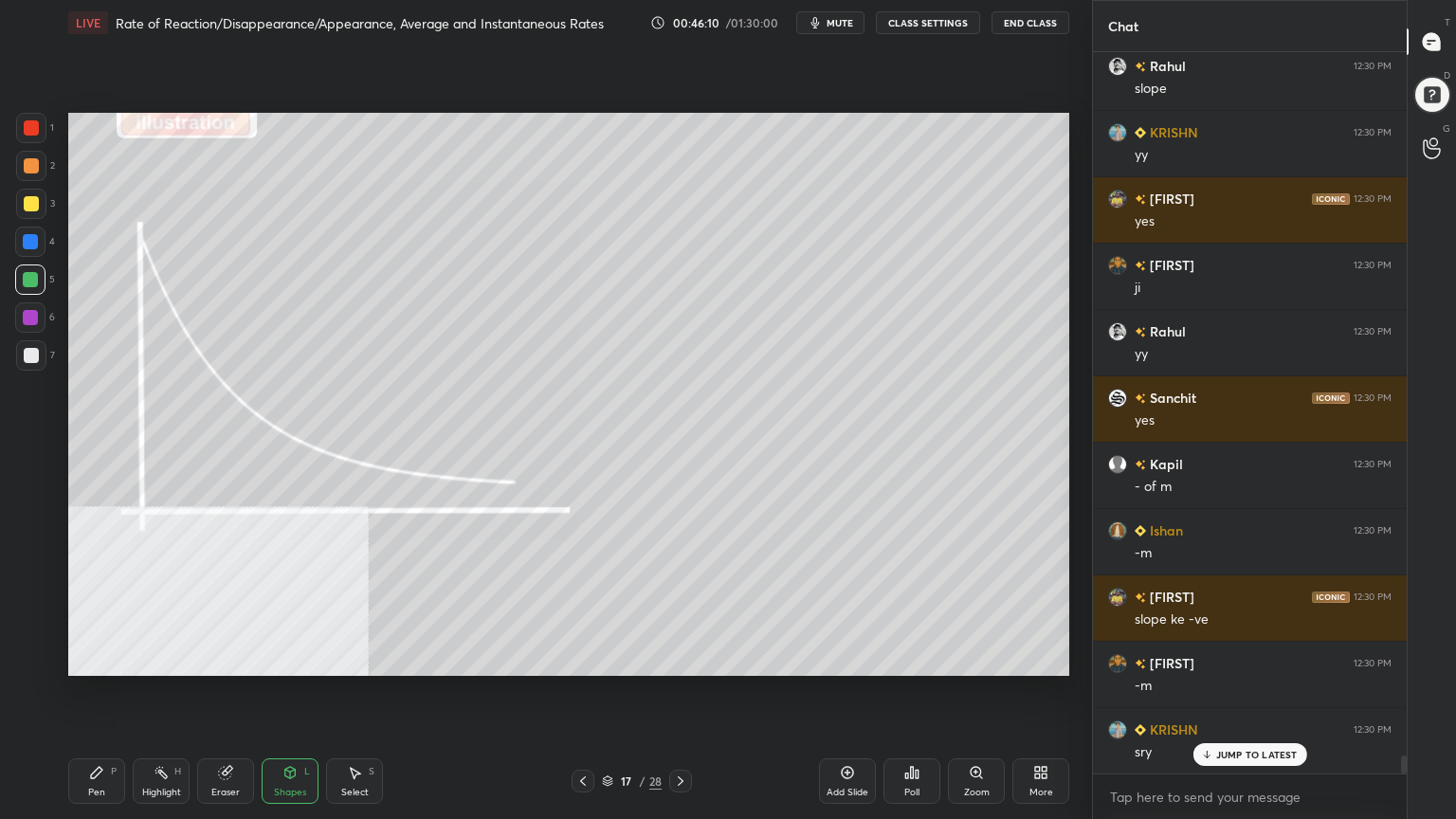 scroll, scrollTop: 28528, scrollLeft: 0, axis: vertical 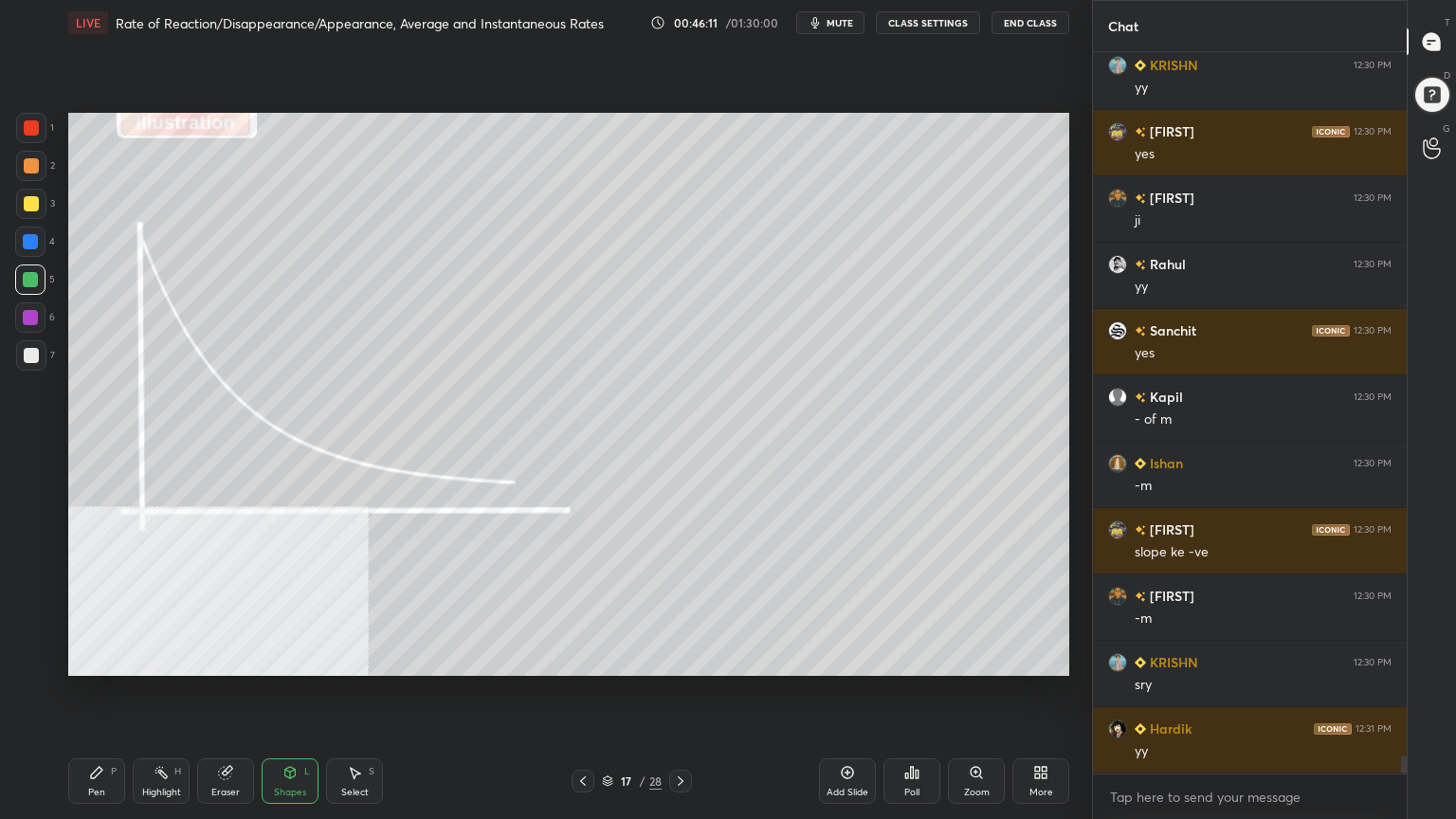 click on "Pen" at bounding box center [97, 792] 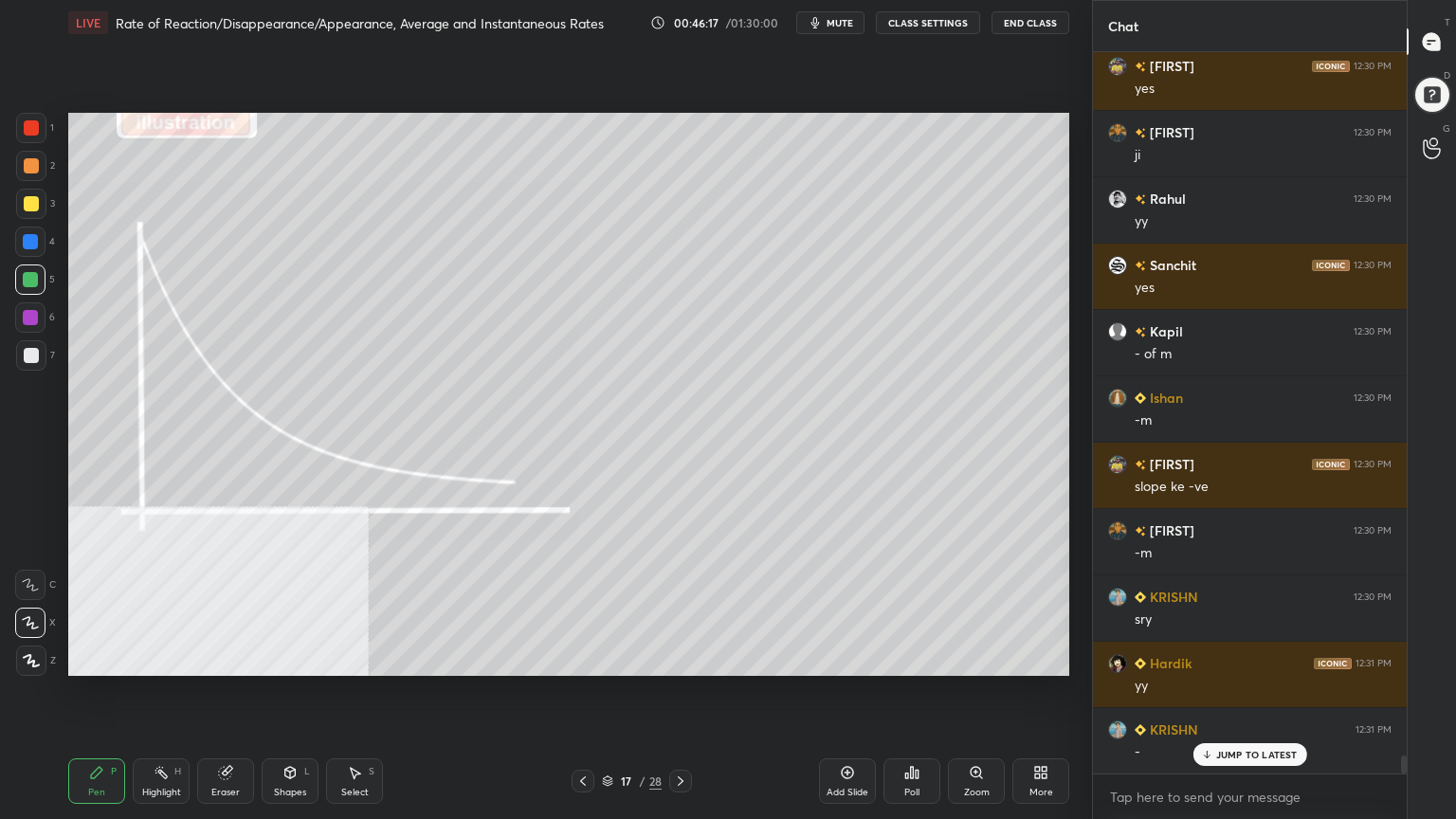 scroll, scrollTop: 28858, scrollLeft: 0, axis: vertical 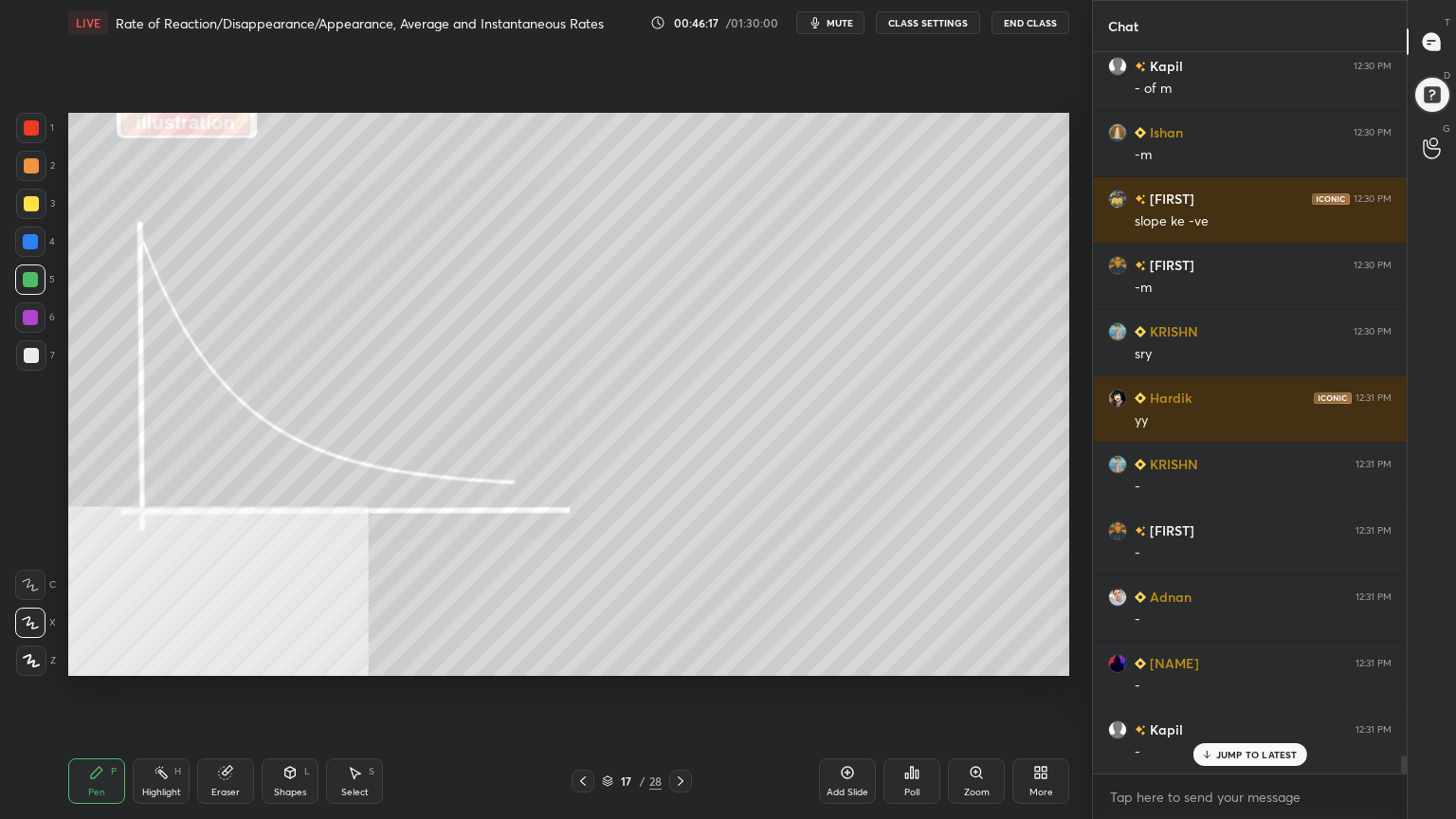 drag, startPoint x: 34, startPoint y: 273, endPoint x: 66, endPoint y: 285, distance: 34.17601 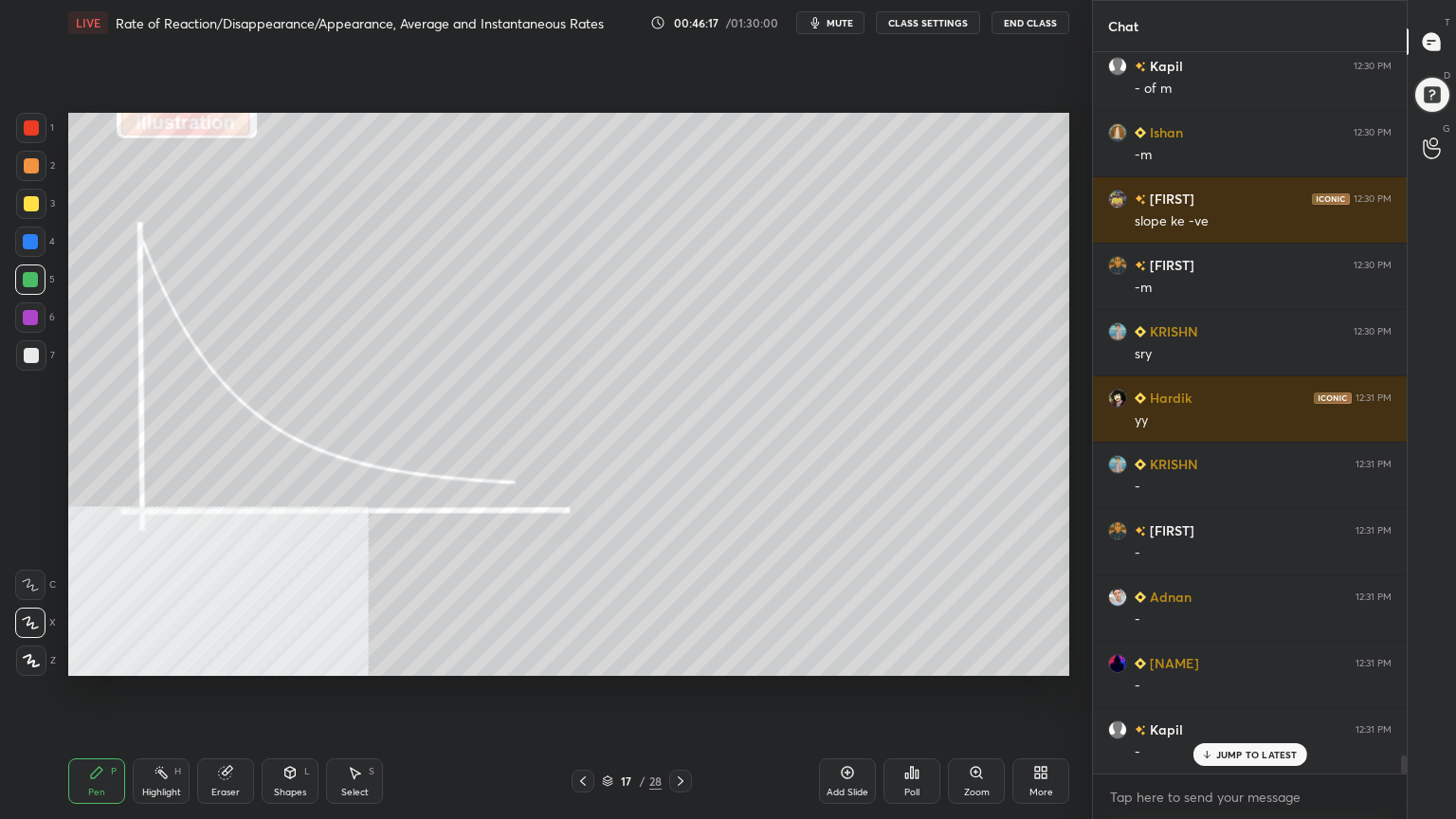 click at bounding box center (30, 280) 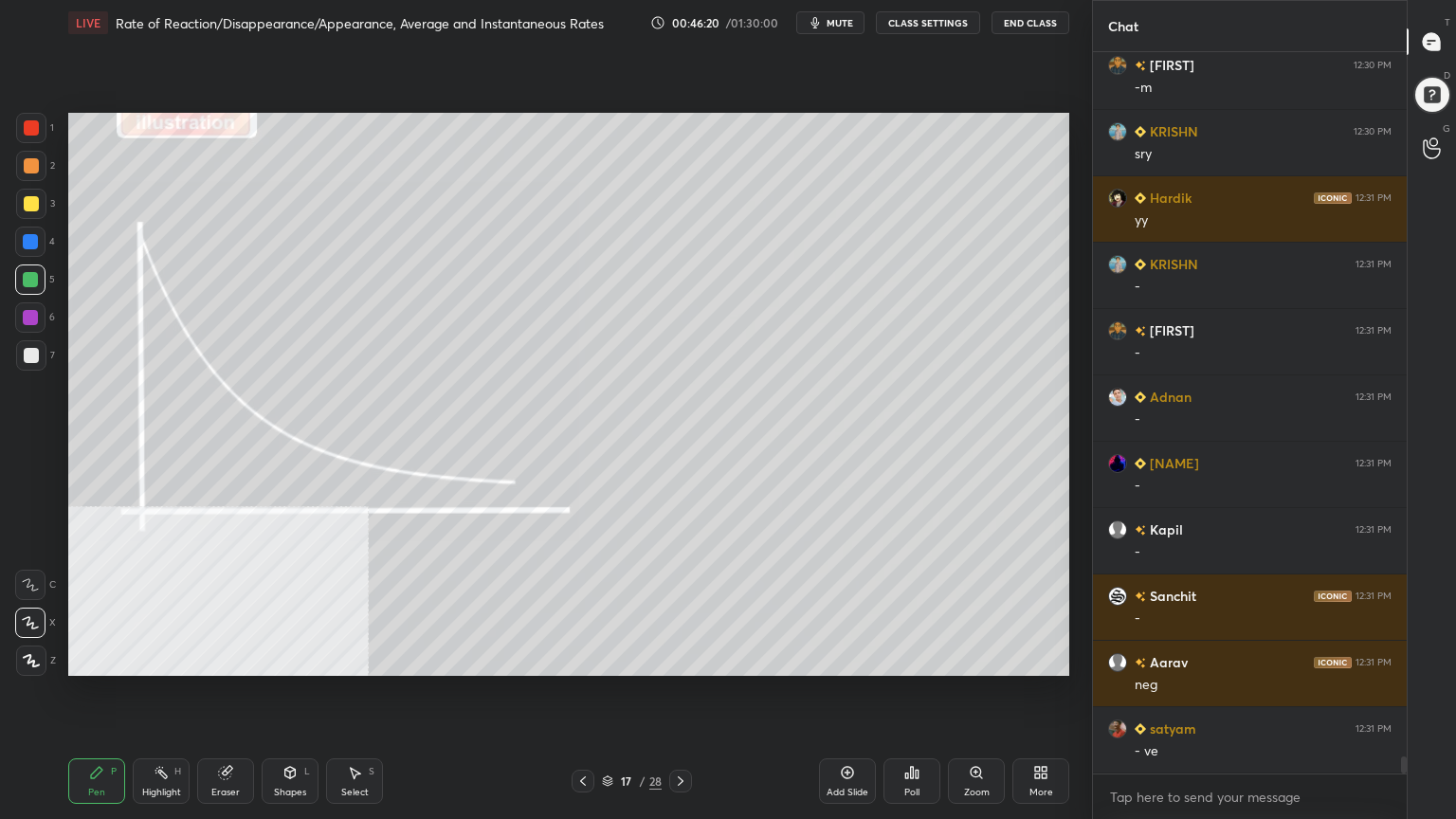 scroll, scrollTop: 29191, scrollLeft: 0, axis: vertical 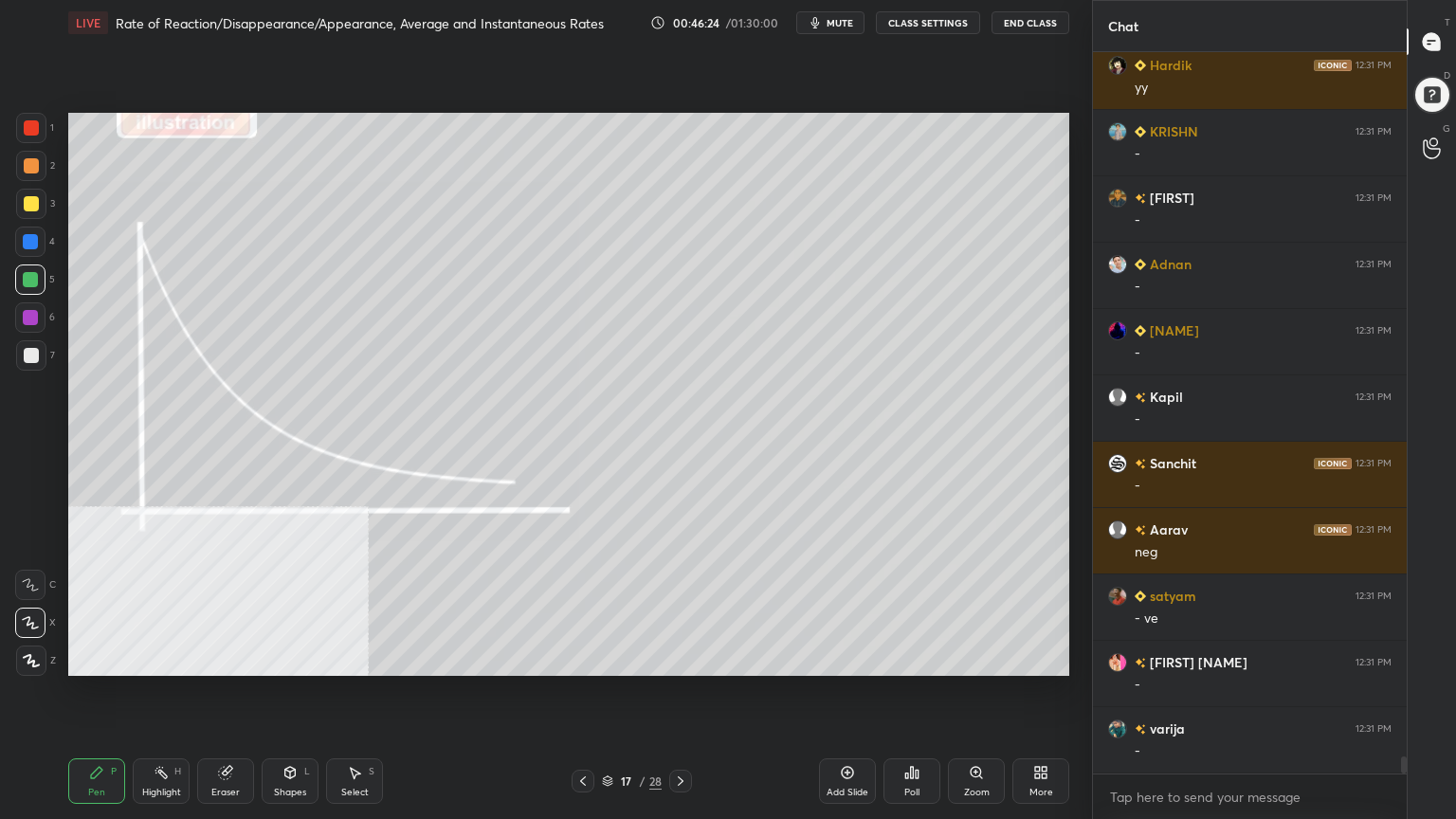 click at bounding box center [31, 166] 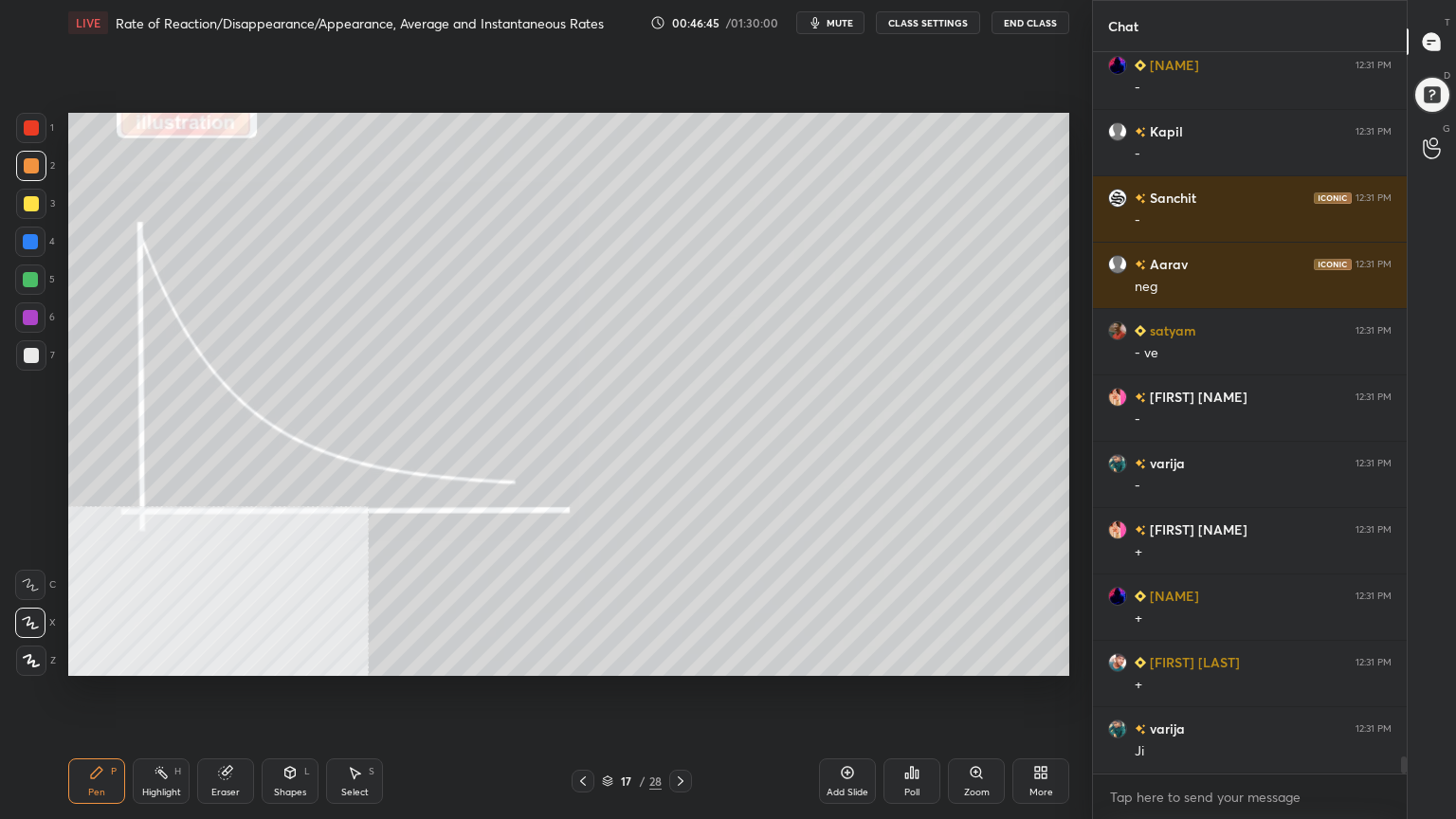 scroll, scrollTop: 29522, scrollLeft: 0, axis: vertical 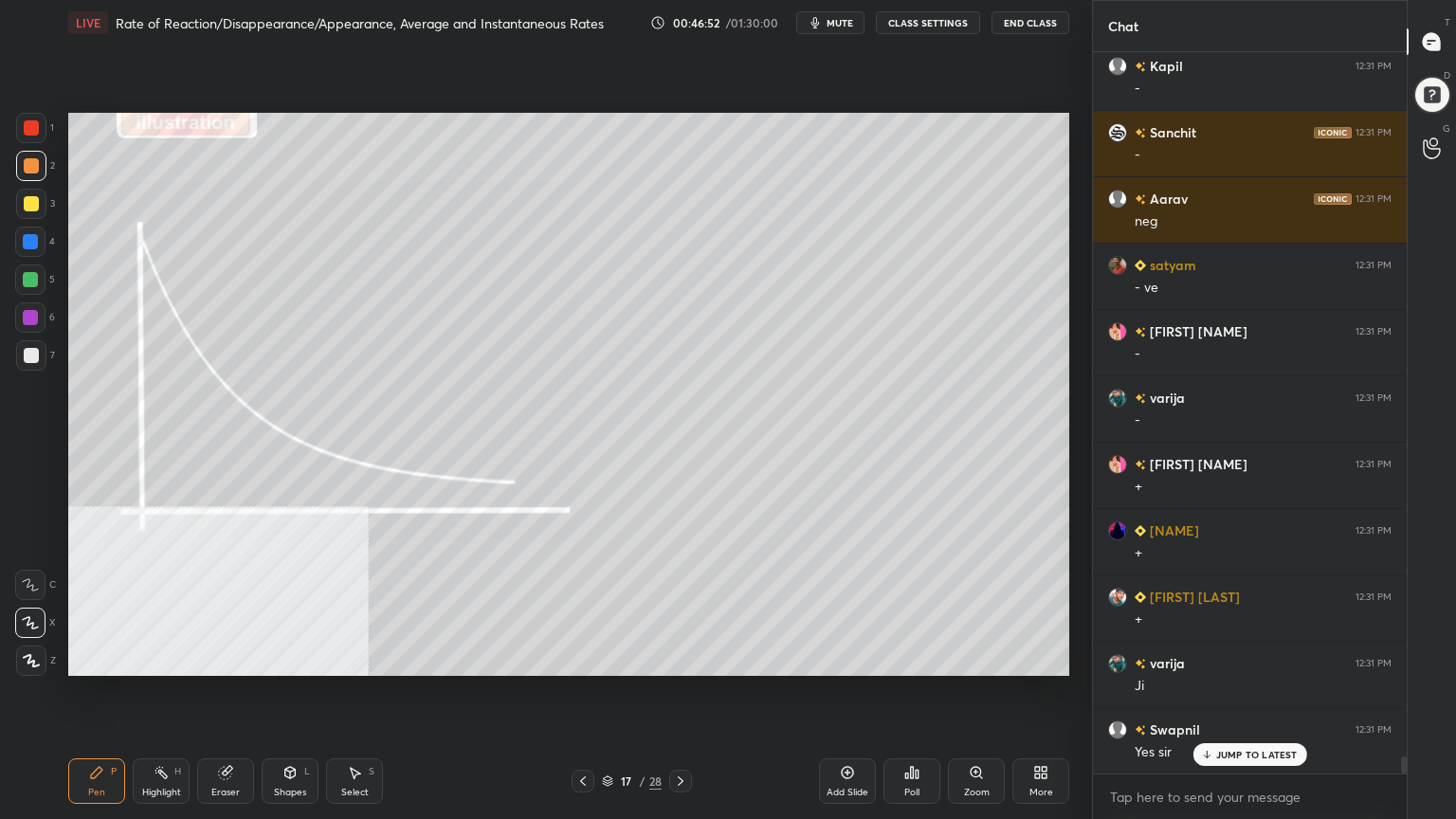 click 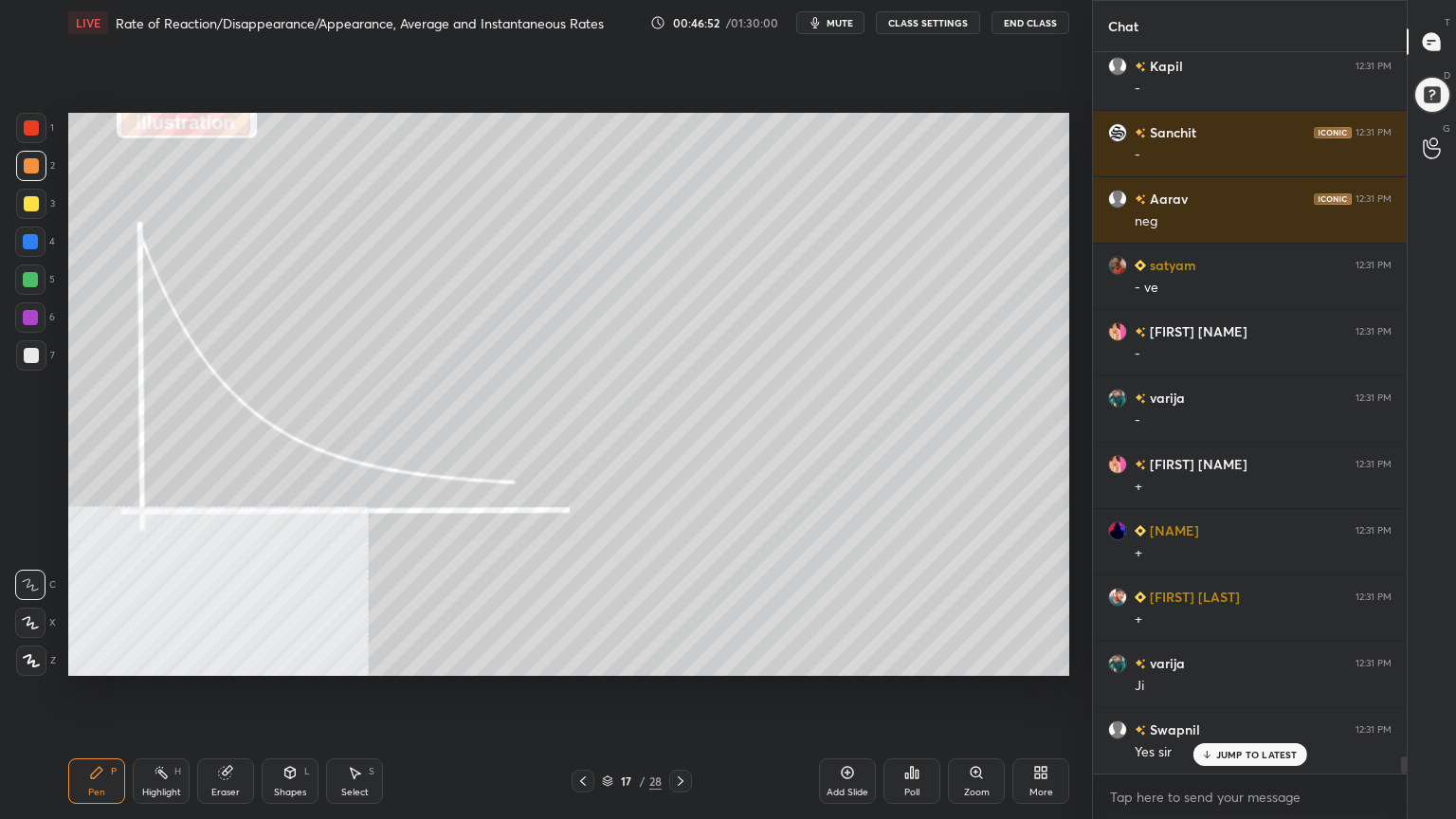 click at bounding box center [30, 623] 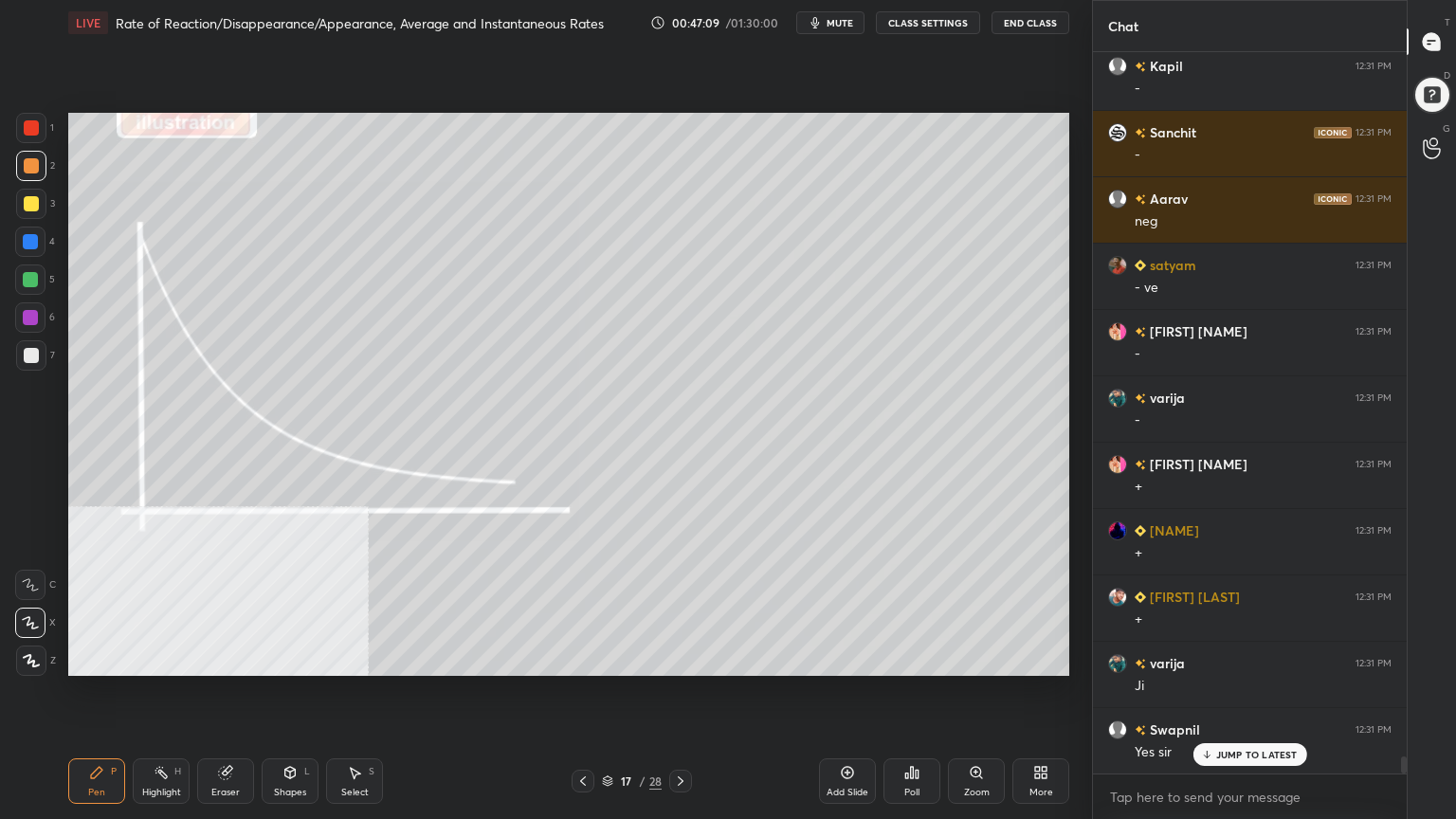 scroll, scrollTop: 29589, scrollLeft: 0, axis: vertical 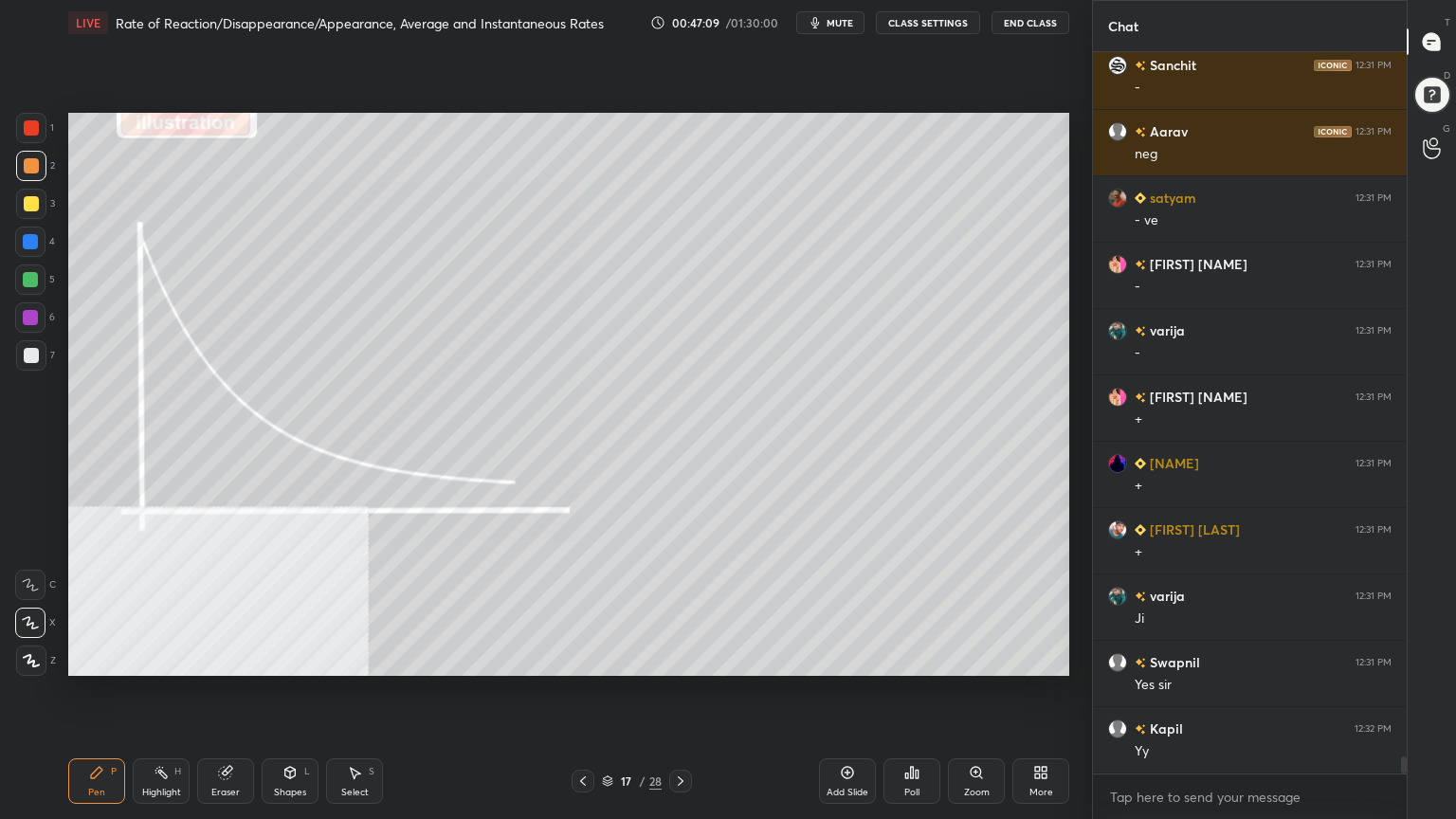 click 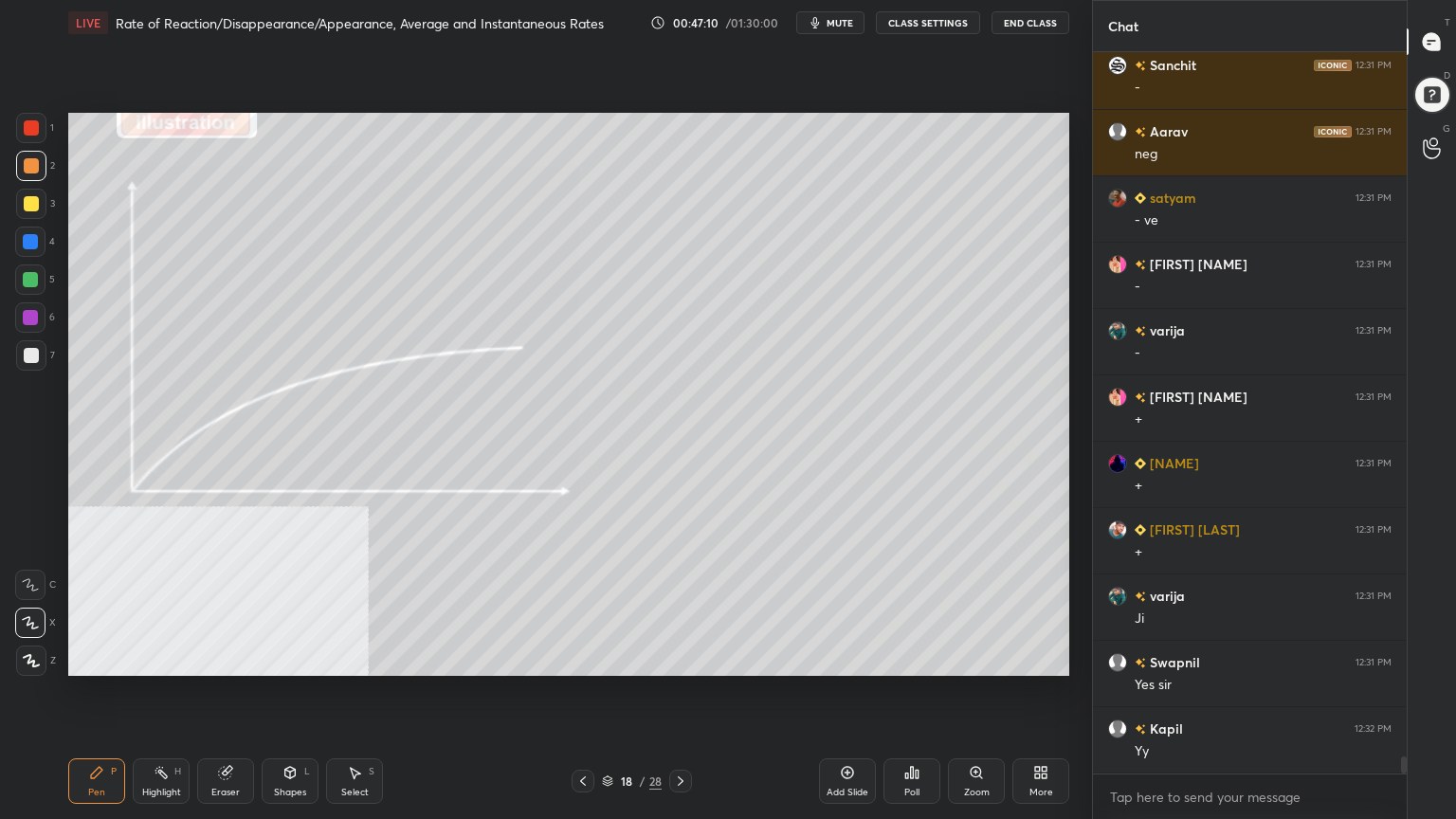 scroll, scrollTop: 29655, scrollLeft: 0, axis: vertical 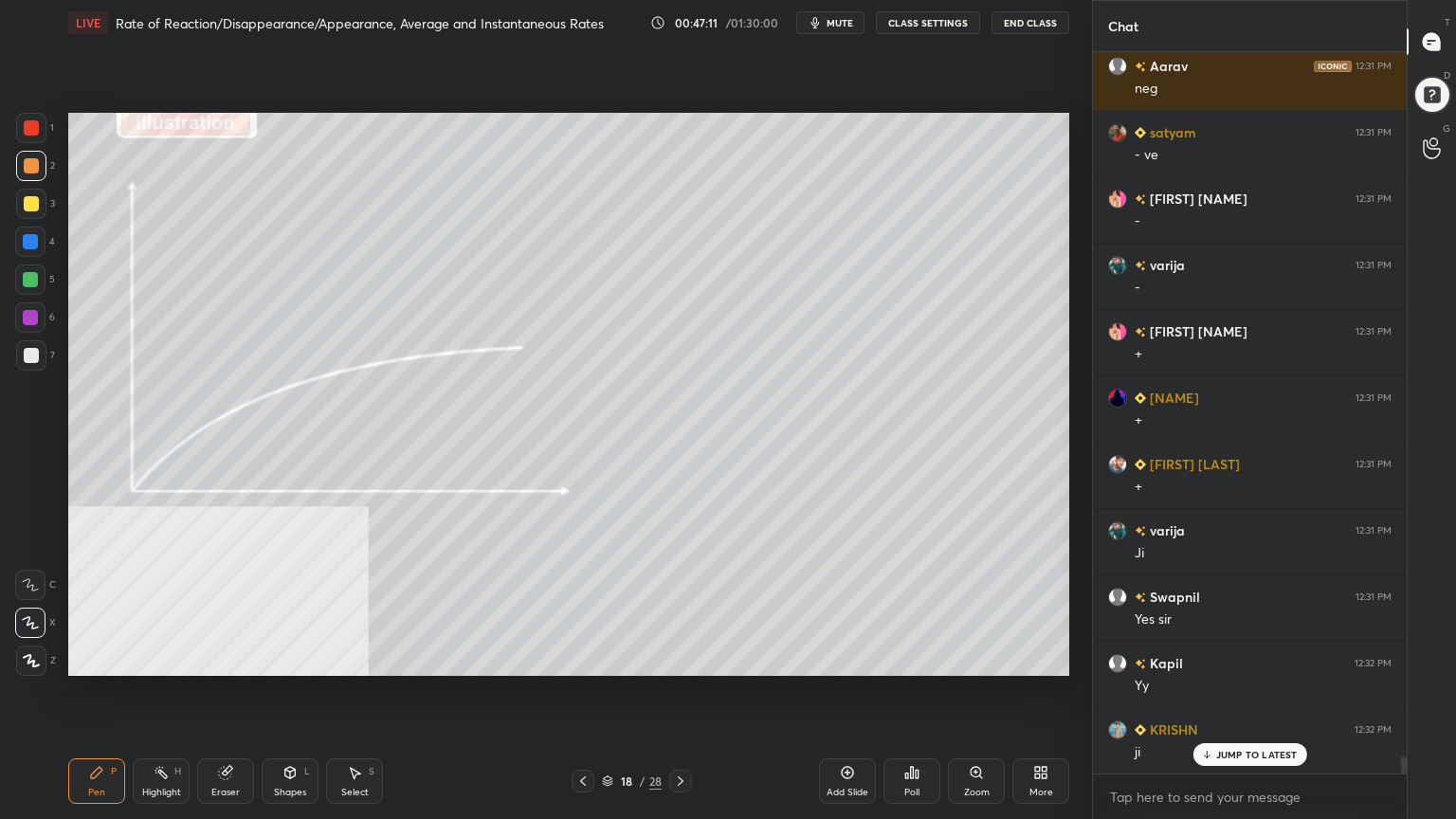 drag, startPoint x: 33, startPoint y: 358, endPoint x: 51, endPoint y: 326, distance: 36.71512 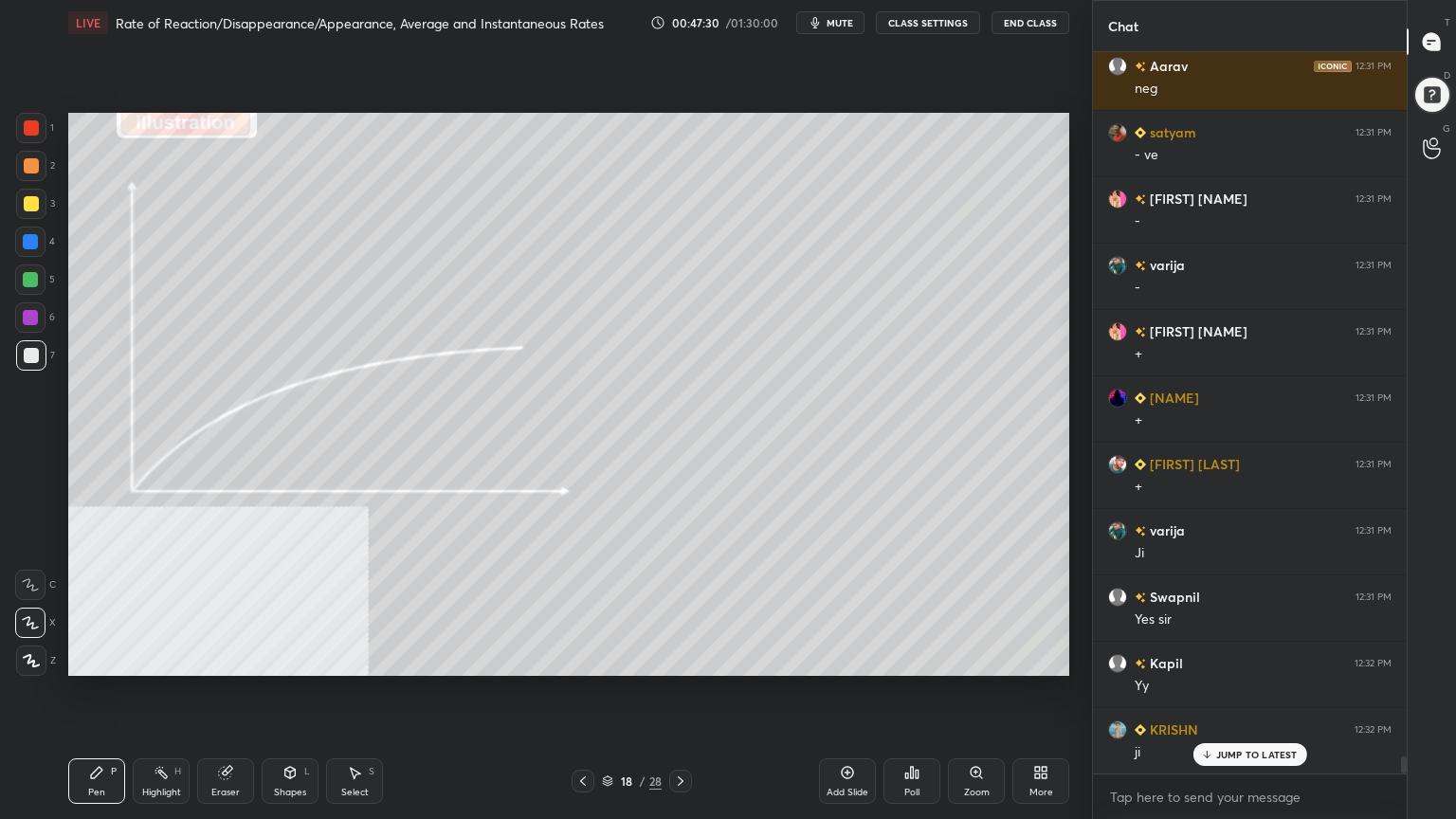 click at bounding box center [30, 585] 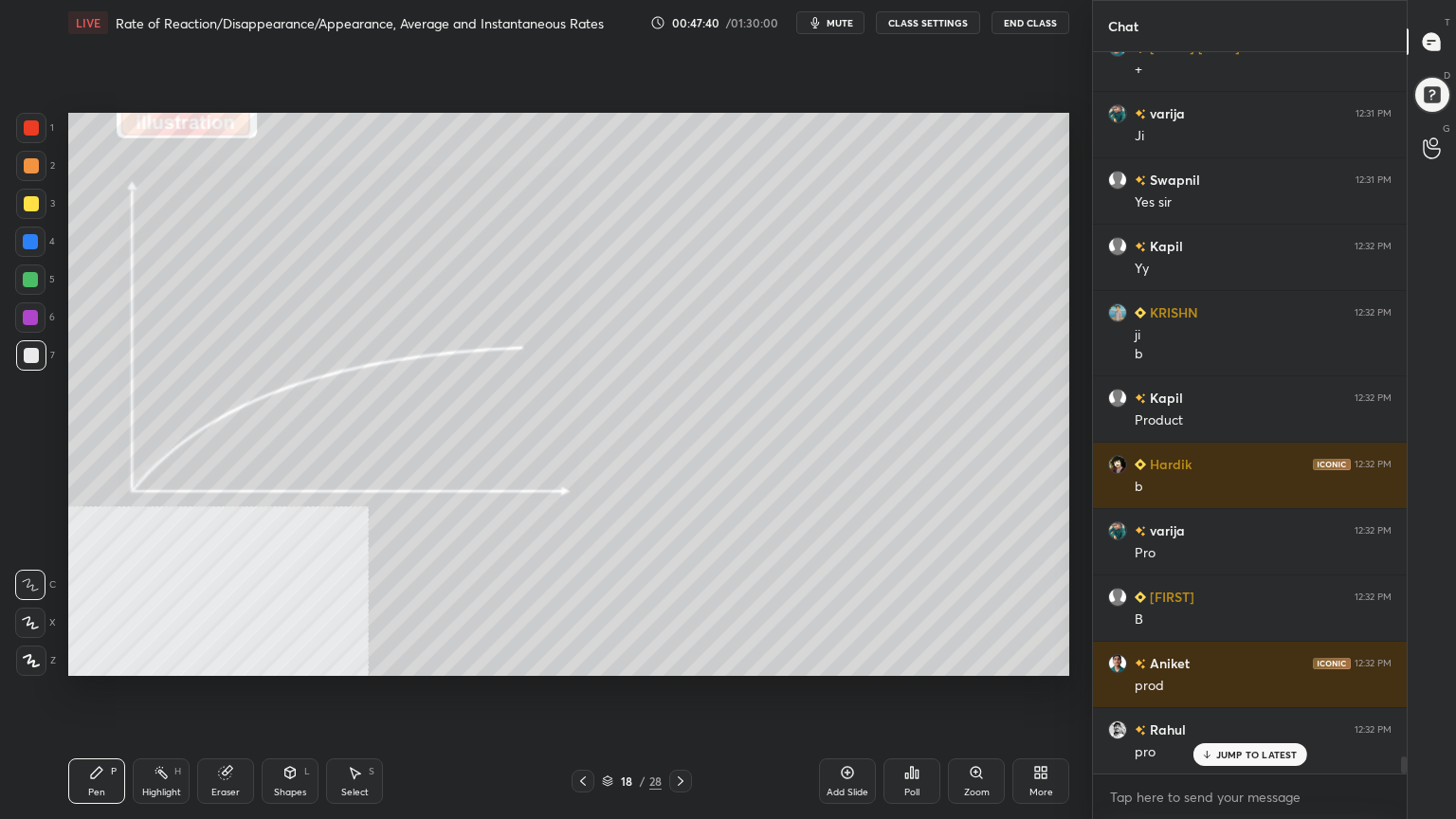 scroll, scrollTop: 30139, scrollLeft: 0, axis: vertical 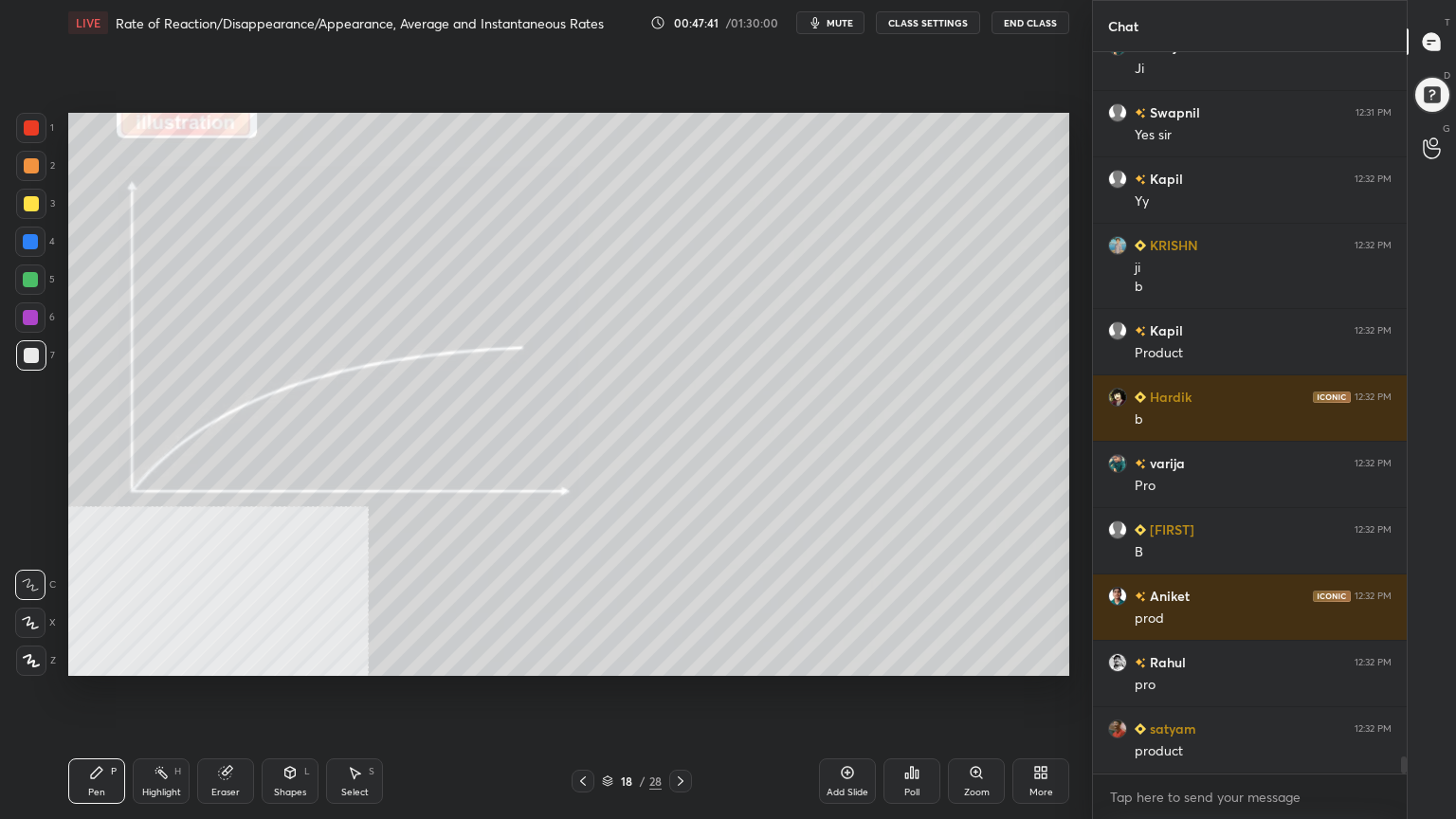 click on "Pen P Highlight H Eraser Shapes L Select S" at bounding box center (256, 781) 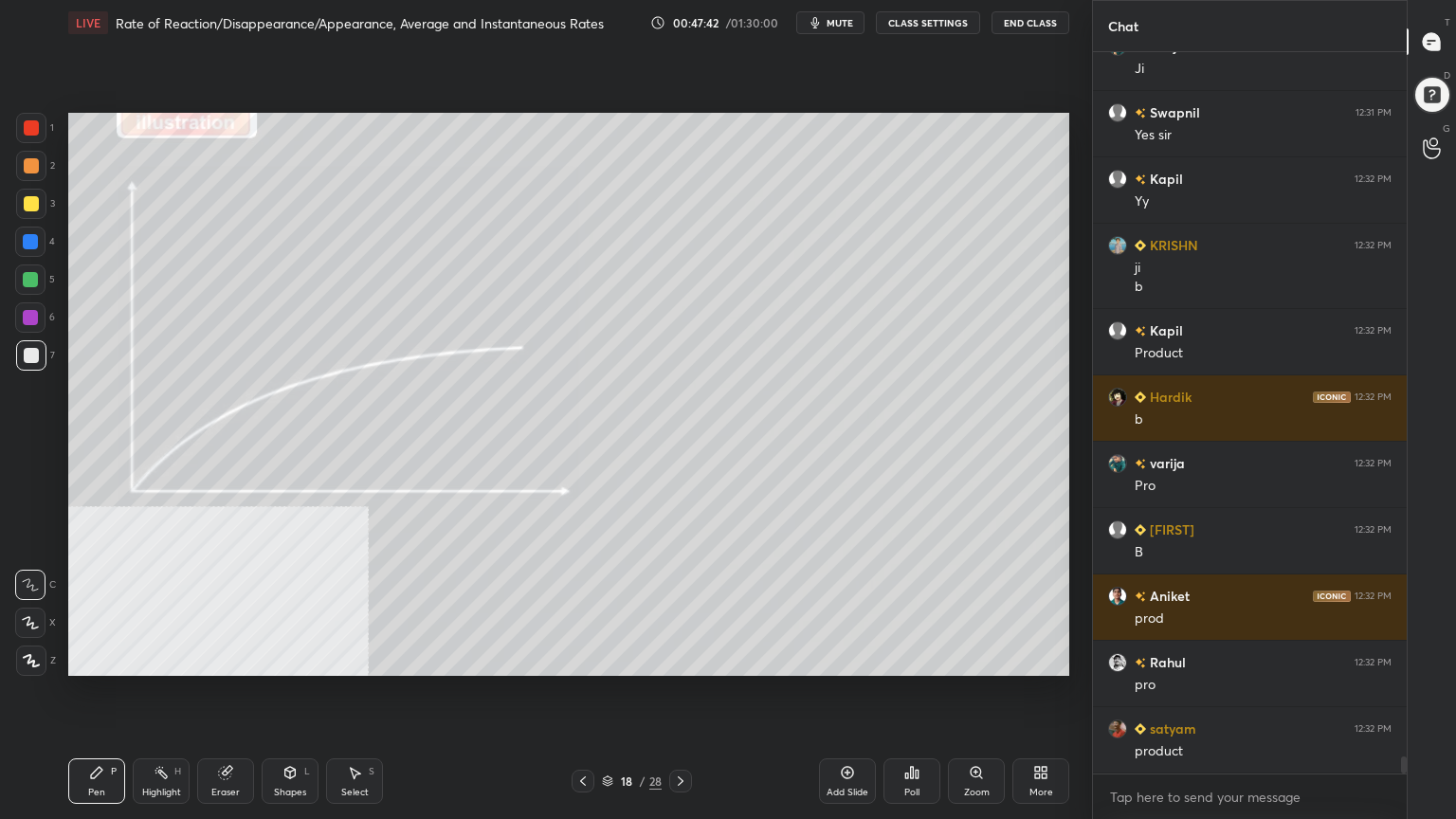 click on "Shapes L" at bounding box center [290, 781] 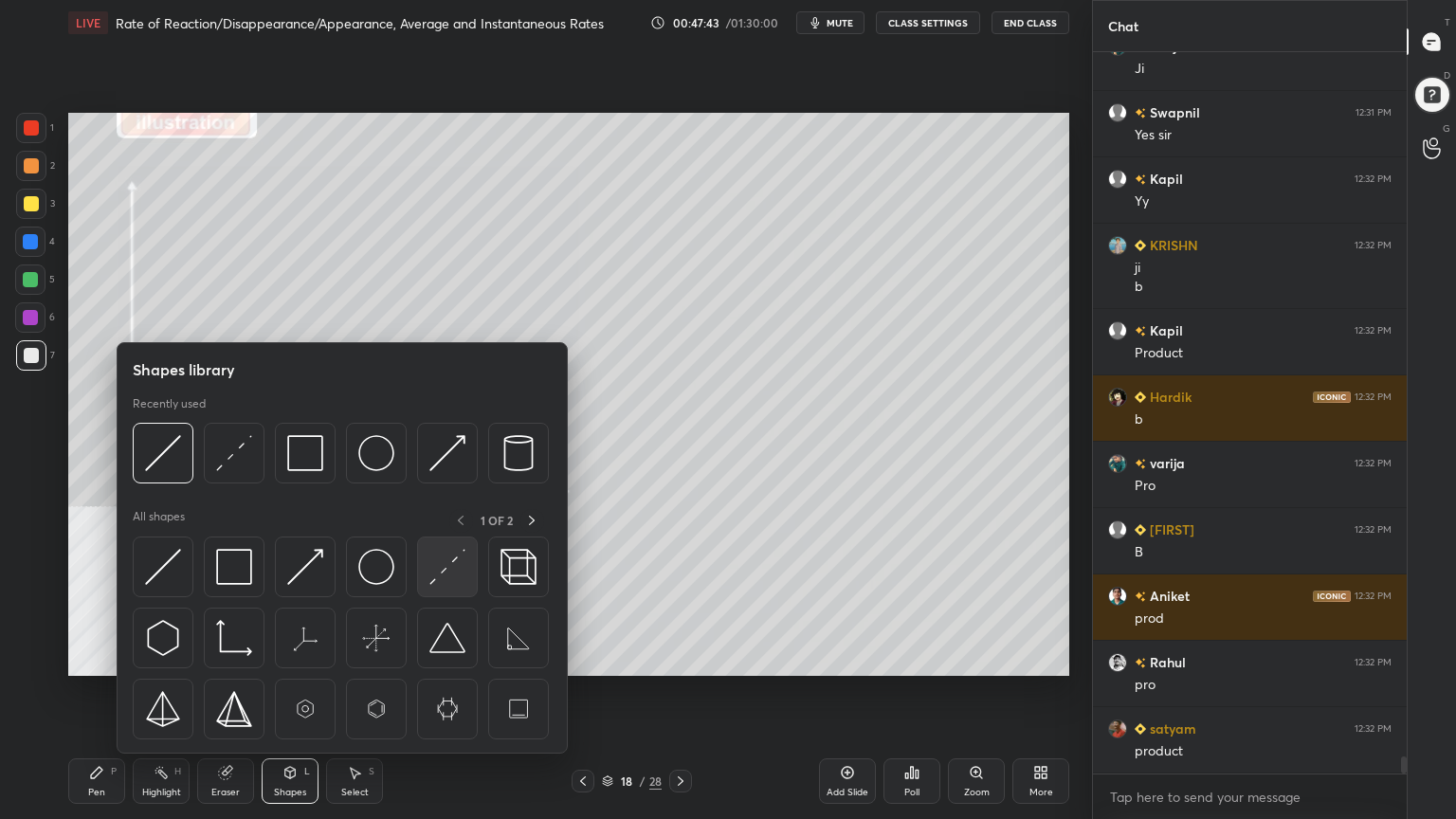 click at bounding box center [447, 567] 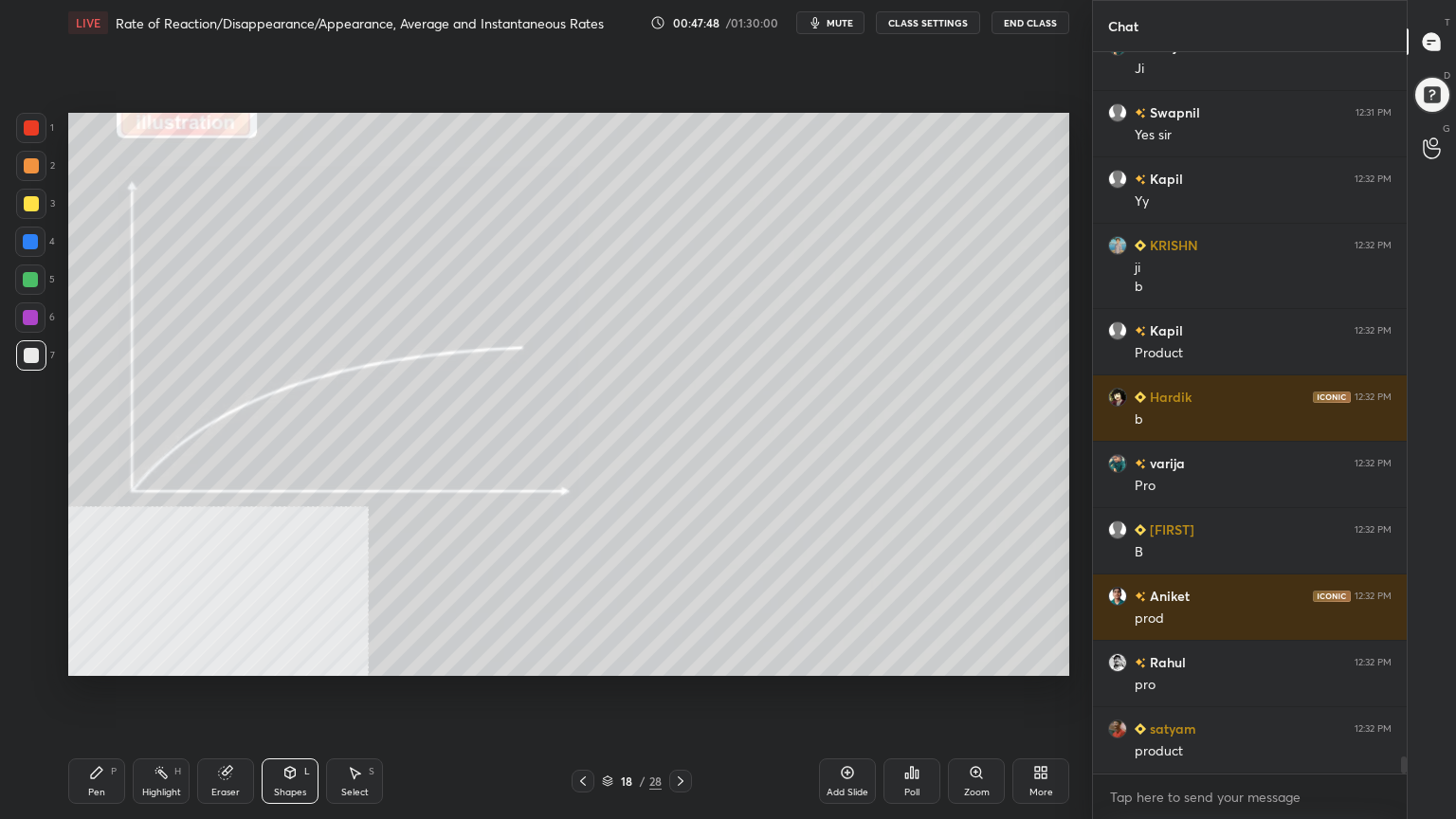 drag, startPoint x: 100, startPoint y: 789, endPoint x: 106, endPoint y: 780, distance: 10.816654 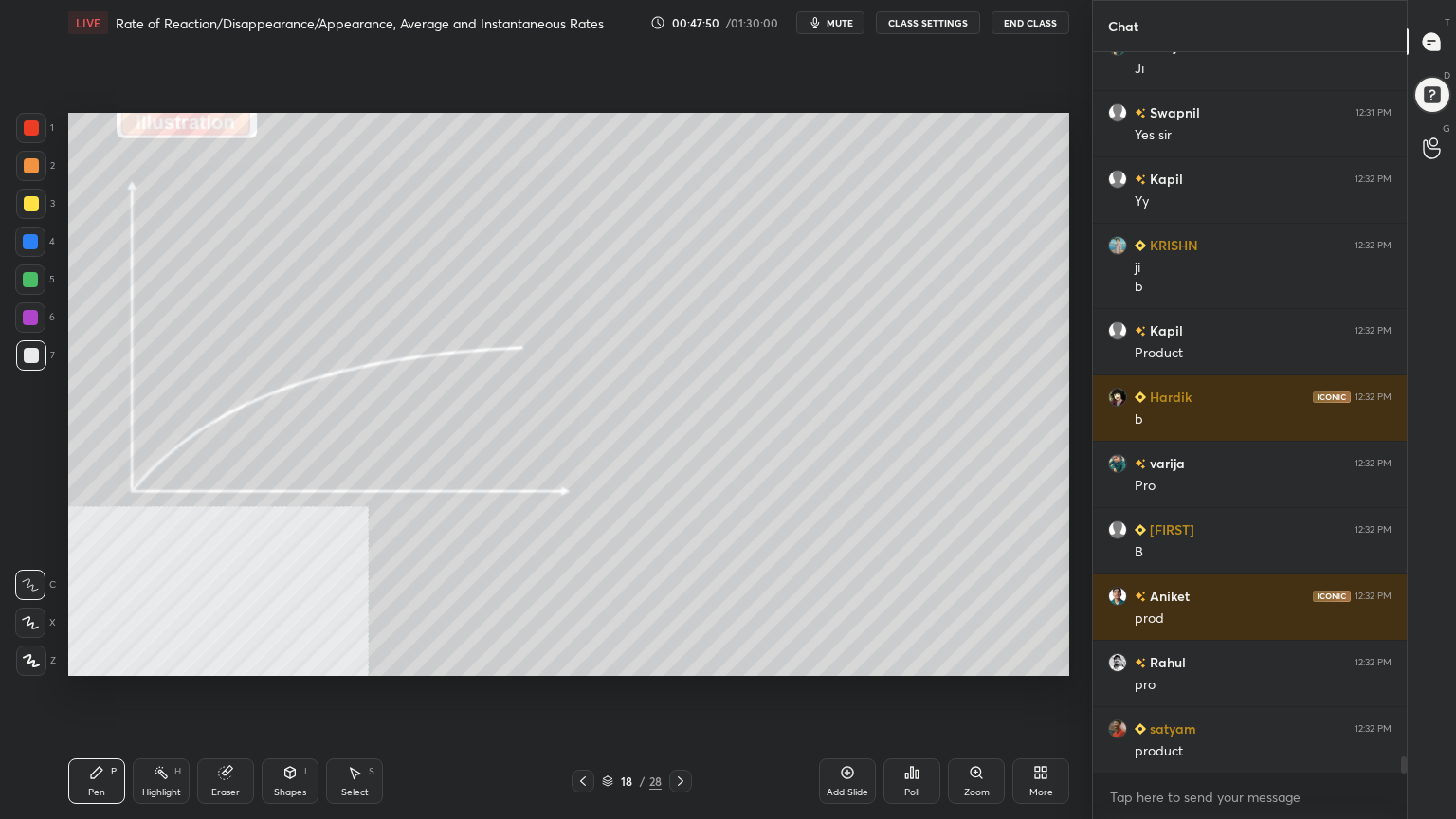 drag, startPoint x: 297, startPoint y: 779, endPoint x: 299, endPoint y: 756, distance: 23.086793 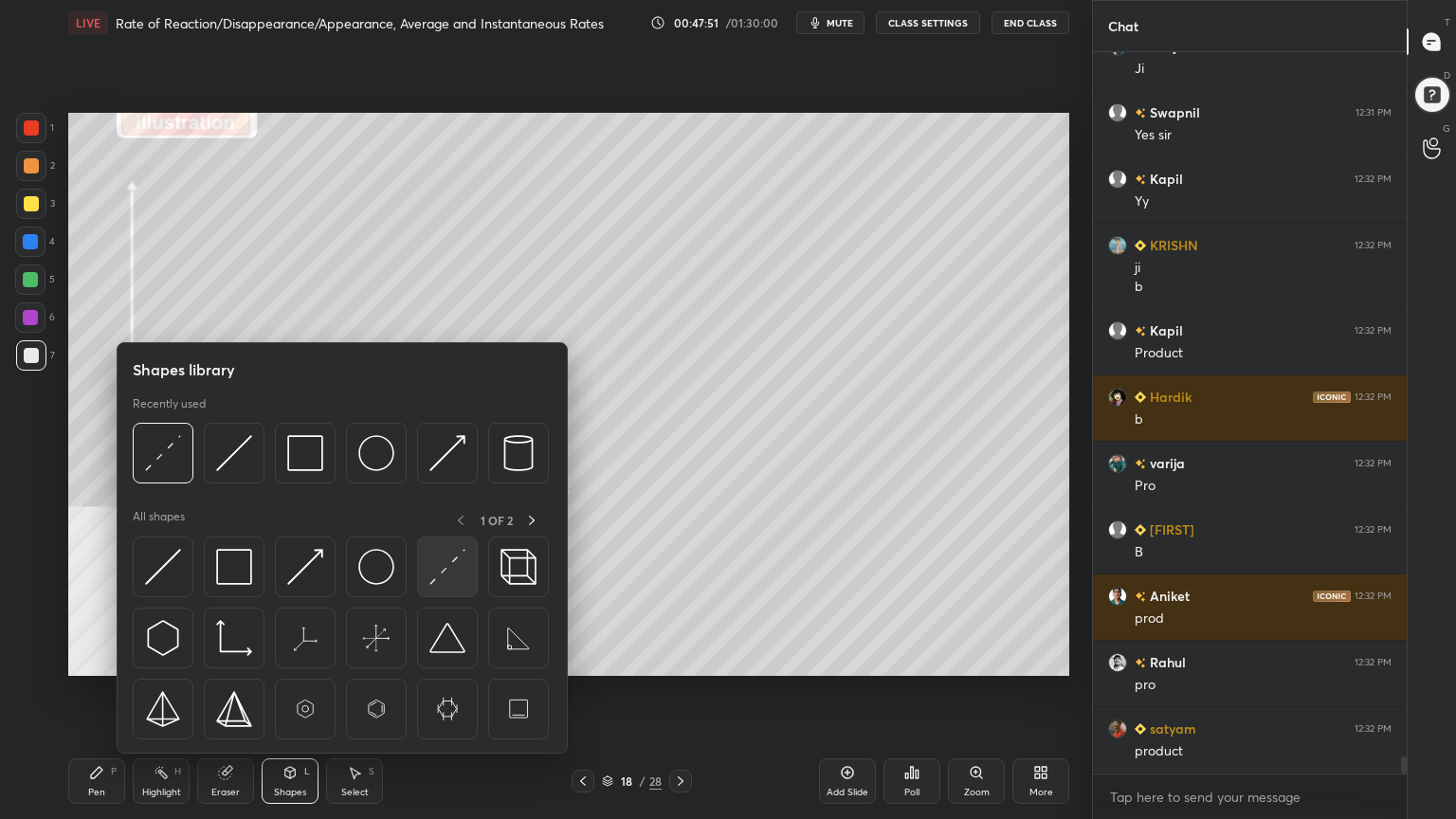 click at bounding box center [447, 567] 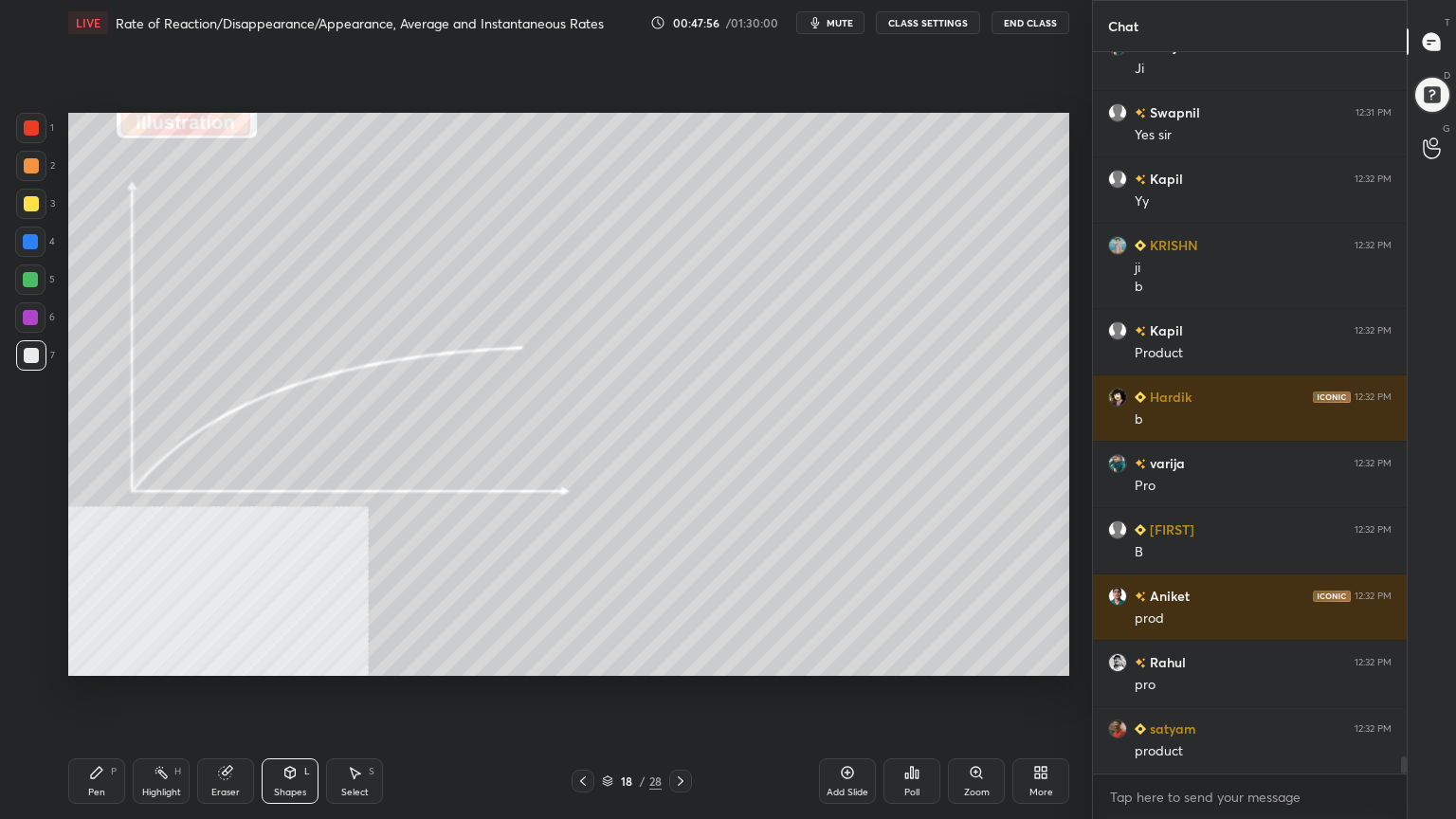 click on "Pen P" at bounding box center (97, 781) 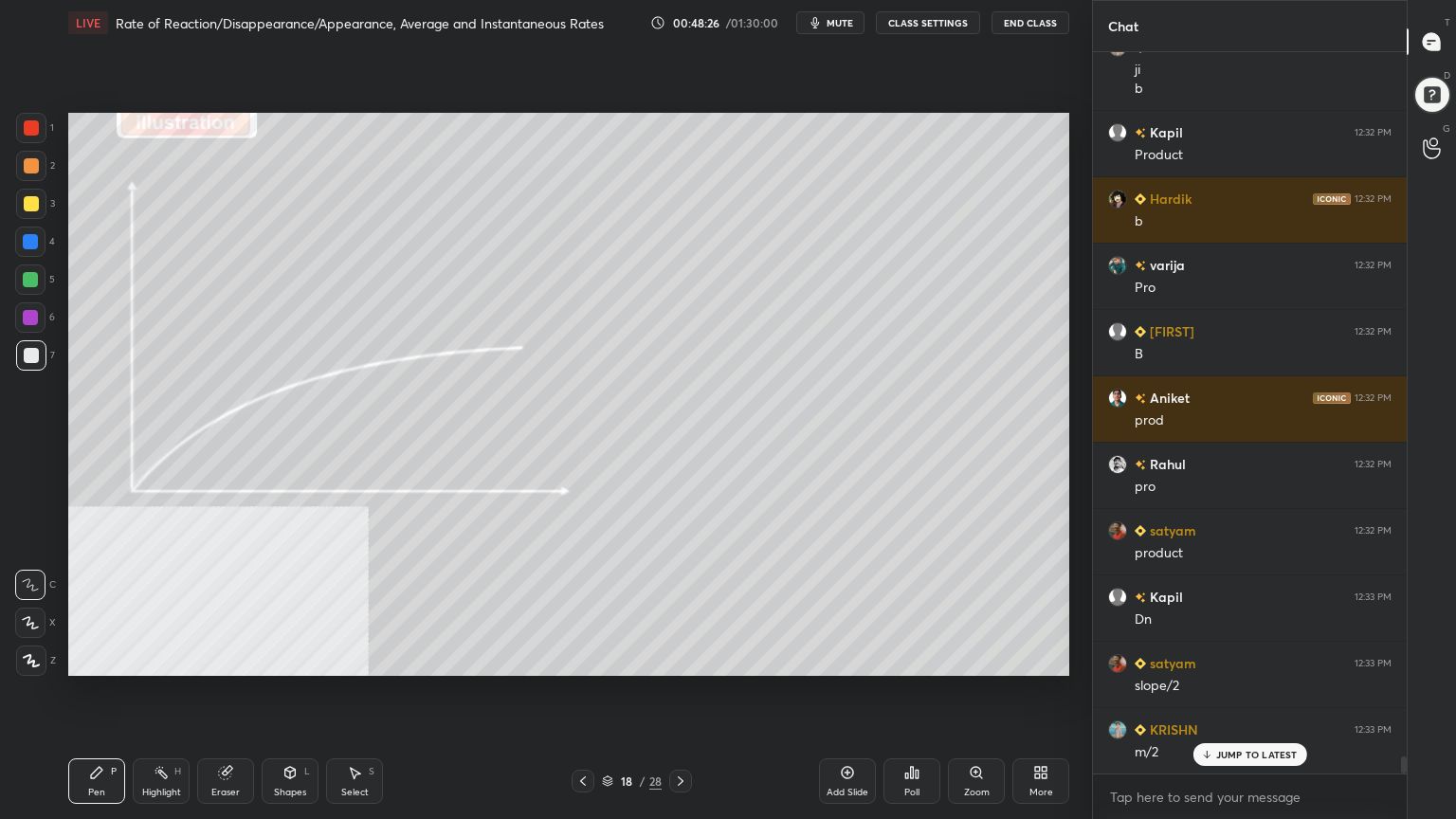 scroll, scrollTop: 30404, scrollLeft: 0, axis: vertical 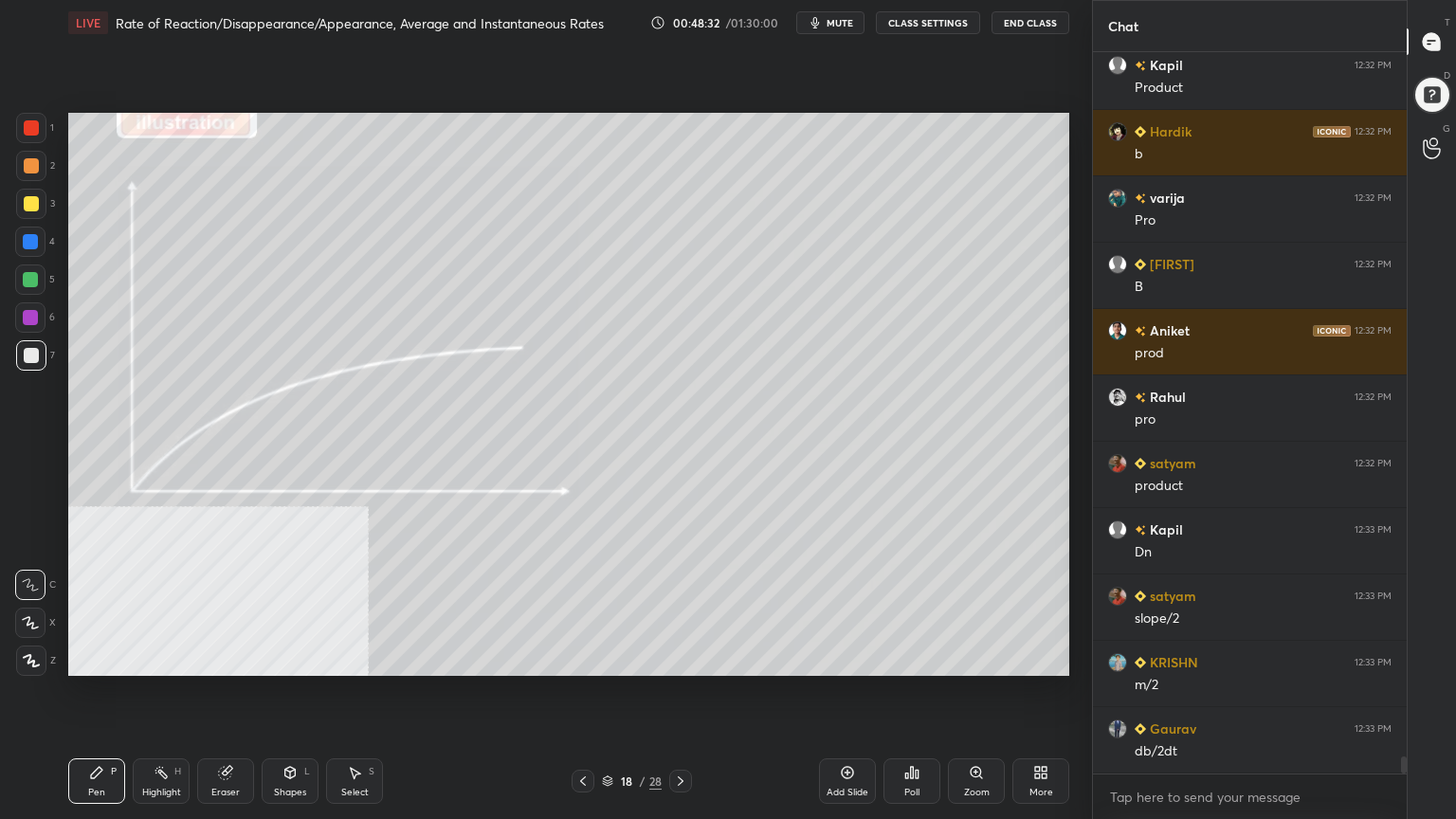 click at bounding box center (30, 280) 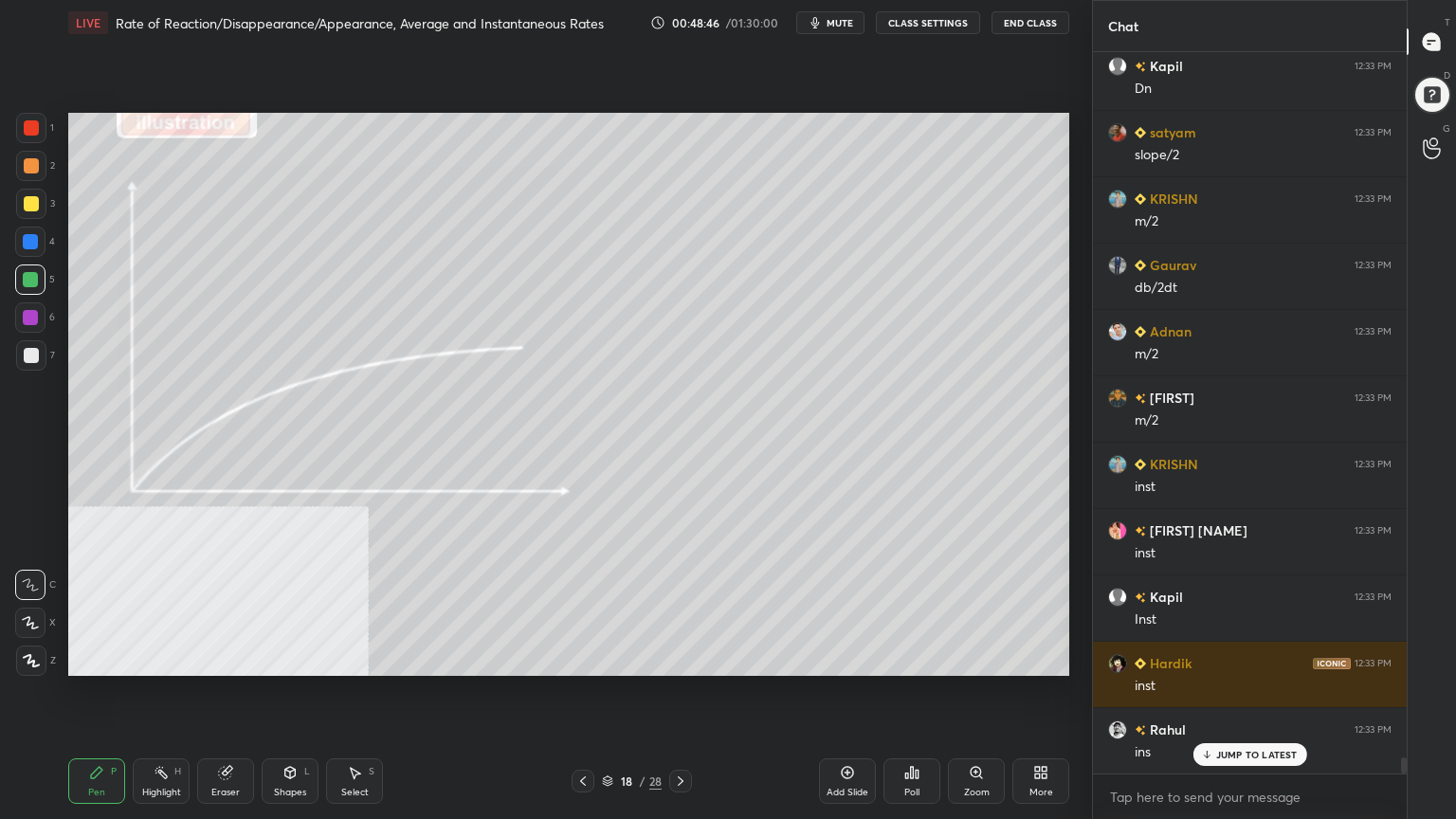 scroll, scrollTop: 30935, scrollLeft: 0, axis: vertical 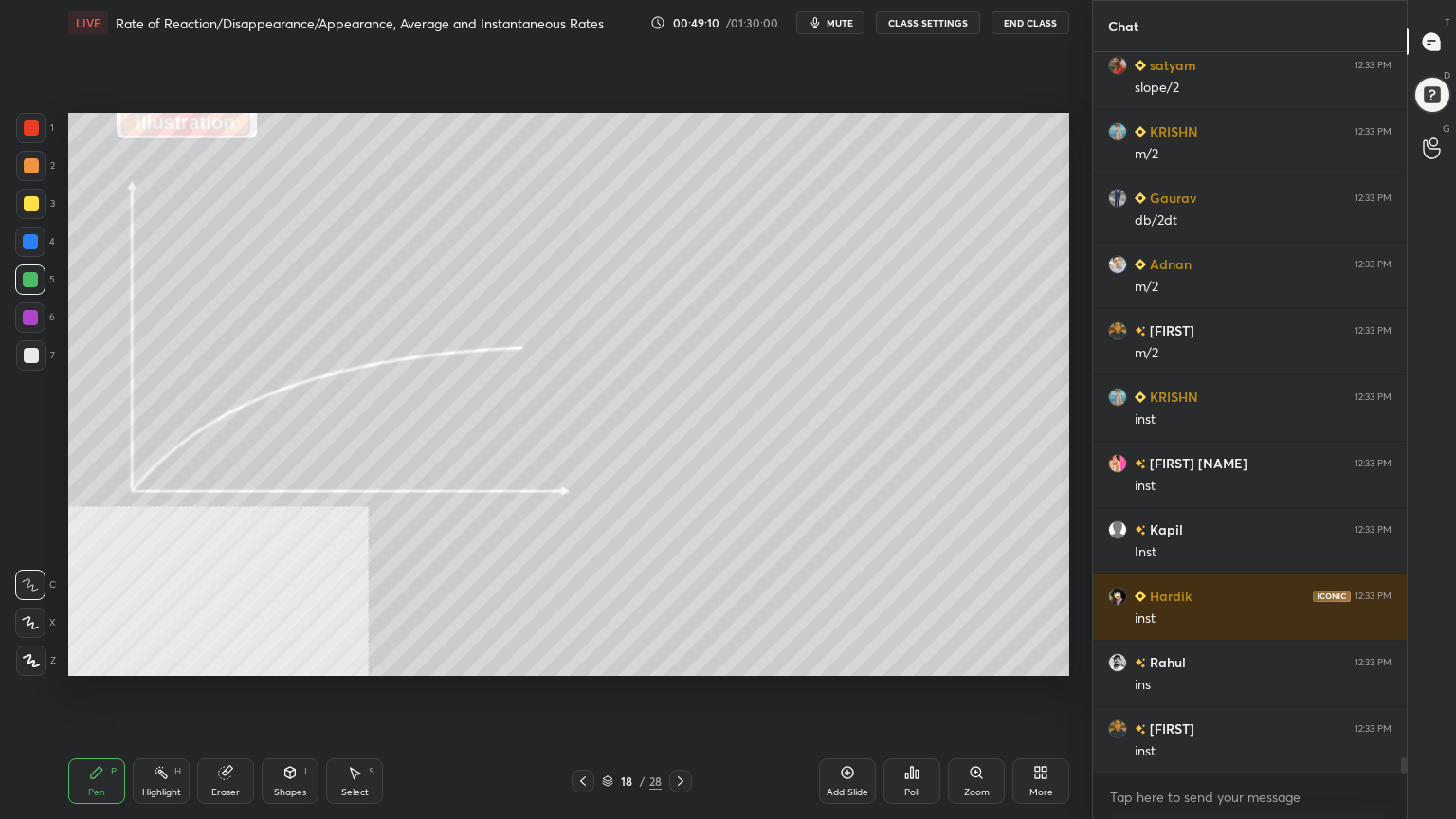 drag, startPoint x: 366, startPoint y: 788, endPoint x: 378, endPoint y: 770, distance: 21.633308 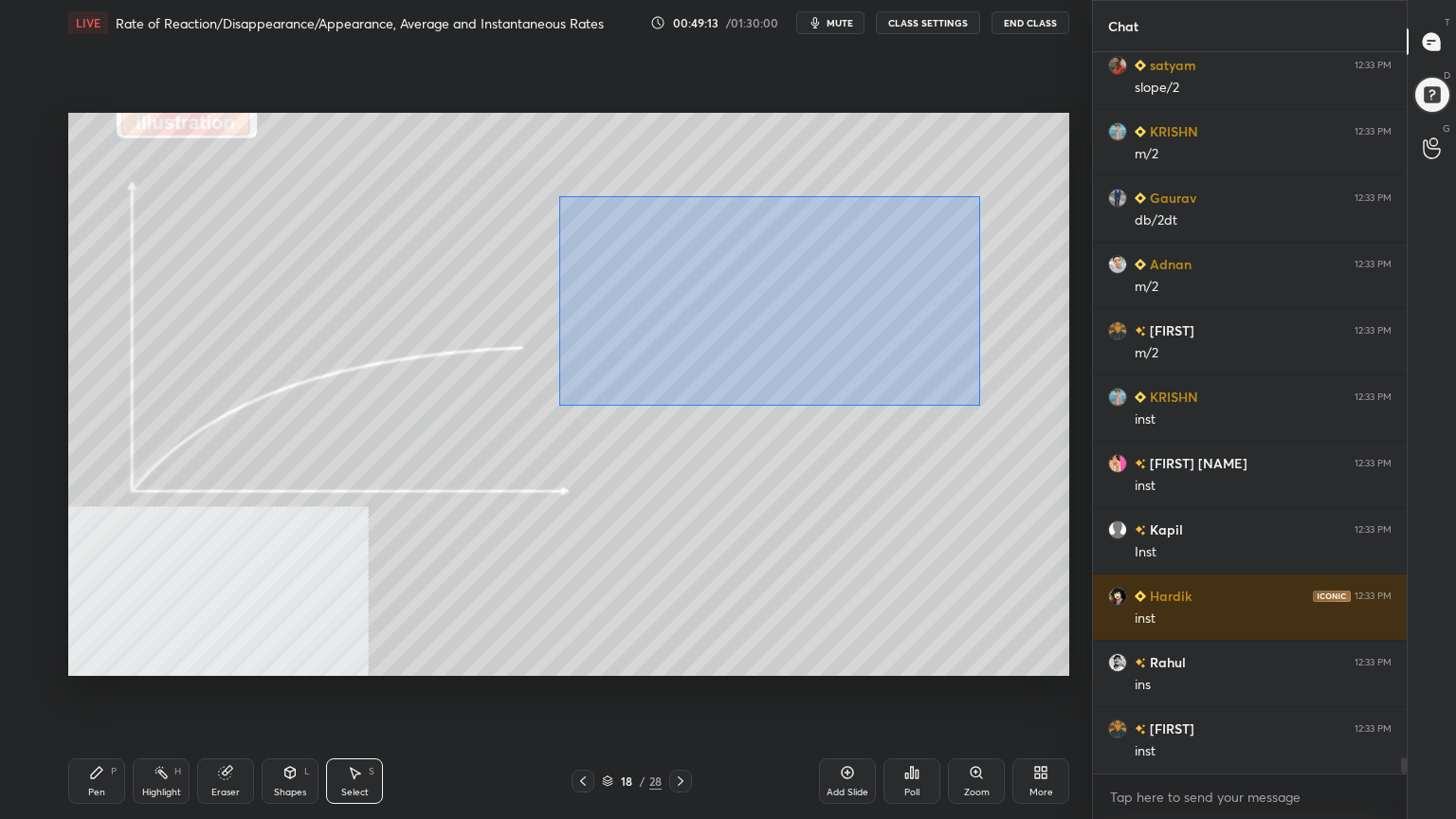 drag, startPoint x: 564, startPoint y: 199, endPoint x: 981, endPoint y: 407, distance: 465.99678 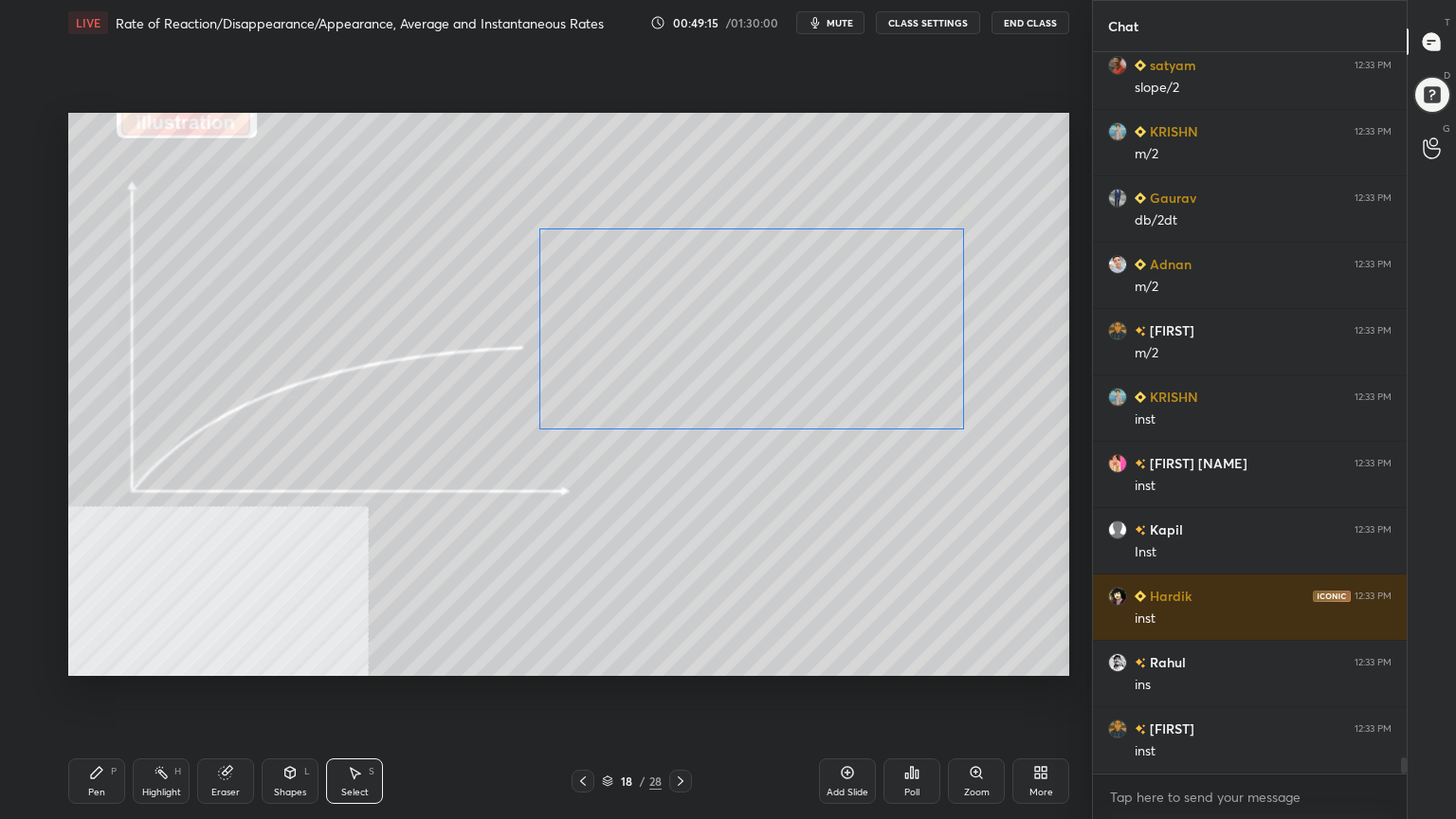 drag, startPoint x: 861, startPoint y: 315, endPoint x: 846, endPoint y: 345, distance: 33.54102 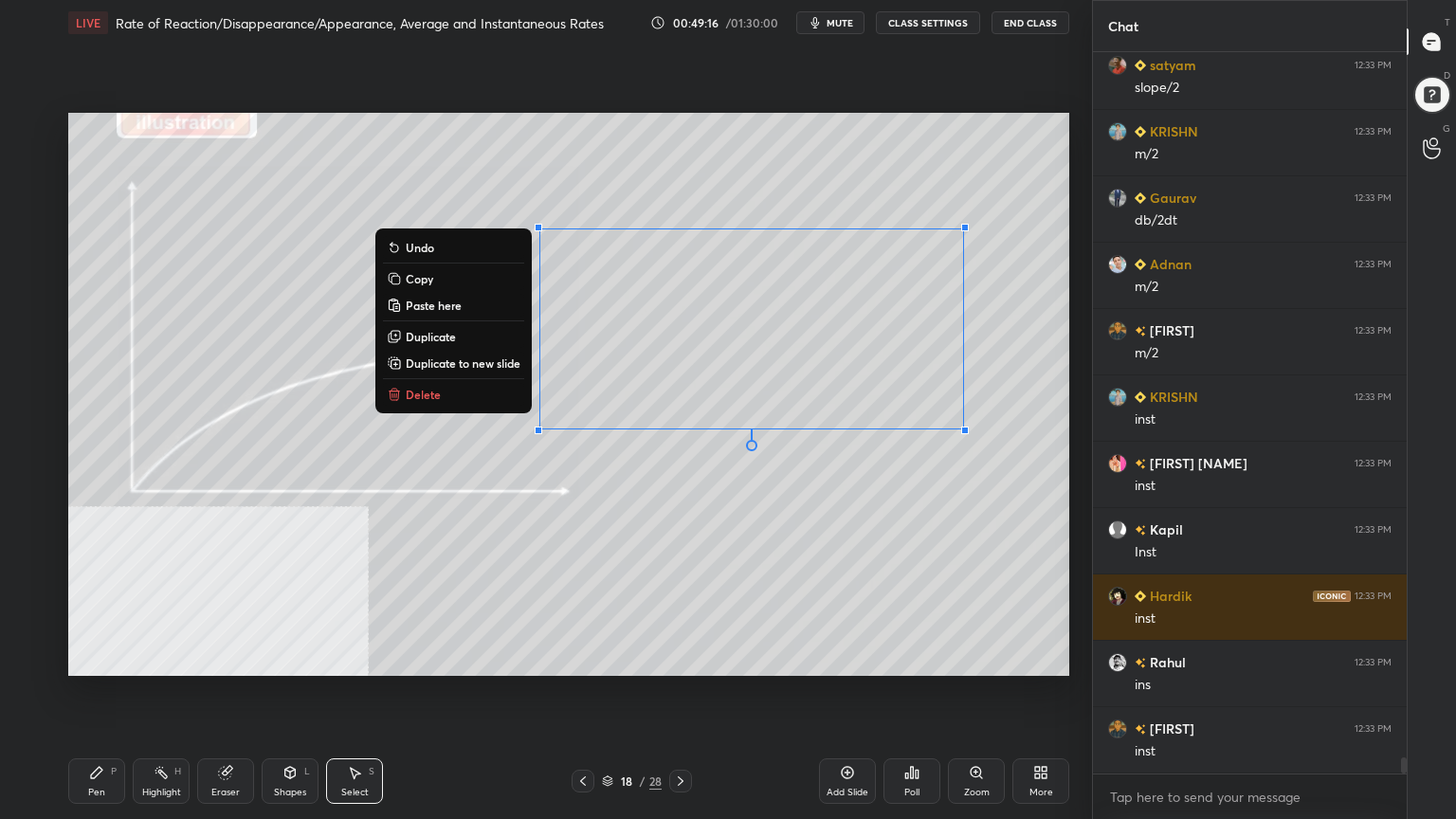drag, startPoint x: 103, startPoint y: 782, endPoint x: 175, endPoint y: 717, distance: 97 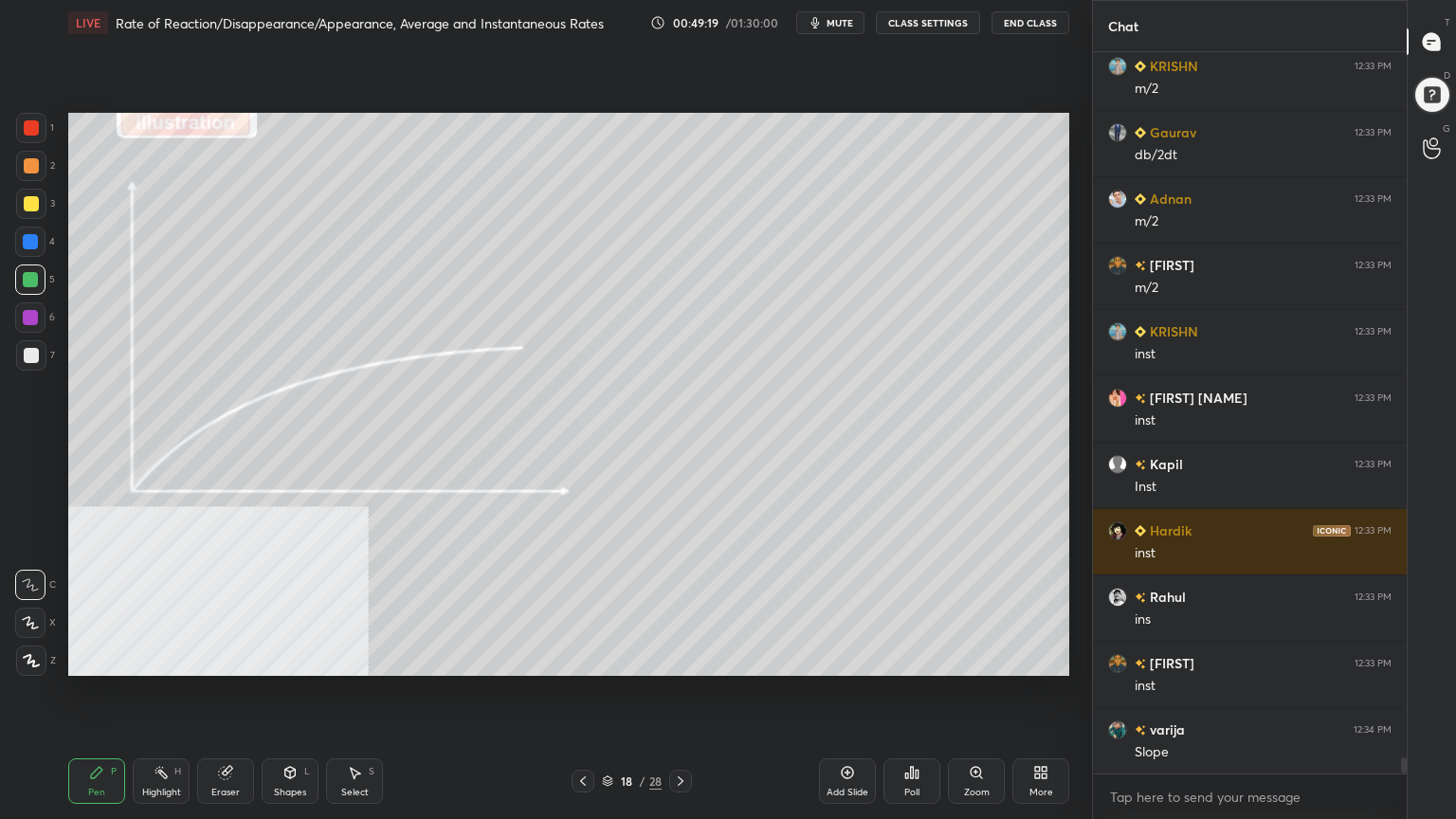 scroll, scrollTop: 31068, scrollLeft: 0, axis: vertical 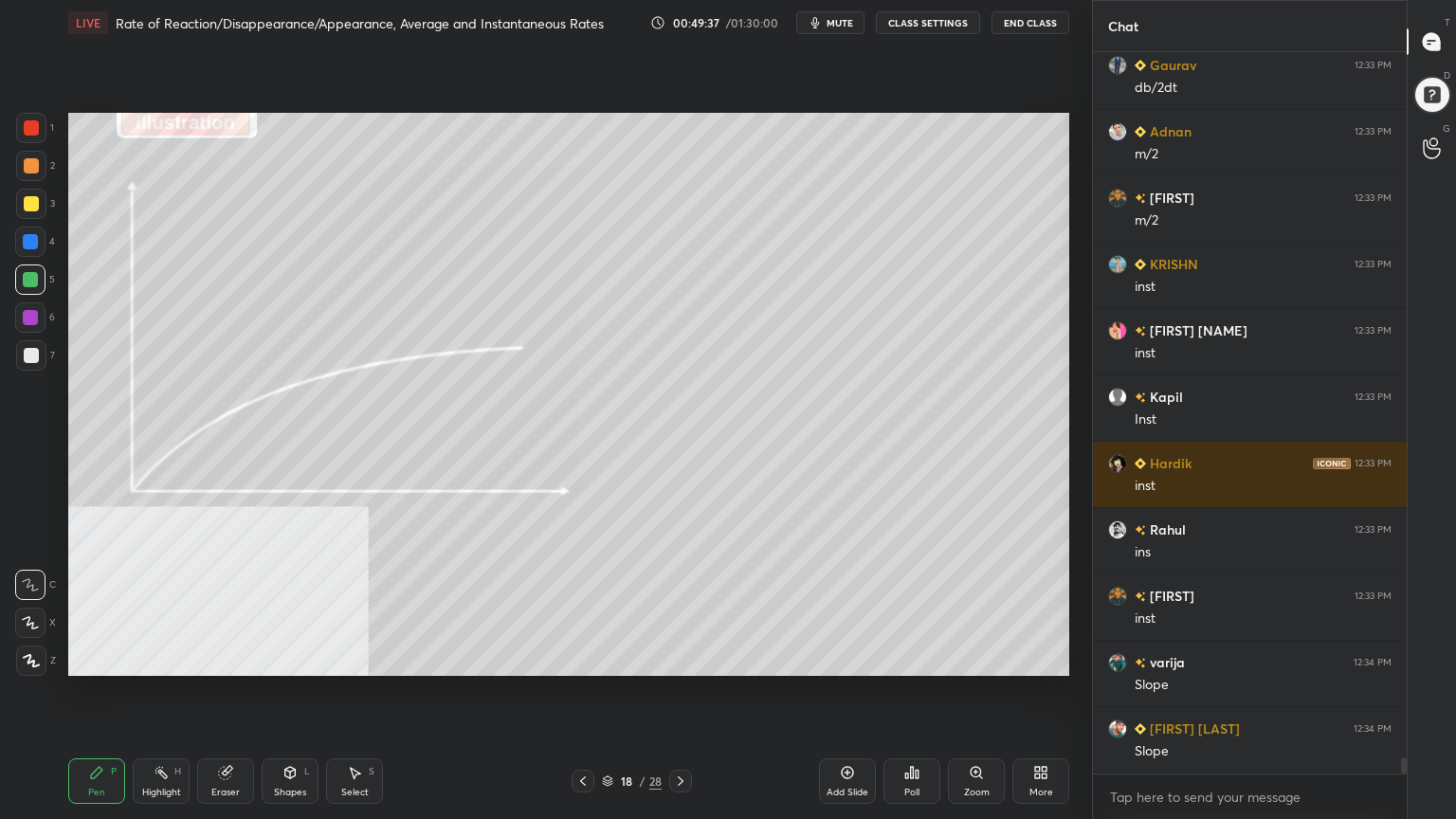 click at bounding box center [30, 623] 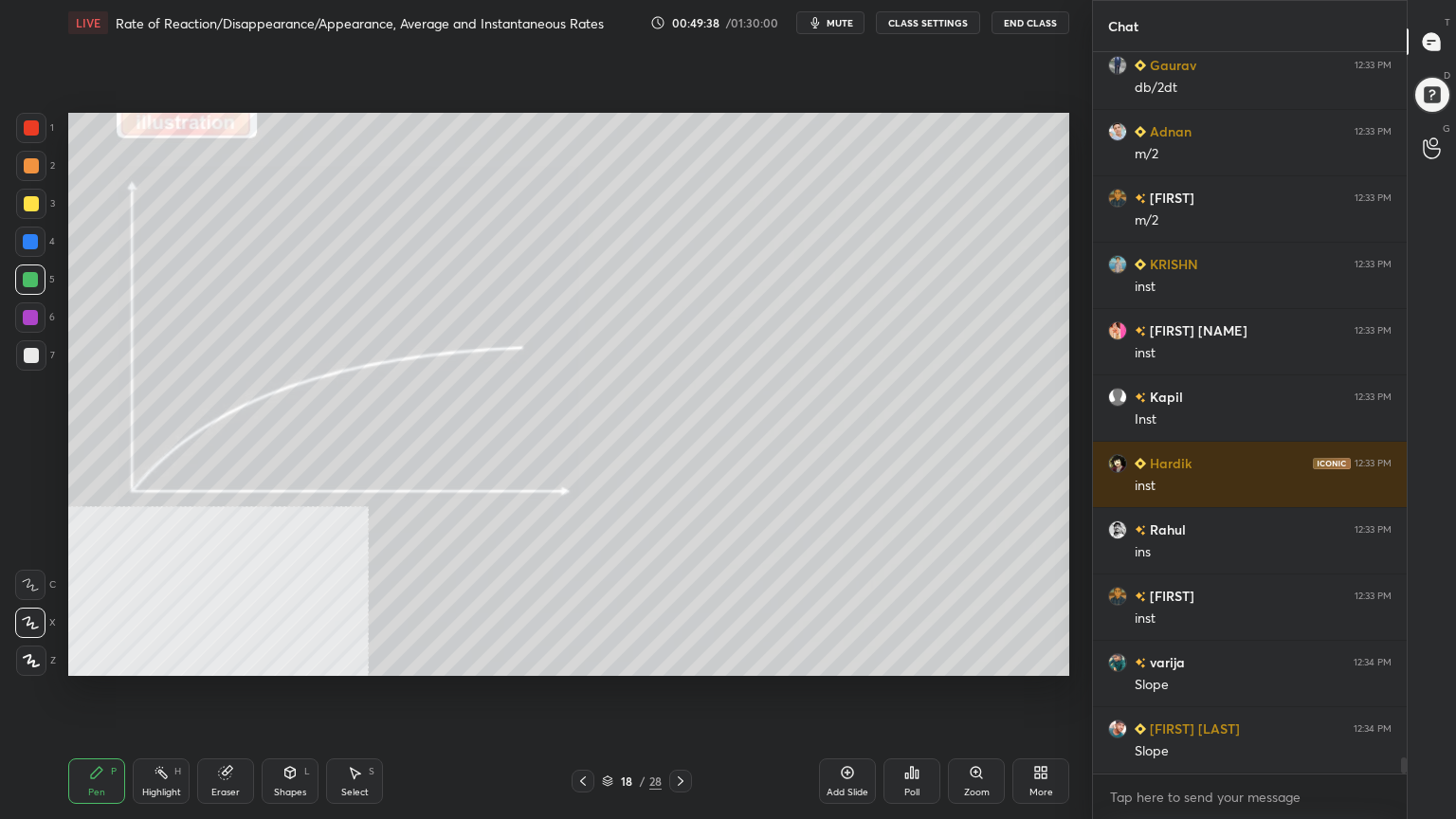 click on "Shapes L" at bounding box center [290, 781] 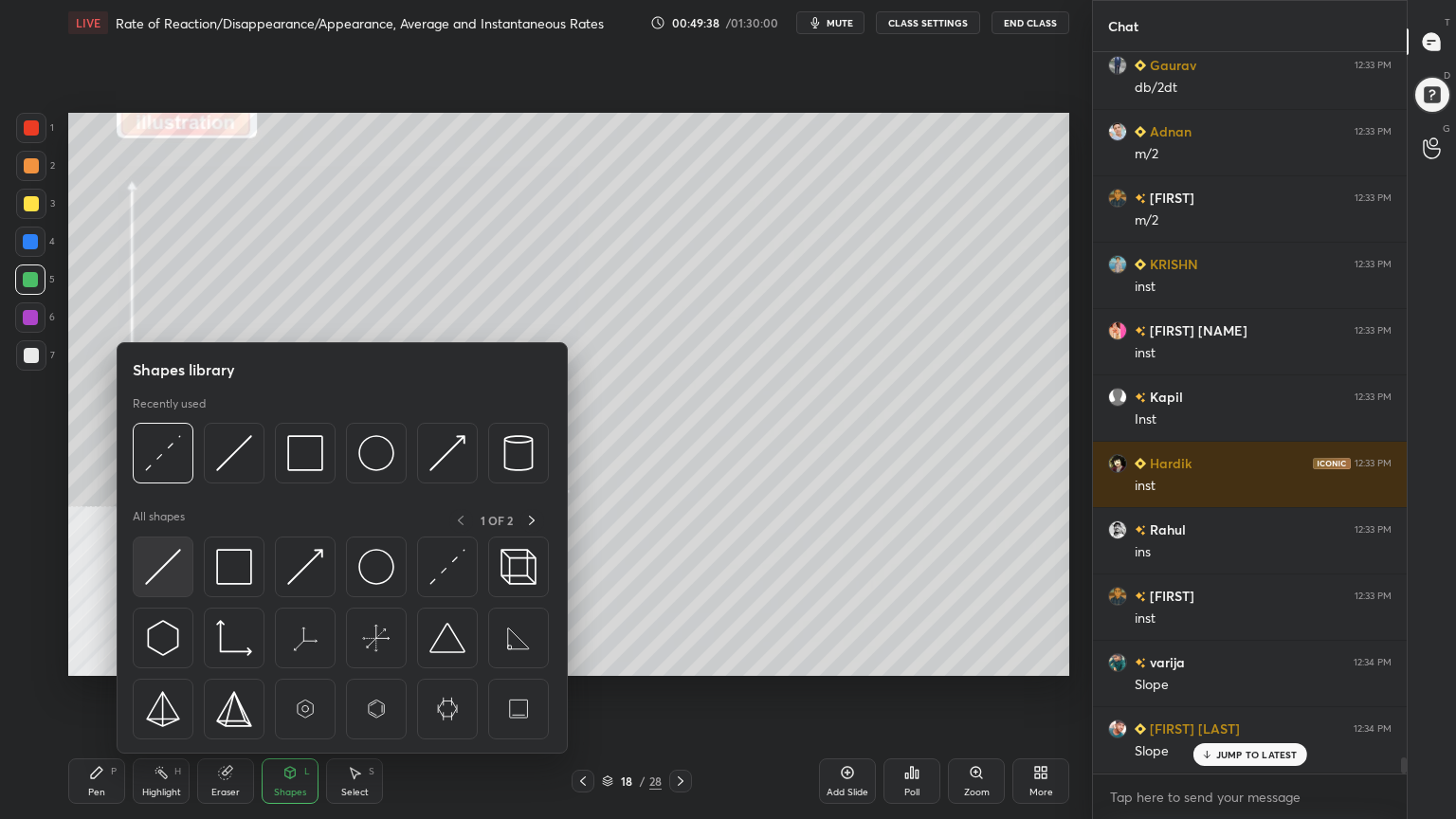 scroll, scrollTop: 31133, scrollLeft: 0, axis: vertical 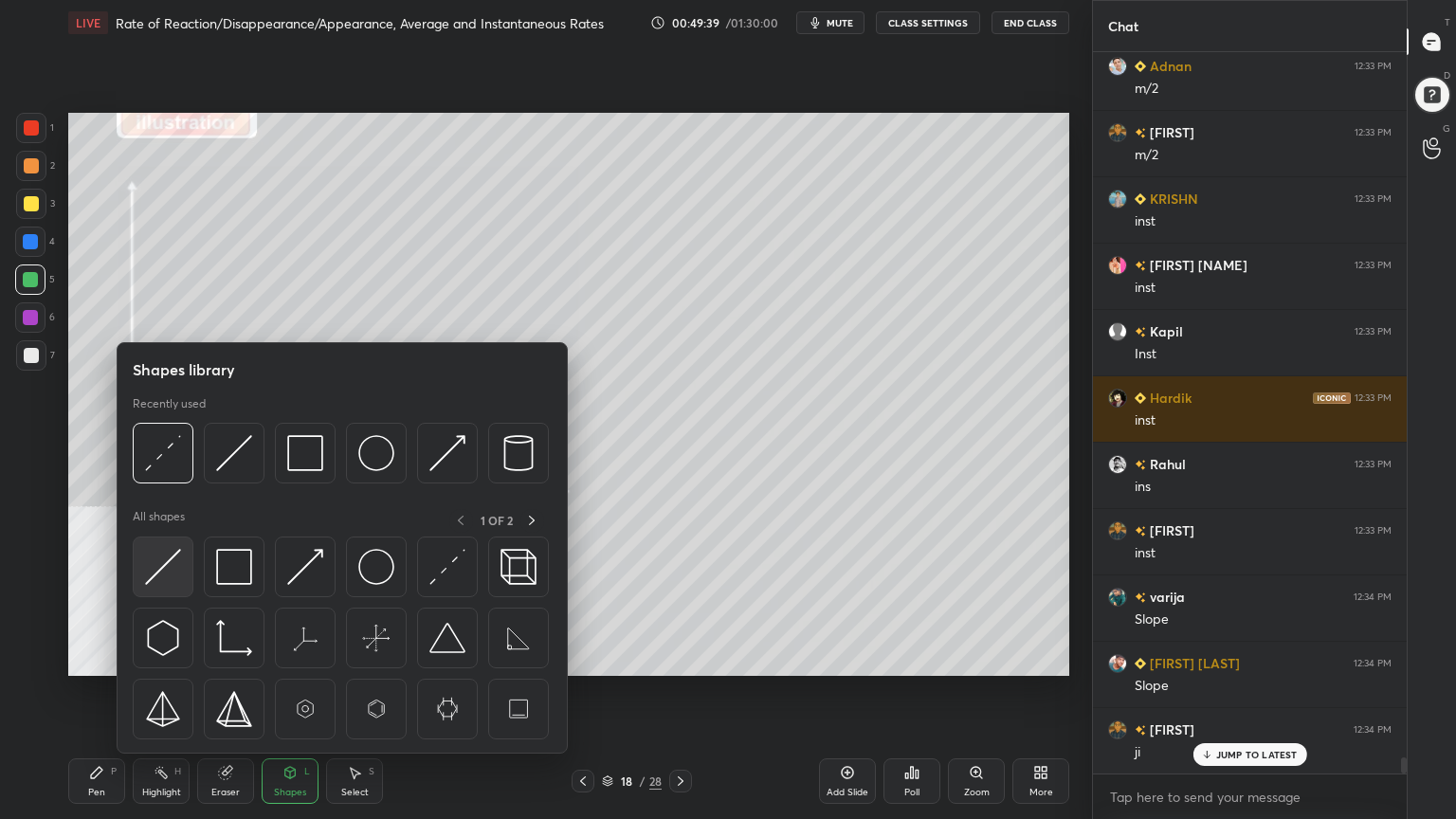 click at bounding box center (163, 567) 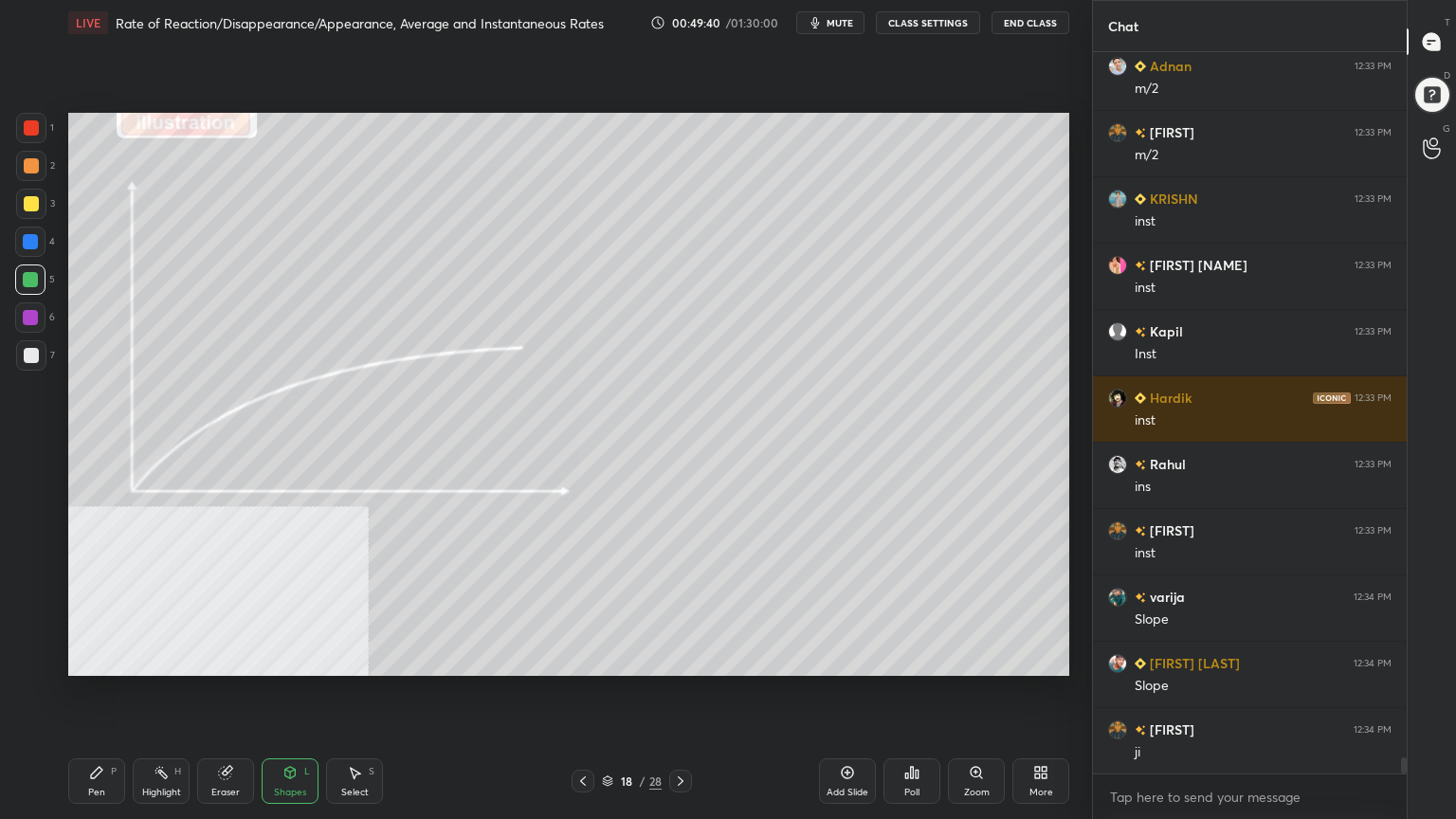 scroll, scrollTop: 31201, scrollLeft: 0, axis: vertical 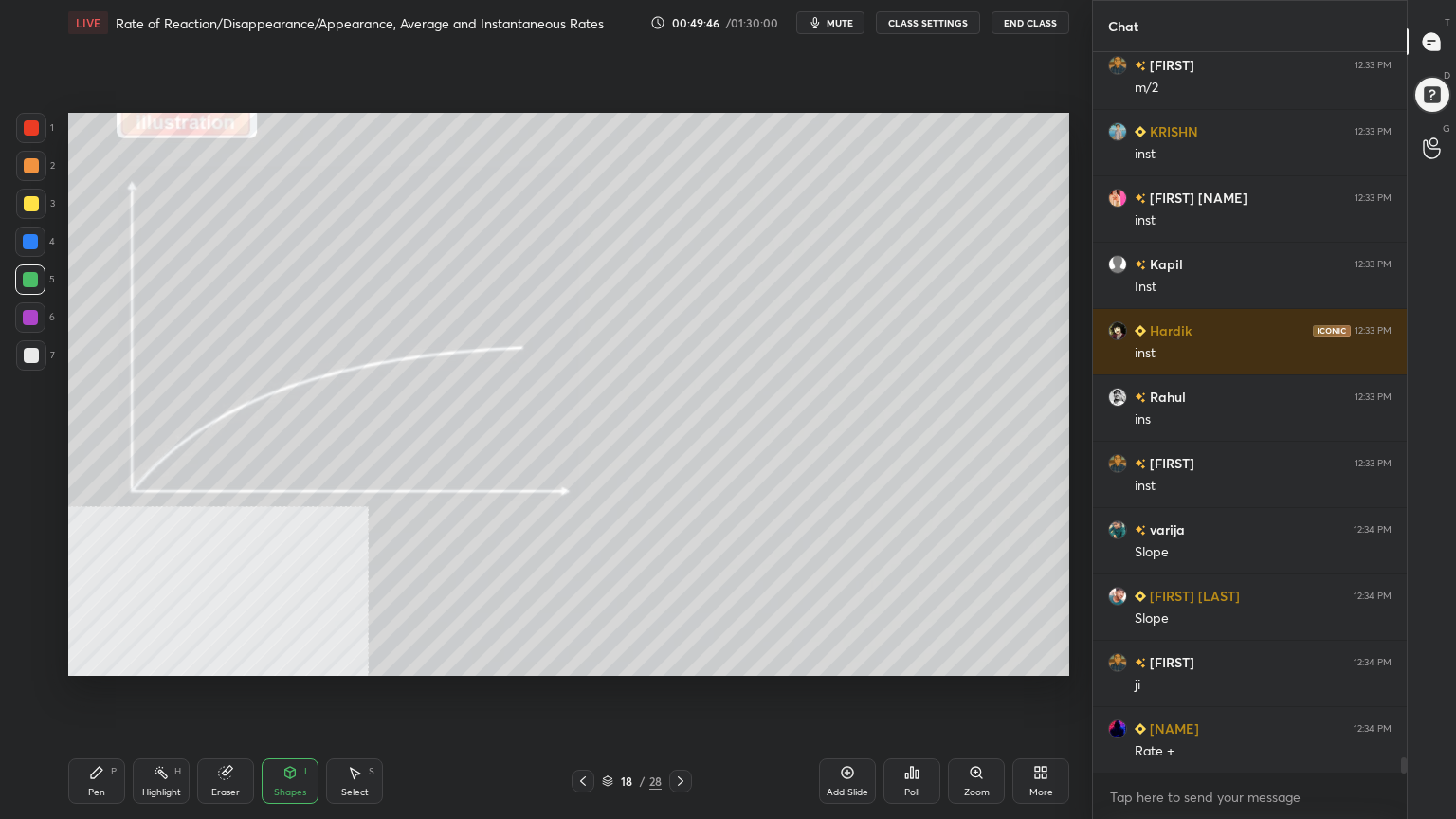 drag, startPoint x: 94, startPoint y: 783, endPoint x: 103, endPoint y: 763, distance: 21.931712 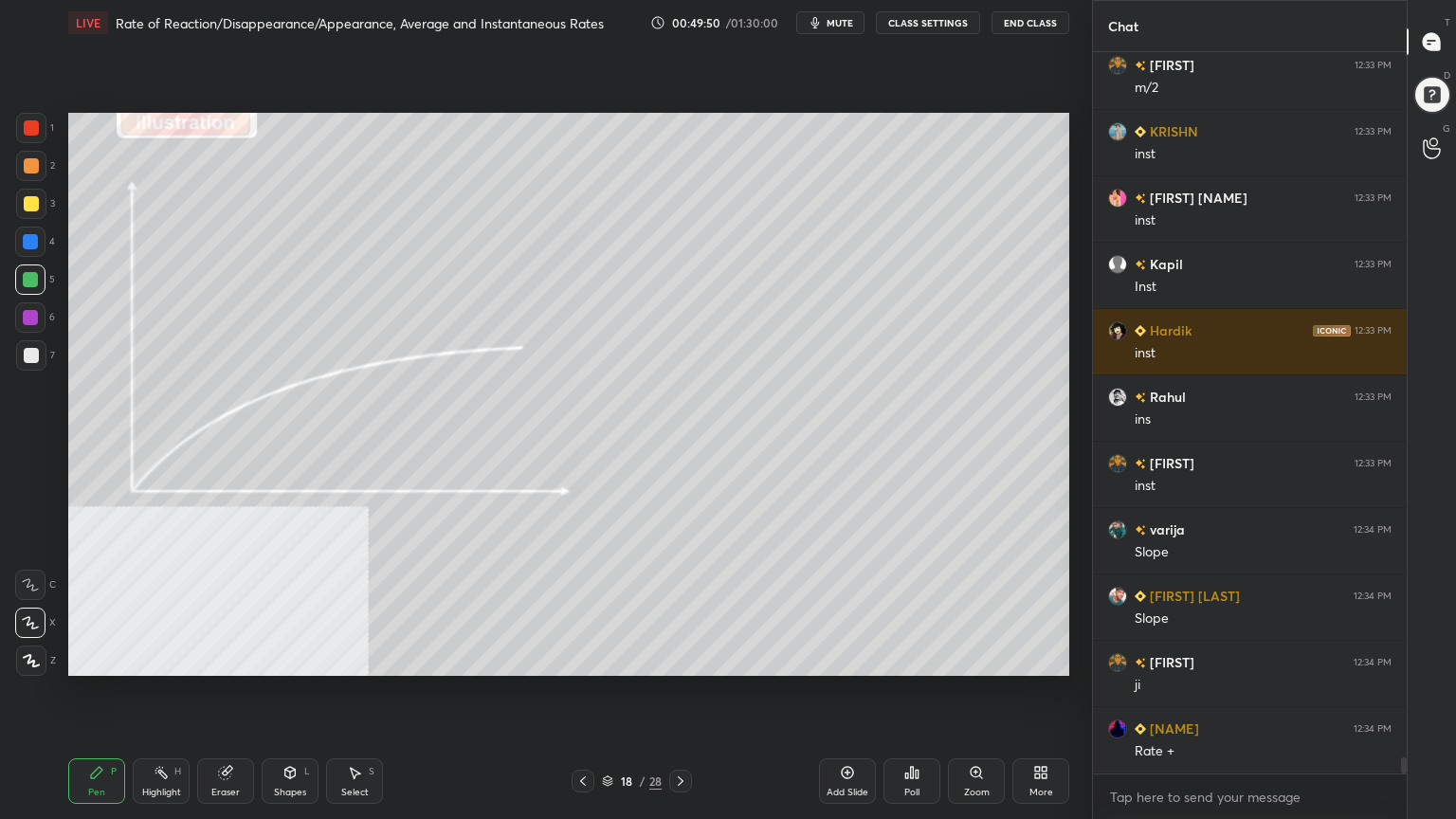 click at bounding box center [31, 166] 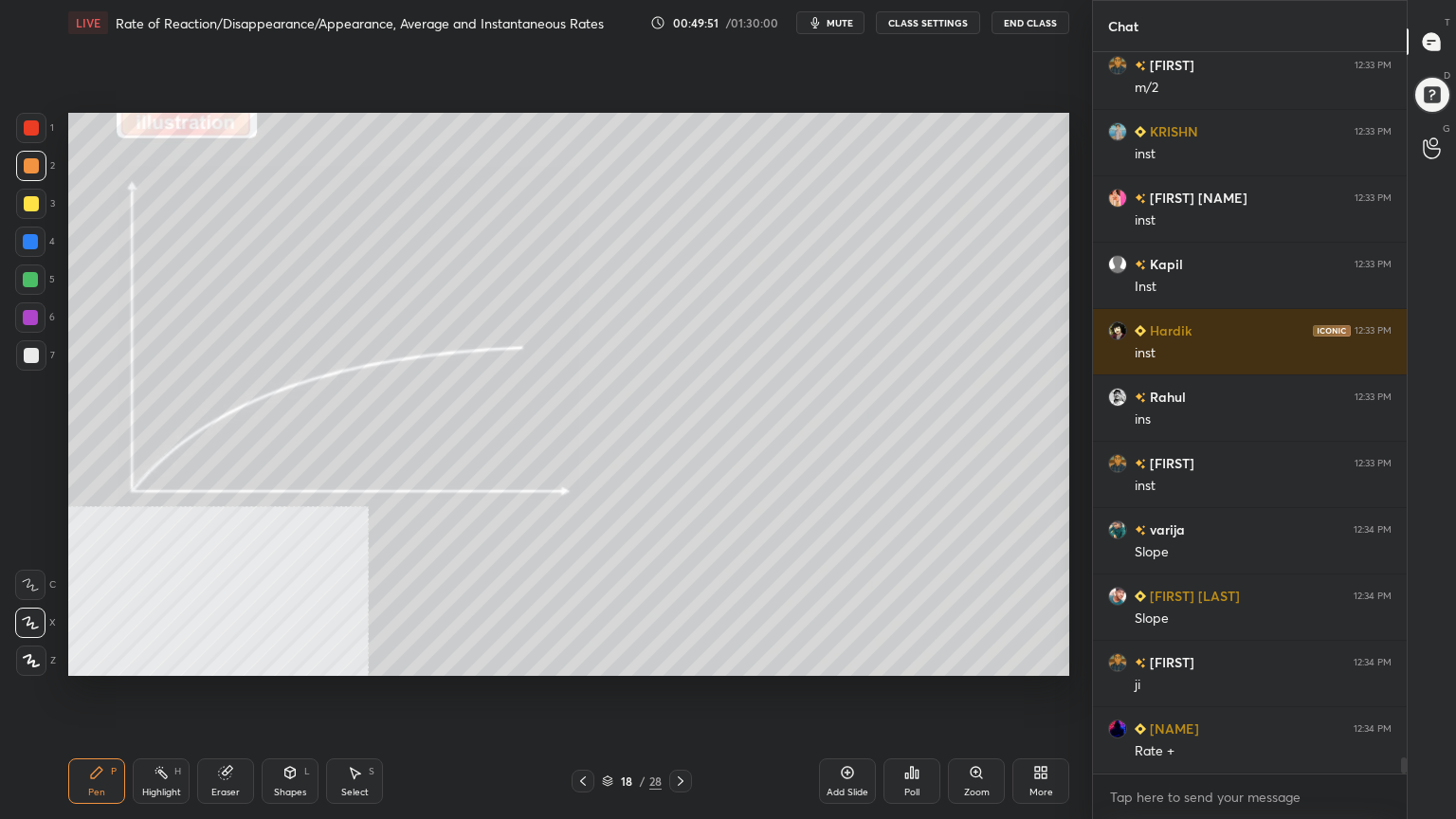 click at bounding box center [30, 585] 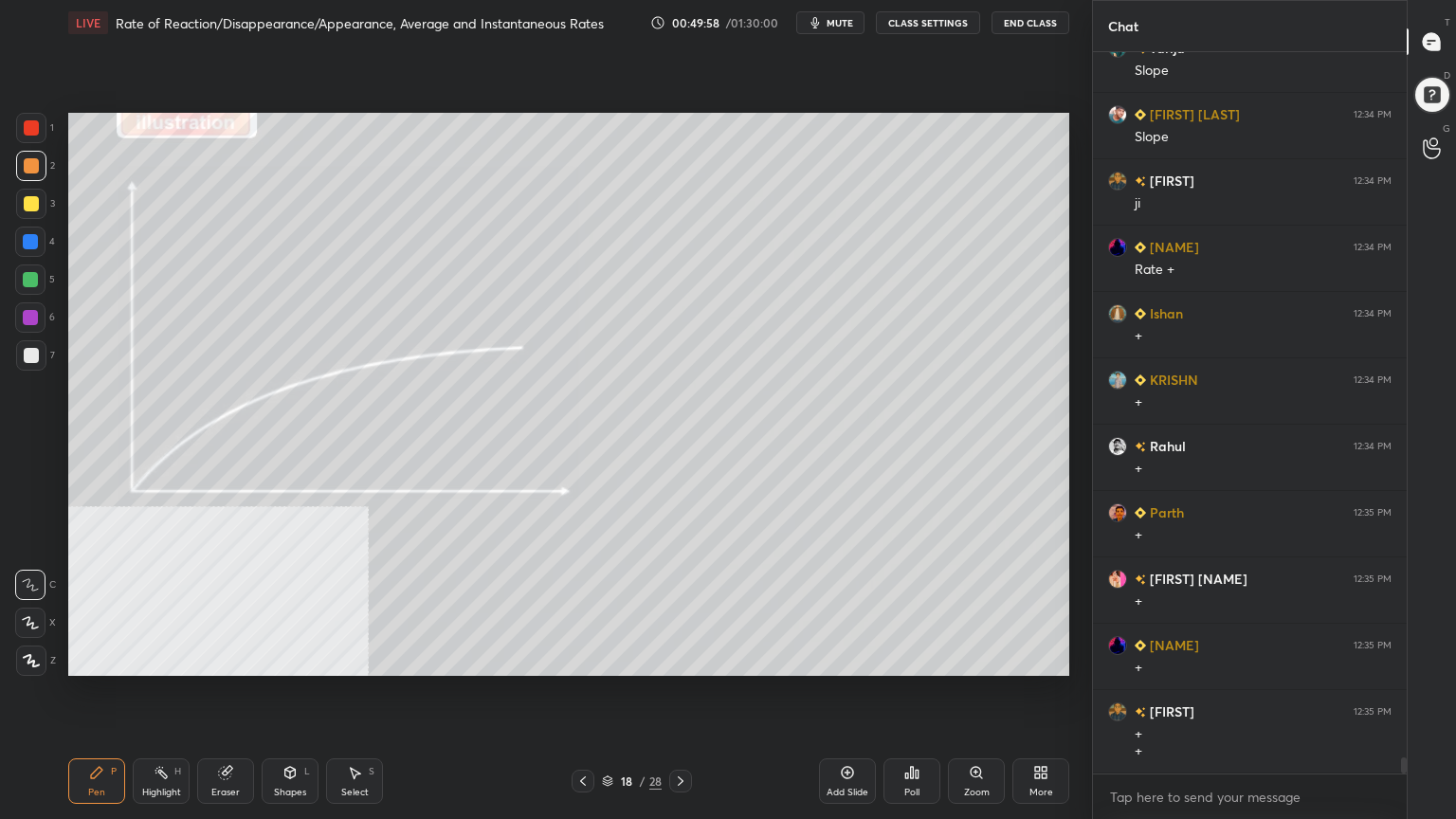 scroll, scrollTop: 31701, scrollLeft: 0, axis: vertical 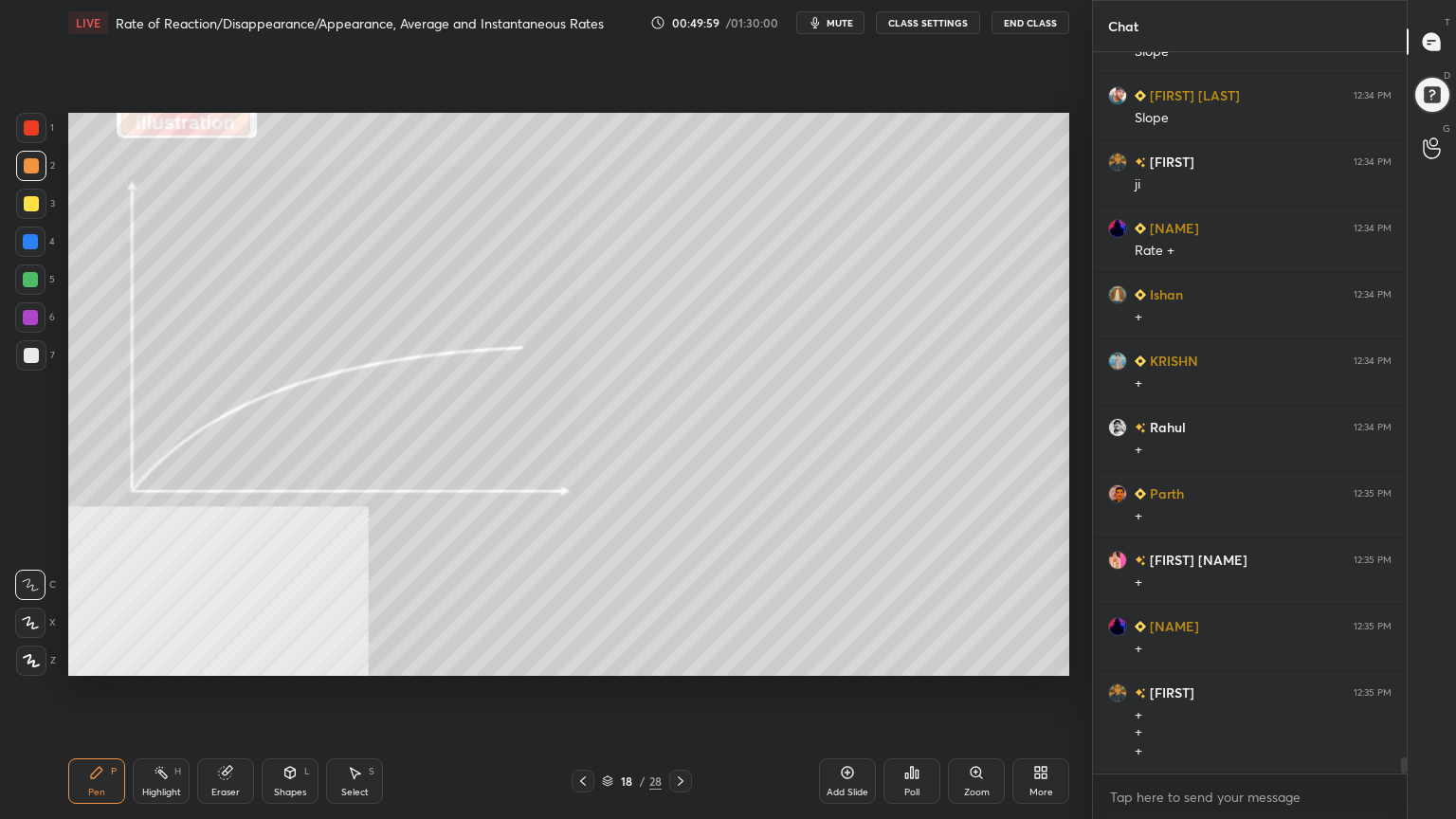 click at bounding box center [30, 280] 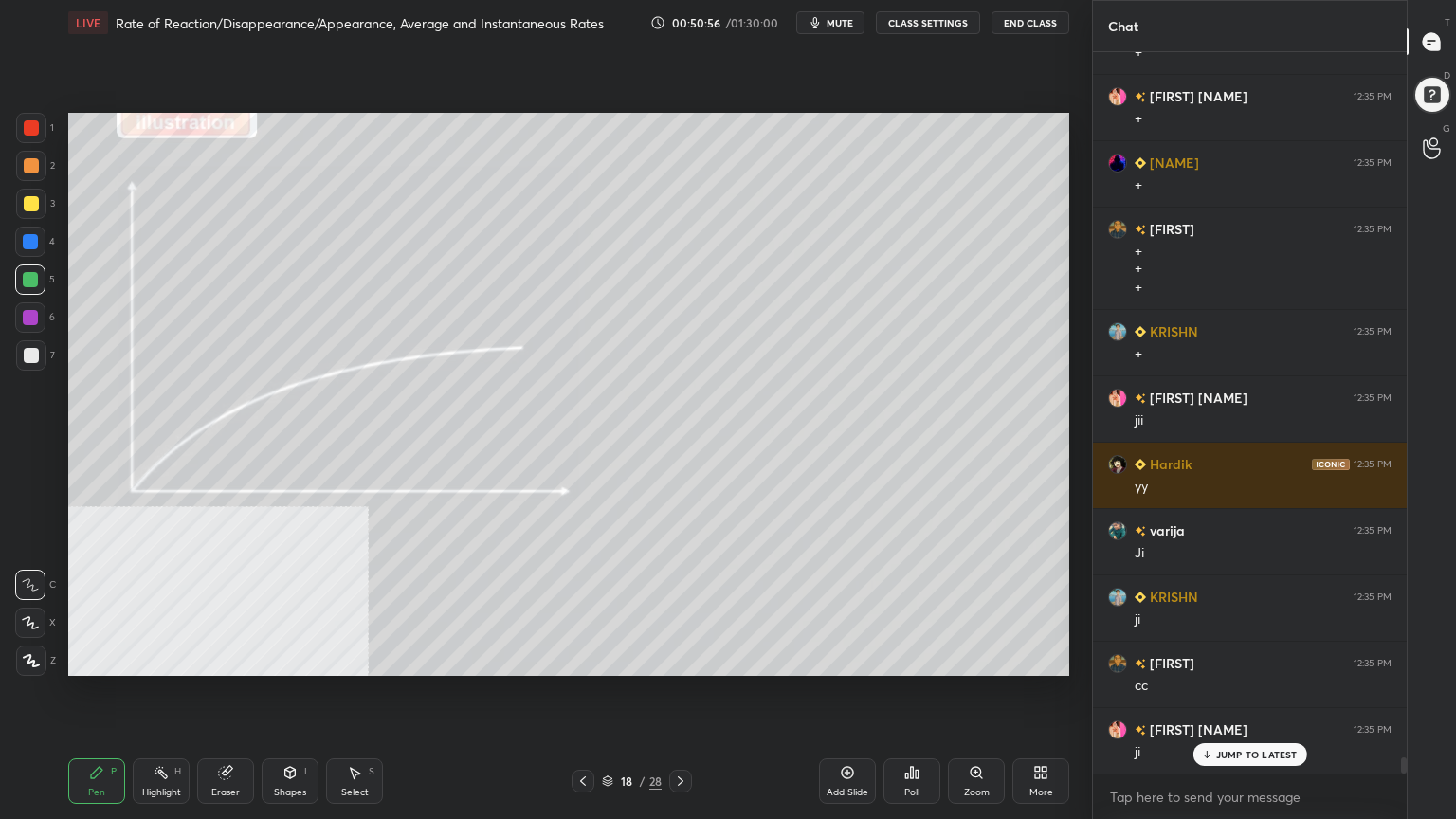 scroll, scrollTop: 32232, scrollLeft: 0, axis: vertical 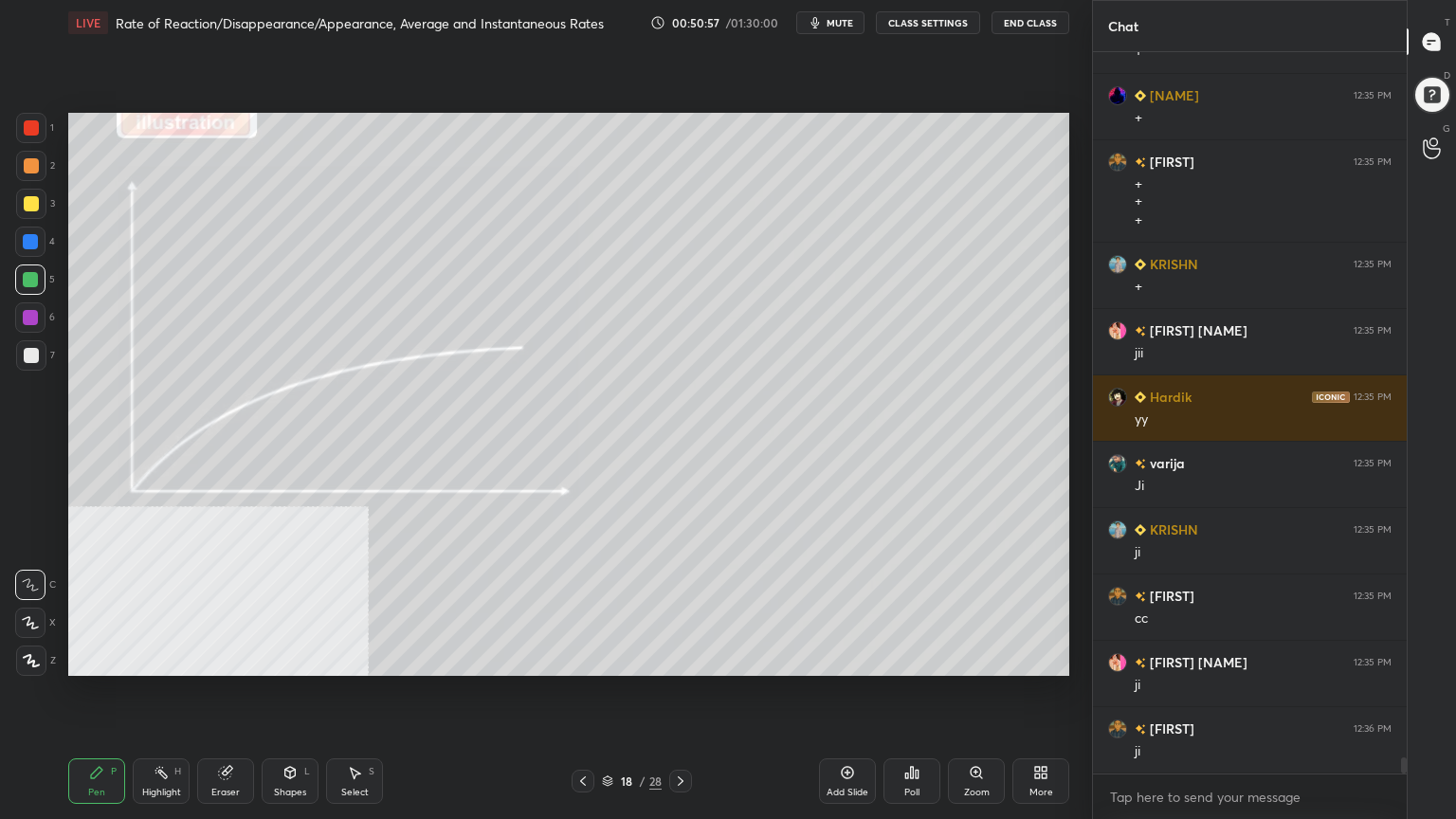 click at bounding box center (31, 204) 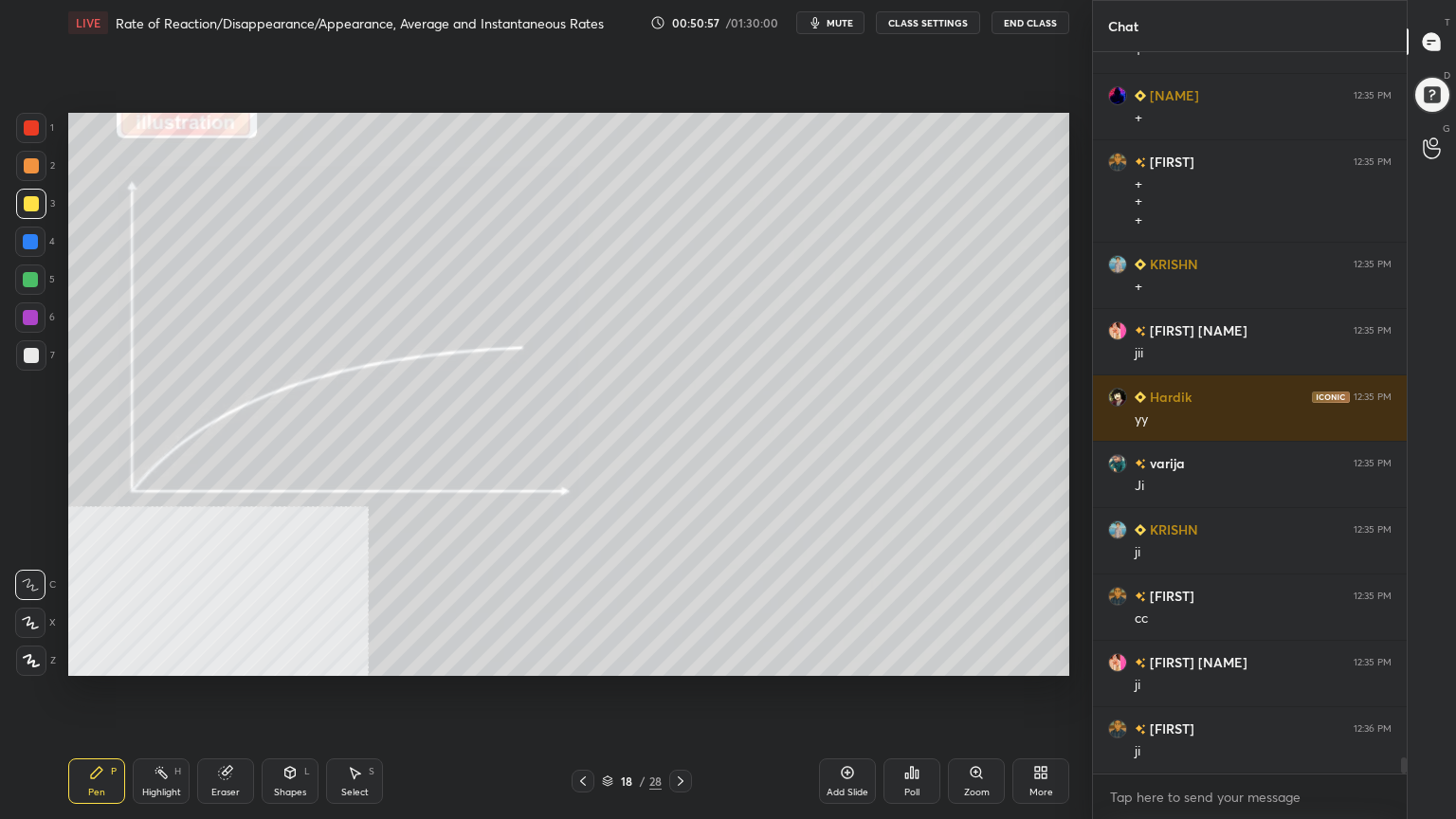 scroll, scrollTop: 32297, scrollLeft: 0, axis: vertical 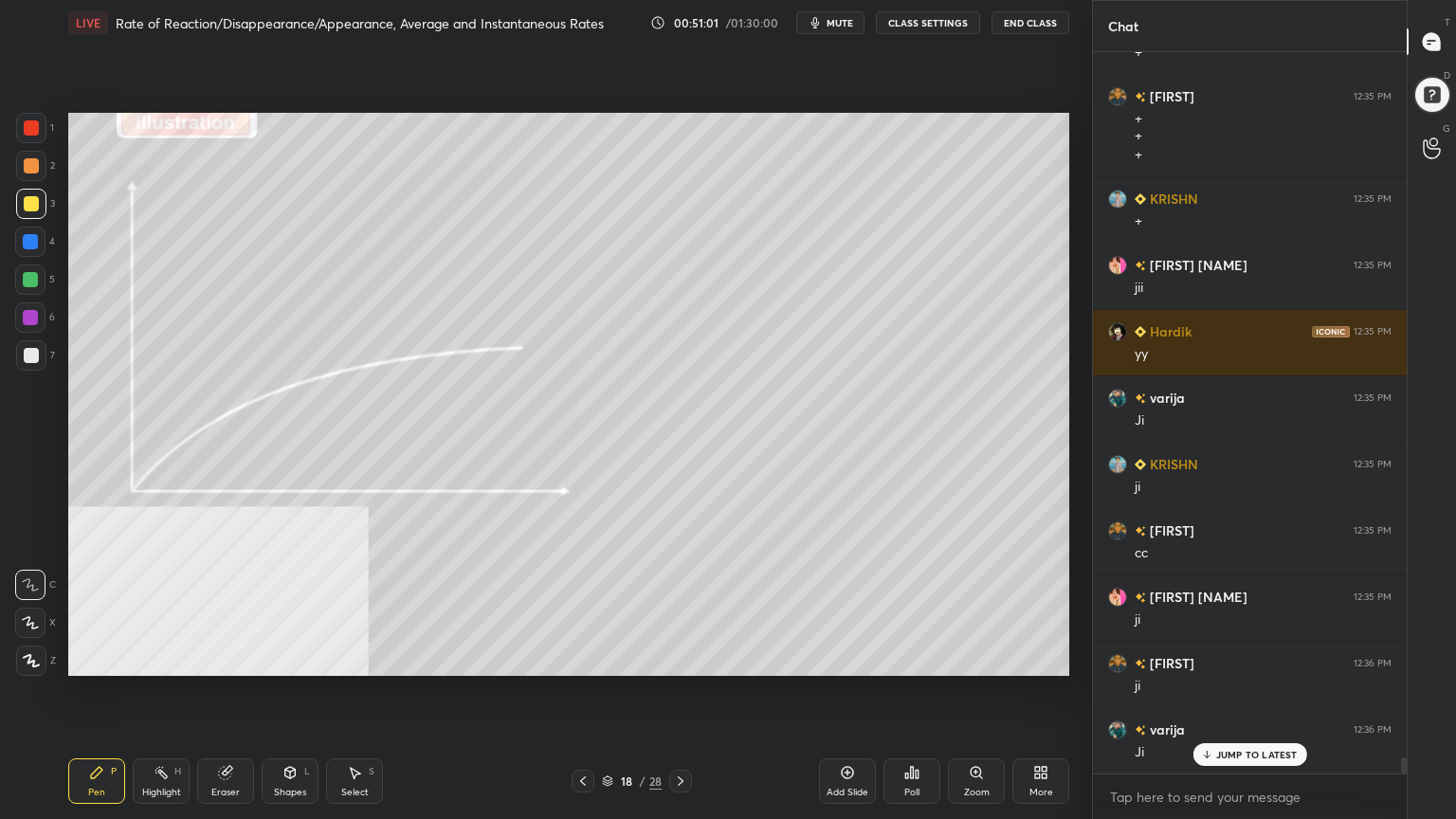 drag, startPoint x: 24, startPoint y: 360, endPoint x: 45, endPoint y: 364, distance: 21.37756 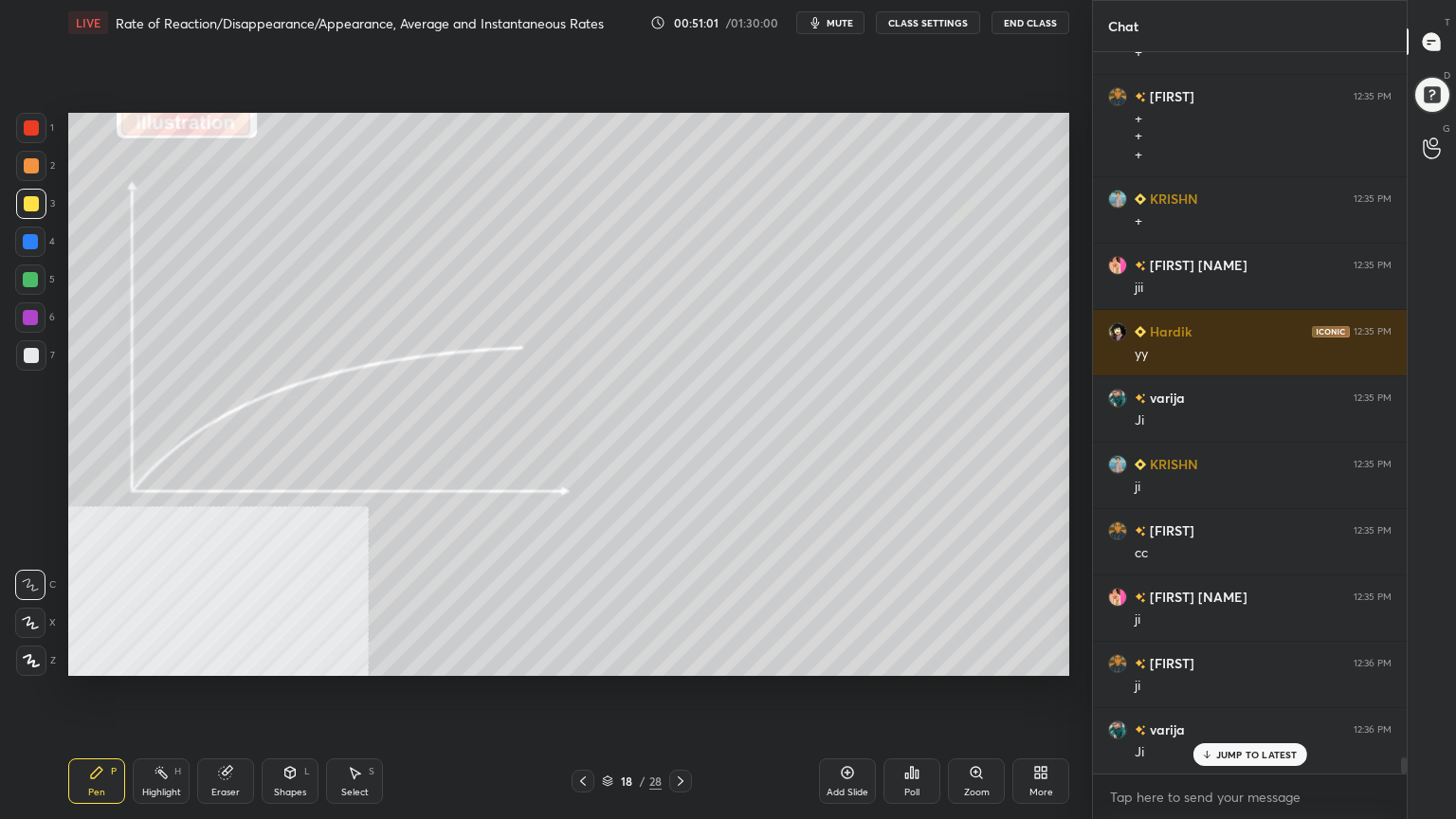 click at bounding box center [31, 355] 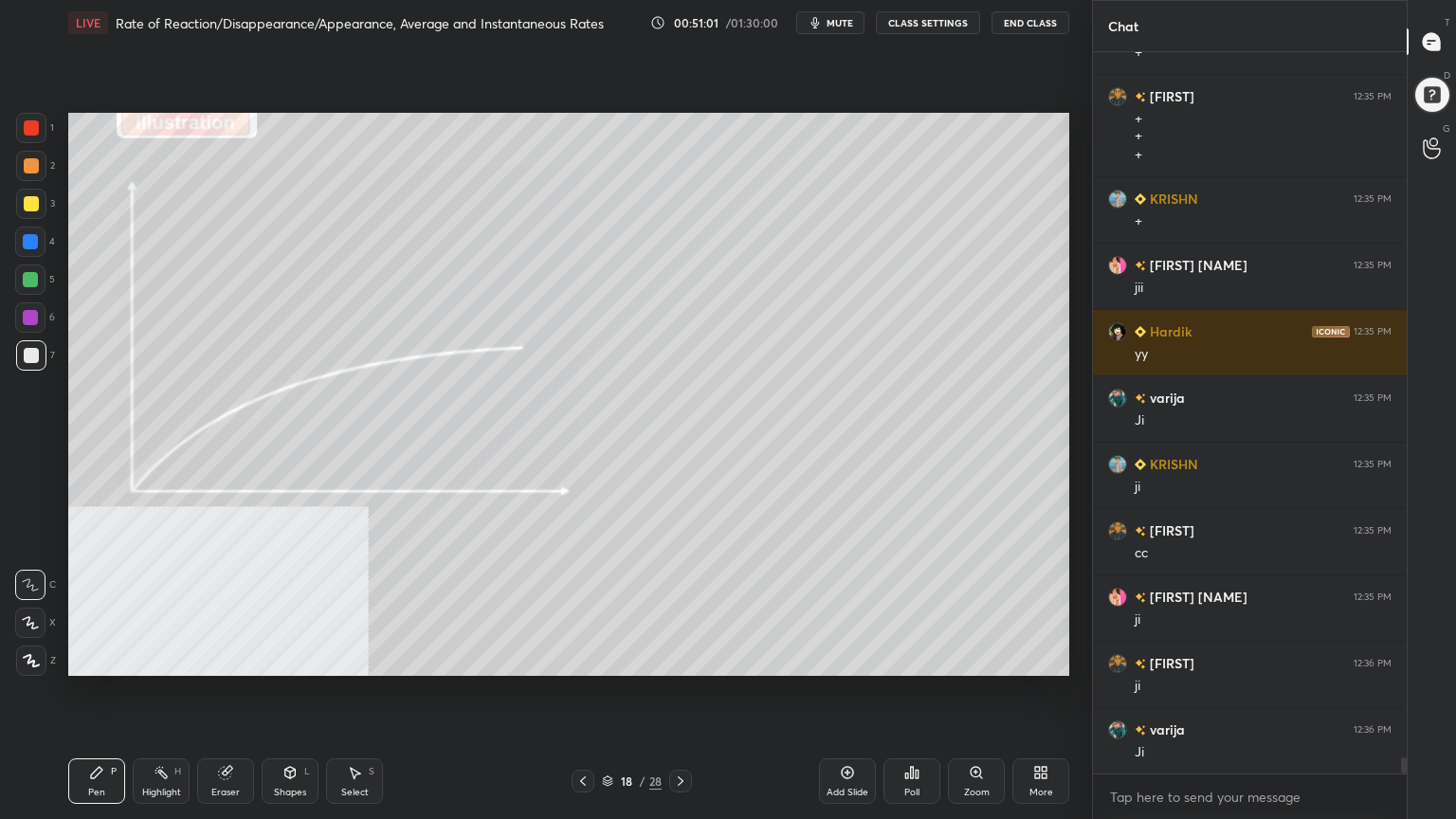 scroll, scrollTop: 32365, scrollLeft: 0, axis: vertical 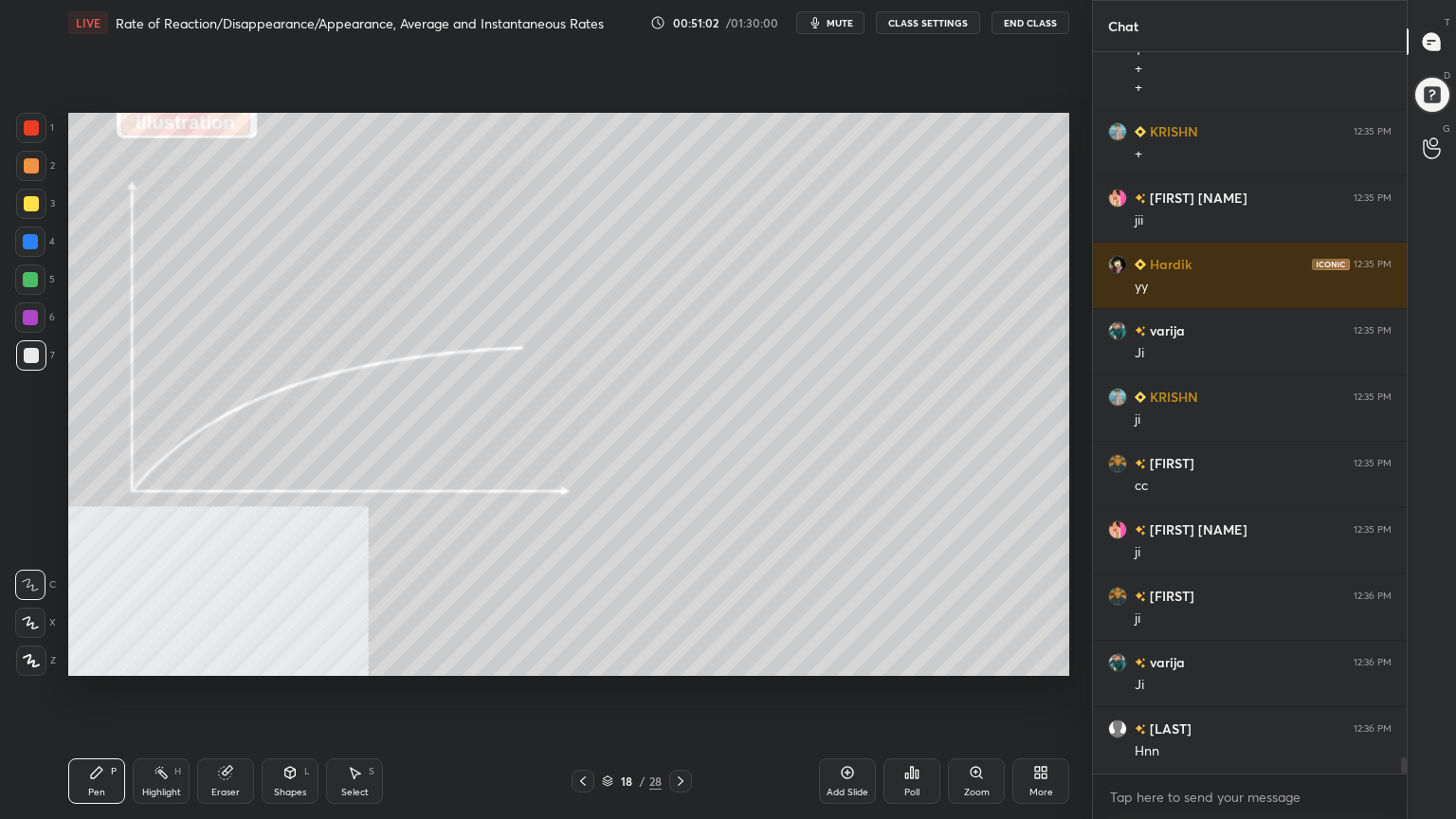 click 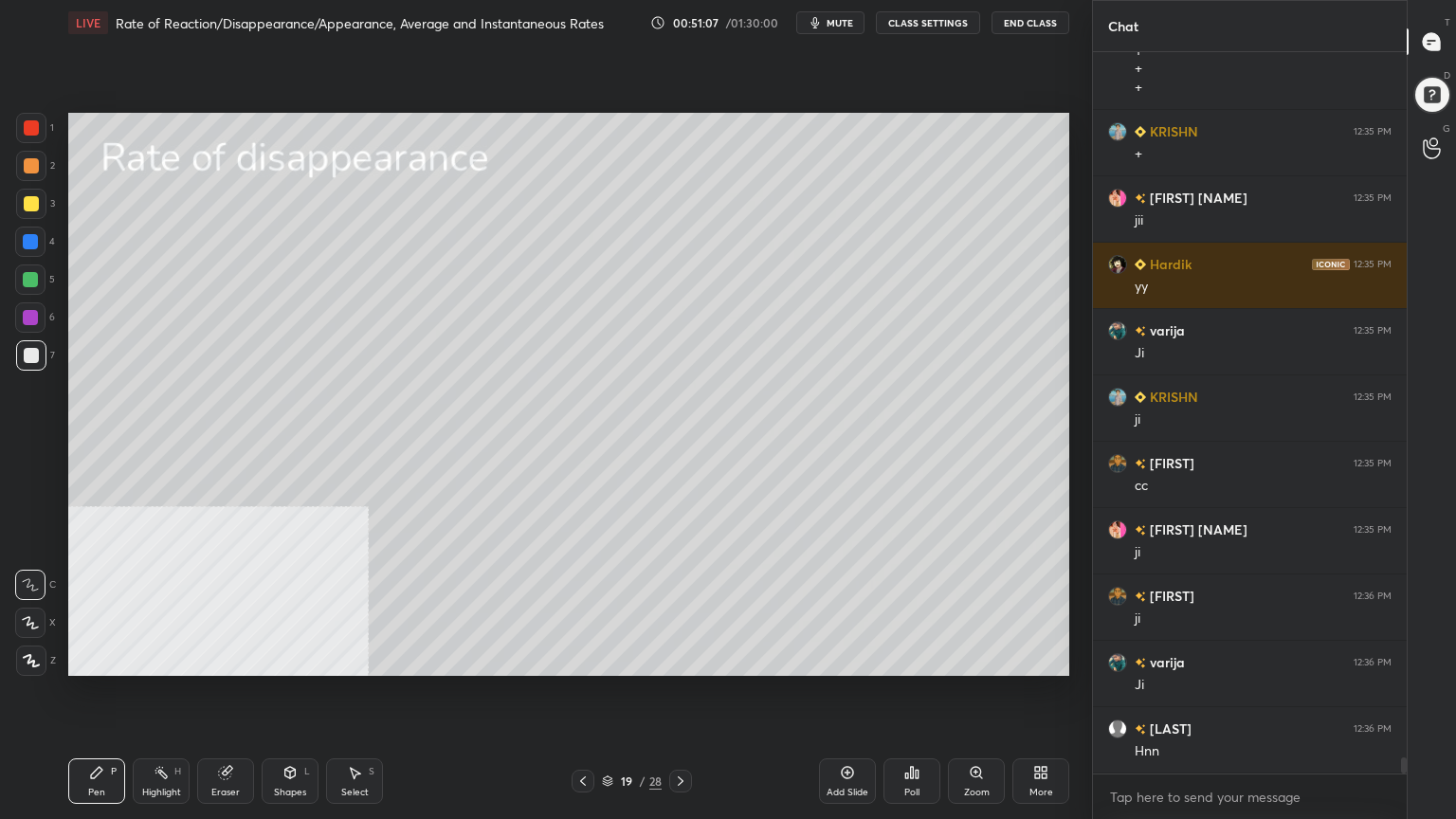 scroll, scrollTop: 32430, scrollLeft: 0, axis: vertical 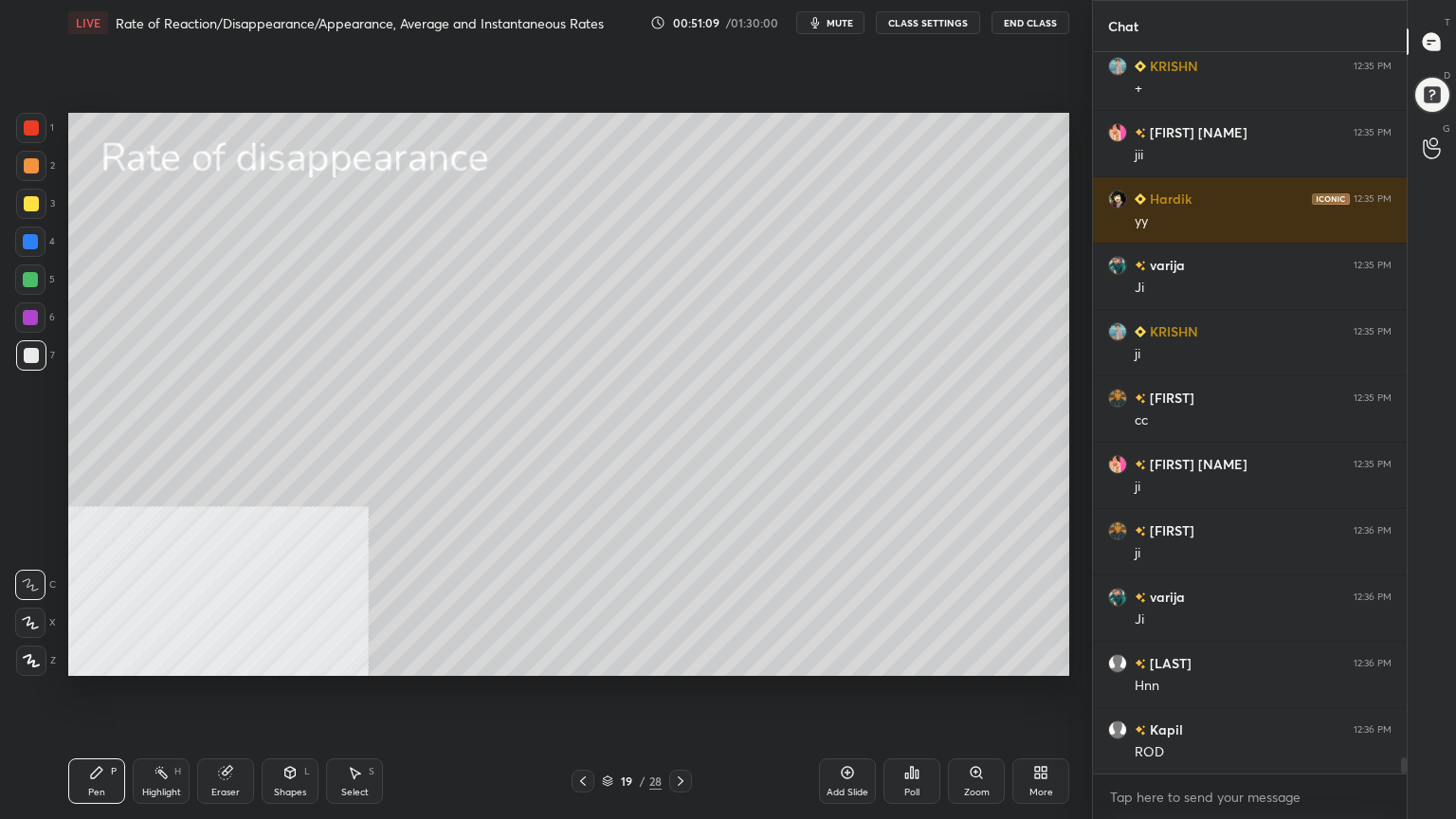 click 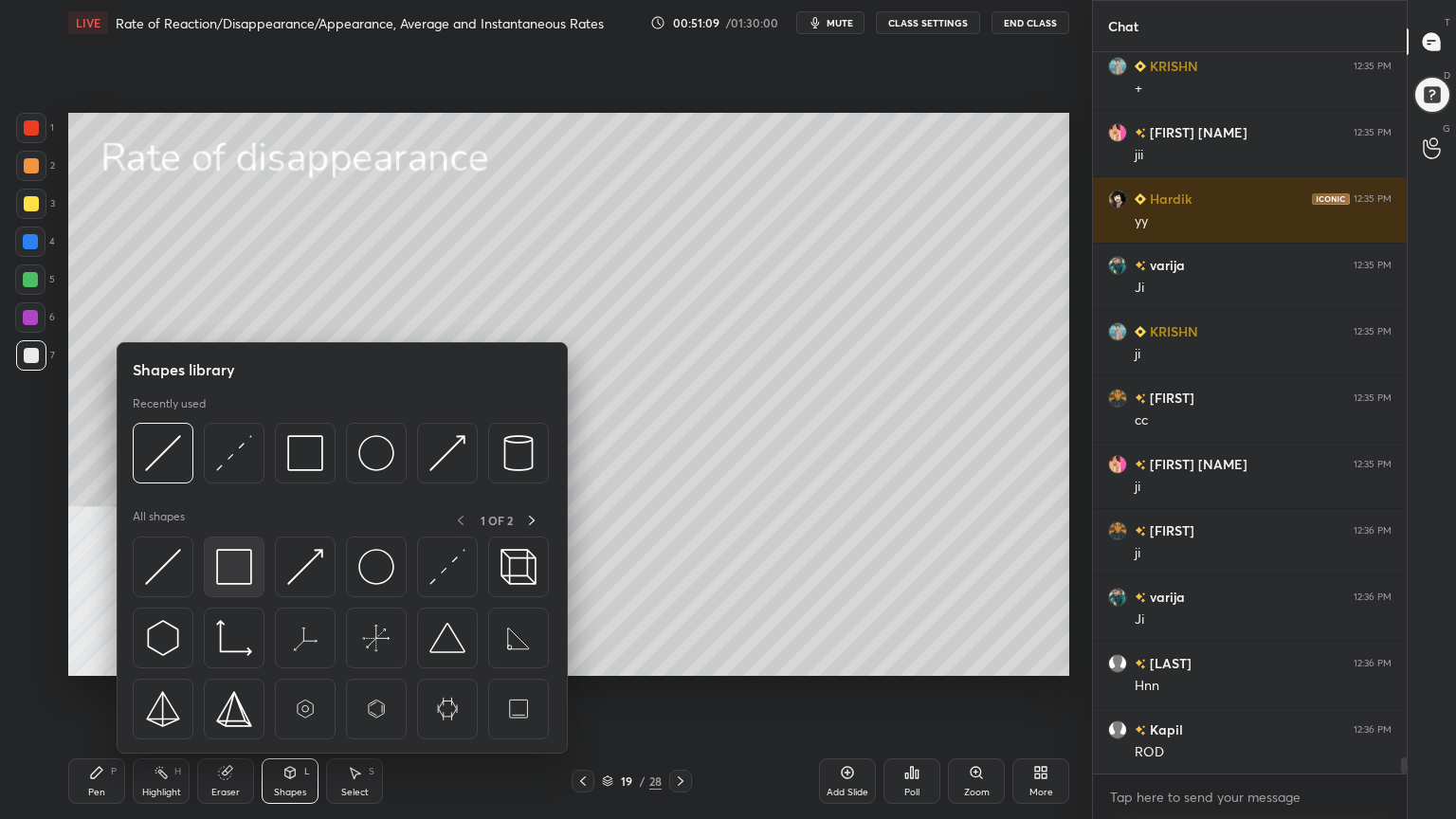 click at bounding box center (234, 567) 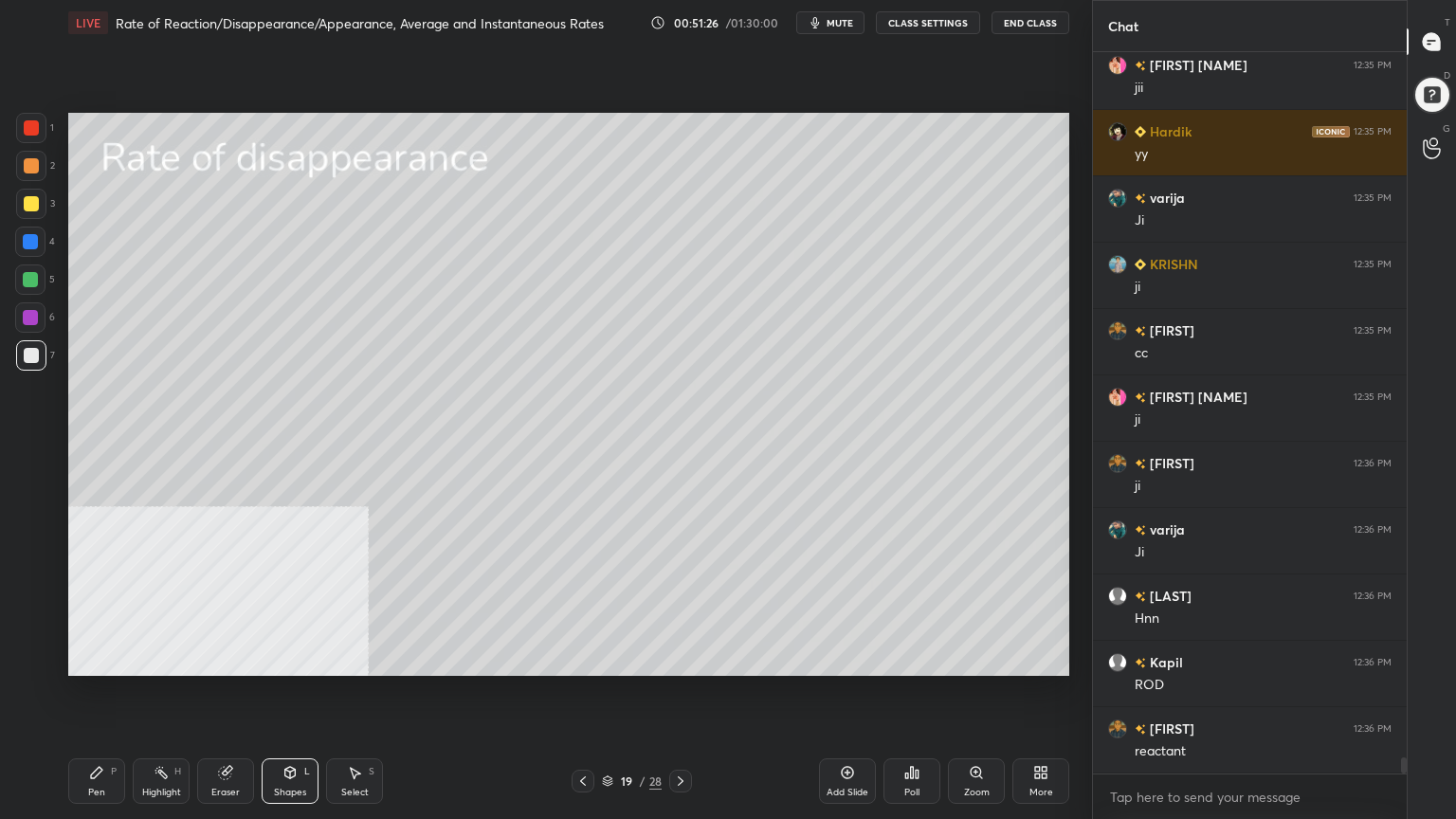 drag, startPoint x: 111, startPoint y: 779, endPoint x: 88, endPoint y: 688, distance: 93.8616 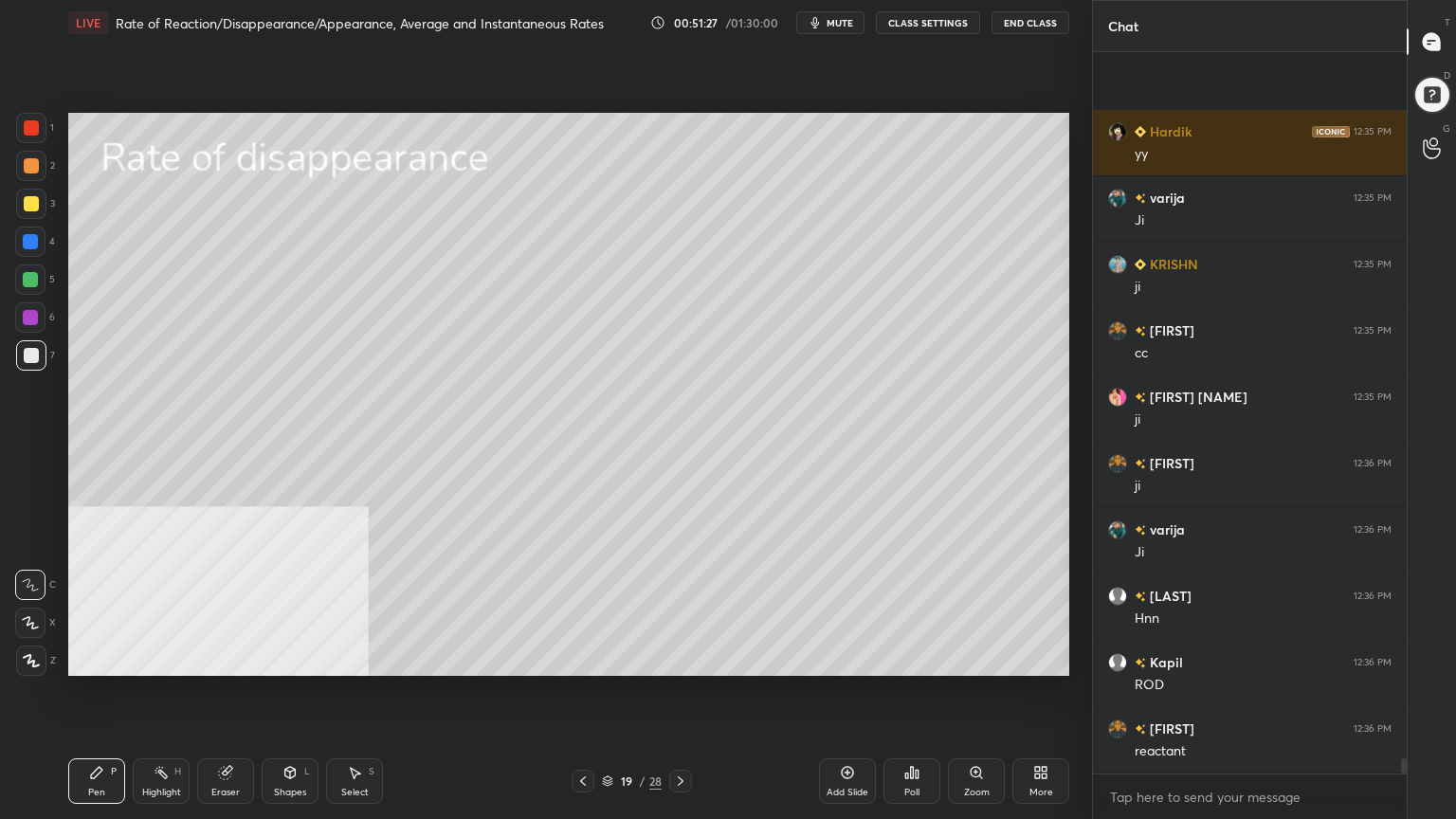 scroll, scrollTop: 32630, scrollLeft: 0, axis: vertical 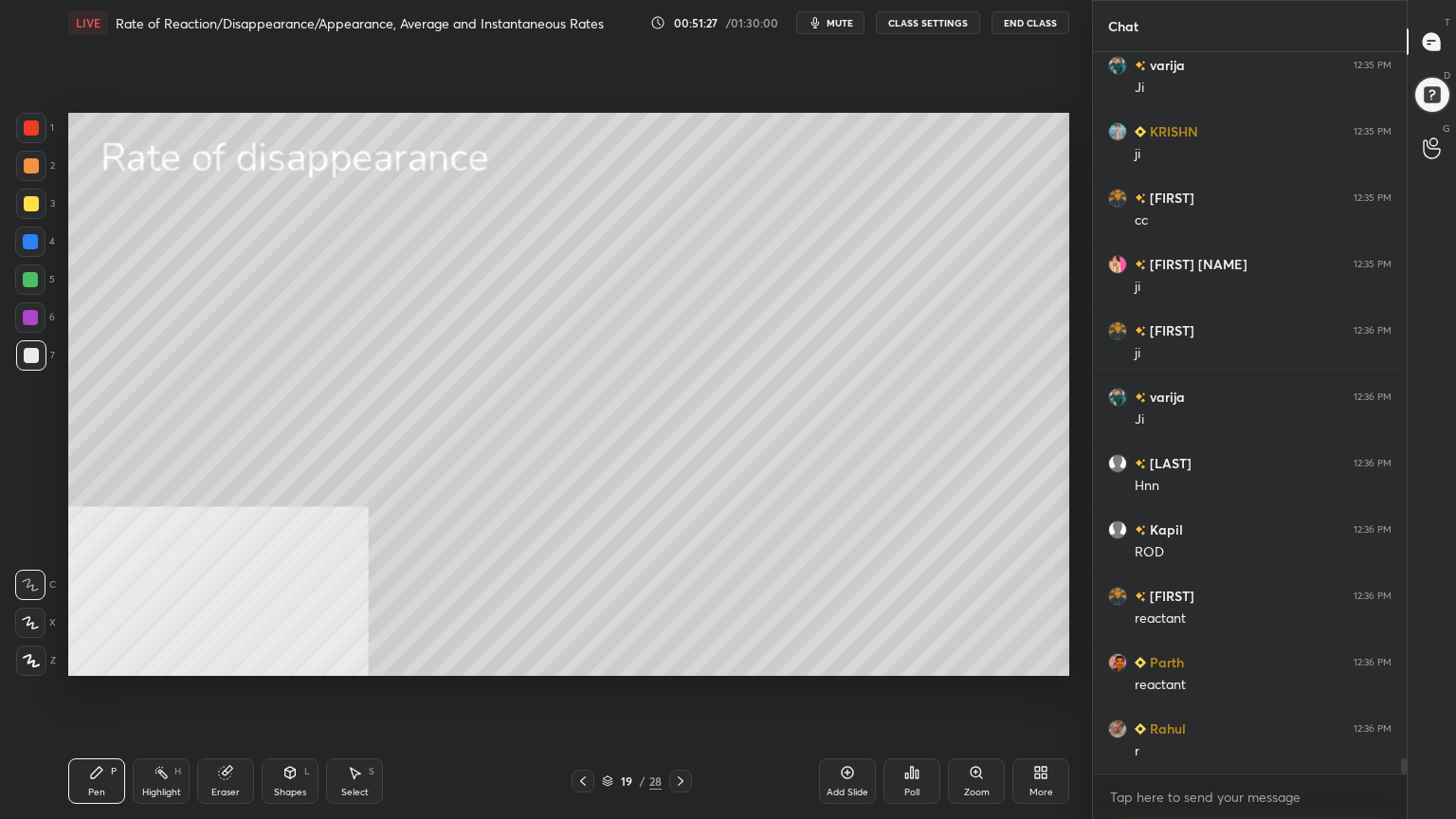 click at bounding box center (31, 204) 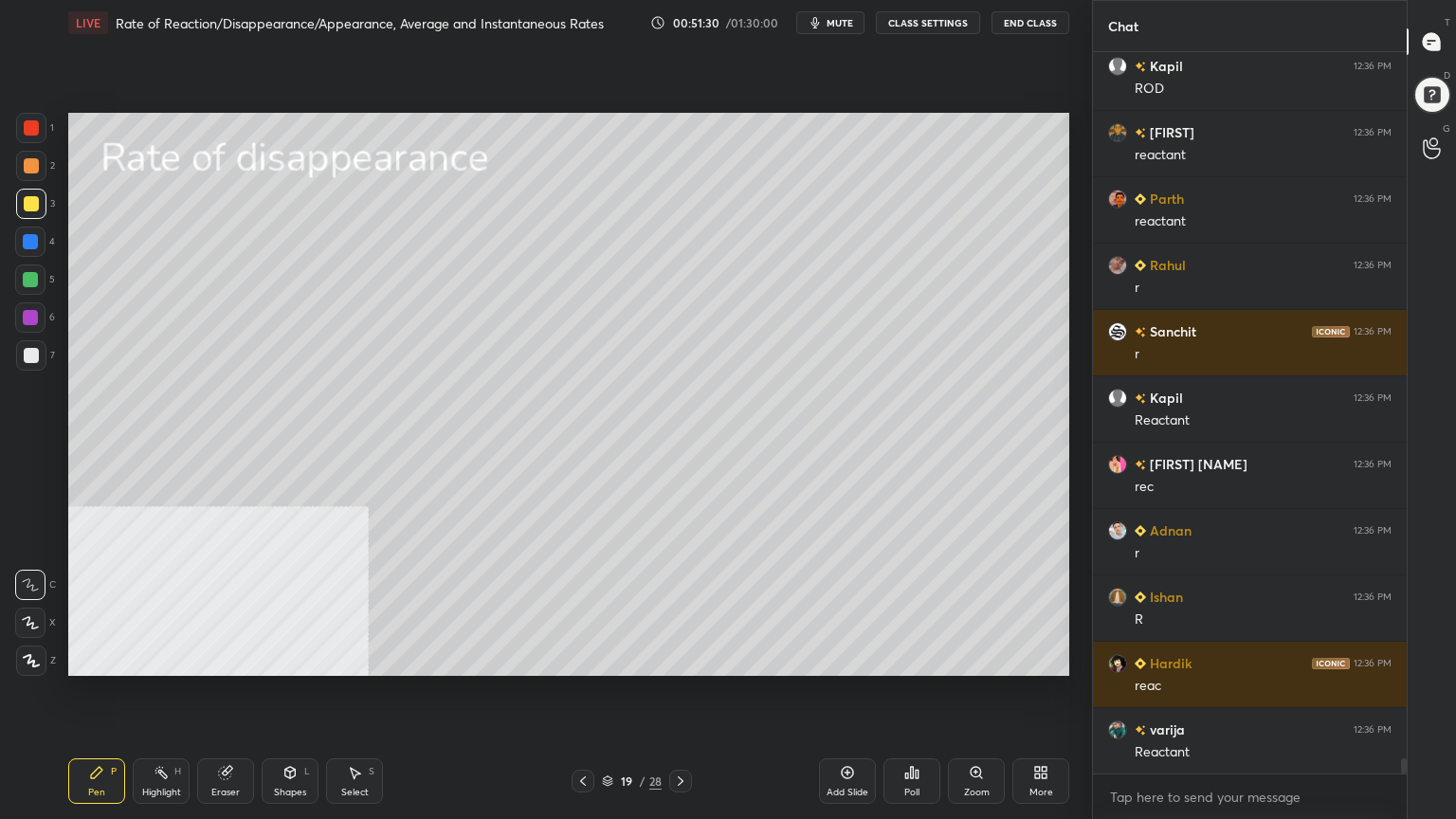 scroll, scrollTop: 33161, scrollLeft: 0, axis: vertical 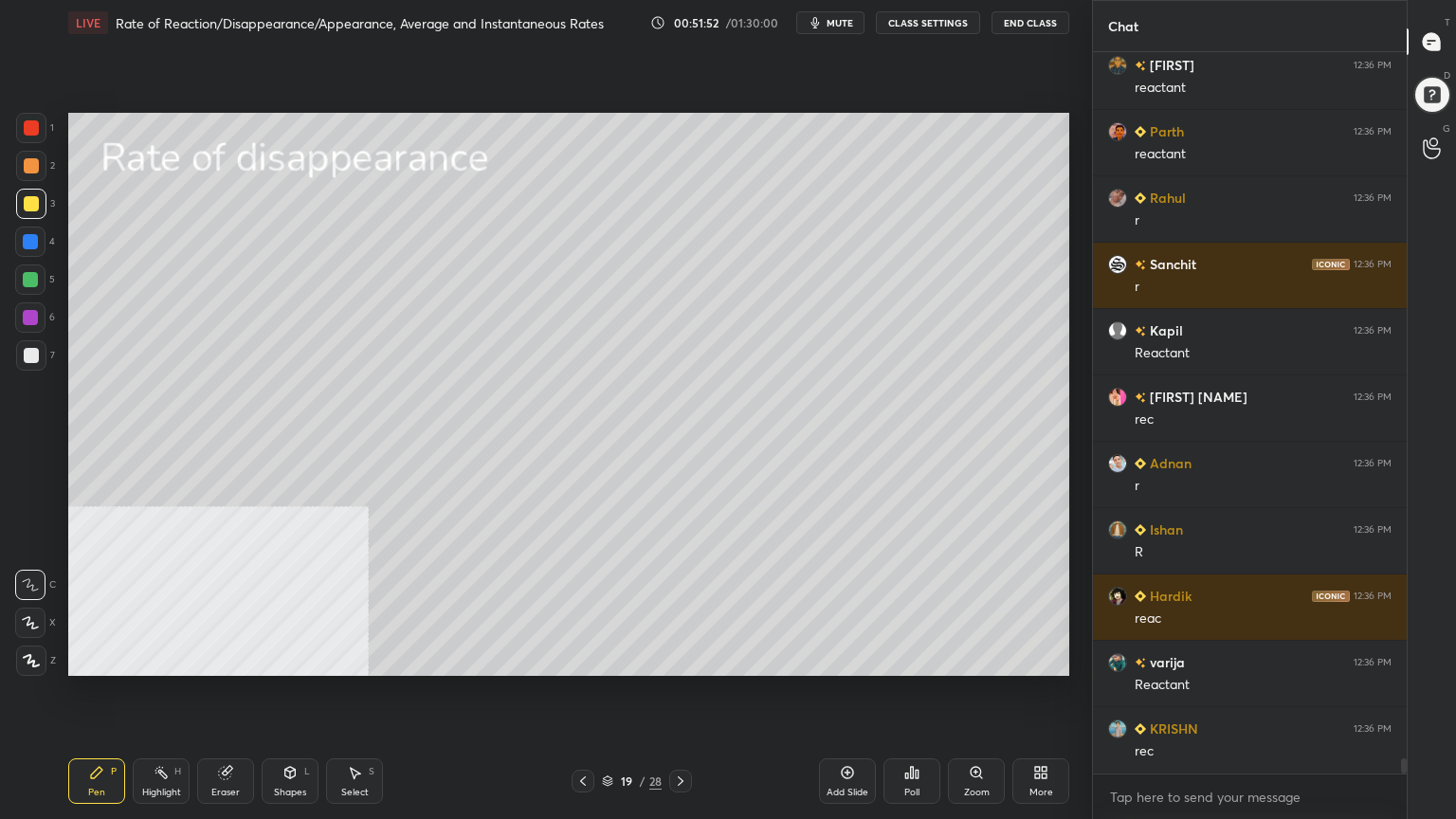 drag, startPoint x: 30, startPoint y: 166, endPoint x: 49, endPoint y: 178, distance: 22.472205 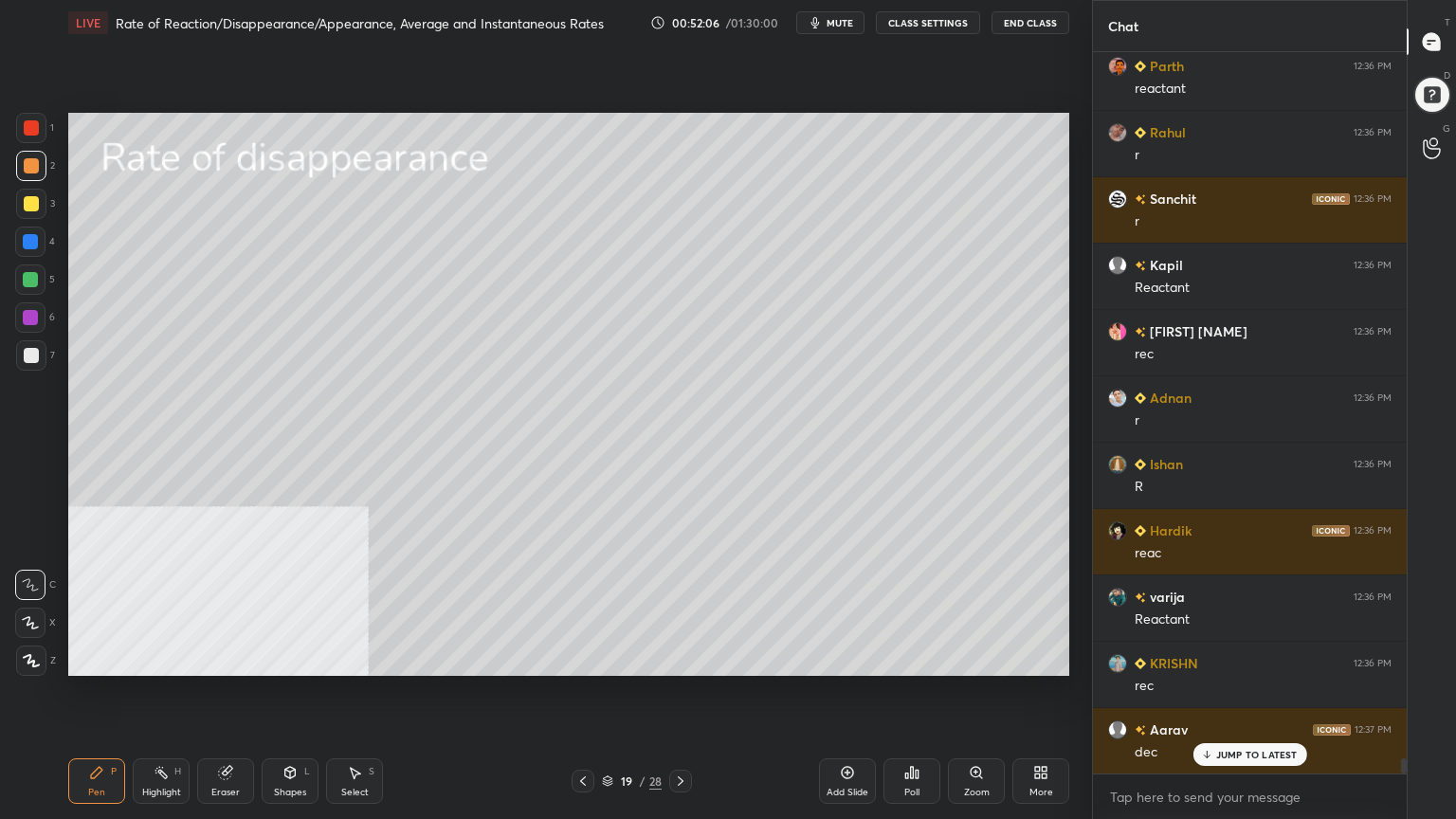 scroll, scrollTop: 33294, scrollLeft: 0, axis: vertical 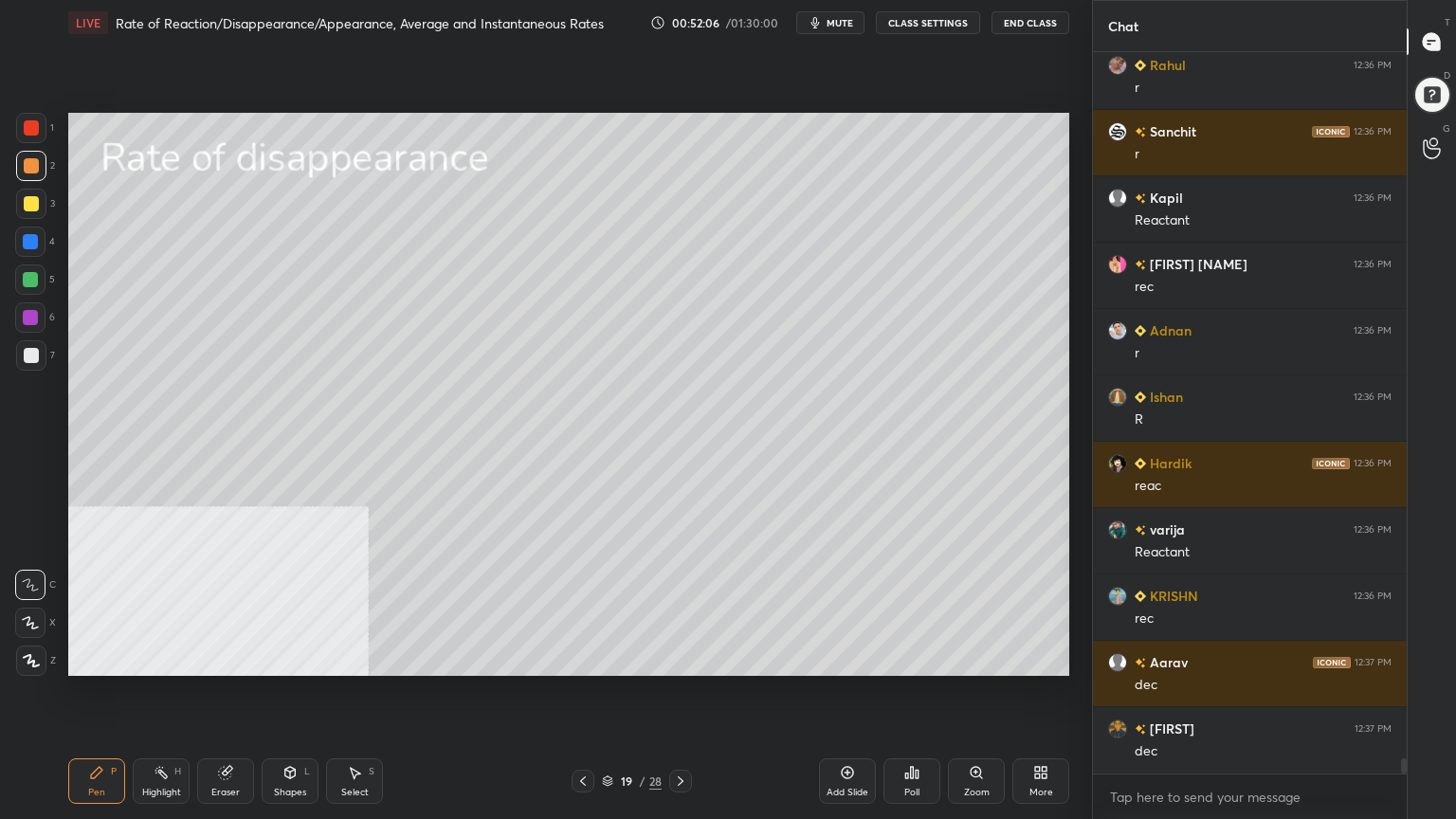 click on "Select S" at bounding box center (355, 781) 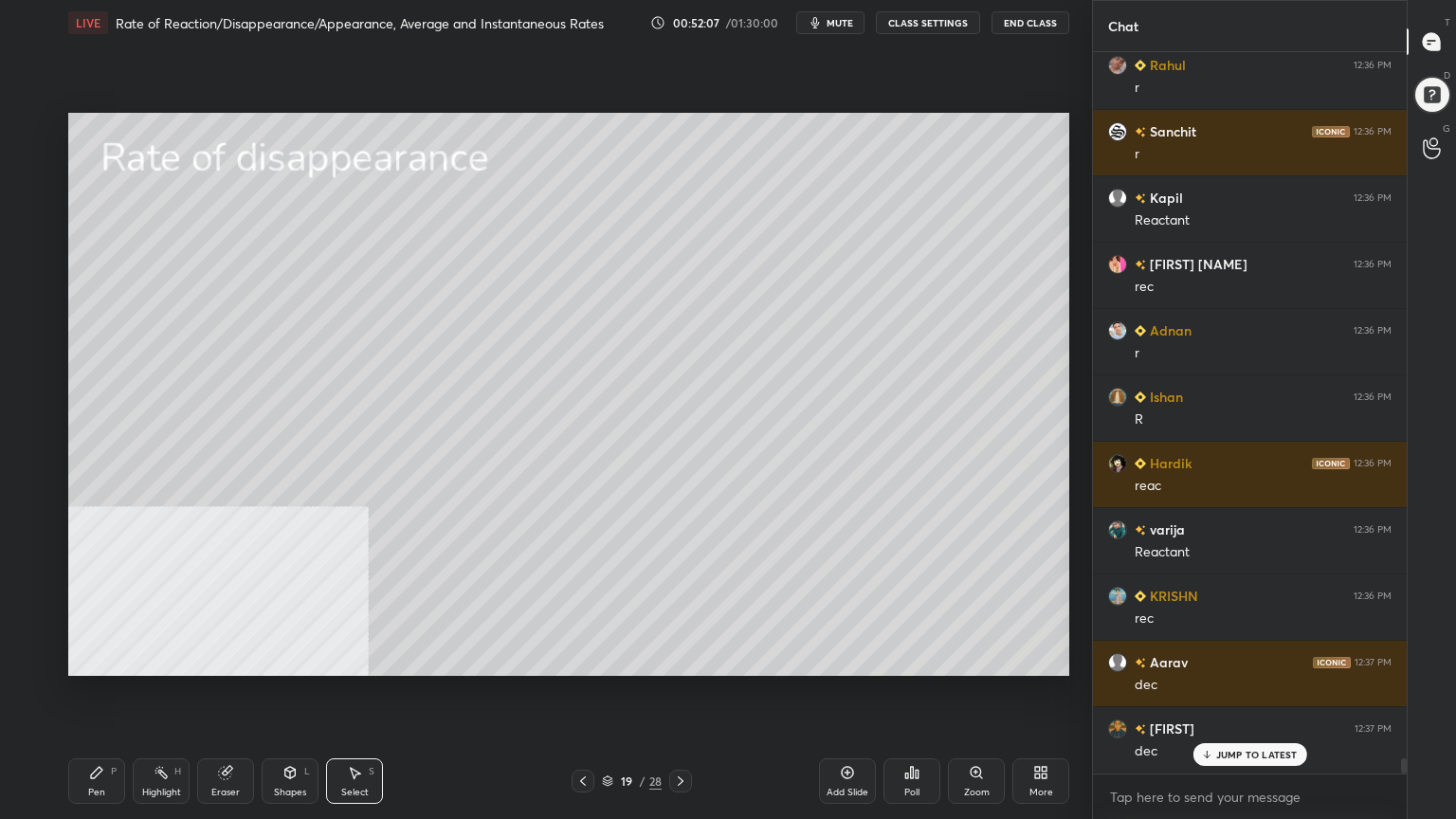 scroll, scrollTop: 33359, scrollLeft: 0, axis: vertical 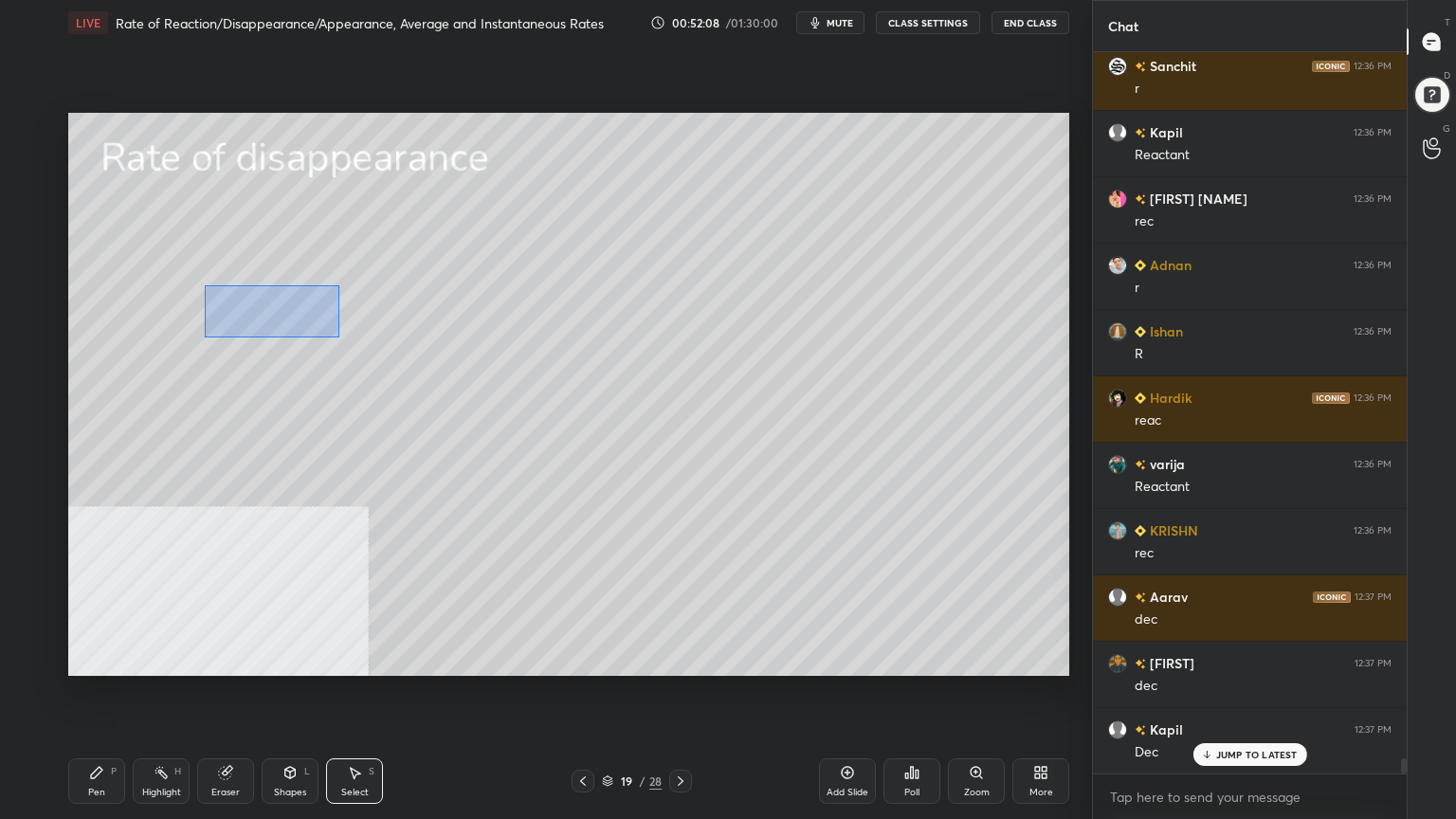 drag, startPoint x: 203, startPoint y: 284, endPoint x: 322, endPoint y: 319, distance: 124.04032 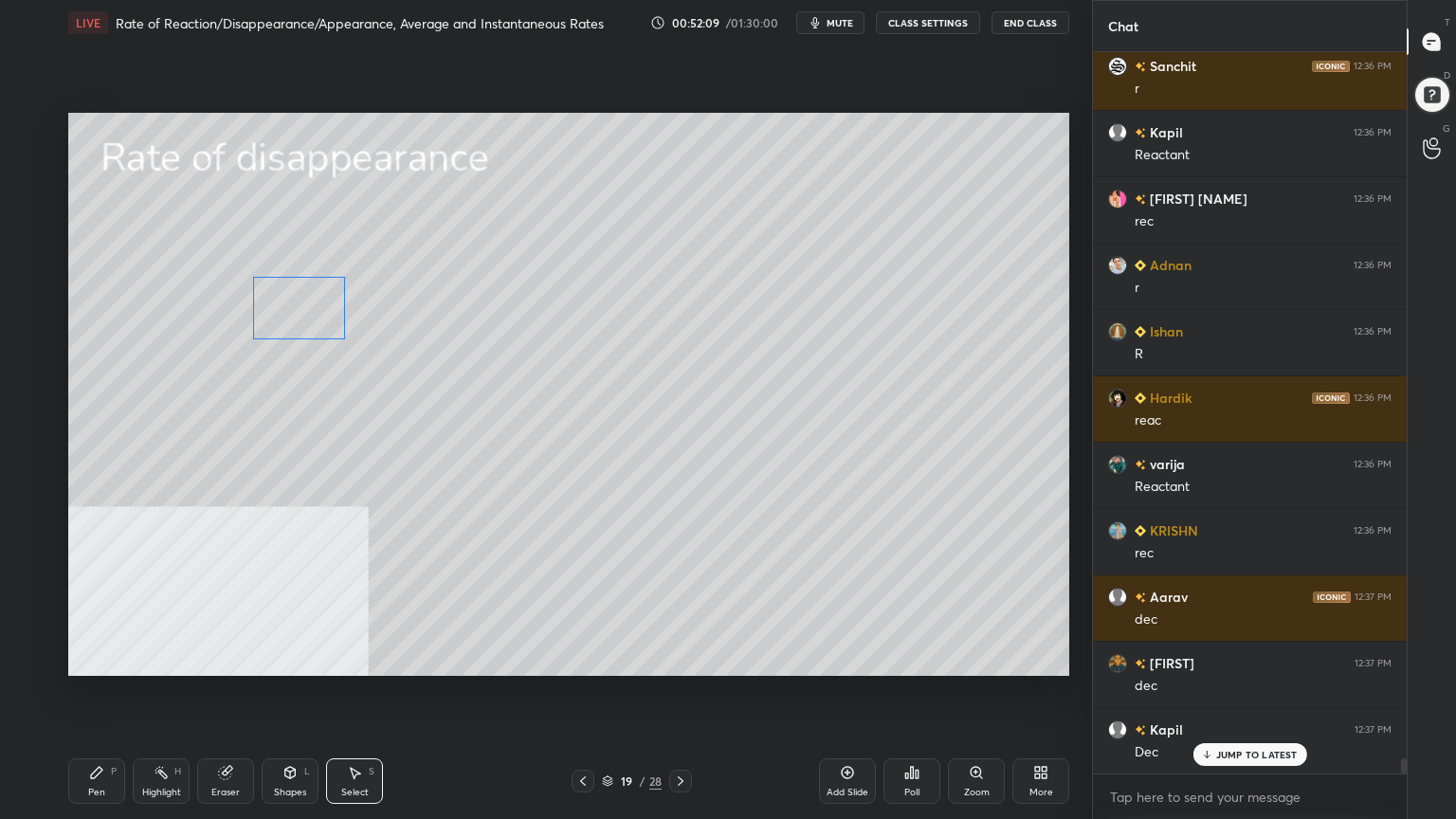 drag, startPoint x: 305, startPoint y: 314, endPoint x: 334, endPoint y: 322, distance: 30.083218 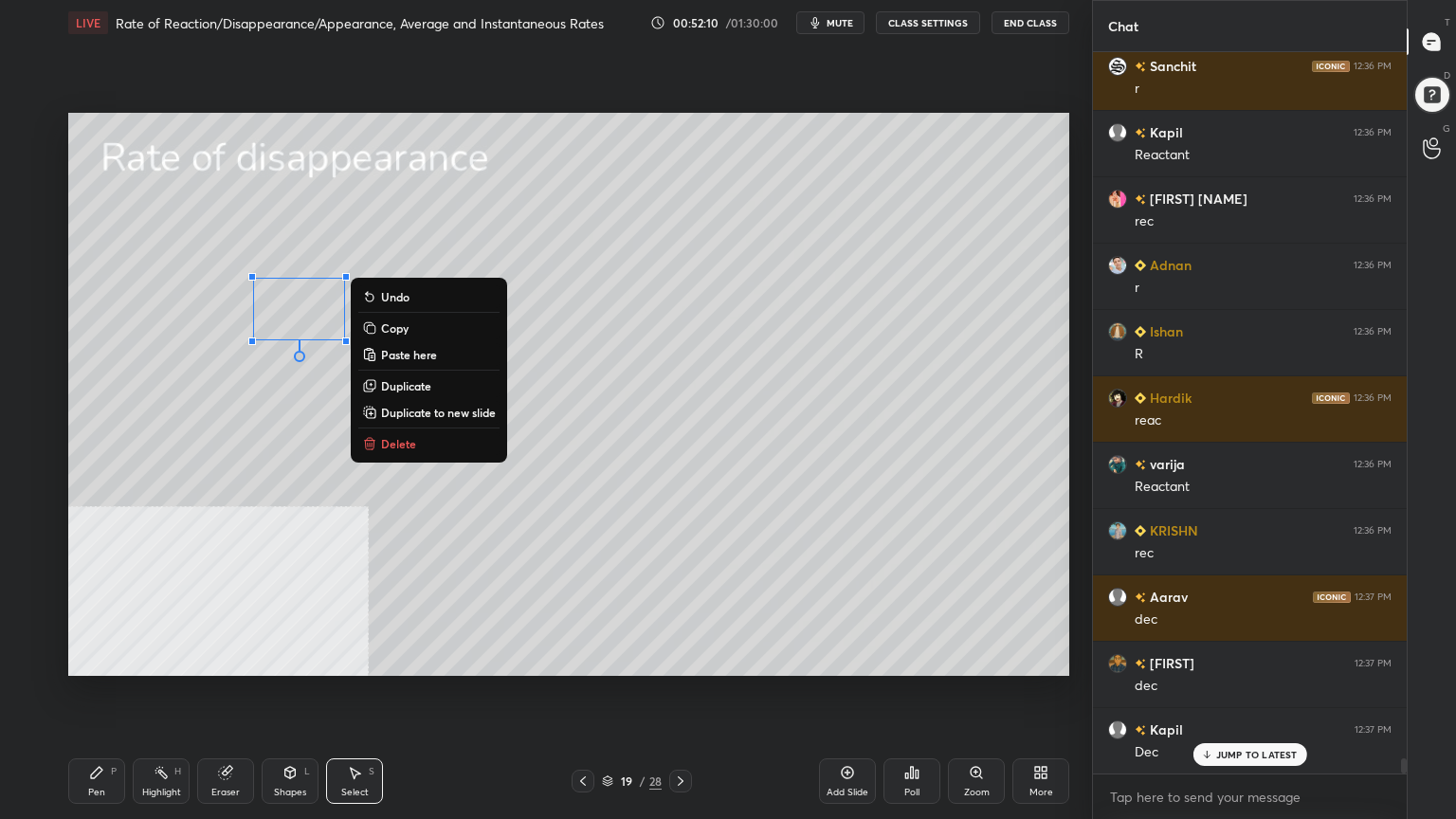 click on "Shapes" at bounding box center [290, 792] 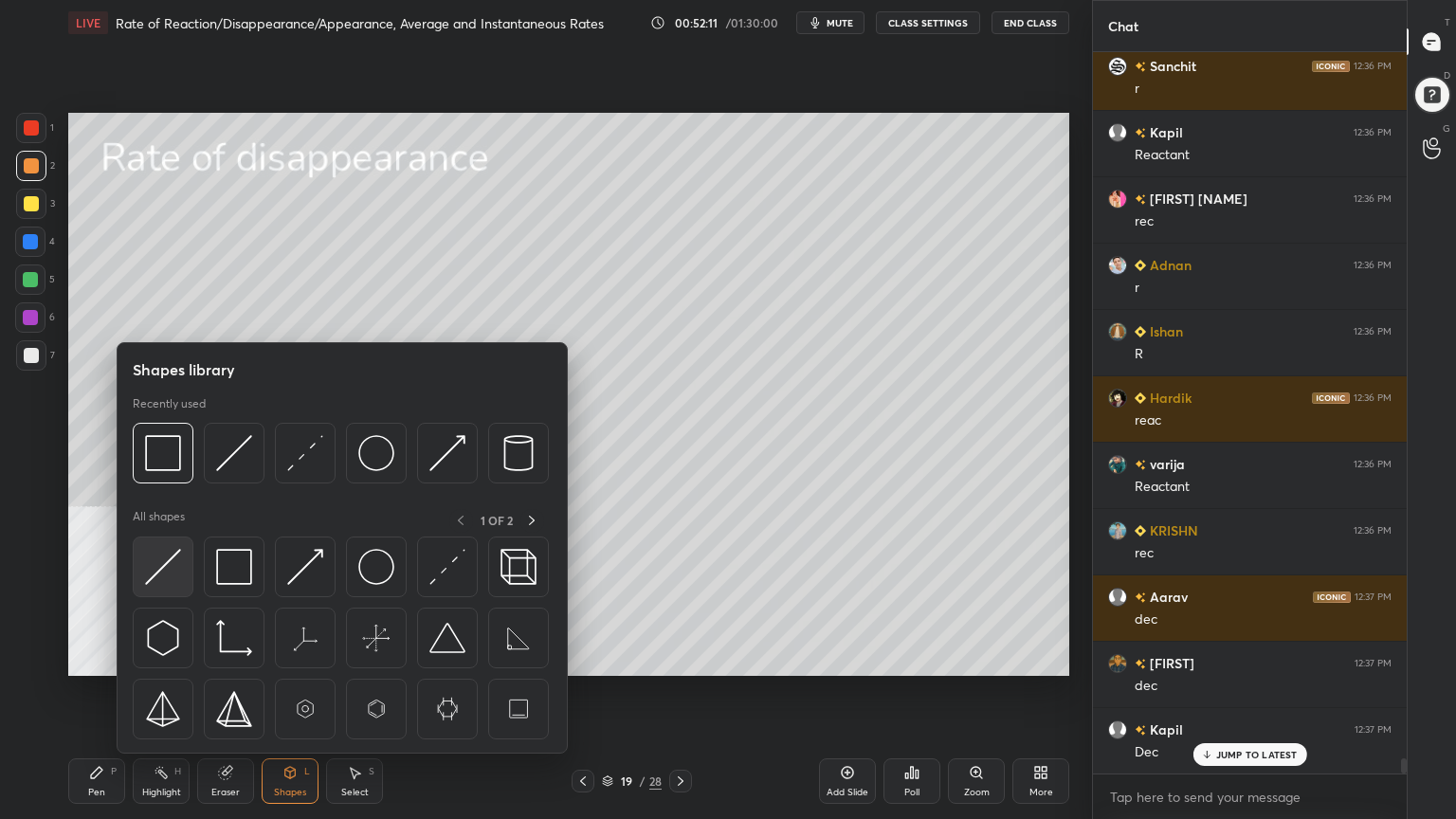 click at bounding box center [163, 567] 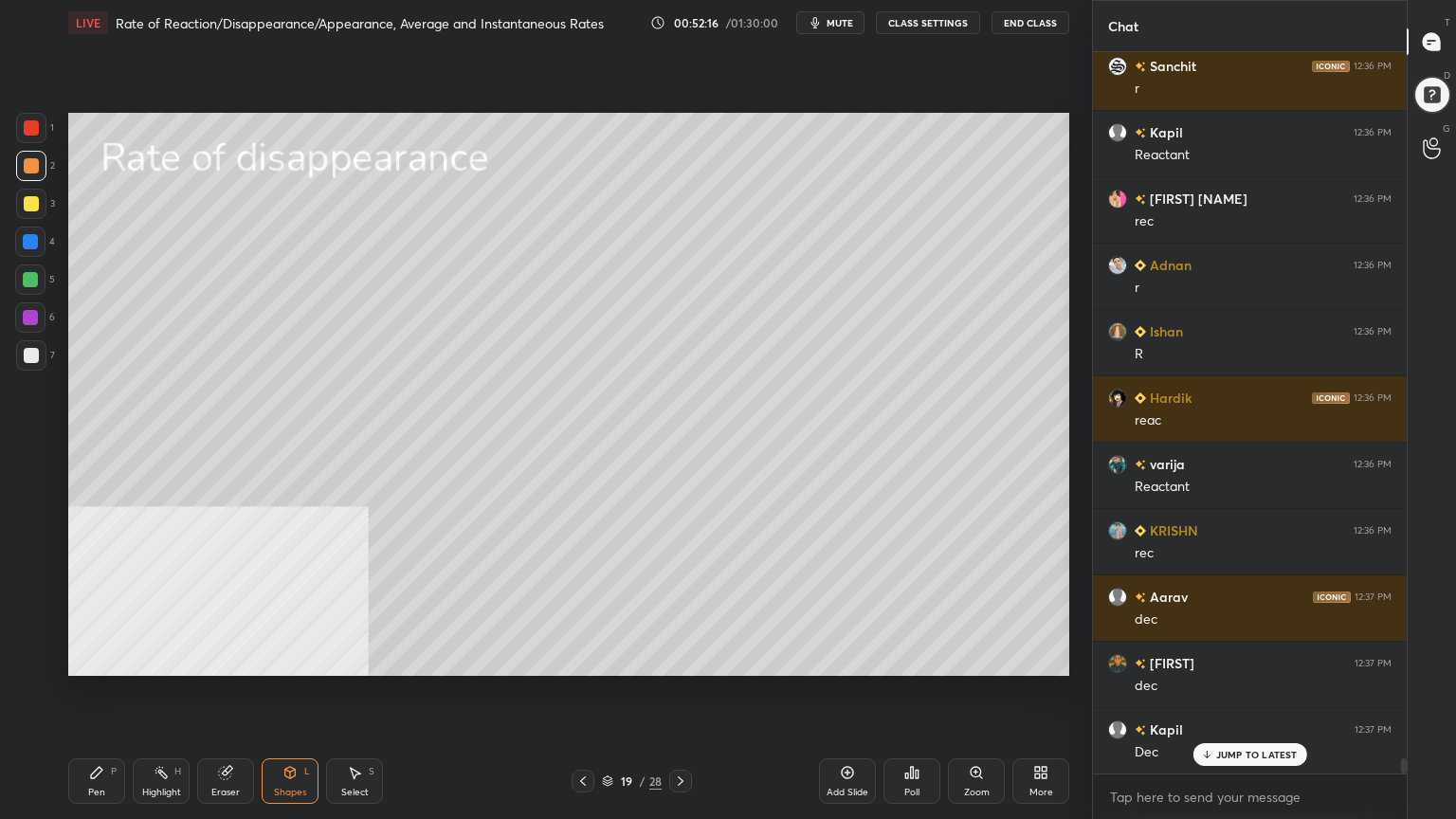 click 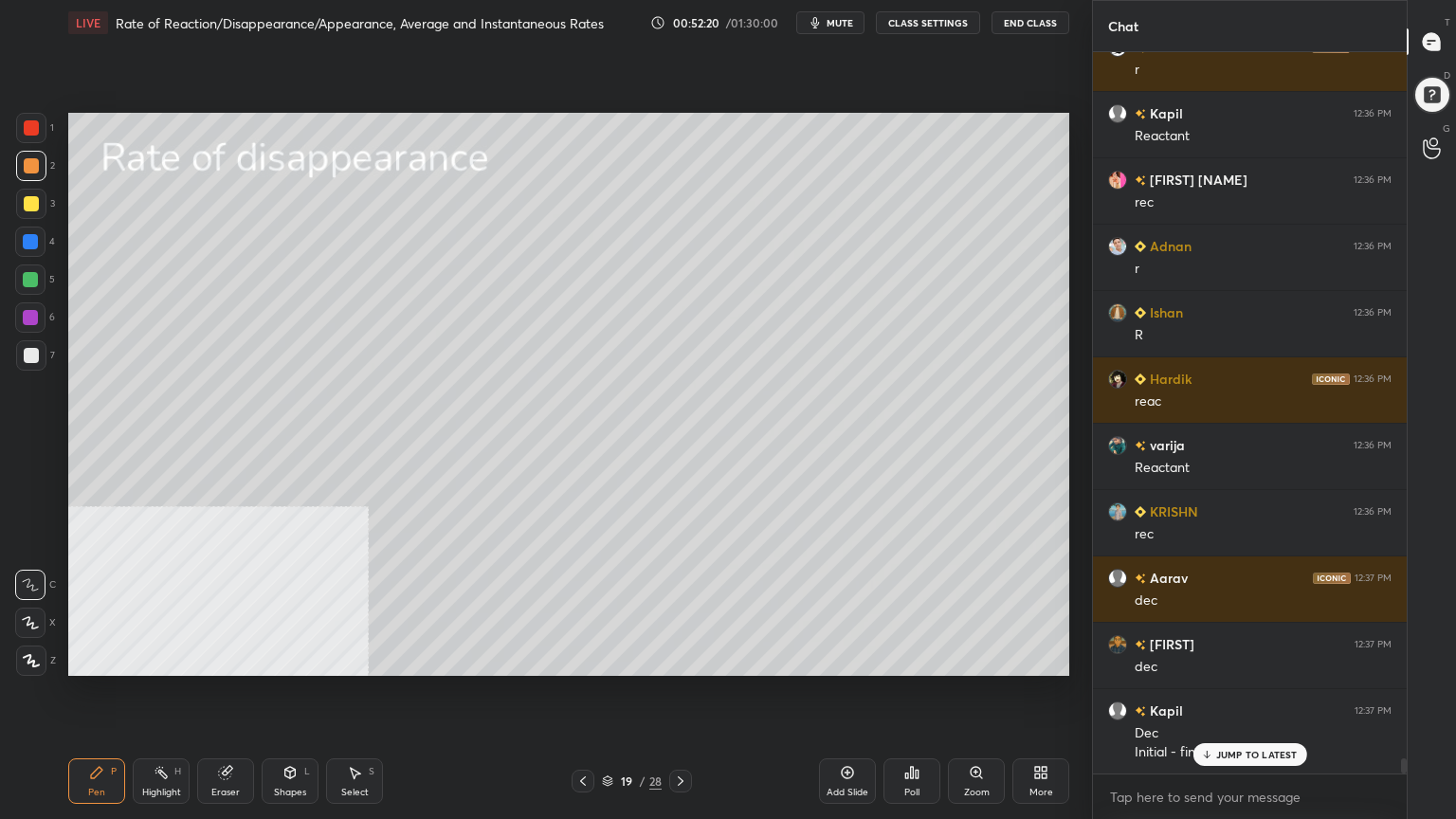 scroll, scrollTop: 33445, scrollLeft: 0, axis: vertical 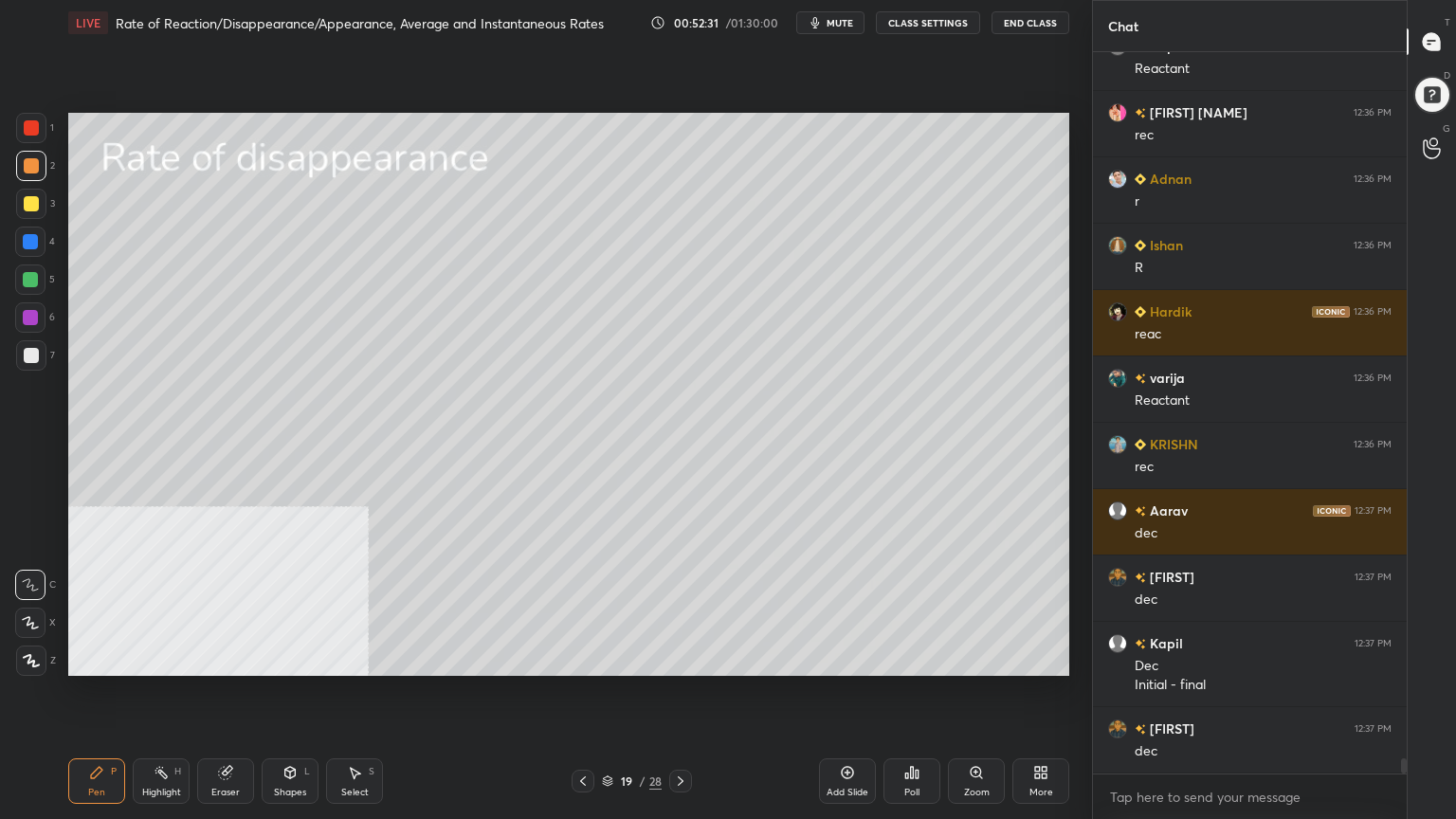 click on "Select S" at bounding box center [355, 781] 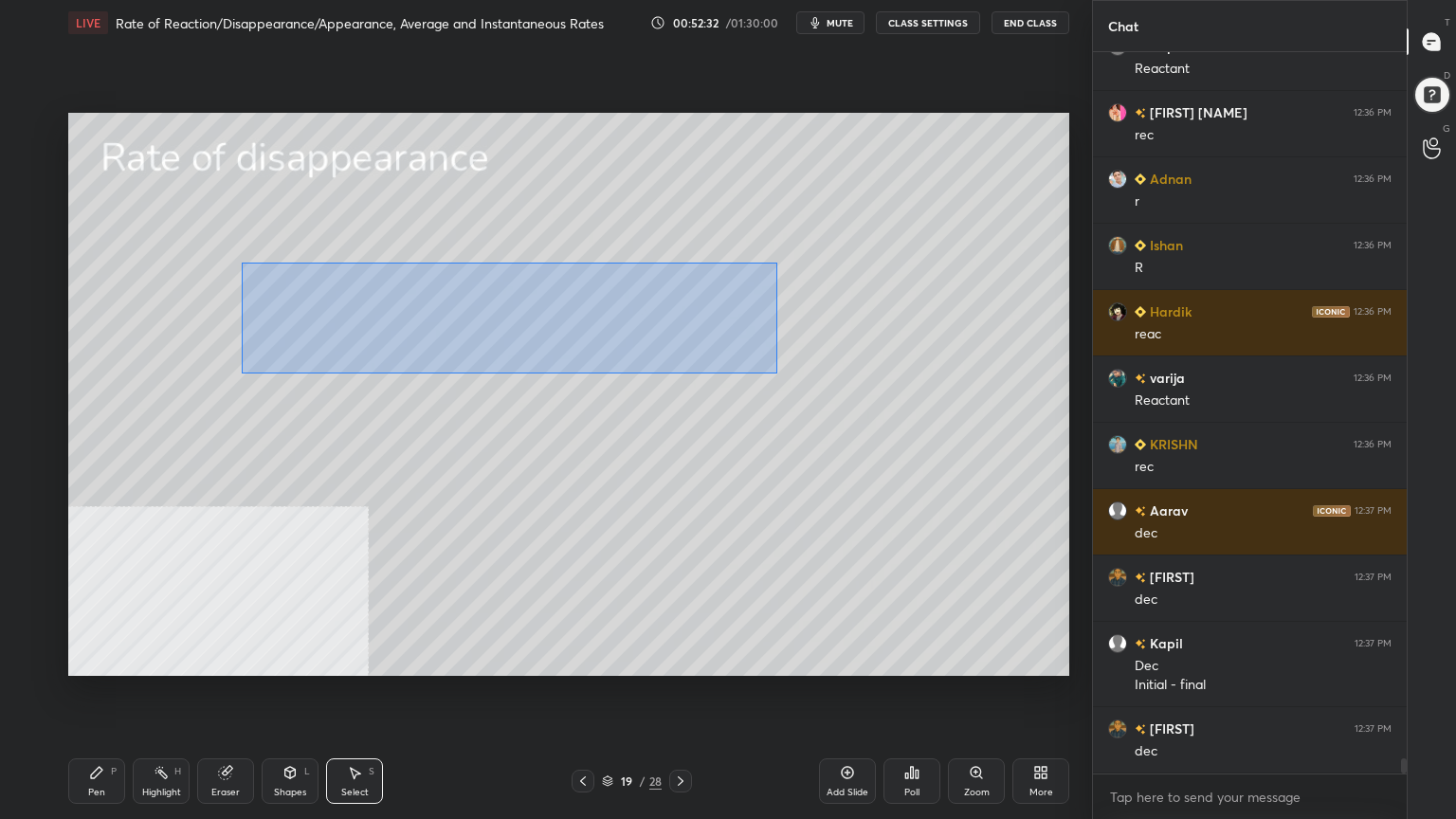 drag, startPoint x: 240, startPoint y: 262, endPoint x: 781, endPoint y: 374, distance: 552.4717 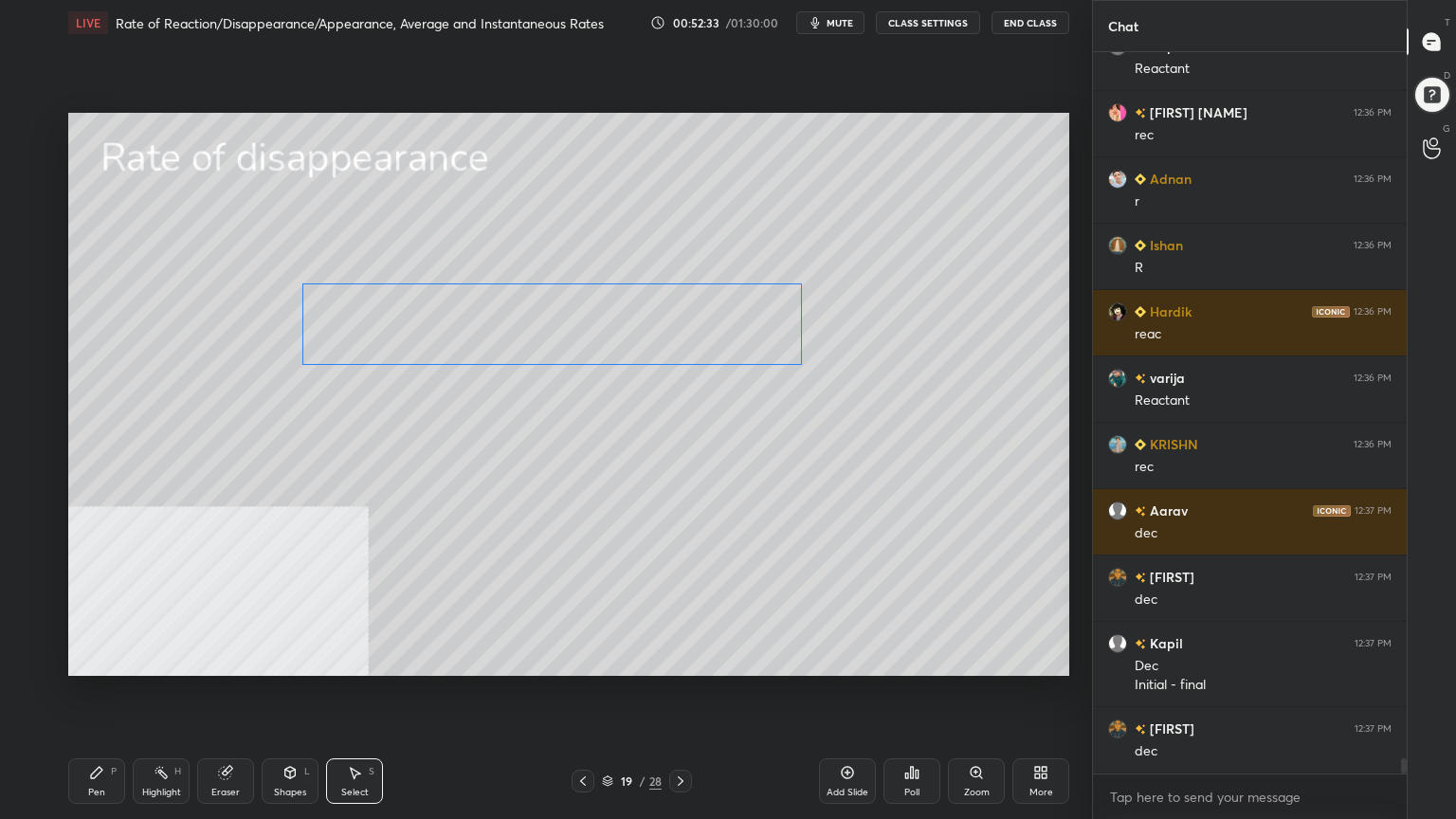 drag, startPoint x: 729, startPoint y: 331, endPoint x: 755, endPoint y: 318, distance: 29.068884 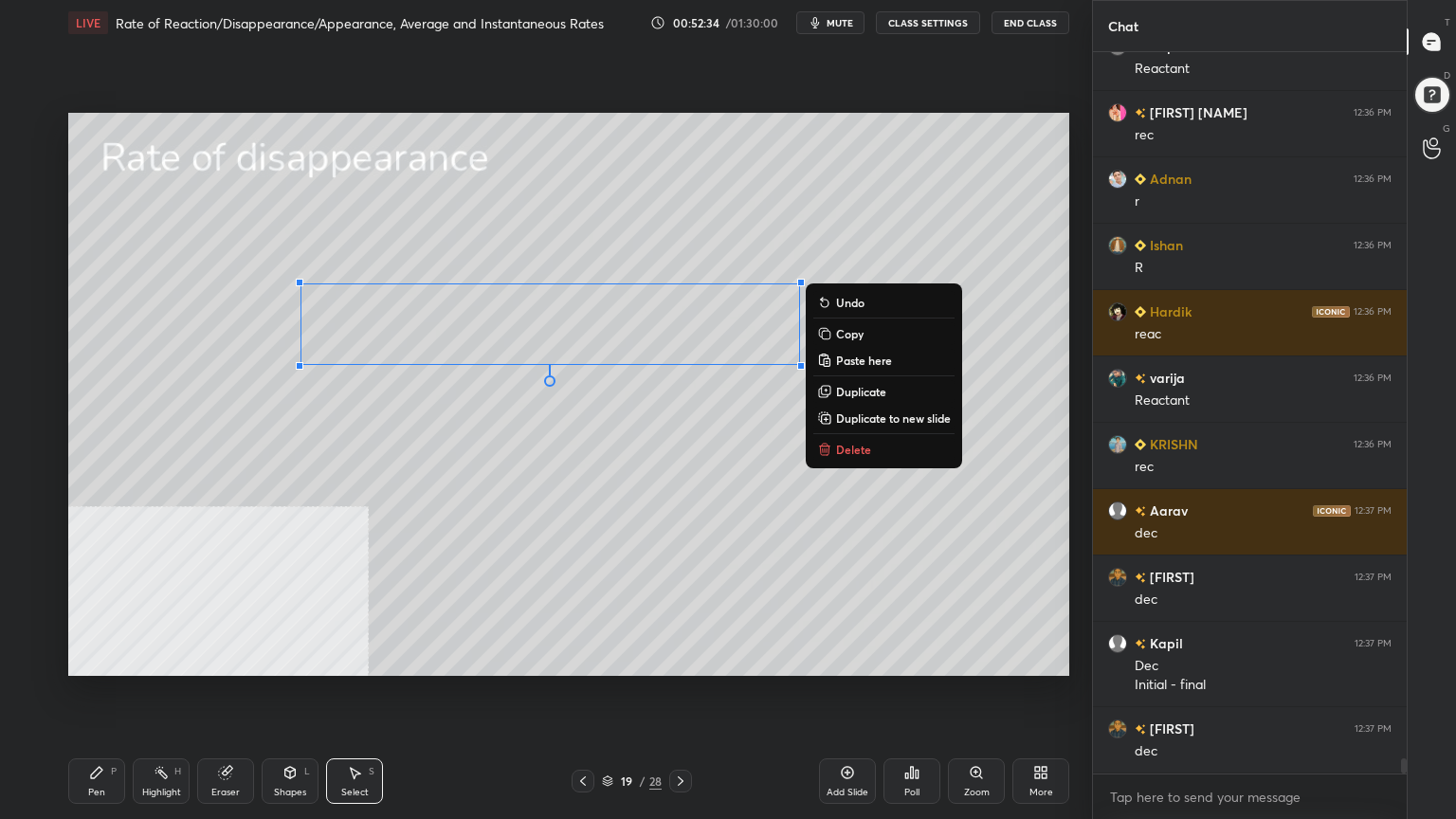 click on "Shapes L" at bounding box center (290, 781) 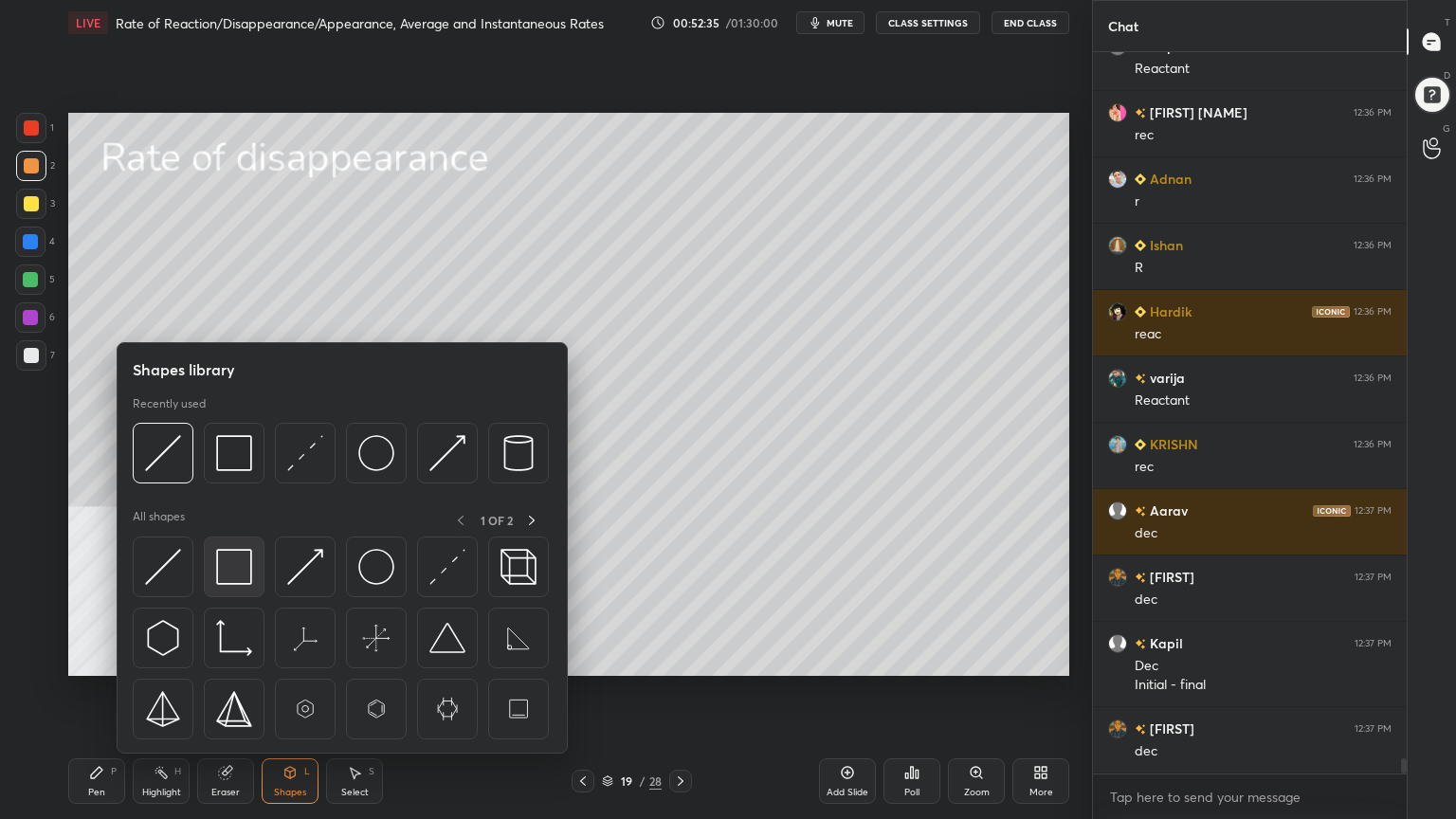 click at bounding box center (234, 567) 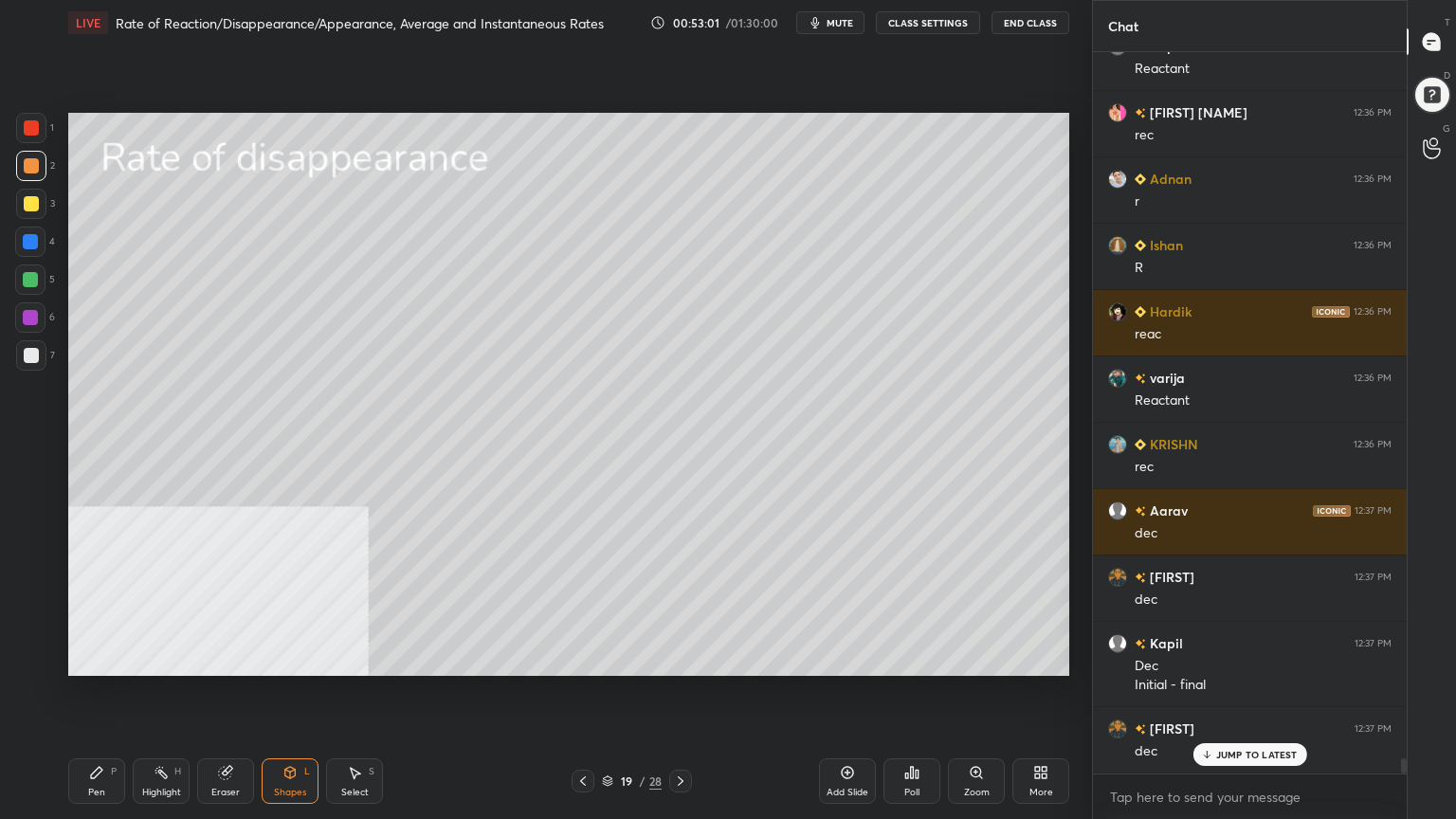 scroll, scrollTop: 33511, scrollLeft: 0, axis: vertical 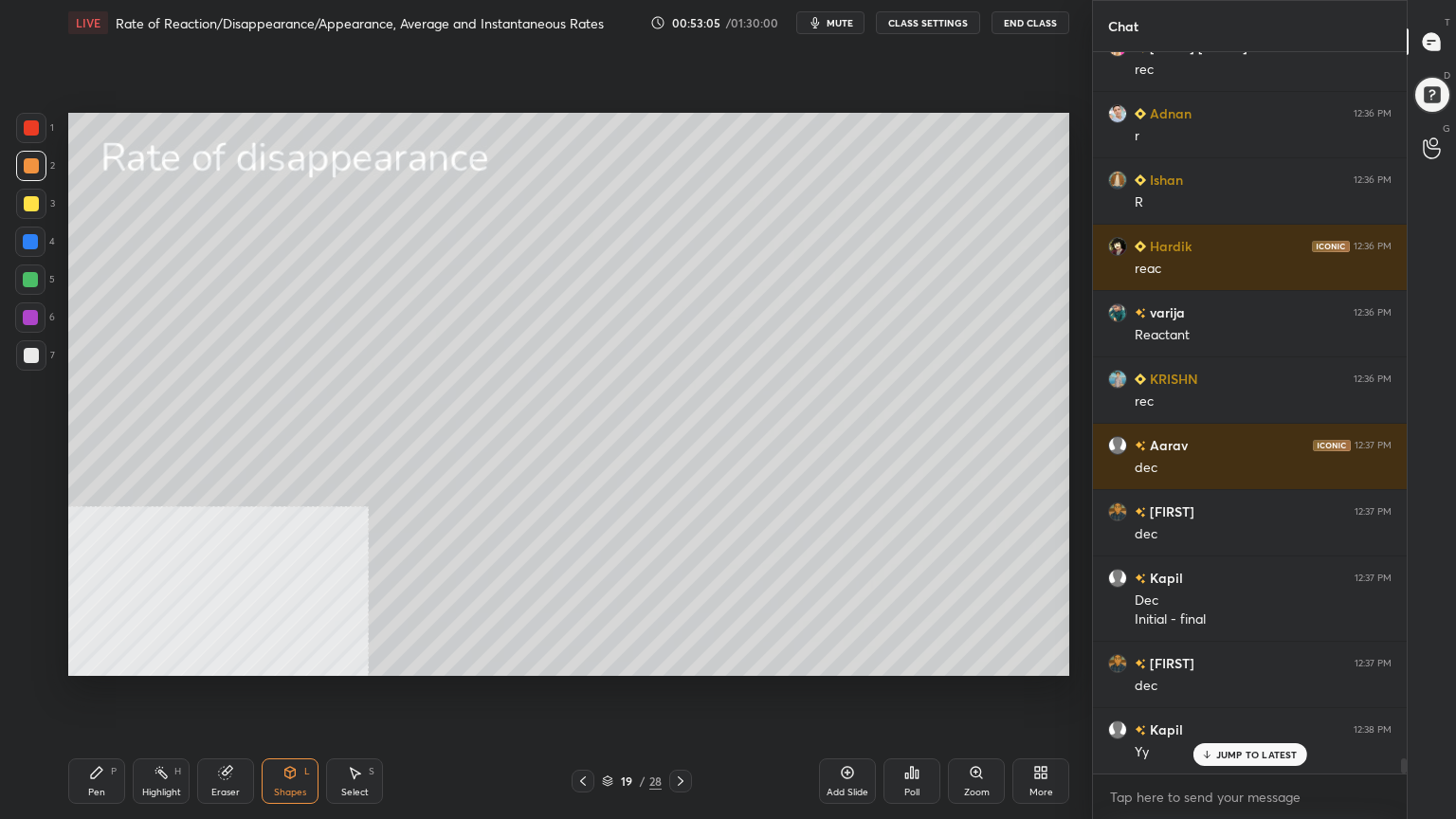 click at bounding box center [31, 355] 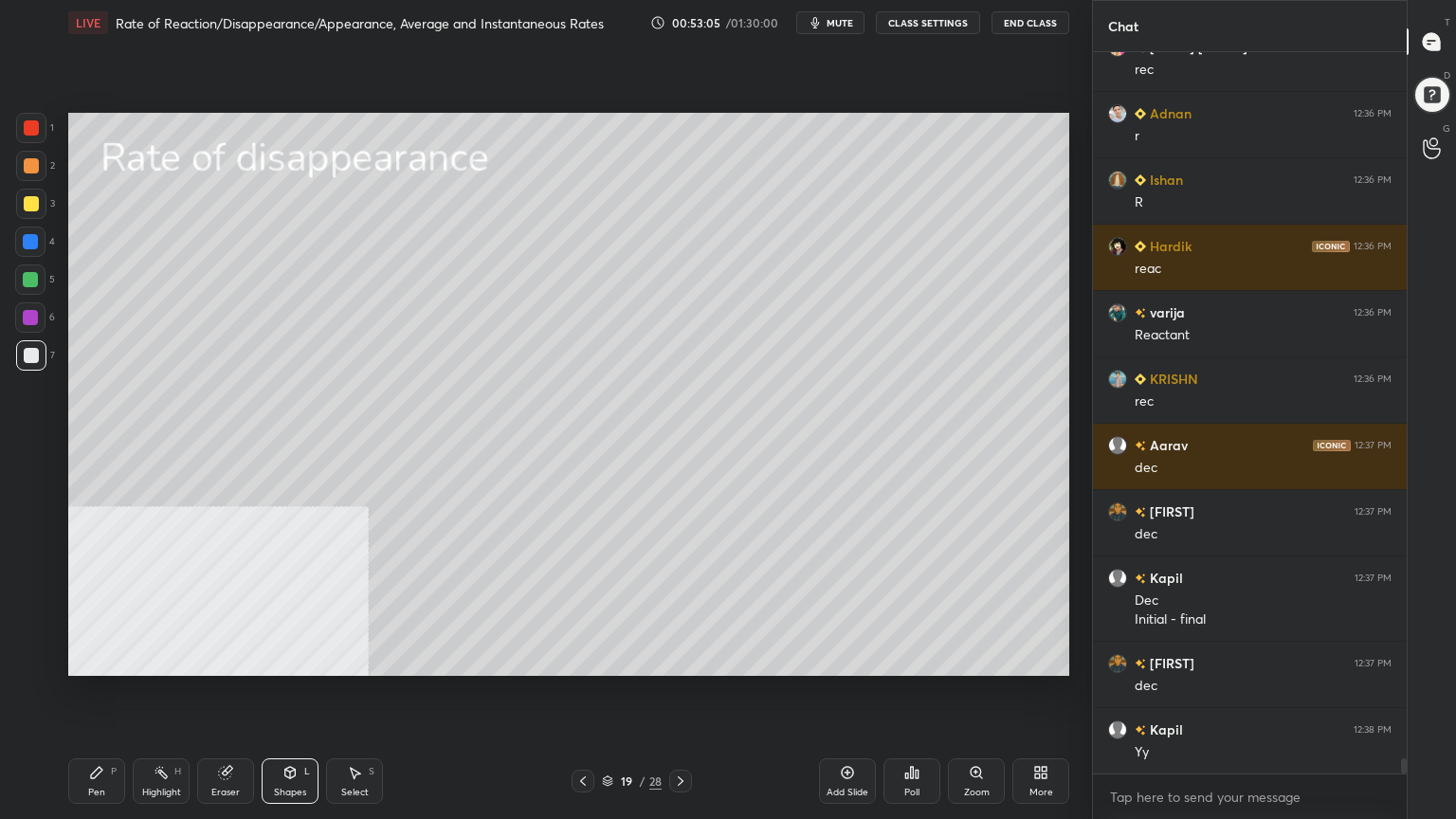 scroll, scrollTop: 33578, scrollLeft: 0, axis: vertical 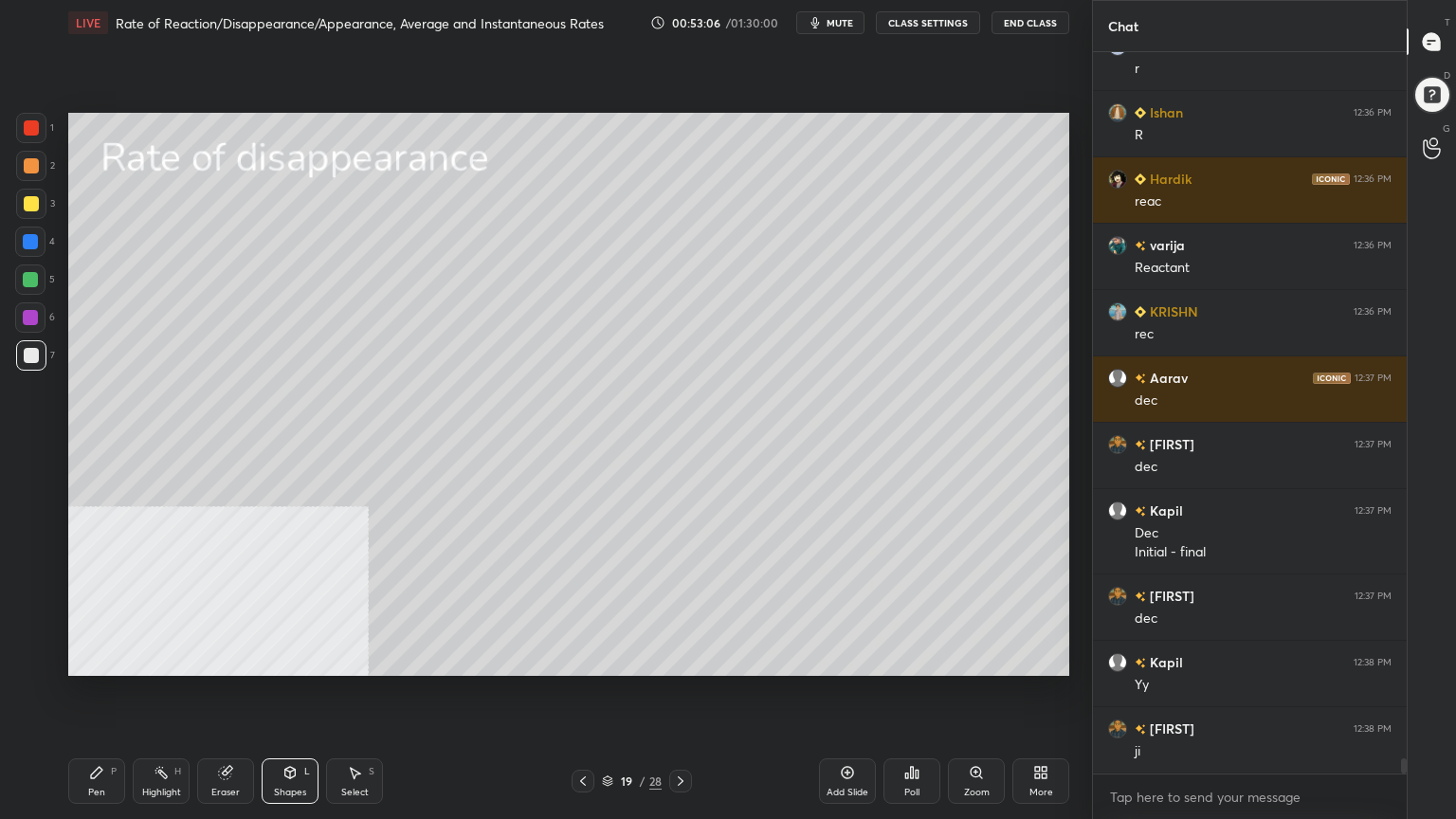 drag, startPoint x: 83, startPoint y: 800, endPoint x: 114, endPoint y: 686, distance: 118.1397 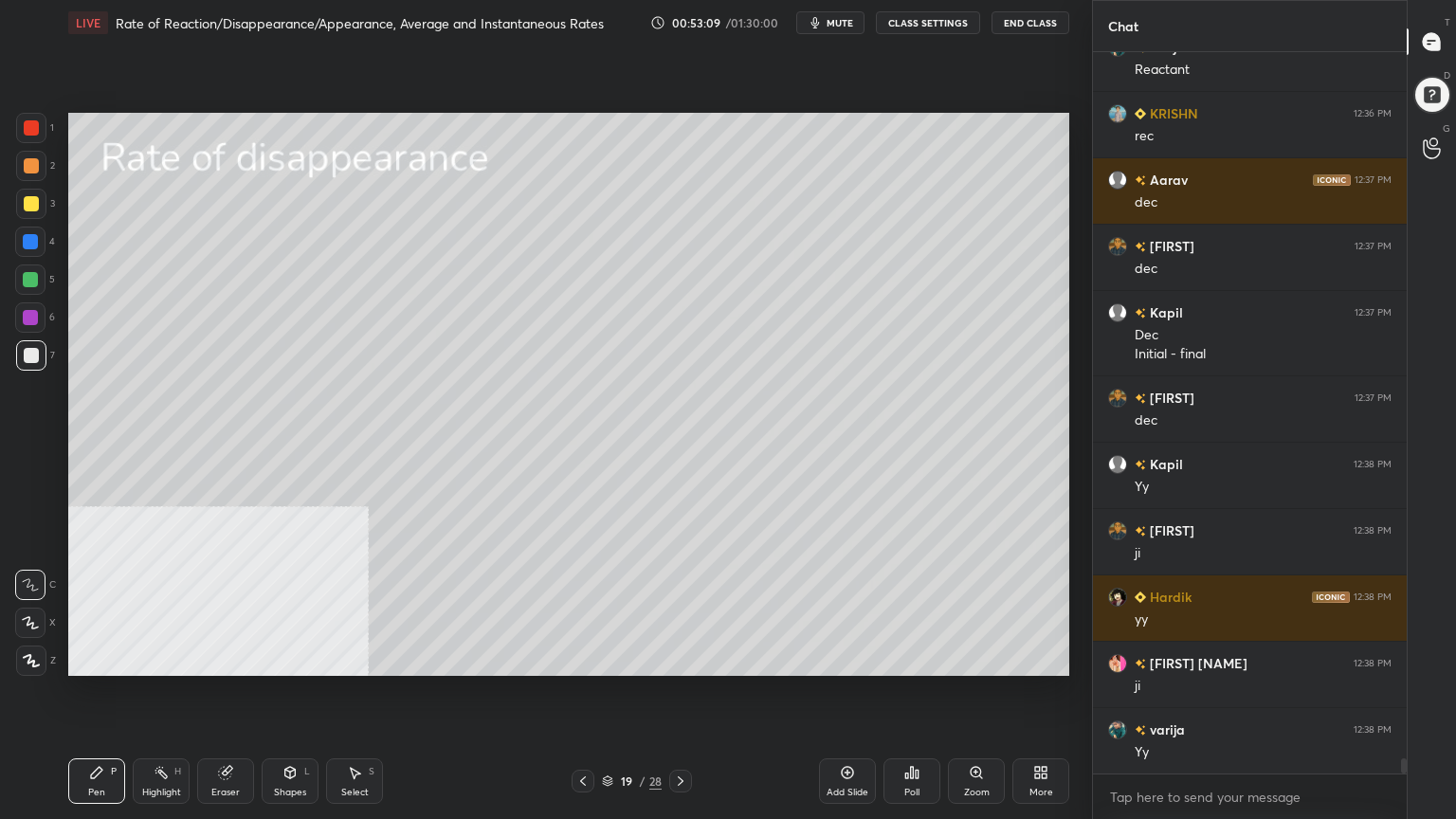 scroll, scrollTop: 33843, scrollLeft: 0, axis: vertical 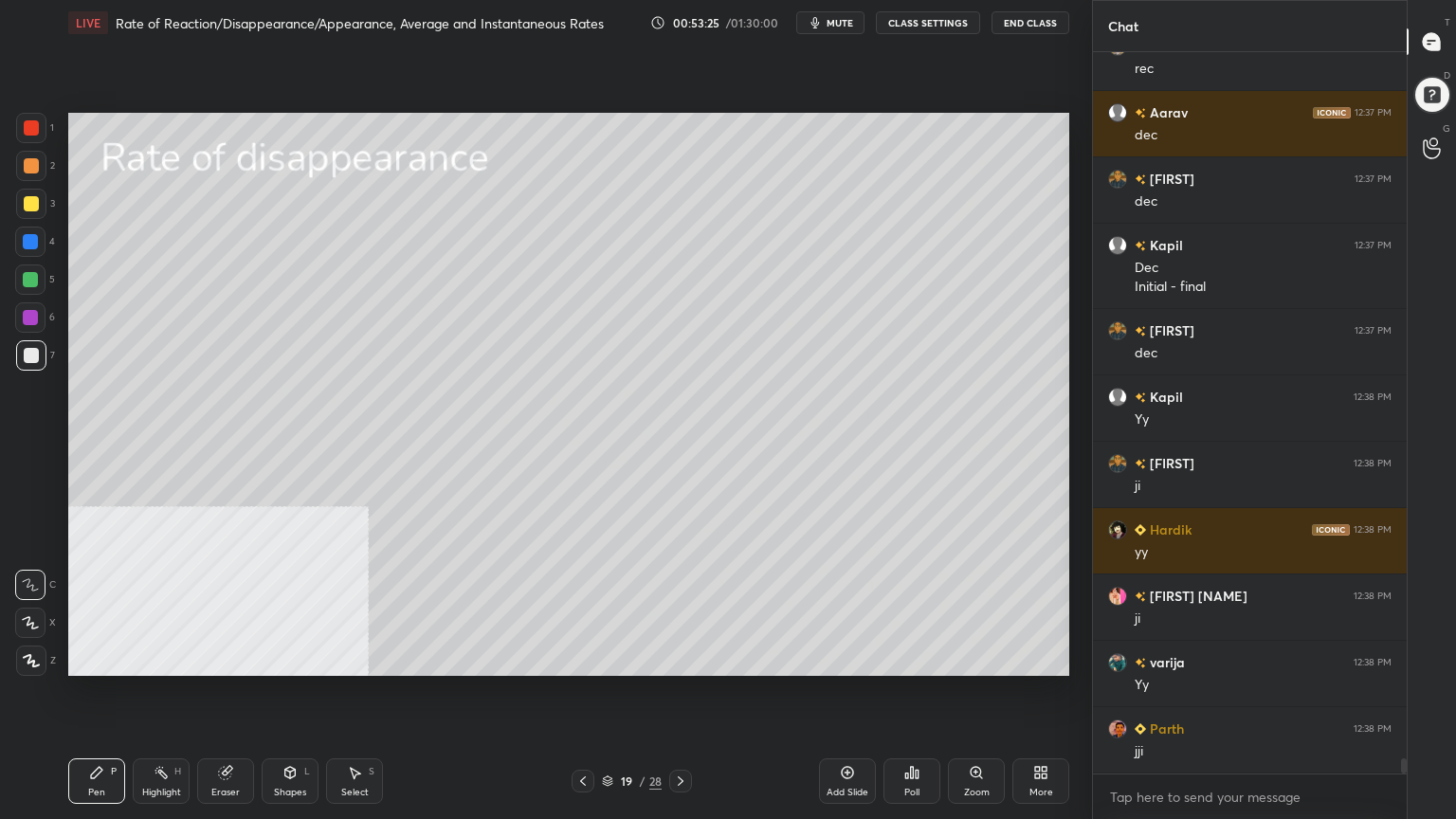 click at bounding box center (30, 280) 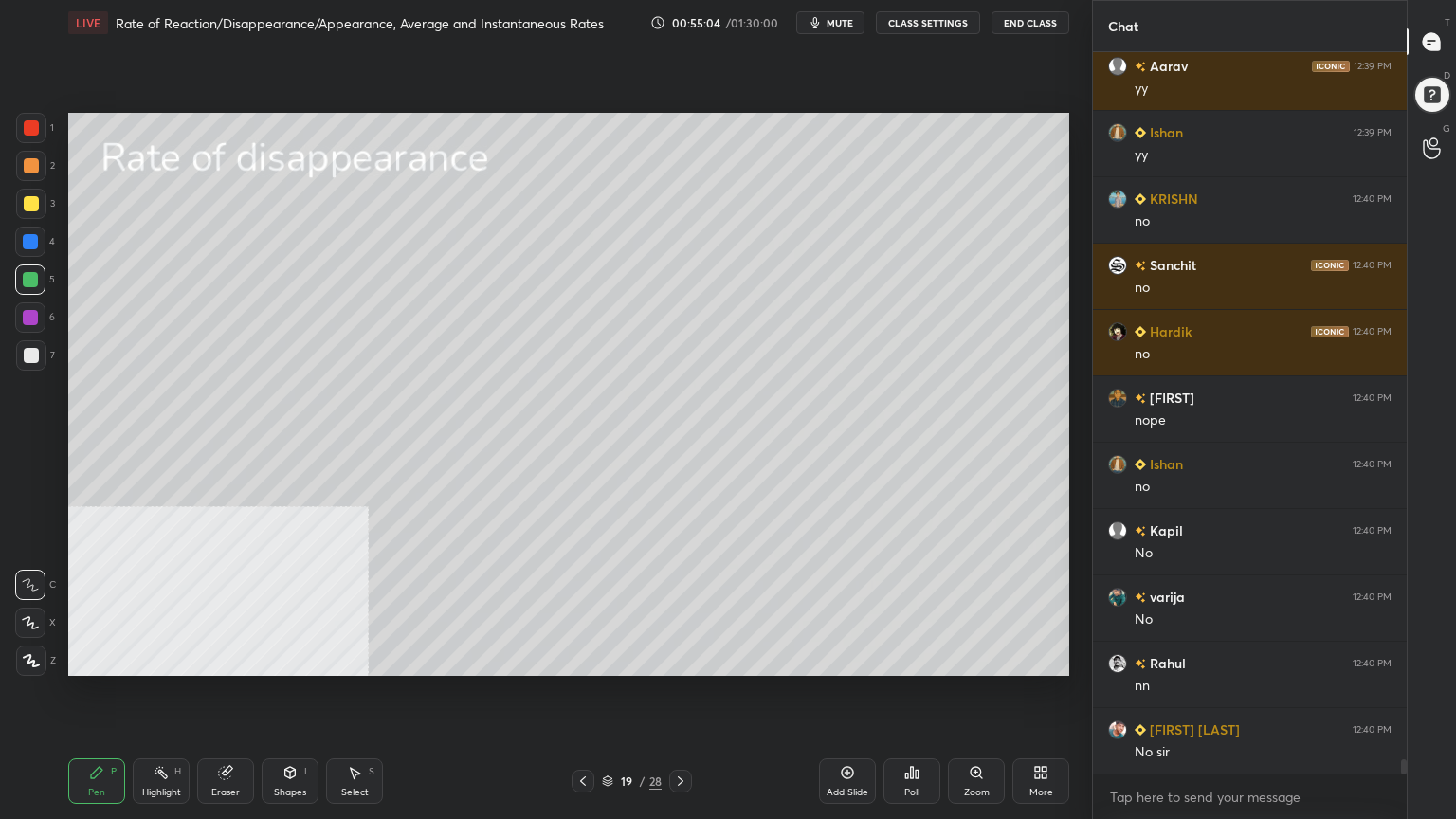 scroll, scrollTop: 35834, scrollLeft: 0, axis: vertical 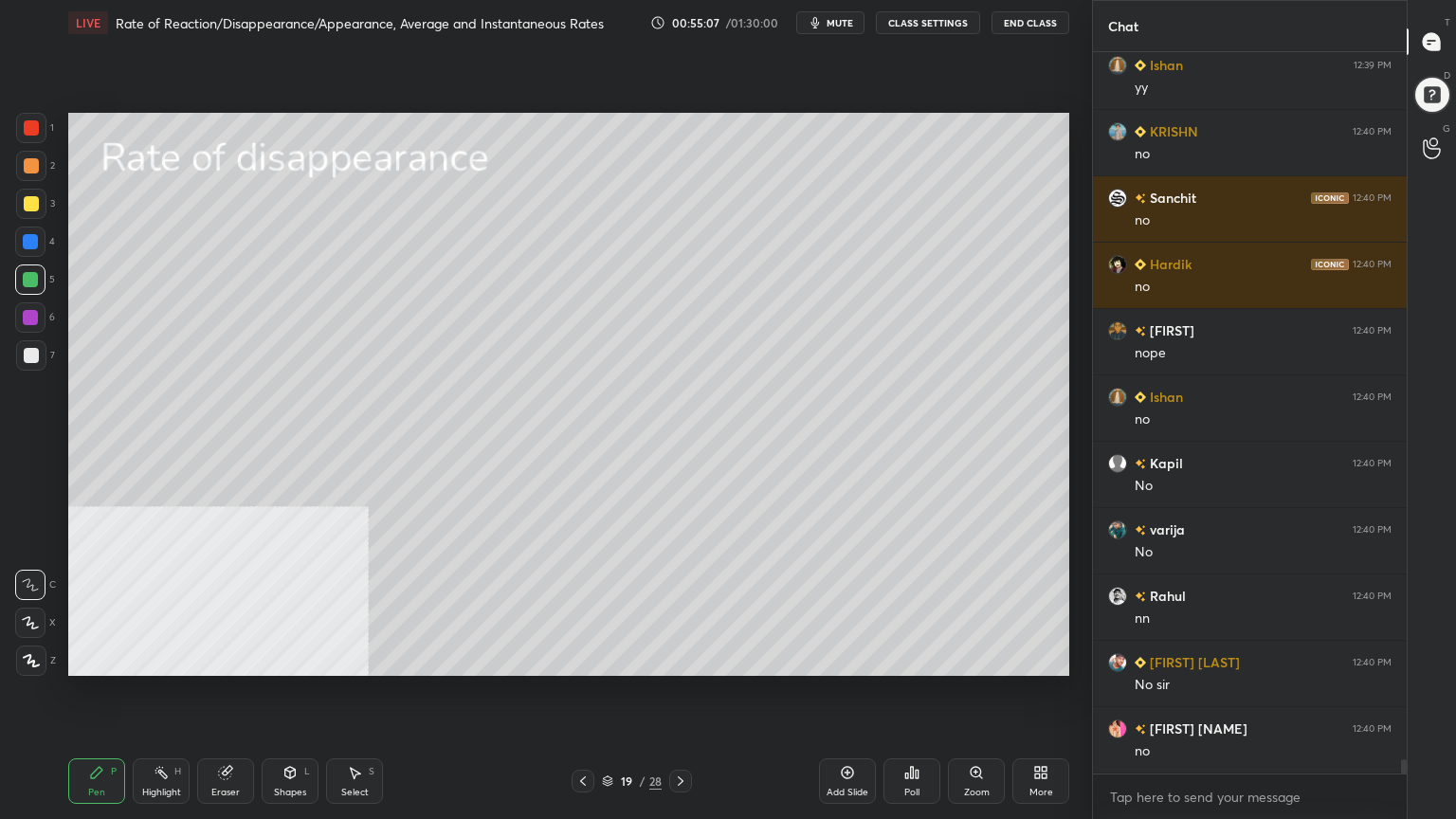 click at bounding box center [31, 355] 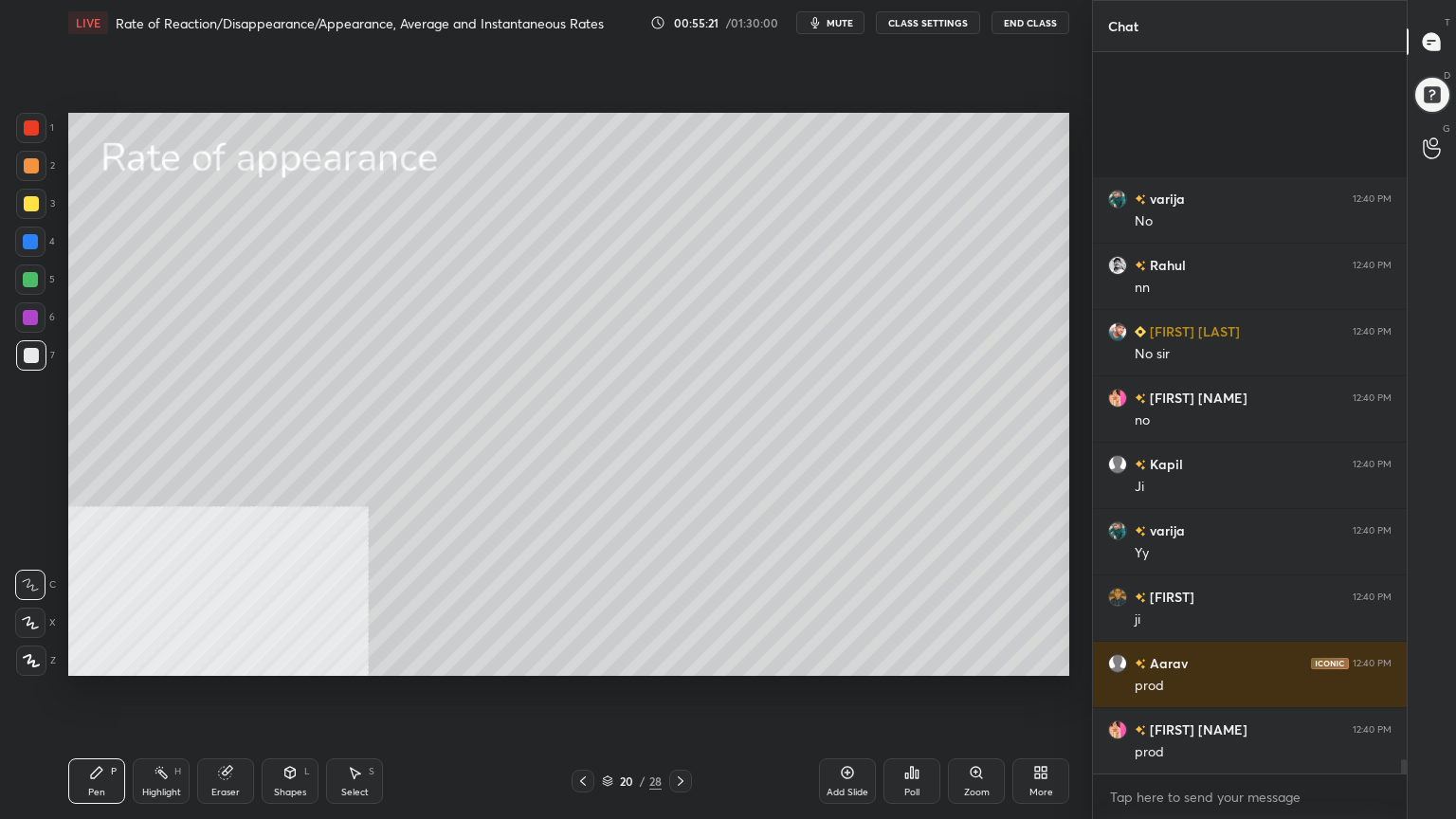 scroll, scrollTop: 36365, scrollLeft: 0, axis: vertical 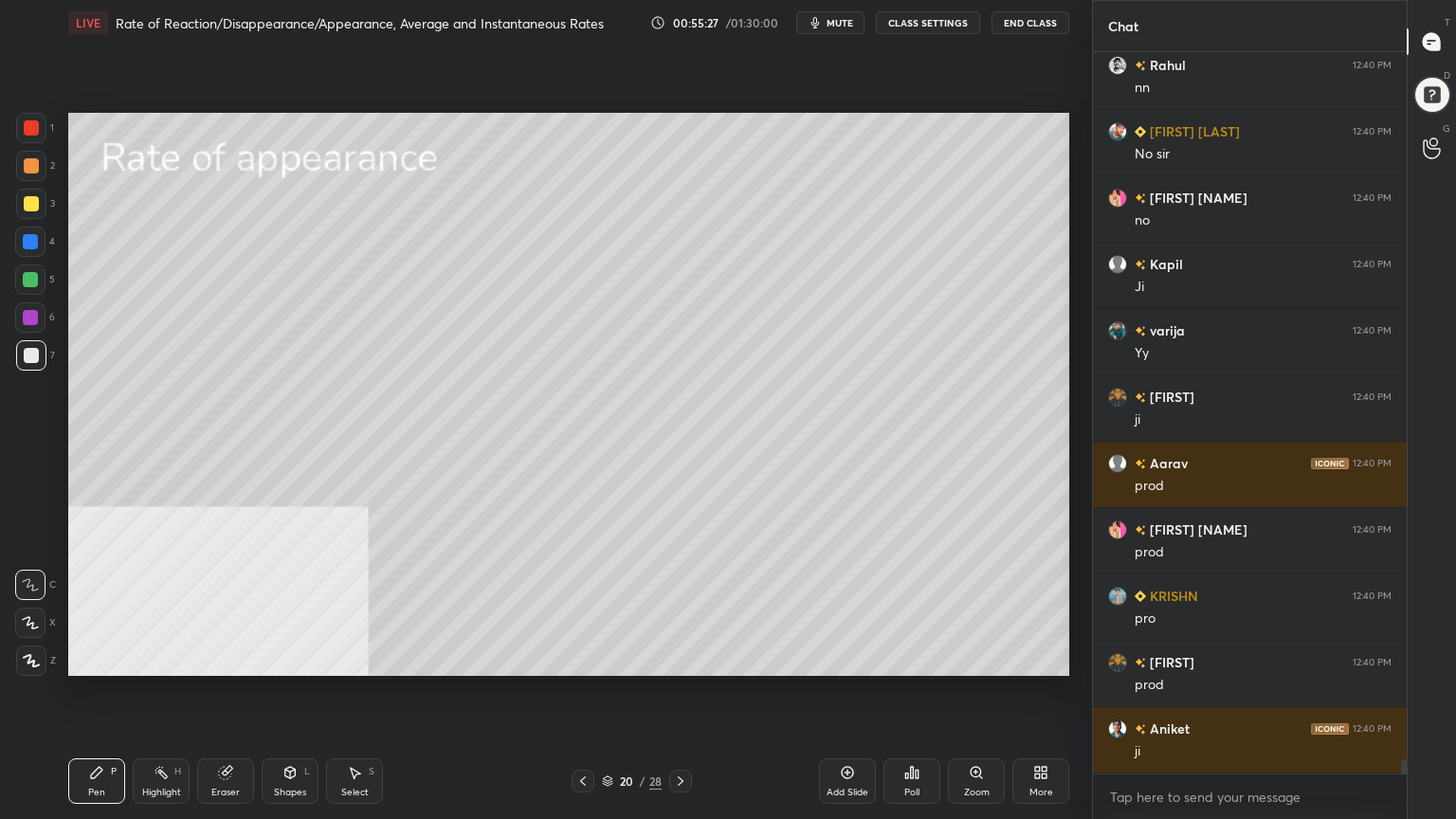 click on "Shapes" at bounding box center (290, 792) 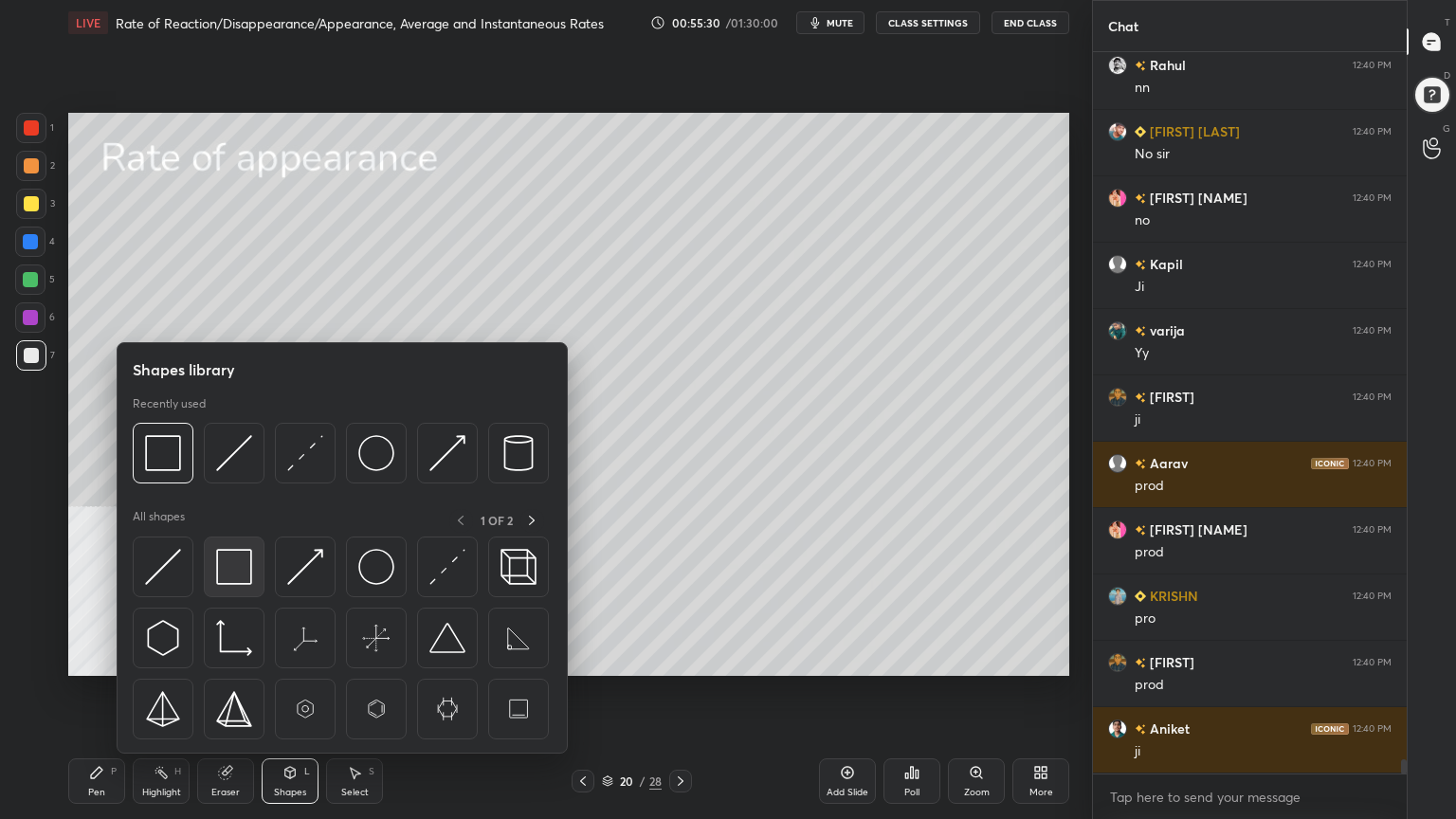 click at bounding box center (234, 567) 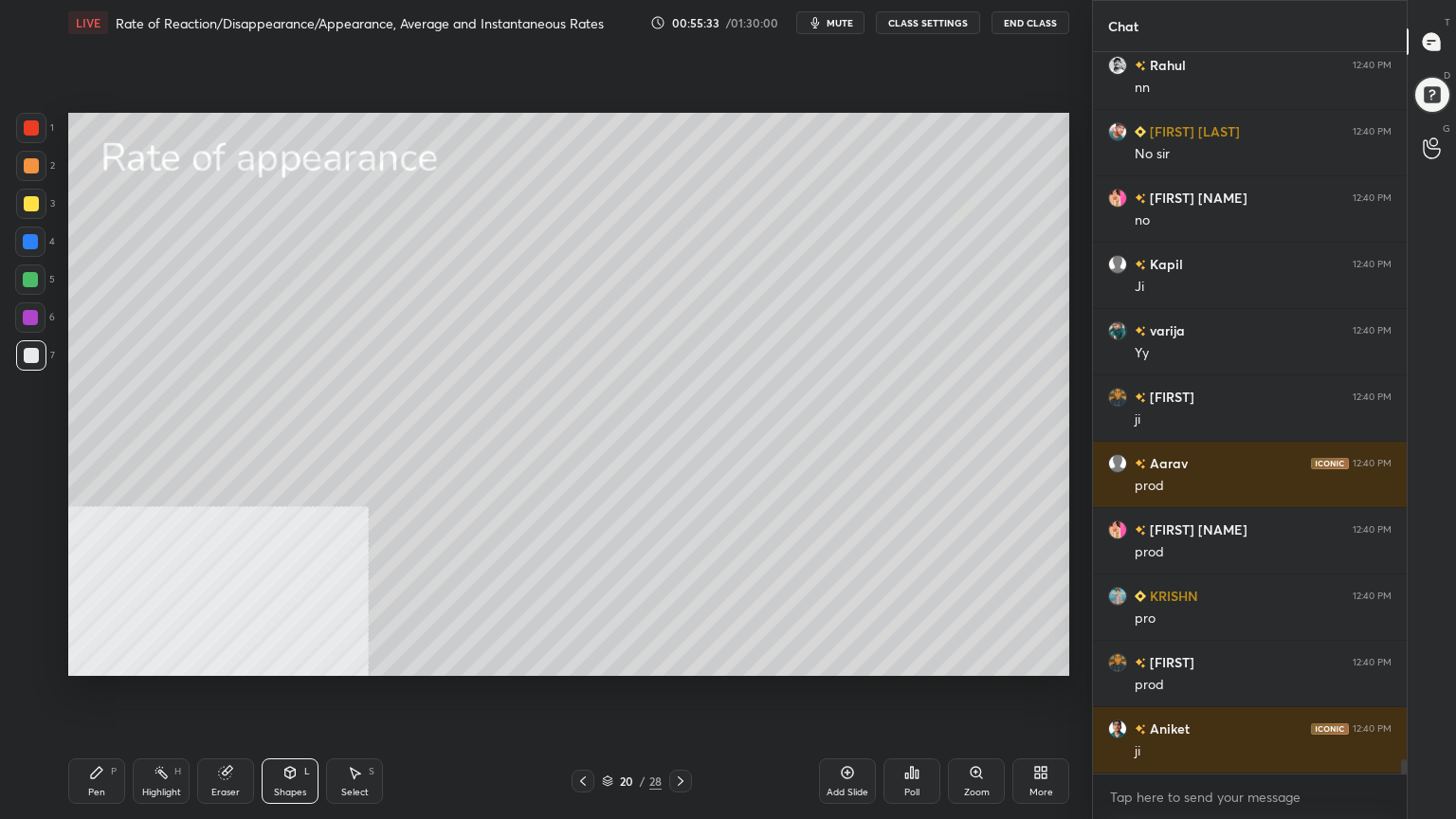click 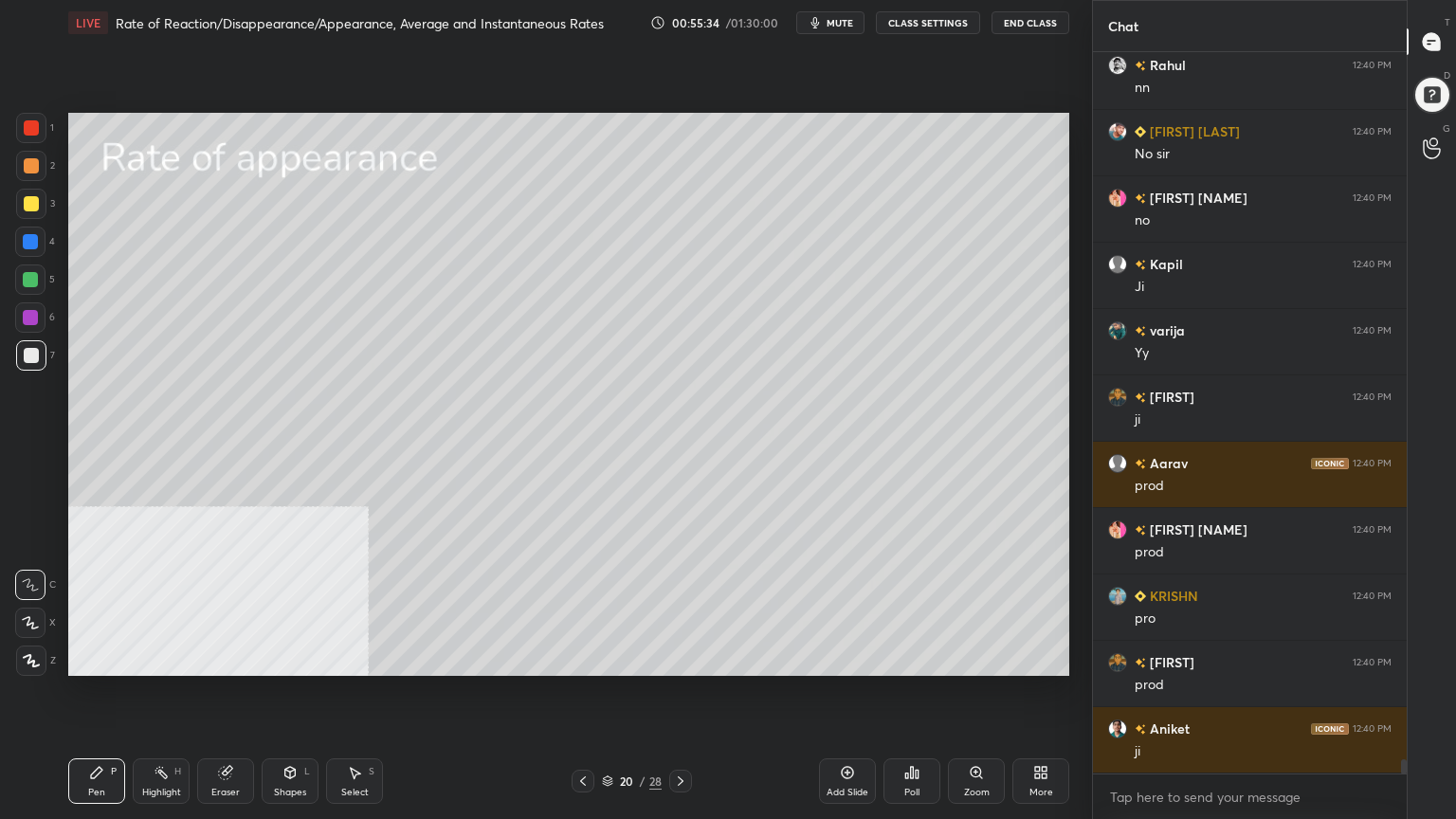 click at bounding box center [31, 204] 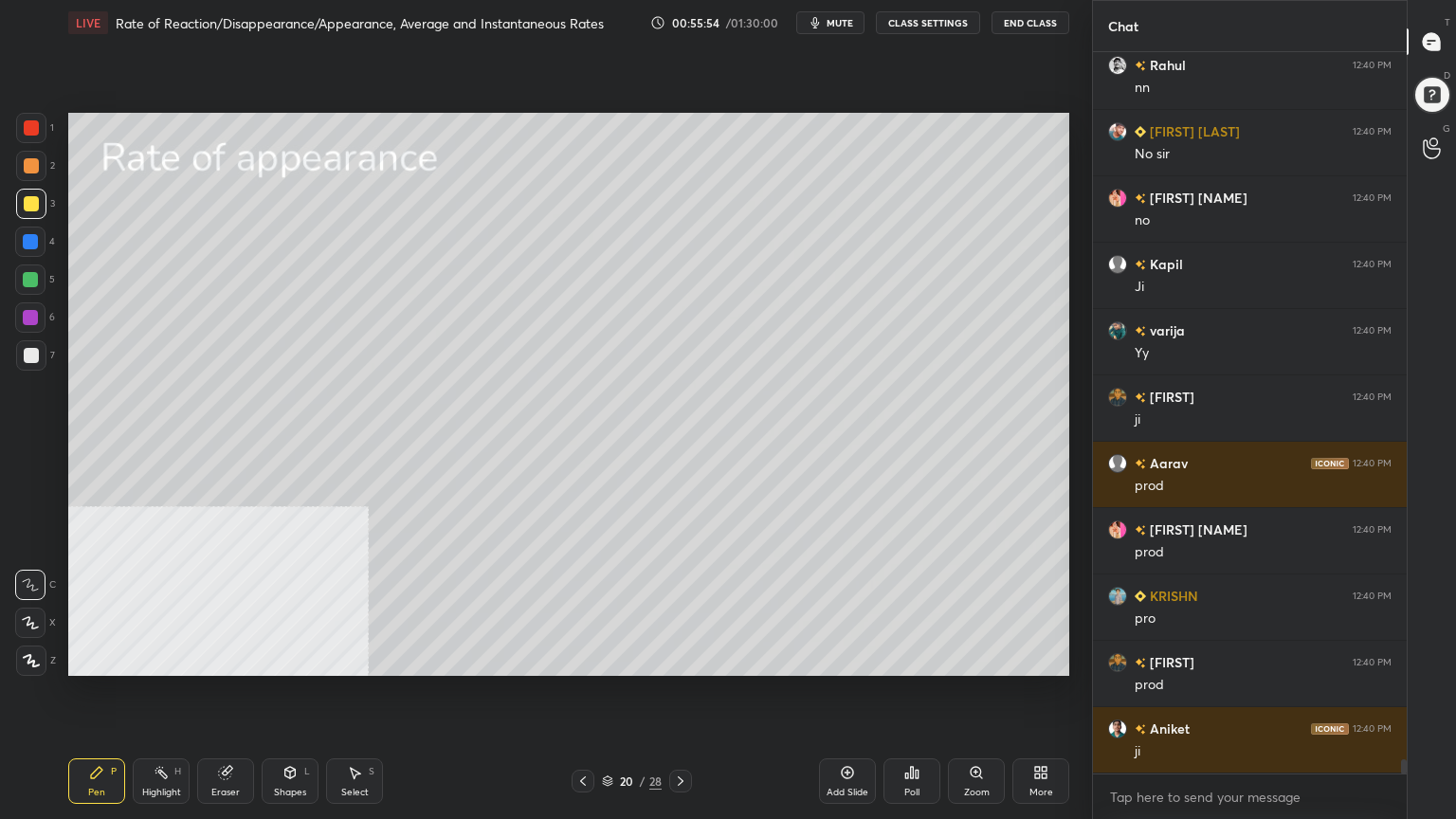 drag, startPoint x: 29, startPoint y: 155, endPoint x: 63, endPoint y: 178, distance: 41.048752 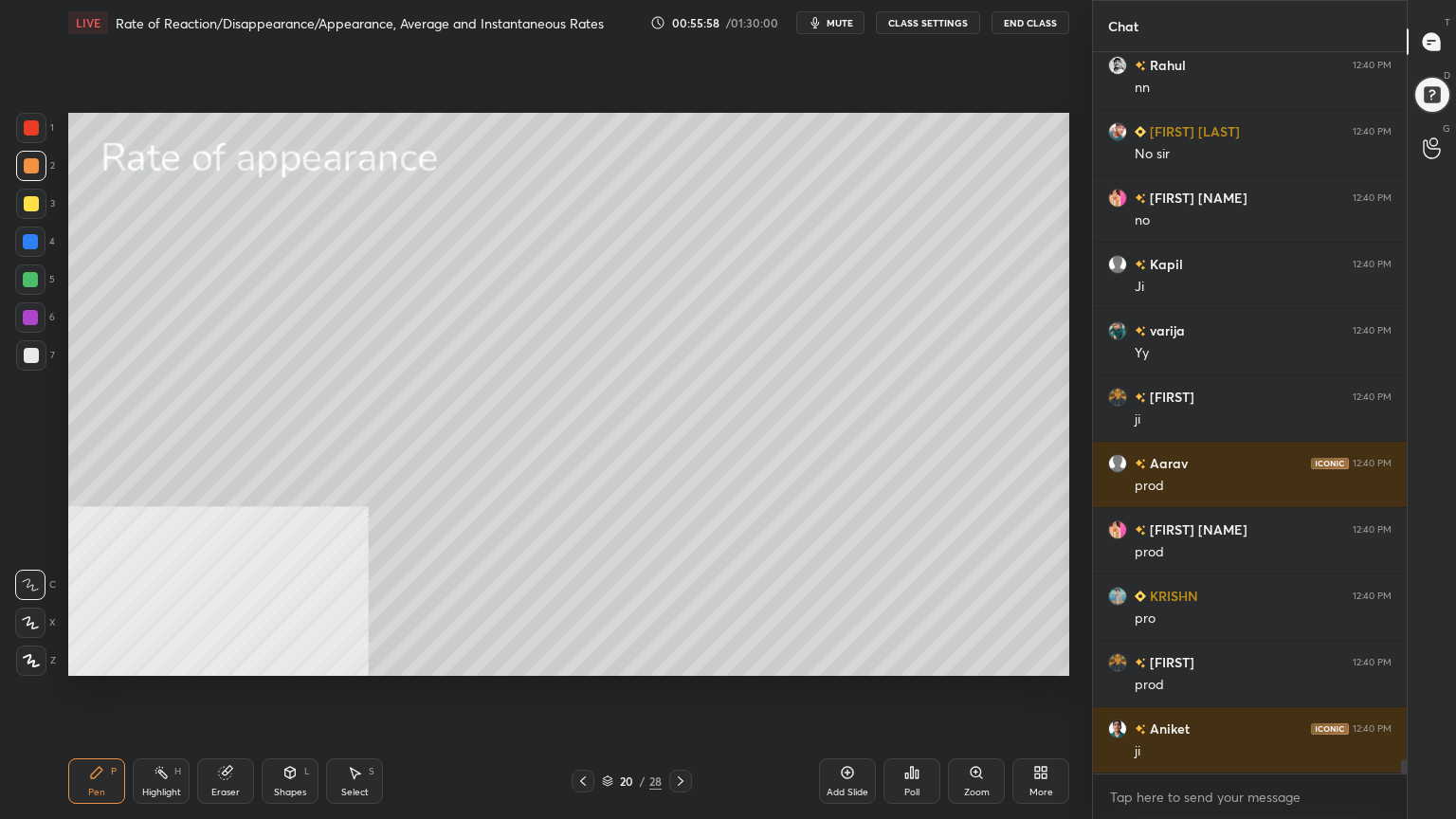 click on "Shapes" at bounding box center (290, 792) 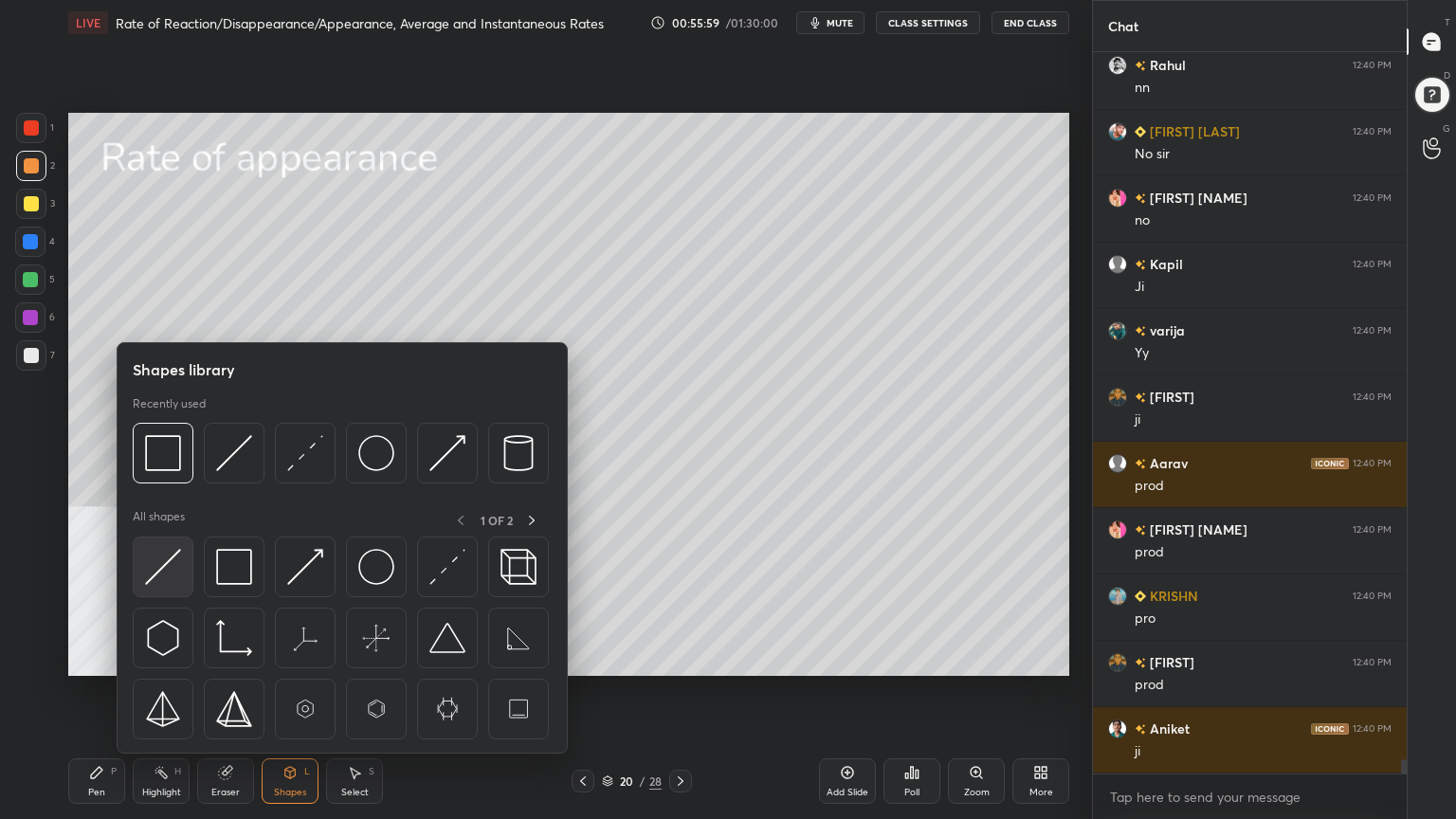 click at bounding box center [163, 567] 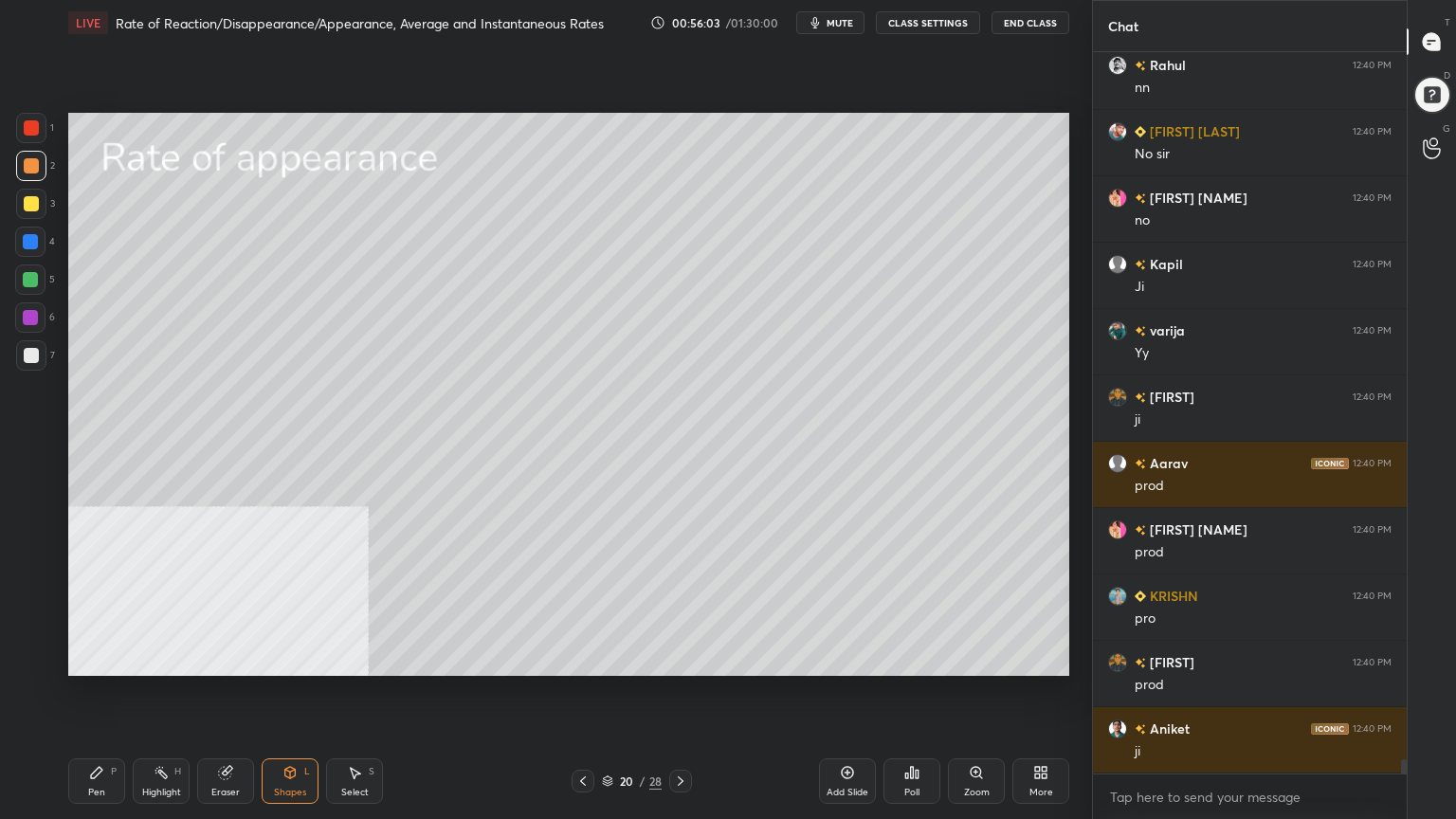 drag, startPoint x: 103, startPoint y: 783, endPoint x: 153, endPoint y: 686, distance: 109.12836 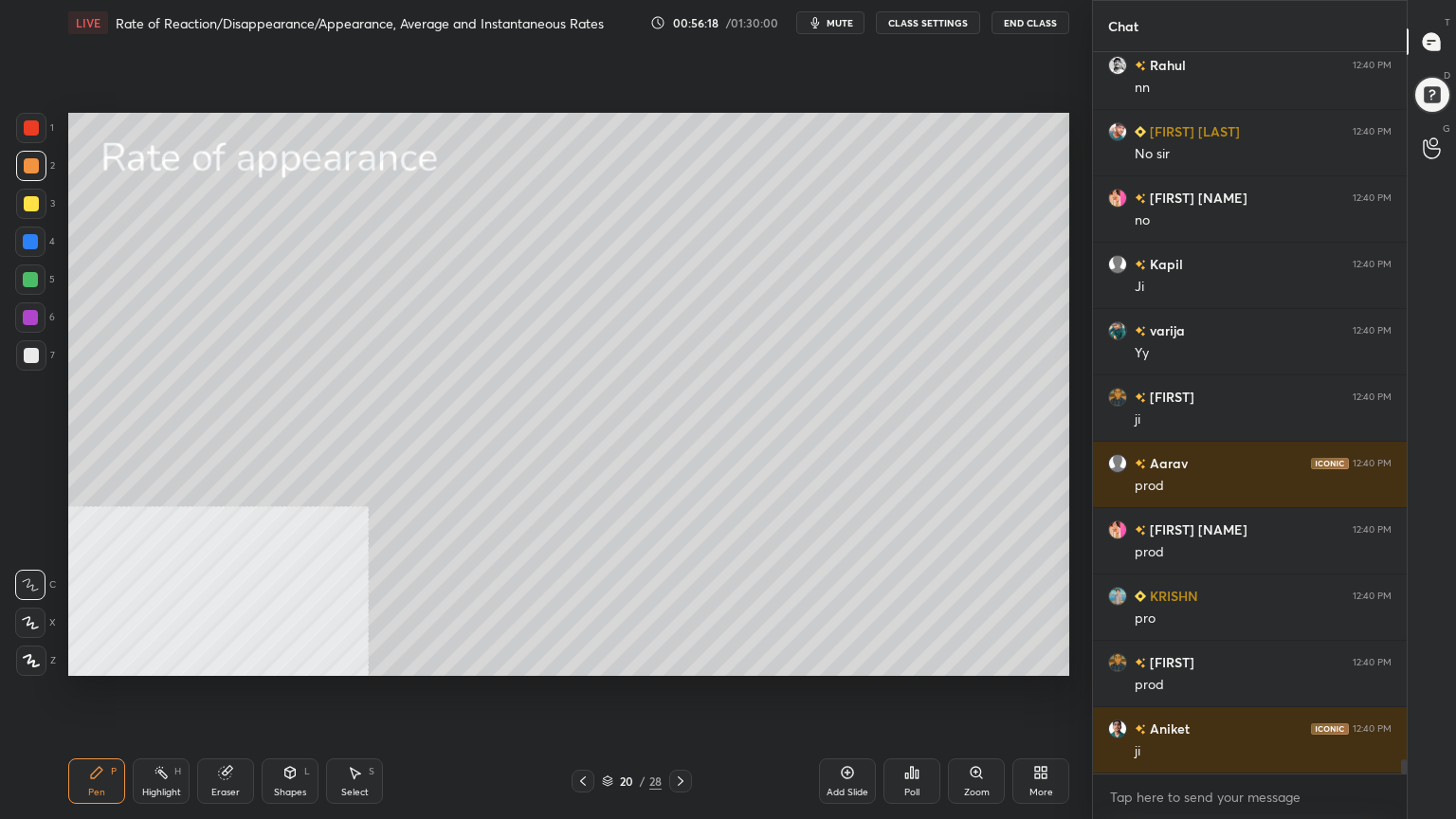 click on "Shapes" at bounding box center [290, 792] 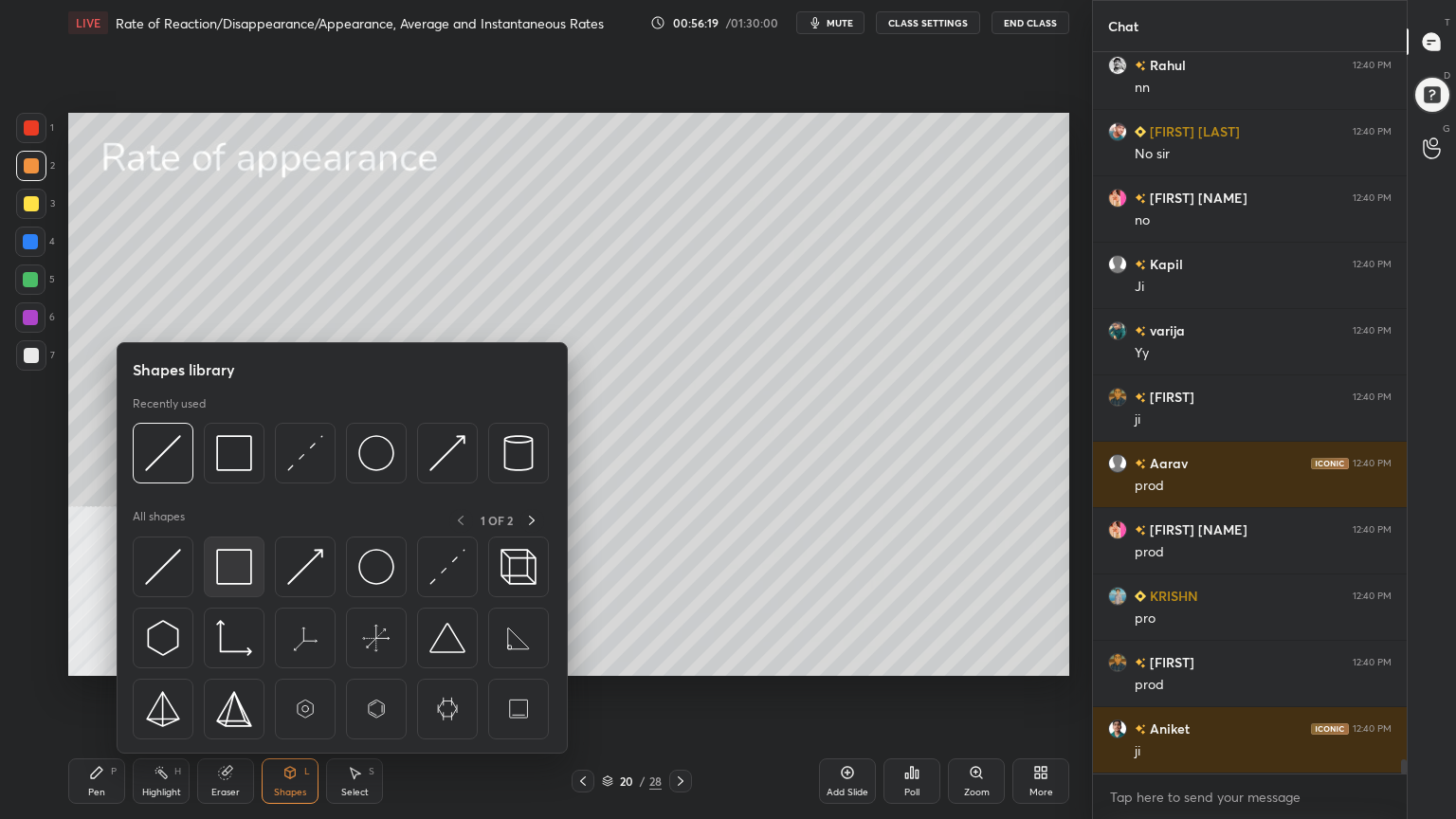 click at bounding box center (234, 567) 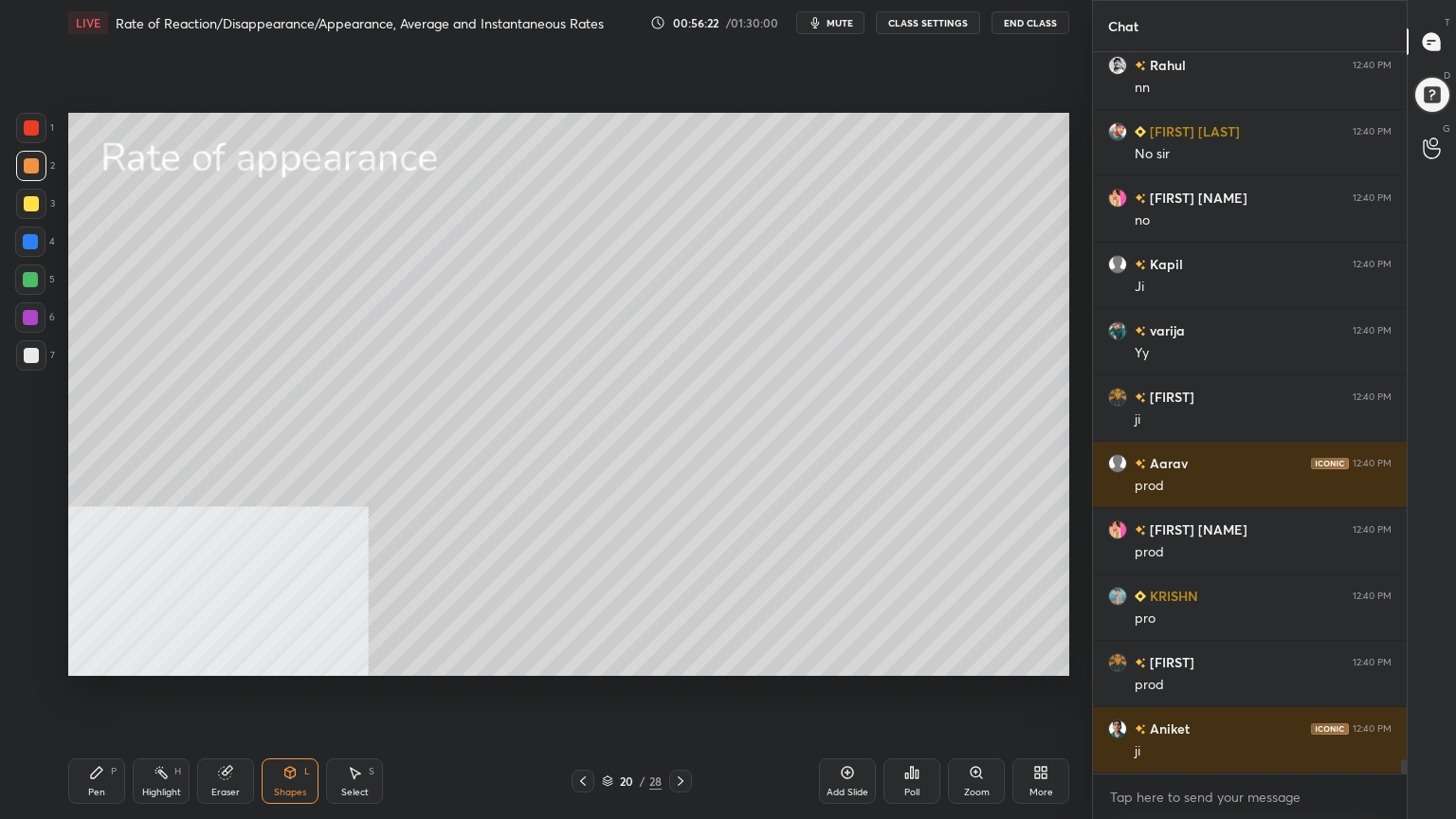 drag, startPoint x: 93, startPoint y: 792, endPoint x: 116, endPoint y: 699, distance: 95.80188 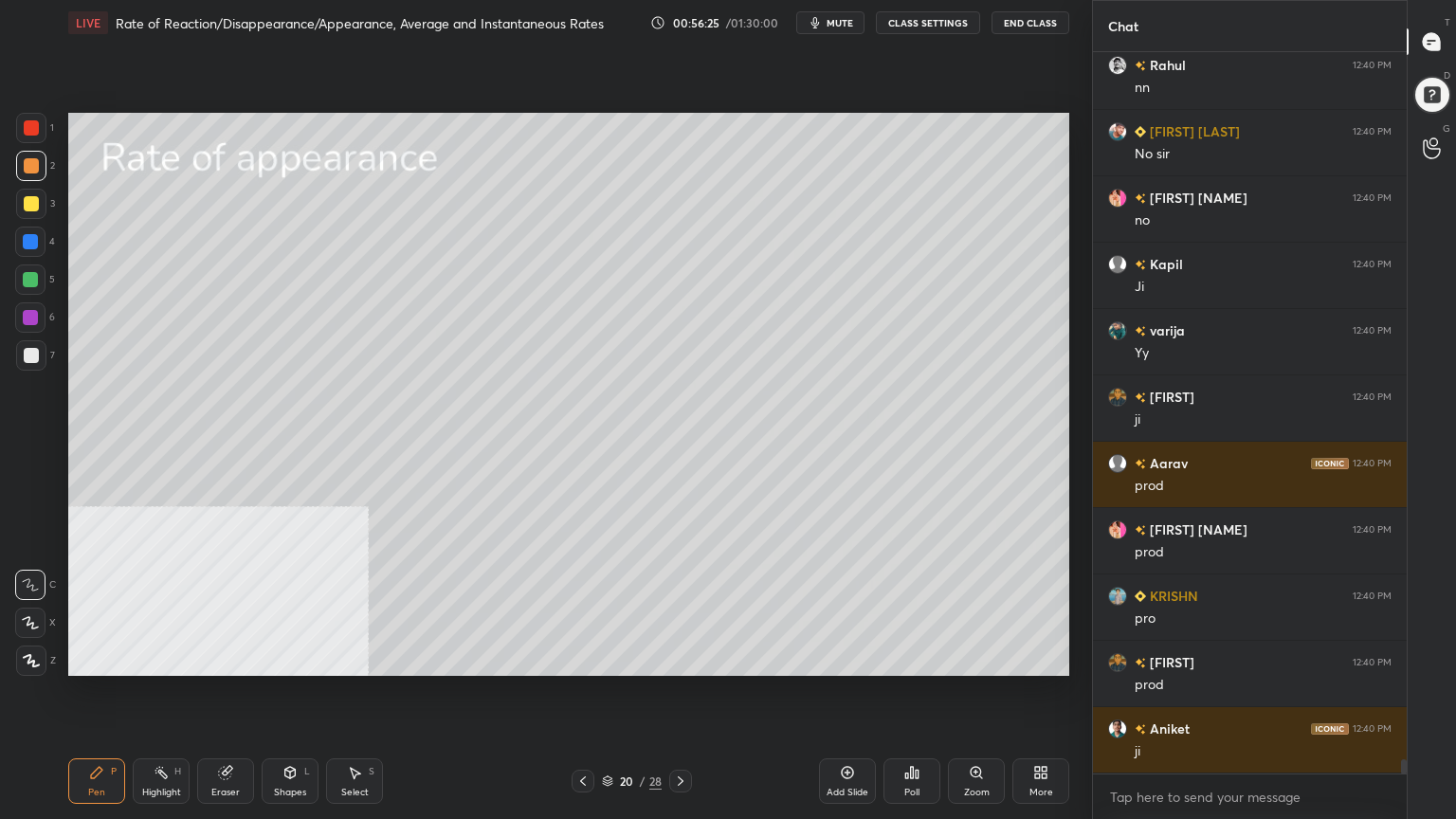click at bounding box center [31, 355] 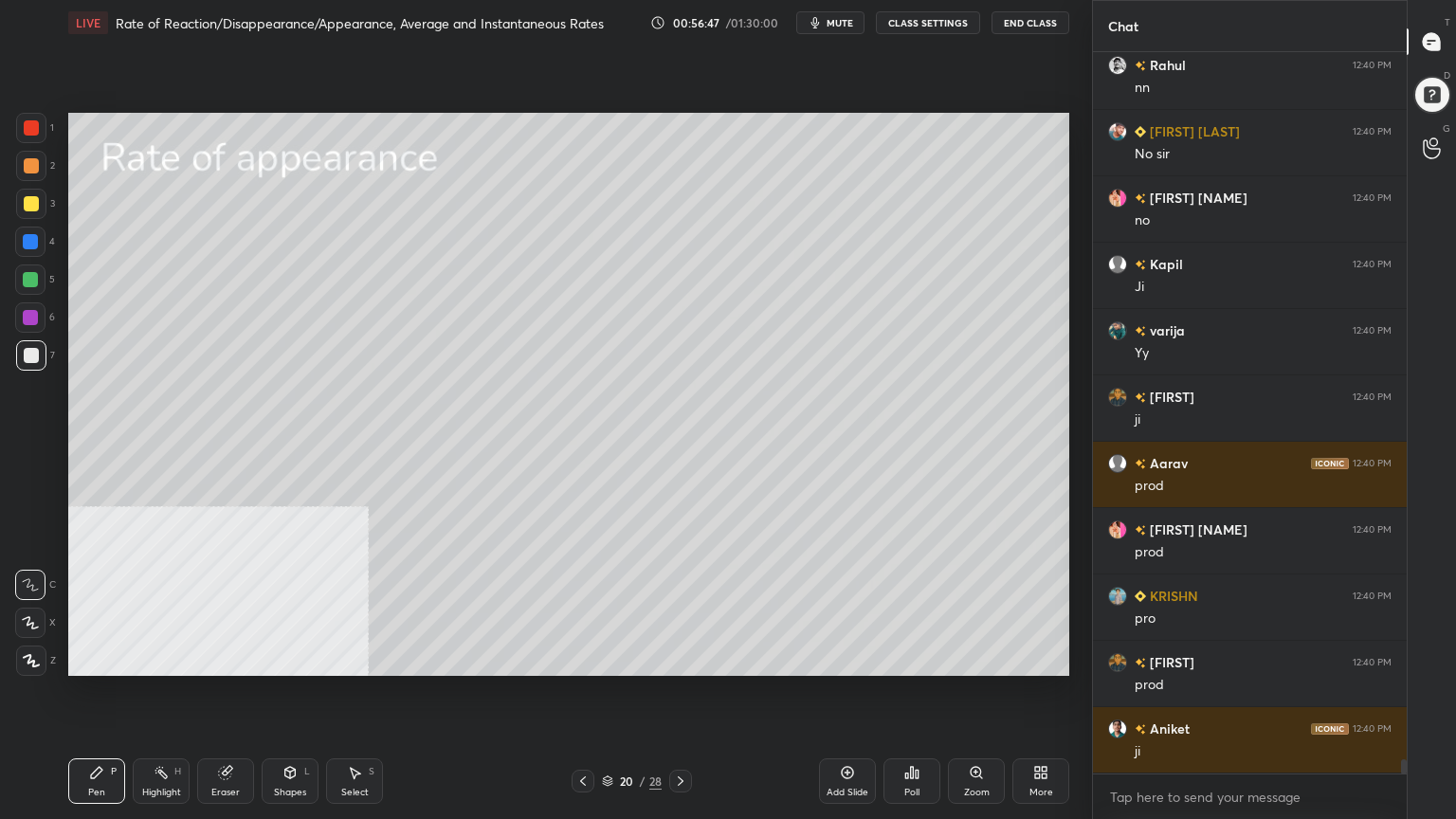drag, startPoint x: 337, startPoint y: 785, endPoint x: 351, endPoint y: 777, distance: 16 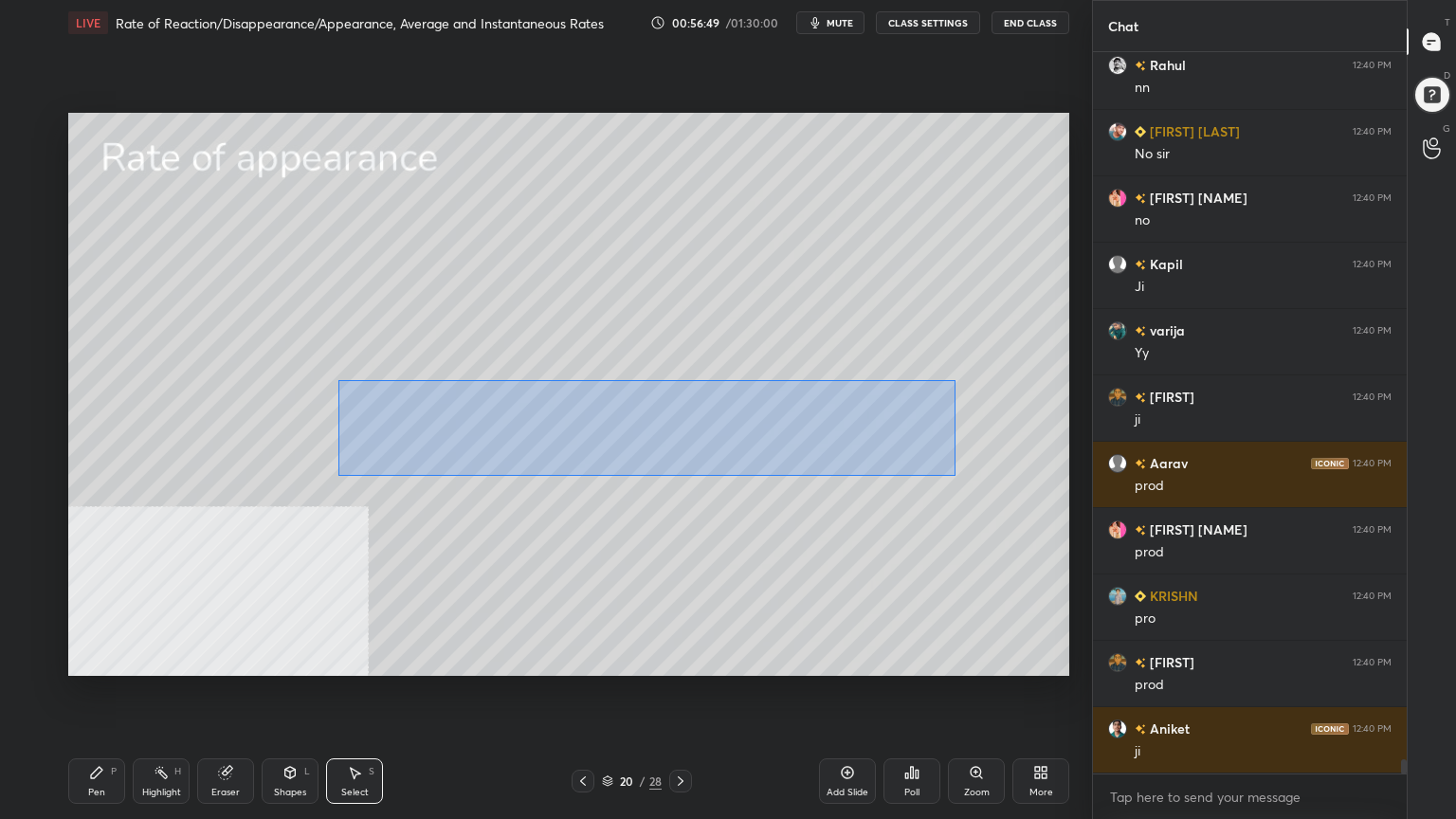drag, startPoint x: 334, startPoint y: 376, endPoint x: 857, endPoint y: 455, distance: 528.93289 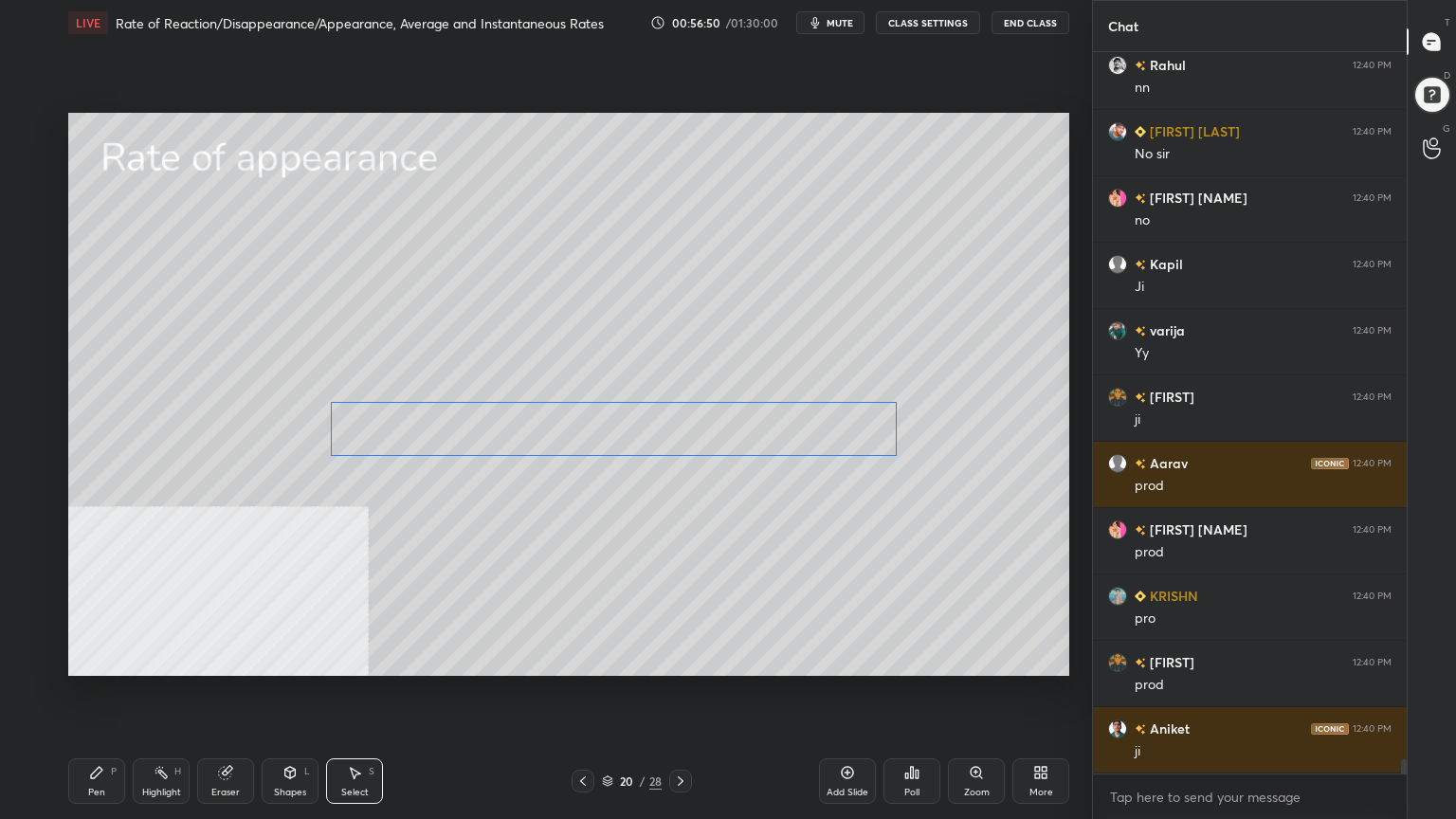 drag, startPoint x: 720, startPoint y: 428, endPoint x: 698, endPoint y: 440, distance: 25.059928 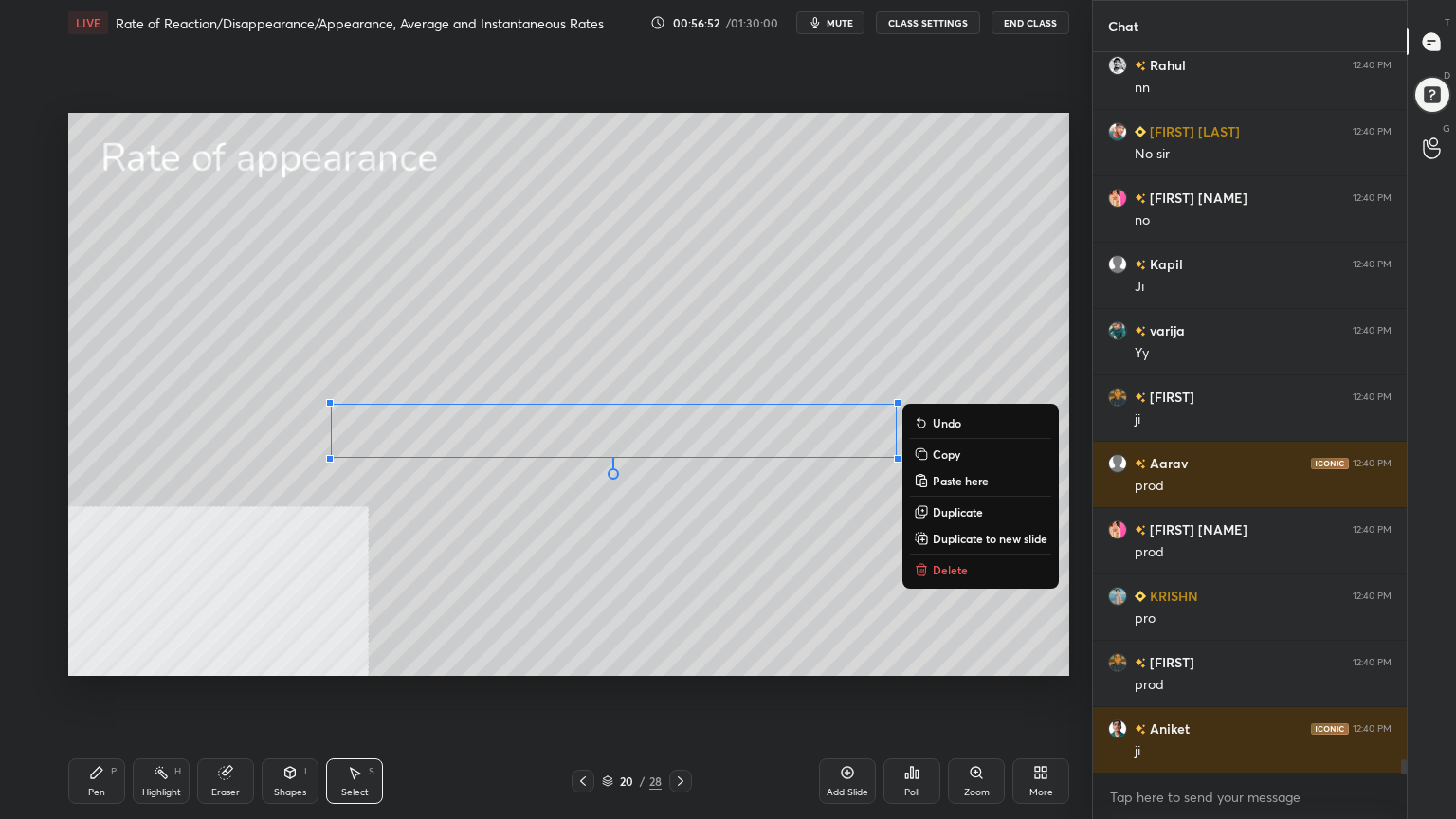 click on "Pen P" at bounding box center [97, 781] 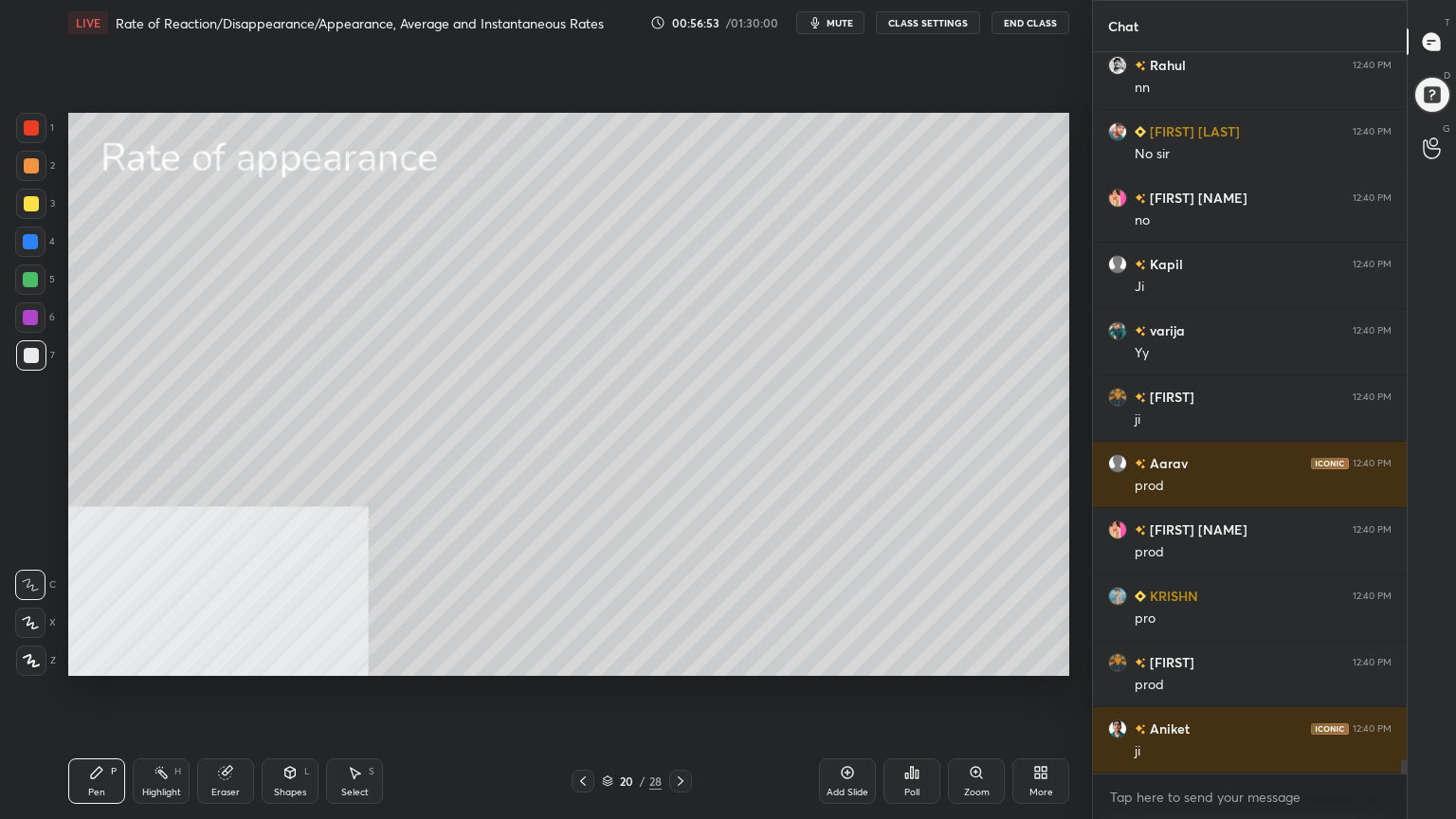 drag, startPoint x: 30, startPoint y: 278, endPoint x: 59, endPoint y: 318, distance: 49.40648 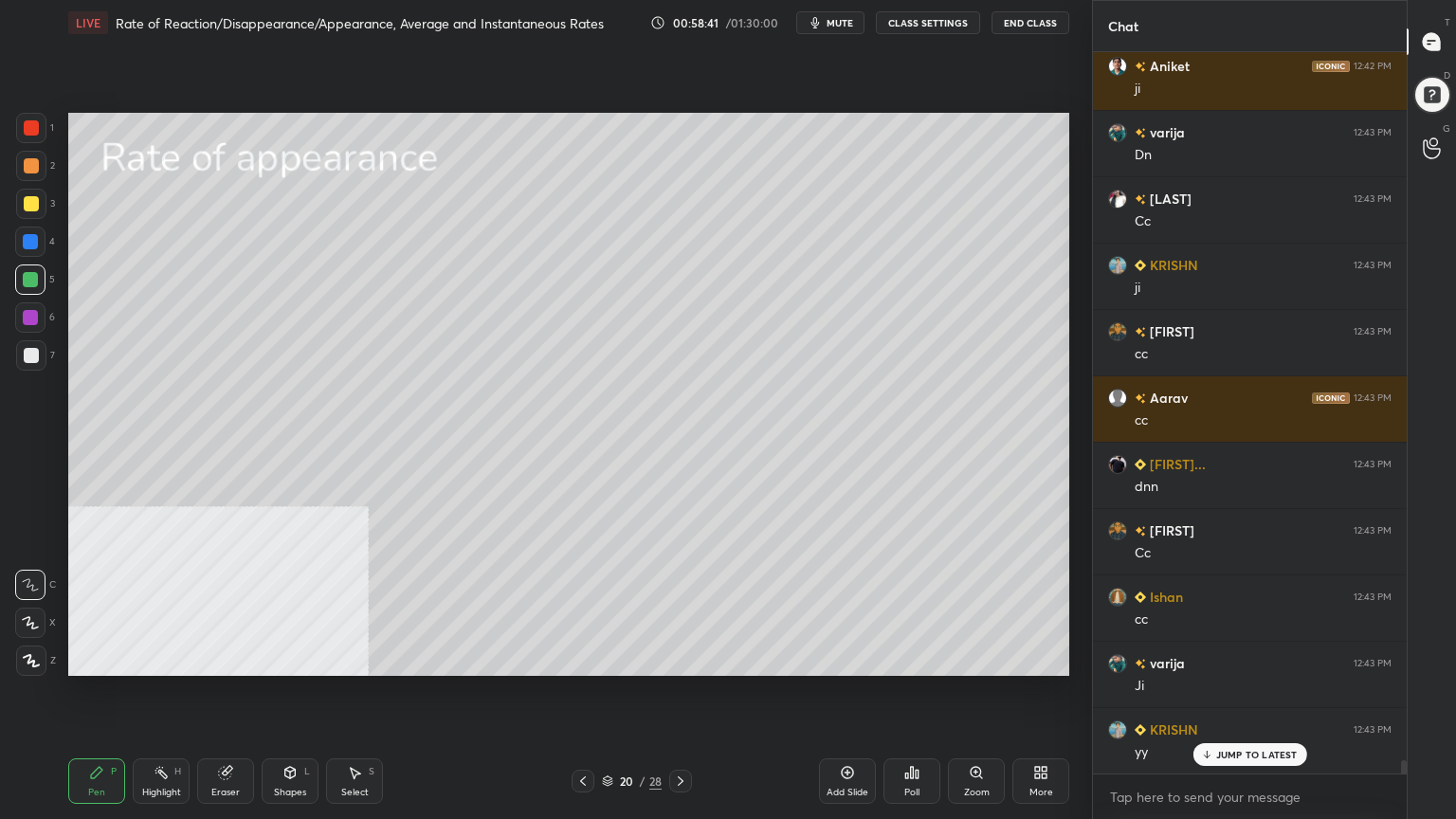 scroll, scrollTop: 37427, scrollLeft: 0, axis: vertical 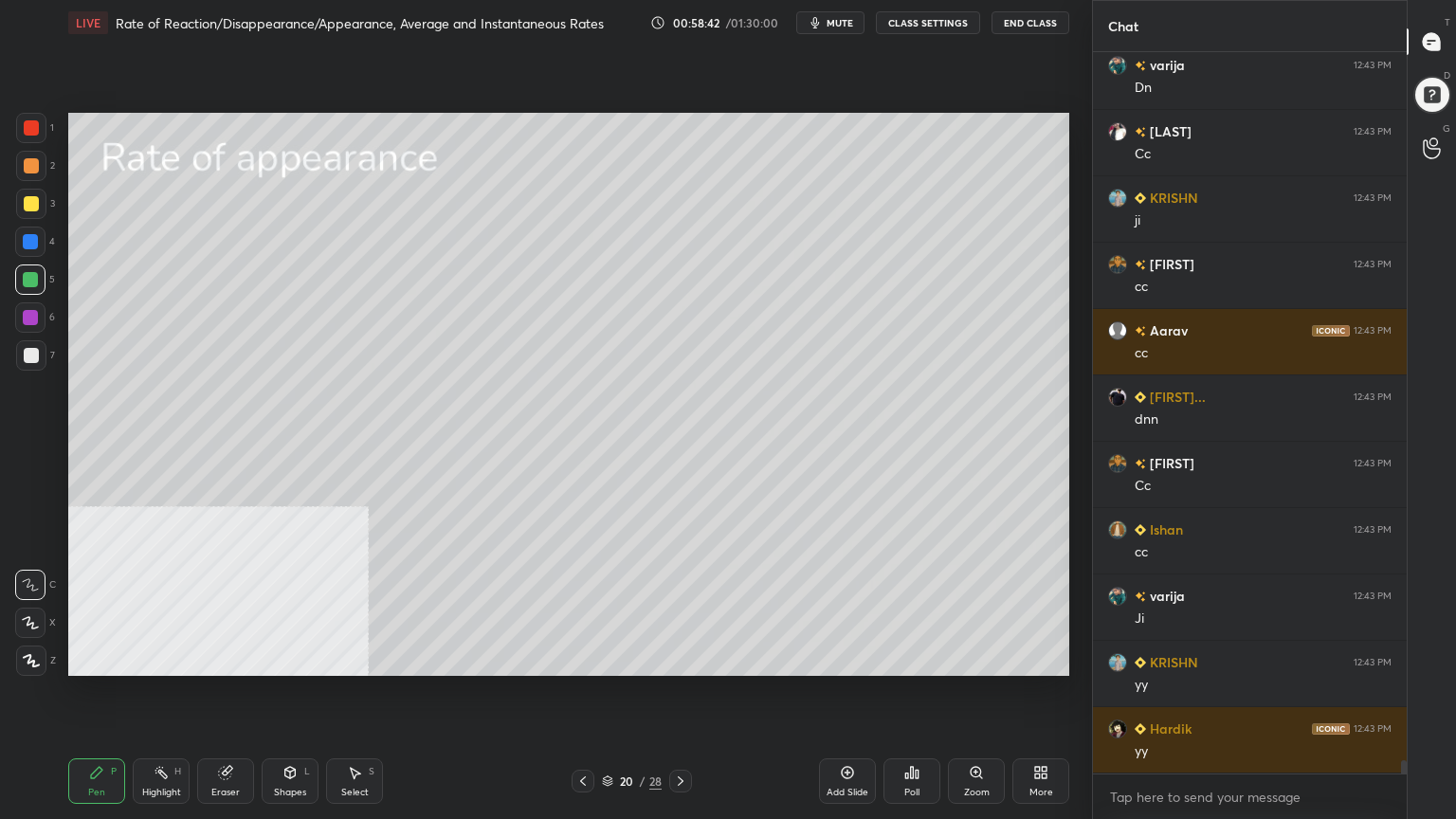 drag, startPoint x: 29, startPoint y: 203, endPoint x: 66, endPoint y: 225, distance: 43.046487 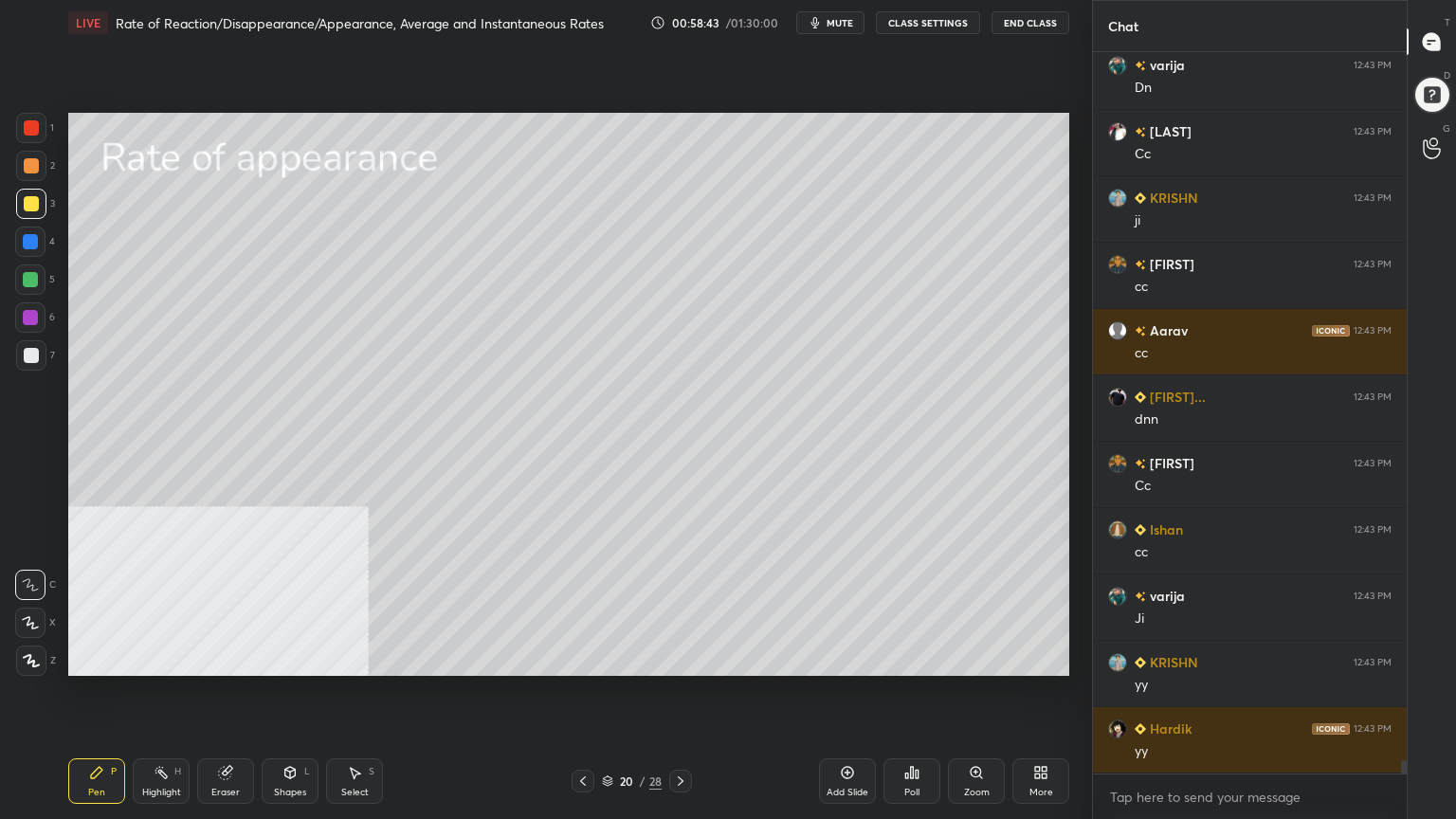 drag, startPoint x: 679, startPoint y: 779, endPoint x: 587, endPoint y: 680, distance: 135.14807 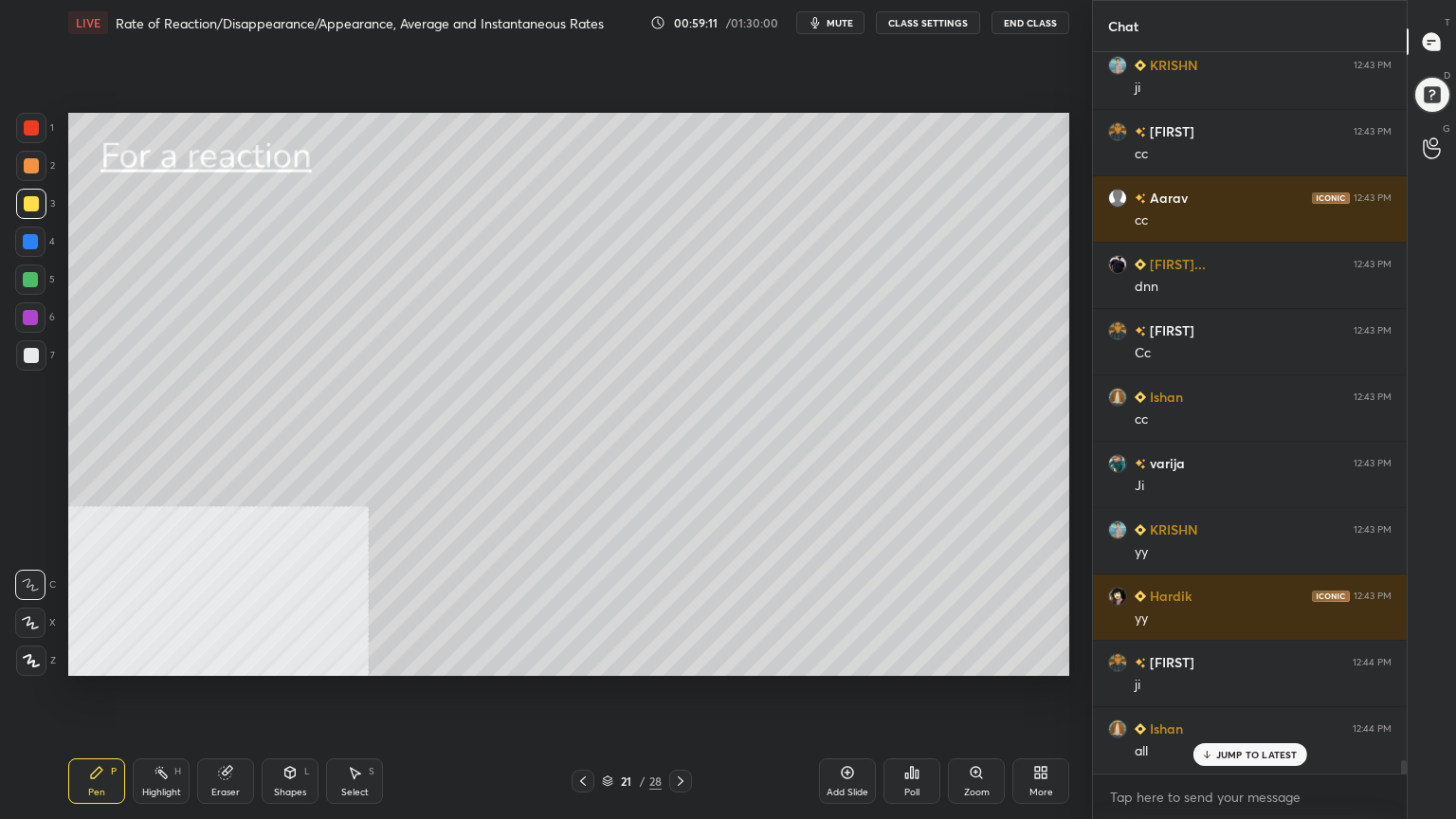 scroll, scrollTop: 37625, scrollLeft: 0, axis: vertical 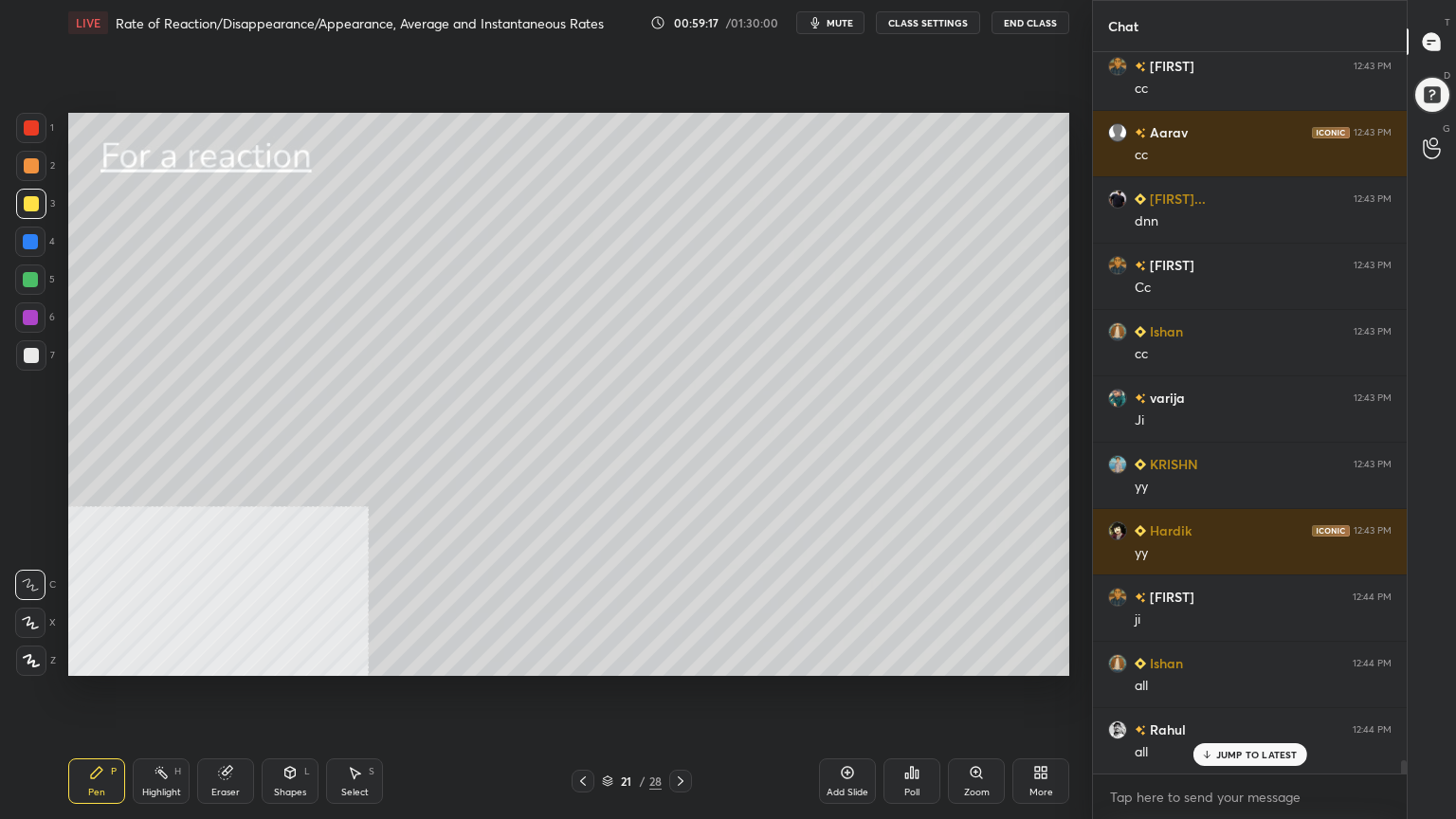 click at bounding box center [30, 280] 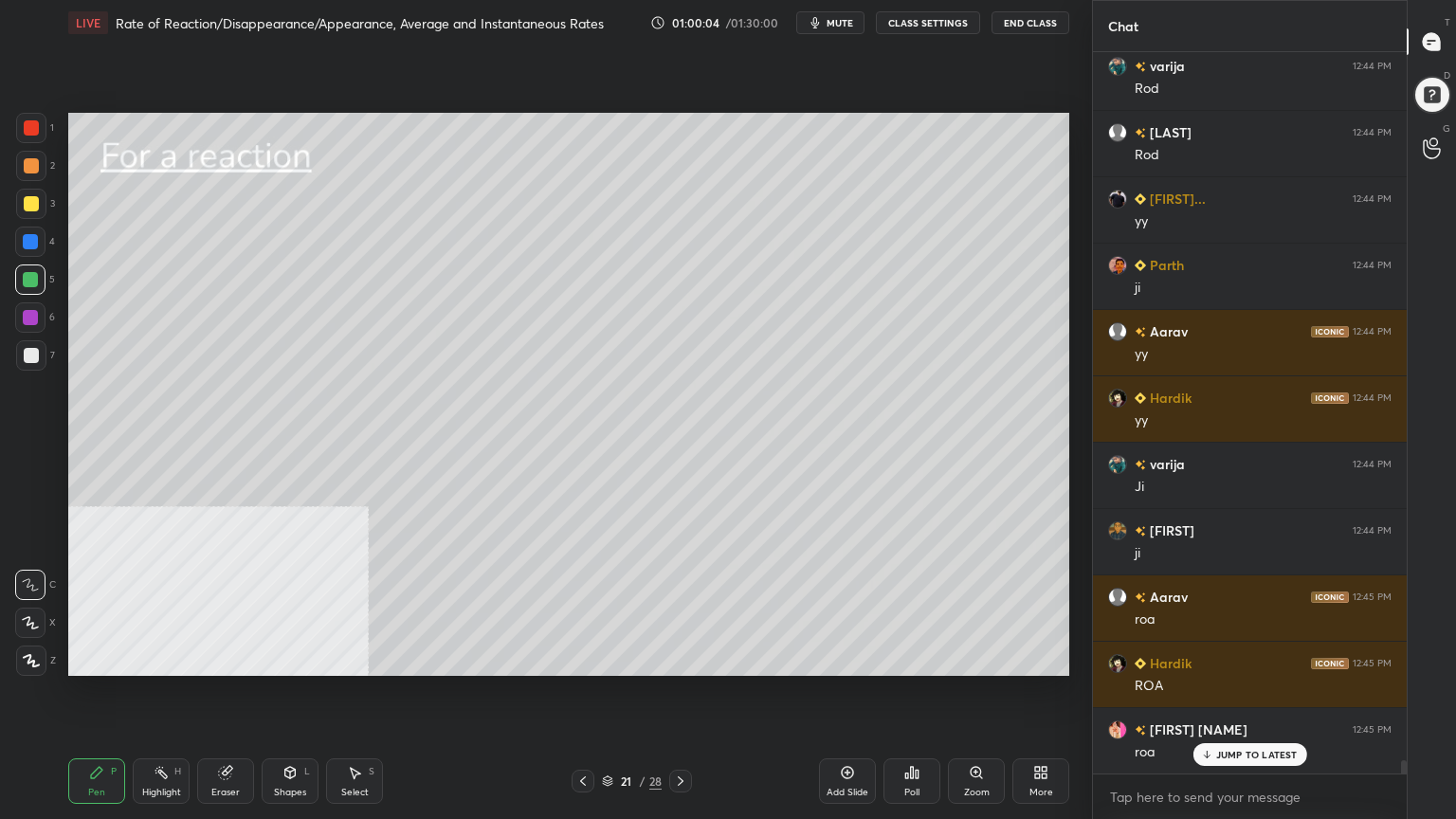 scroll, scrollTop: 39417, scrollLeft: 0, axis: vertical 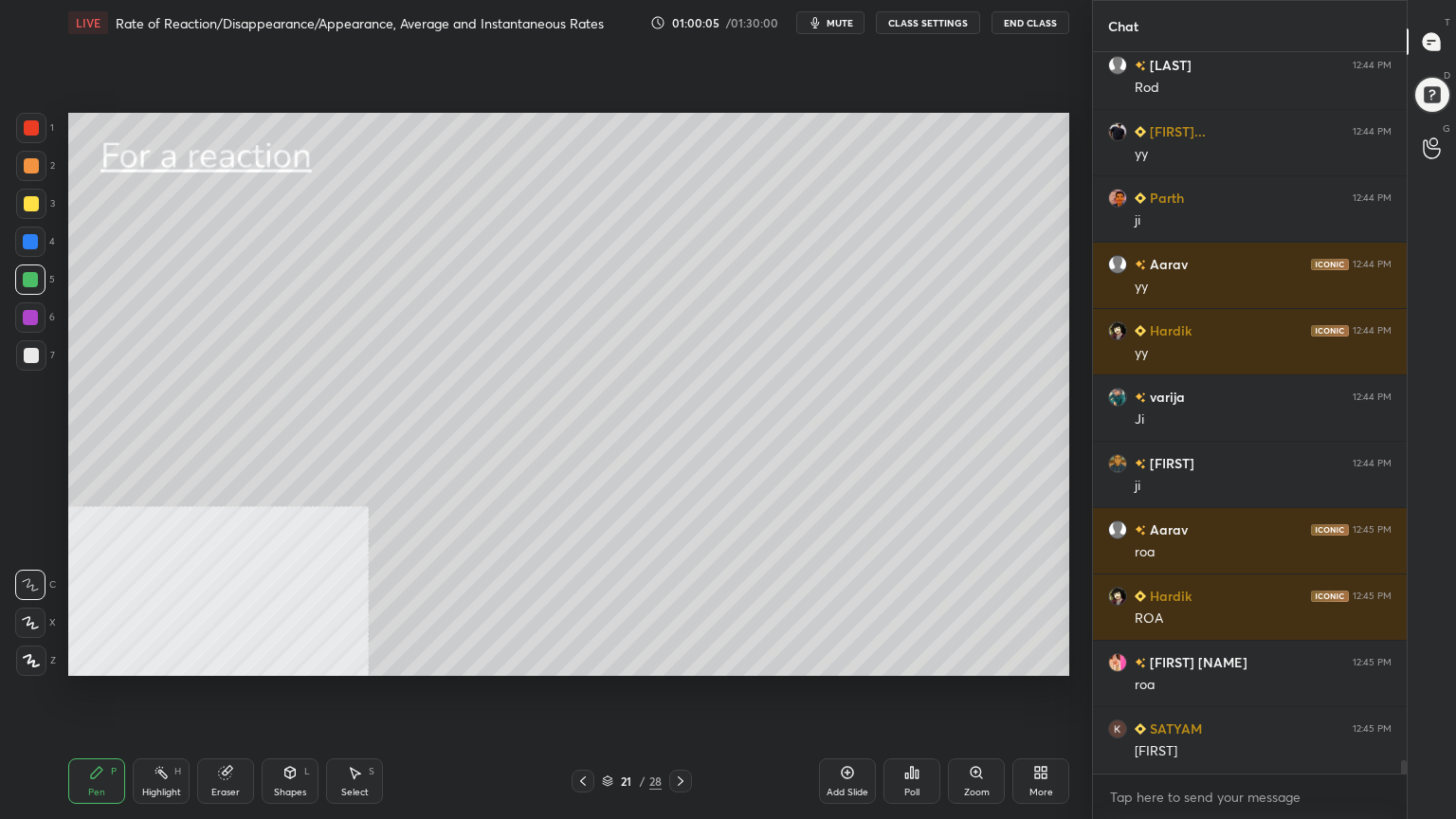 drag, startPoint x: 26, startPoint y: 198, endPoint x: 27, endPoint y: 209, distance: 11.04536 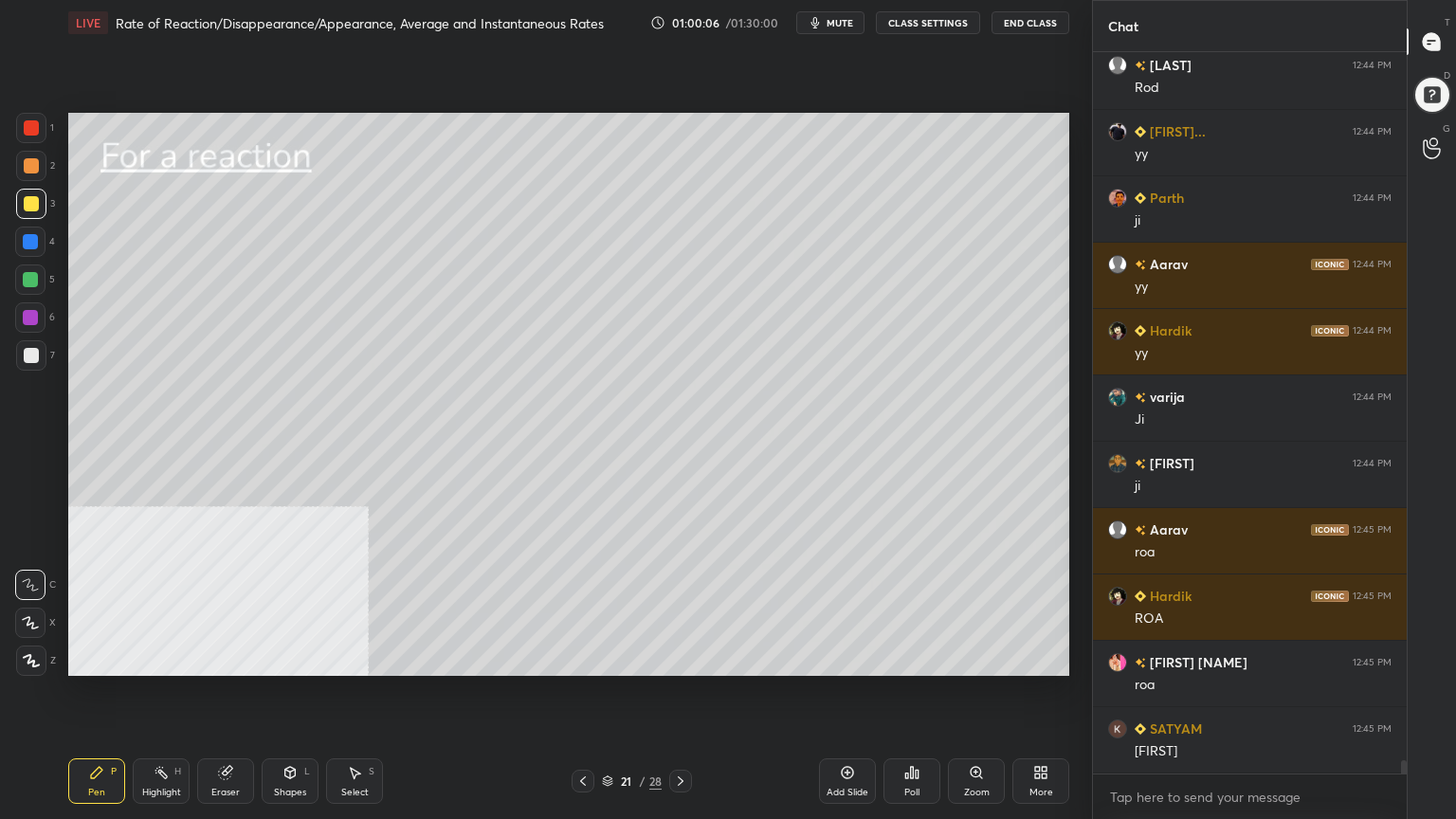 click 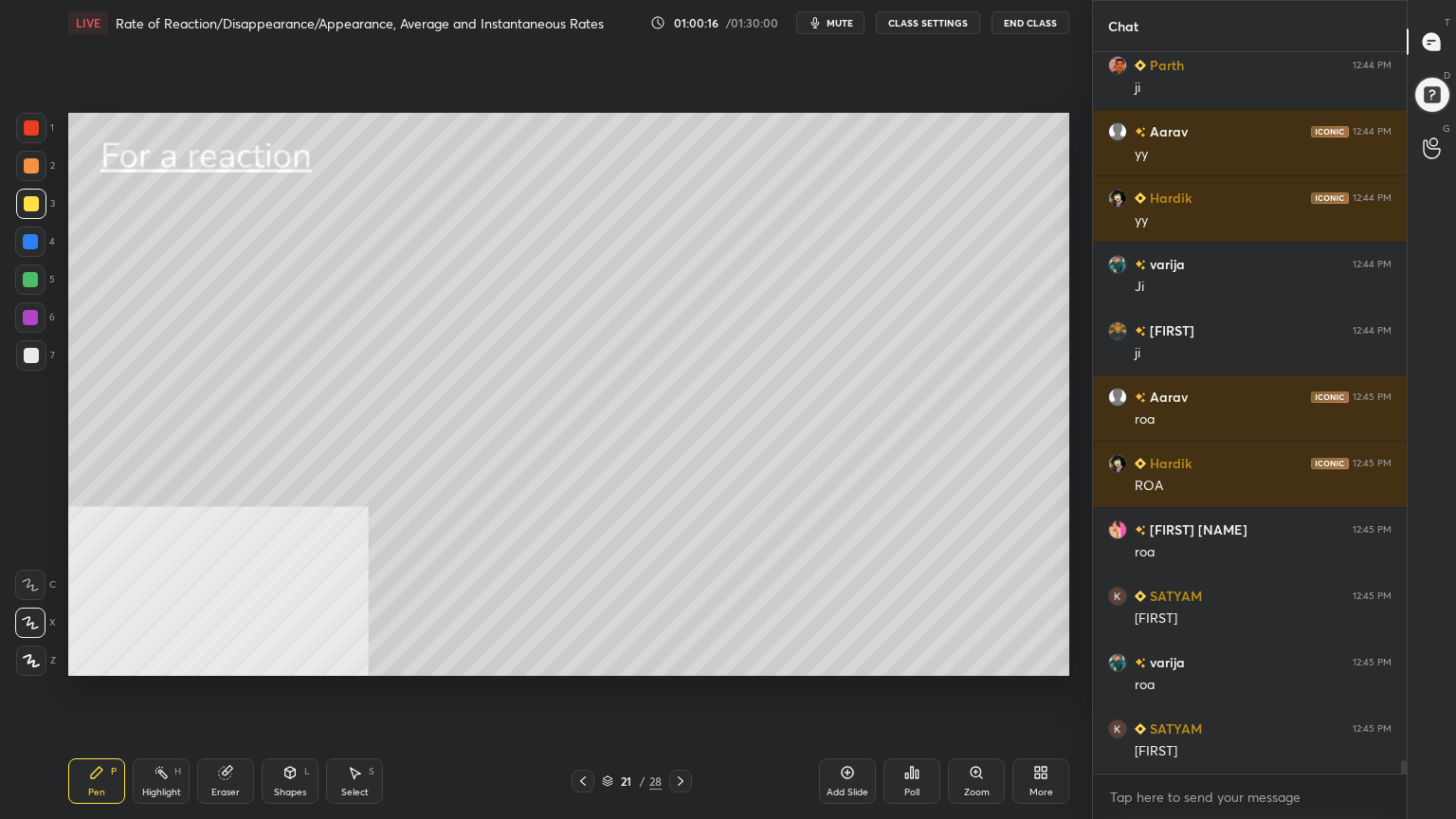 scroll, scrollTop: 39595, scrollLeft: 0, axis: vertical 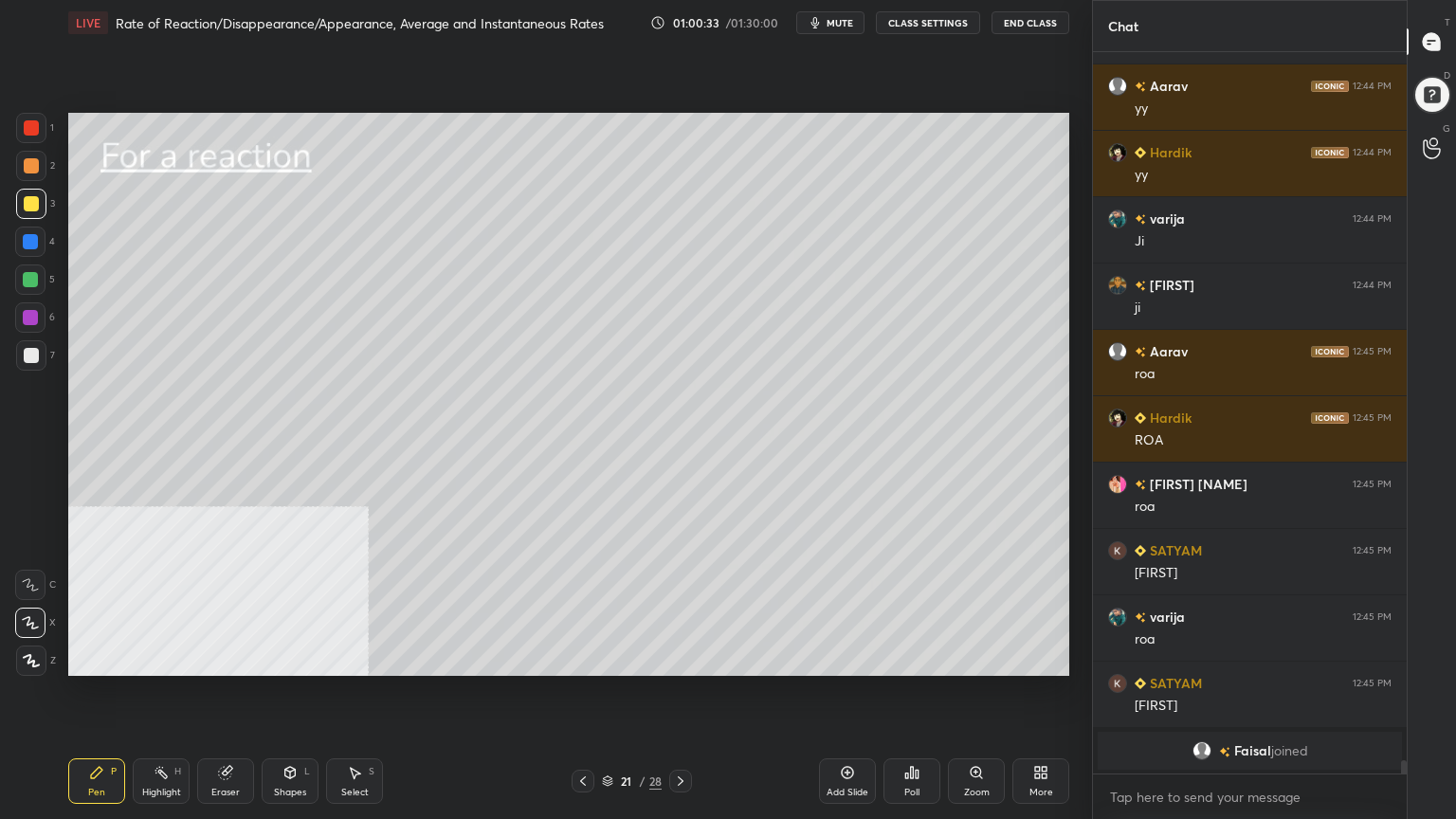 click on "Select" at bounding box center [355, 792] 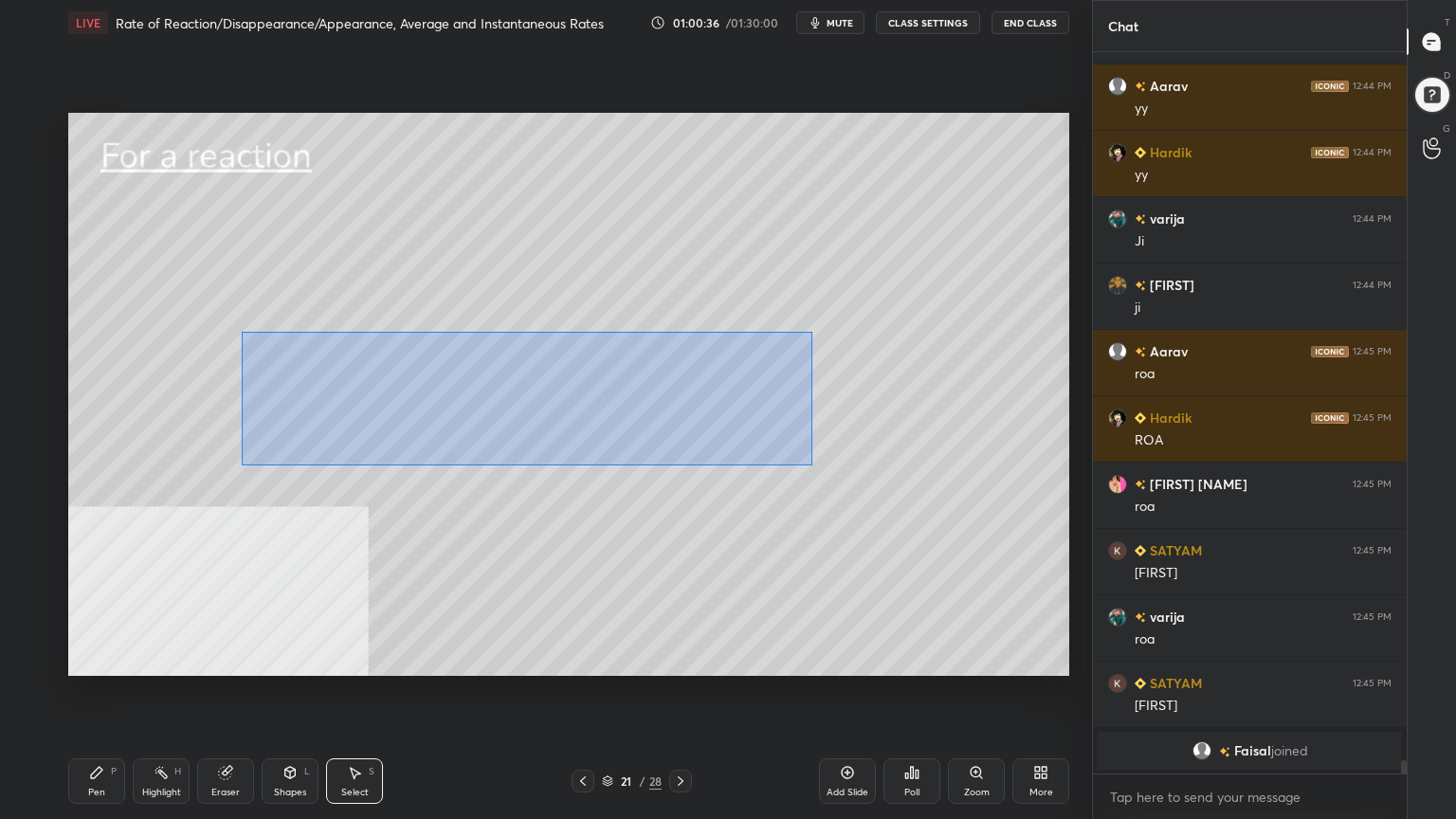 drag, startPoint x: 242, startPoint y: 332, endPoint x: 793, endPoint y: 459, distance: 565.4467 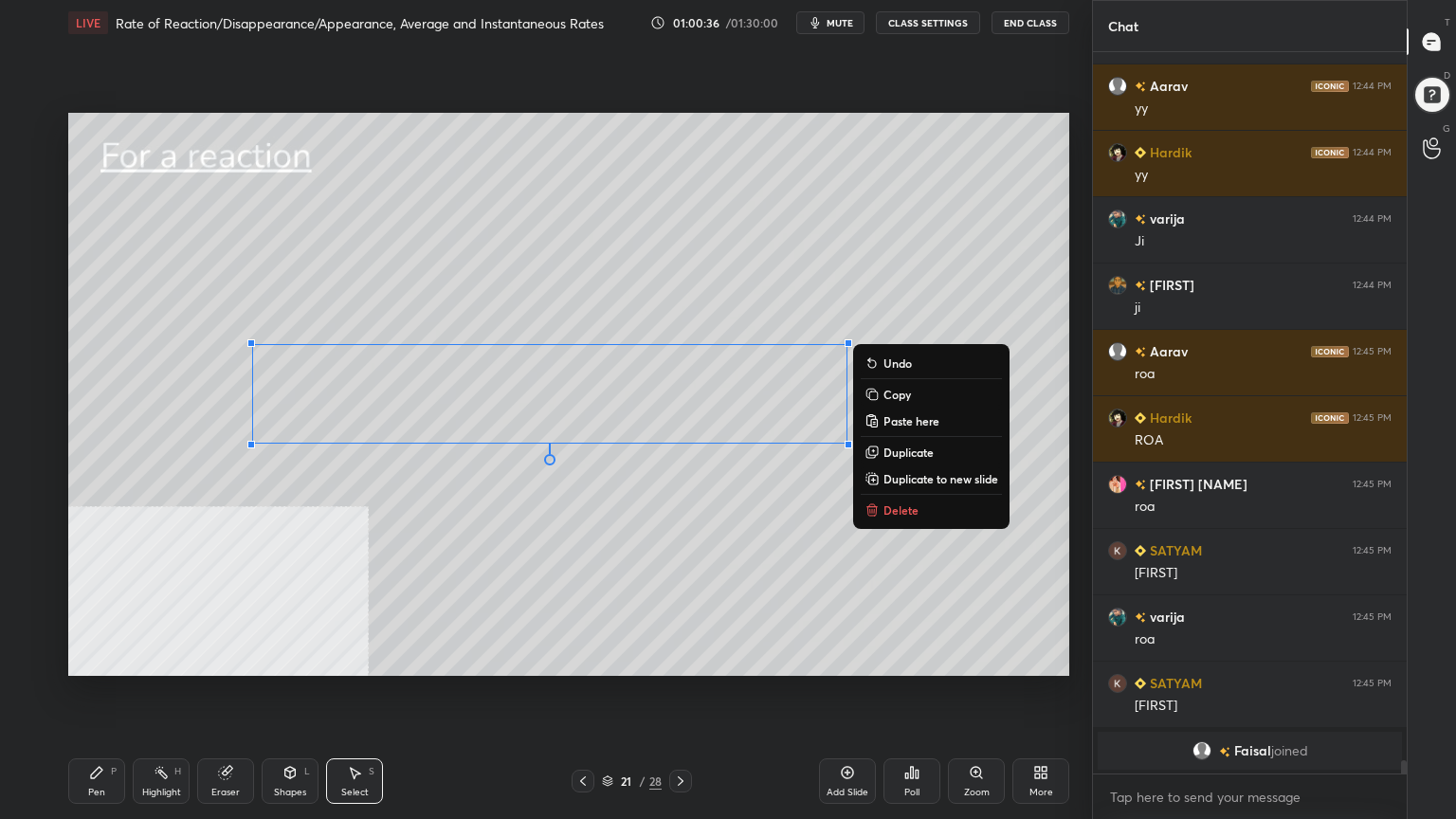 click on "Shapes L" at bounding box center (290, 781) 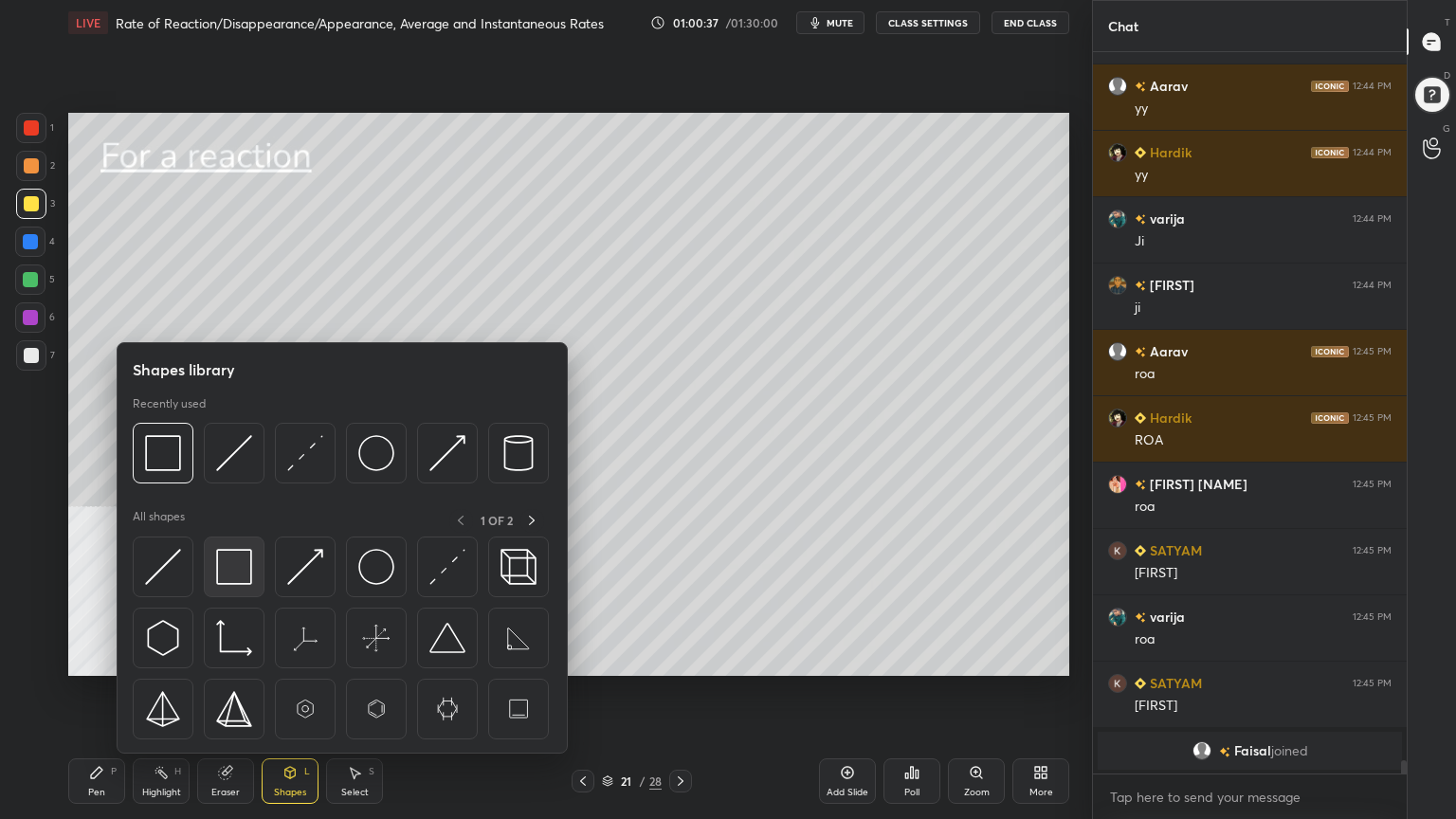 click at bounding box center [234, 567] 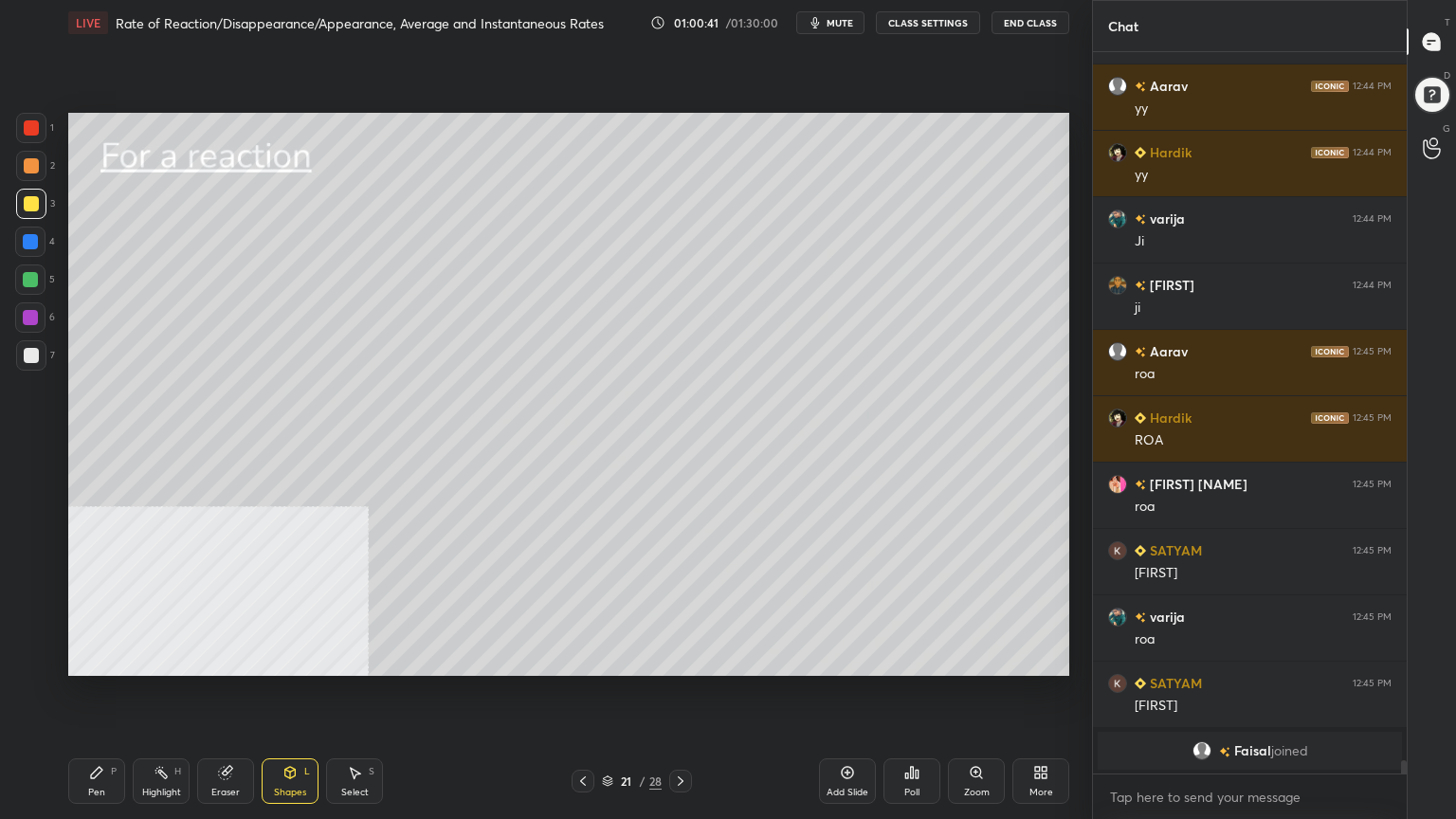 drag, startPoint x: 355, startPoint y: 775, endPoint x: 364, endPoint y: 759, distance: 18.35756 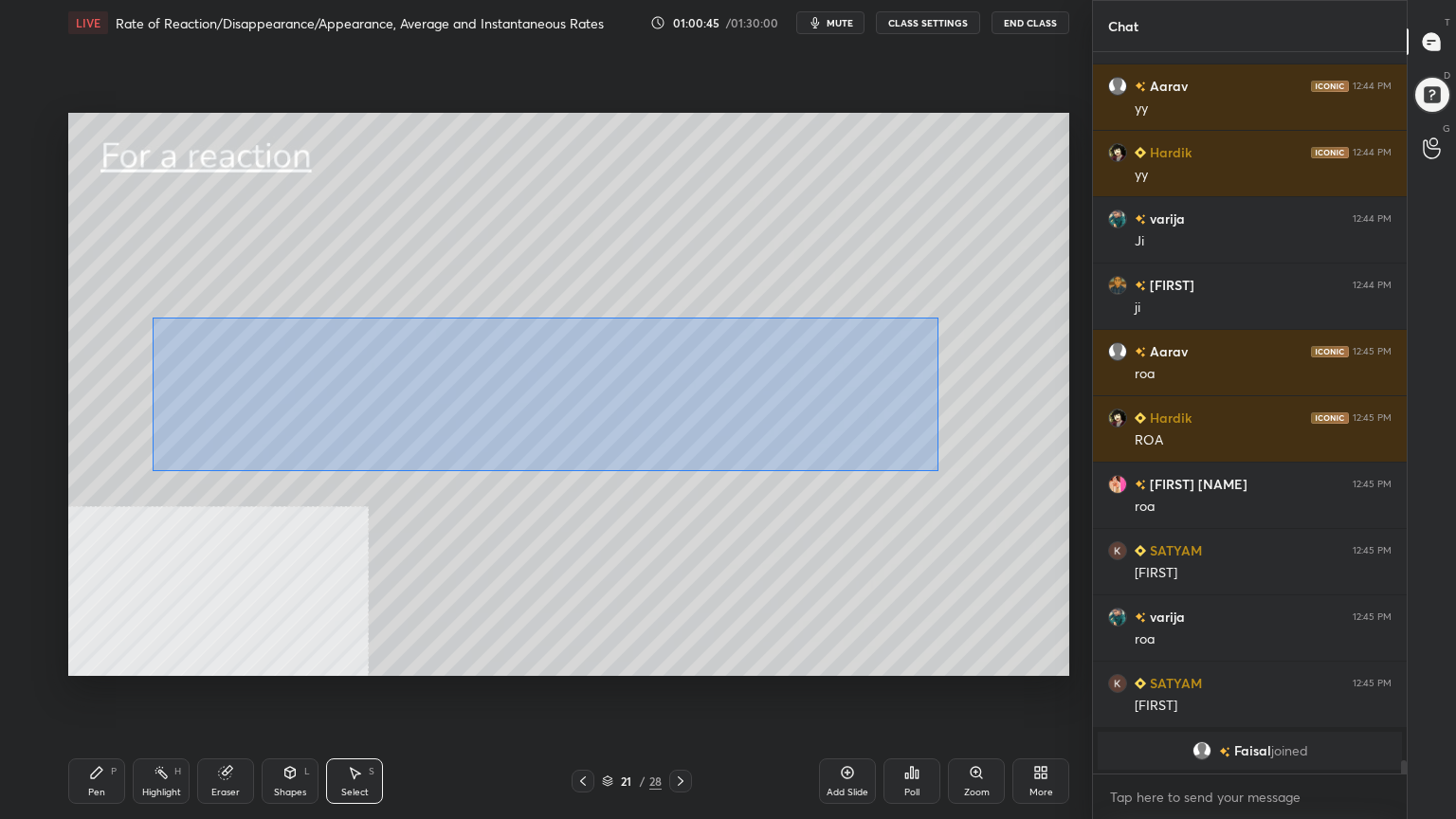 drag, startPoint x: 153, startPoint y: 318, endPoint x: 937, endPoint y: 470, distance: 798.59877 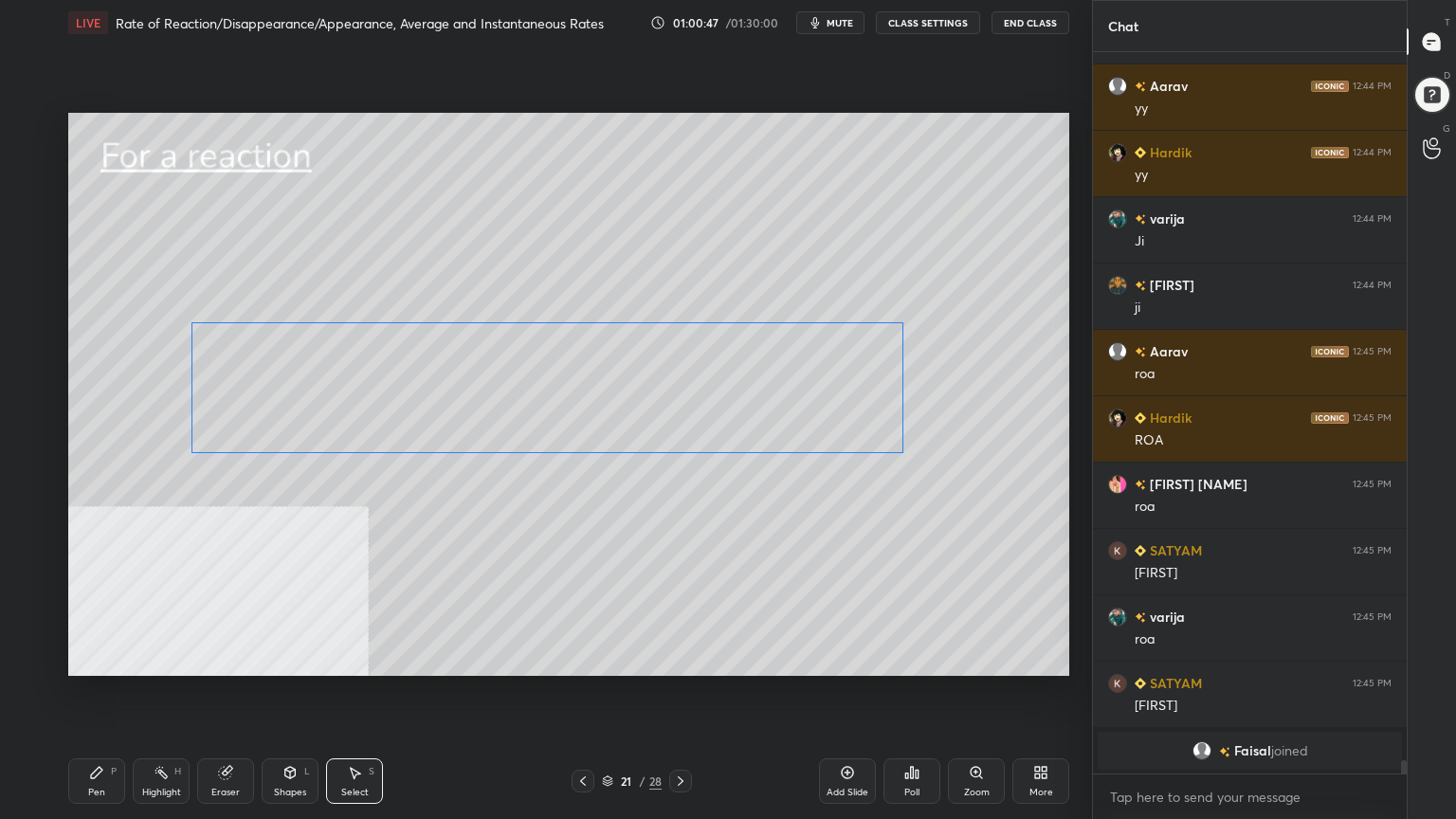 drag, startPoint x: 717, startPoint y: 425, endPoint x: 758, endPoint y: 426, distance: 41.012193 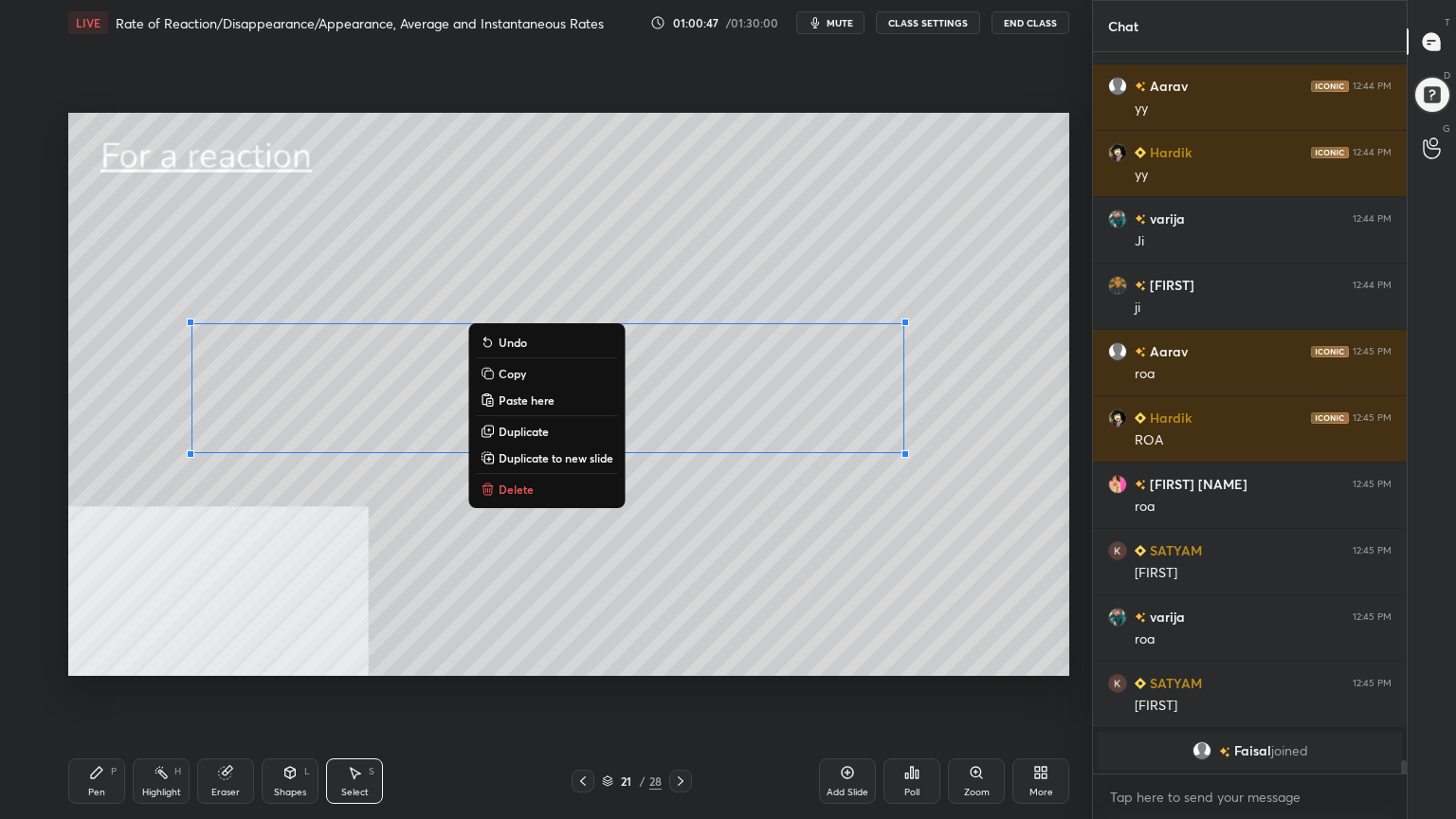 click on "0 ° Undo Copy Paste here Duplicate Duplicate to new slide Delete" at bounding box center [569, 394] 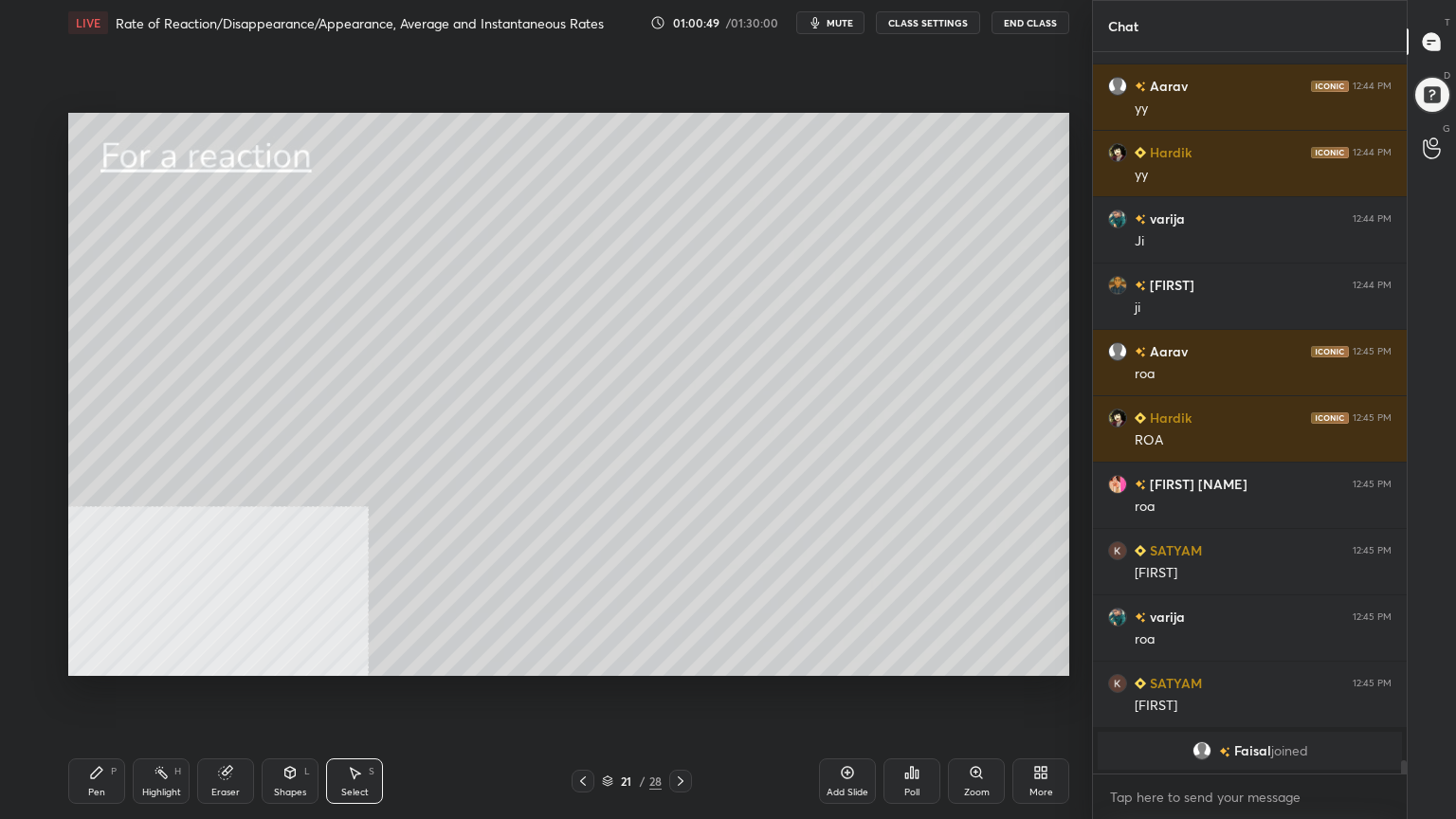 click on "Pen P" at bounding box center (97, 781) 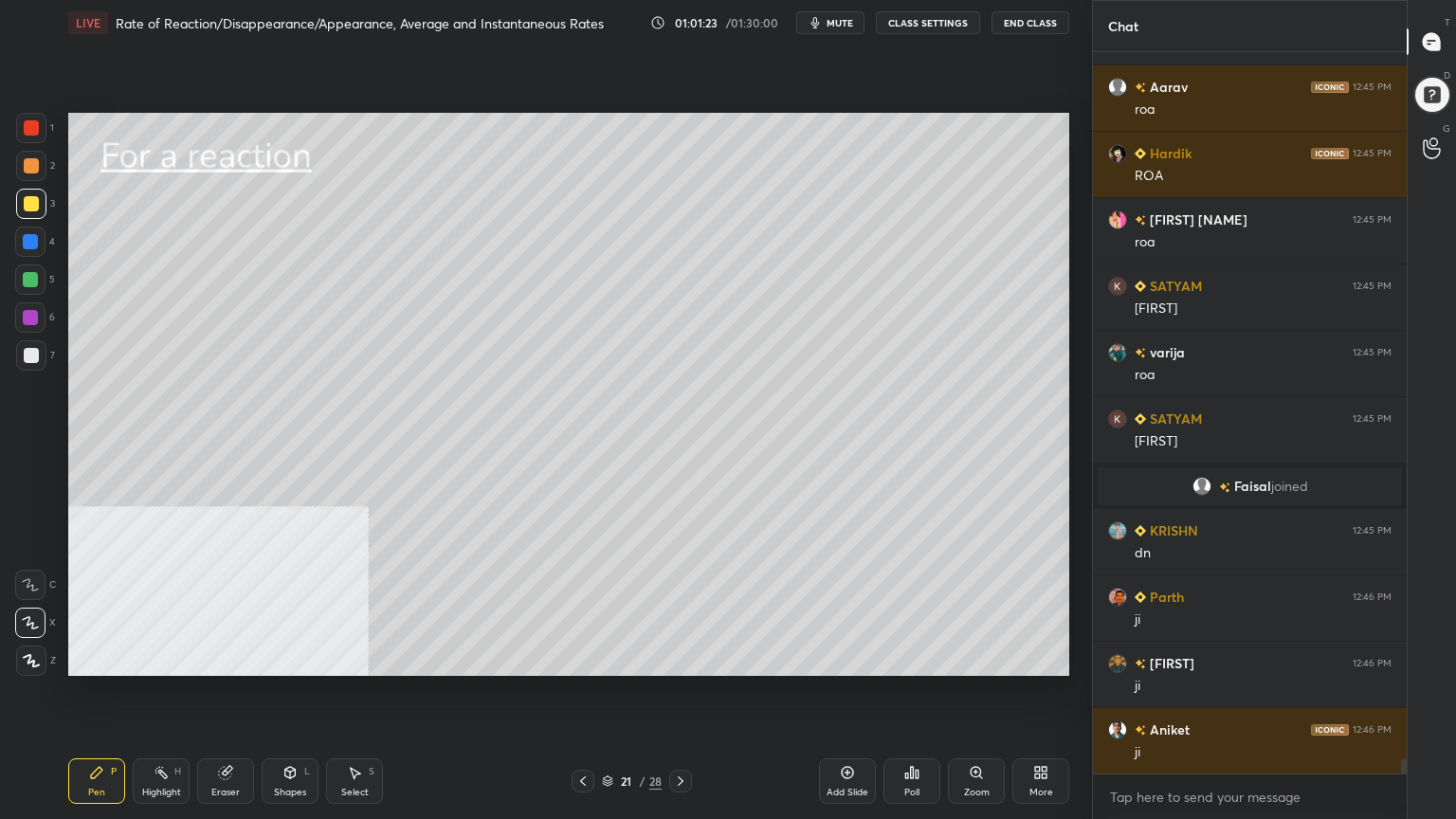 scroll, scrollTop: 34170, scrollLeft: 0, axis: vertical 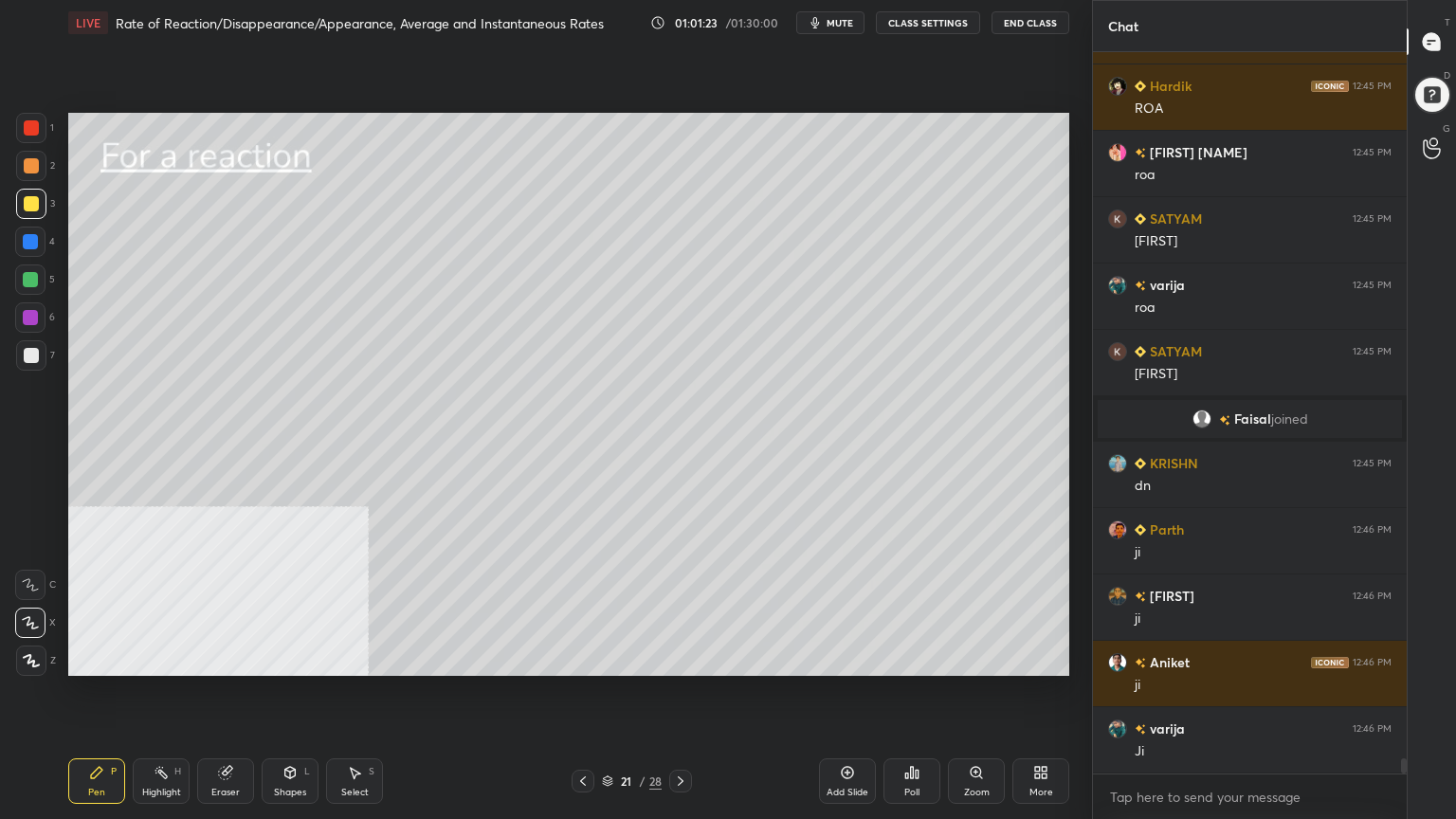 click at bounding box center (31, 355) 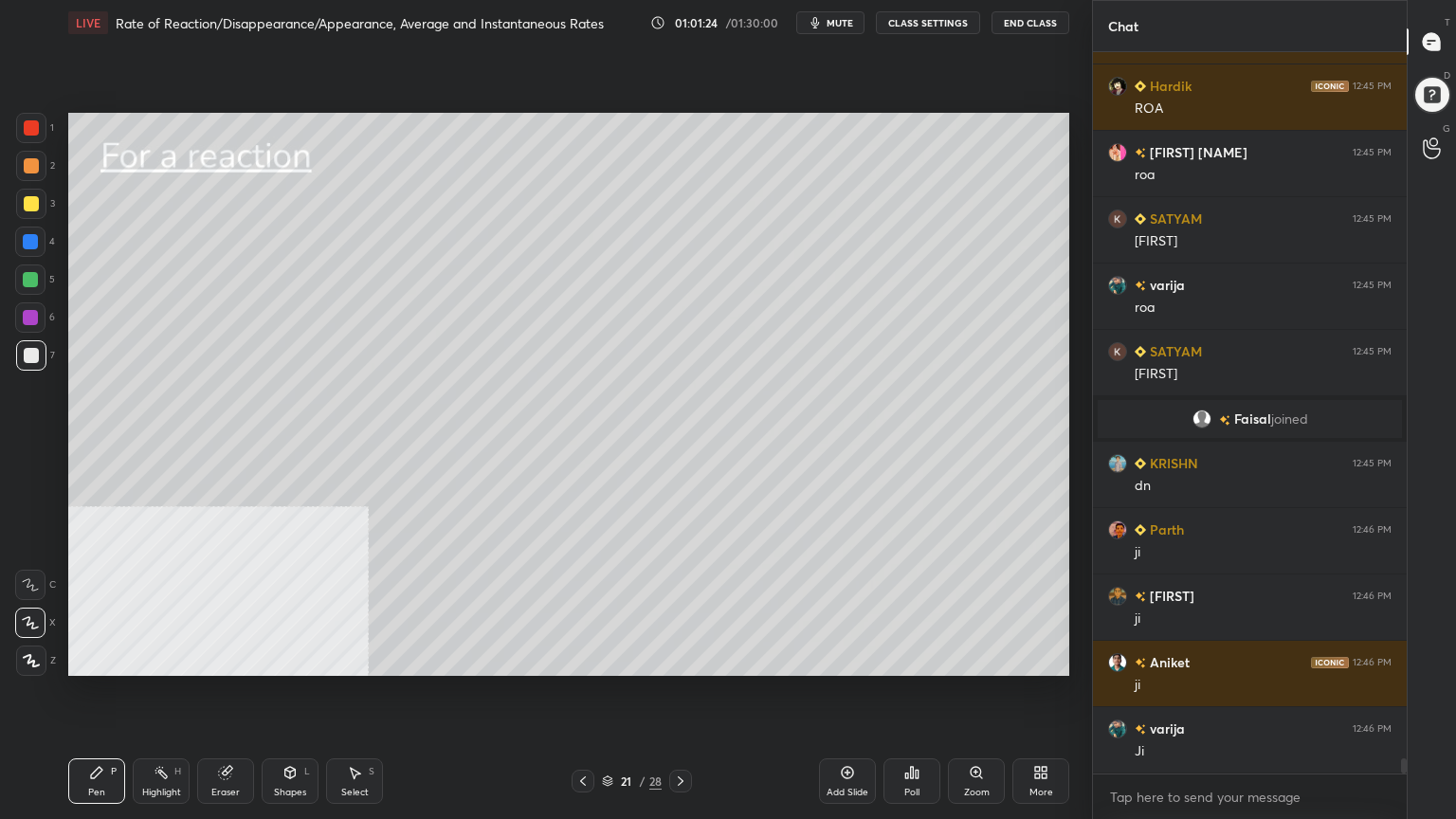 click 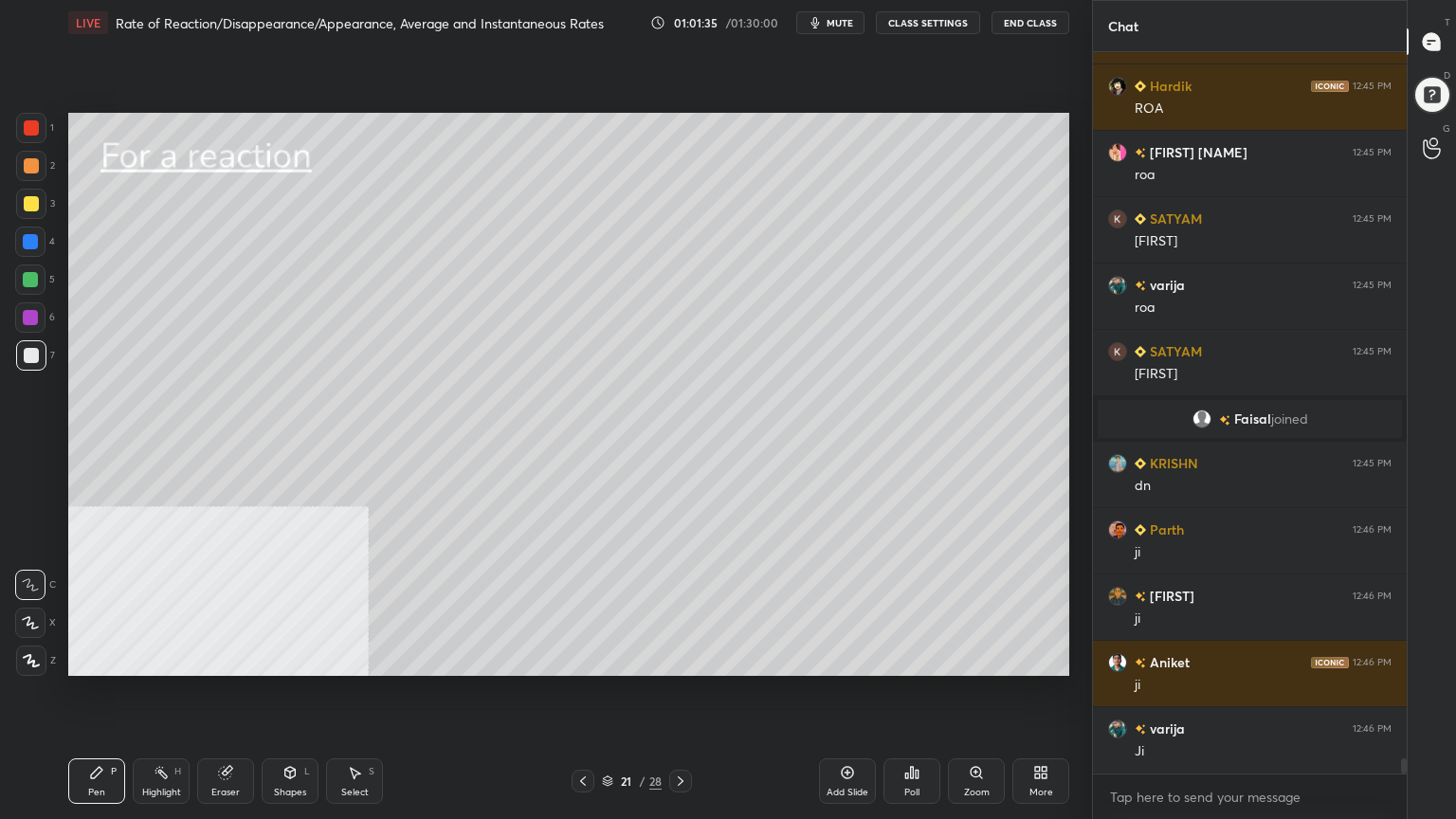 scroll, scrollTop: 34215, scrollLeft: 0, axis: vertical 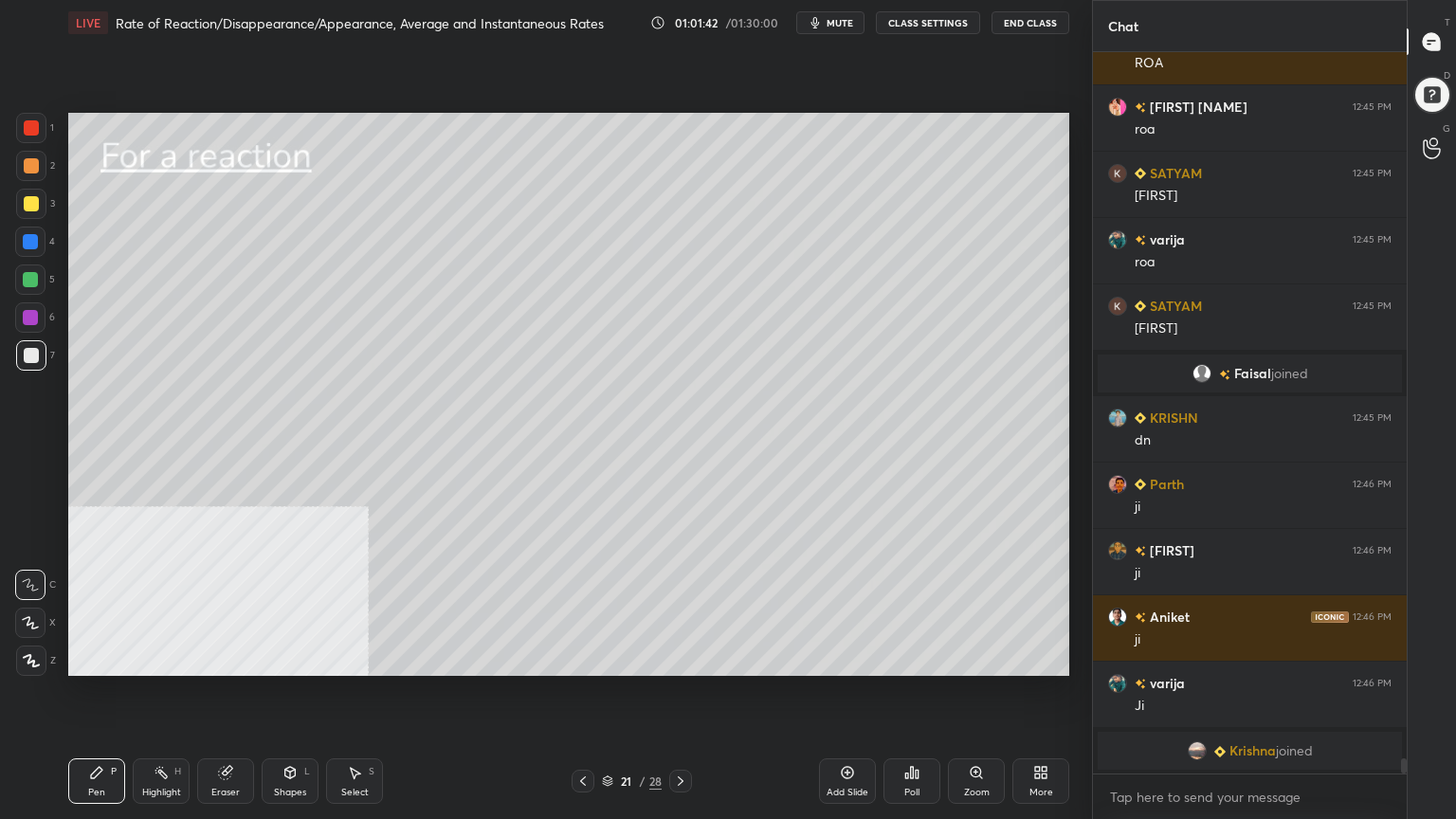 drag, startPoint x: 30, startPoint y: 161, endPoint x: 53, endPoint y: 183, distance: 31.82766 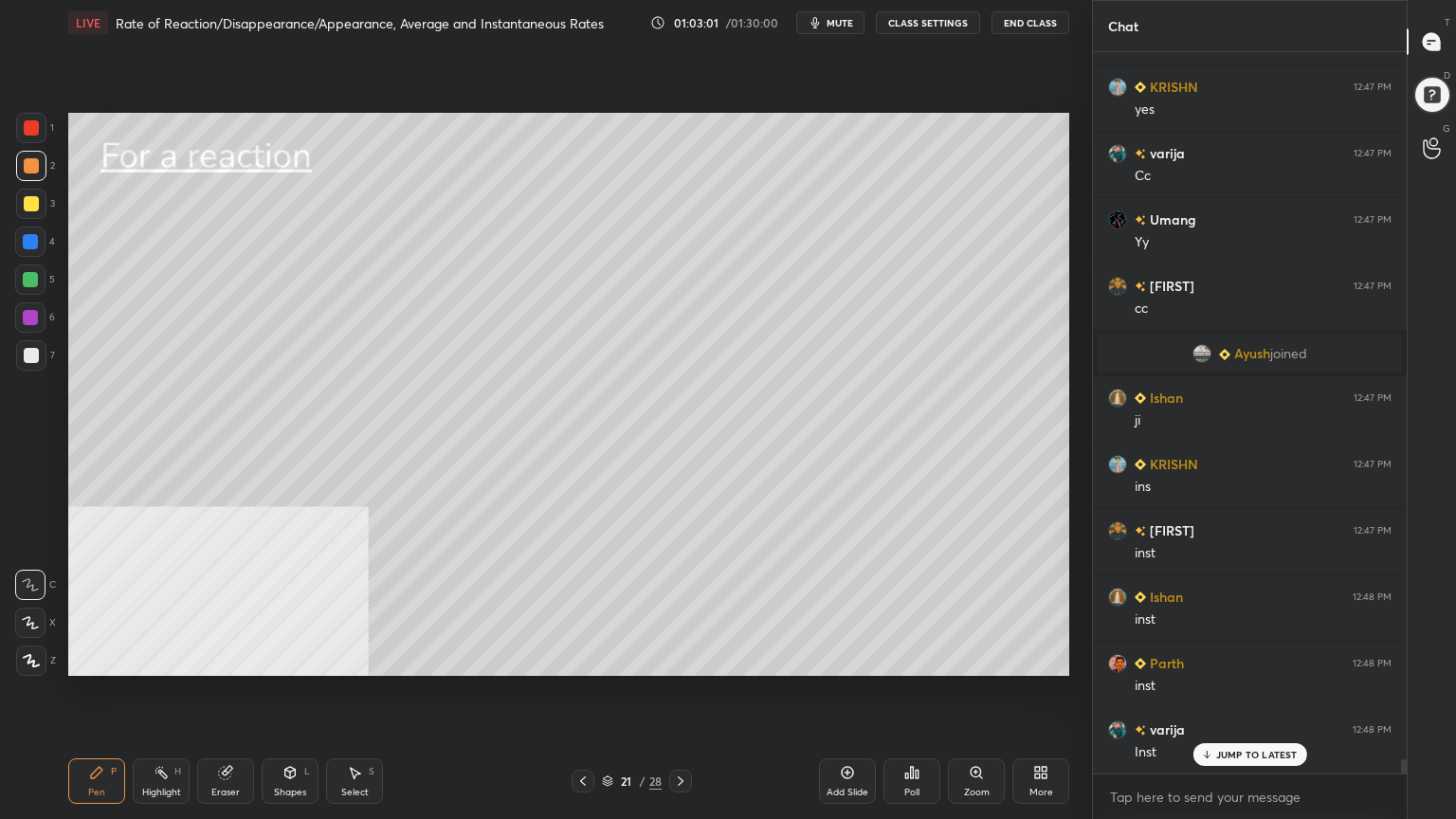 scroll, scrollTop: 34947, scrollLeft: 0, axis: vertical 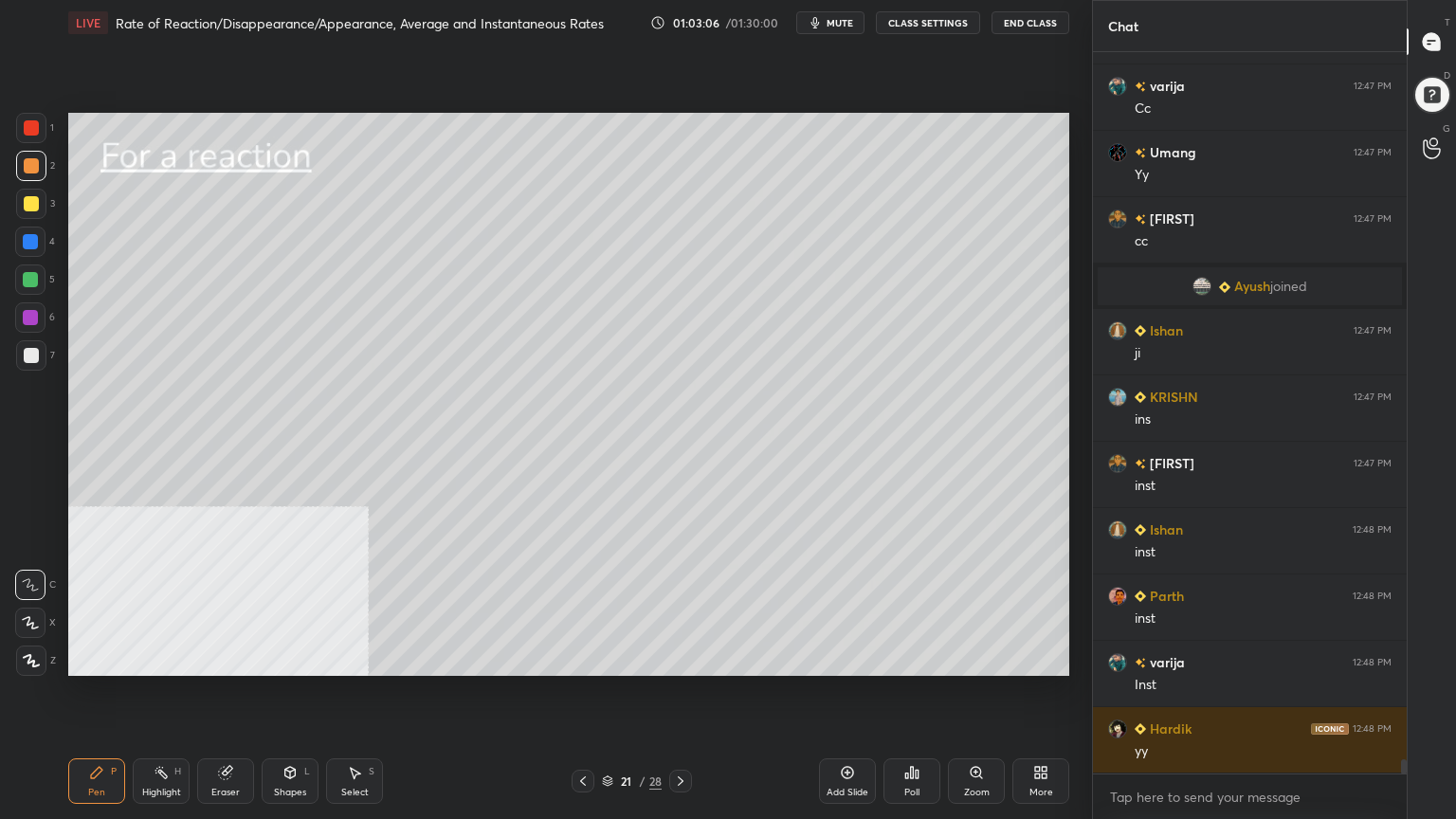 drag, startPoint x: 30, startPoint y: 353, endPoint x: 33, endPoint y: 342, distance: 11.401754 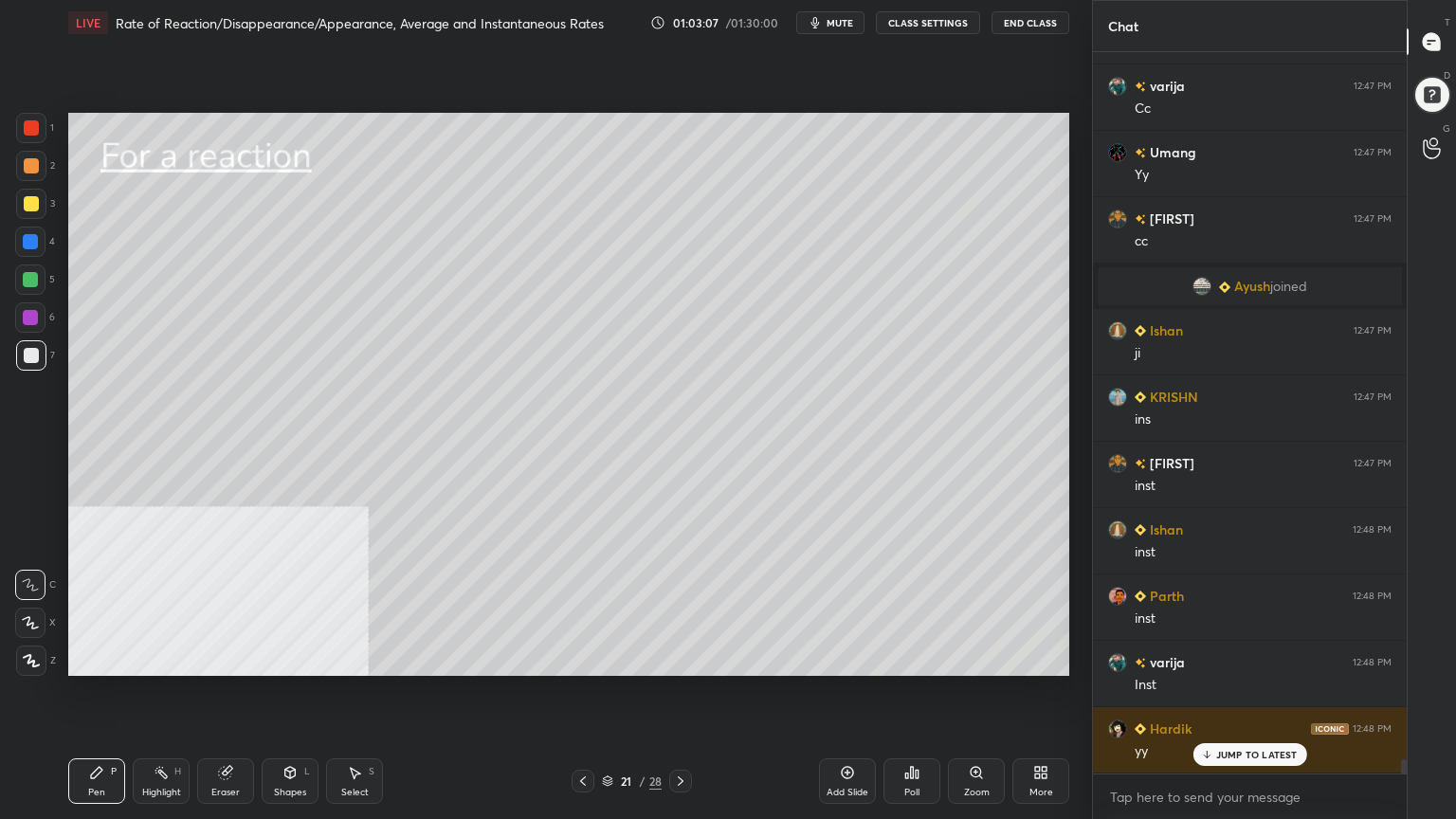 scroll, scrollTop: 35012, scrollLeft: 0, axis: vertical 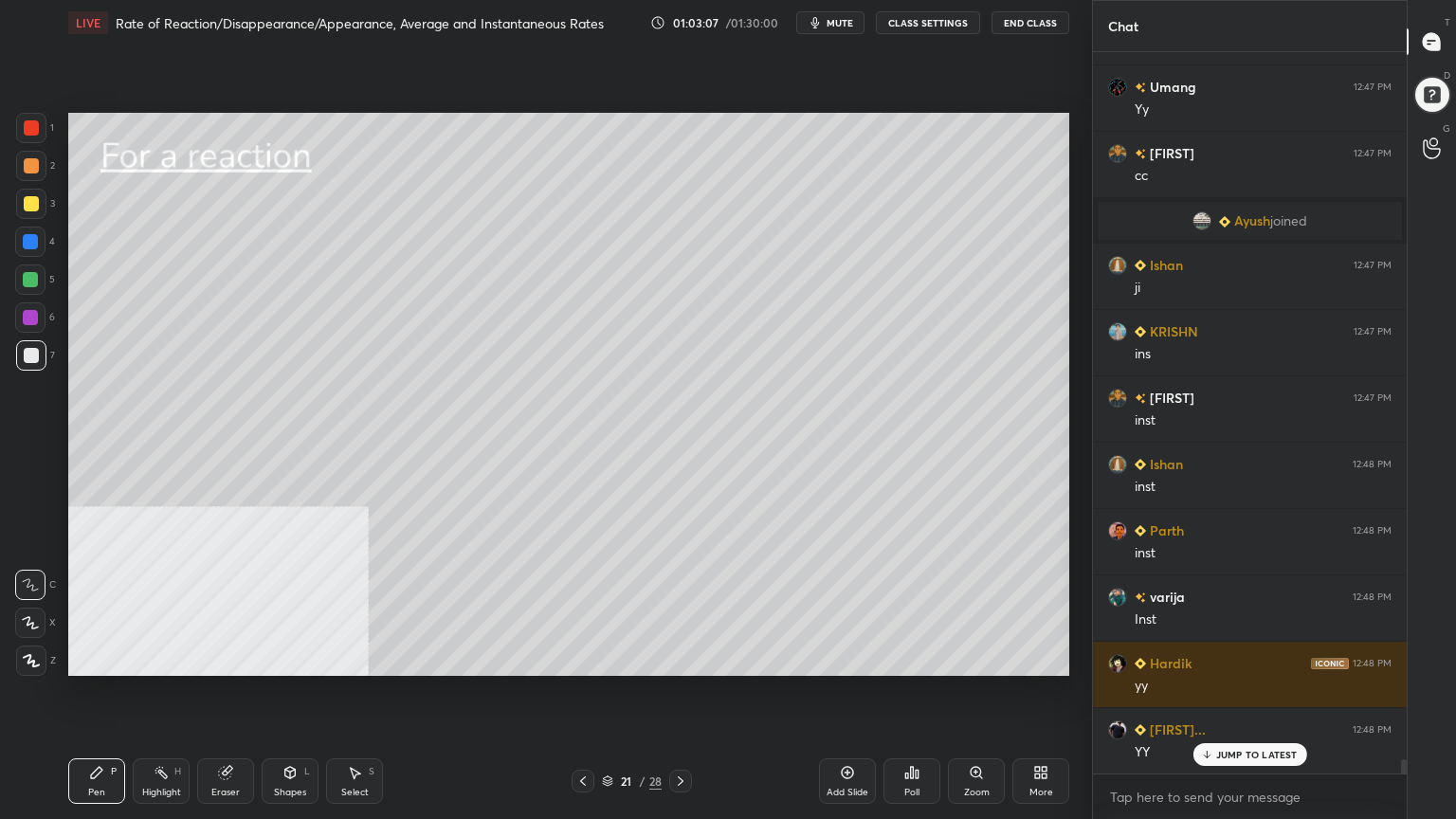 click at bounding box center (31, 204) 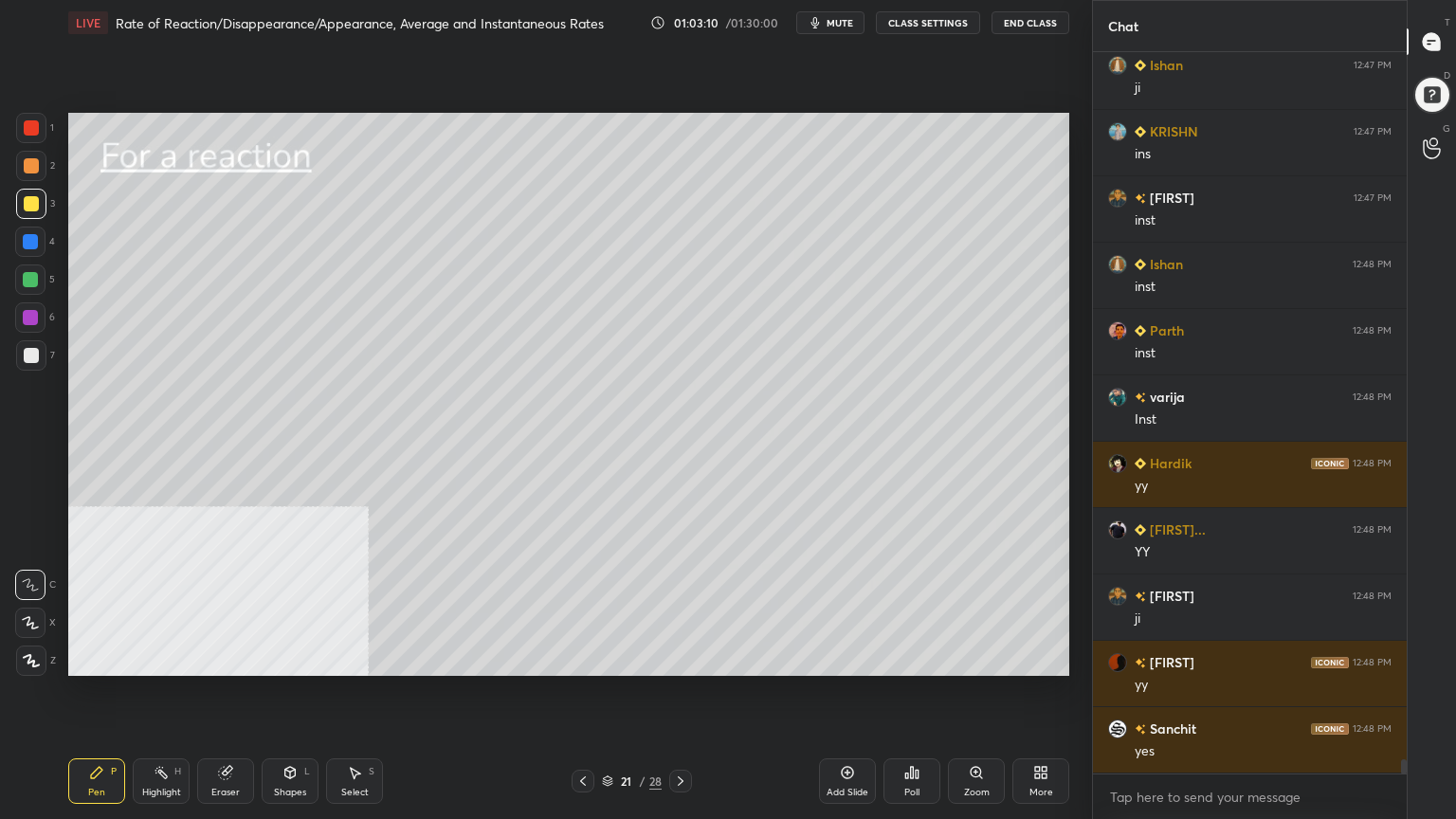 scroll, scrollTop: 35478, scrollLeft: 0, axis: vertical 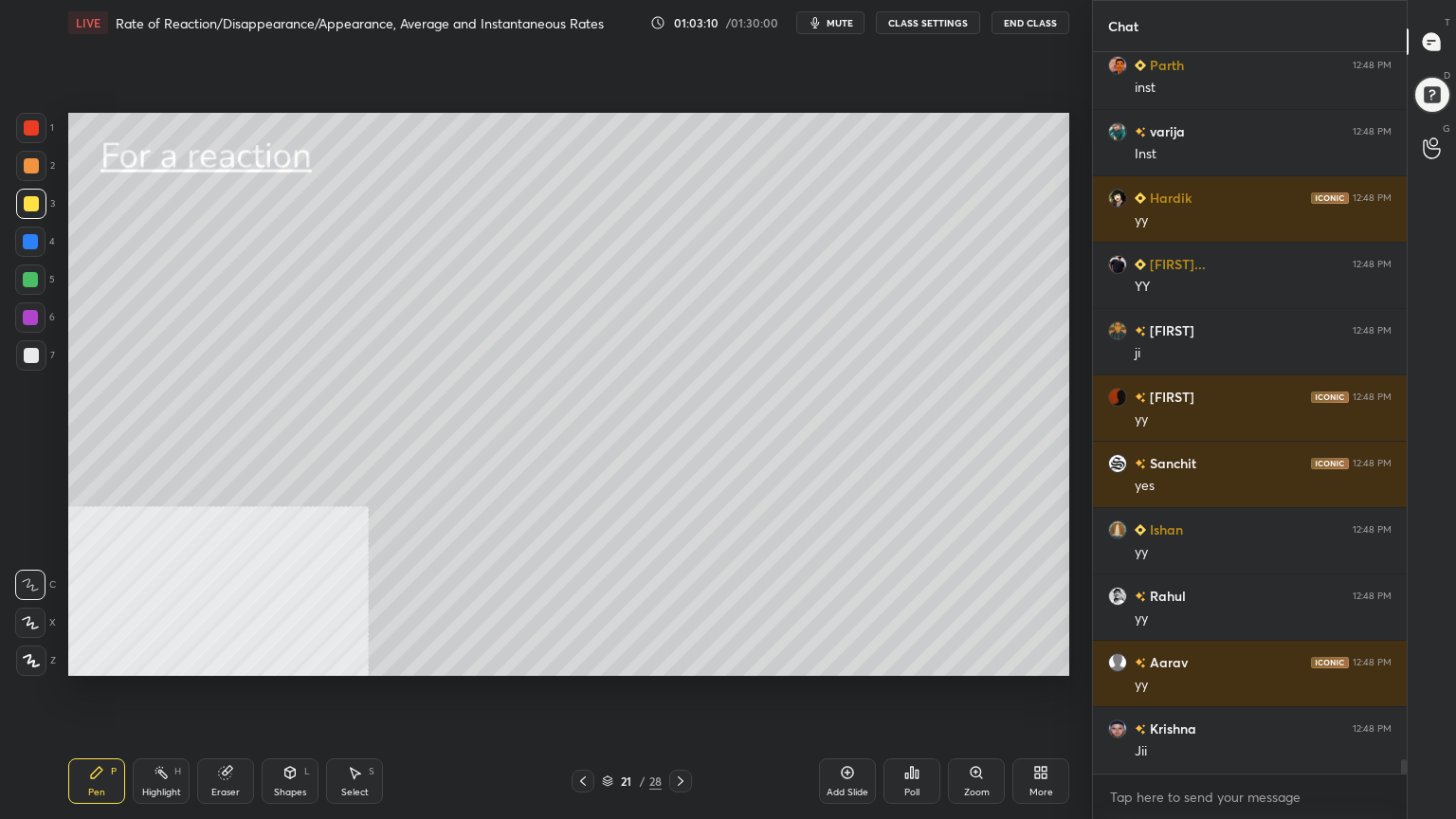 click 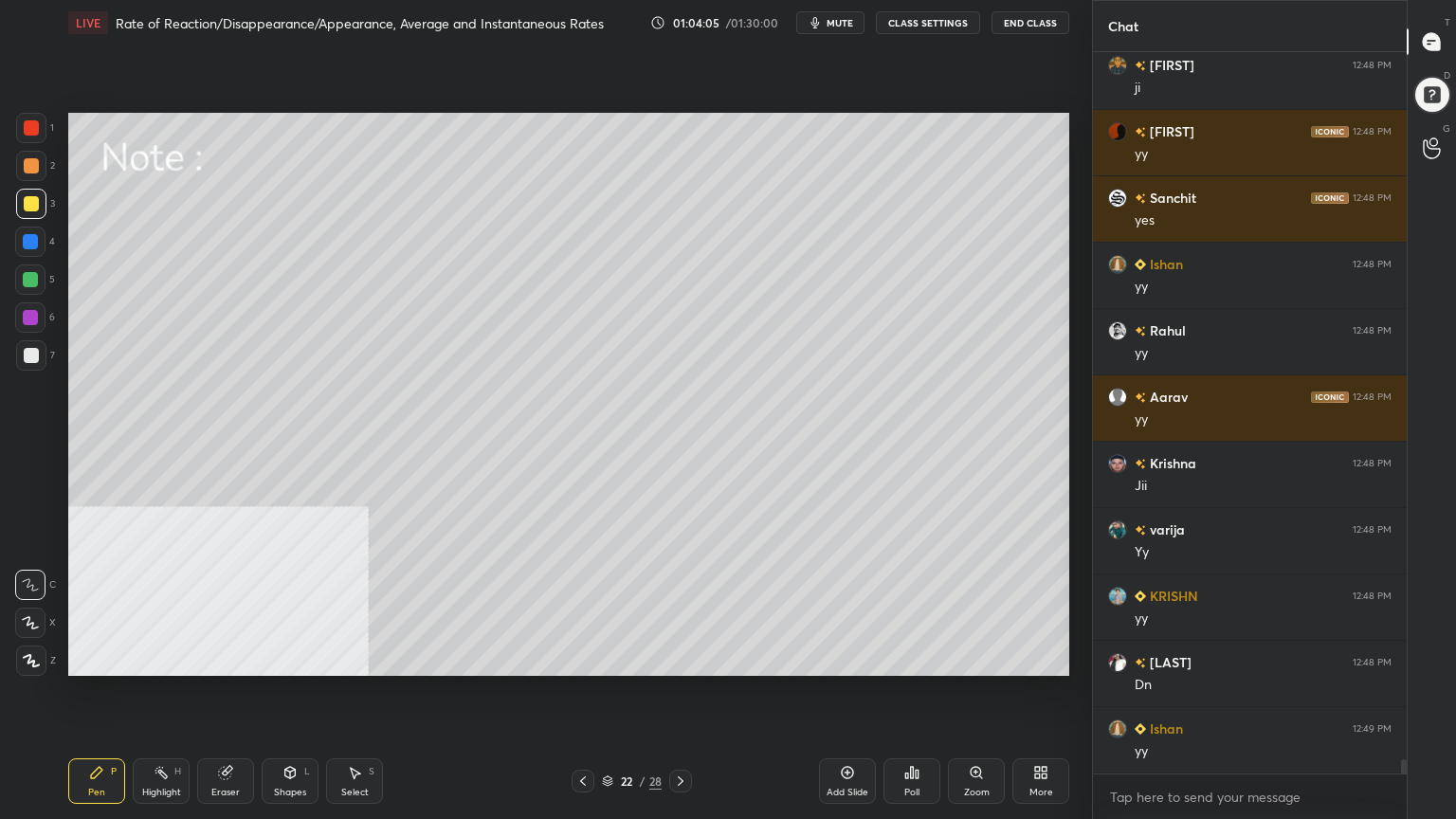 scroll, scrollTop: 35808, scrollLeft: 0, axis: vertical 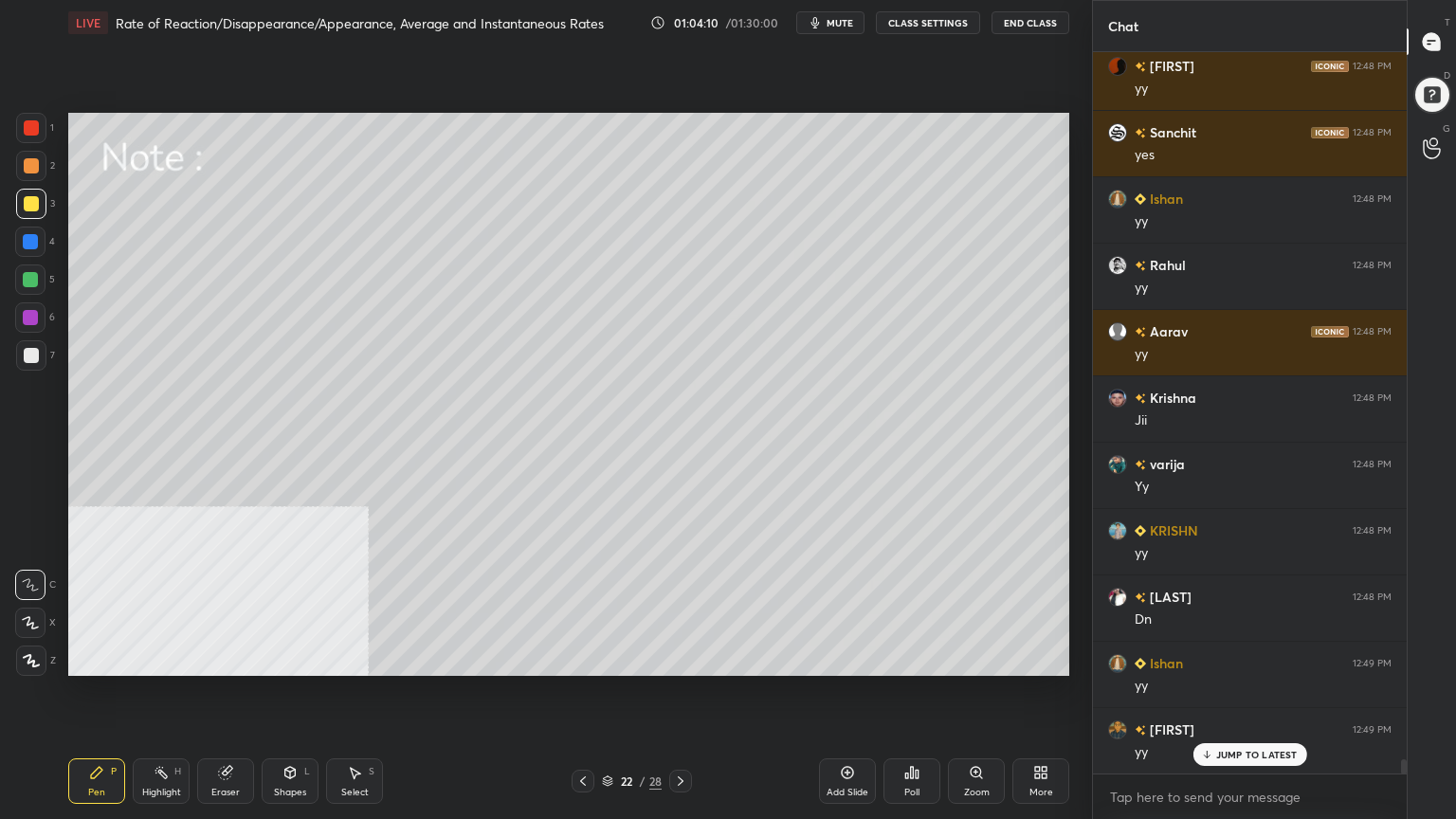 click 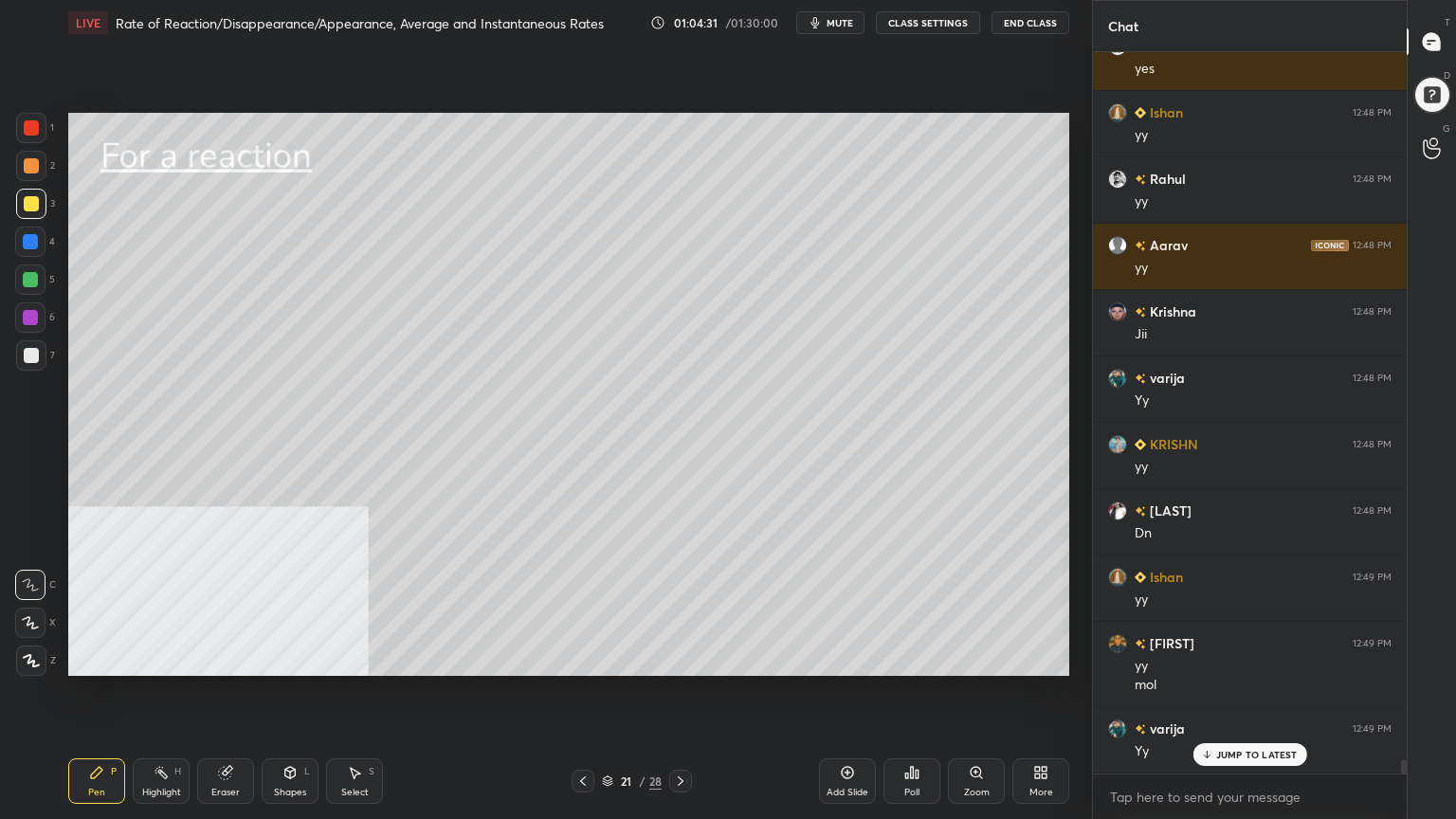 scroll, scrollTop: 35960, scrollLeft: 0, axis: vertical 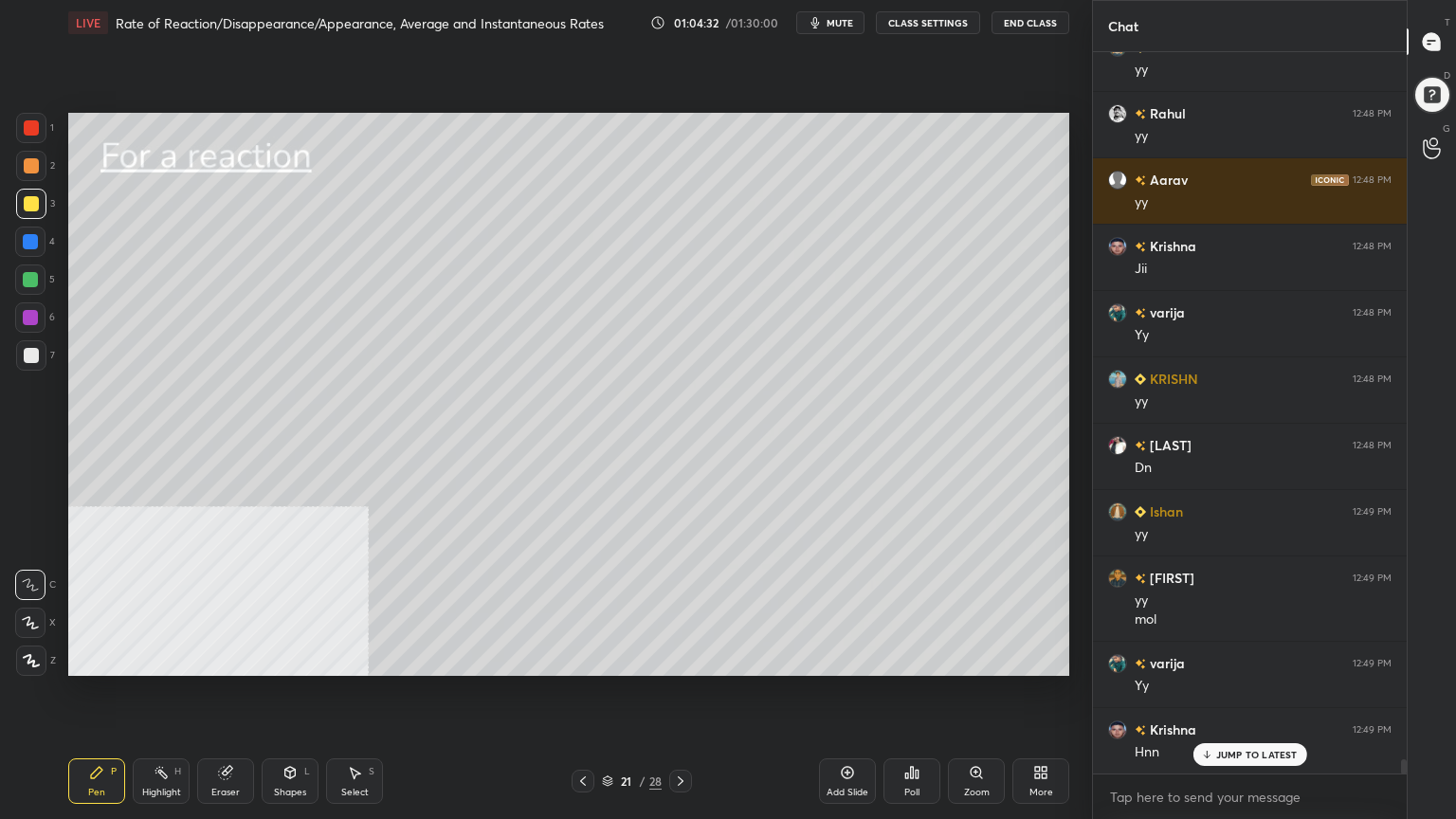 drag, startPoint x: 599, startPoint y: 786, endPoint x: 613, endPoint y: 750, distance: 38.626416 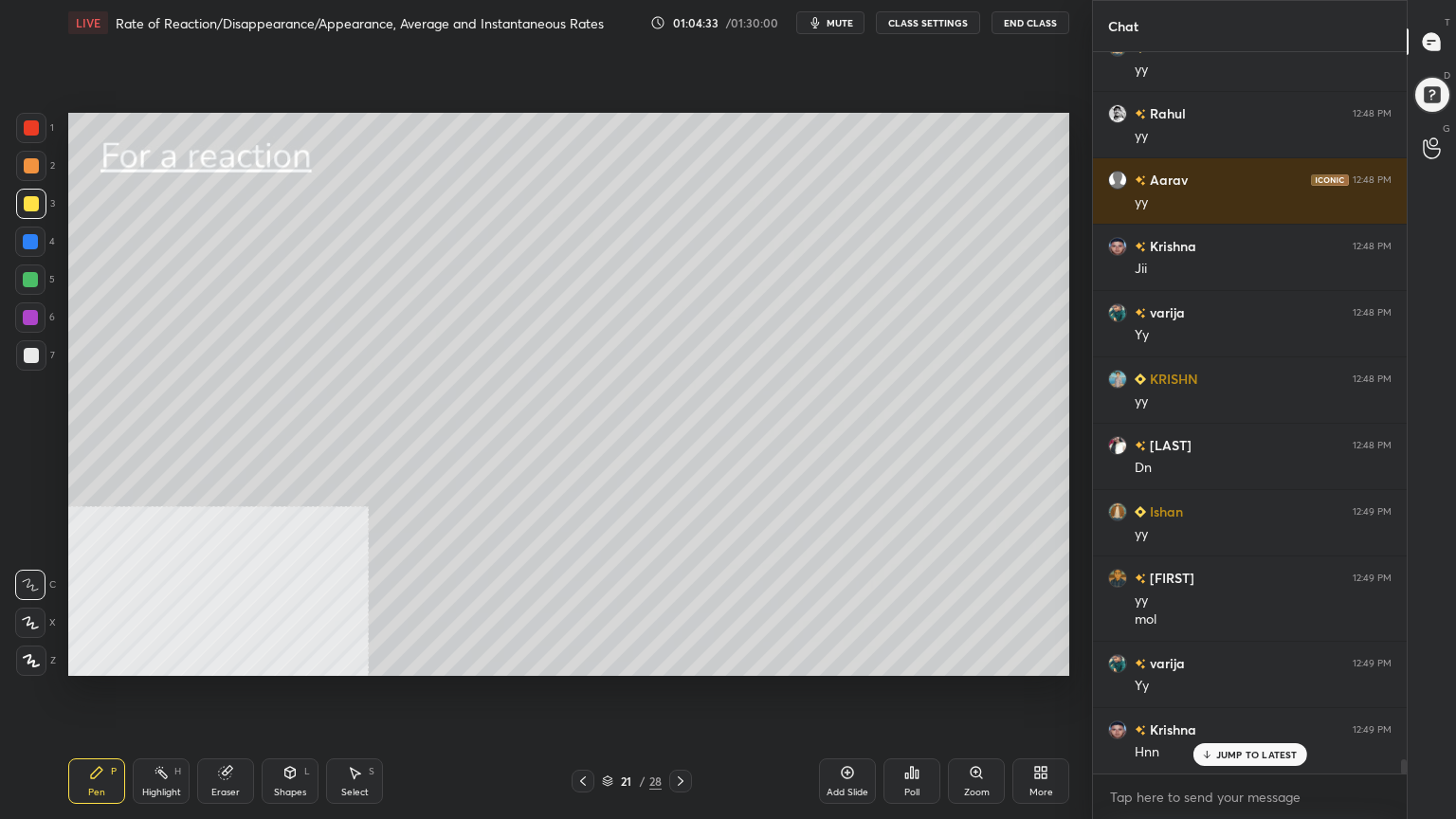 click 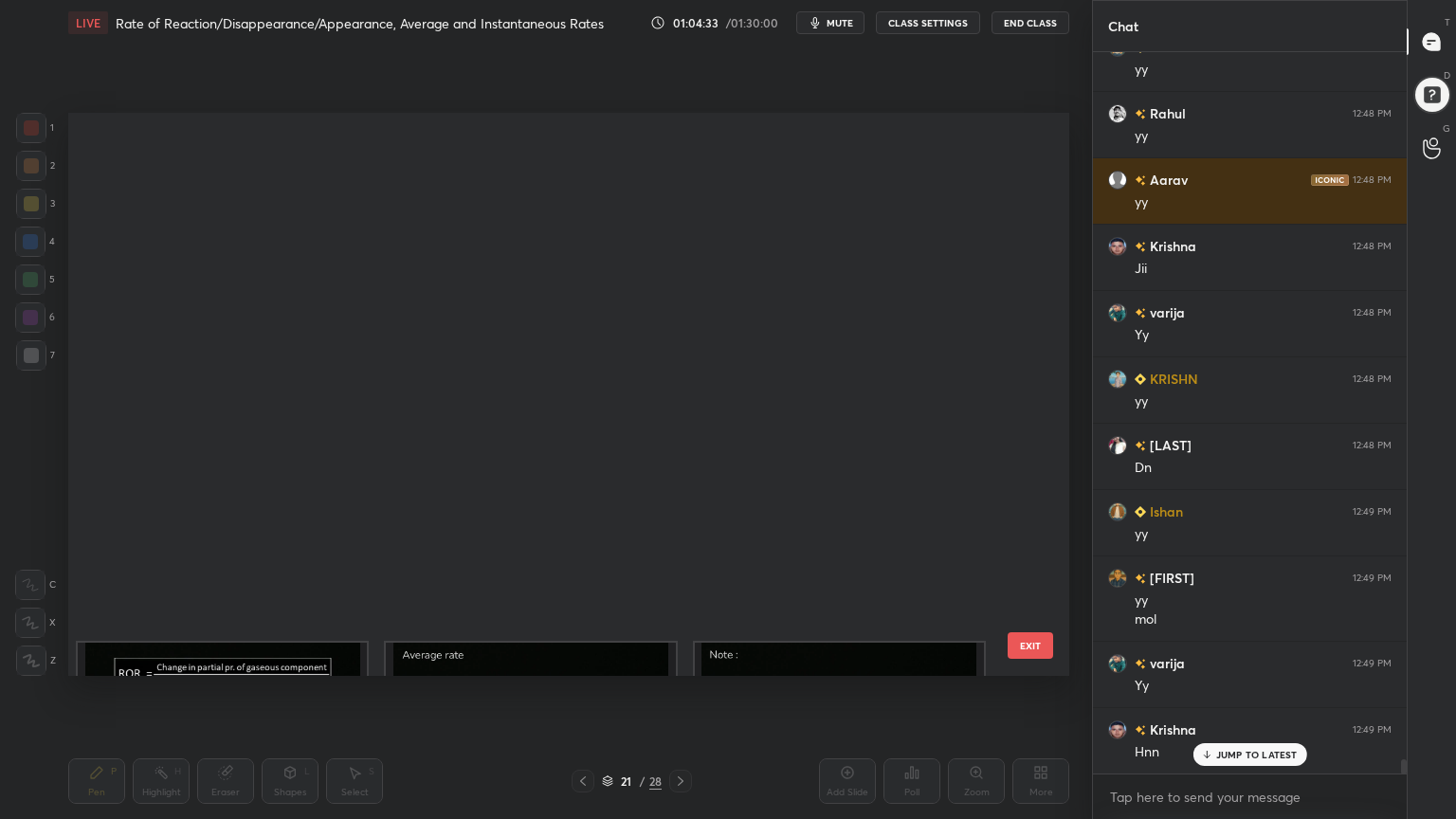 scroll, scrollTop: 651, scrollLeft: 0, axis: vertical 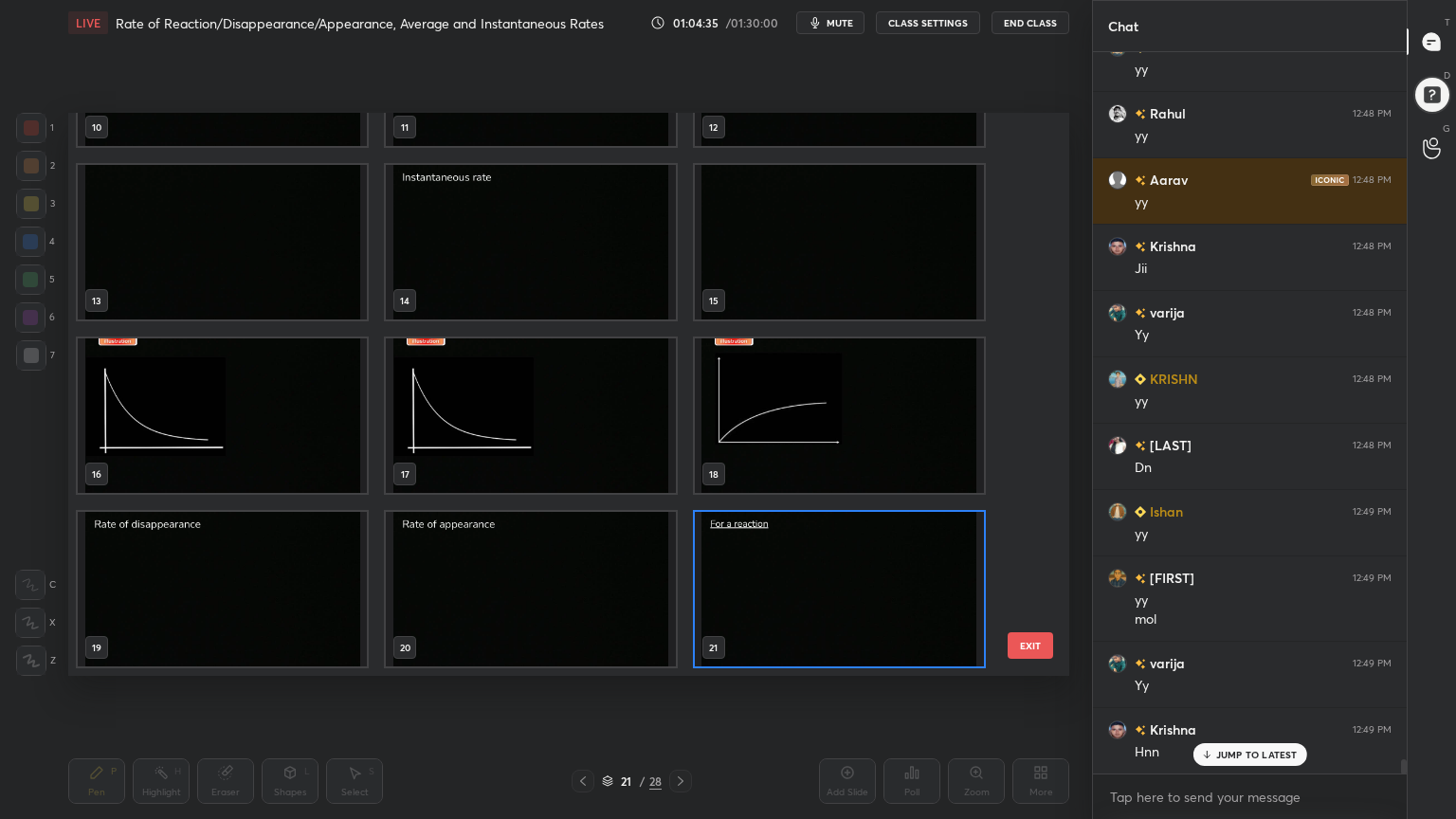 click at bounding box center (222, 242) 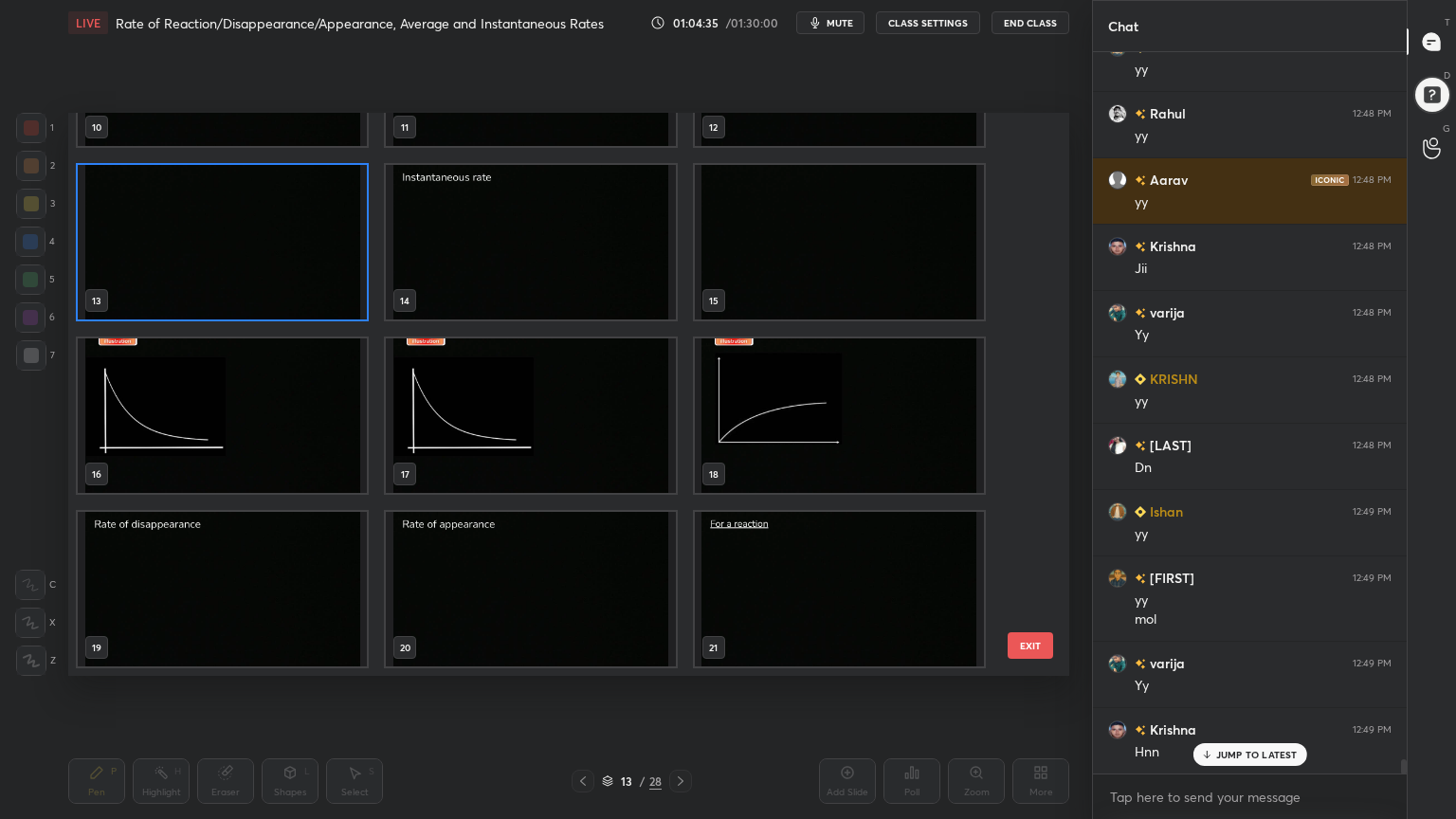 click at bounding box center [222, 242] 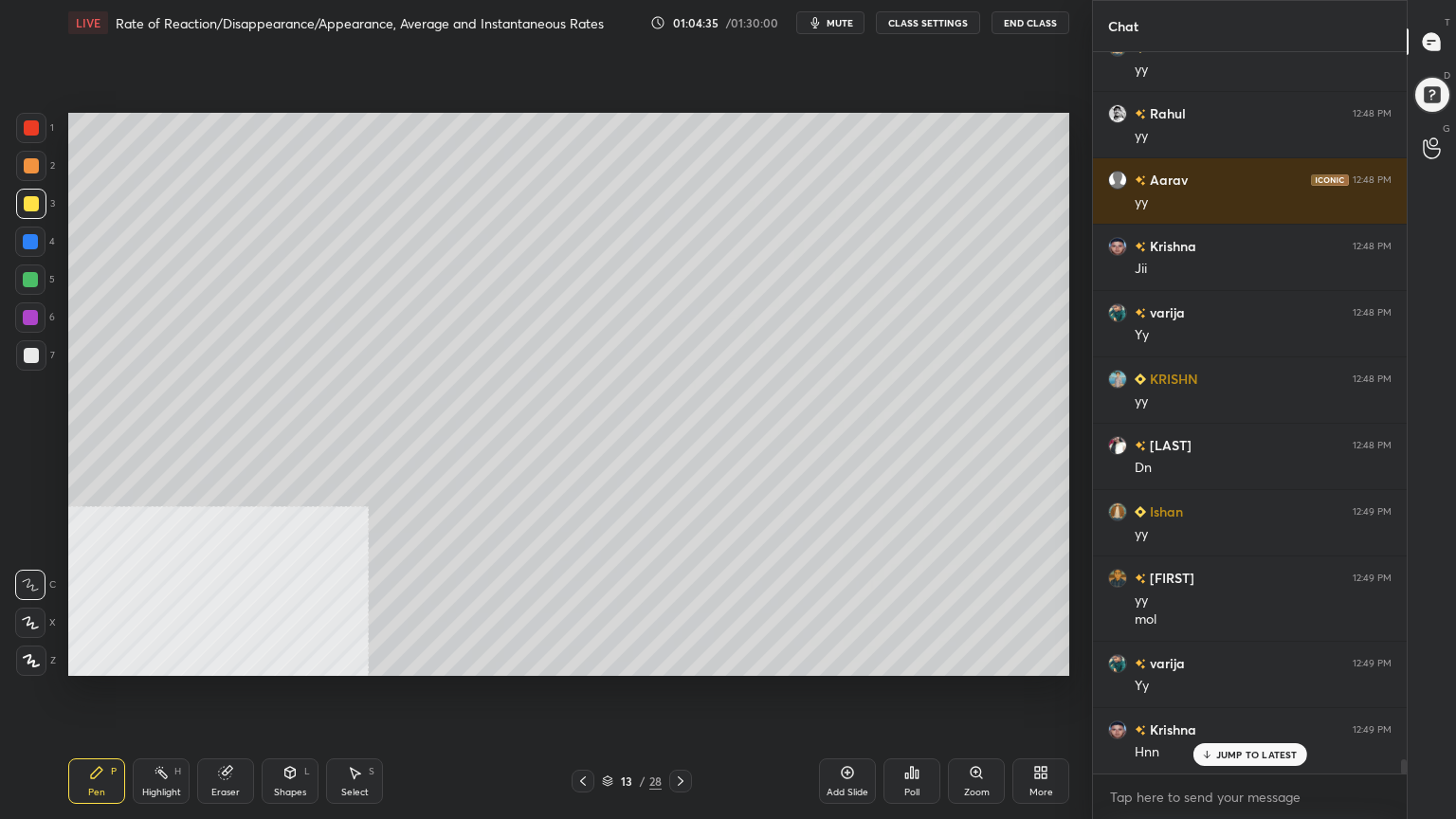 click at bounding box center [222, 242] 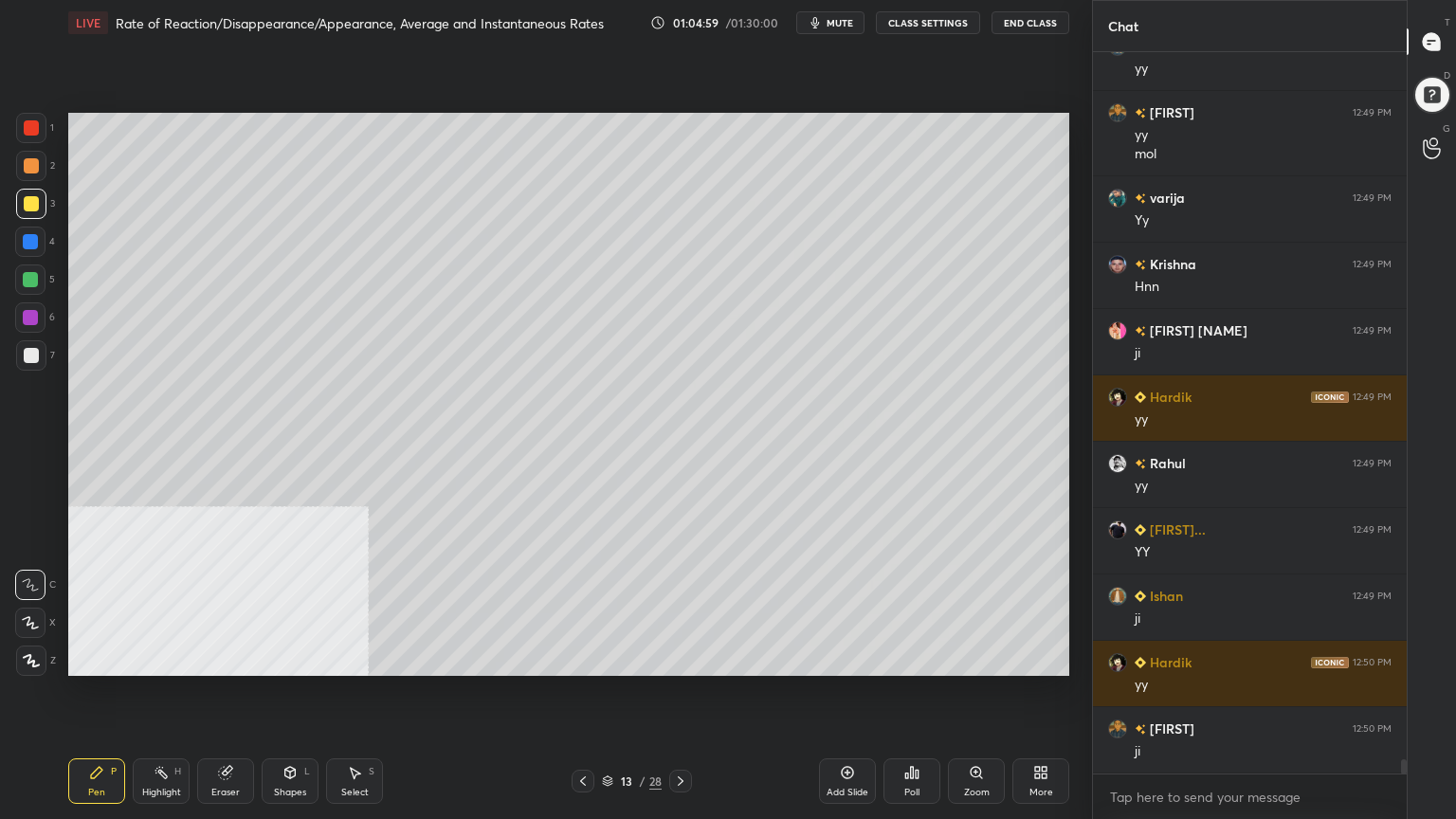 scroll, scrollTop: 36491, scrollLeft: 0, axis: vertical 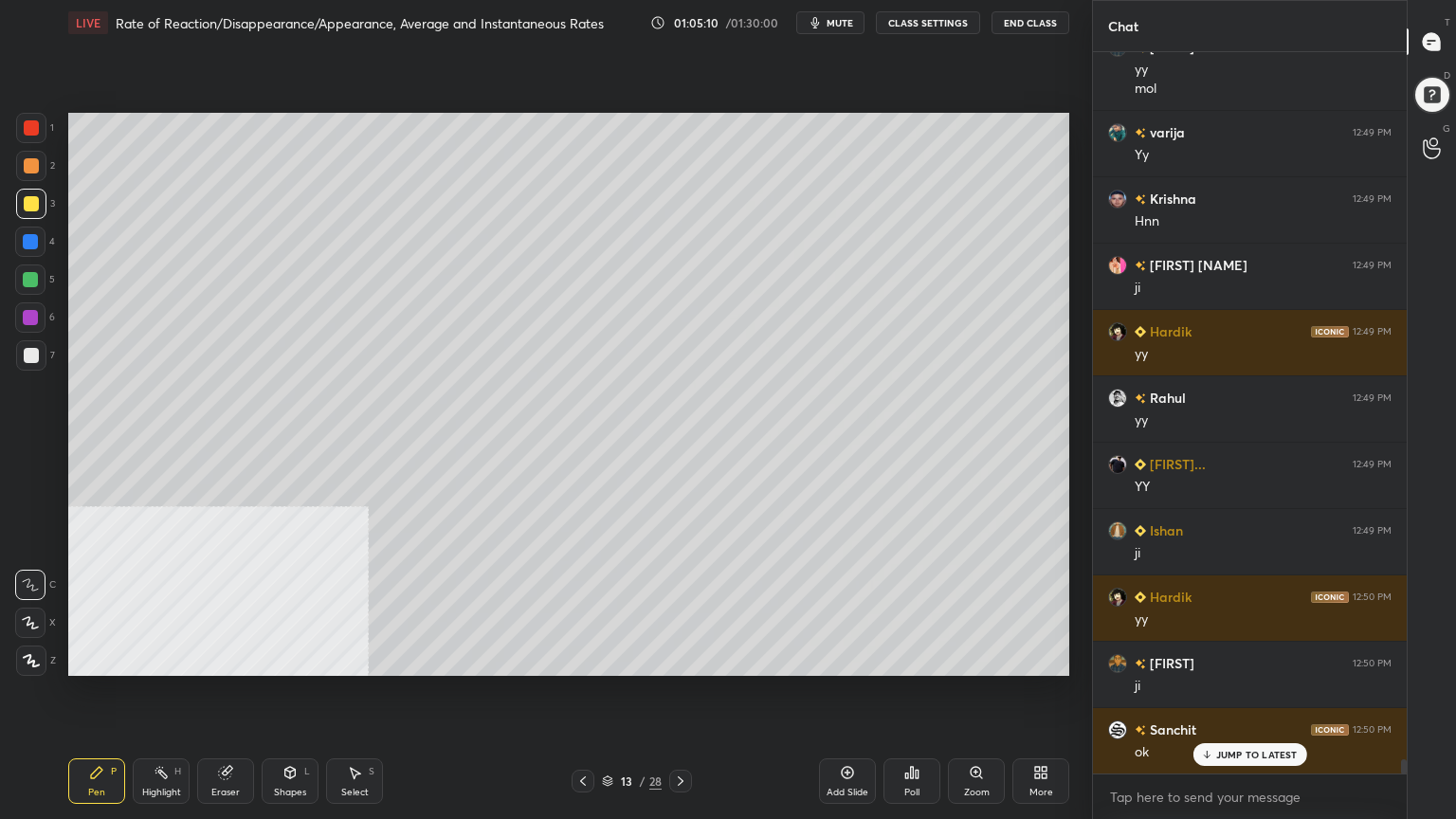 click 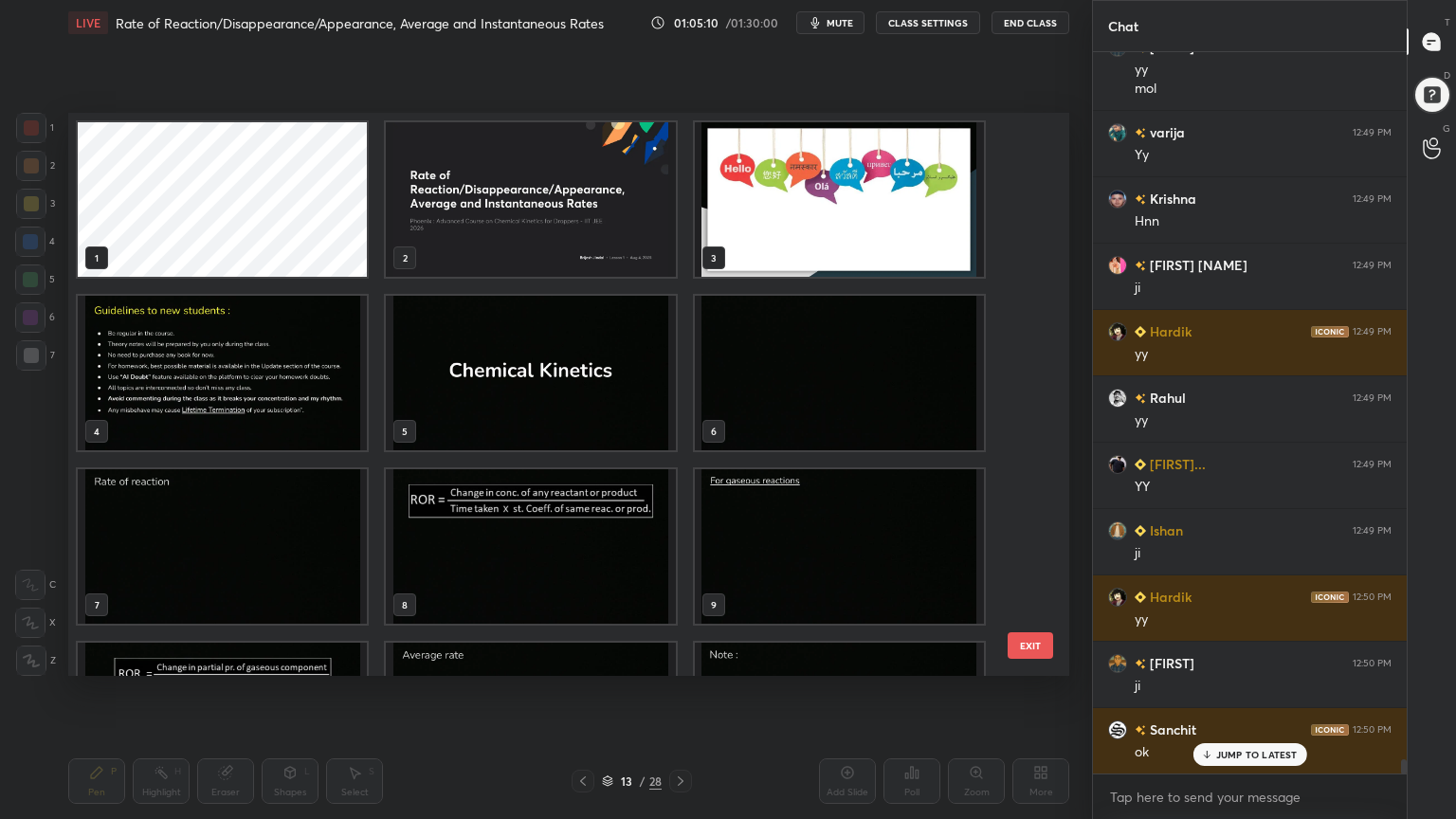 scroll, scrollTop: 303, scrollLeft: 0, axis: vertical 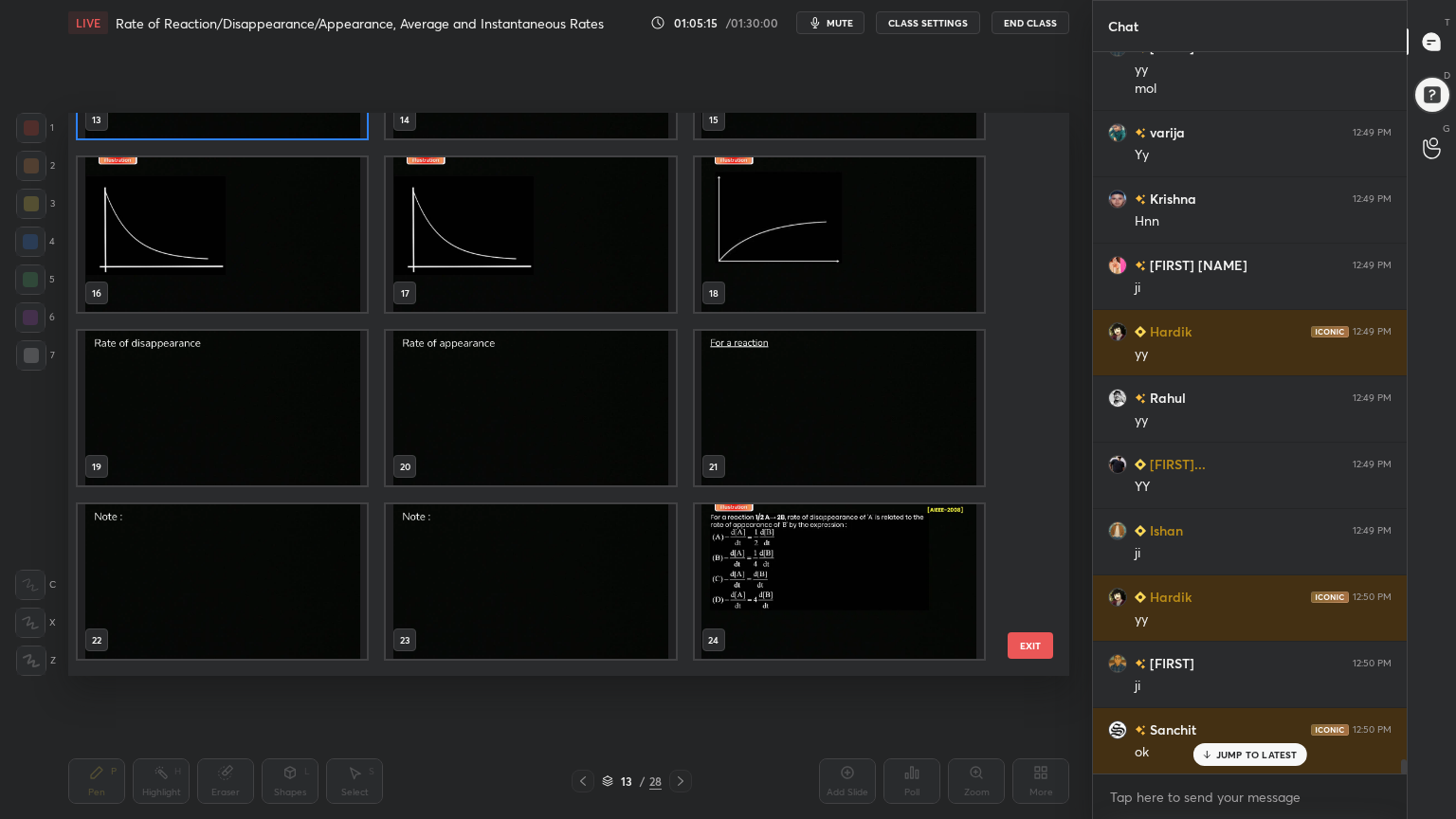 click at bounding box center (839, 408) 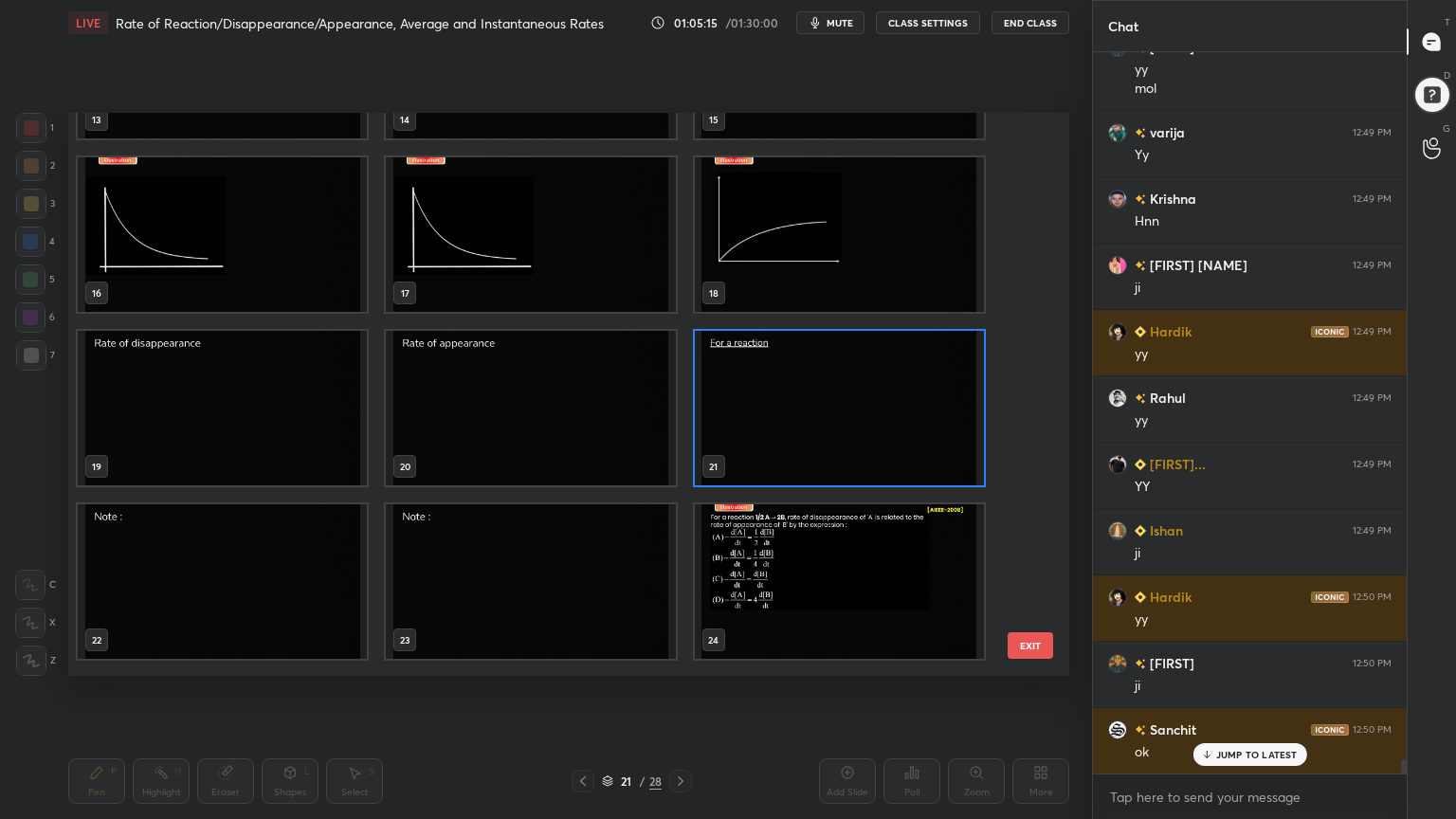 click at bounding box center [839, 408] 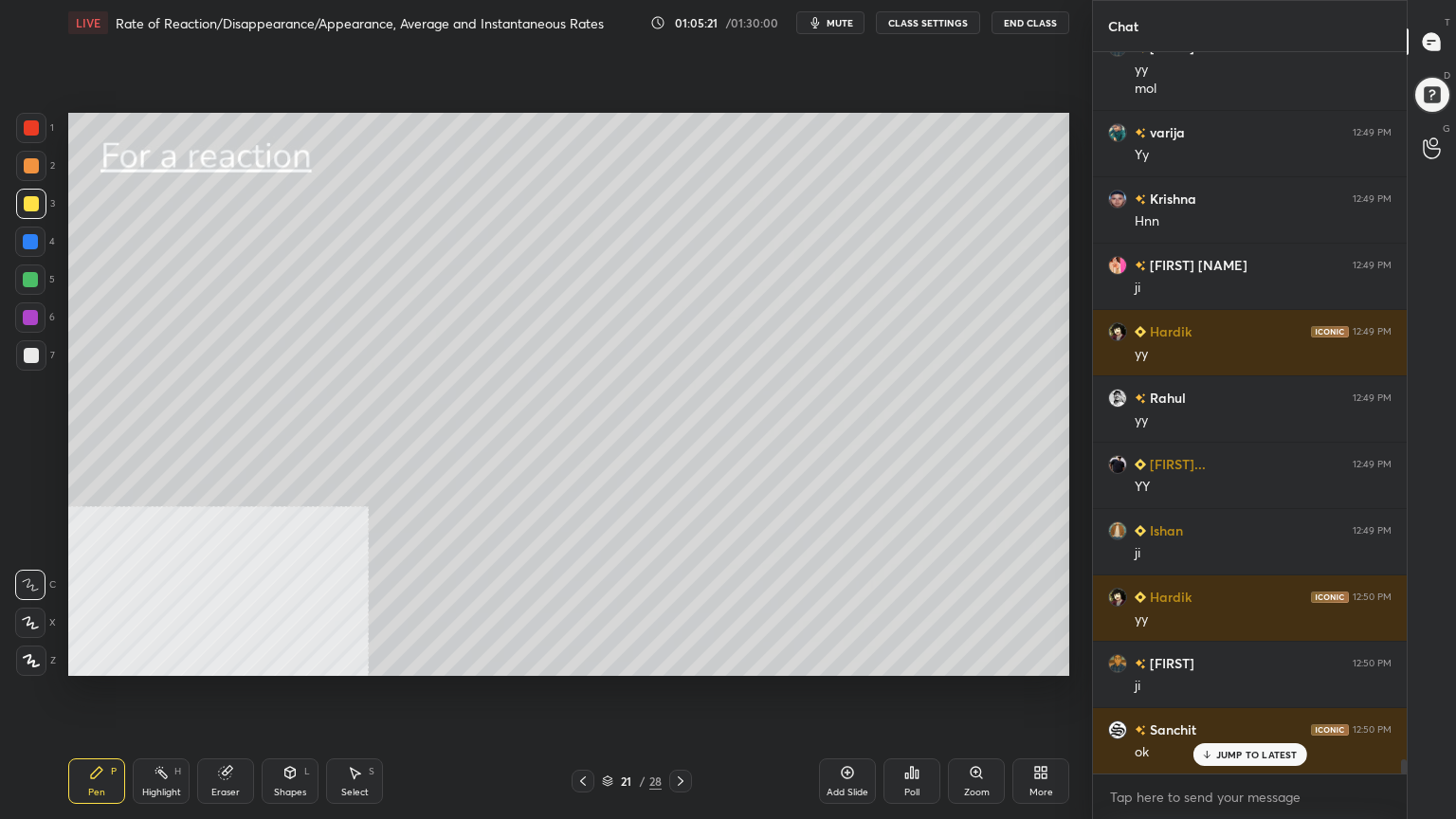 scroll, scrollTop: 36558, scrollLeft: 0, axis: vertical 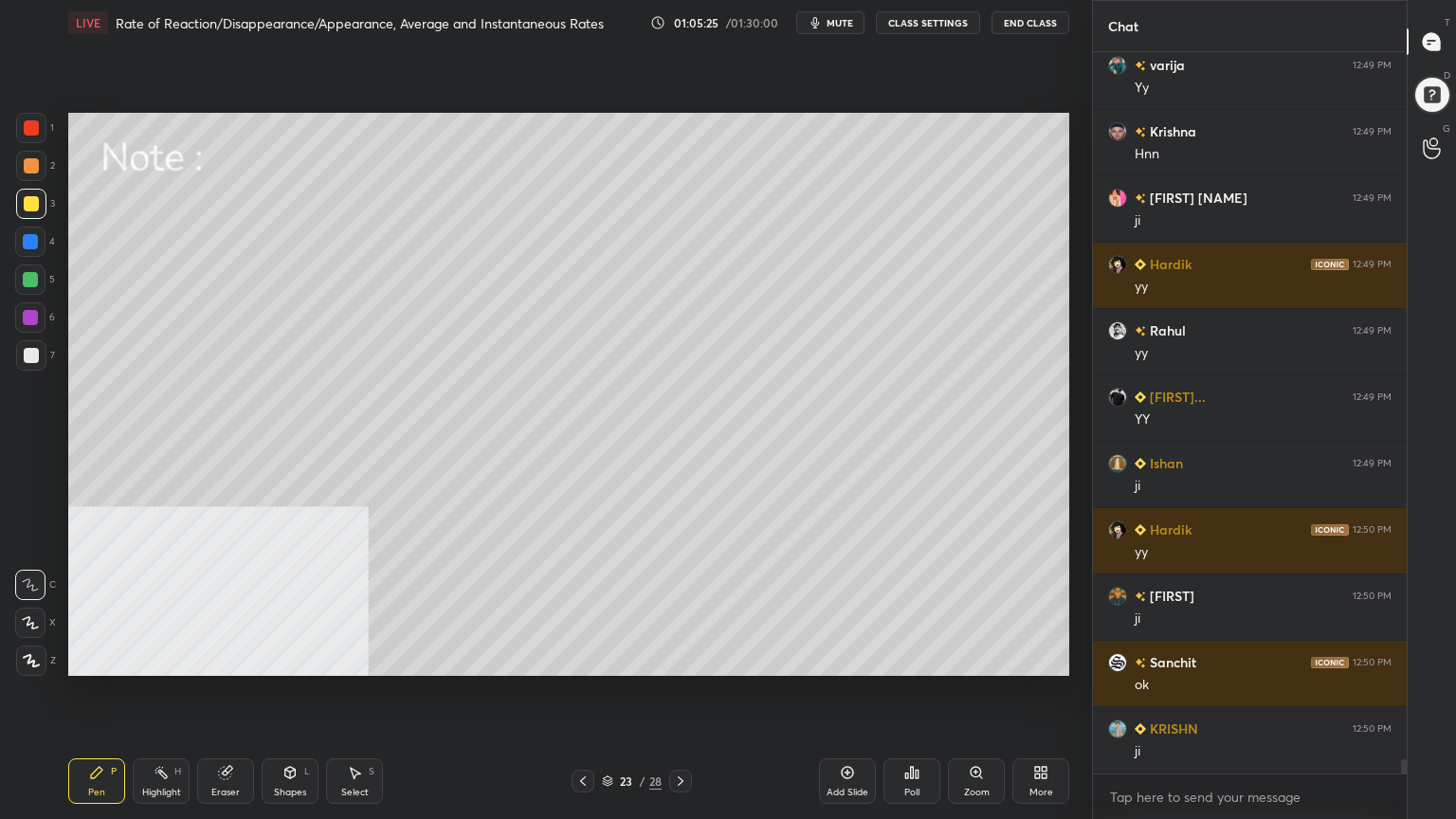 click at bounding box center (31, 166) 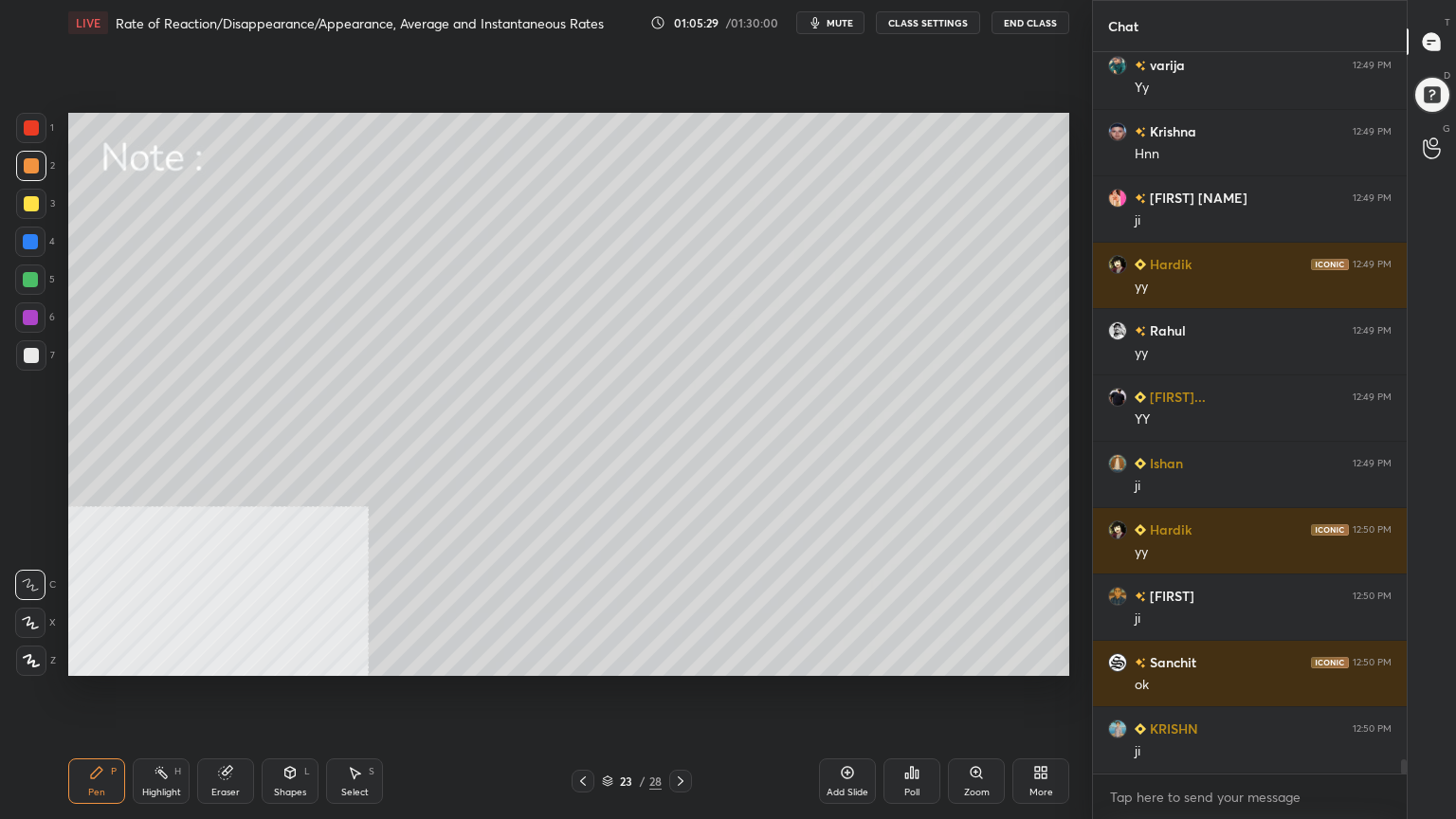 click at bounding box center [31, 204] 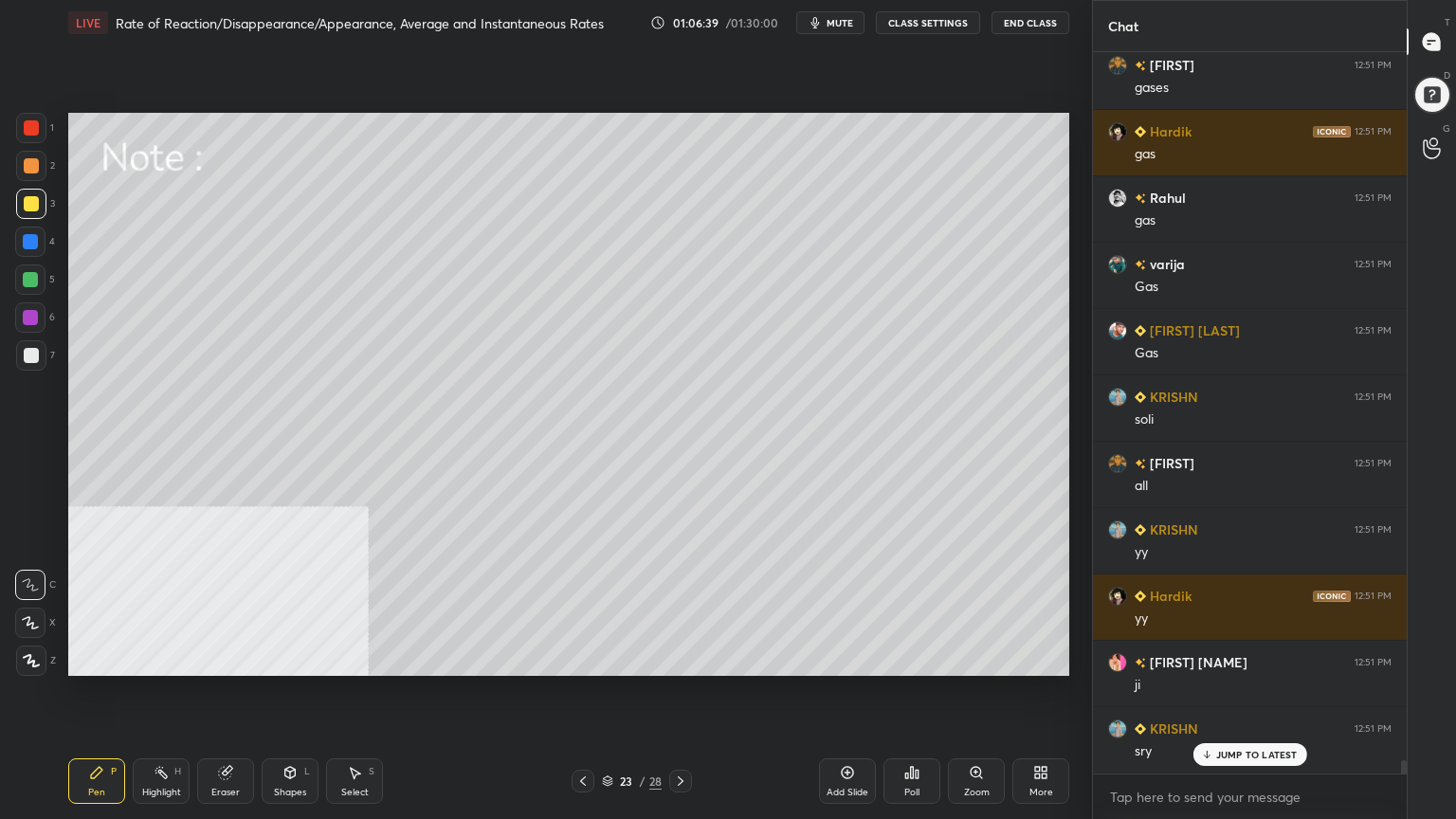 scroll, scrollTop: 37420, scrollLeft: 0, axis: vertical 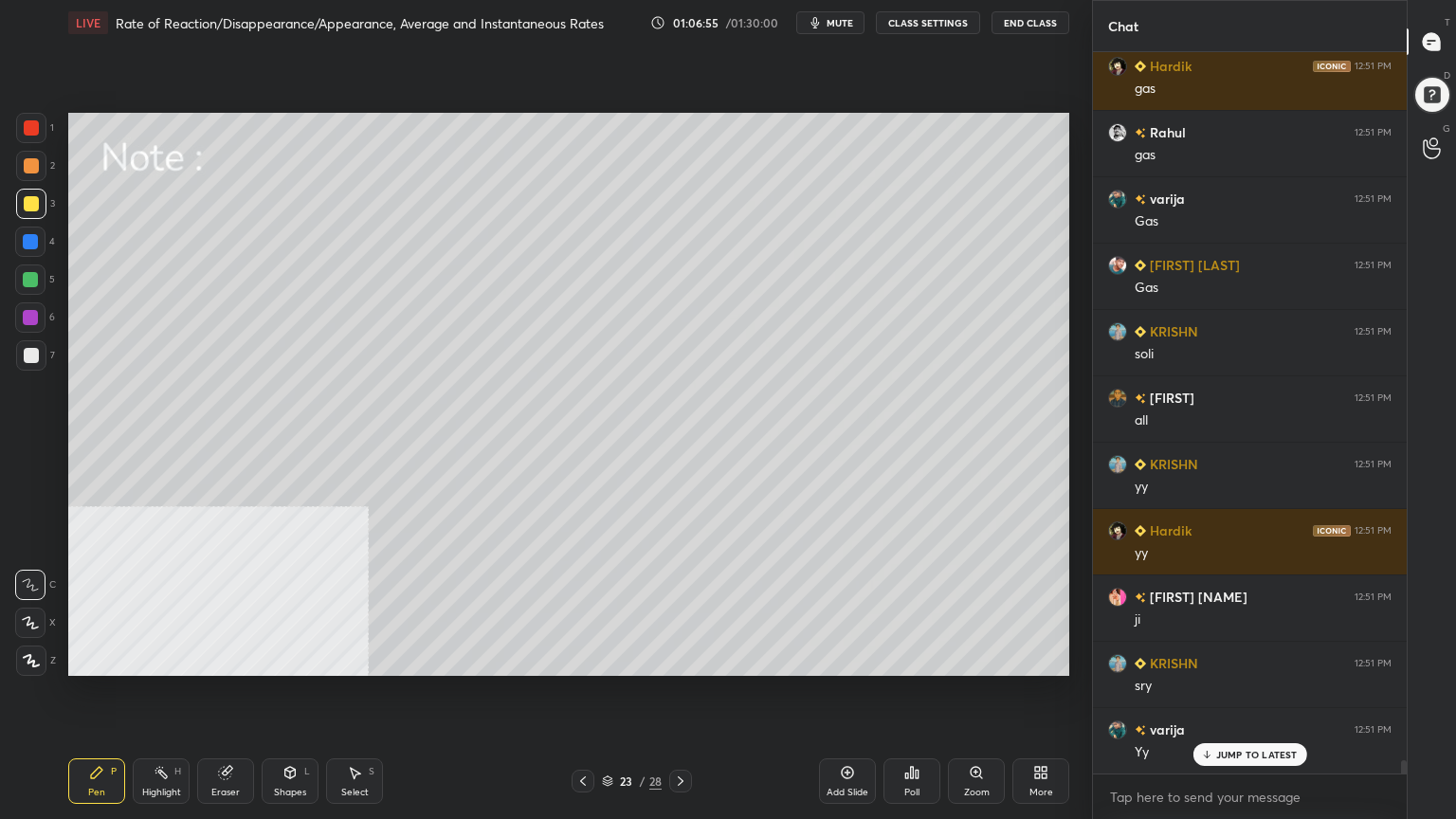 click on "Shapes" at bounding box center [290, 792] 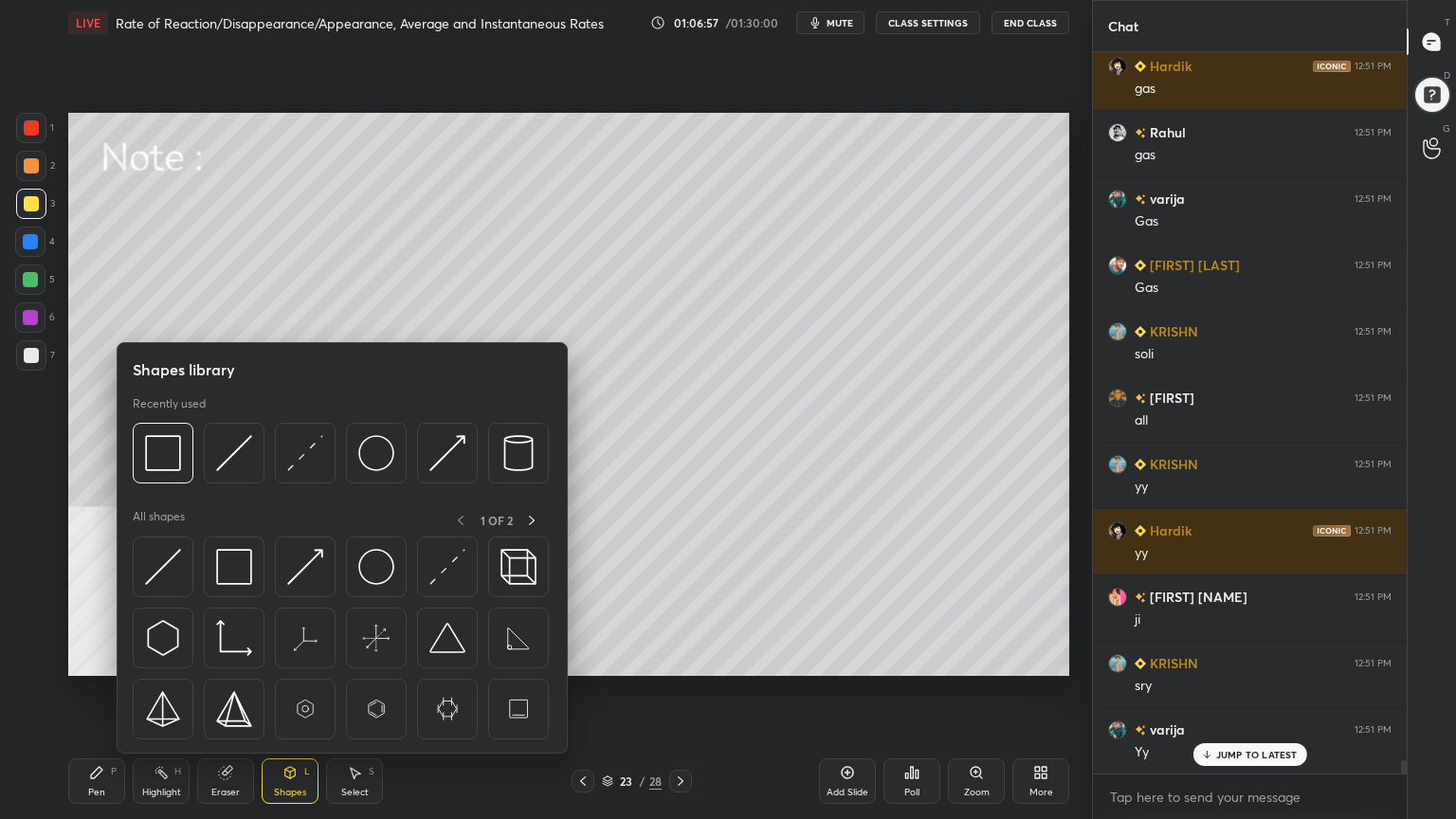 click at bounding box center [30, 242] 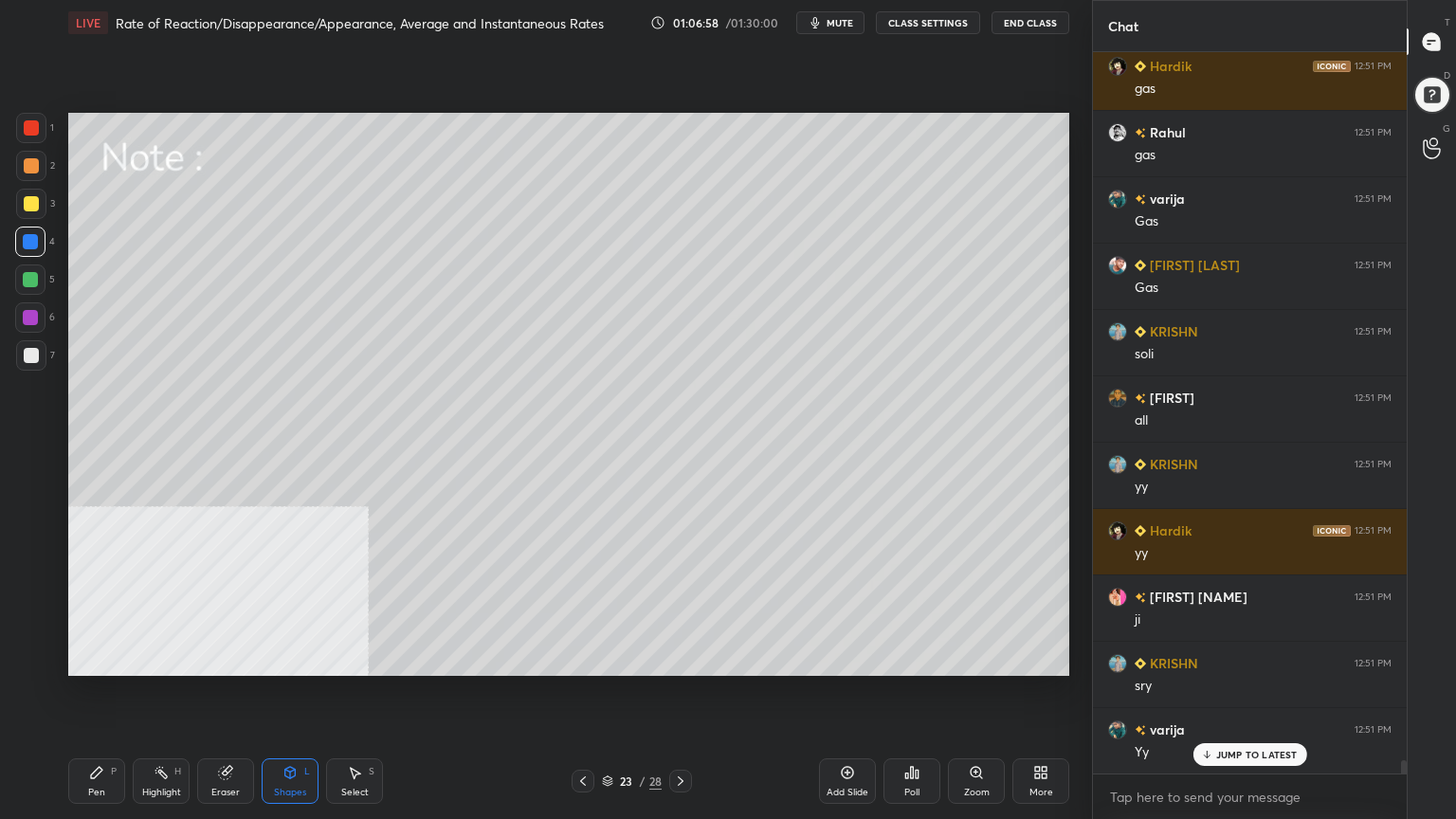 click on "Shapes" at bounding box center [290, 792] 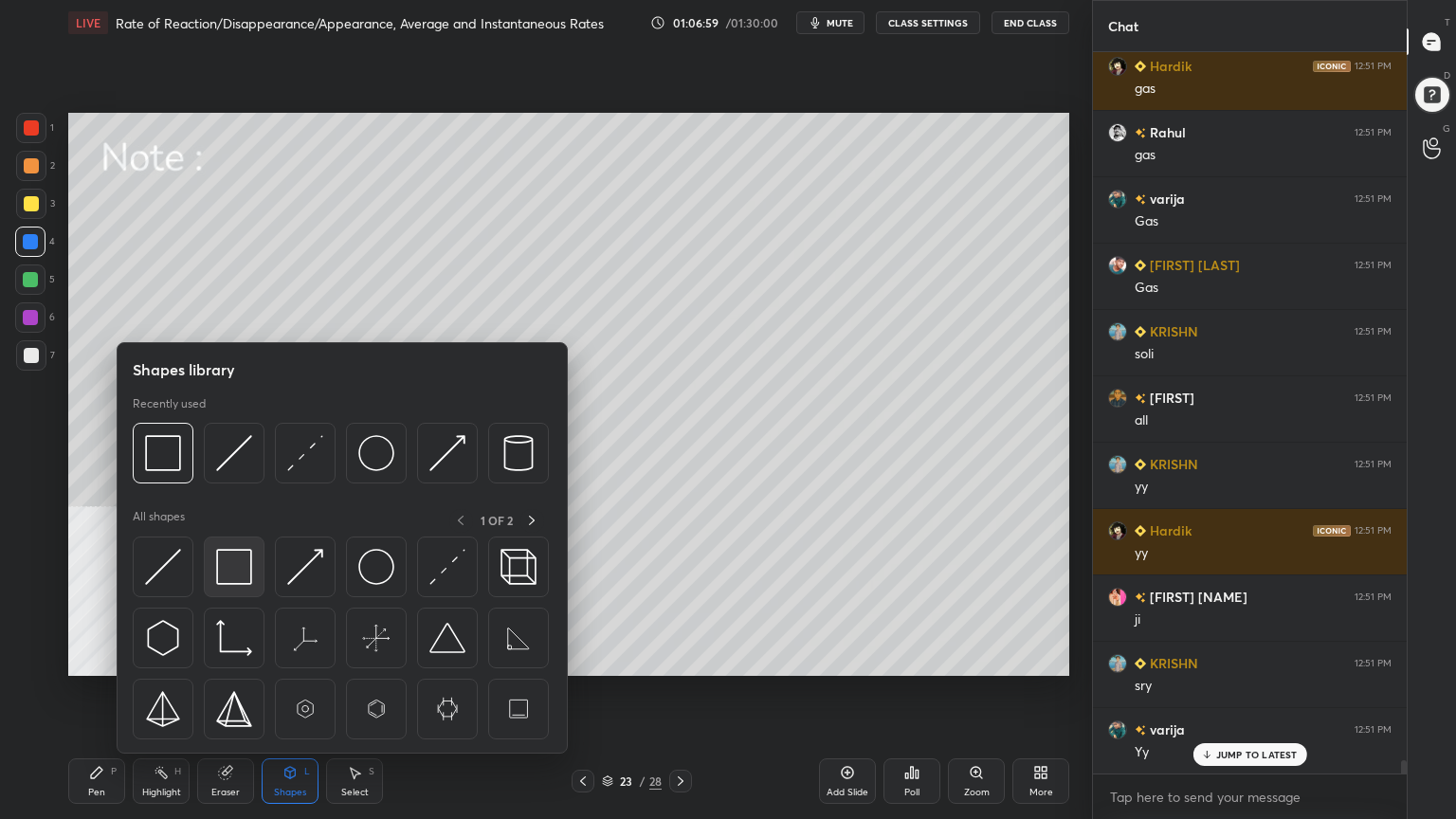 click at bounding box center [234, 567] 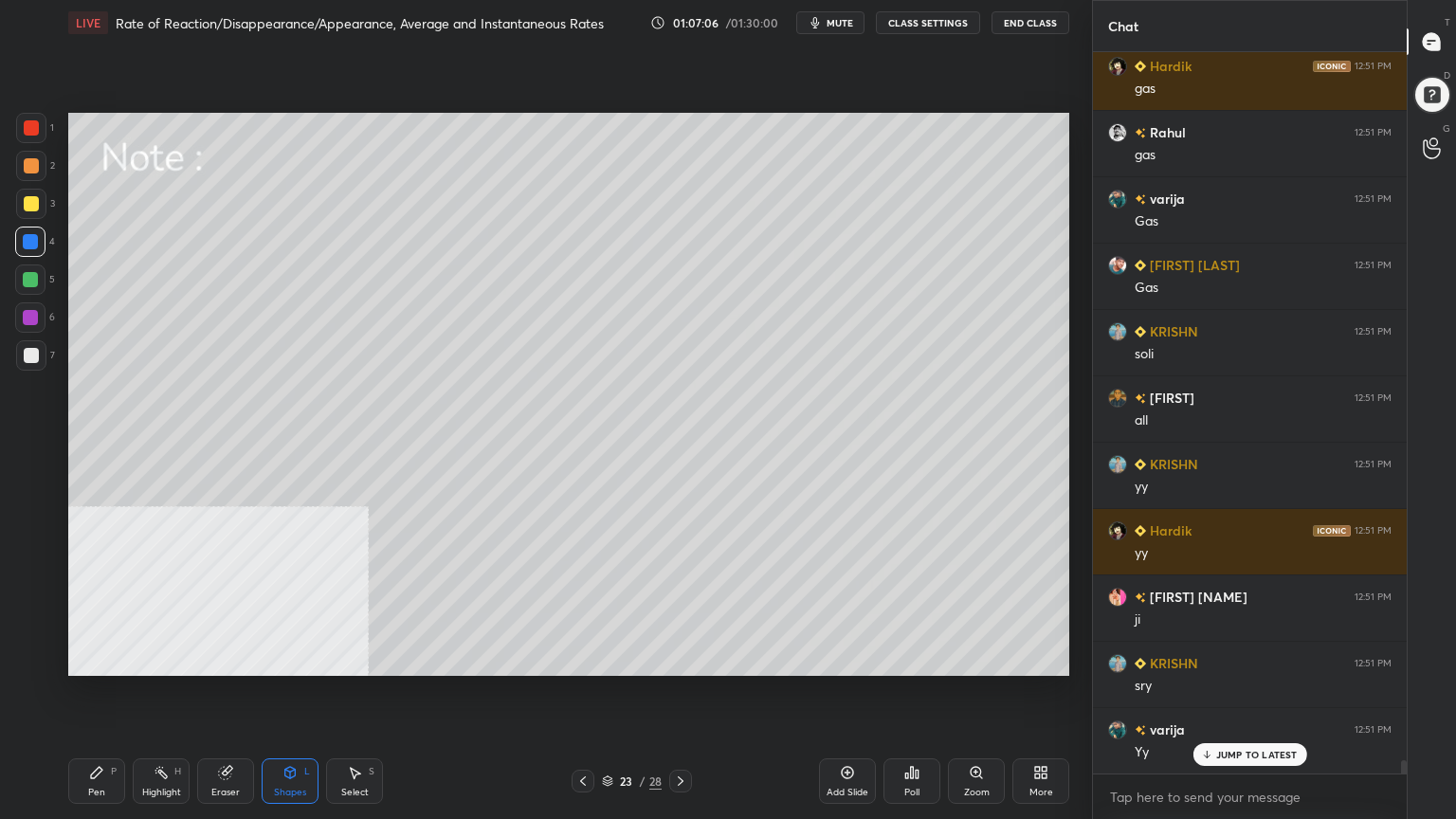 scroll, scrollTop: 37487, scrollLeft: 0, axis: vertical 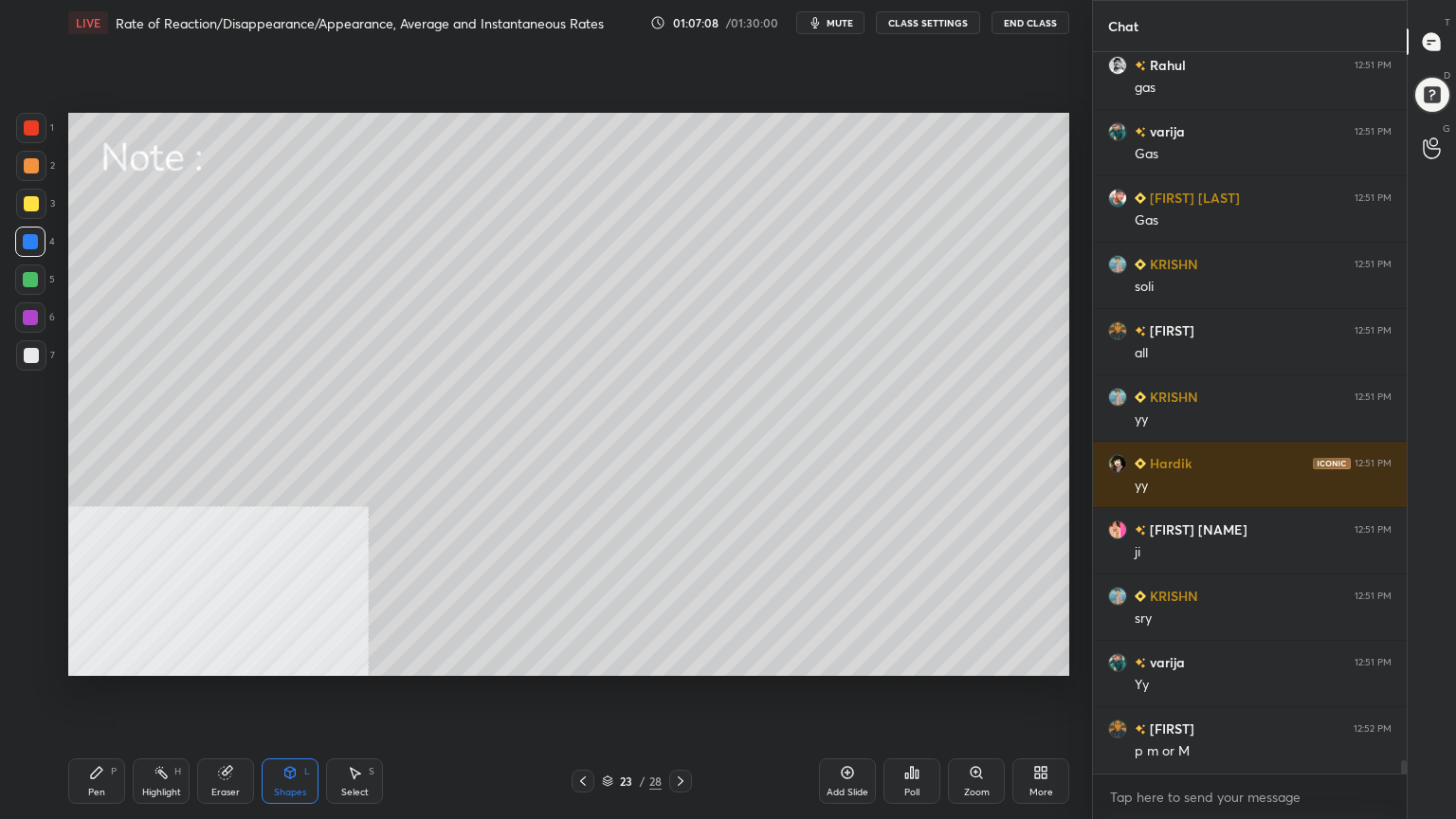 click on "Pen" at bounding box center (97, 792) 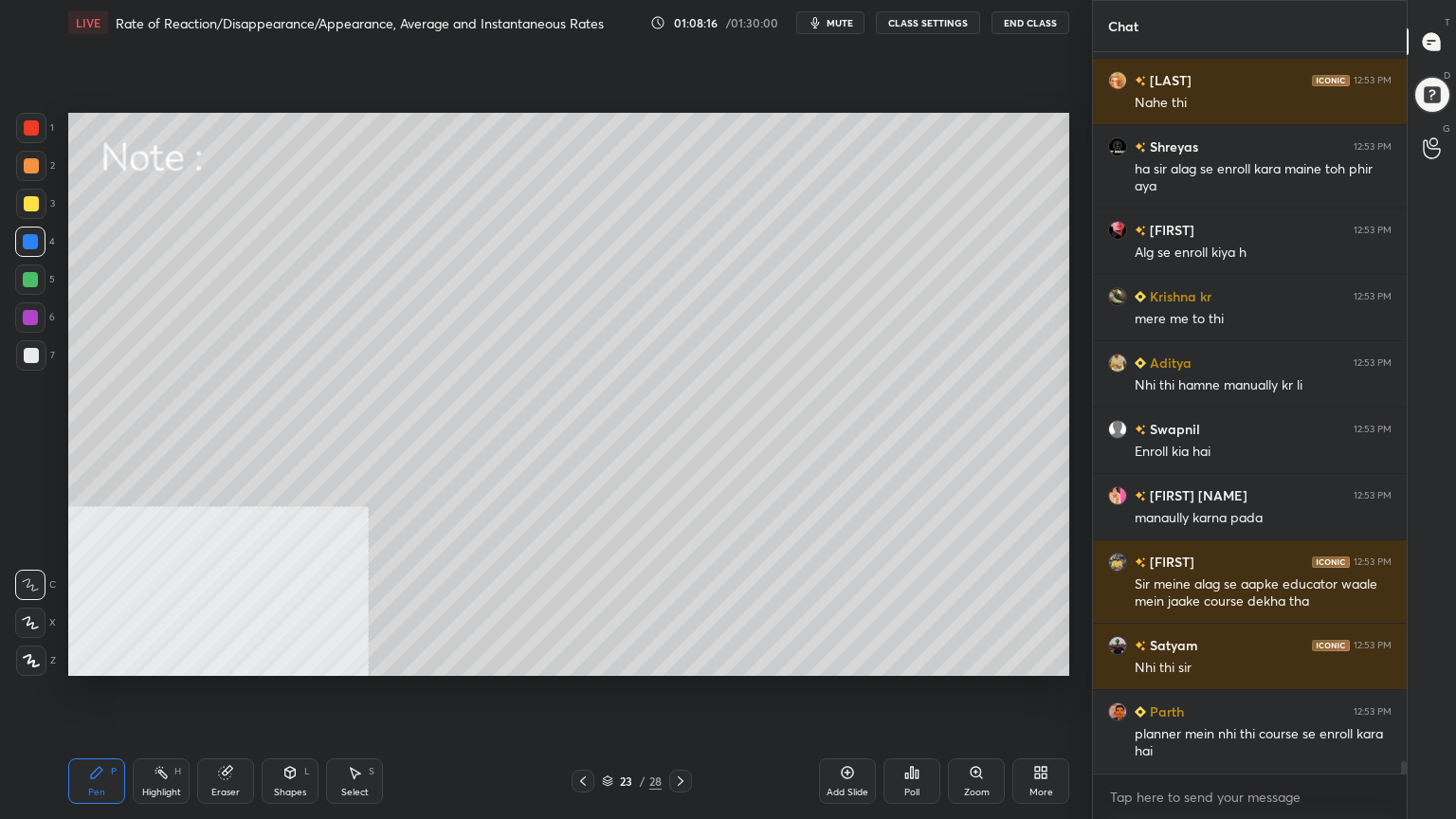 scroll, scrollTop: 41185, scrollLeft: 0, axis: vertical 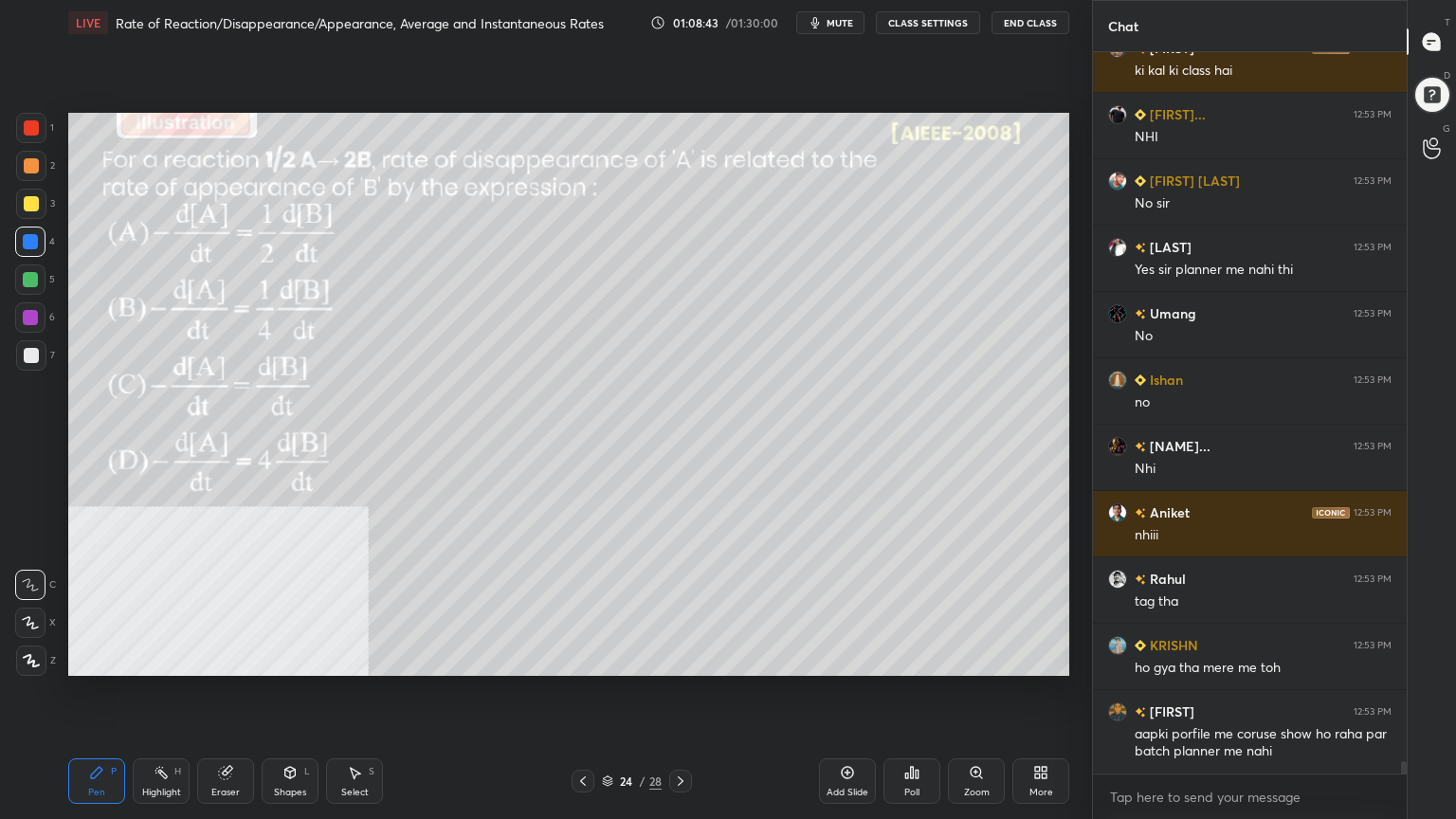 click 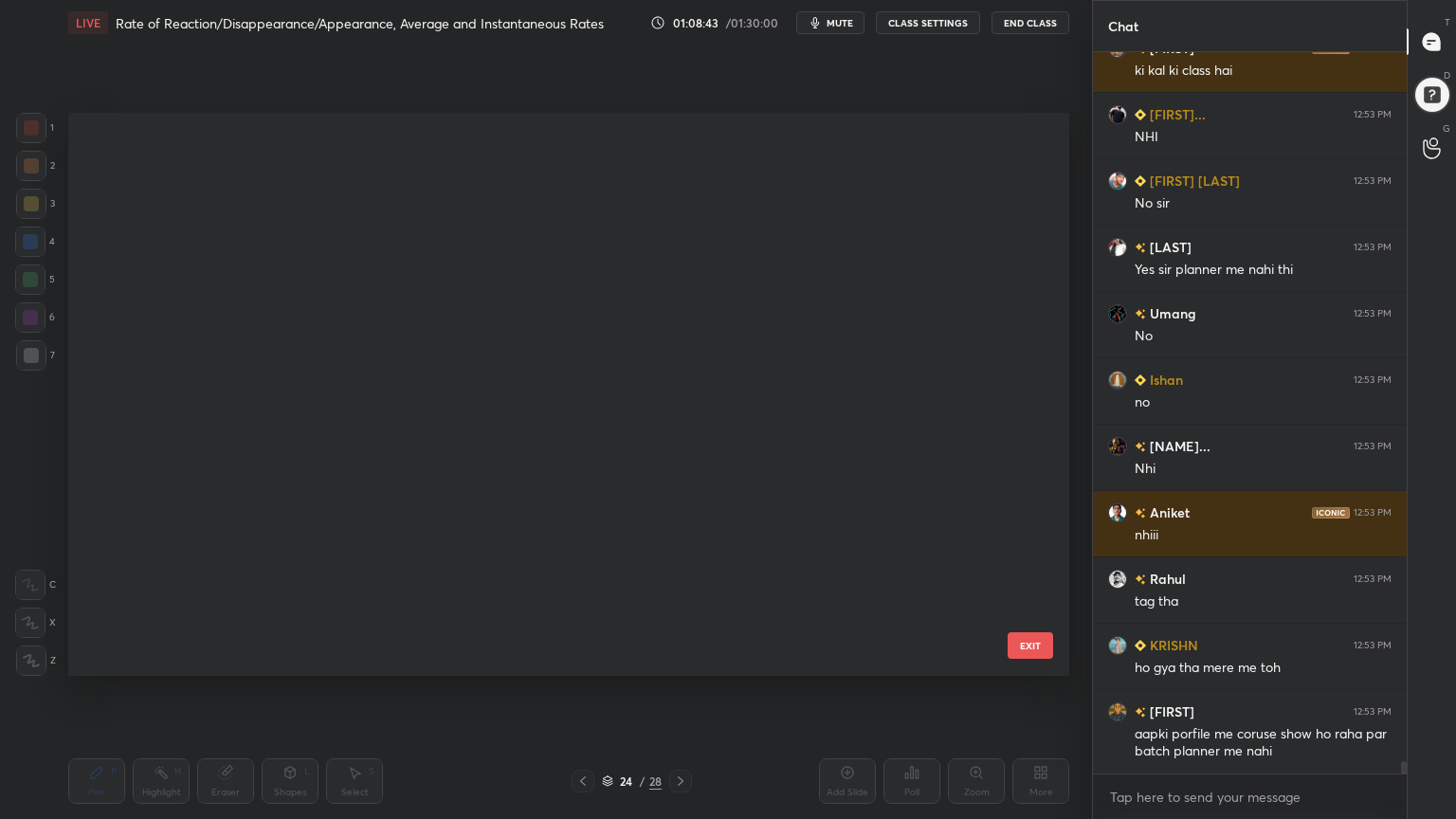 scroll, scrollTop: 825, scrollLeft: 0, axis: vertical 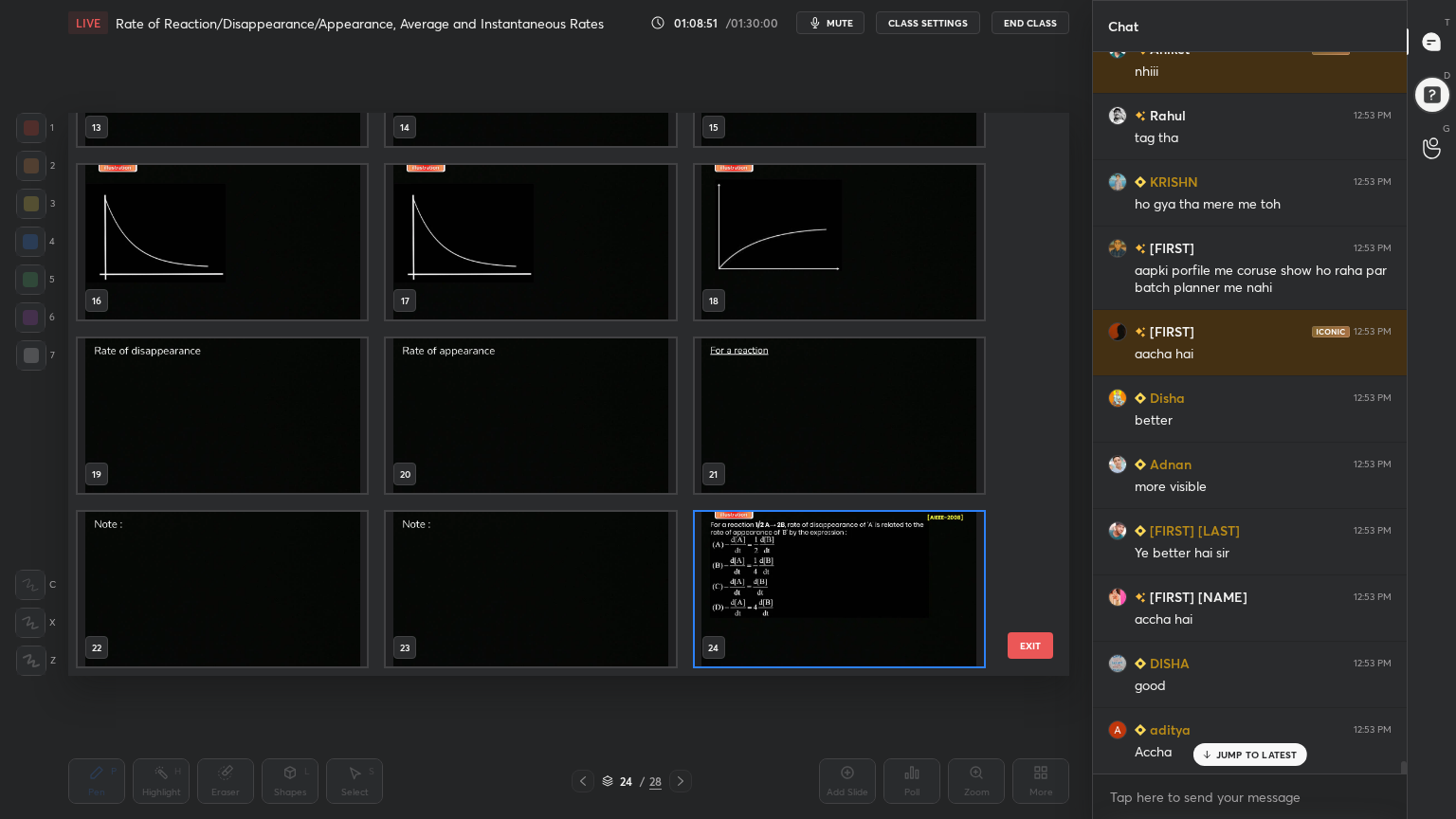 click at bounding box center (839, 589) 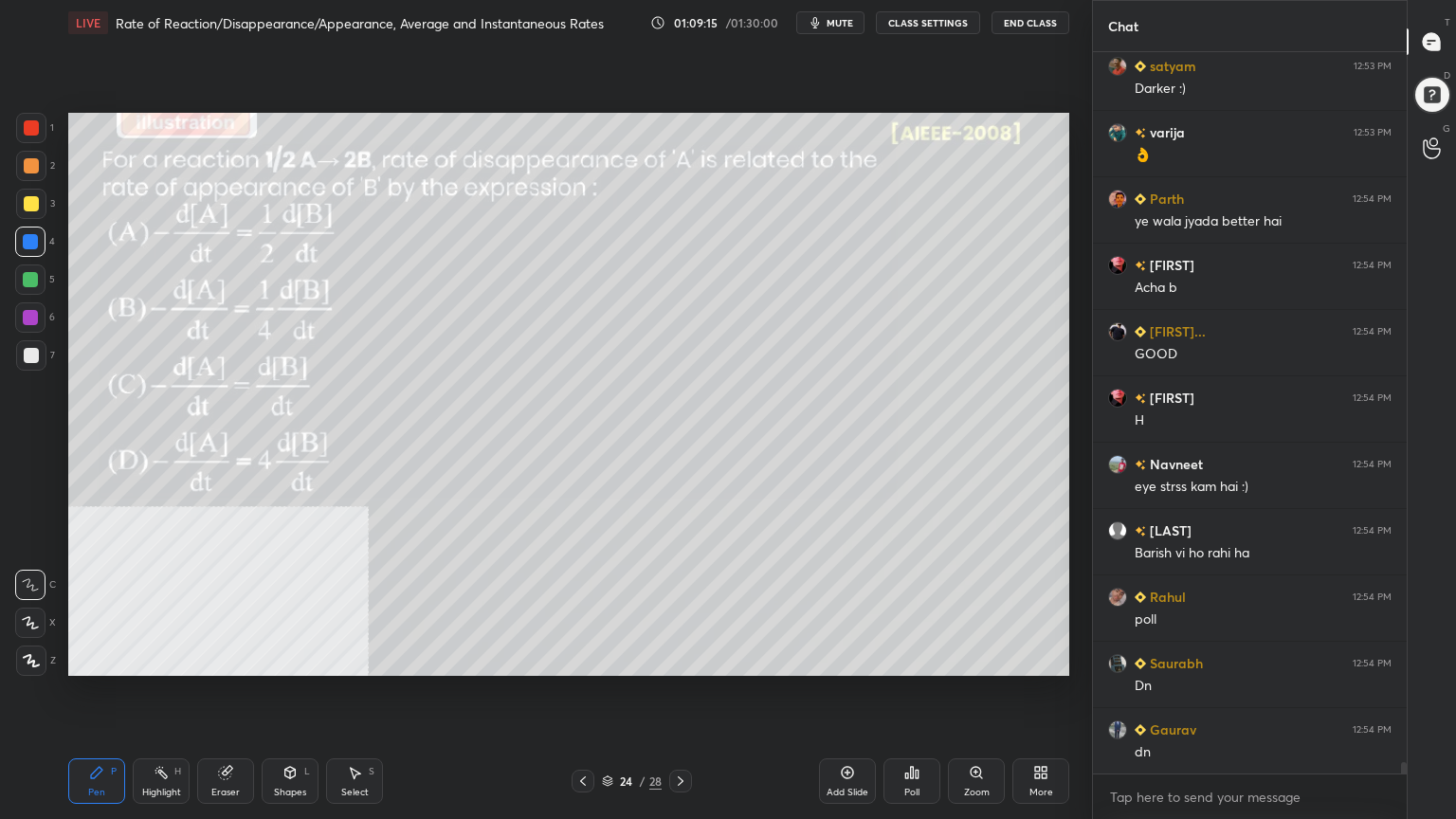 scroll, scrollTop: 43941, scrollLeft: 0, axis: vertical 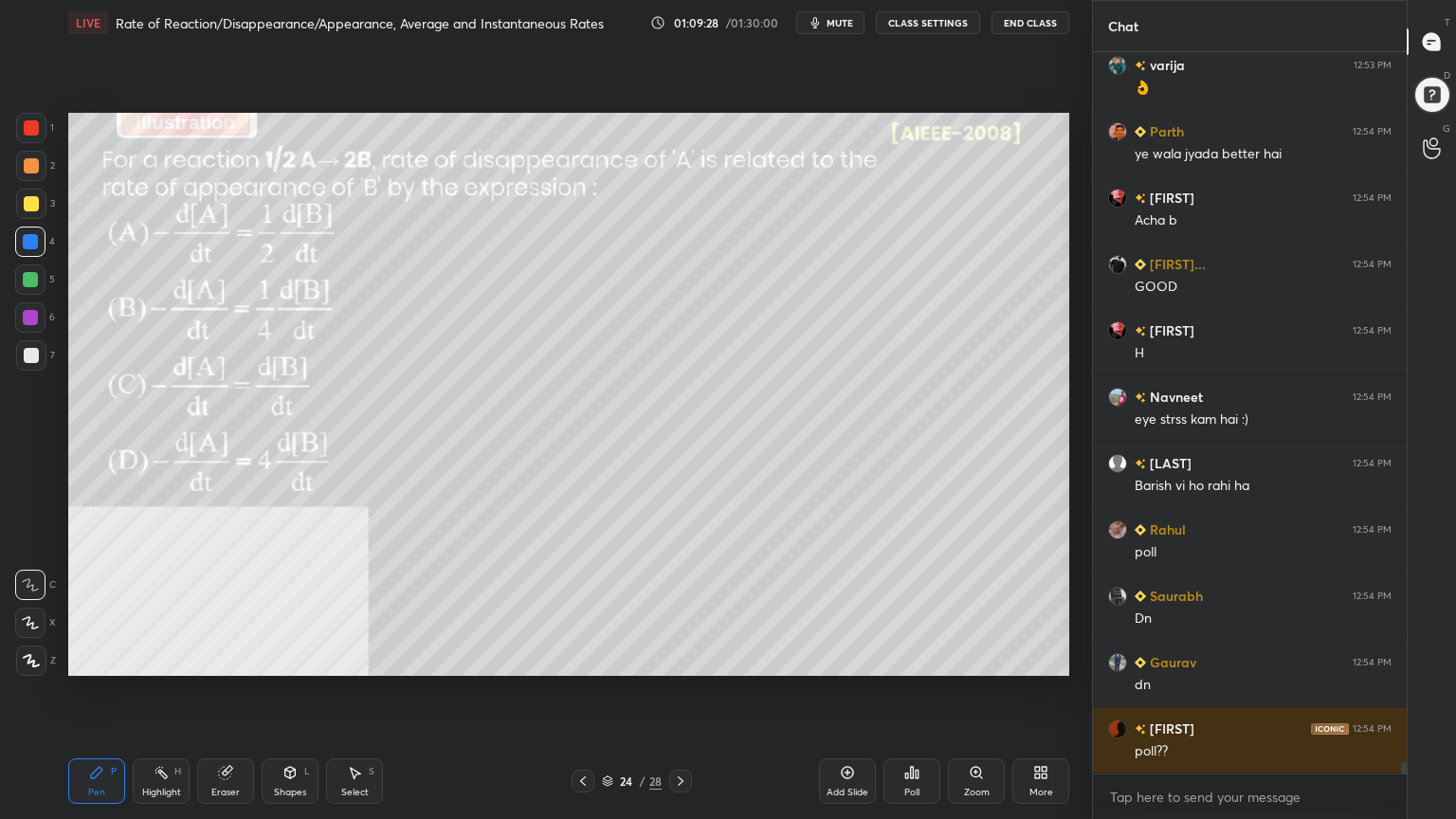 click on "Poll" at bounding box center [912, 781] 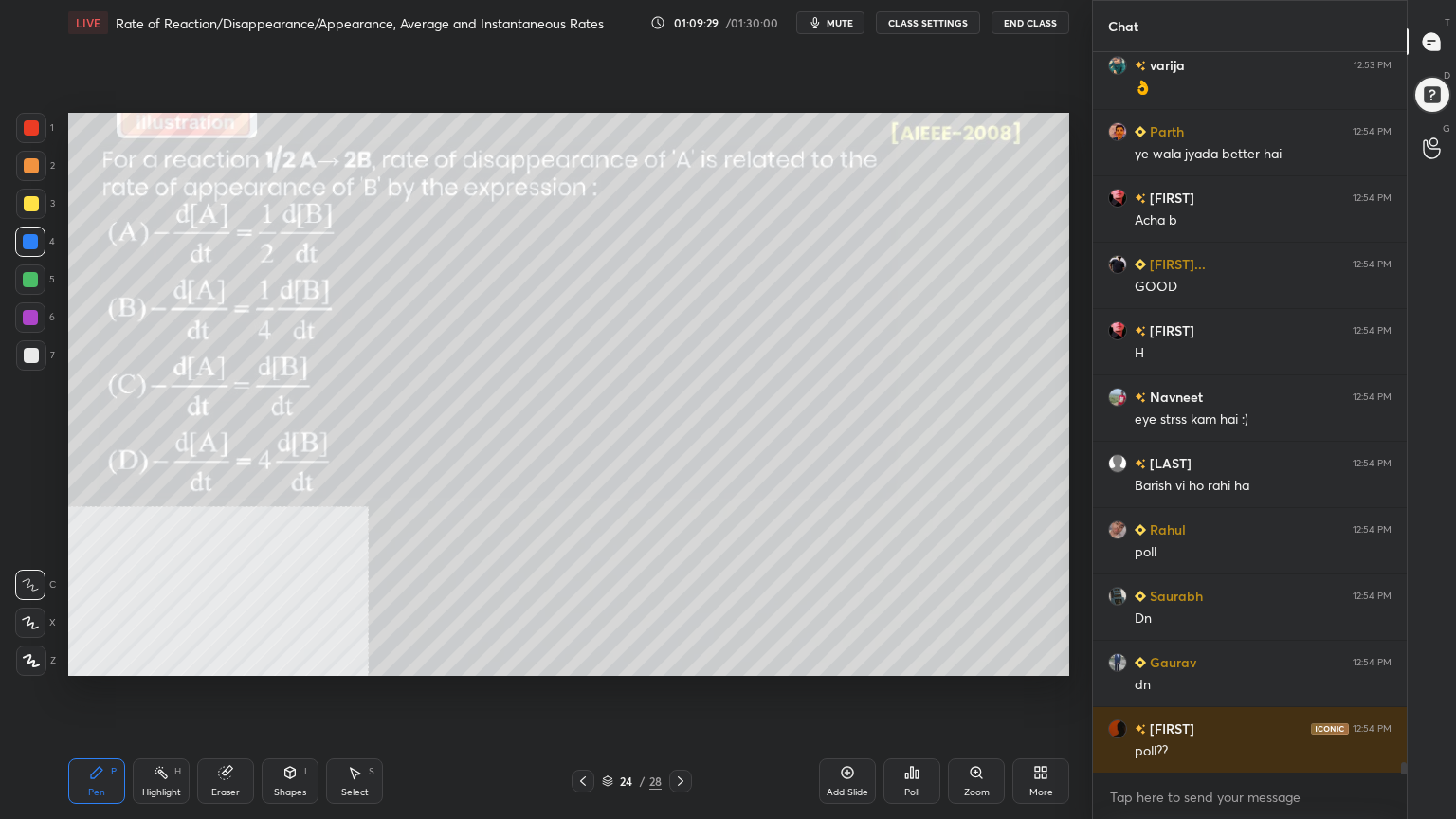 click on "Poll" at bounding box center [912, 781] 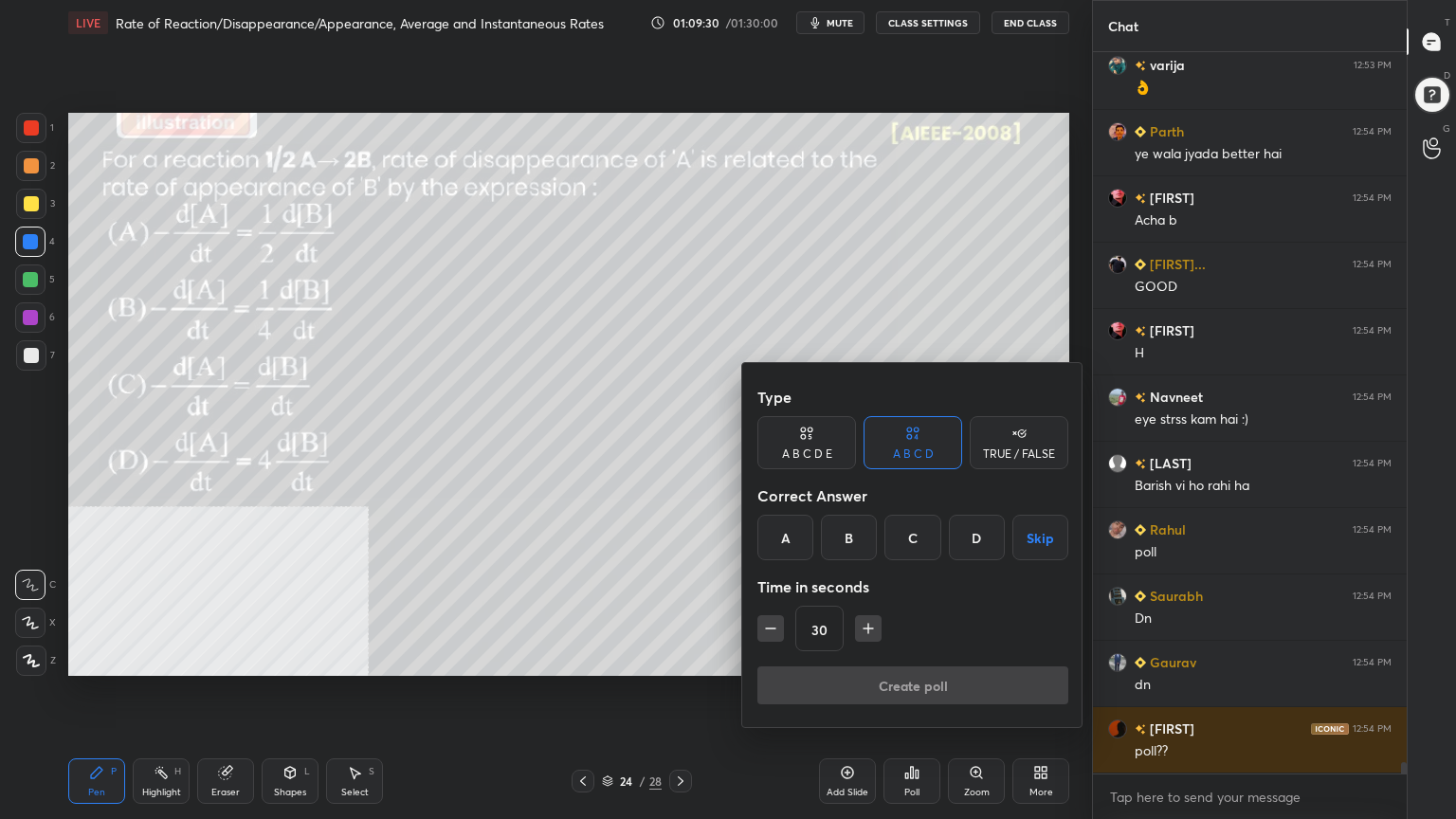click on "B" at bounding box center [848, 537] 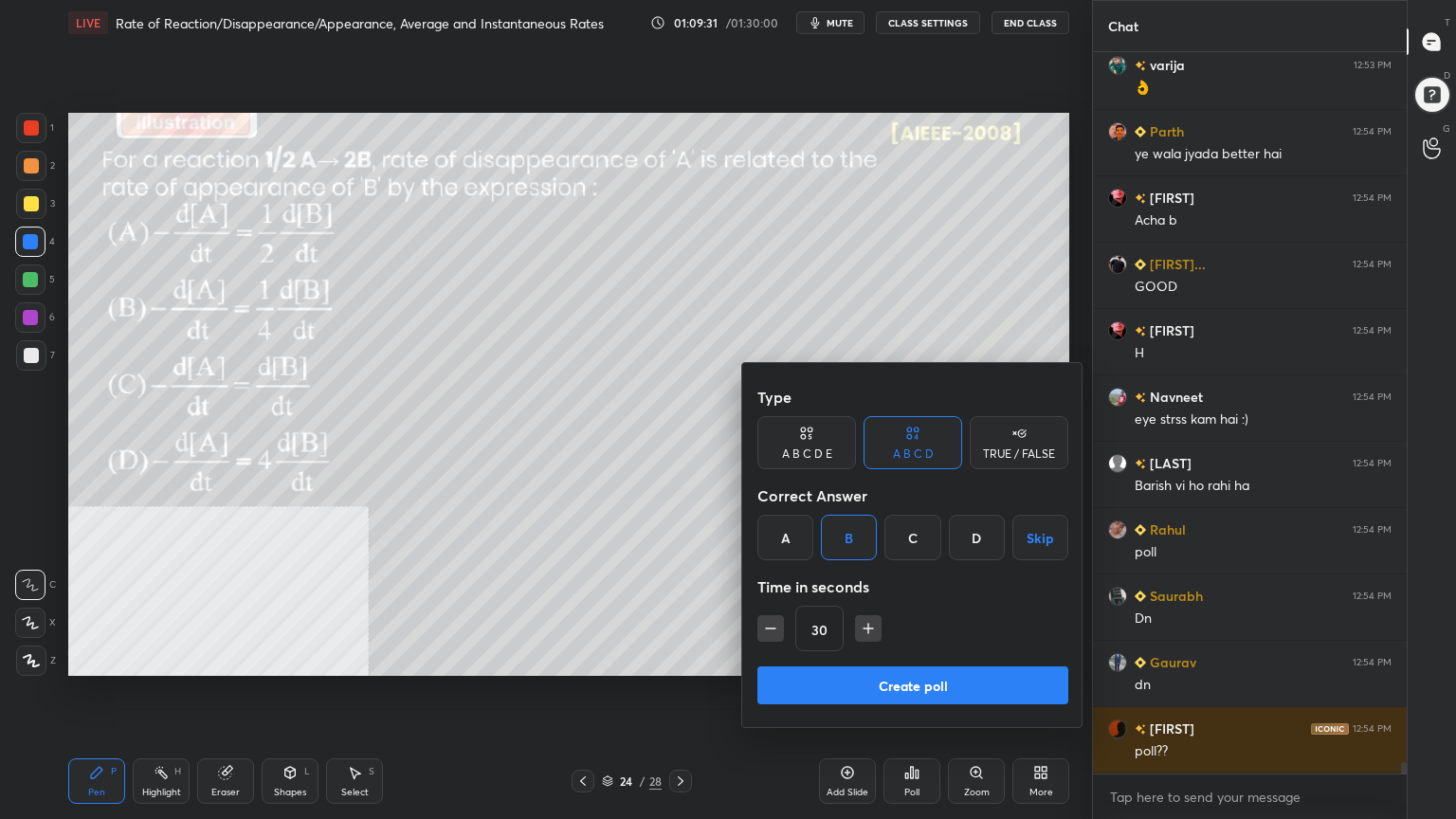scroll, scrollTop: 44006, scrollLeft: 0, axis: vertical 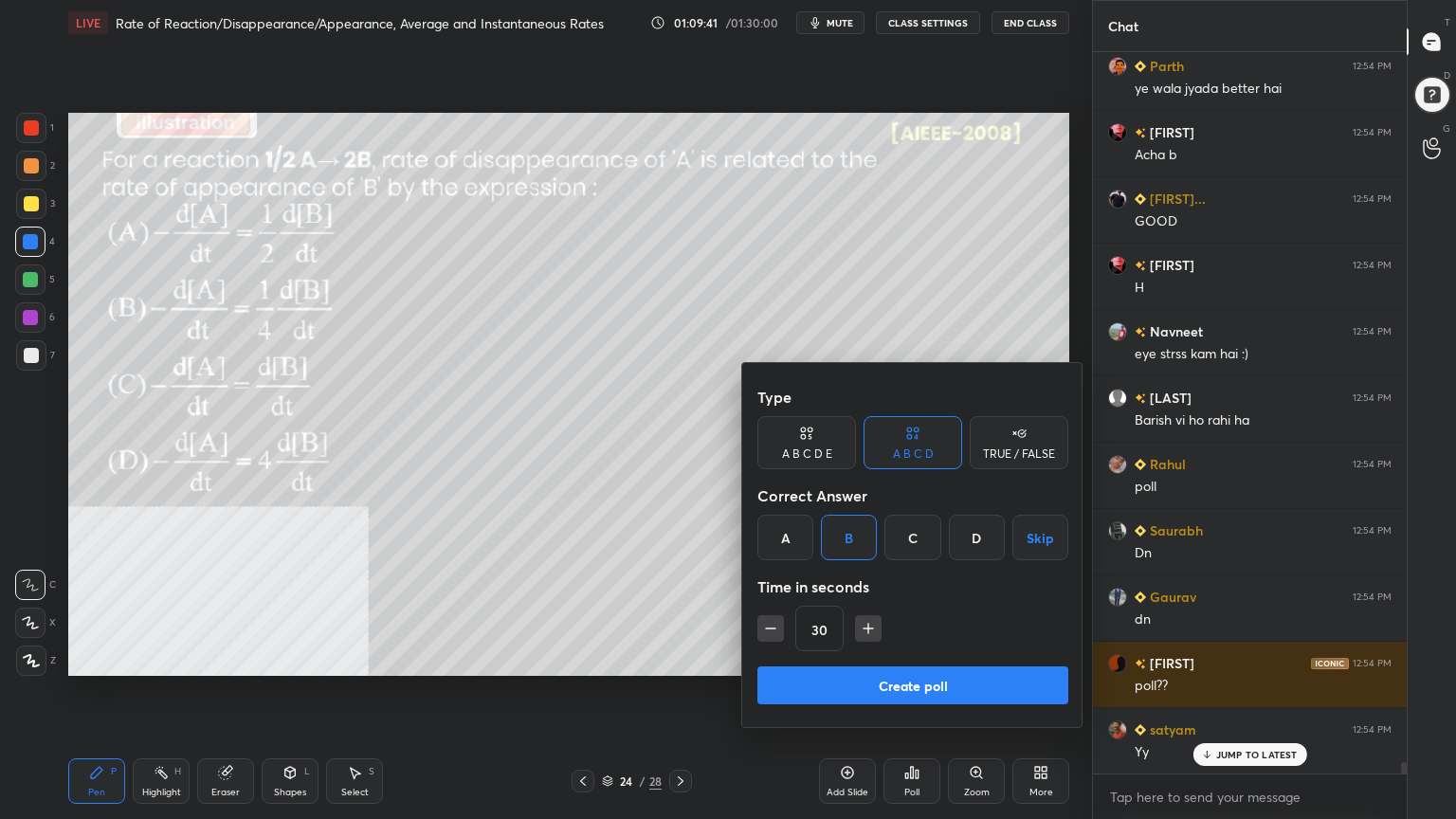 click on "Create poll" at bounding box center (913, 685) 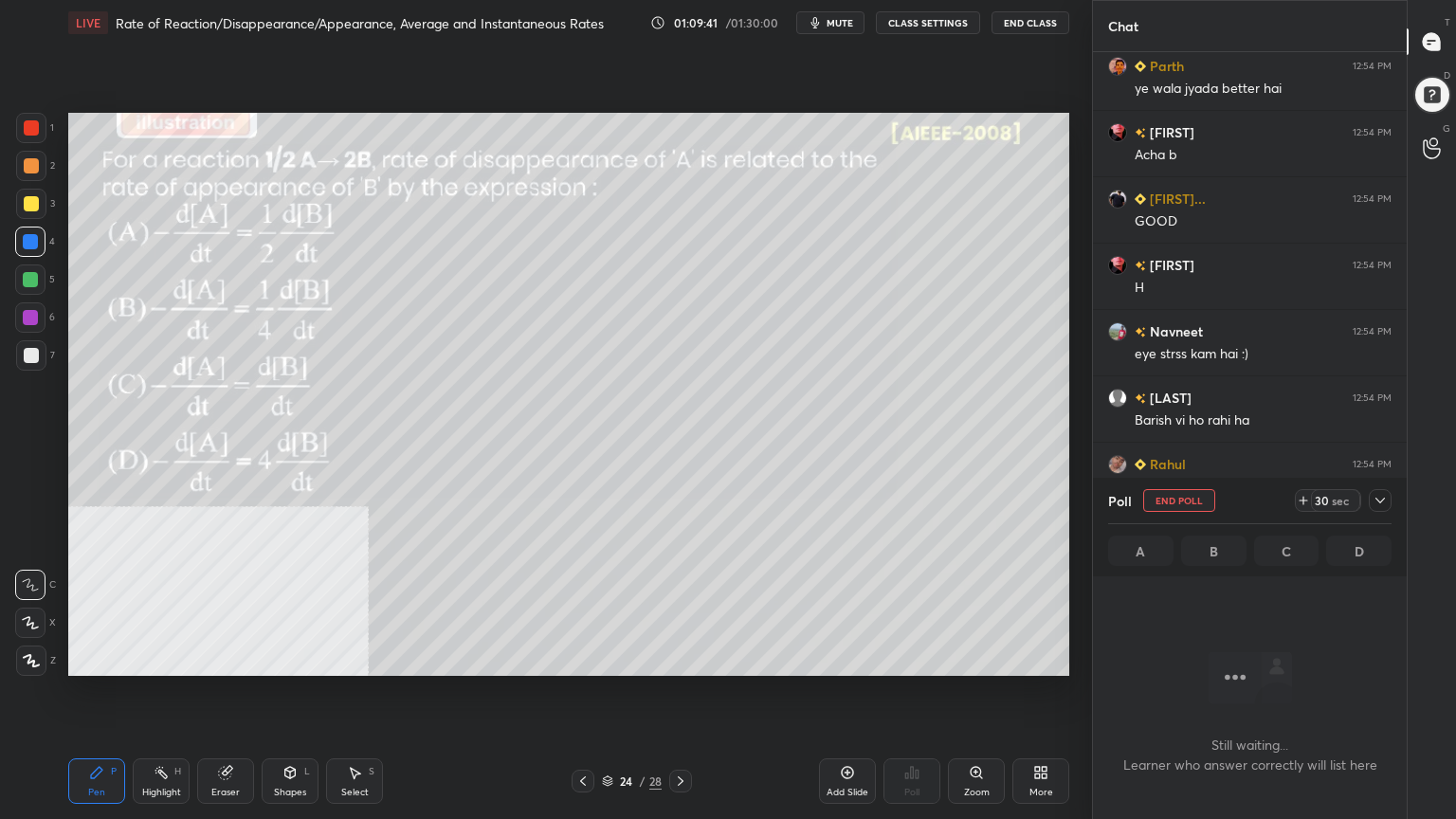 scroll, scrollTop: 649, scrollLeft: 308, axis: both 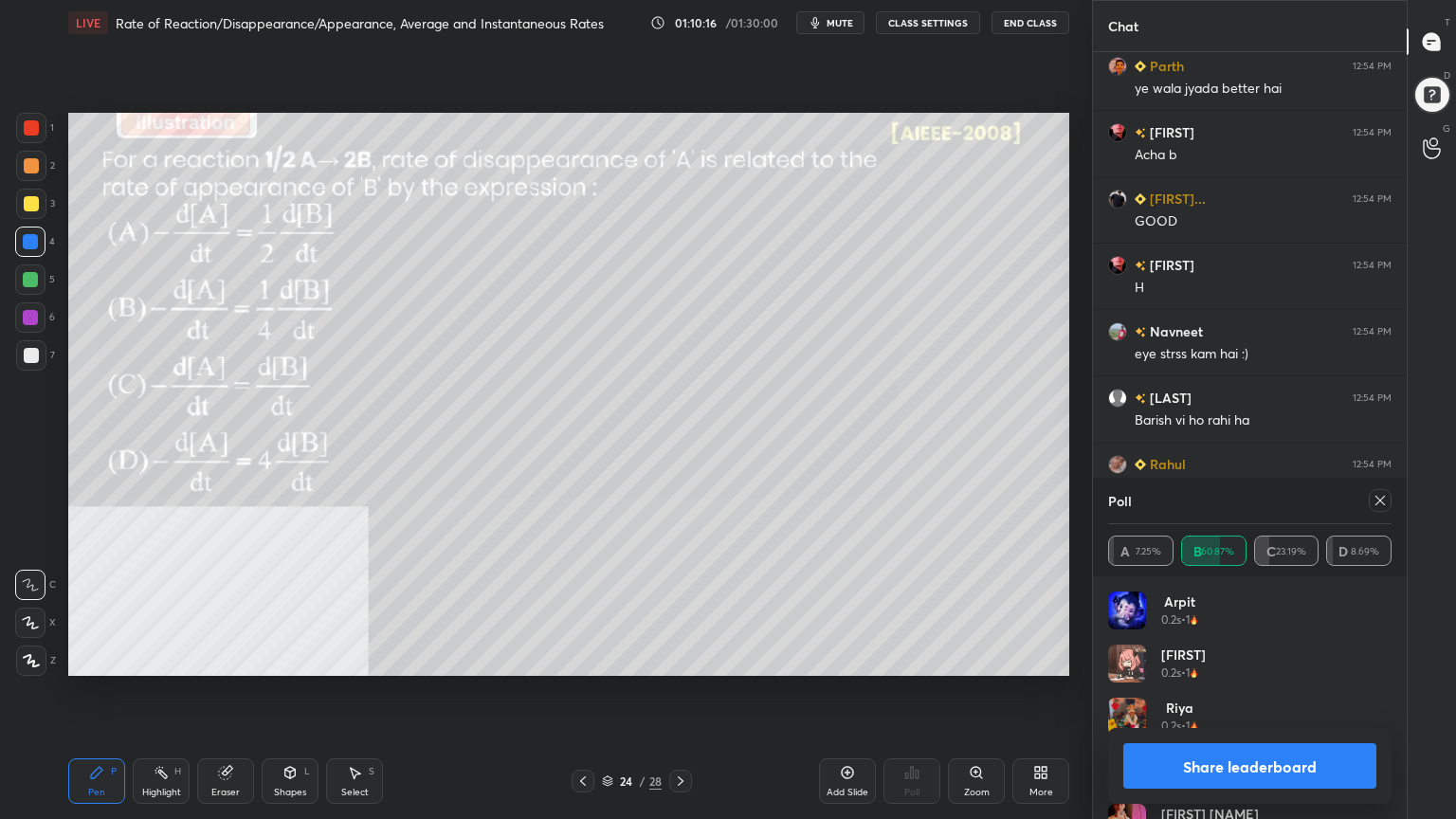 click 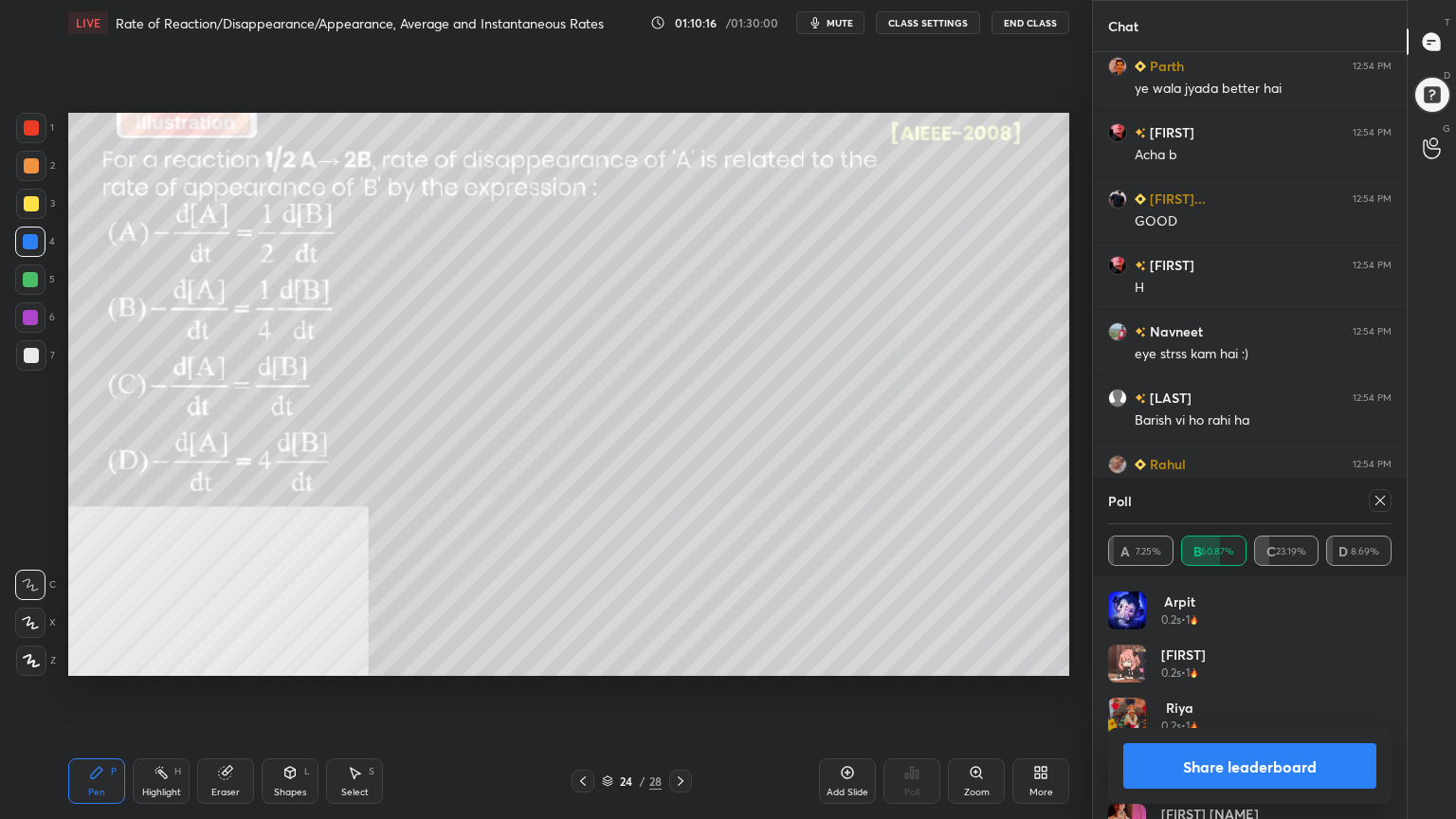 scroll, scrollTop: 167, scrollLeft: 278, axis: both 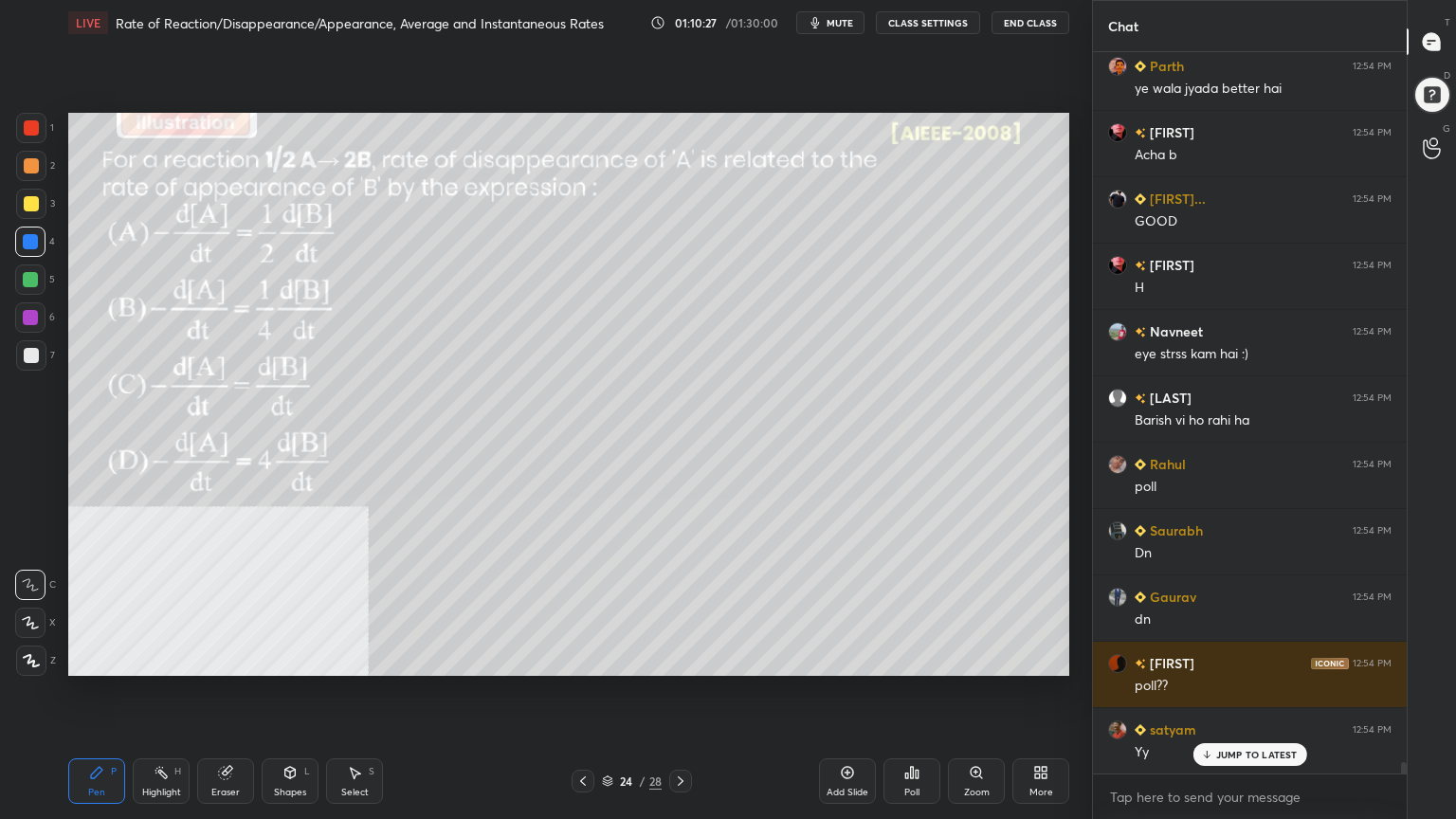 drag, startPoint x: 32, startPoint y: 290, endPoint x: 63, endPoint y: 281, distance: 32.280025 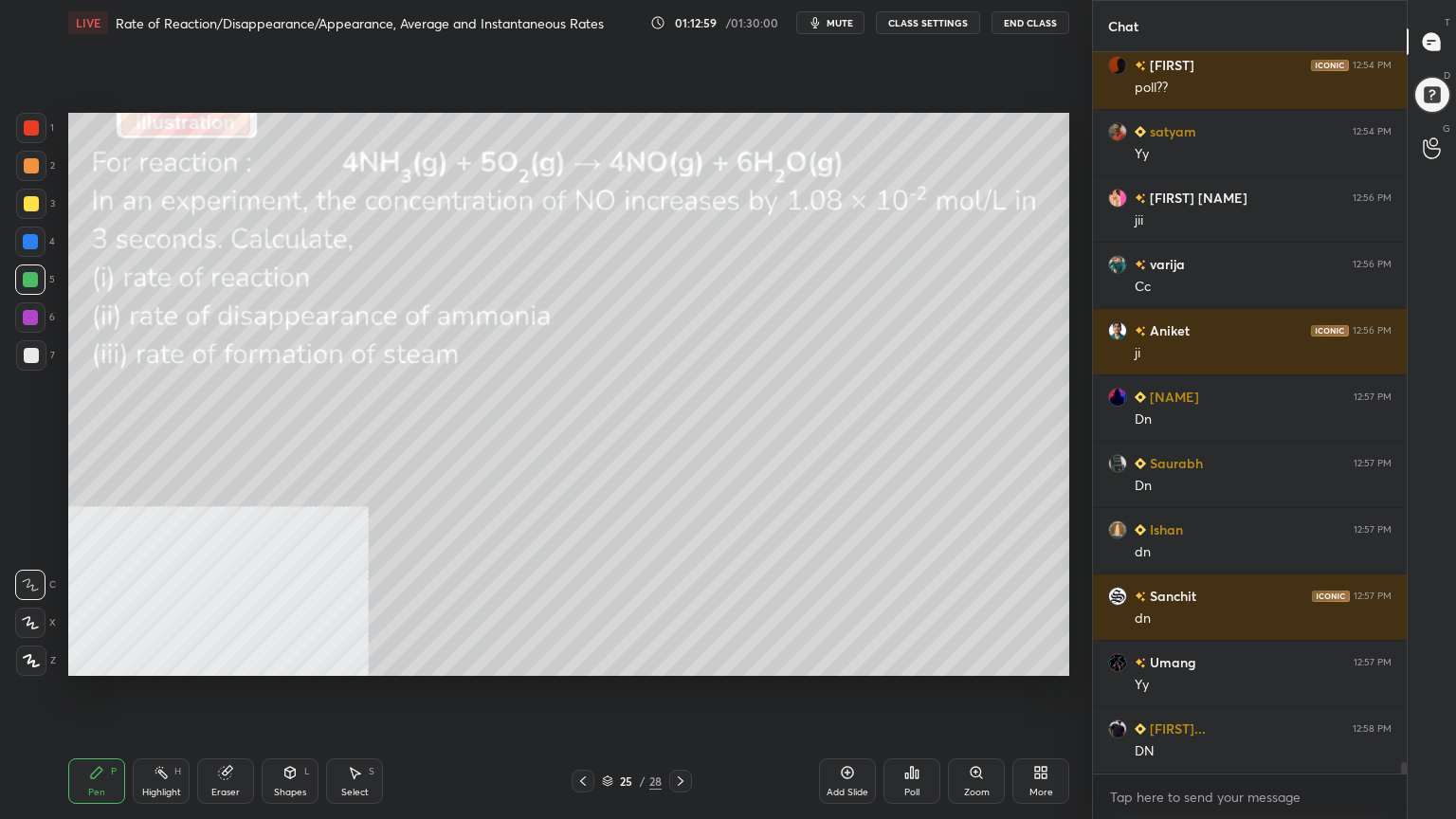 scroll, scrollTop: 44670, scrollLeft: 0, axis: vertical 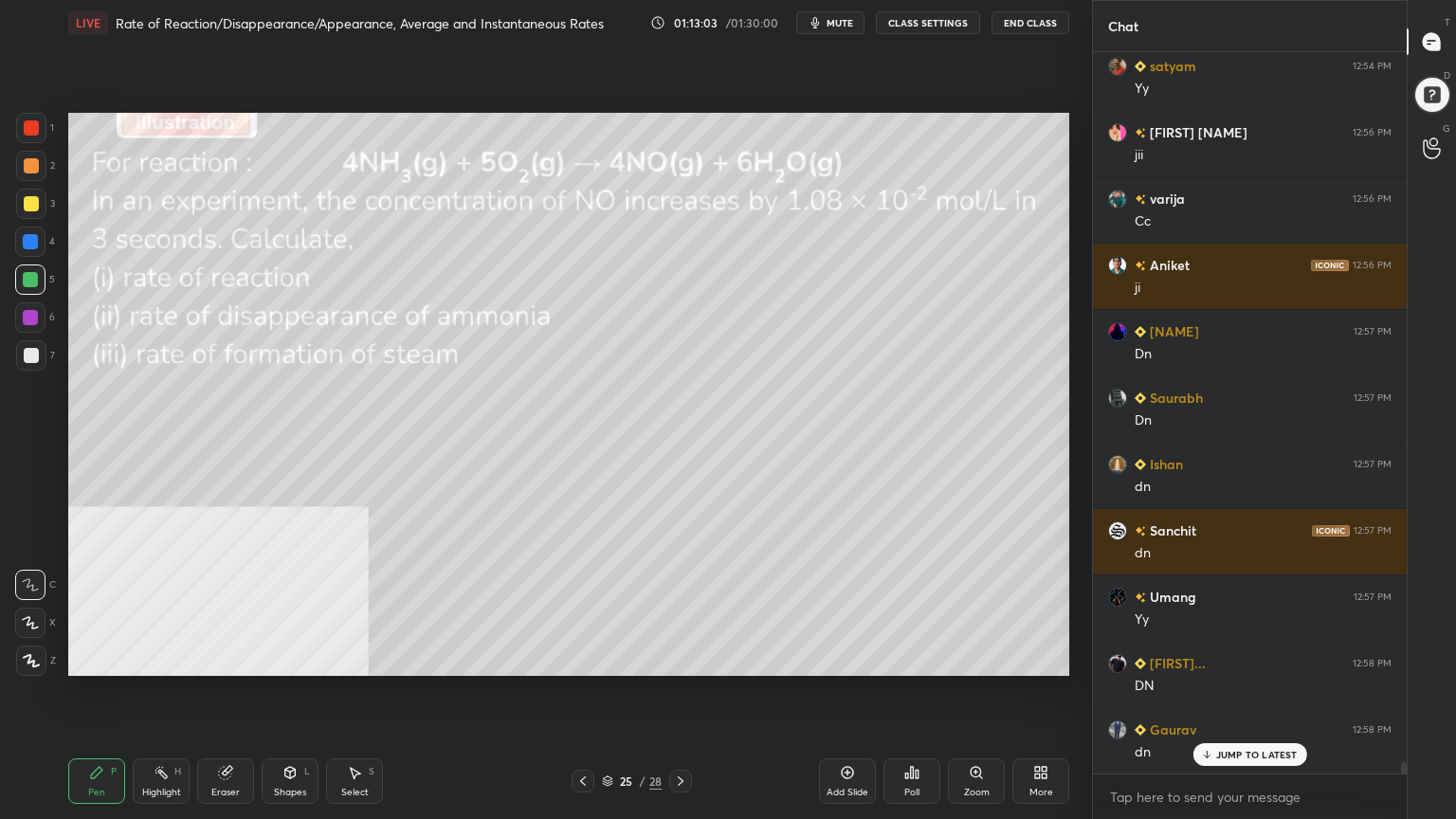 click at bounding box center [31, 204] 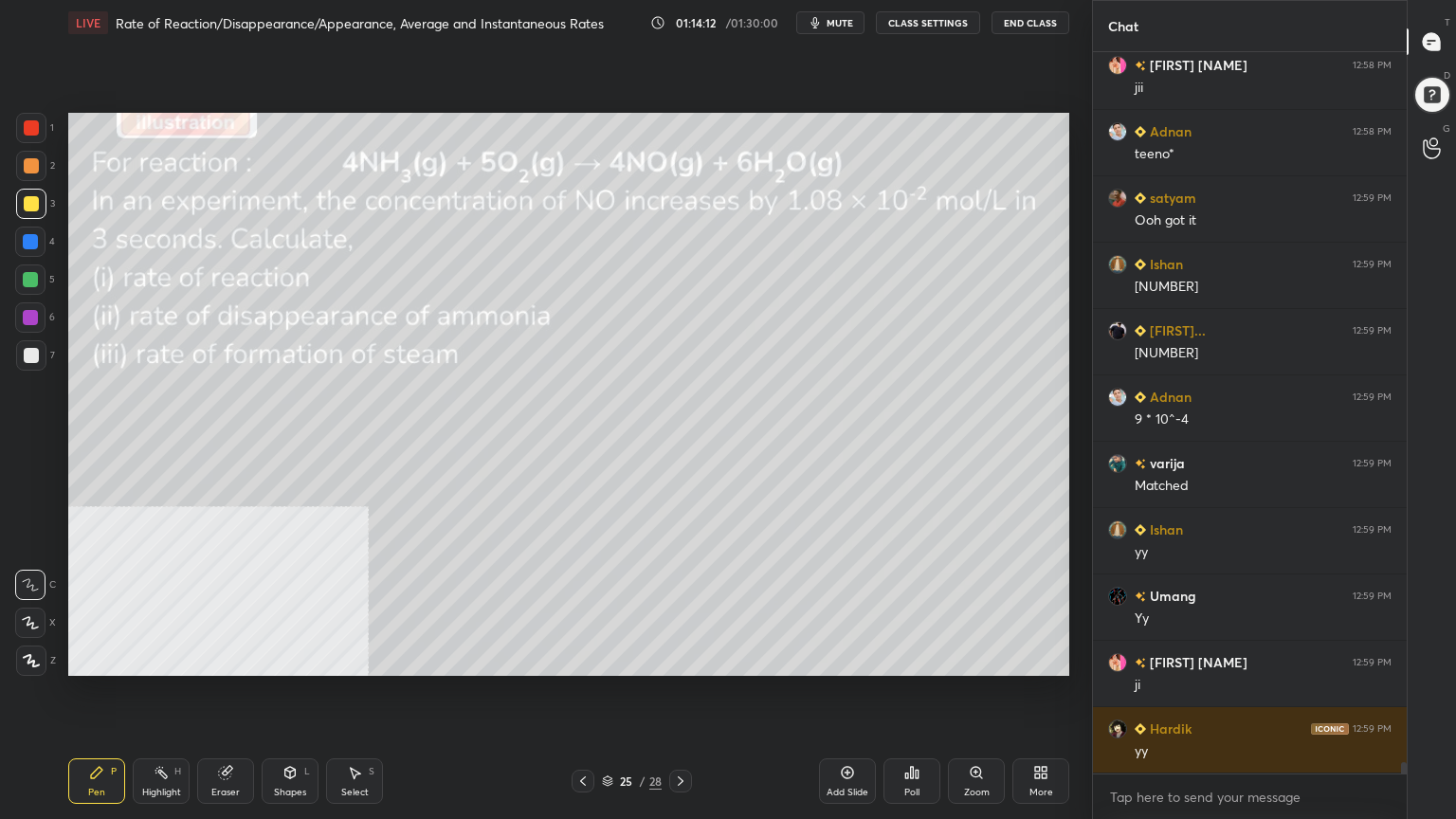 scroll, scrollTop: 45811, scrollLeft: 0, axis: vertical 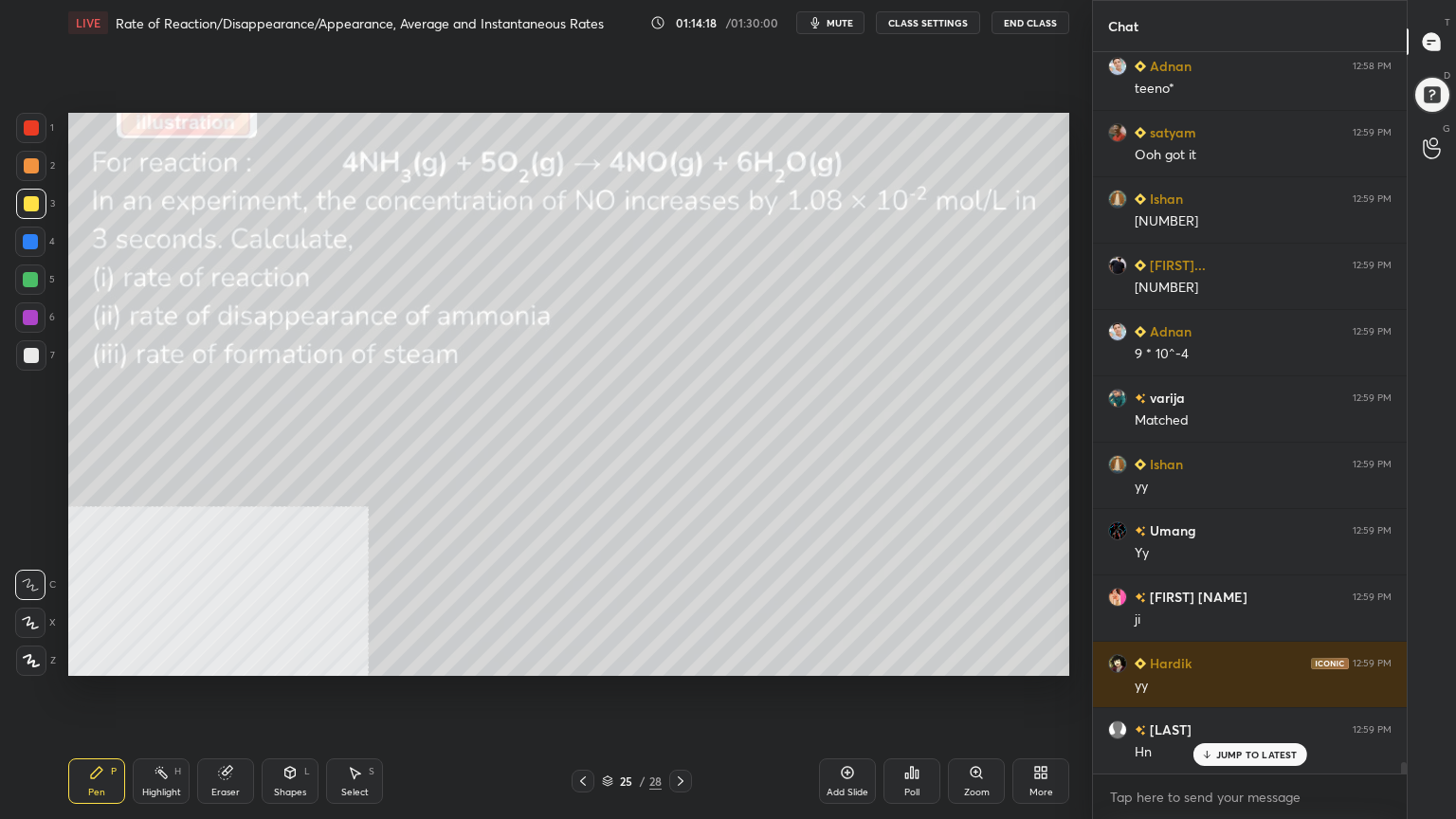 click at bounding box center [31, 166] 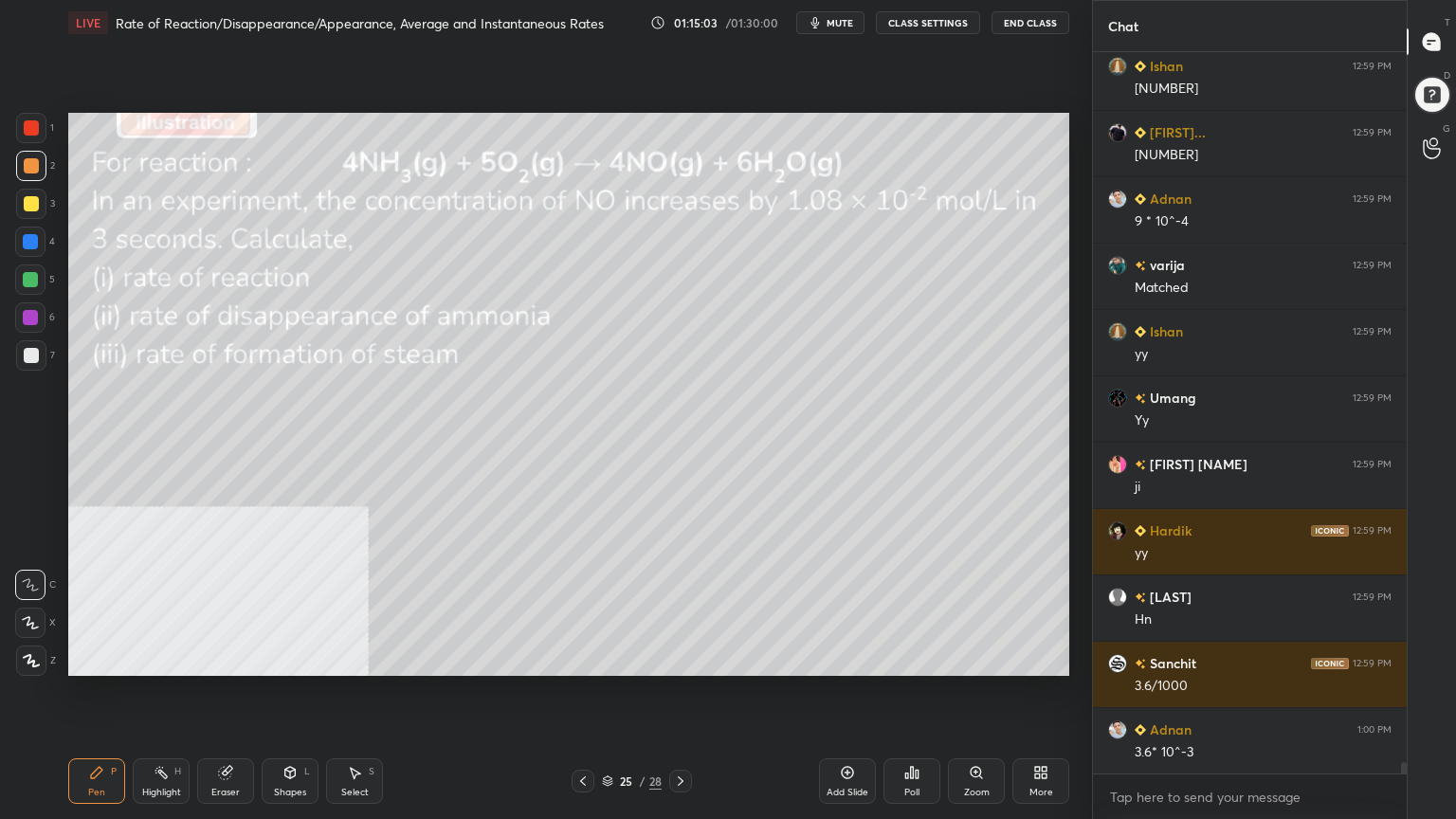 scroll, scrollTop: 46011, scrollLeft: 0, axis: vertical 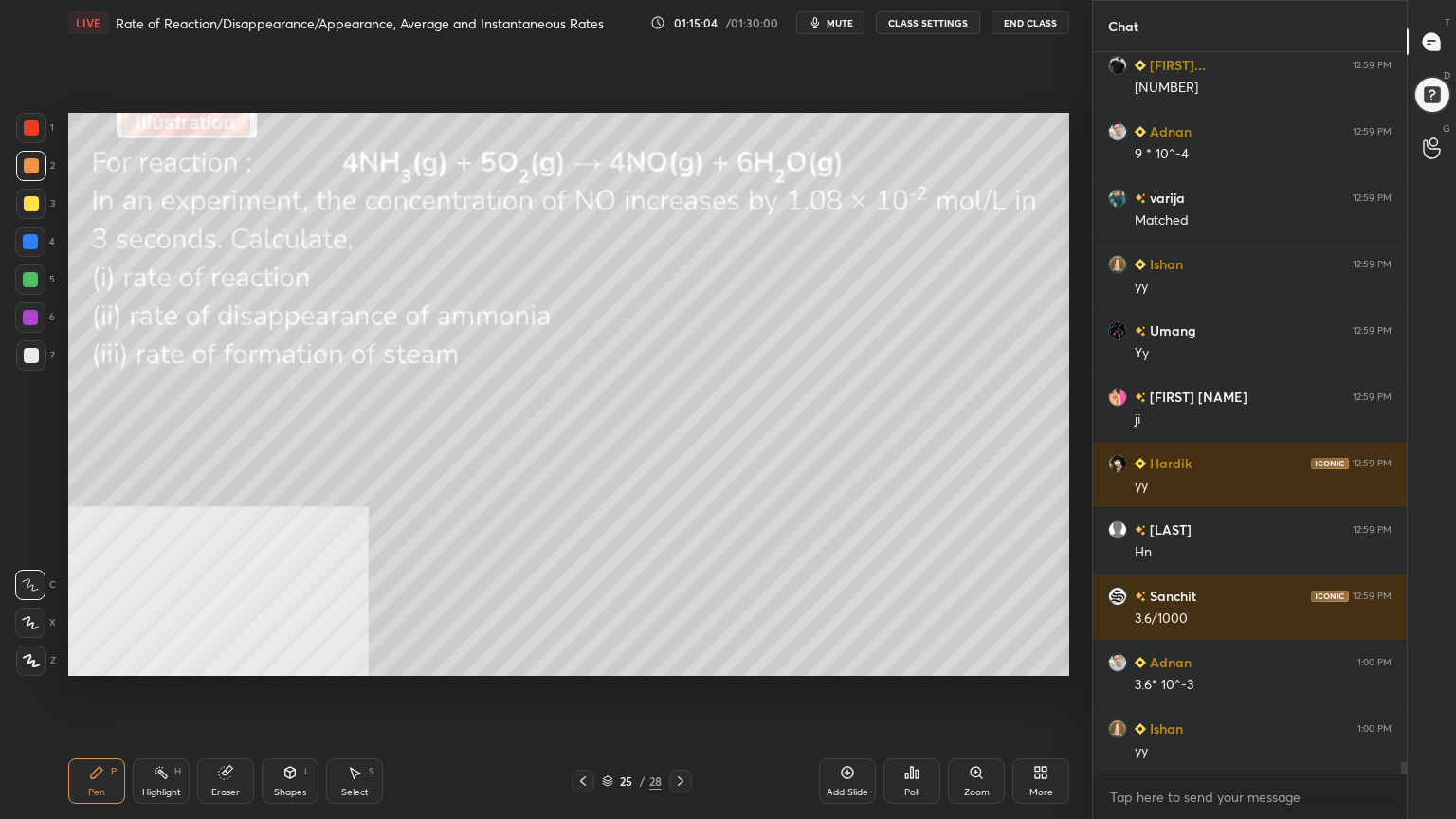 click at bounding box center (30, 280) 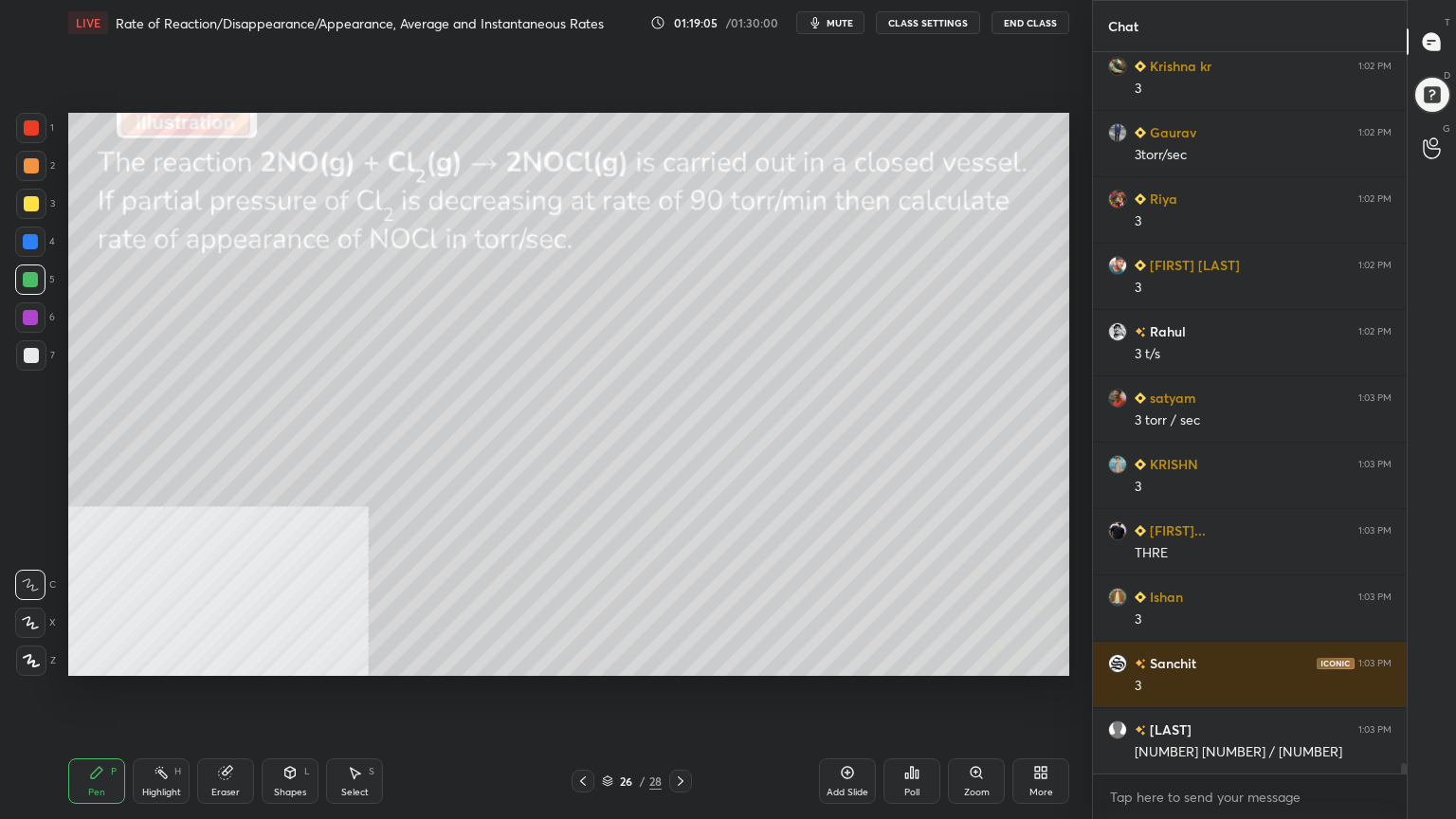 scroll, scrollTop: 49329, scrollLeft: 0, axis: vertical 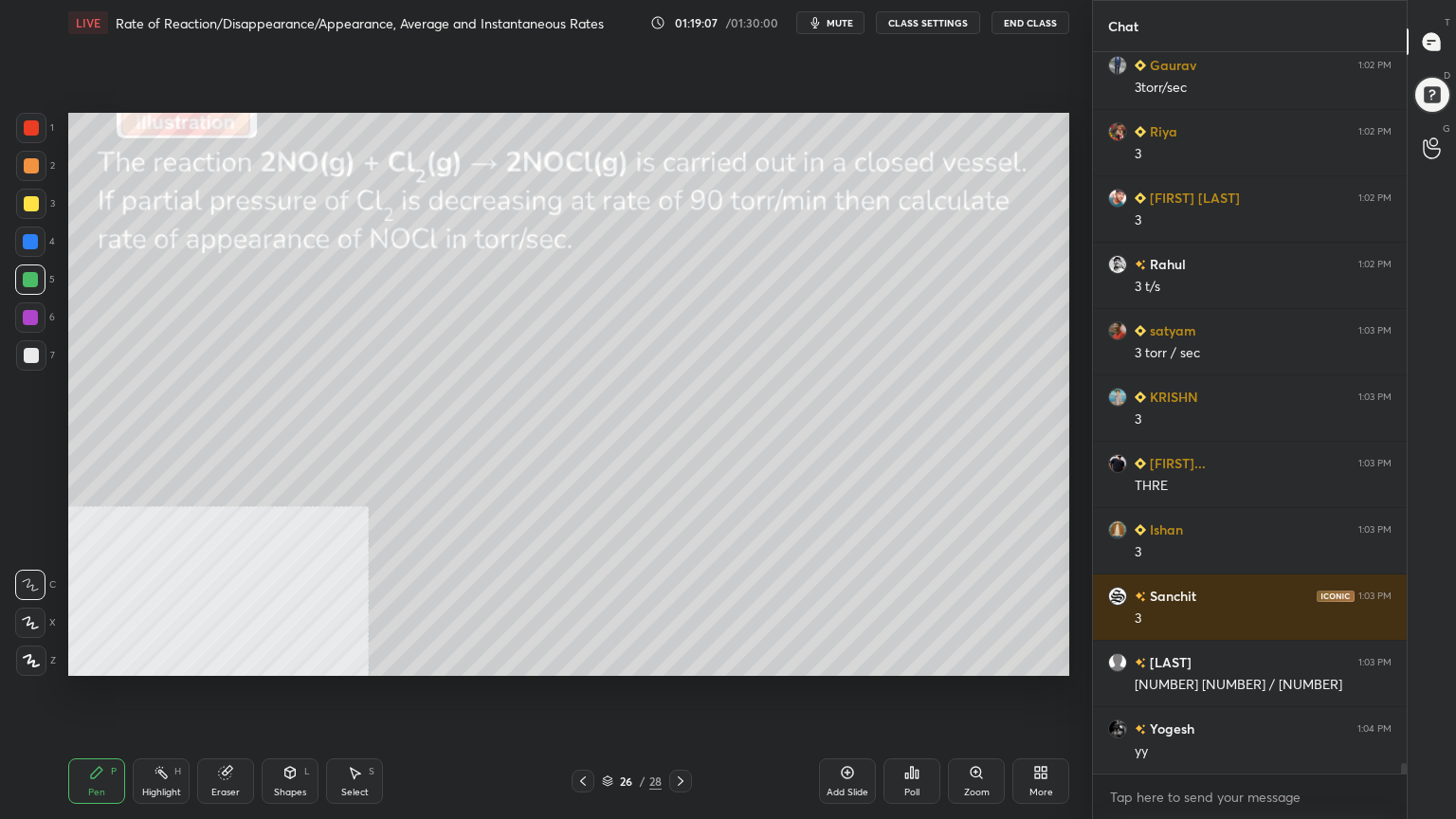 click at bounding box center (31, 204) 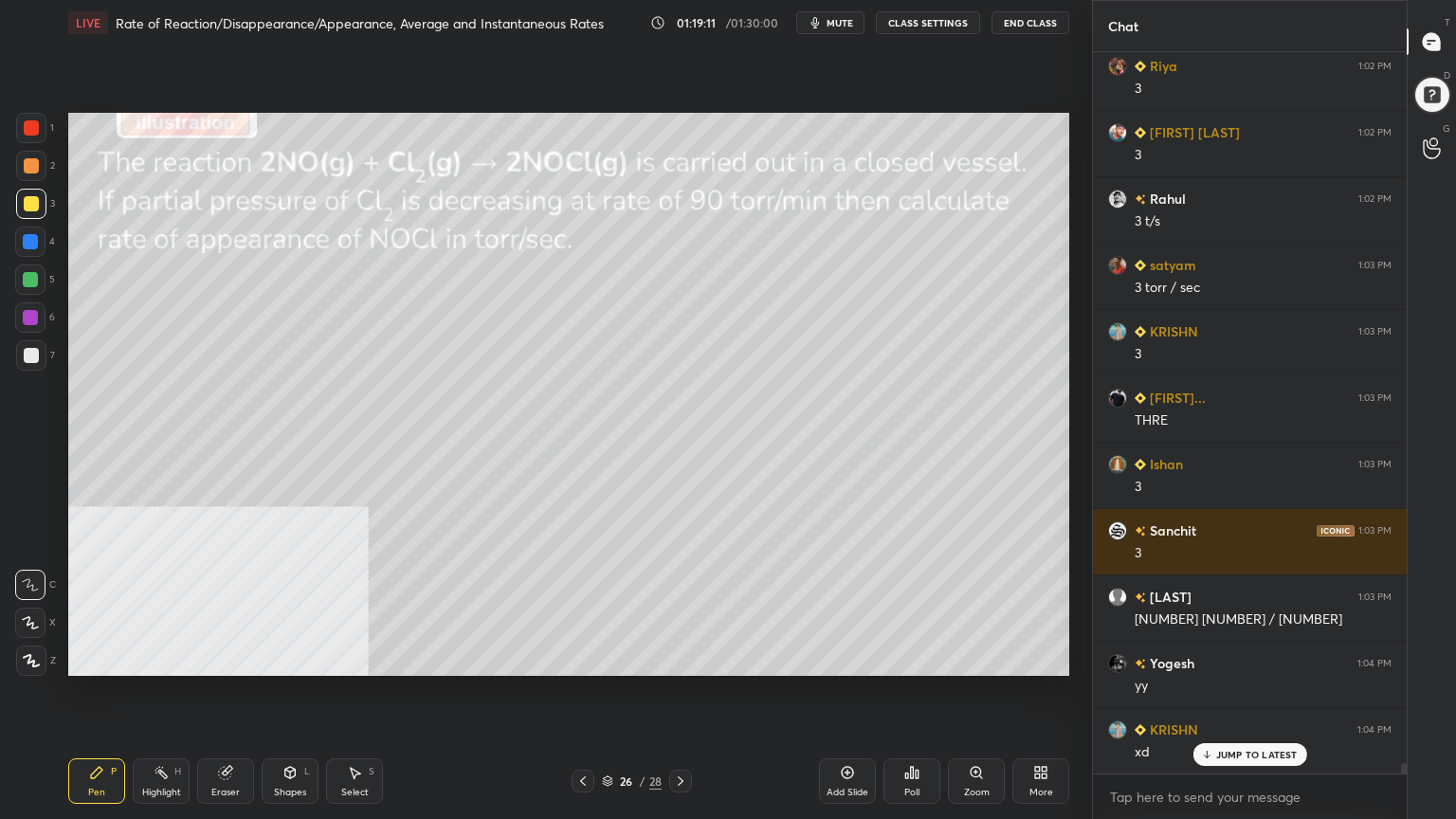 scroll, scrollTop: 49594, scrollLeft: 0, axis: vertical 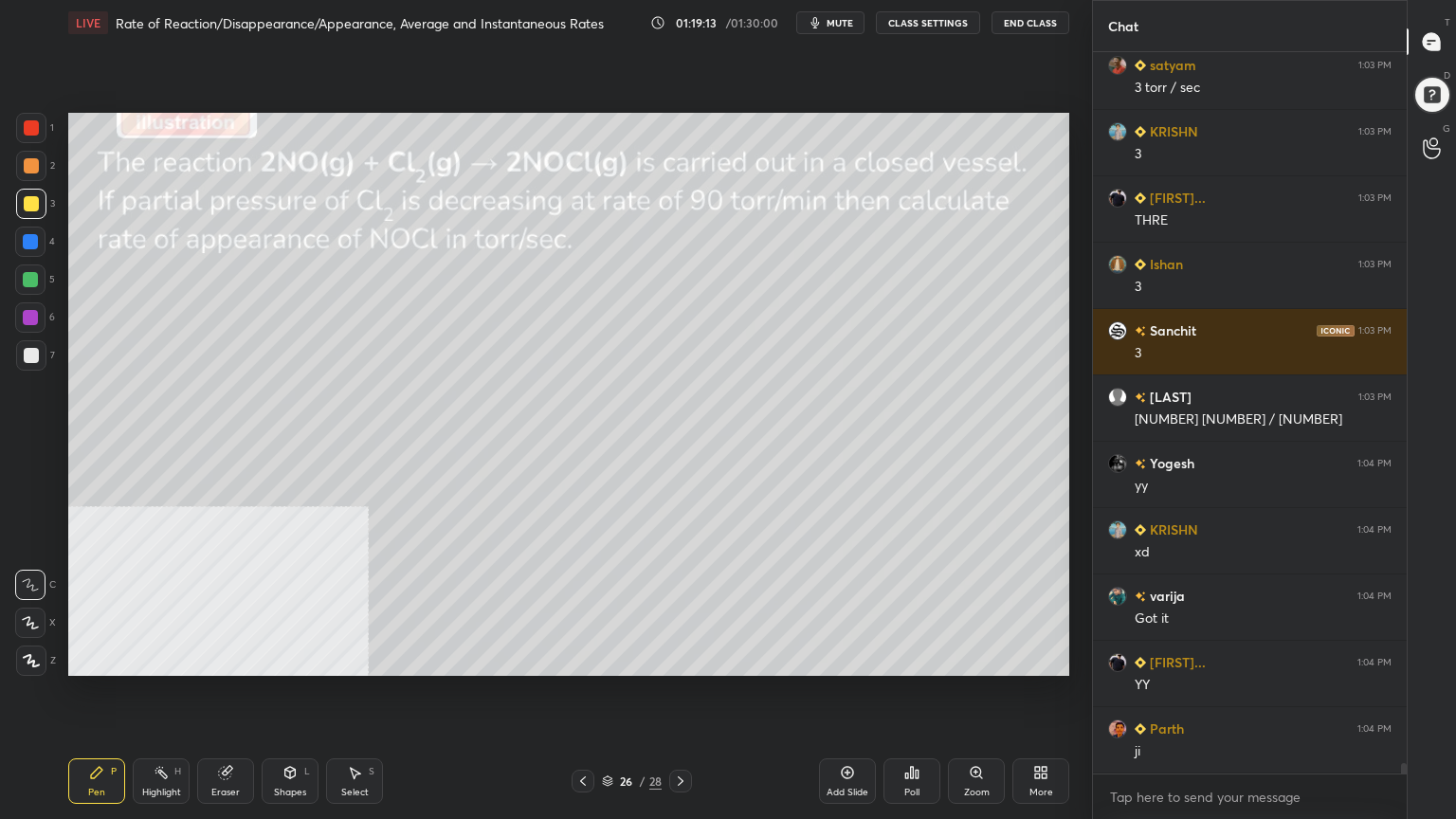 click at bounding box center [31, 166] 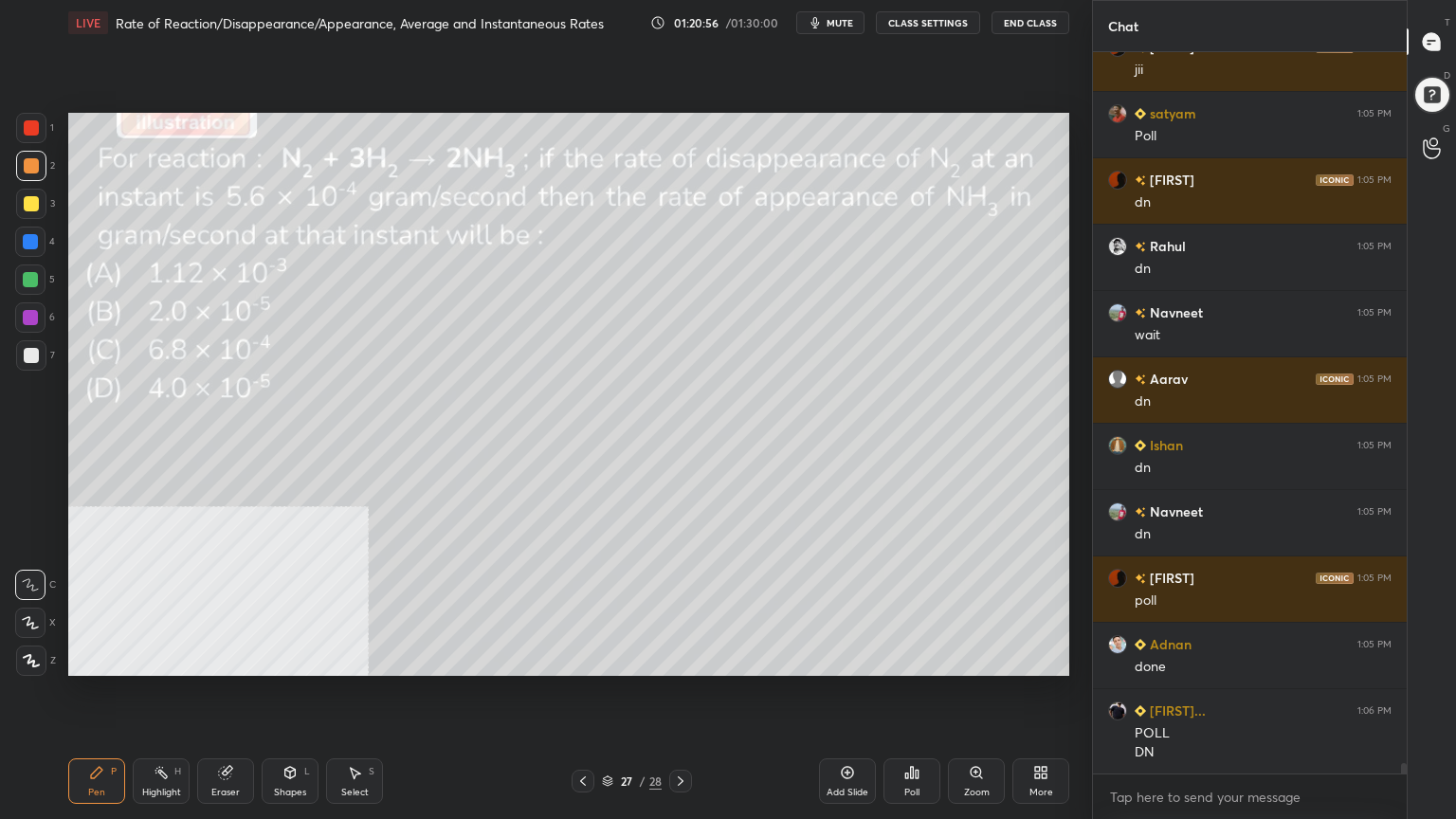 scroll, scrollTop: 50940, scrollLeft: 0, axis: vertical 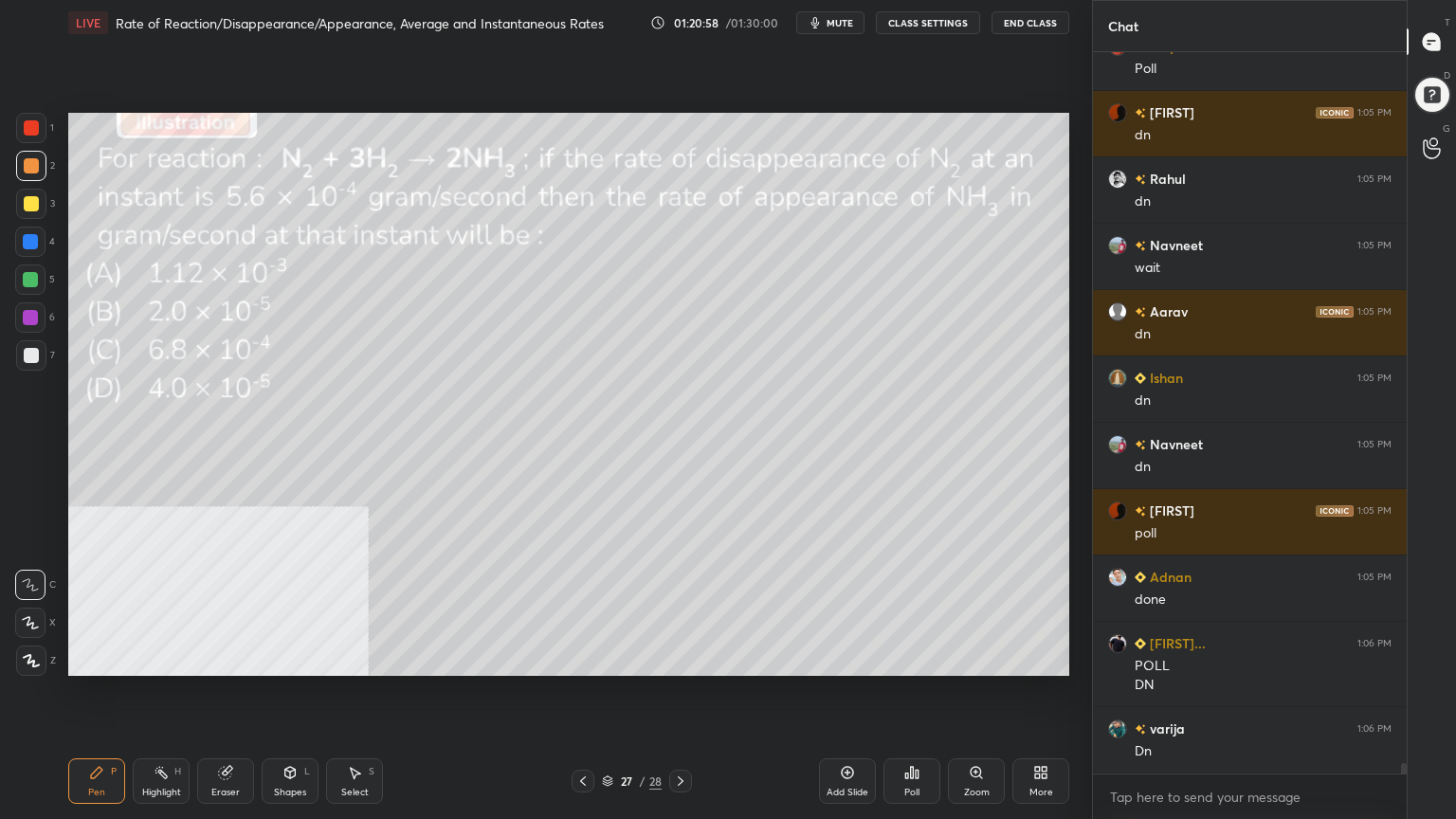 click on "Poll" at bounding box center (912, 781) 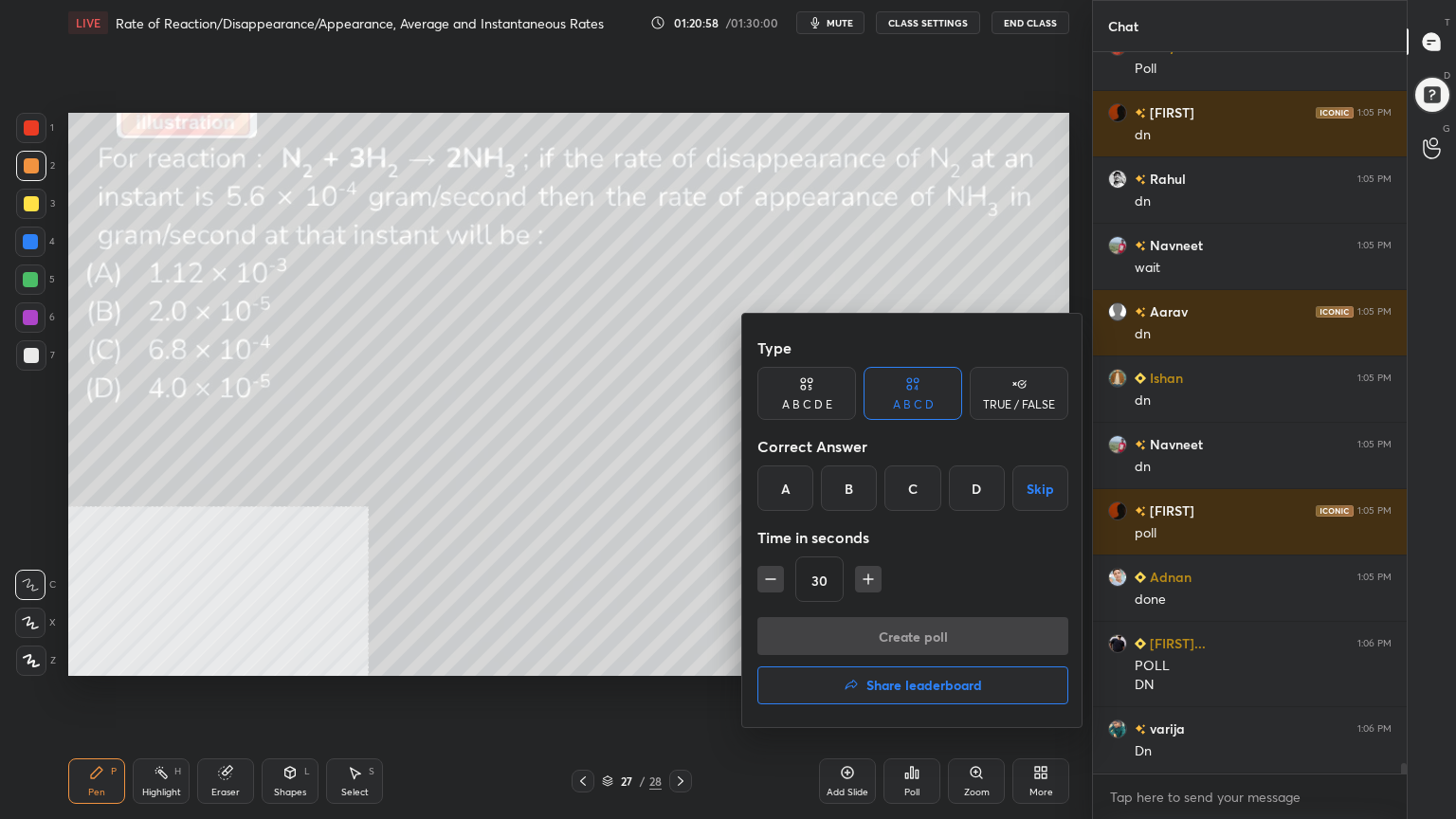 click on "Type A B C D E A B C D TRUE / FALSE Correct Answer A B C D Skip Time in seconds 30" at bounding box center (913, 473) 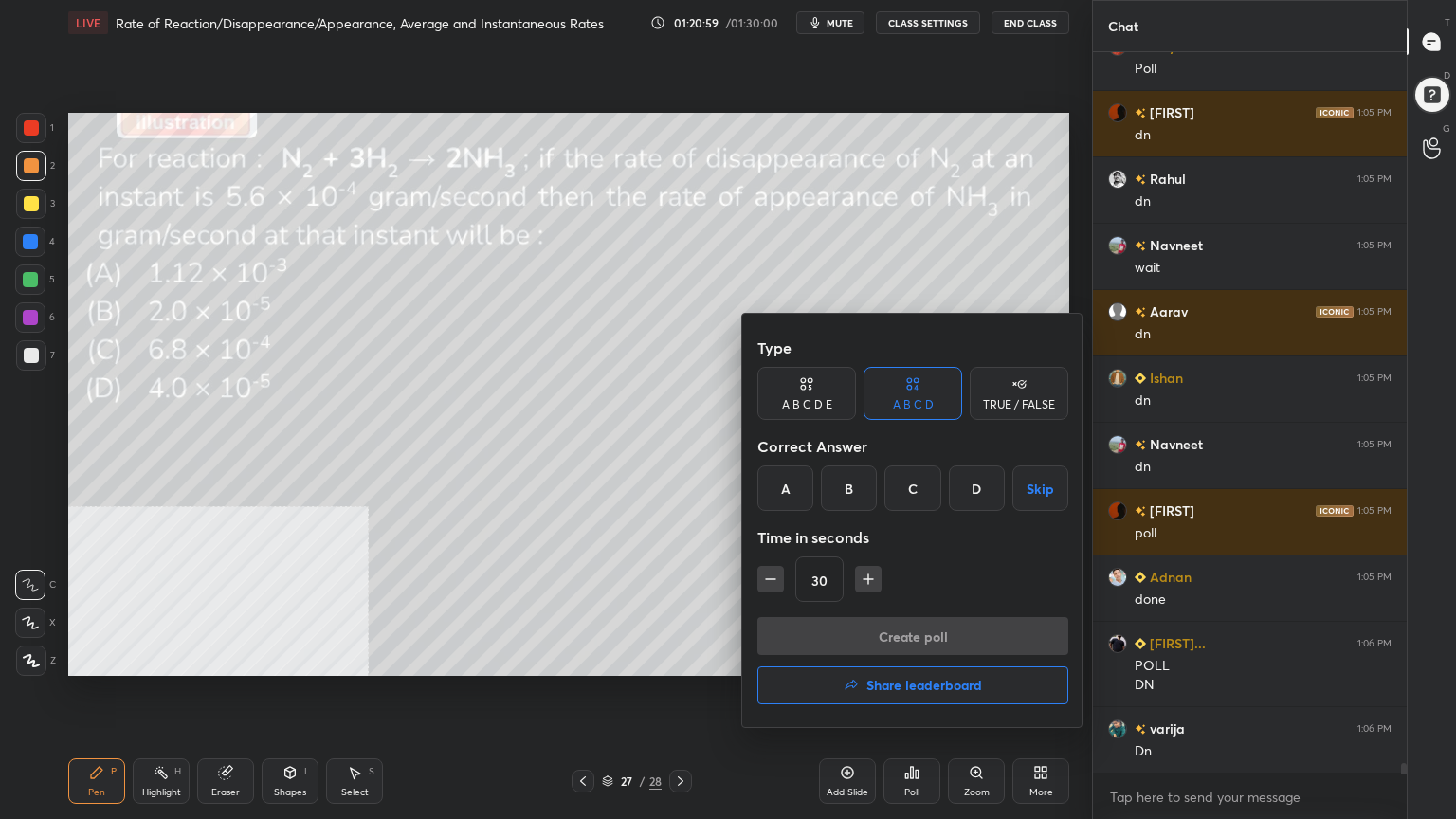 scroll, scrollTop: 51006, scrollLeft: 0, axis: vertical 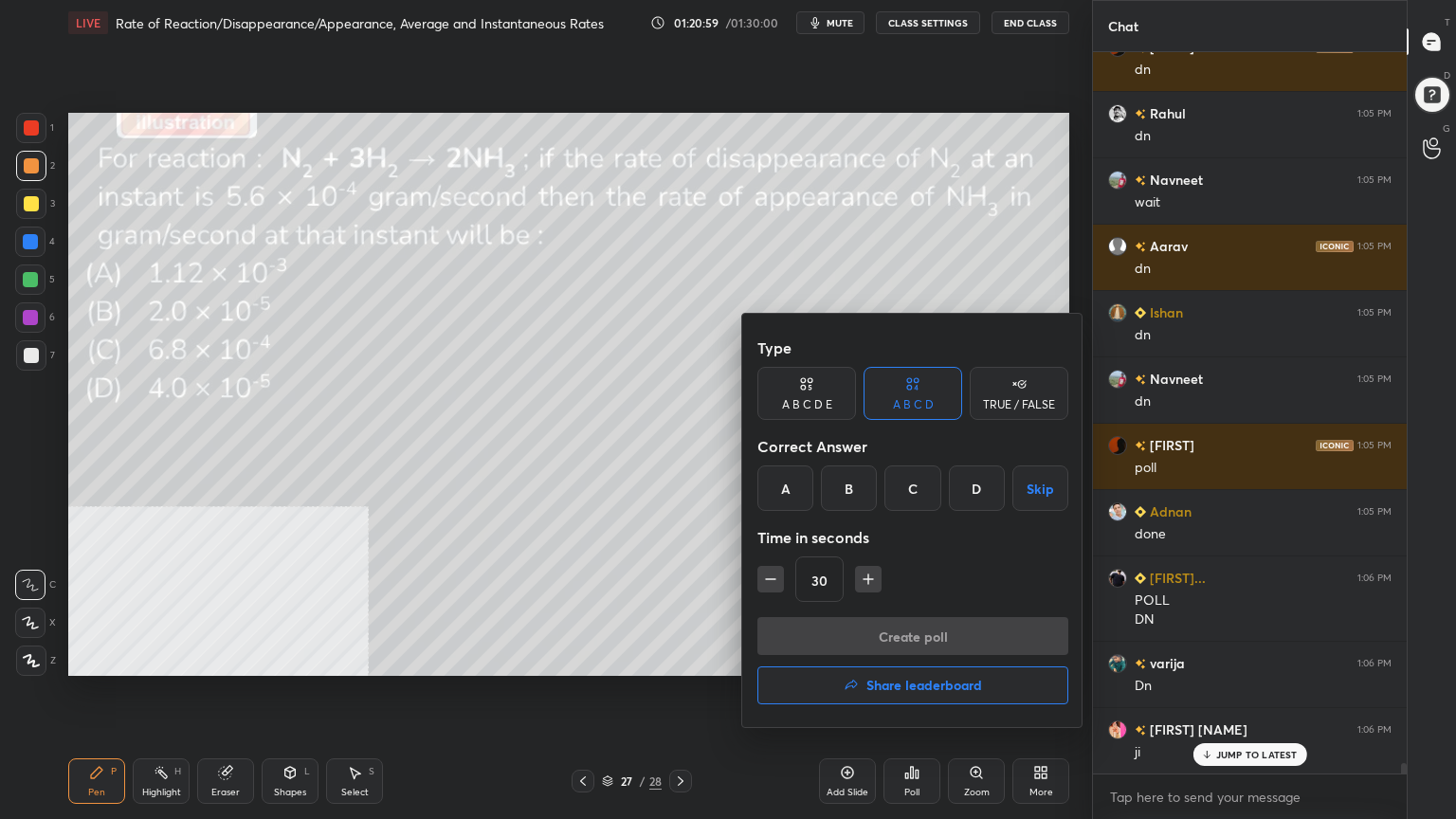 click on "C" at bounding box center (912, 488) 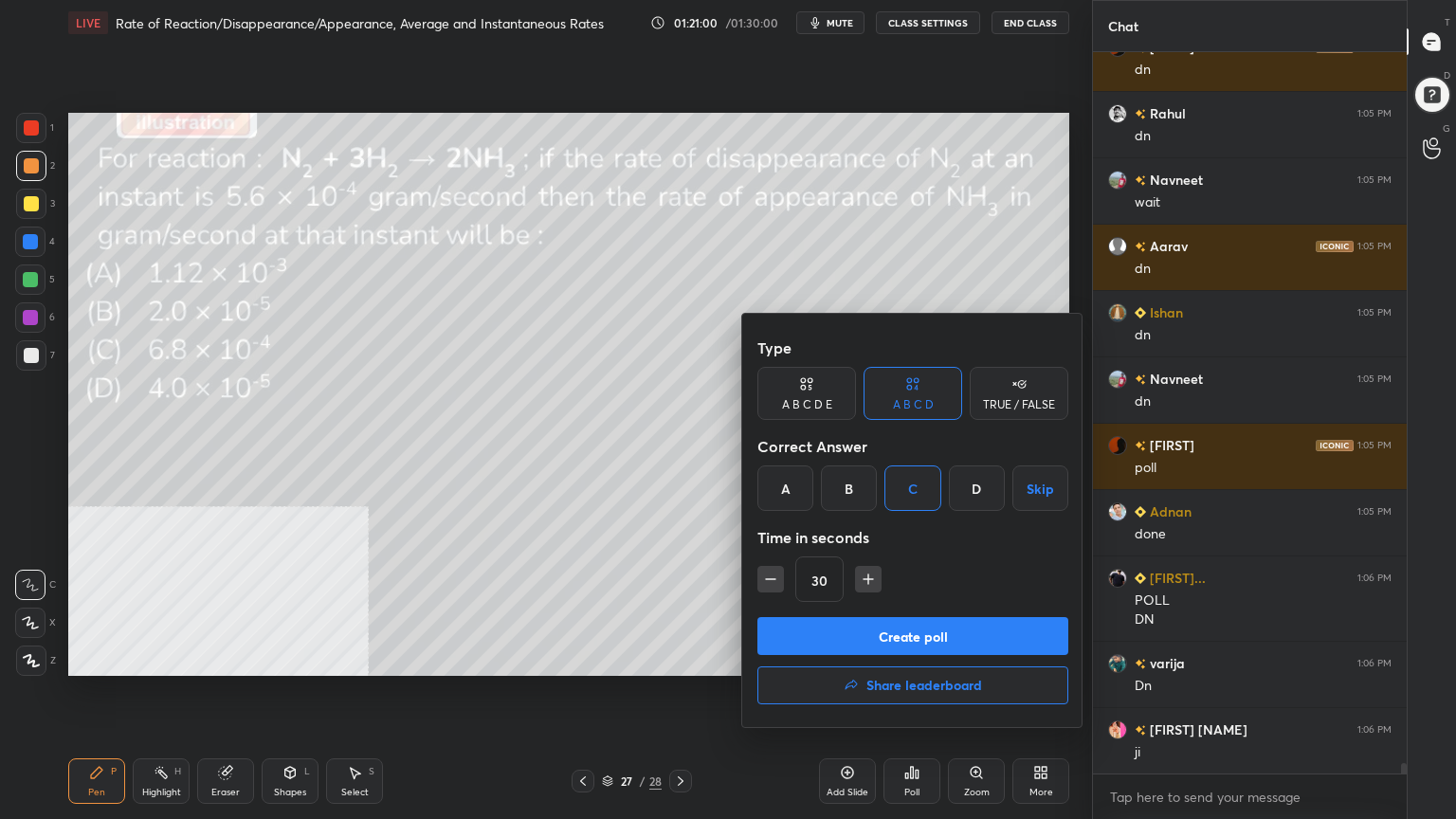 scroll, scrollTop: 51073, scrollLeft: 0, axis: vertical 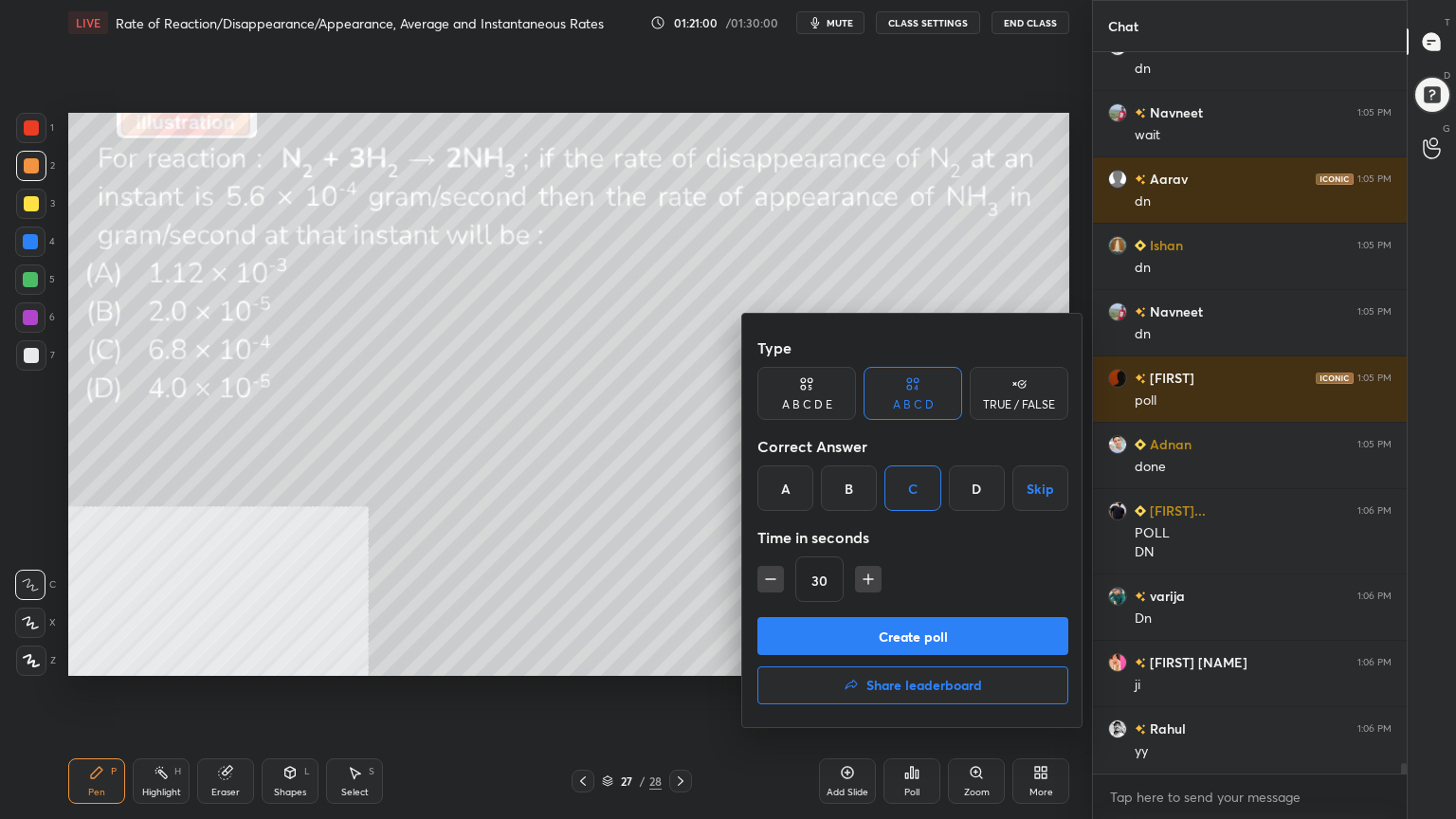 drag, startPoint x: 907, startPoint y: 634, endPoint x: 908, endPoint y: 625, distance: 9.055385 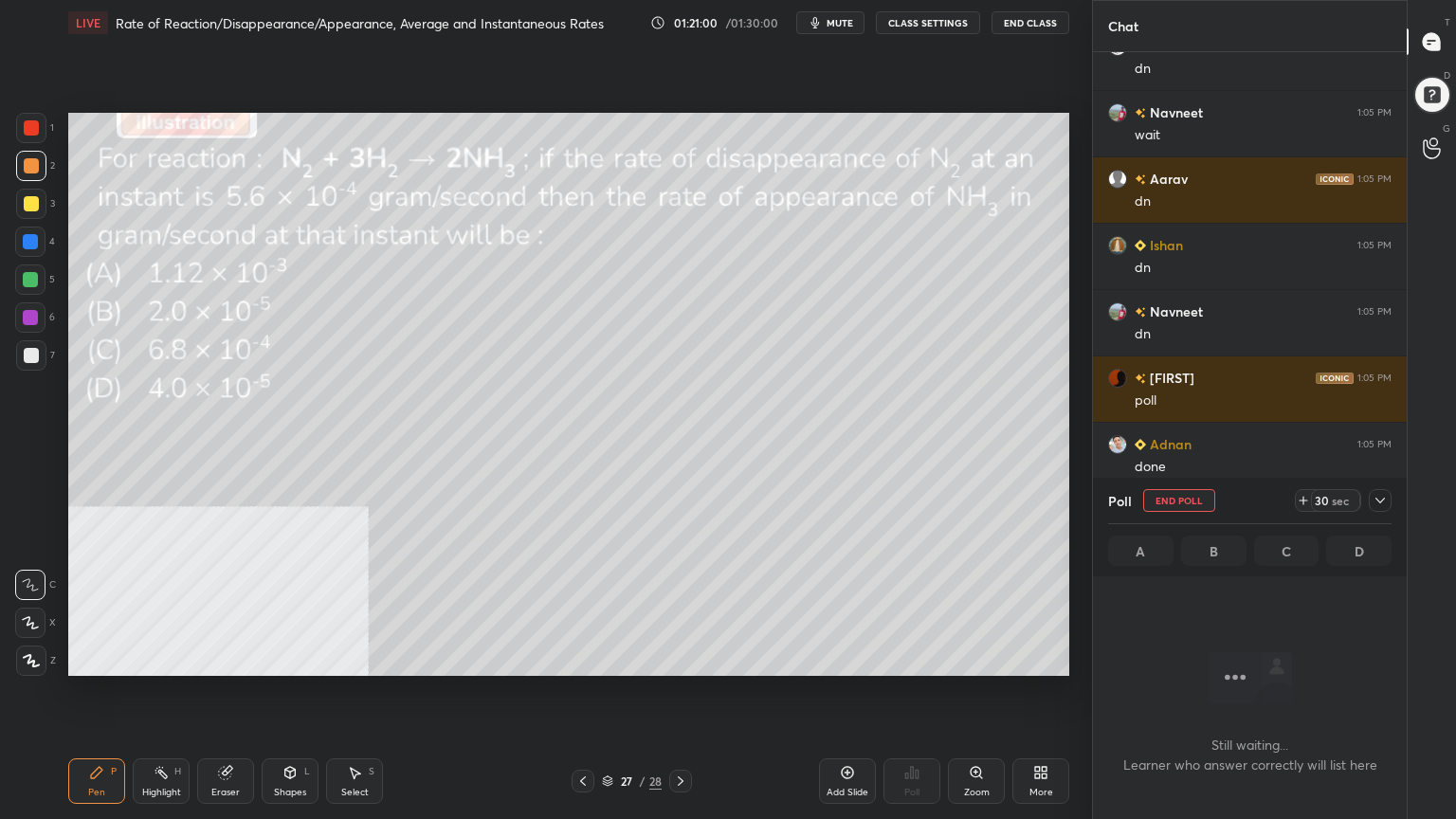 scroll, scrollTop: 626, scrollLeft: 308, axis: both 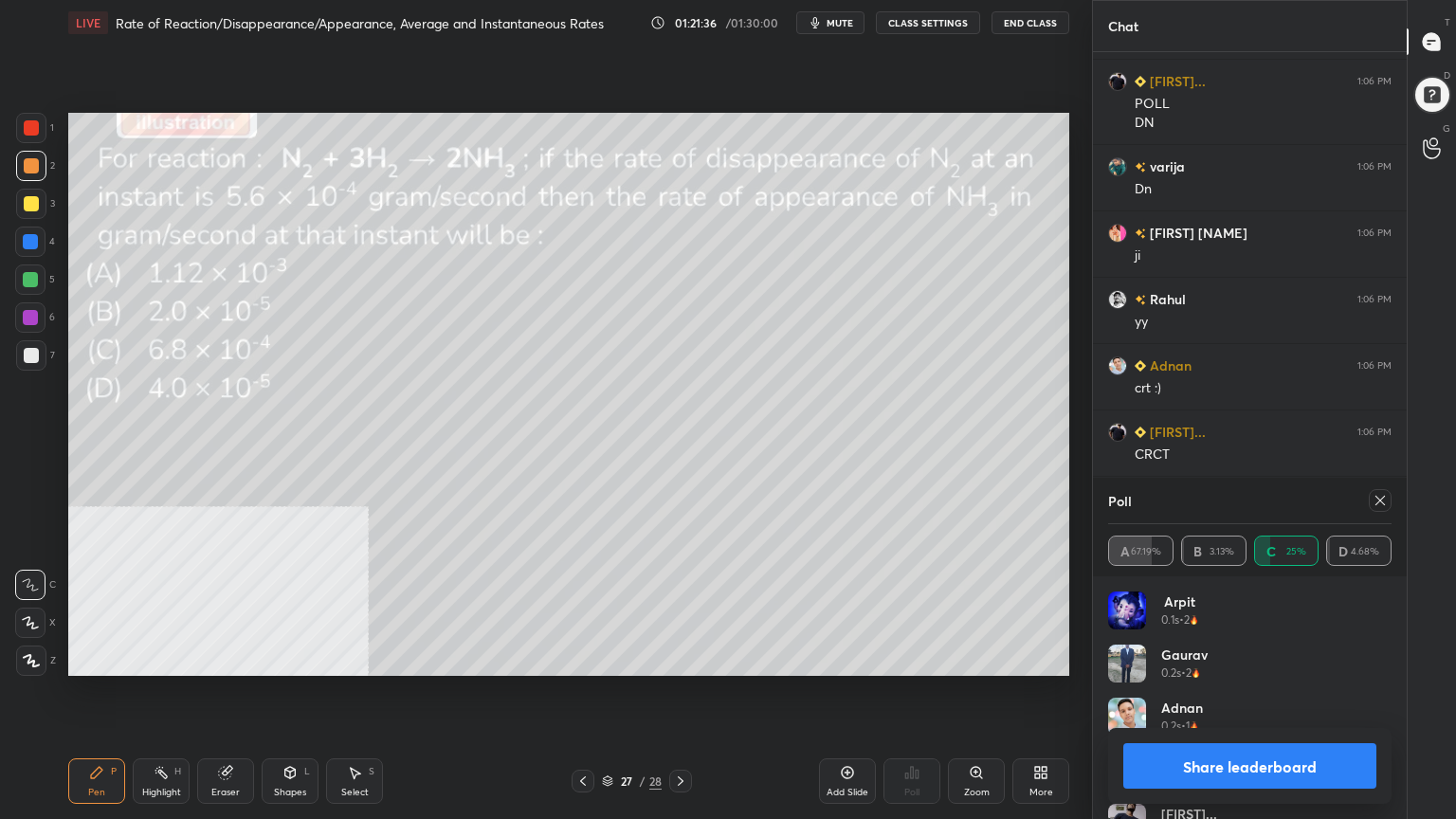 click 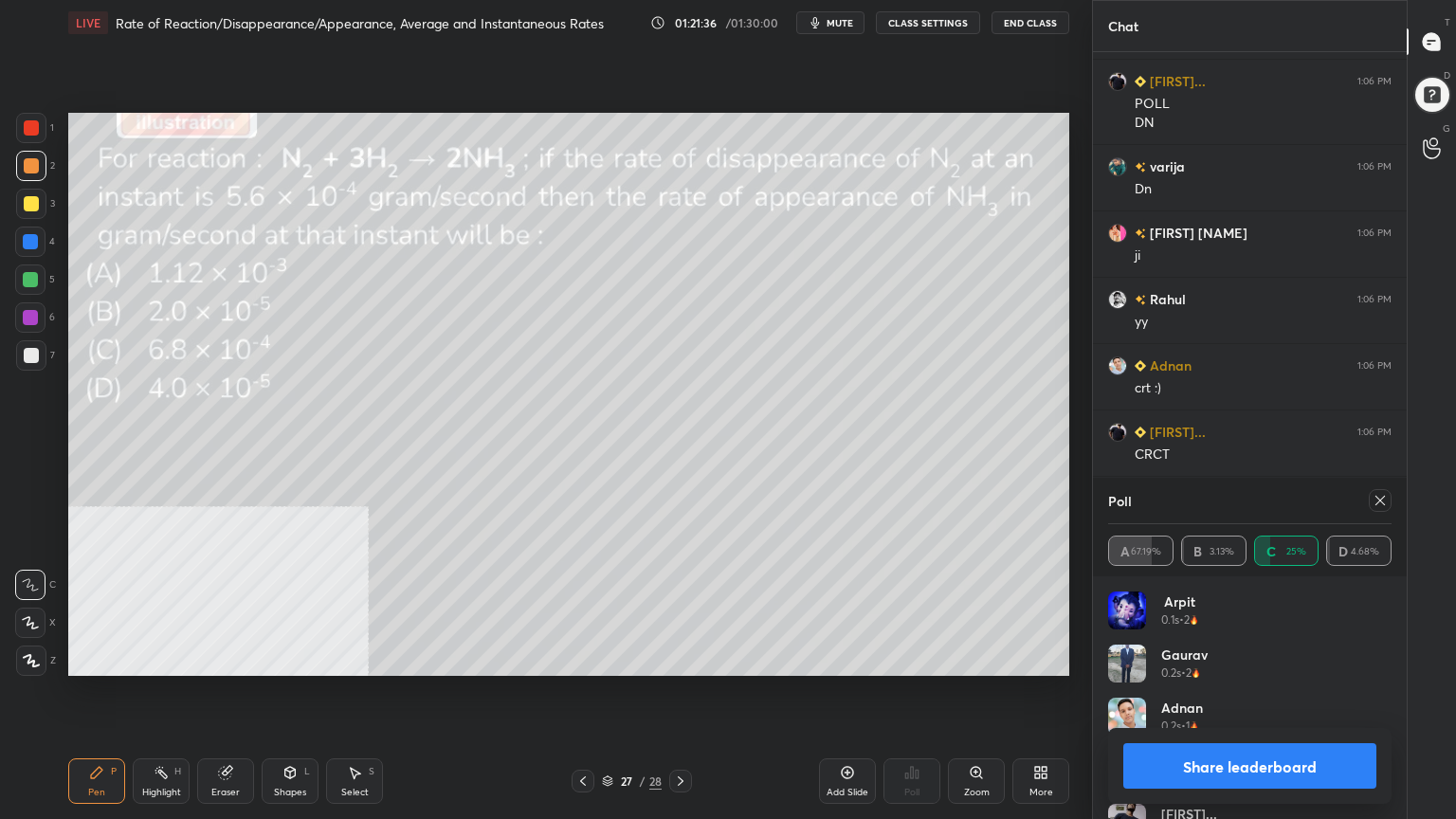 scroll, scrollTop: 167, scrollLeft: 278, axis: both 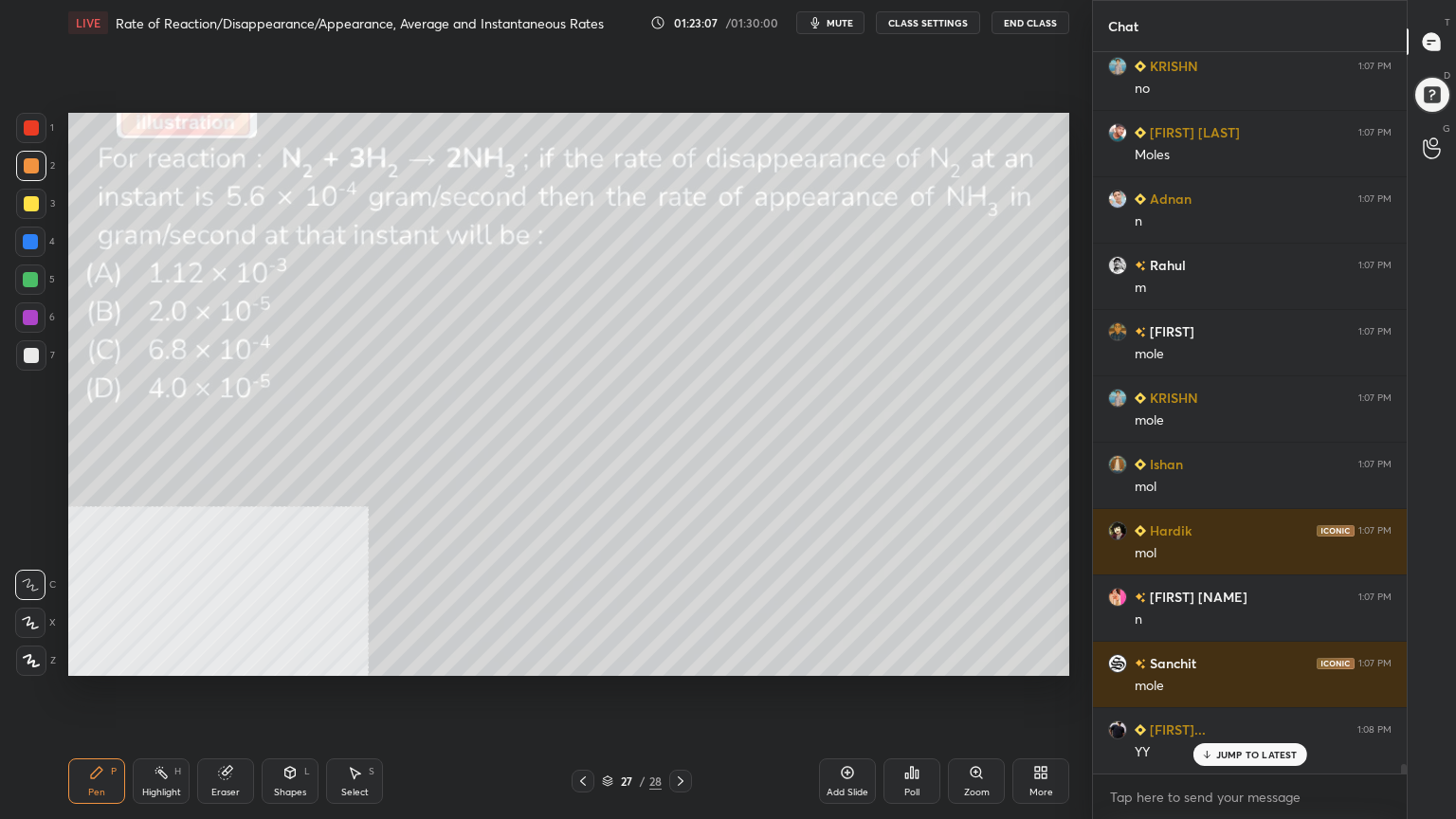 click at bounding box center (30, 280) 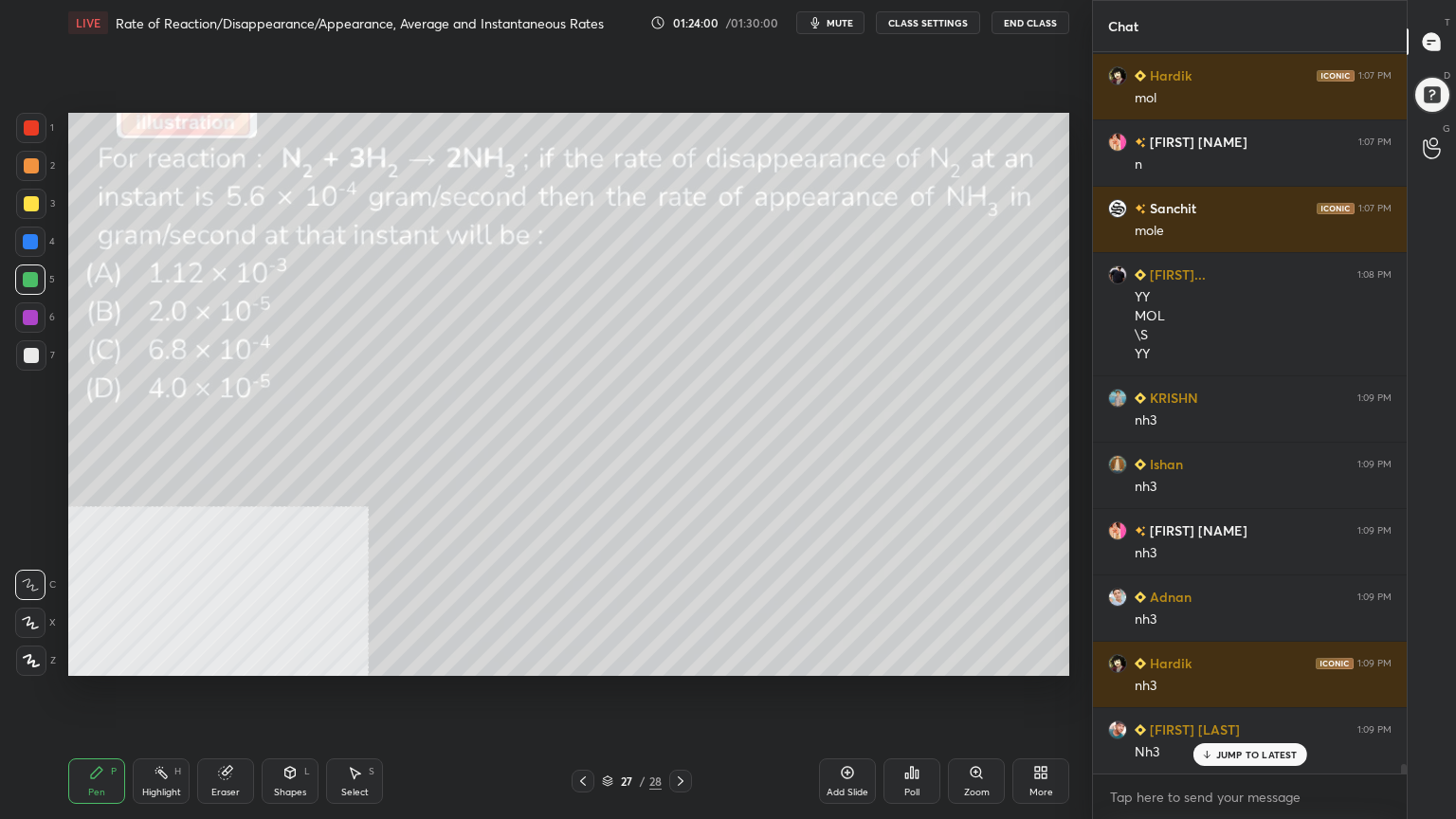 scroll, scrollTop: 52988, scrollLeft: 0, axis: vertical 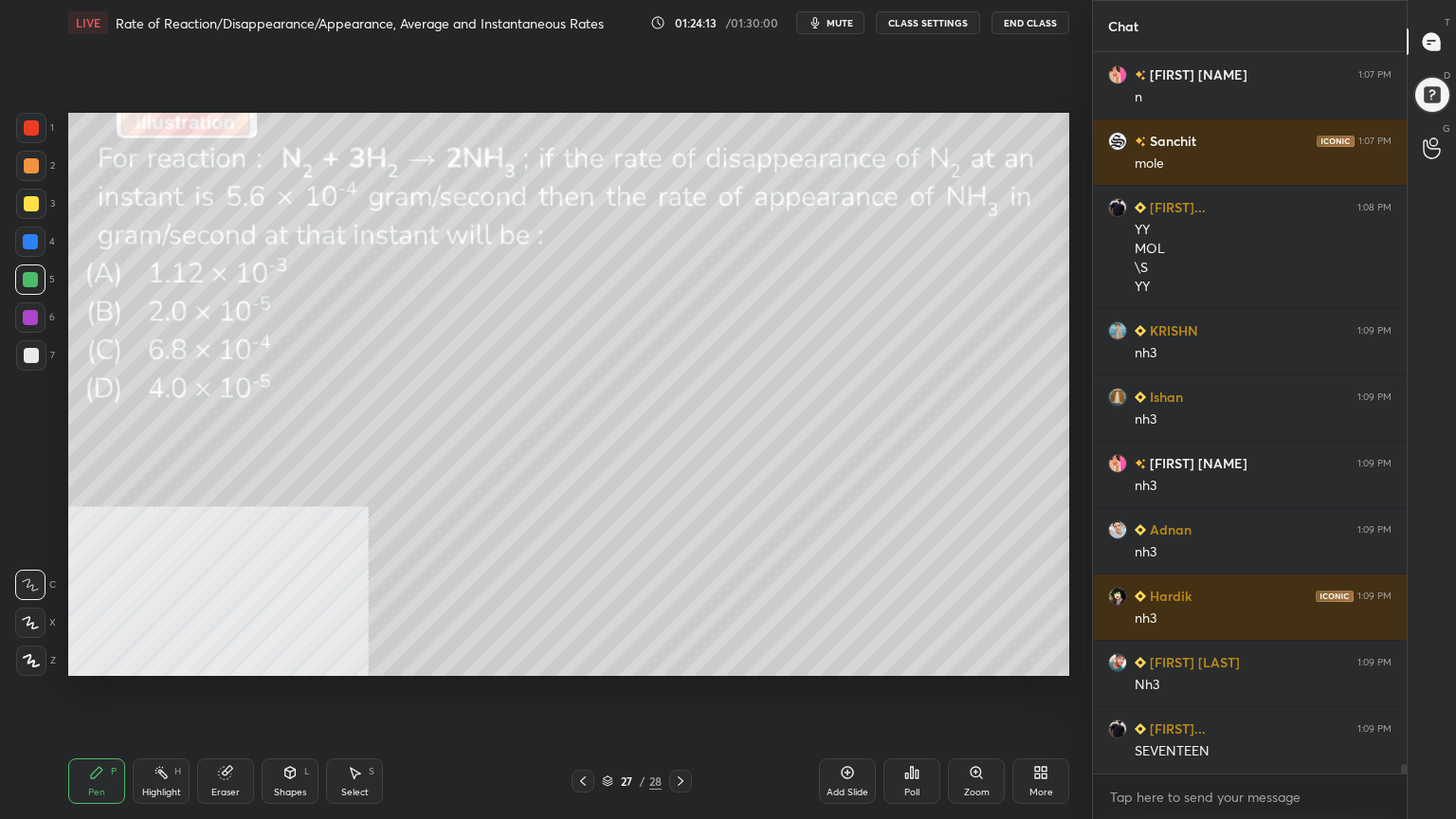 click at bounding box center (31, 204) 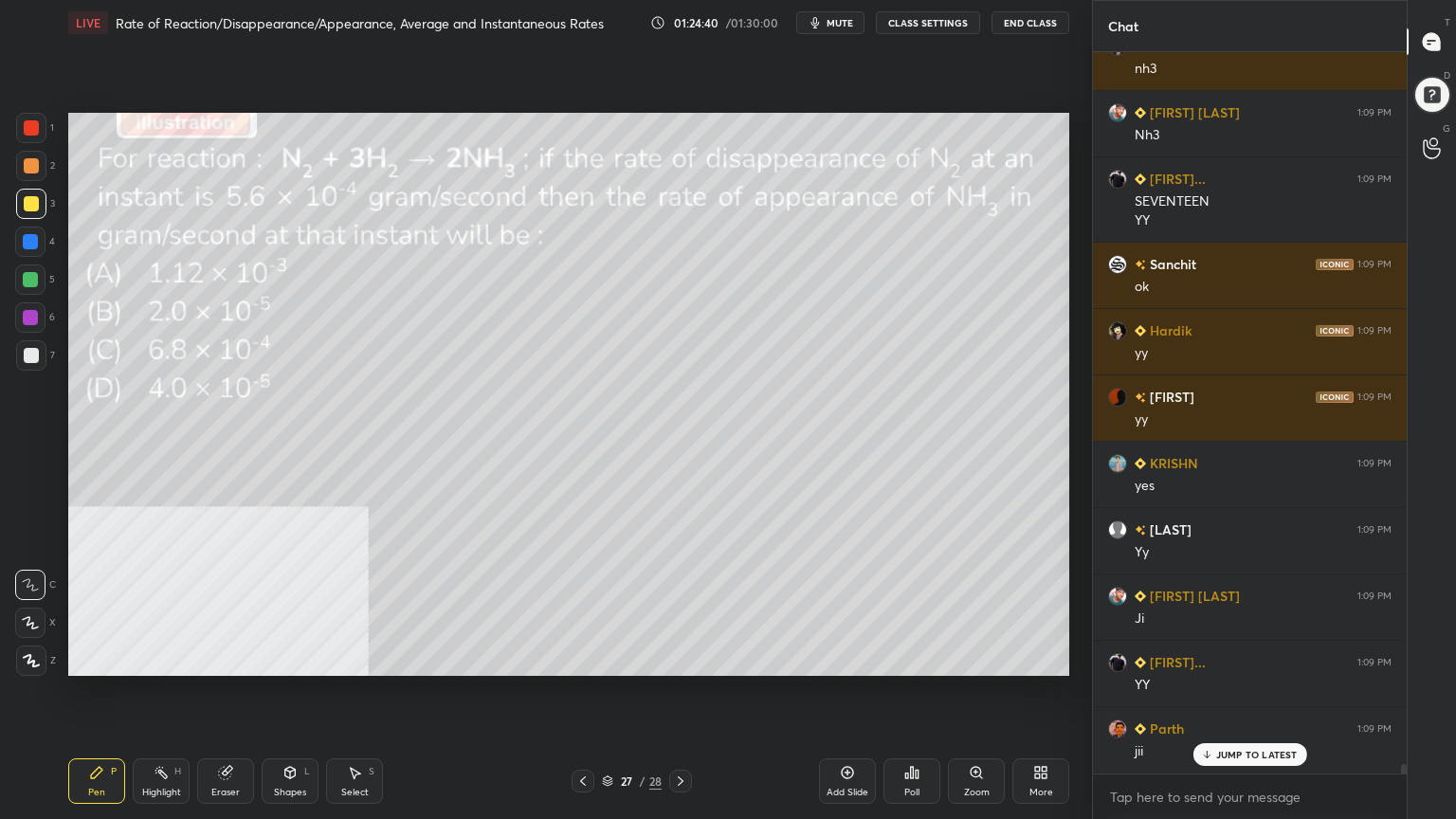 scroll, scrollTop: 53603, scrollLeft: 0, axis: vertical 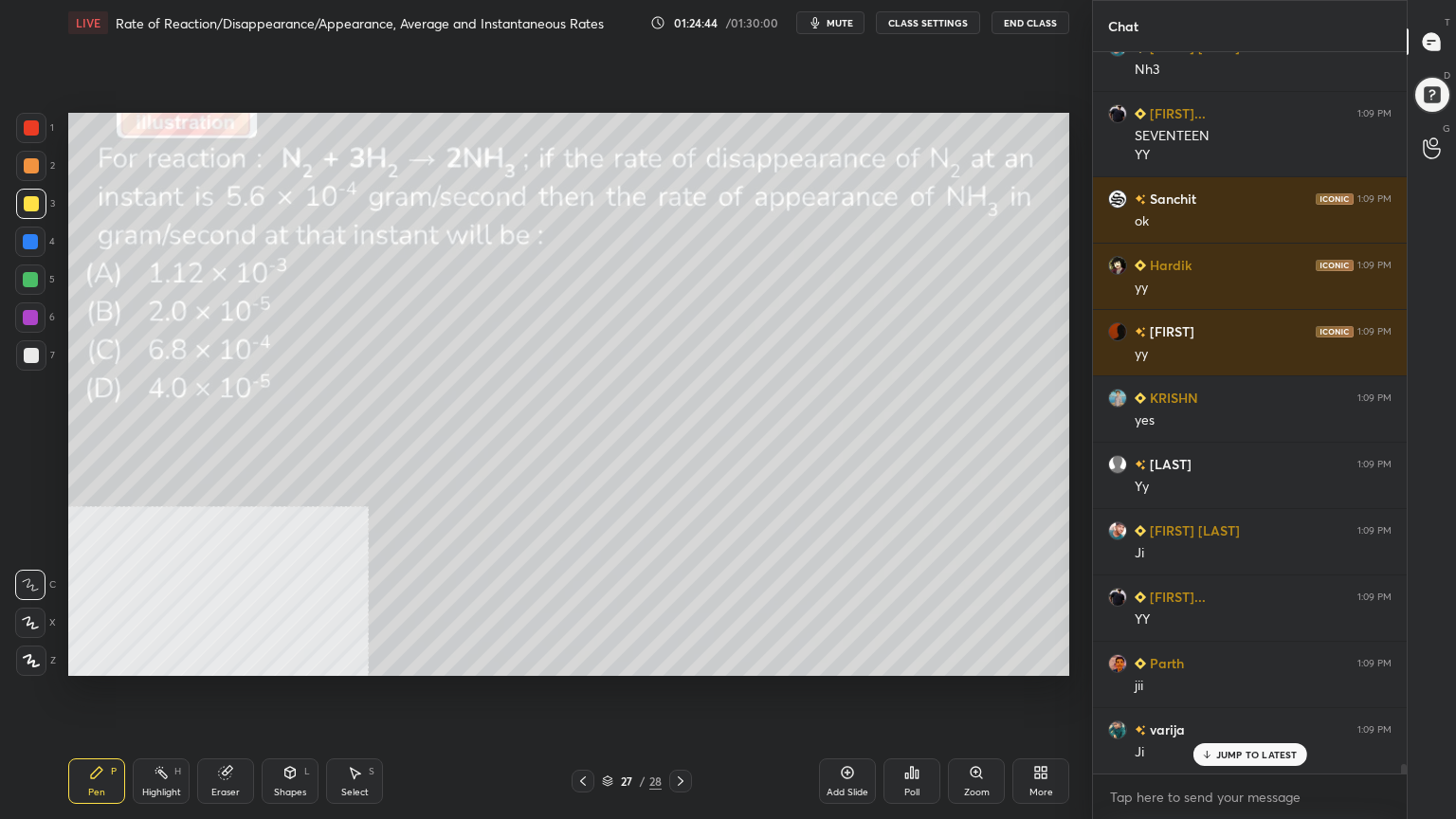 click 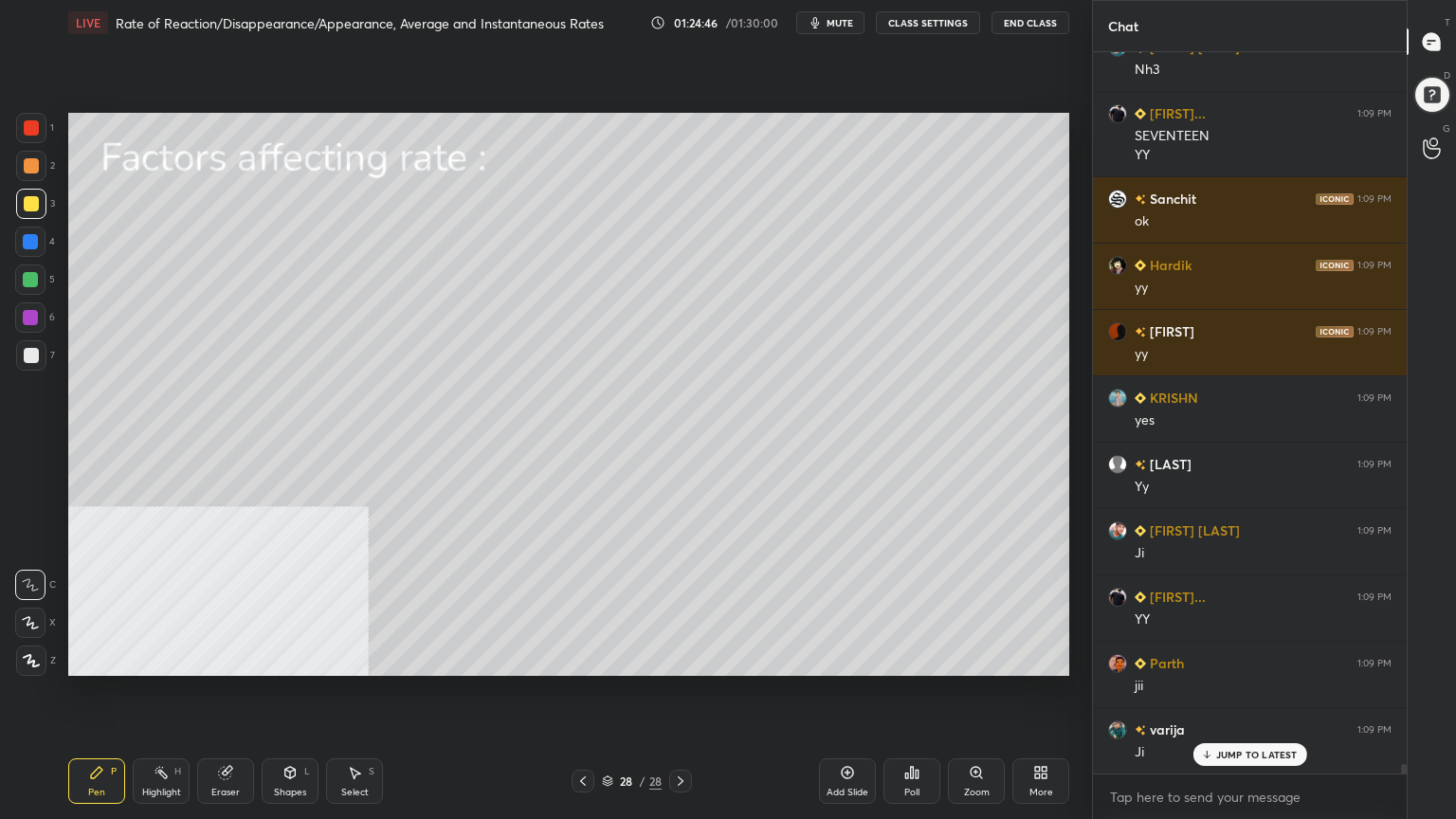drag, startPoint x: 30, startPoint y: 359, endPoint x: 42, endPoint y: 348, distance: 16.278821 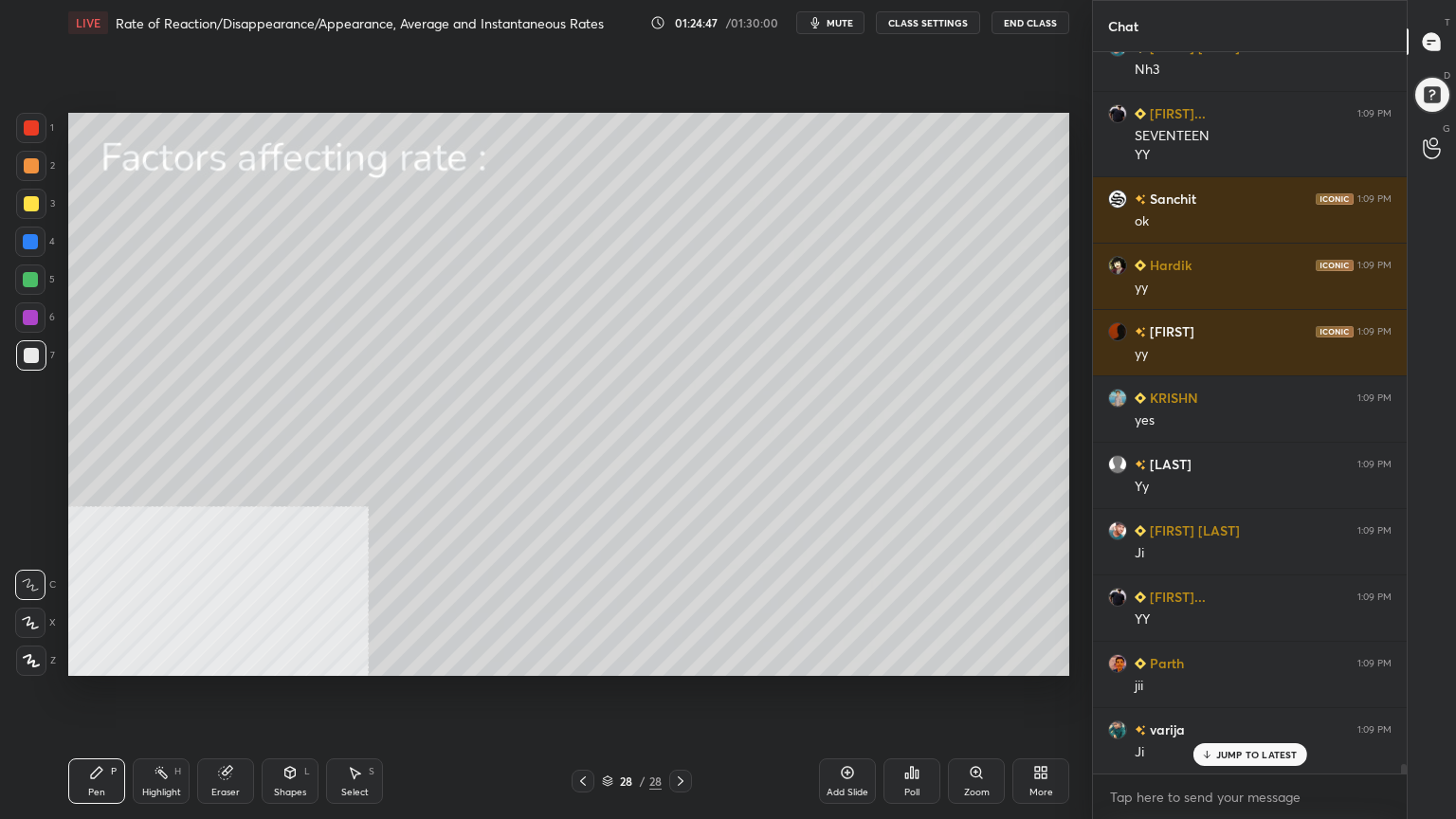 click on "Shapes L" at bounding box center [290, 781] 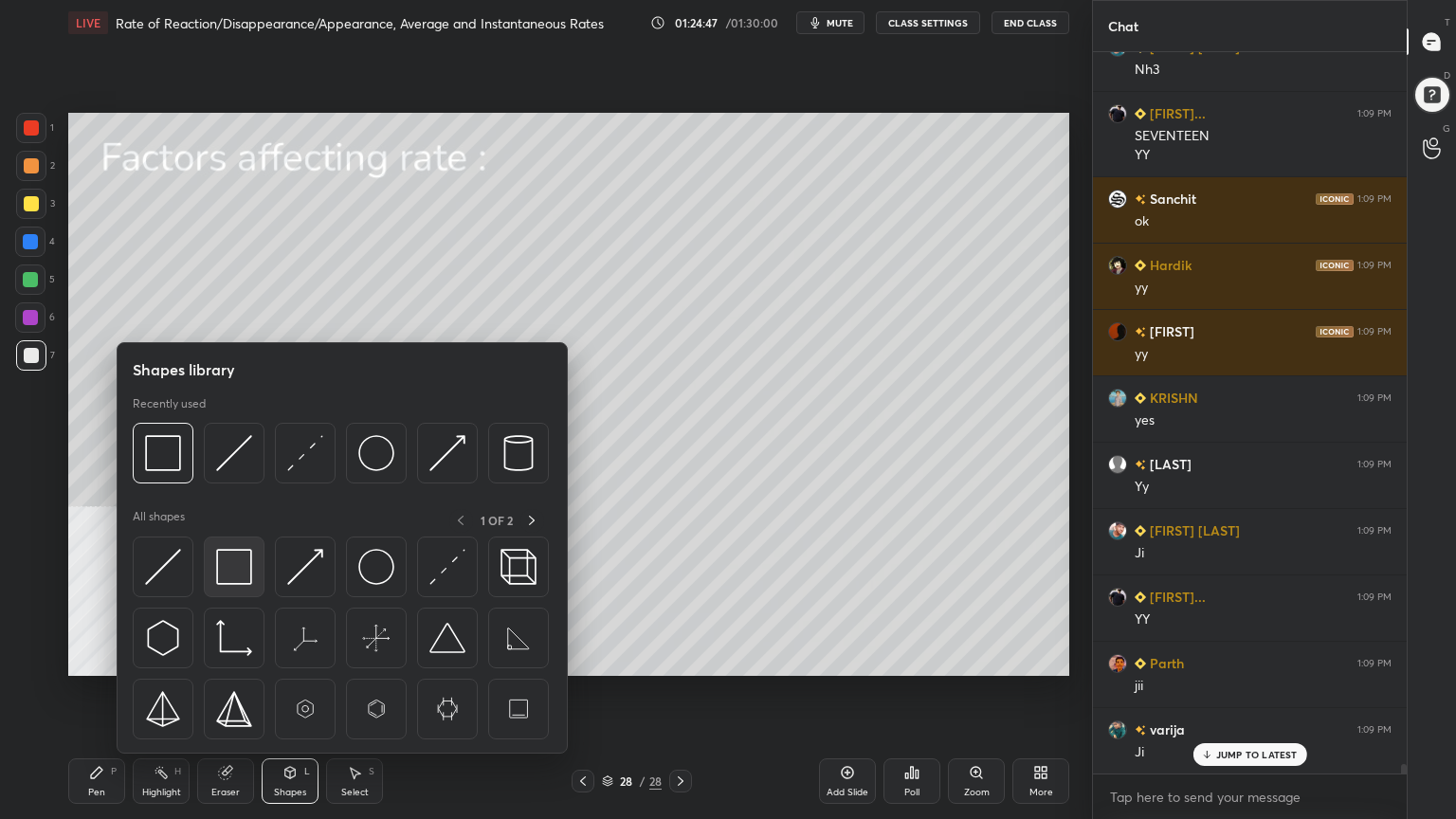 click at bounding box center [234, 567] 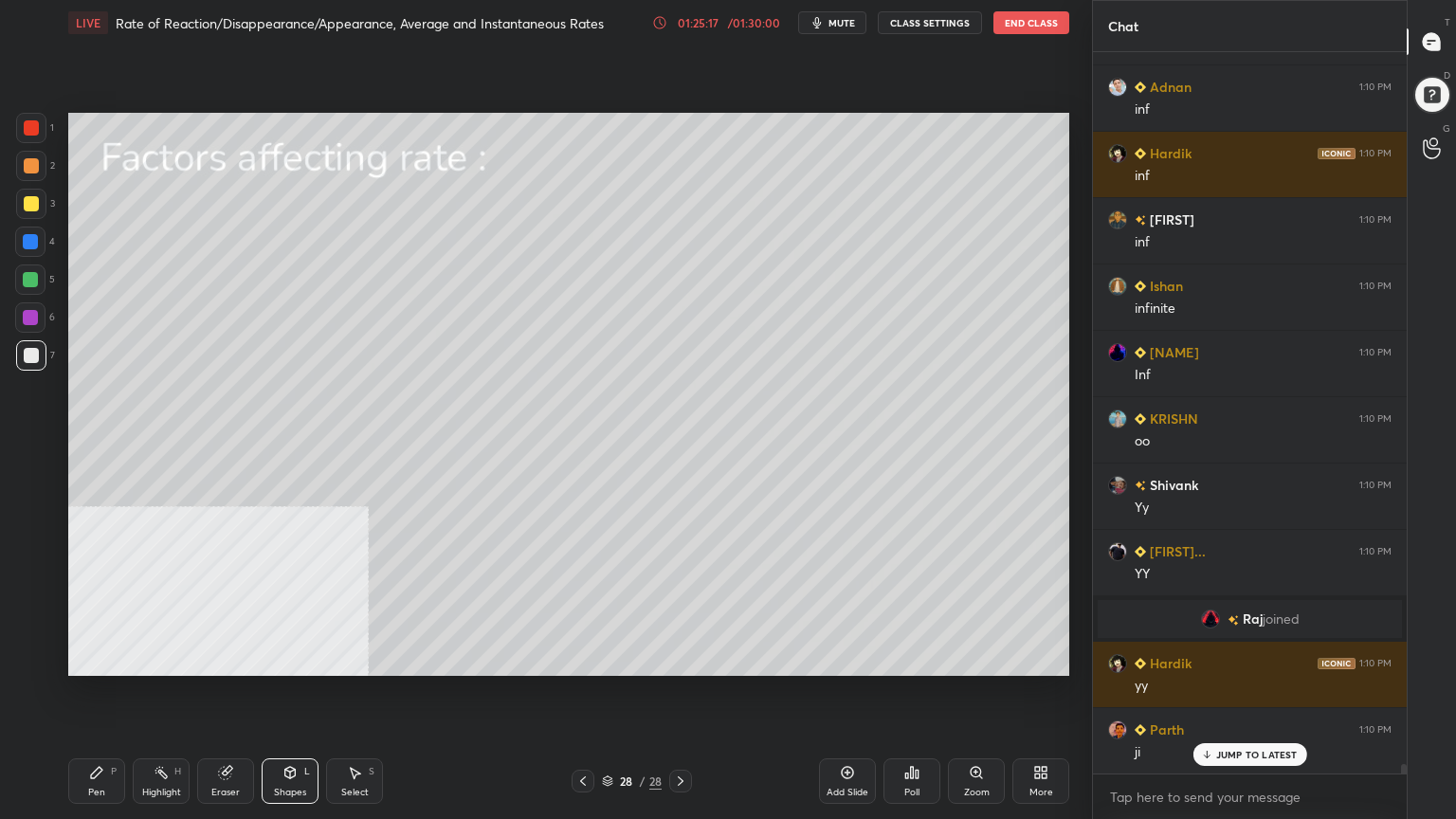 scroll, scrollTop: 54445, scrollLeft: 0, axis: vertical 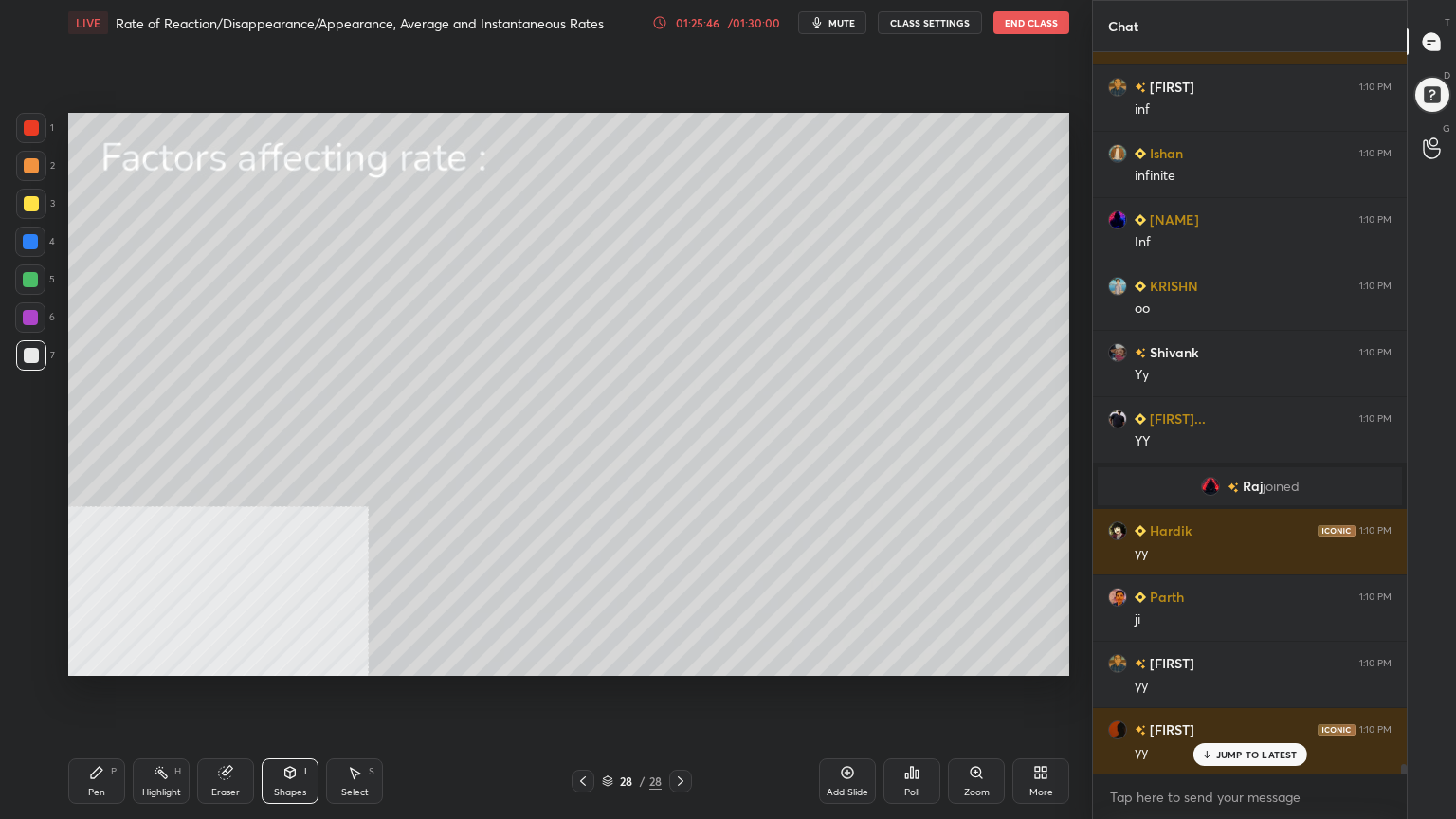 click at bounding box center [31, 204] 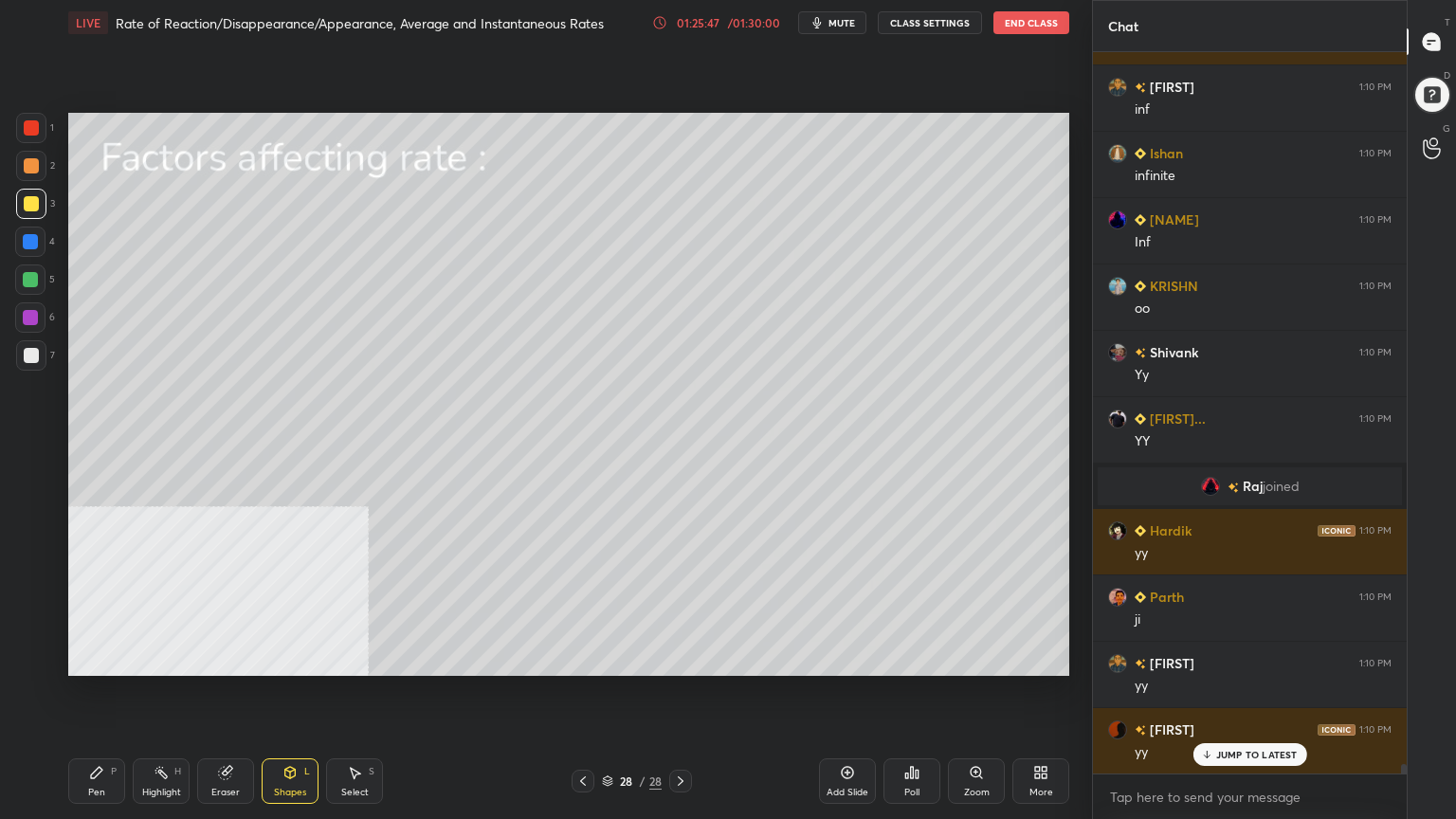 drag, startPoint x: 89, startPoint y: 792, endPoint x: 89, endPoint y: 781, distance: 11 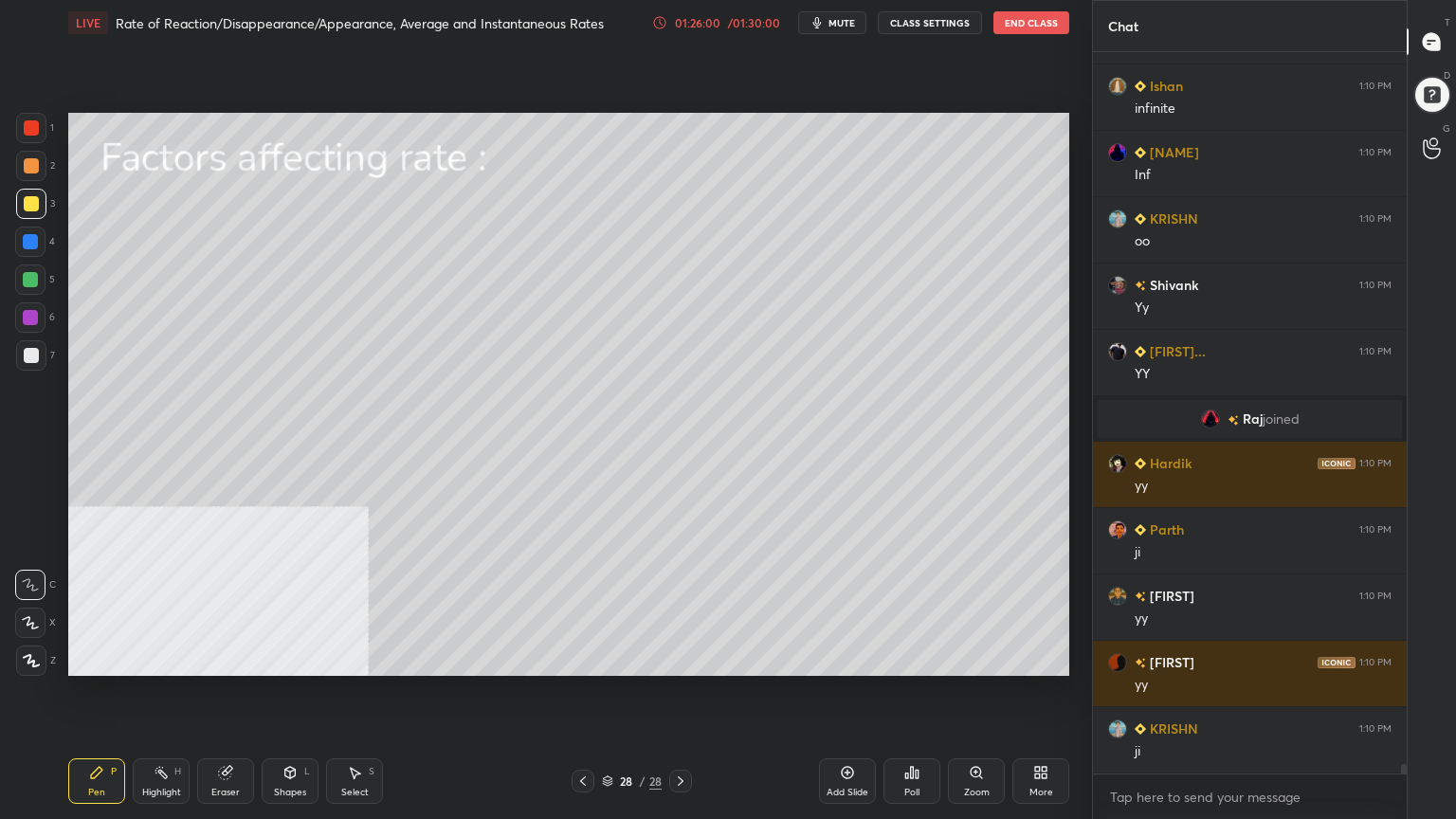 scroll, scrollTop: 54557, scrollLeft: 0, axis: vertical 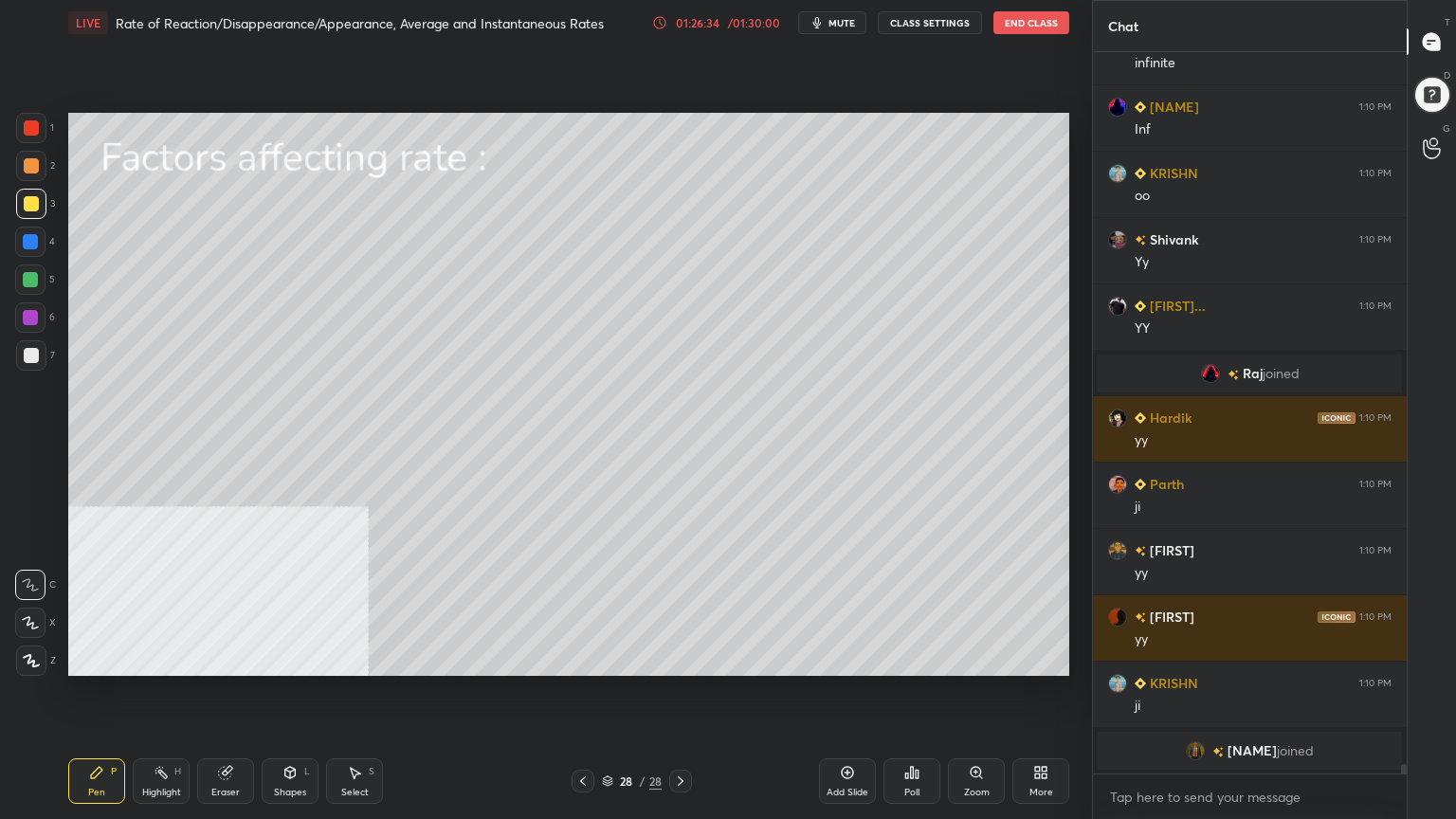 click at bounding box center [31, 166] 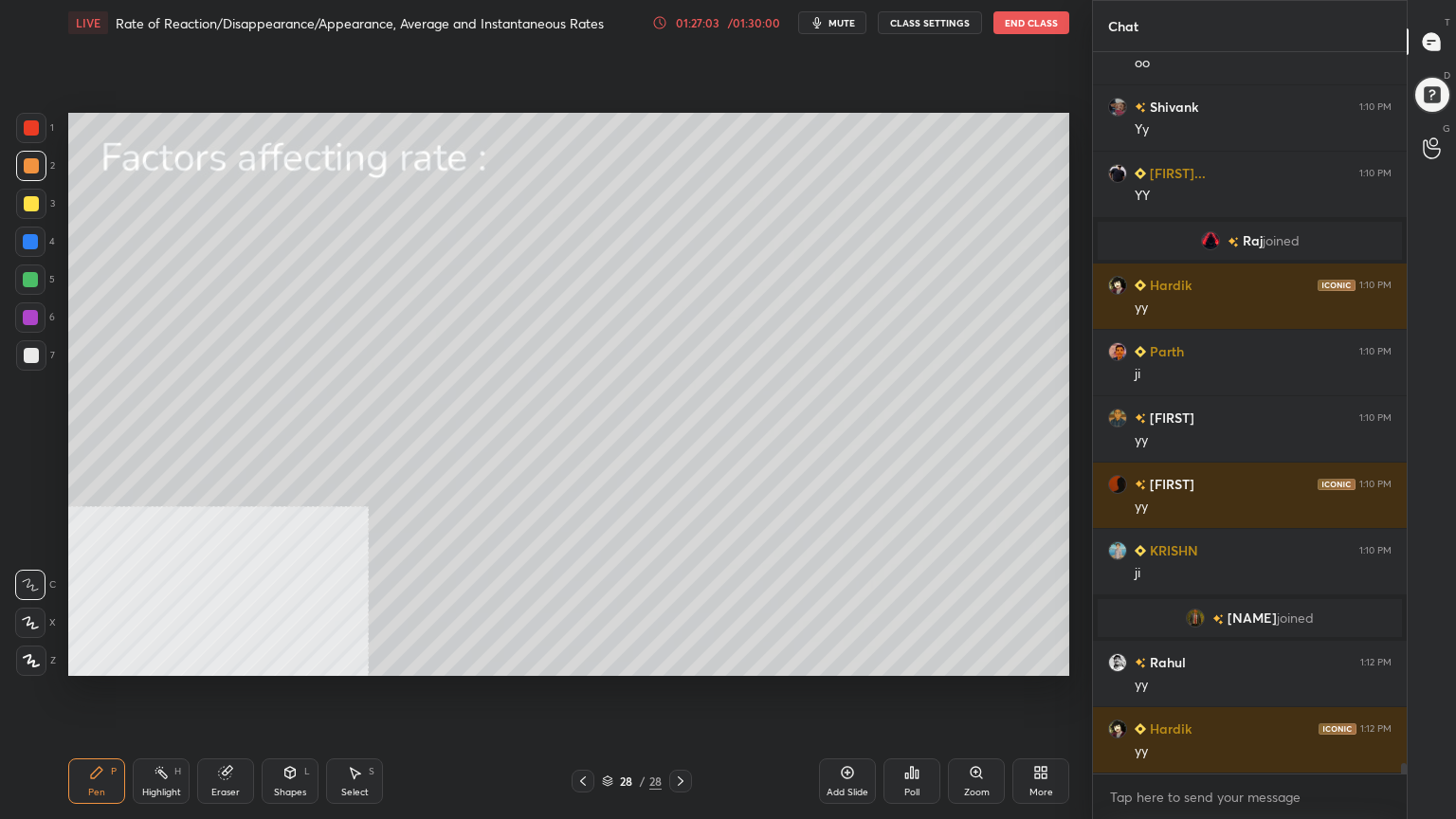 scroll, scrollTop: 48897, scrollLeft: 0, axis: vertical 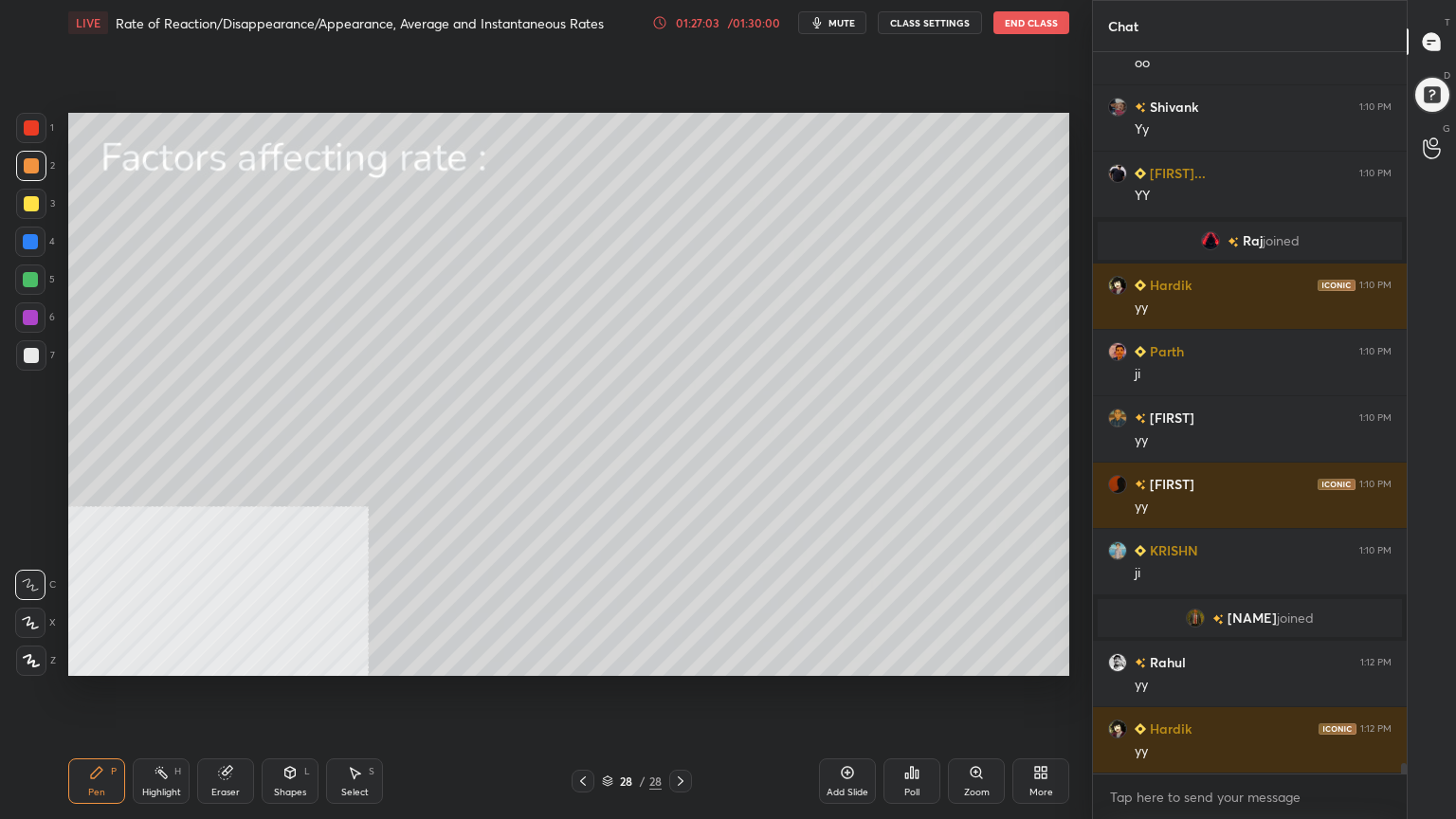 click at bounding box center (30, 280) 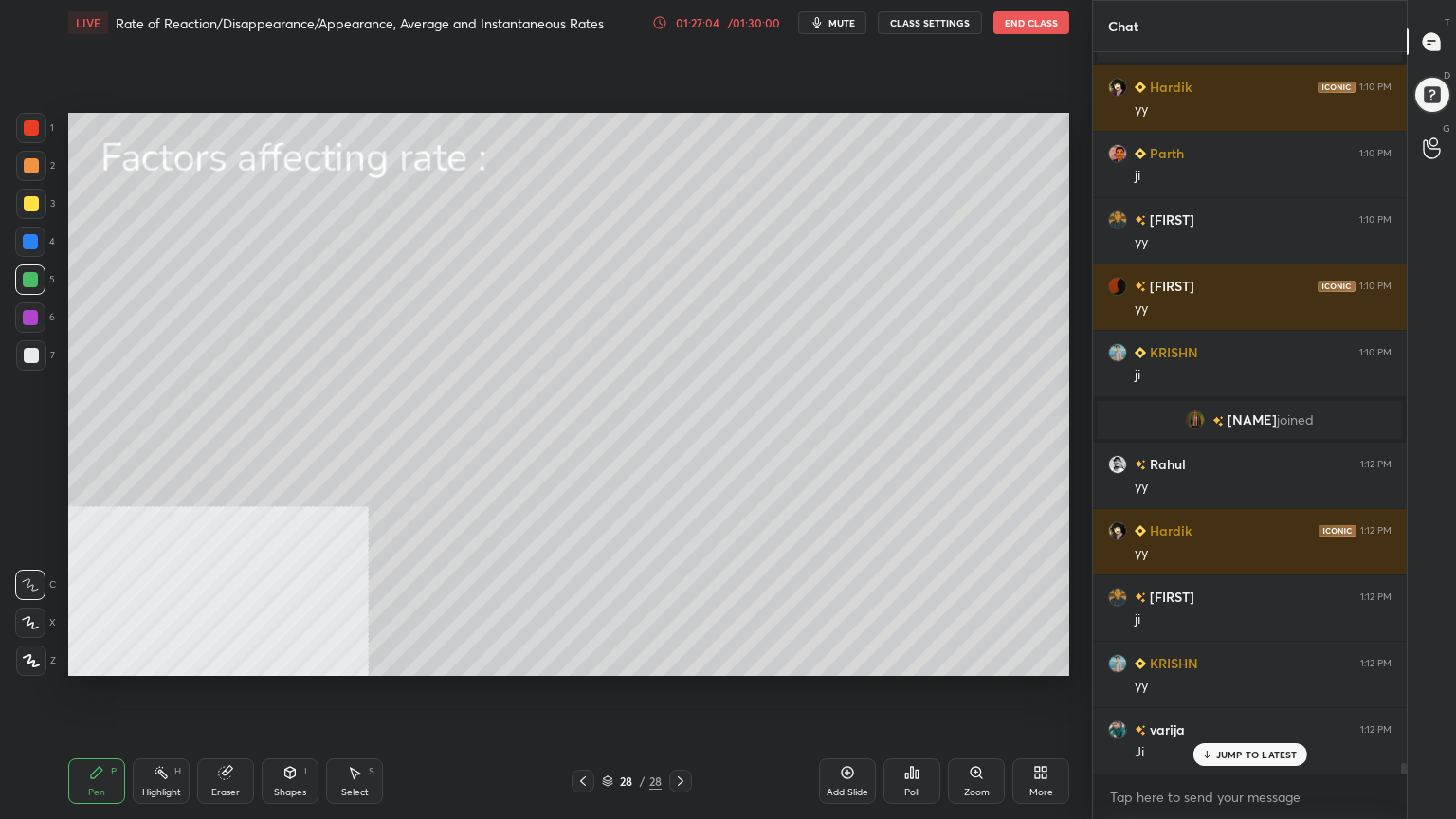 click at bounding box center (30, 242) 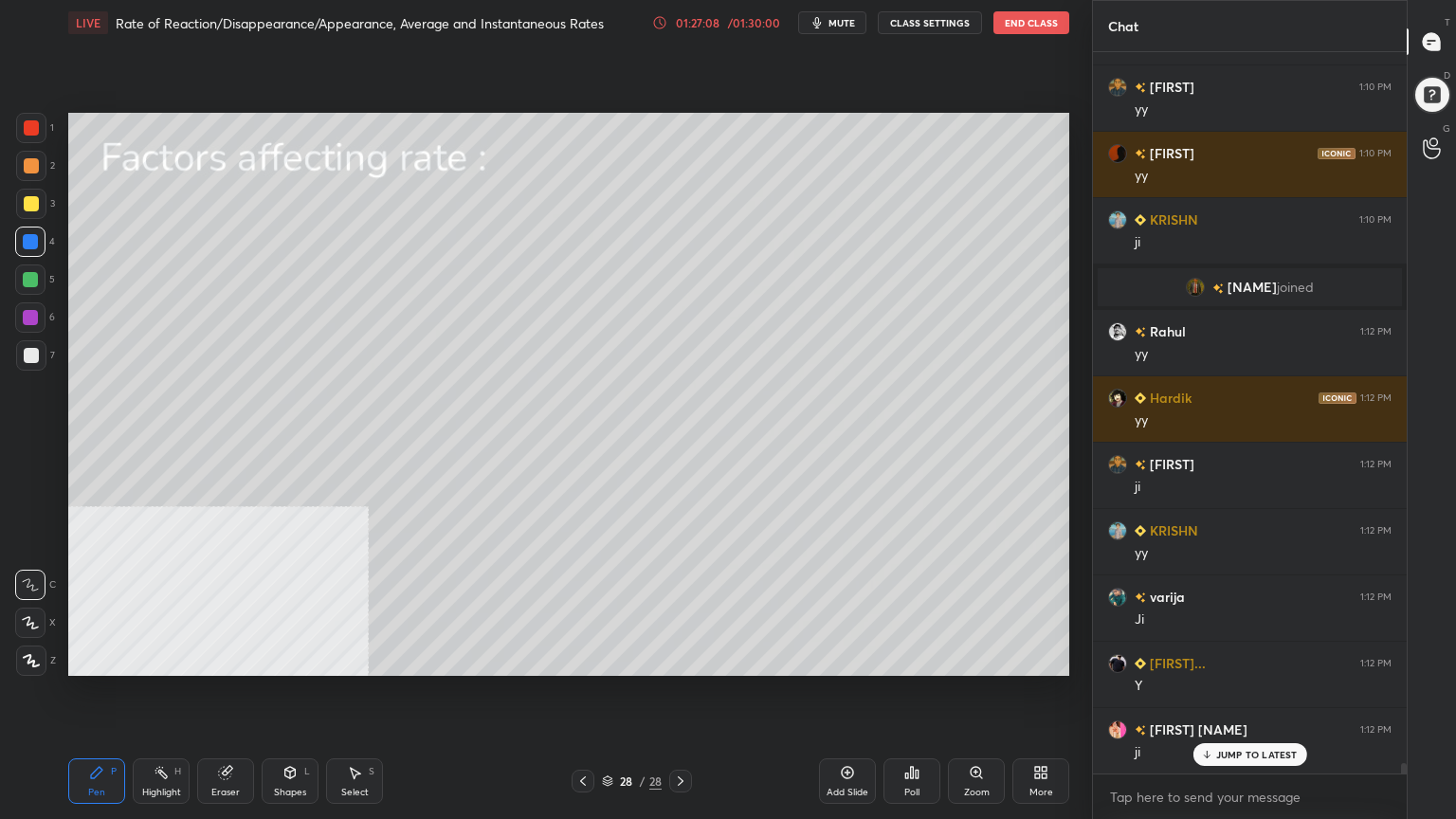 scroll, scrollTop: 49097, scrollLeft: 0, axis: vertical 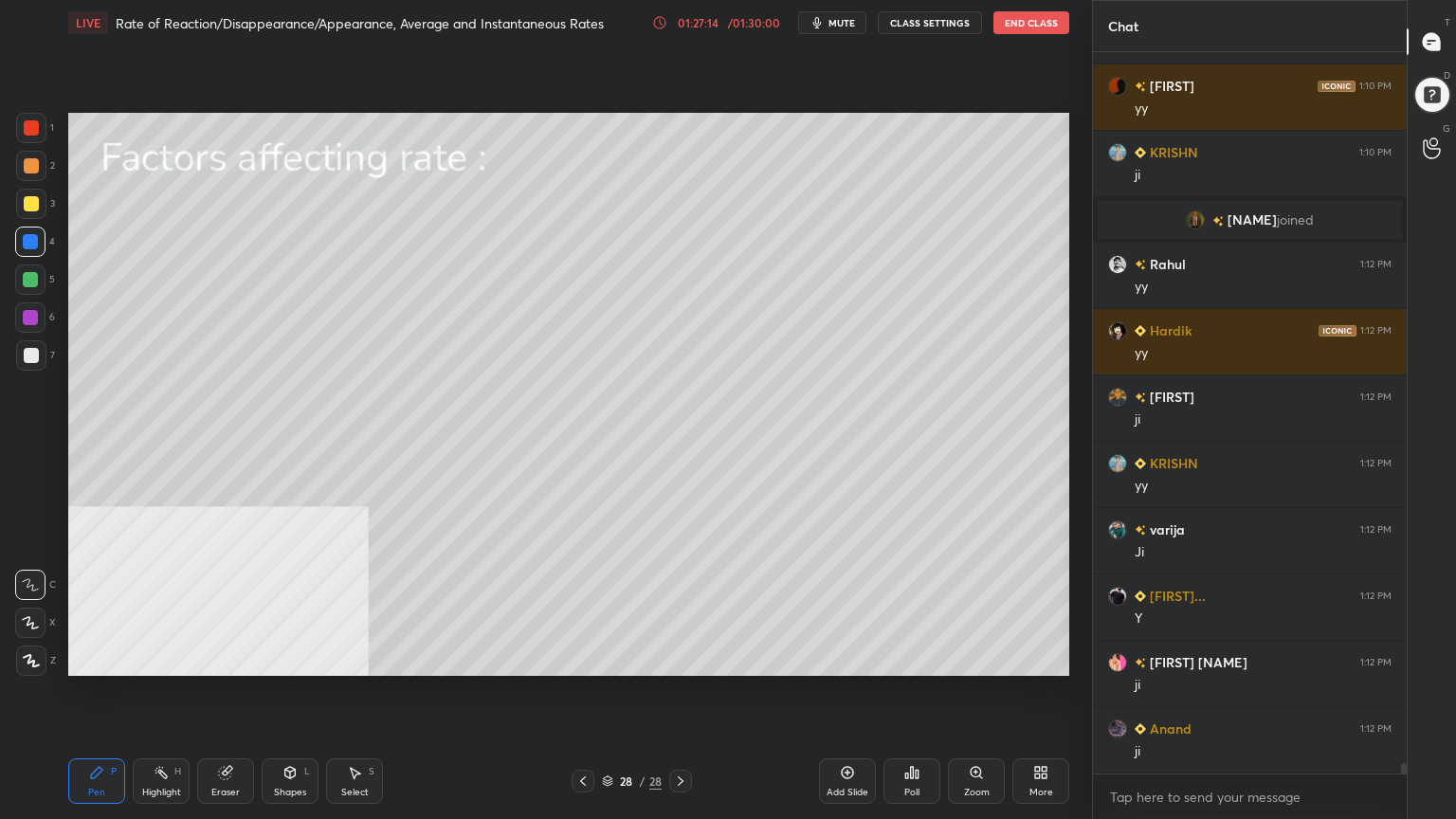 click on "Eraser" at bounding box center (226, 781) 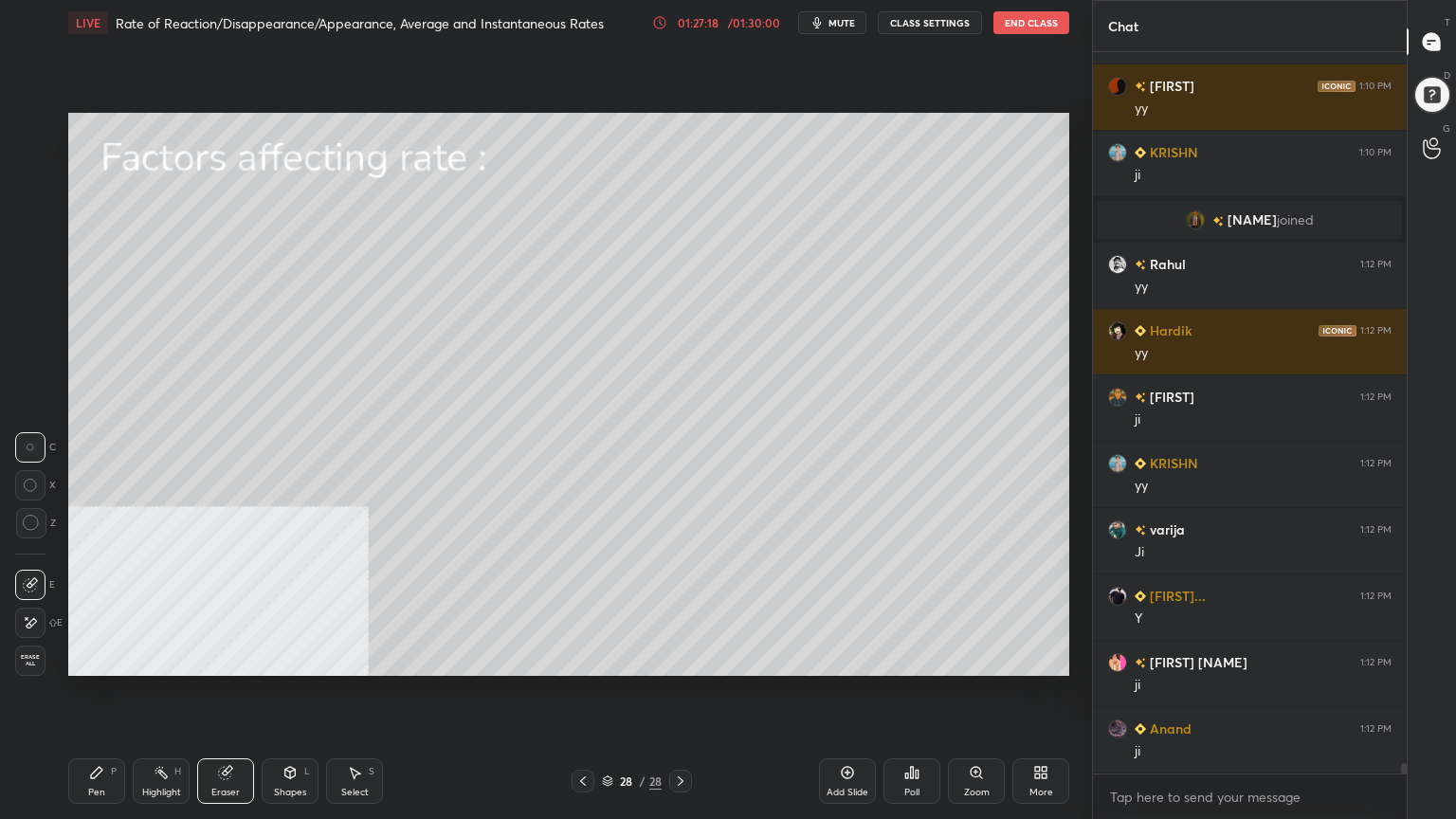 drag, startPoint x: 93, startPoint y: 796, endPoint x: 125, endPoint y: 715, distance: 87.09191 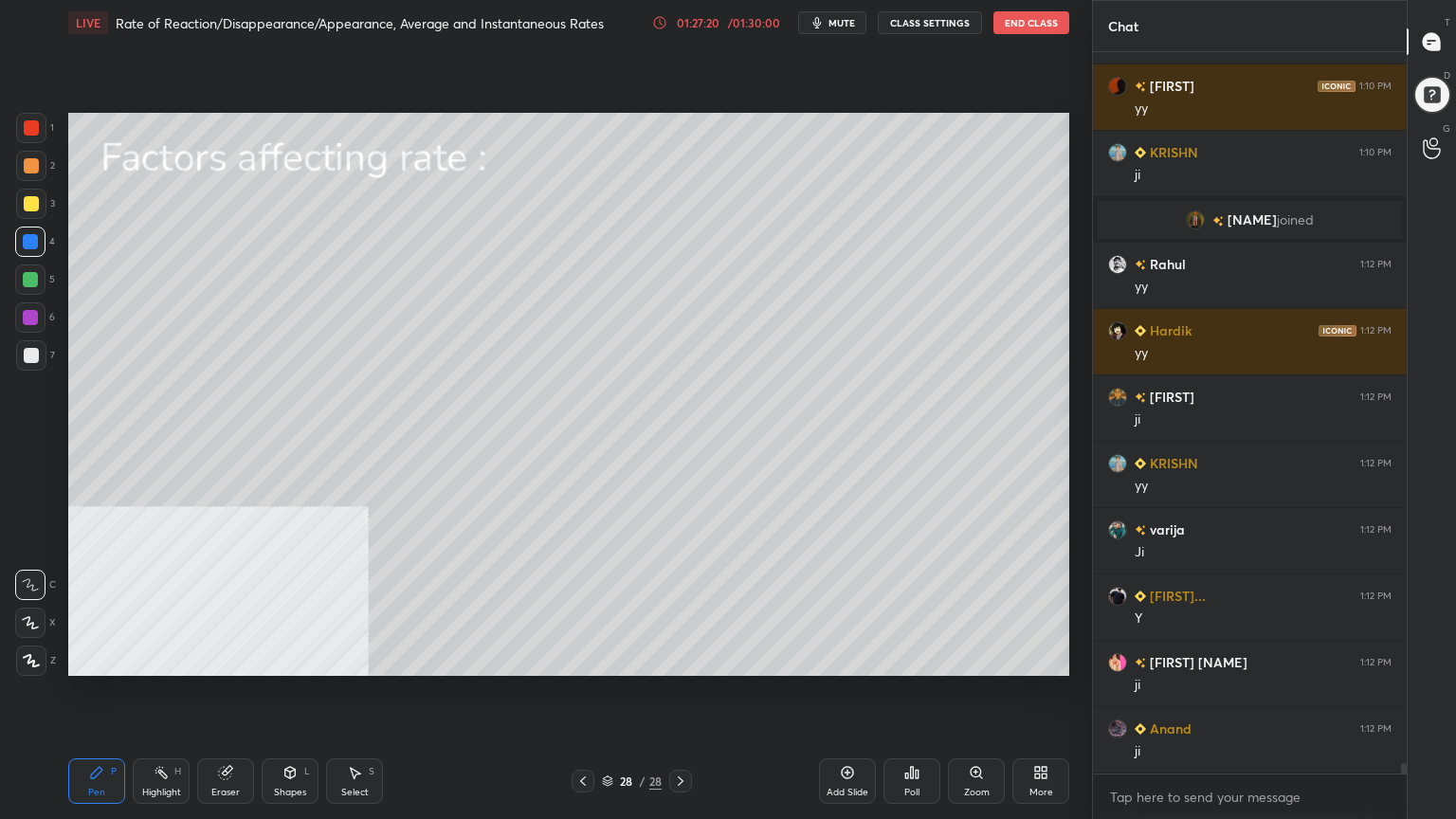 click at bounding box center (31, 166) 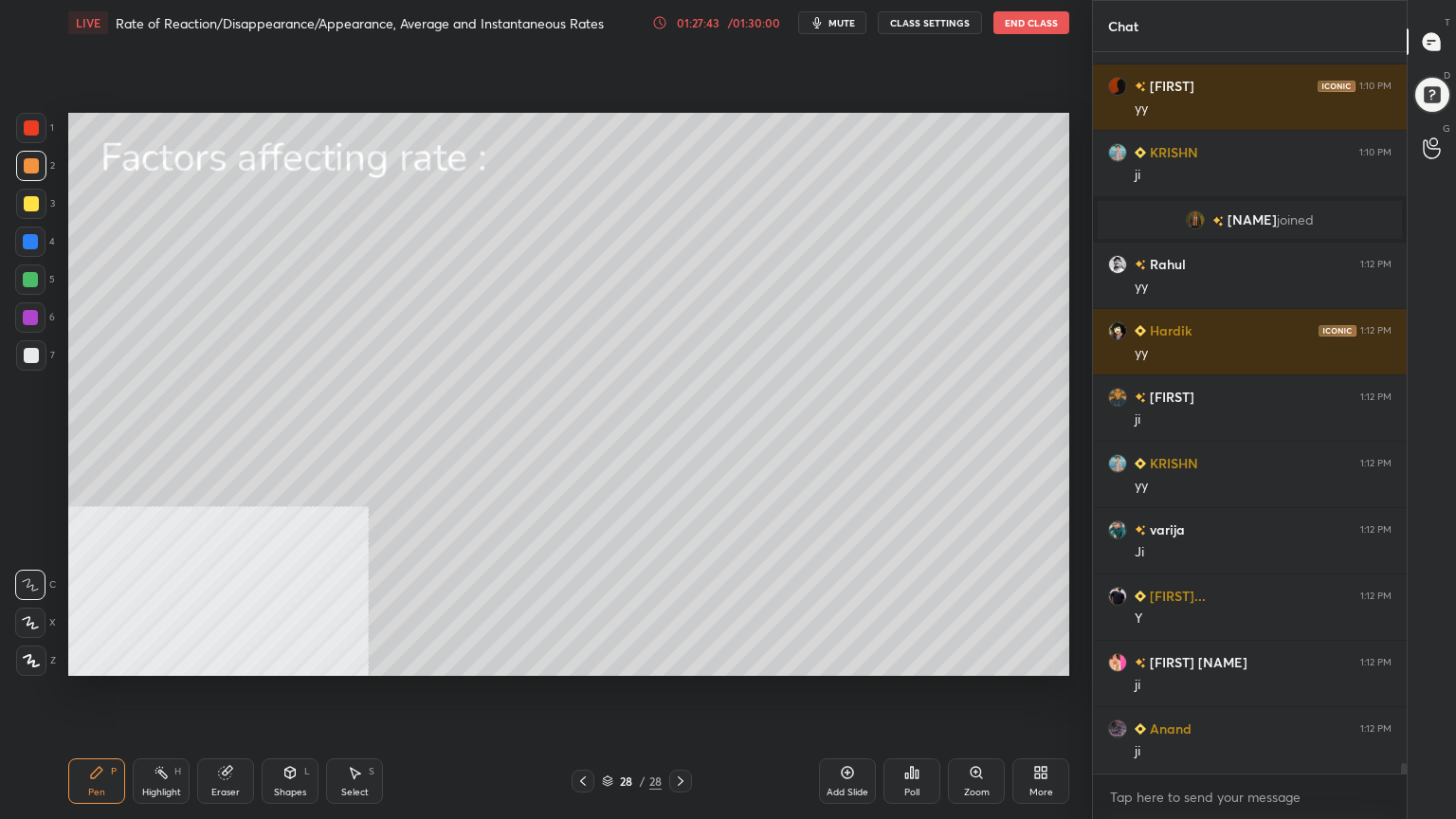 click at bounding box center (30, 280) 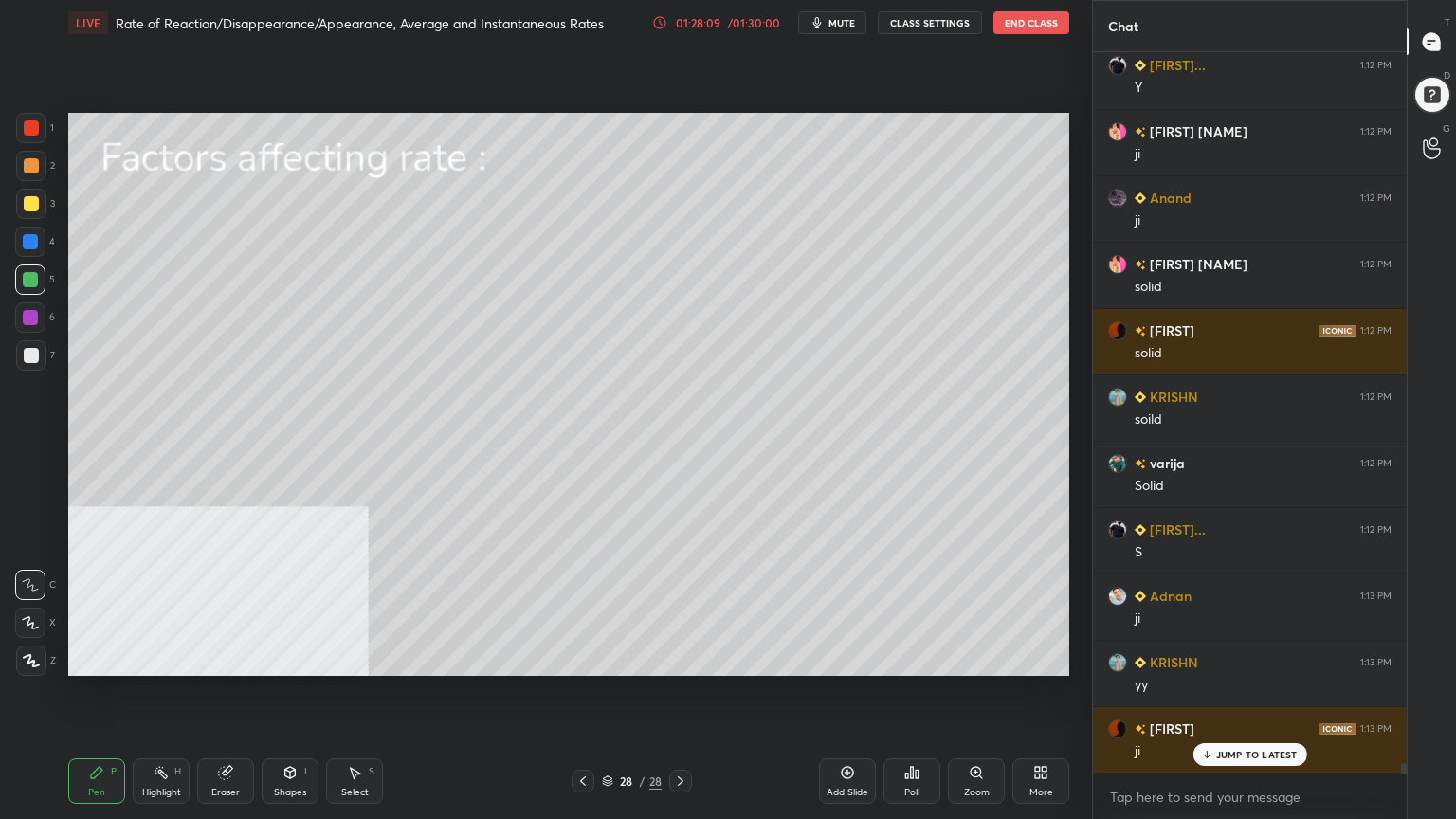 scroll, scrollTop: 49739, scrollLeft: 0, axis: vertical 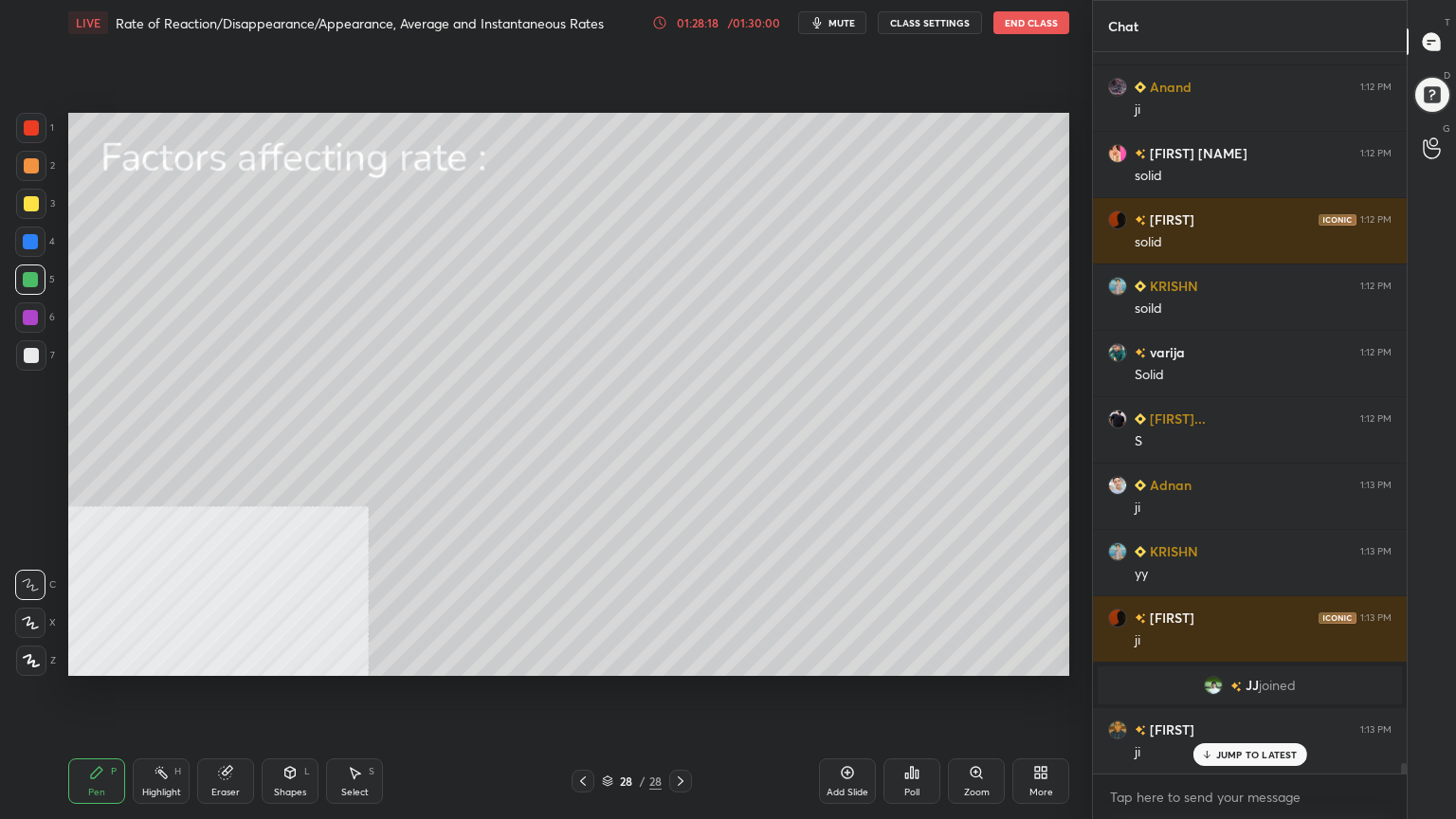 click at bounding box center [31, 204] 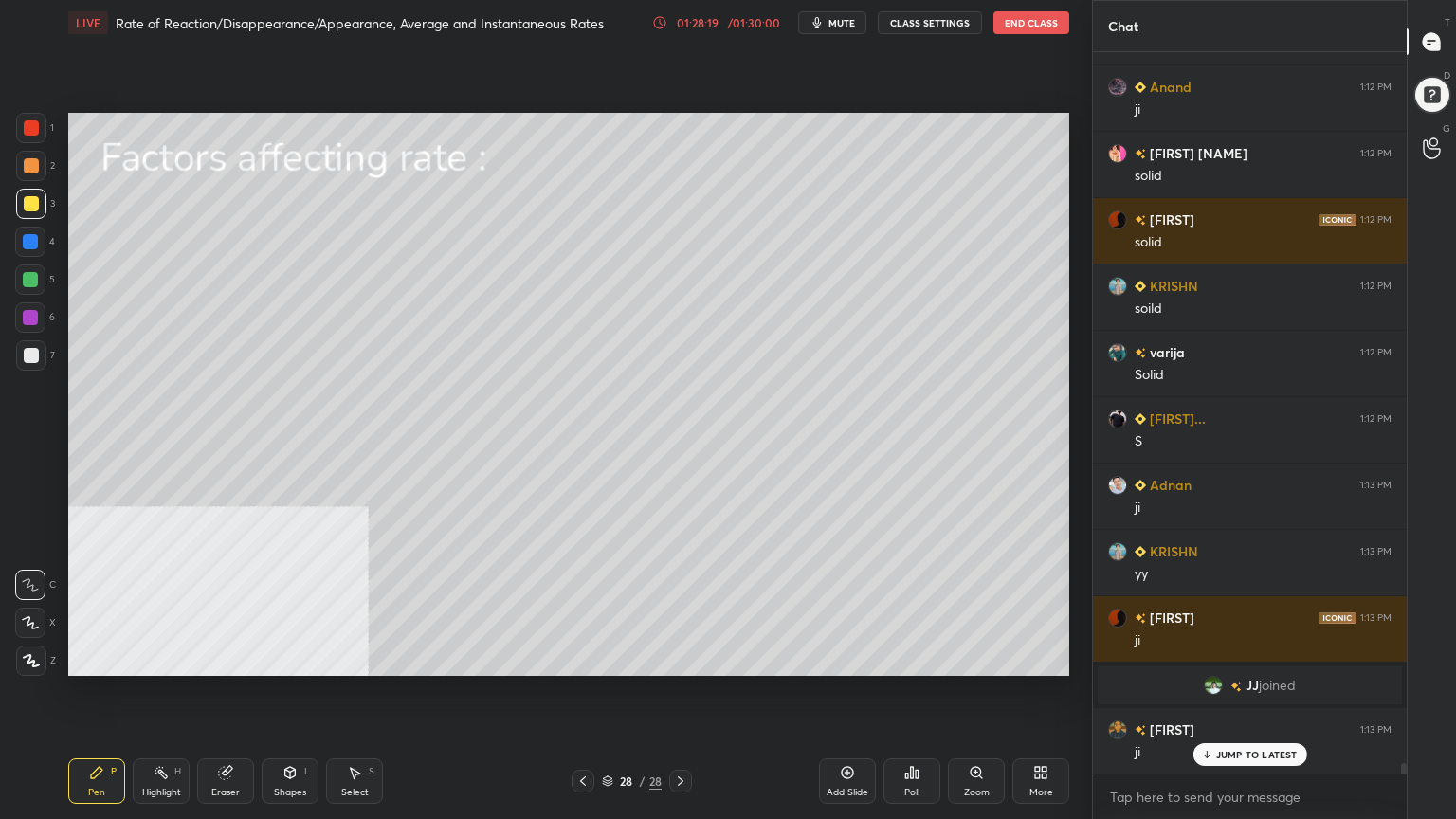 click at bounding box center (31, 166) 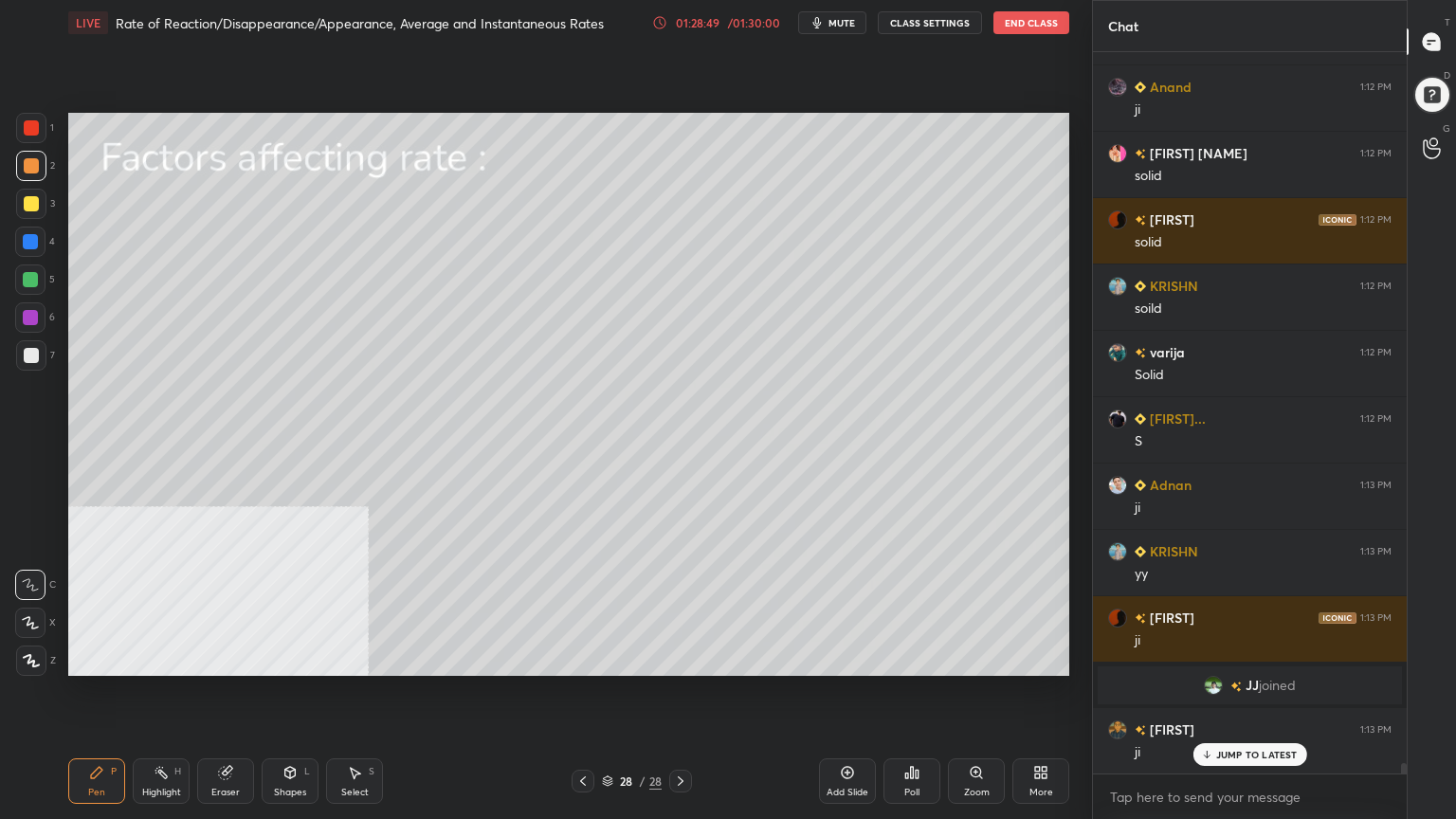 scroll, scrollTop: 49806, scrollLeft: 0, axis: vertical 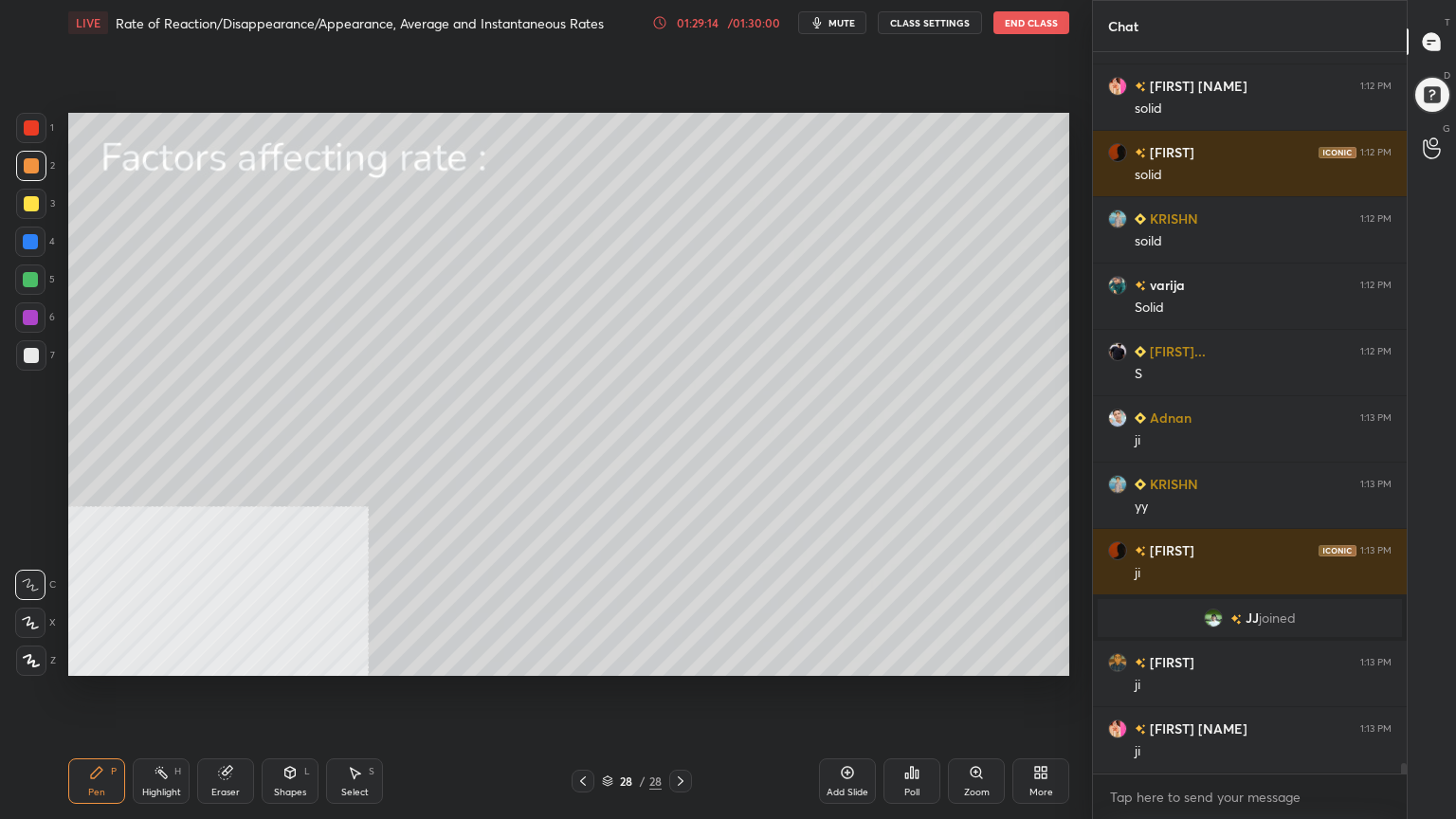 click at bounding box center (30, 280) 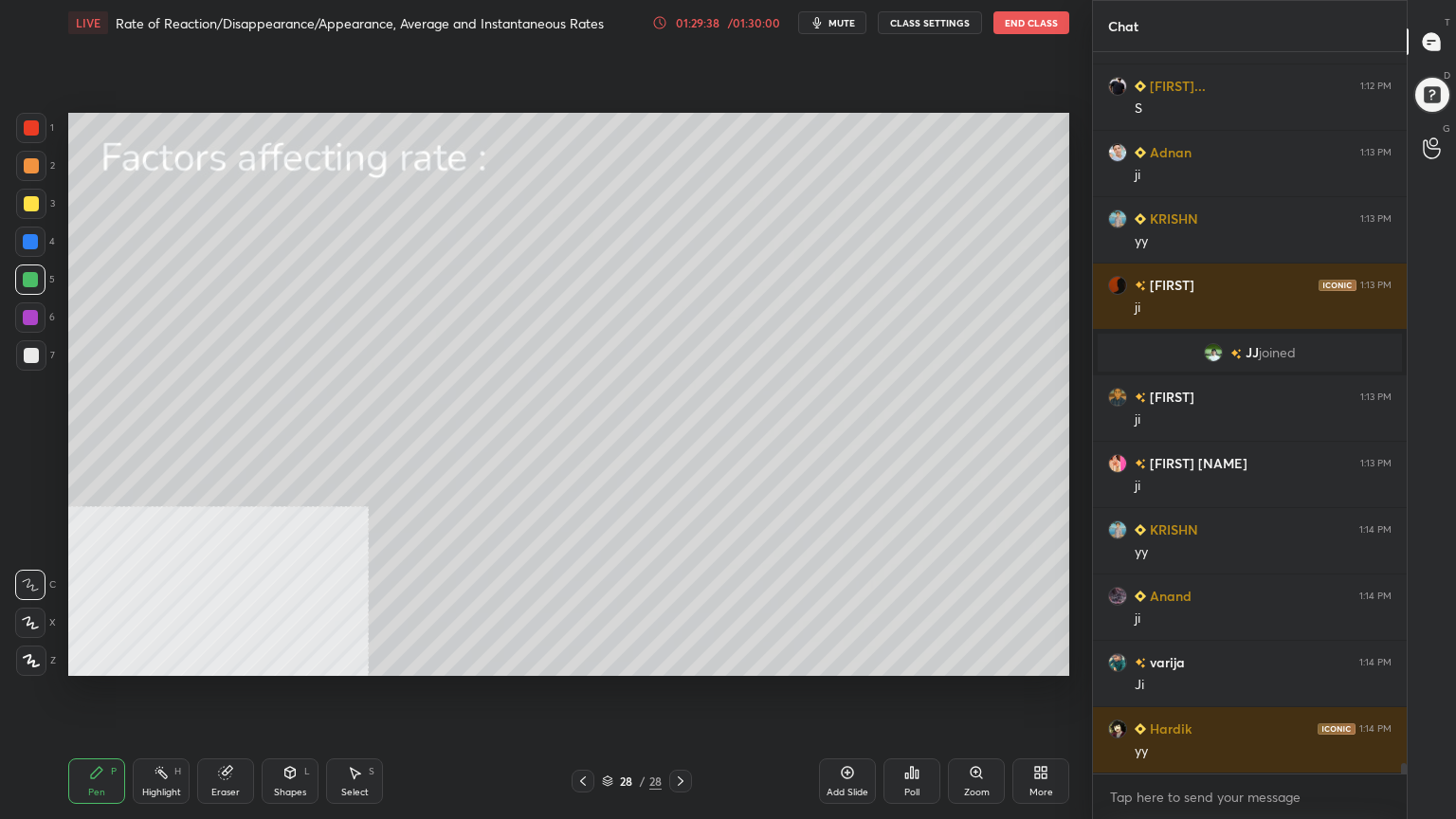 scroll, scrollTop: 50137, scrollLeft: 0, axis: vertical 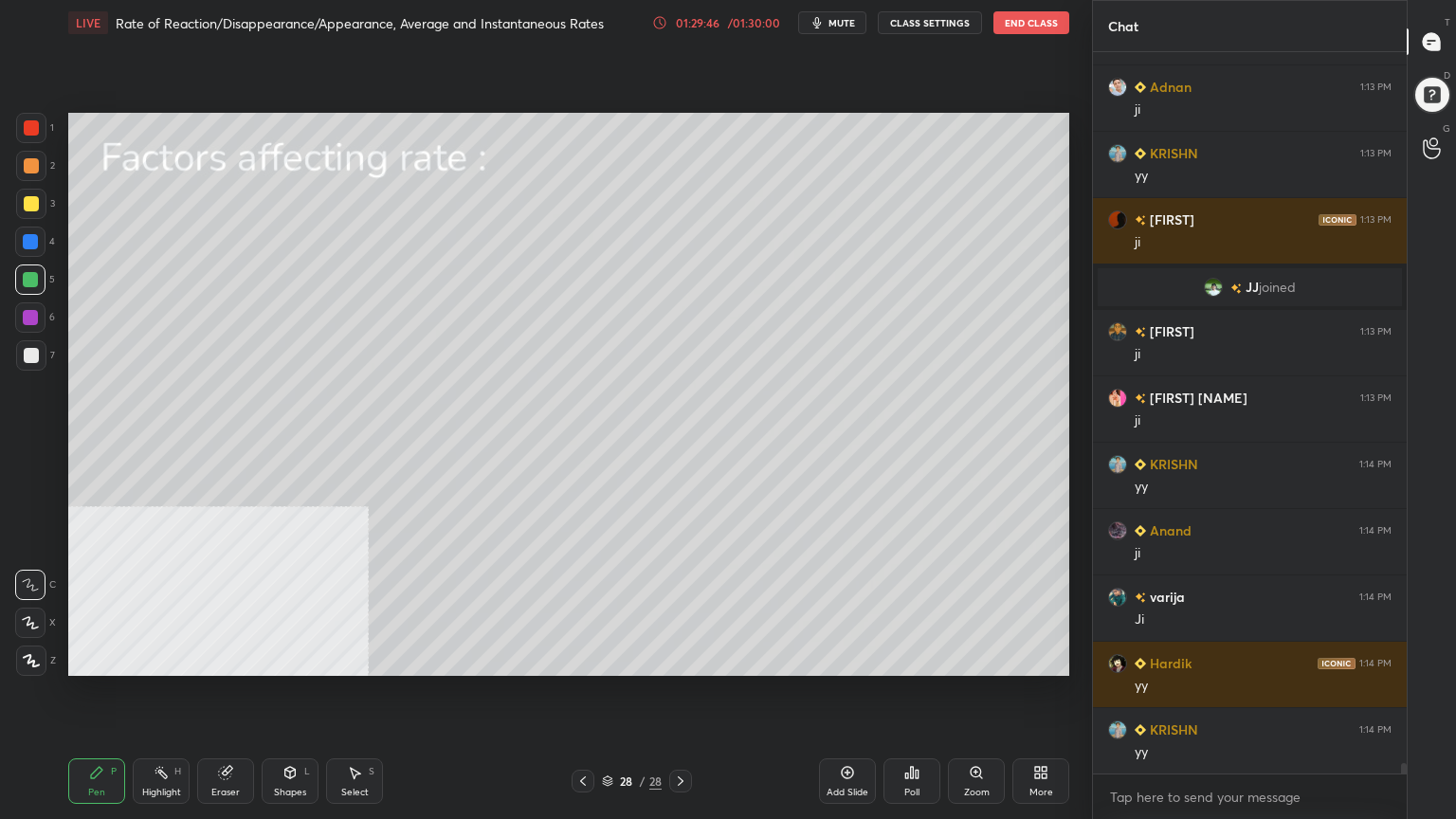 drag, startPoint x: 26, startPoint y: 198, endPoint x: 64, endPoint y: 239, distance: 55.901699 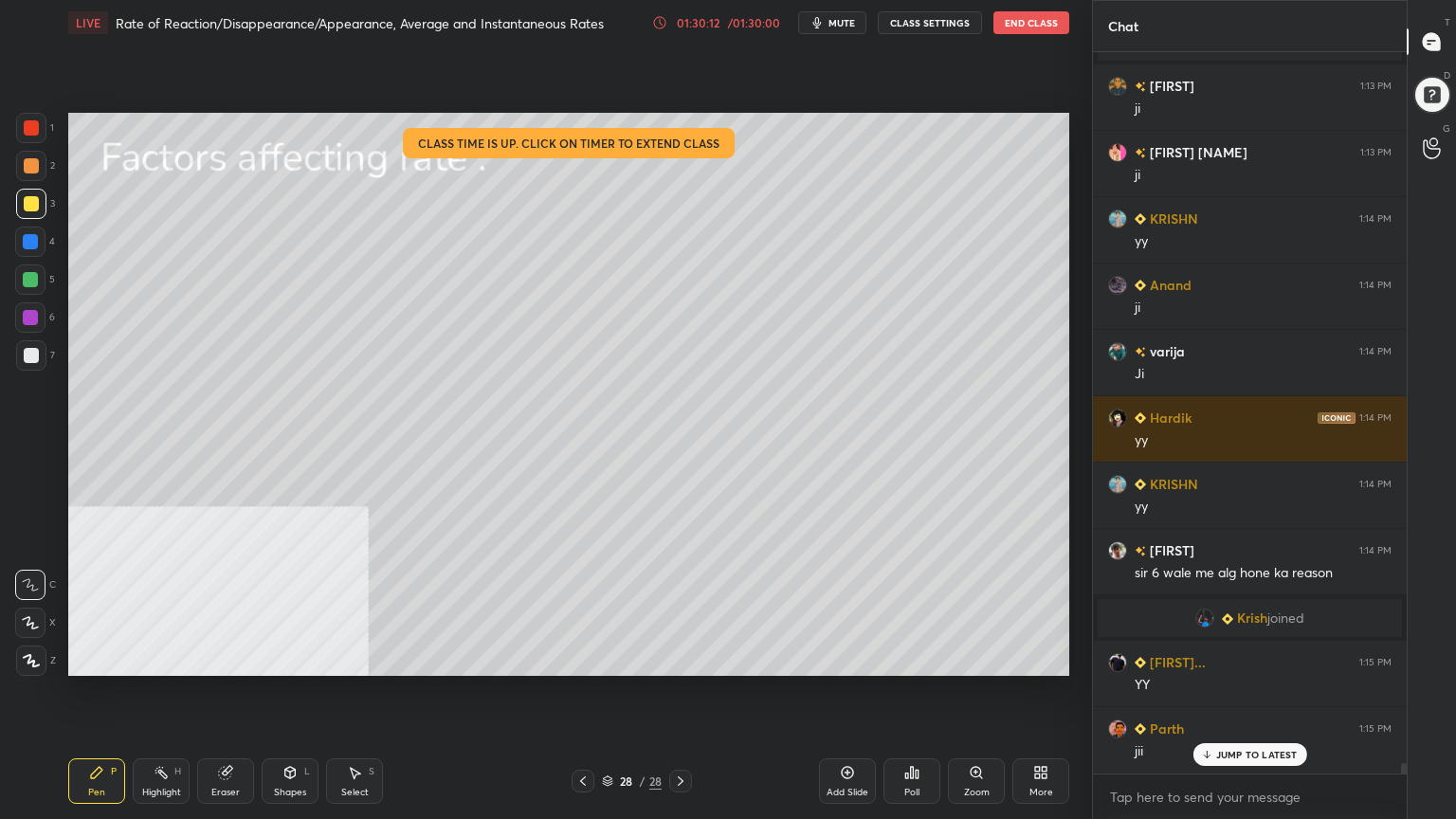 scroll, scrollTop: 50035, scrollLeft: 0, axis: vertical 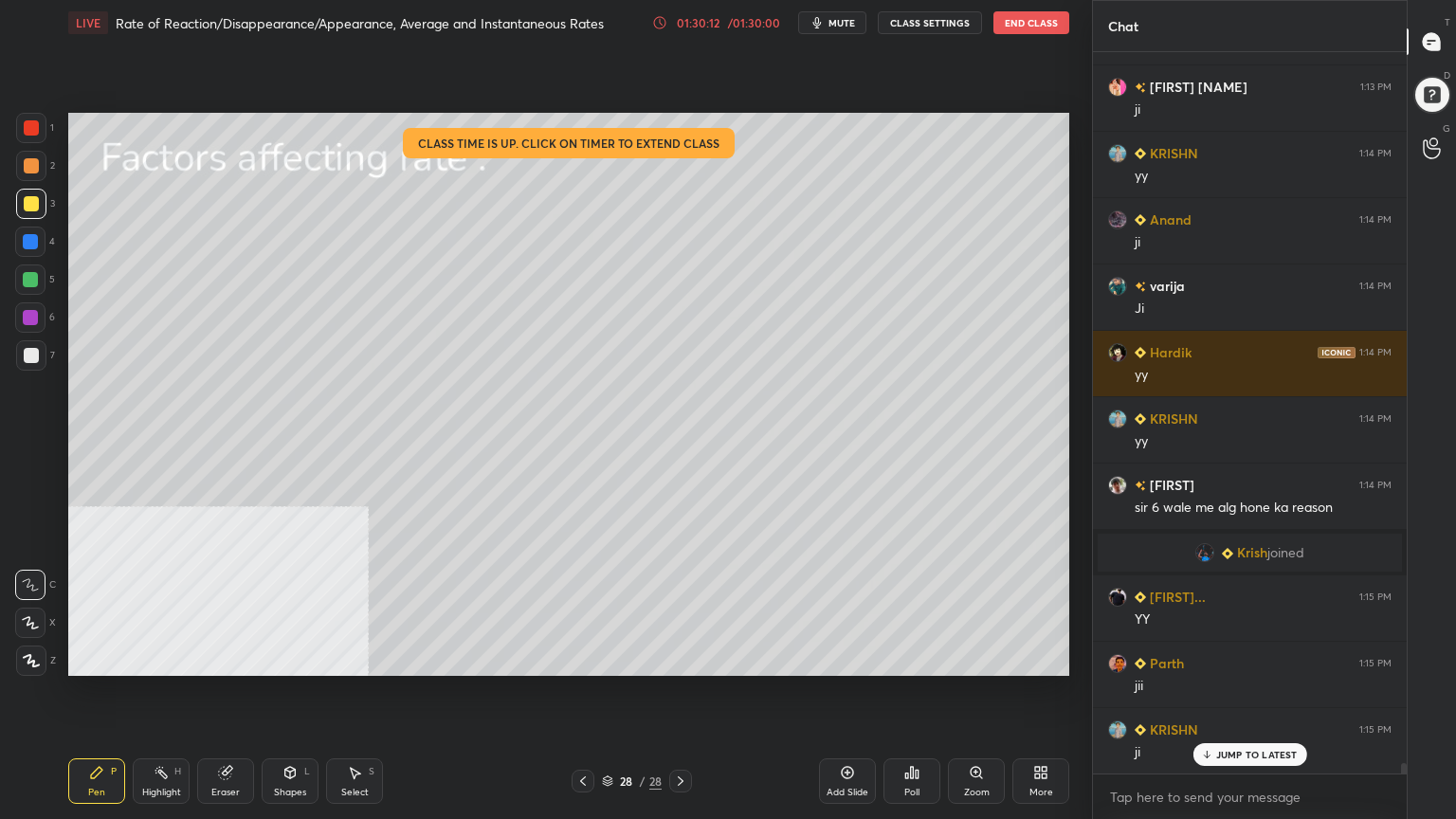 click at bounding box center (31, 355) 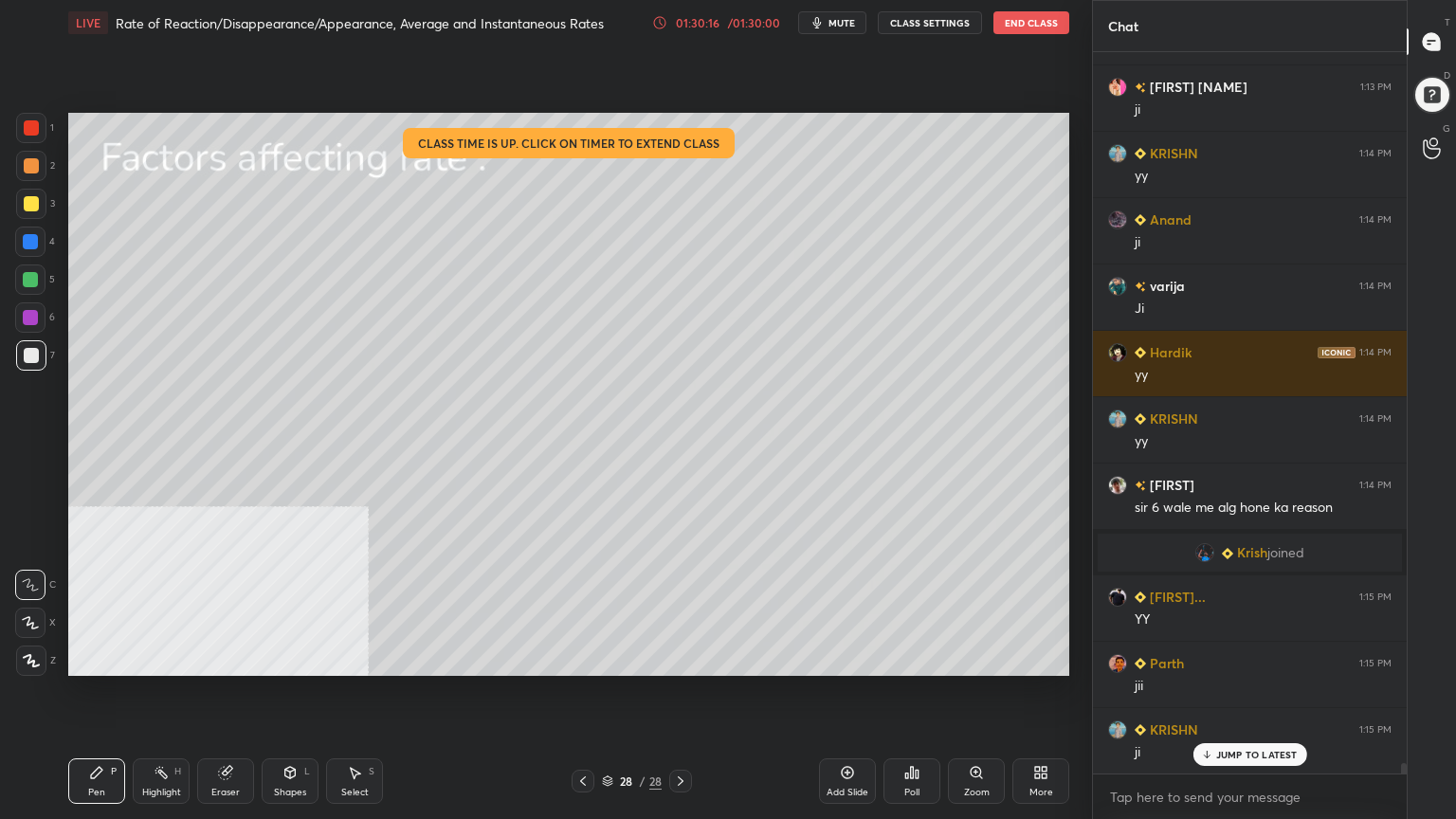 scroll, scrollTop: 50102, scrollLeft: 0, axis: vertical 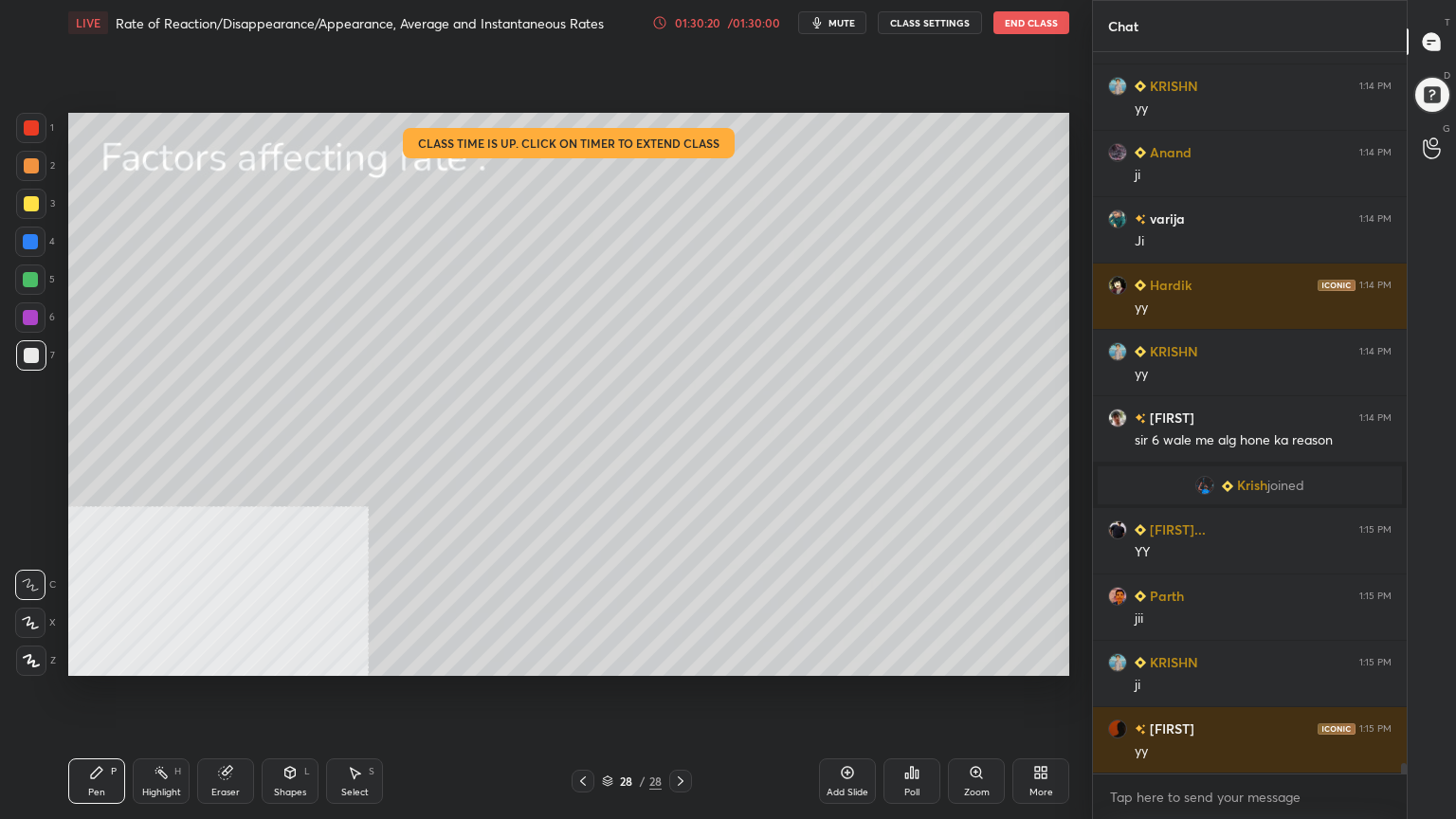 click on "Add Slide" at bounding box center [847, 792] 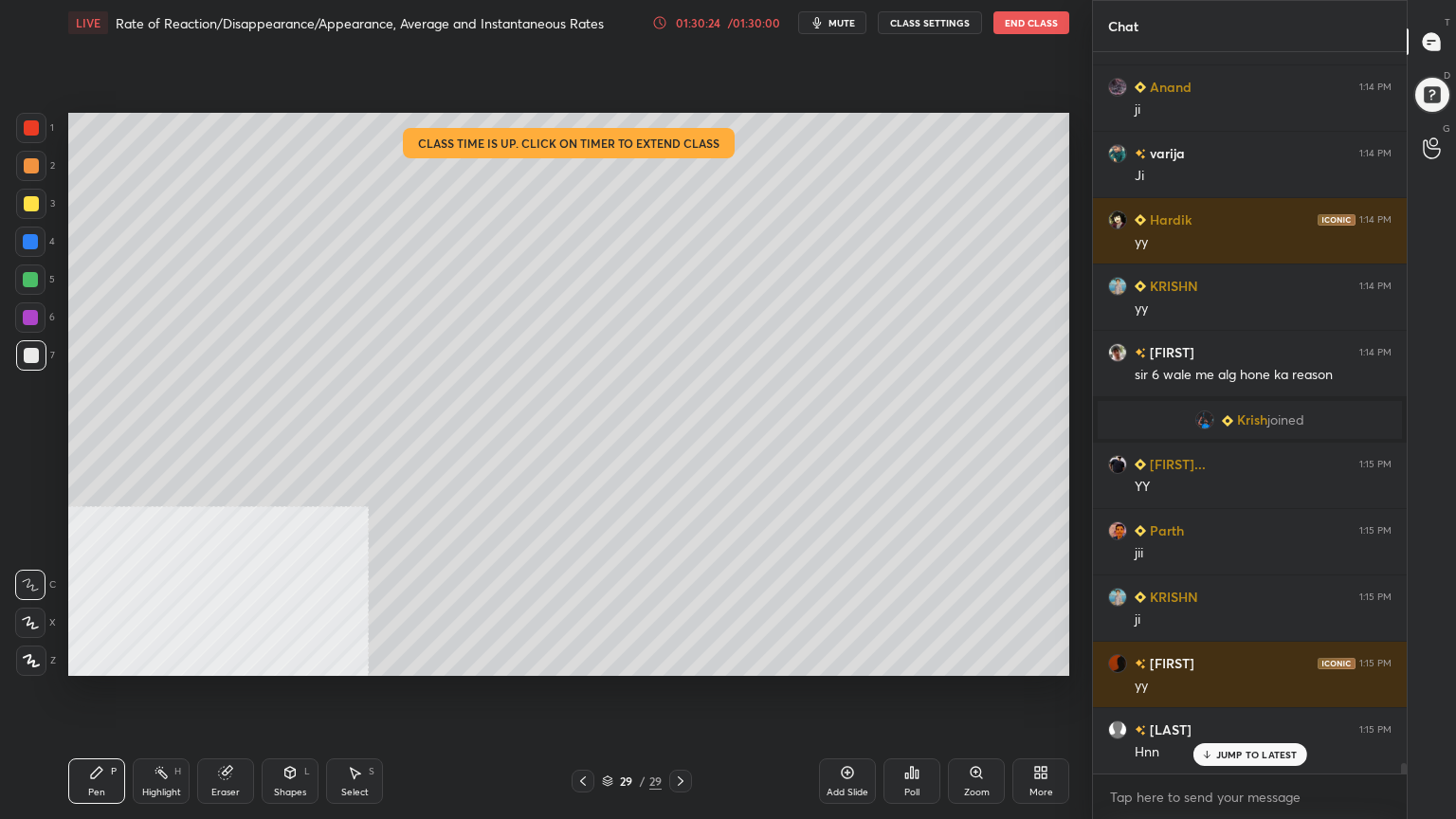 scroll, scrollTop: 50235, scrollLeft: 0, axis: vertical 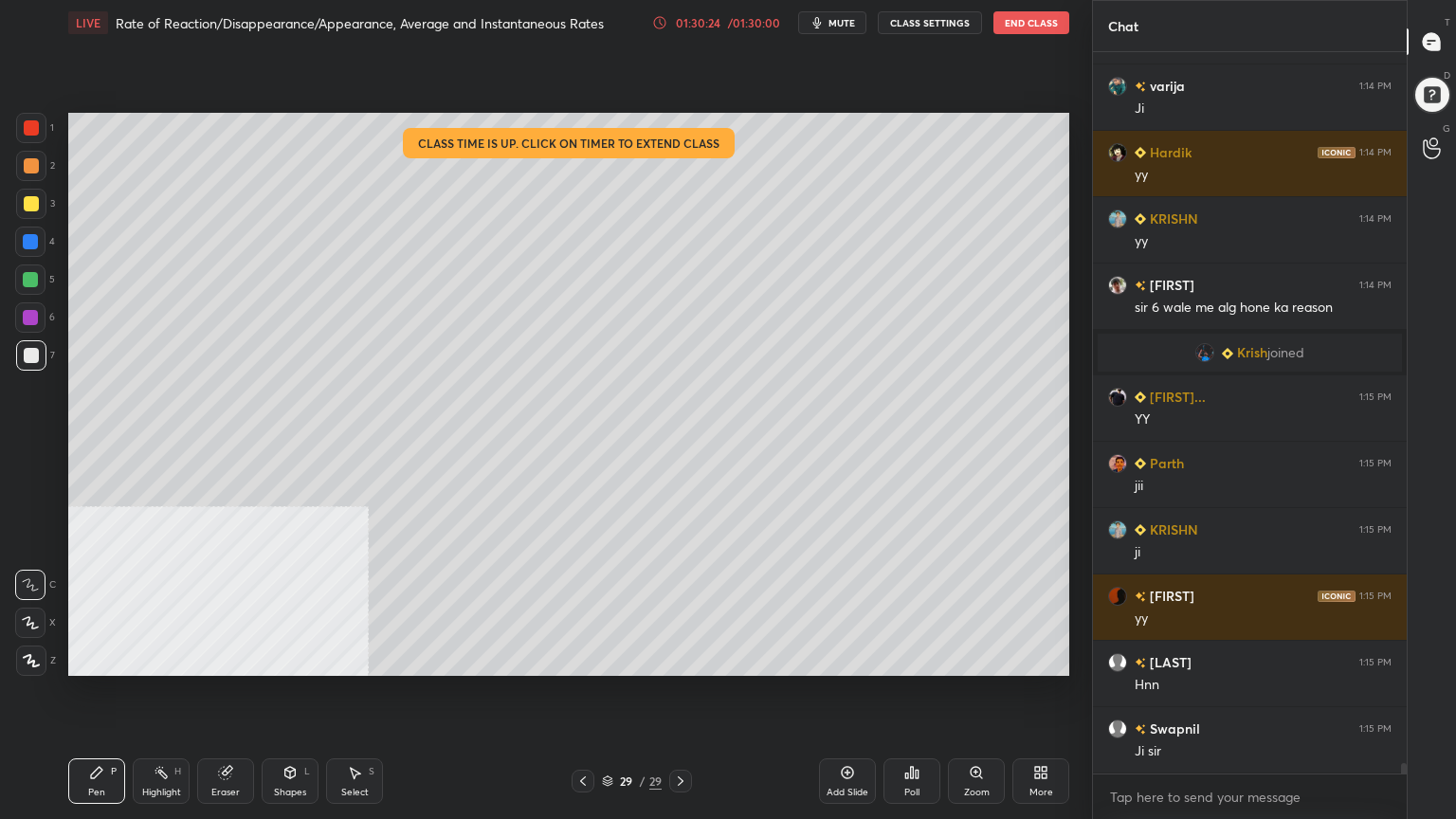 drag, startPoint x: 35, startPoint y: 189, endPoint x: 53, endPoint y: 190, distance: 18.027756 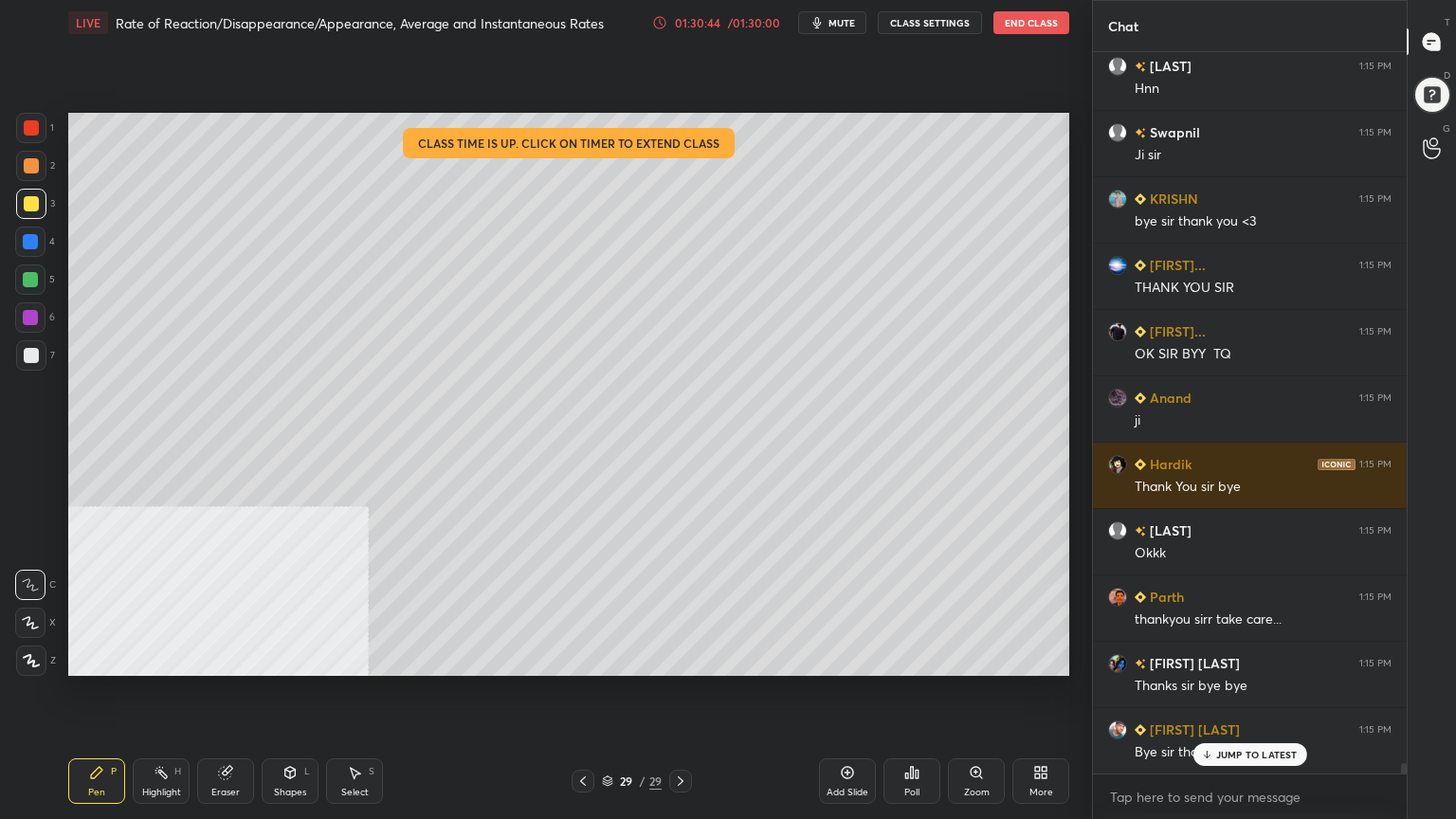scroll, scrollTop: 51031, scrollLeft: 0, axis: vertical 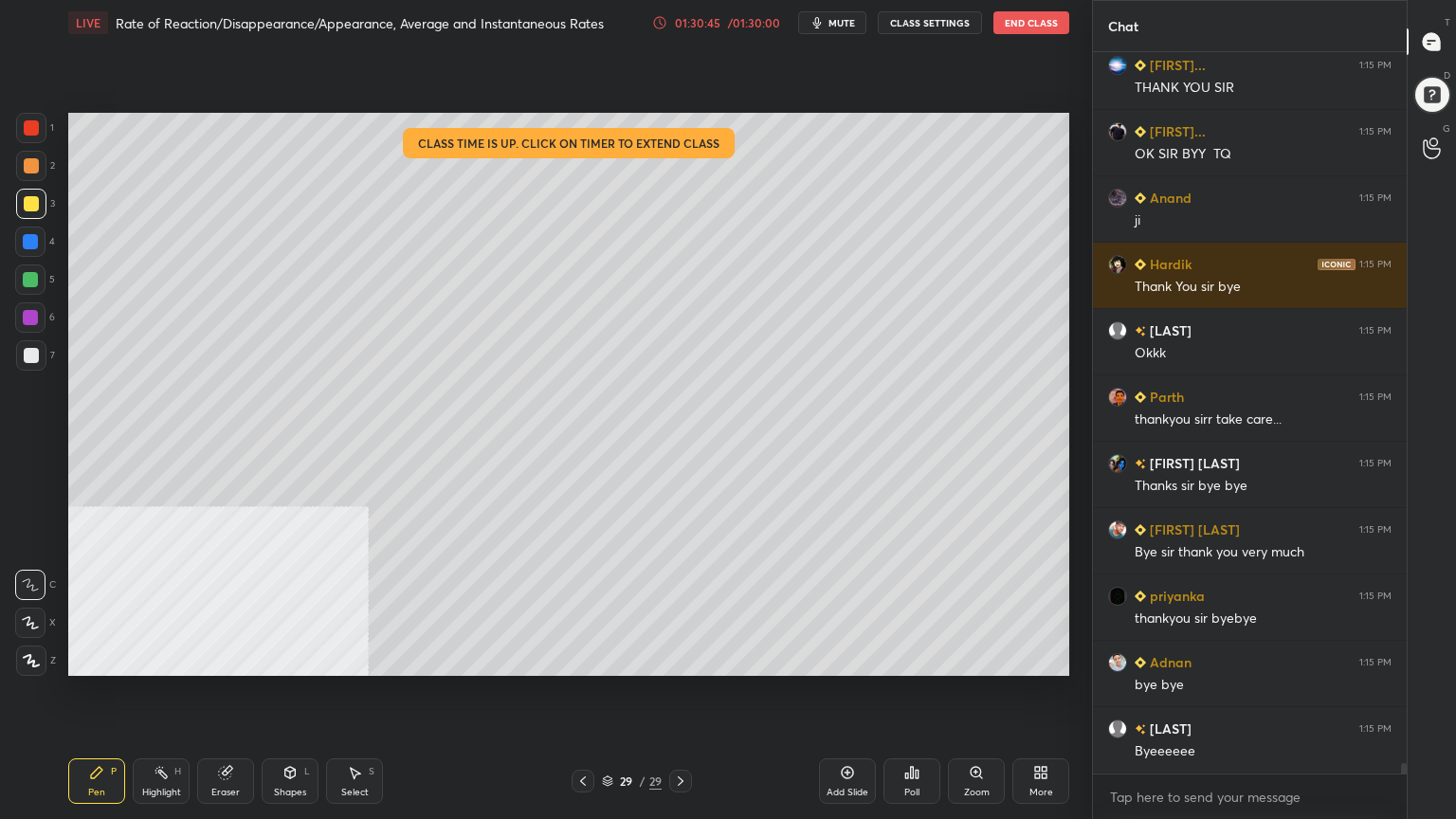 click on "End Class" at bounding box center (1031, 23) 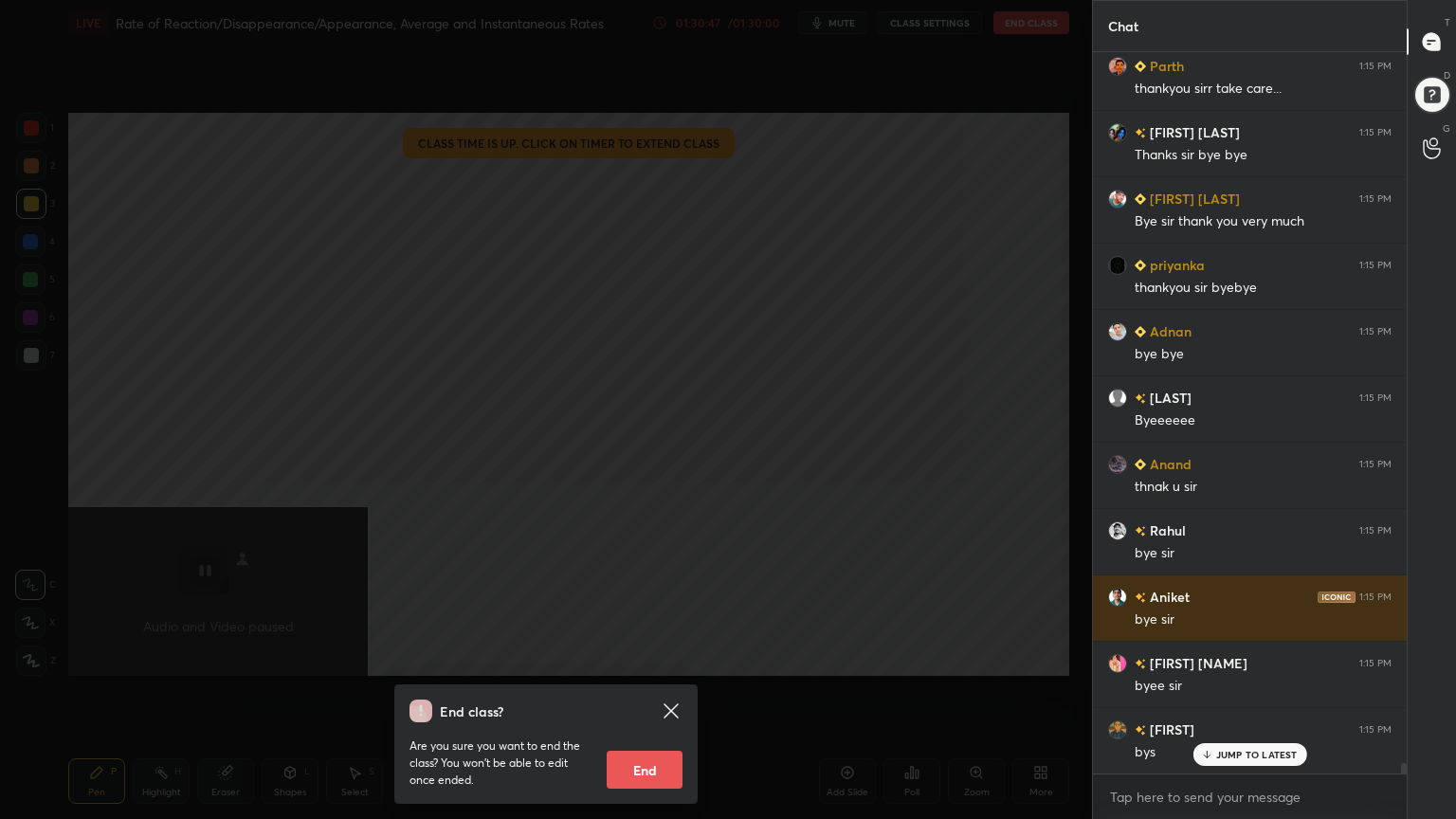 scroll, scrollTop: 51429, scrollLeft: 0, axis: vertical 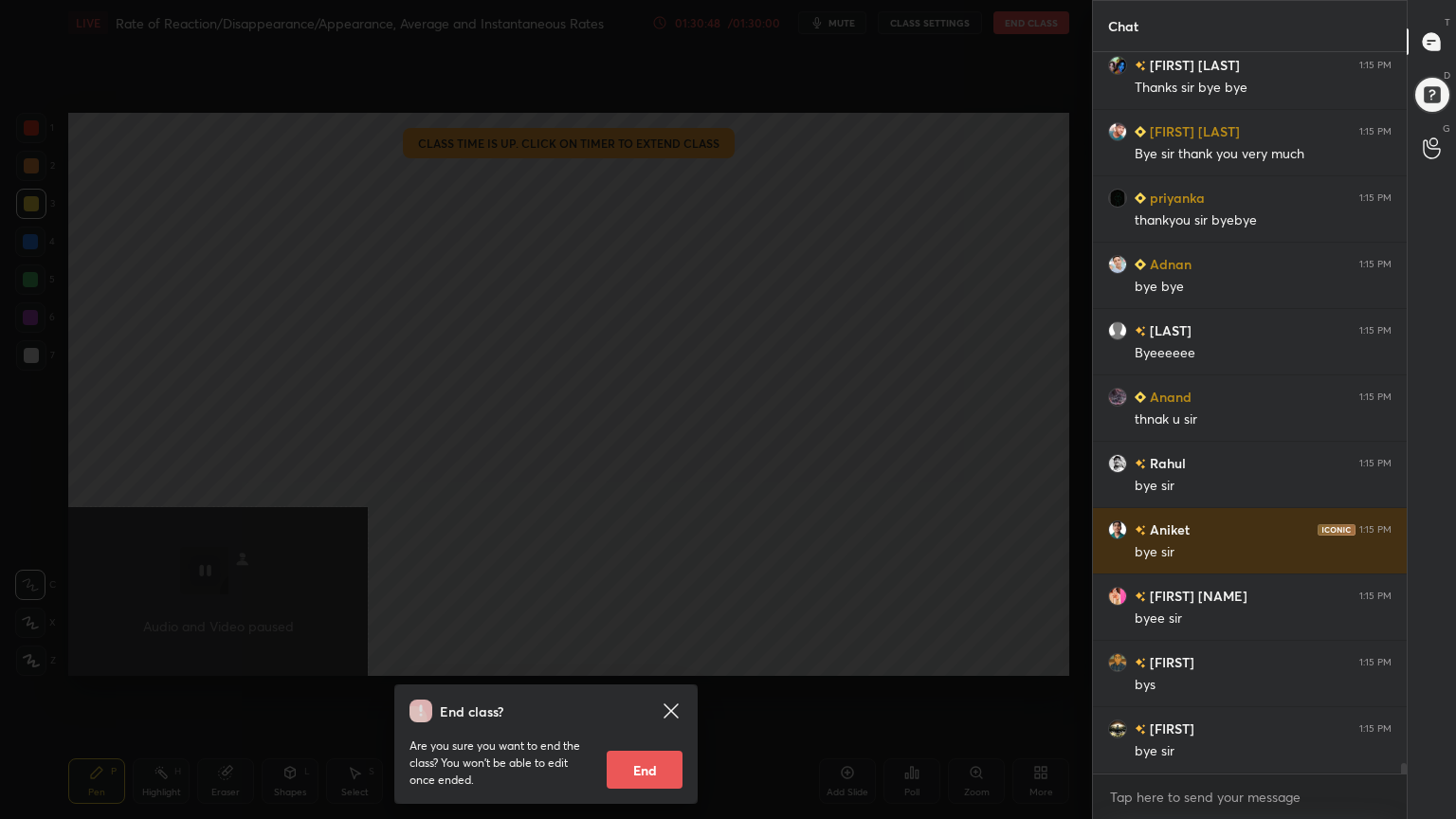 click on "End" at bounding box center [645, 770] 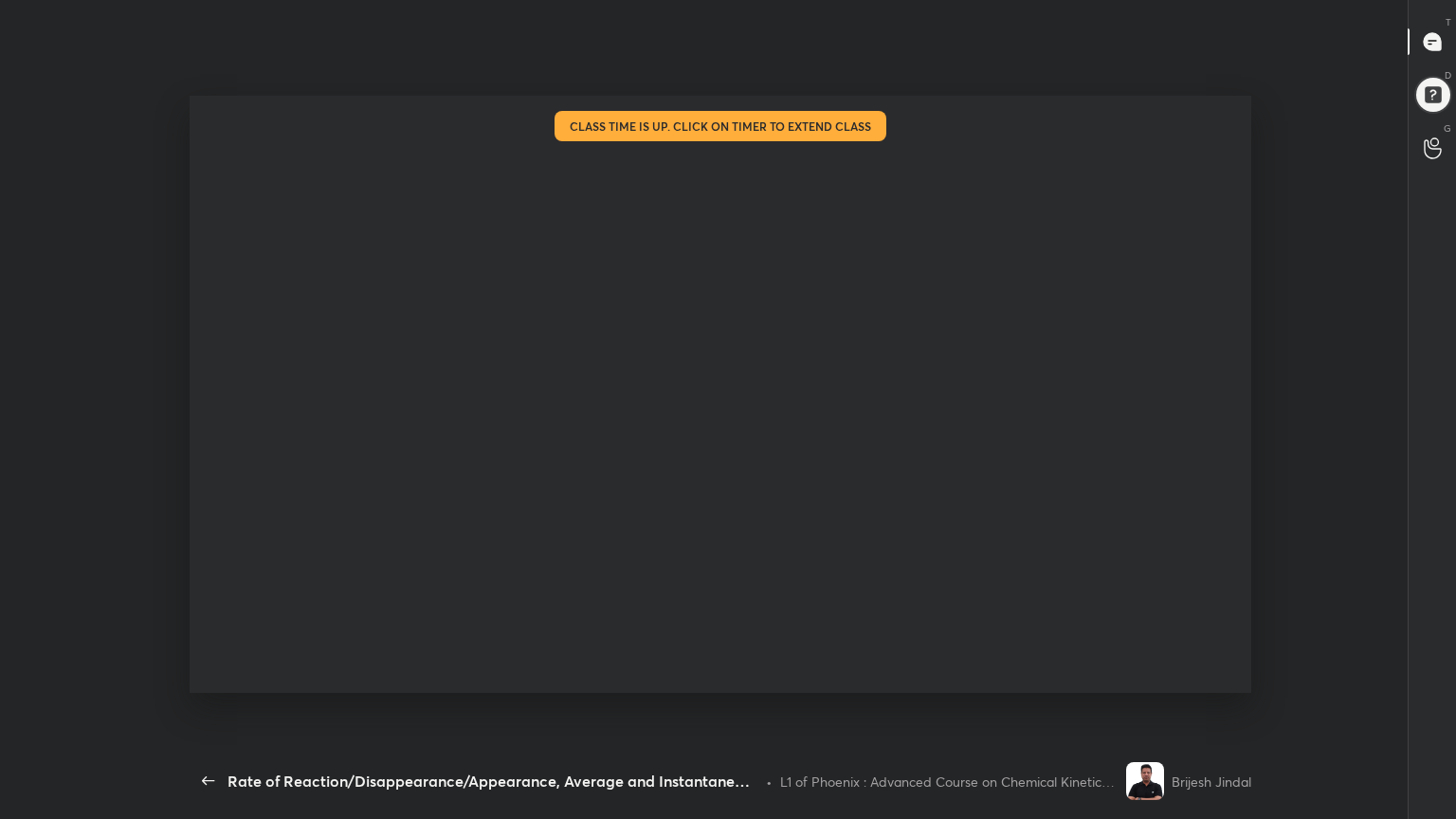 scroll, scrollTop: 94094, scrollLeft: 93567, axis: both 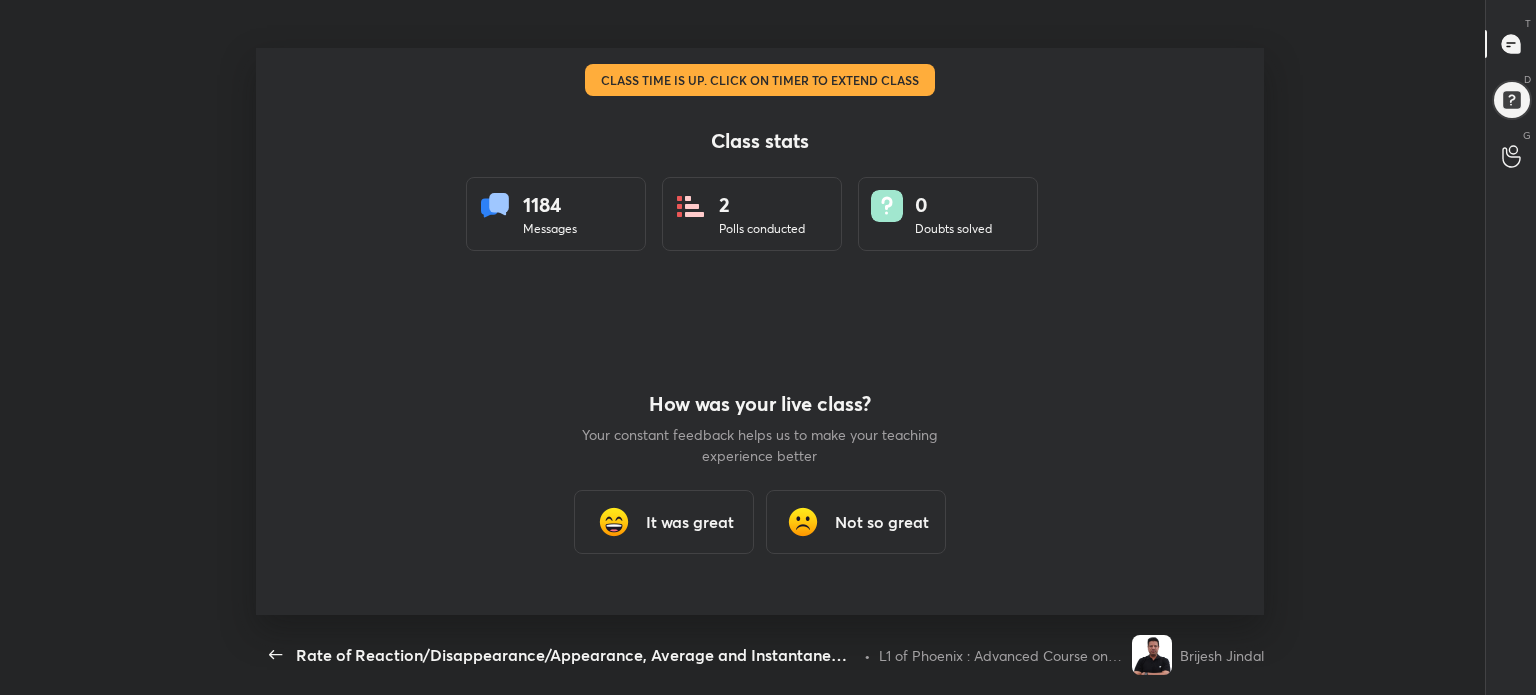 type on "x" 